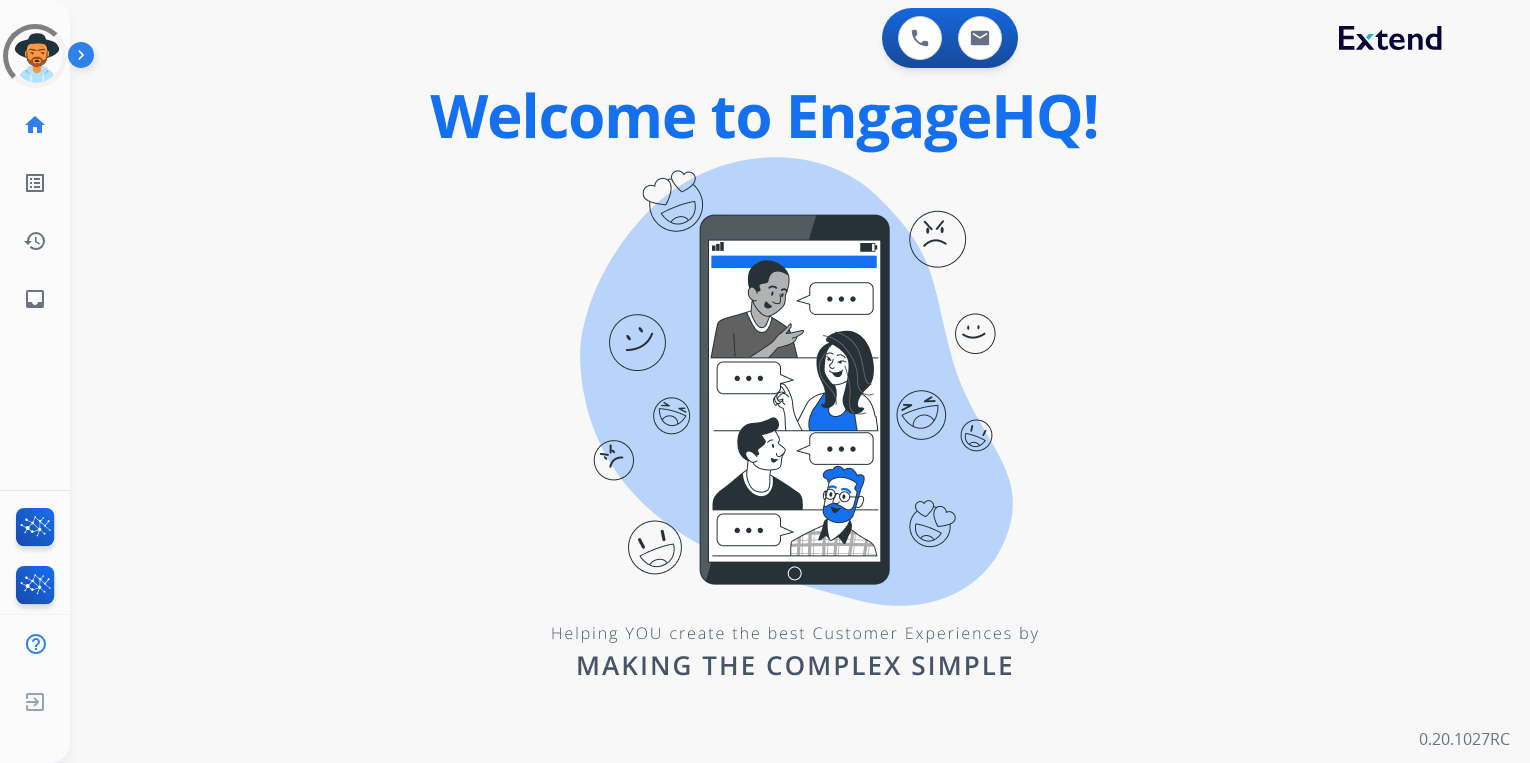 scroll, scrollTop: 0, scrollLeft: 0, axis: both 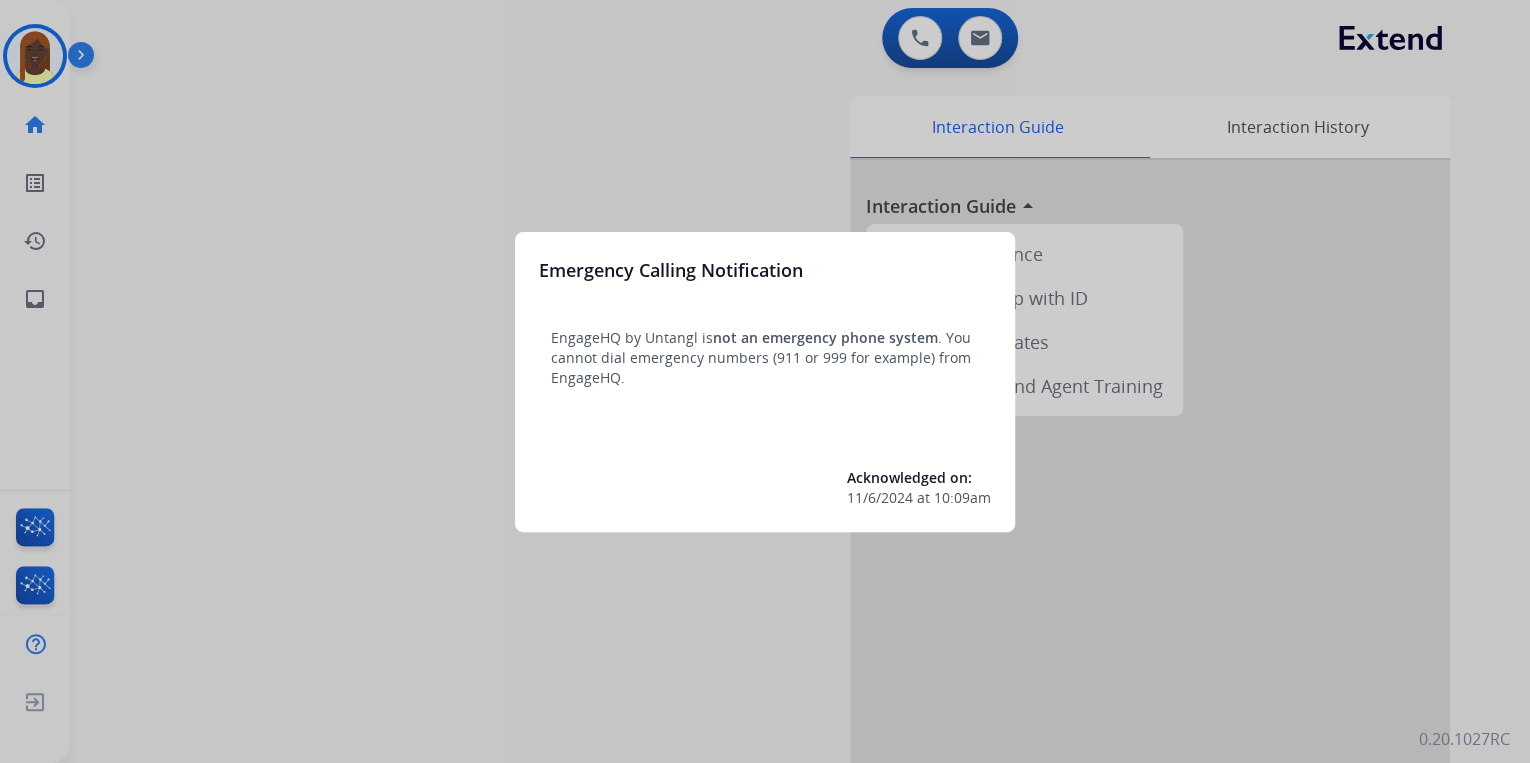 click at bounding box center [765, 381] 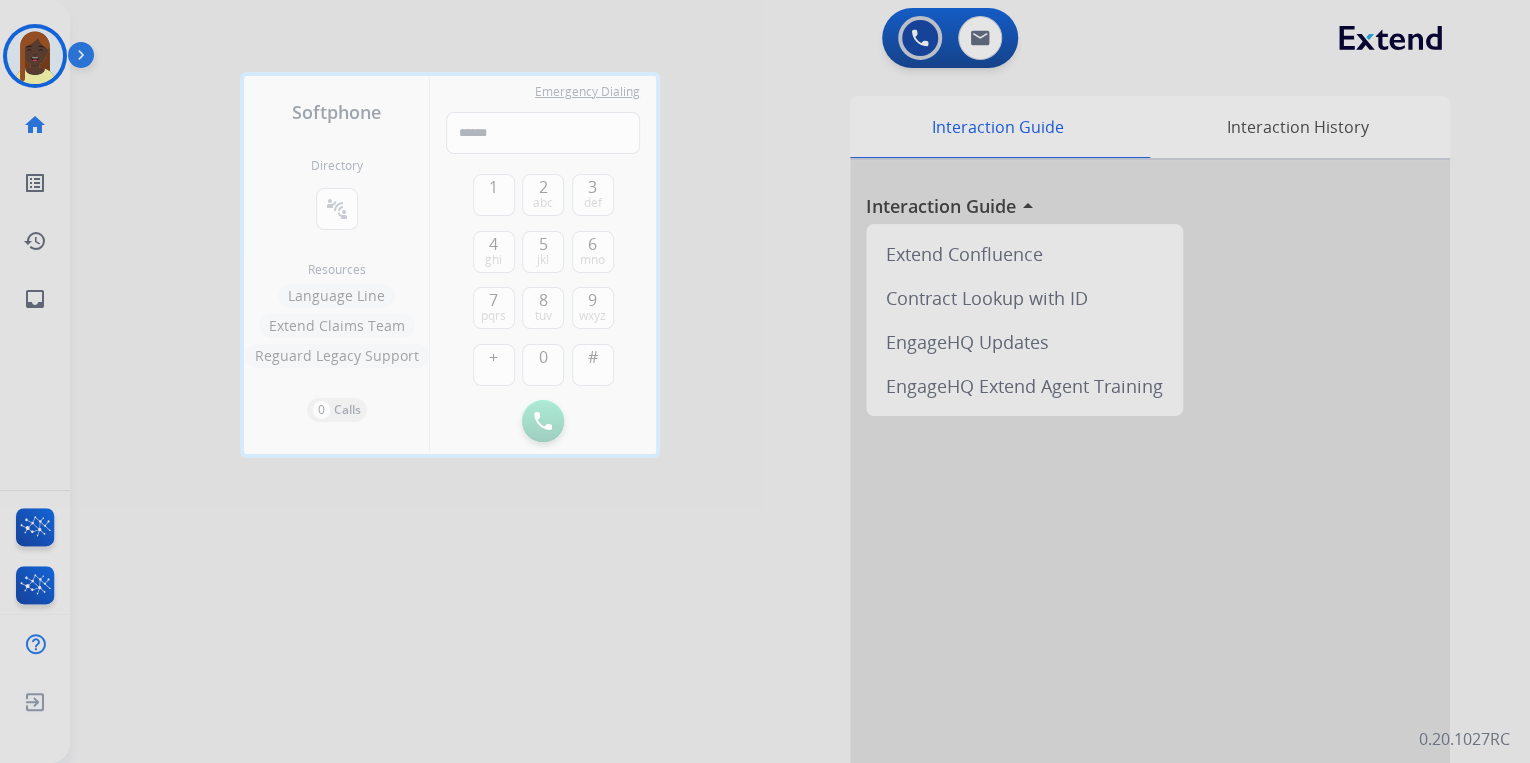 click at bounding box center [765, 381] 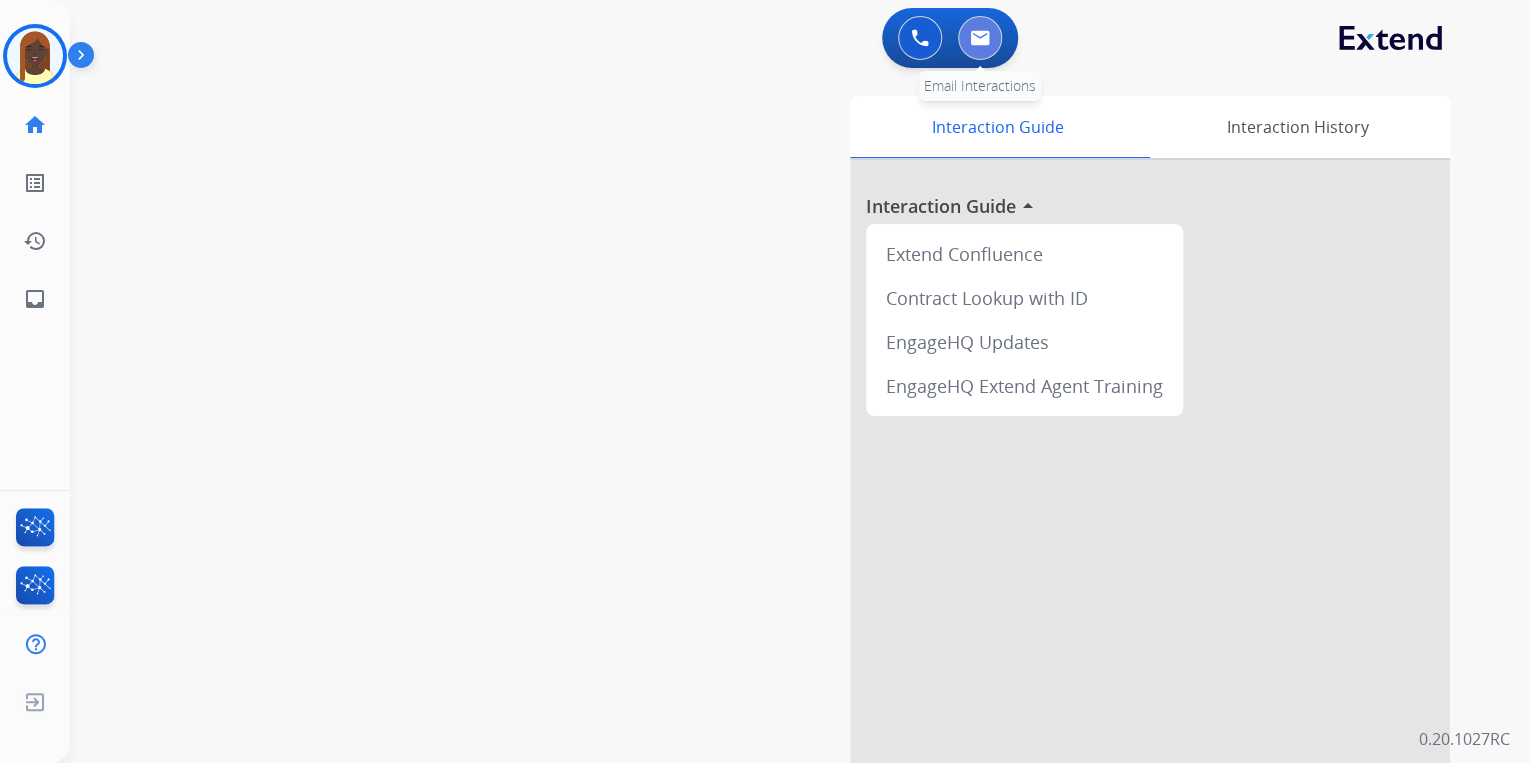 click at bounding box center [980, 38] 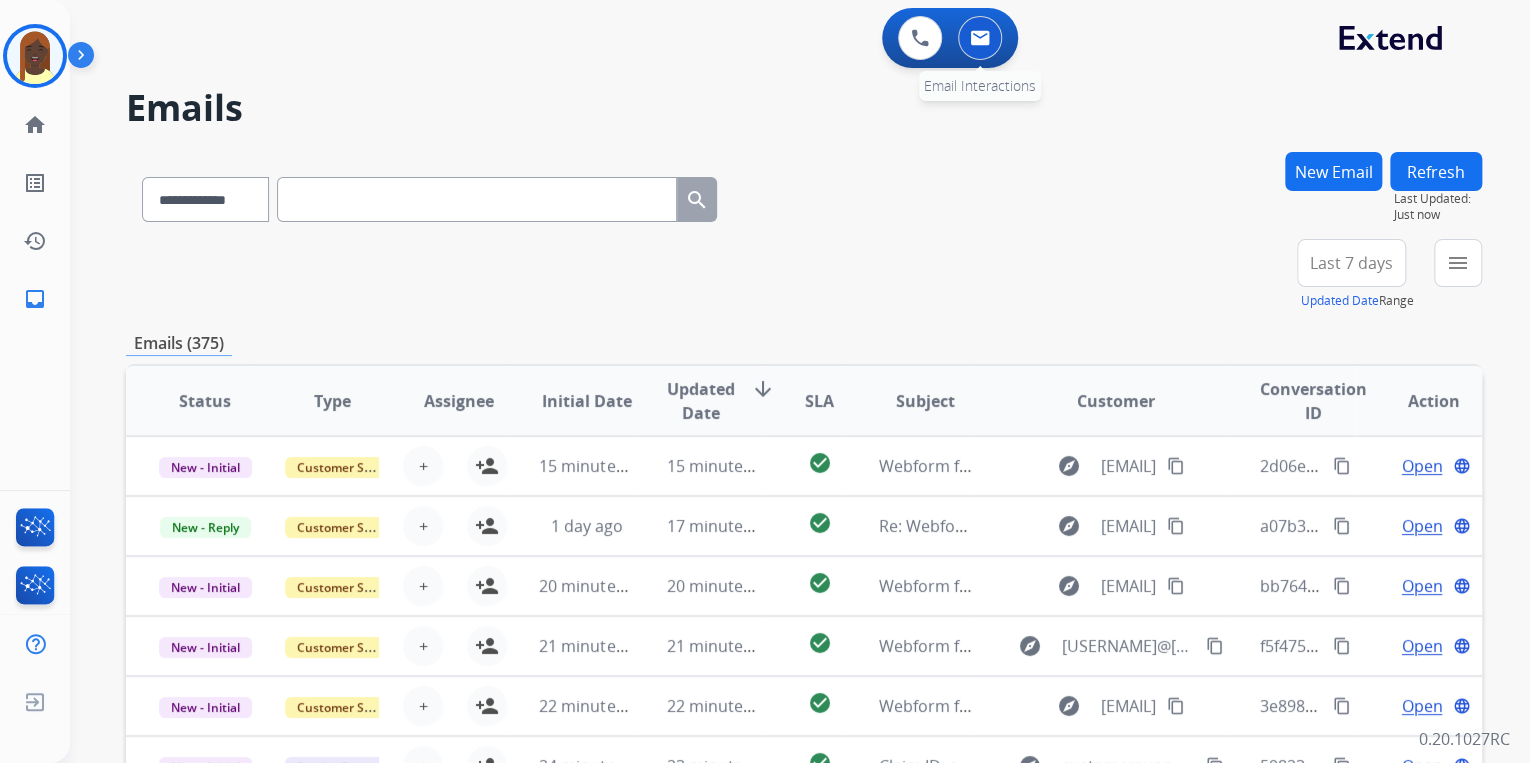 click at bounding box center [980, 38] 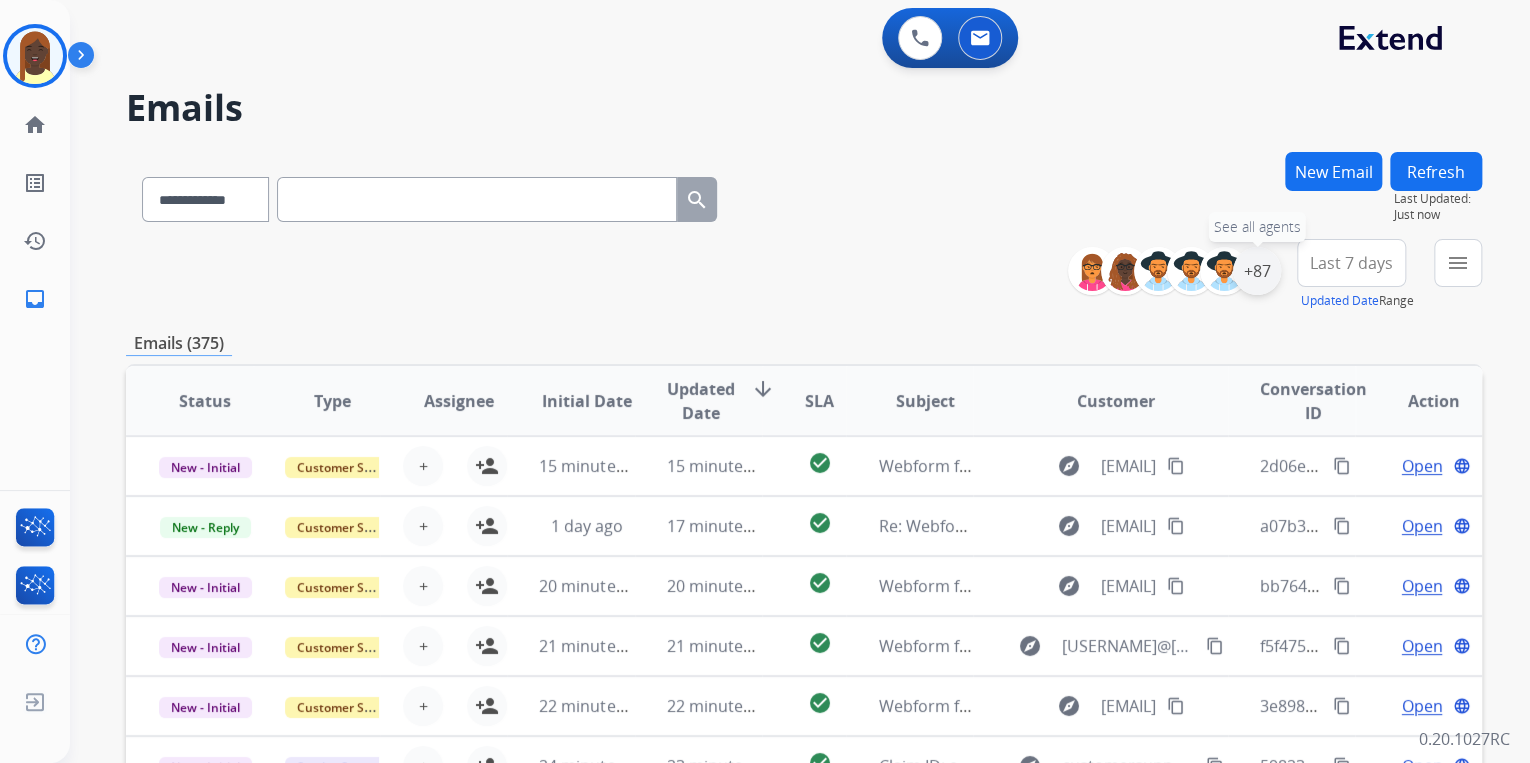 click on "+87" at bounding box center (1257, 271) 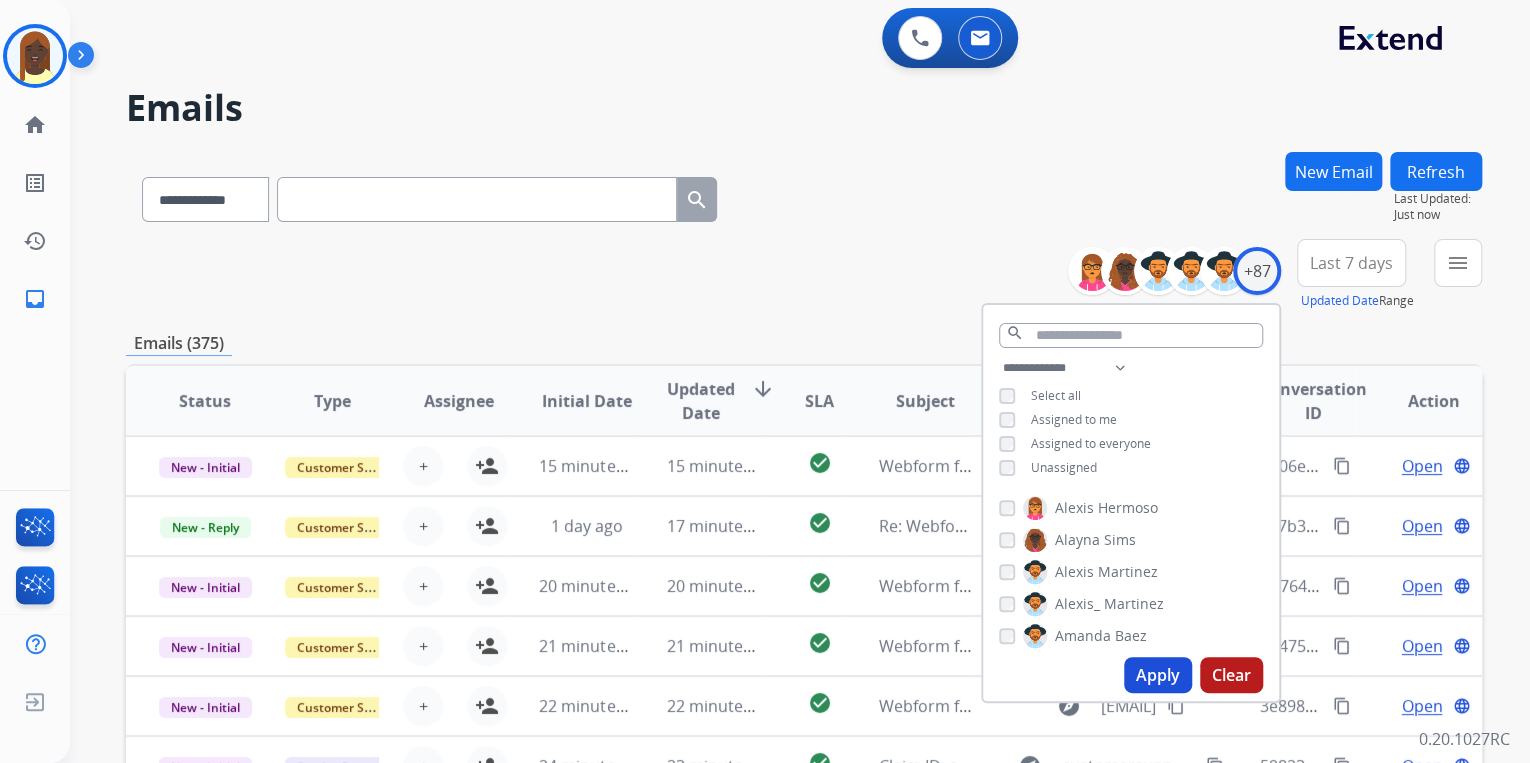 drag, startPoint x: 1164, startPoint y: 668, endPoint x: 985, endPoint y: 433, distance: 295.4082 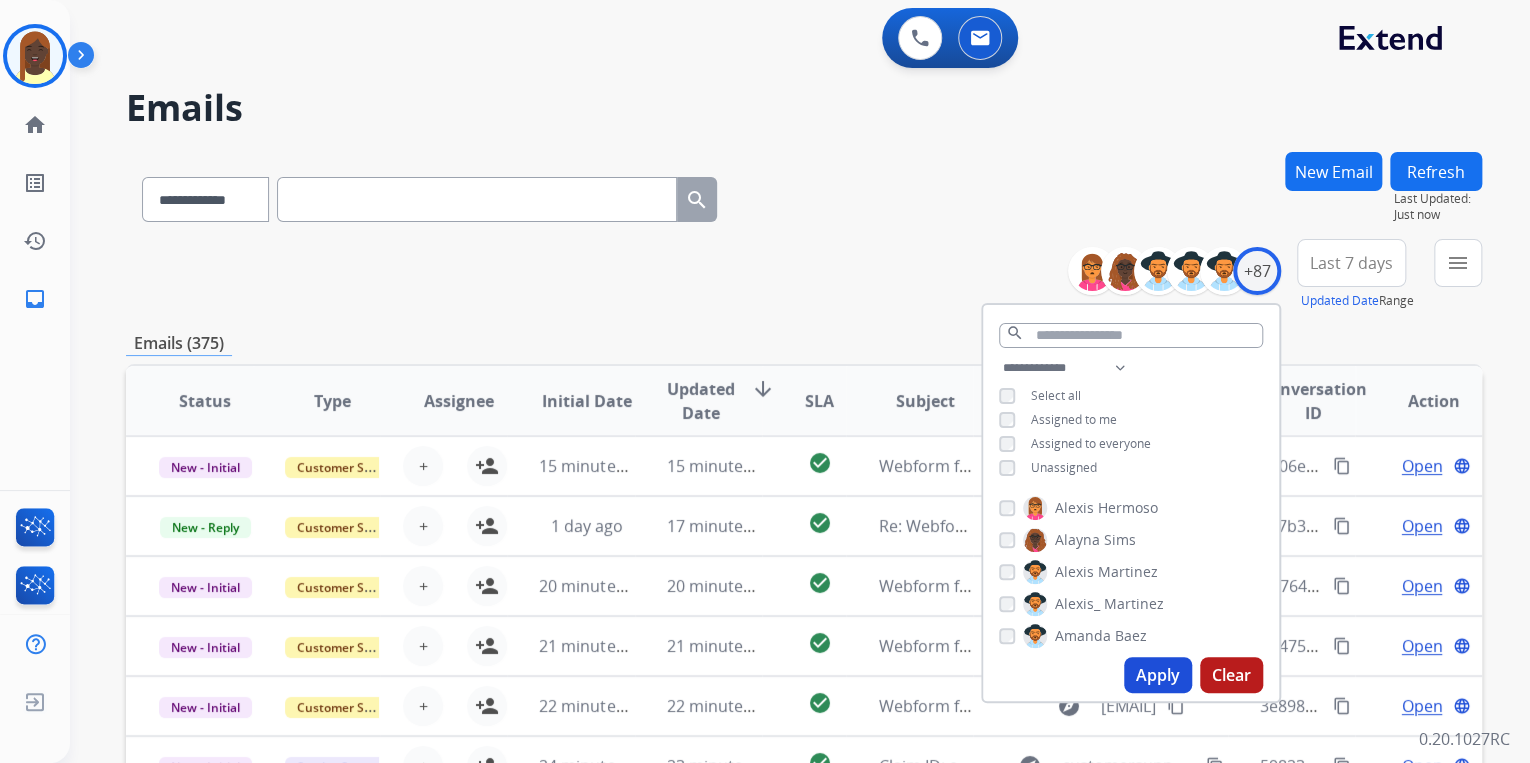 click on "Apply" at bounding box center (1158, 675) 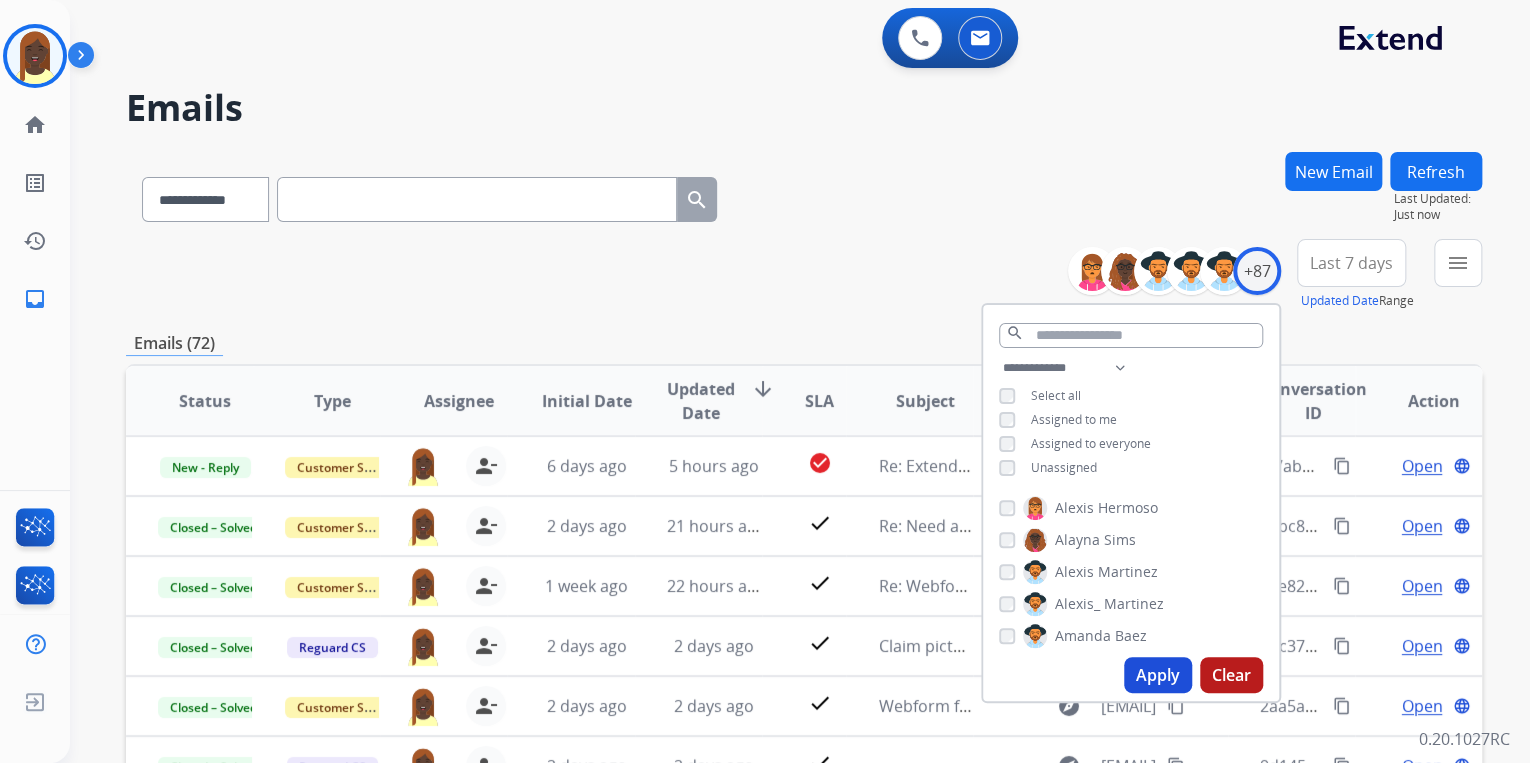click on "**********" at bounding box center [804, 275] 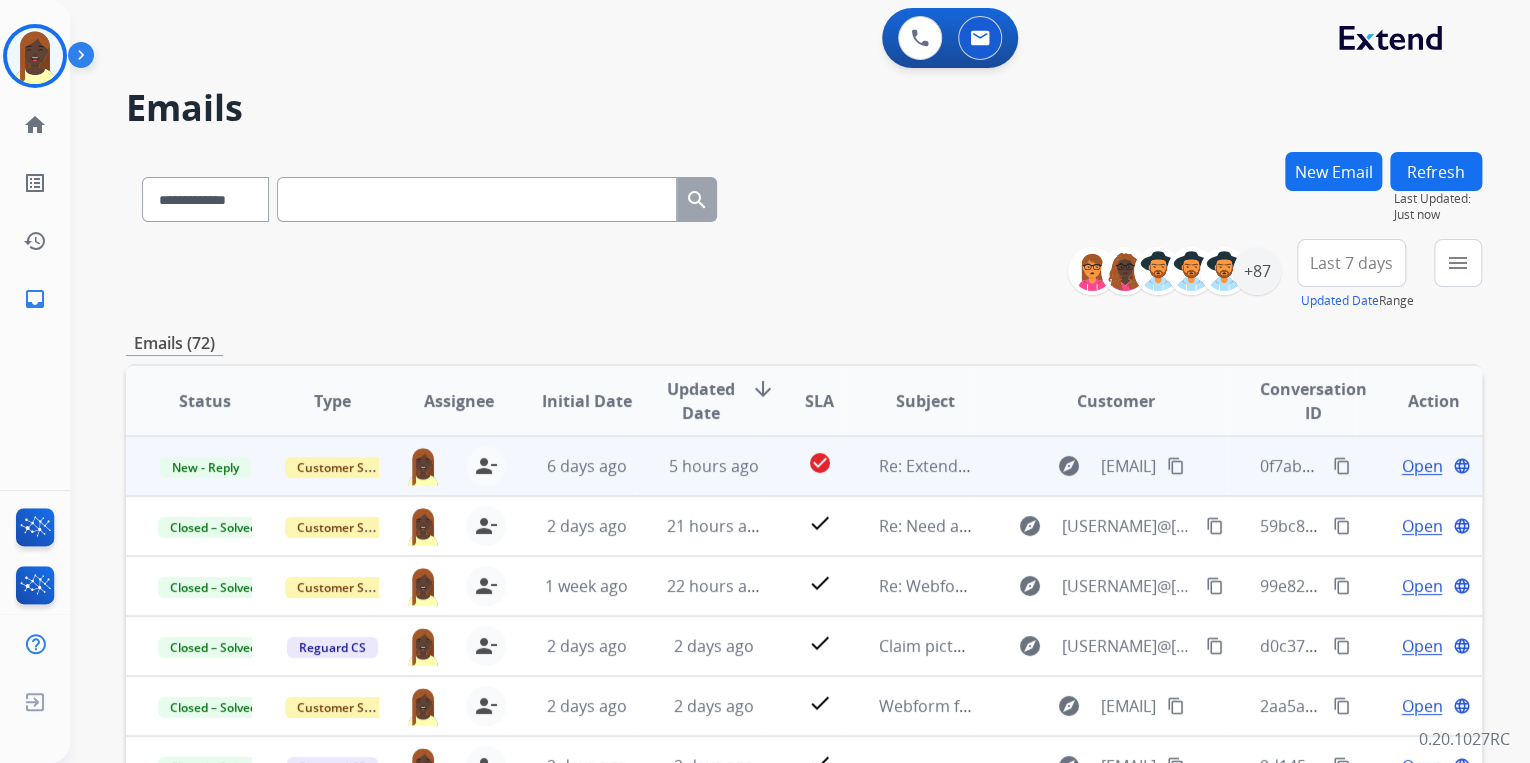 click on "content_copy" at bounding box center (1342, 466) 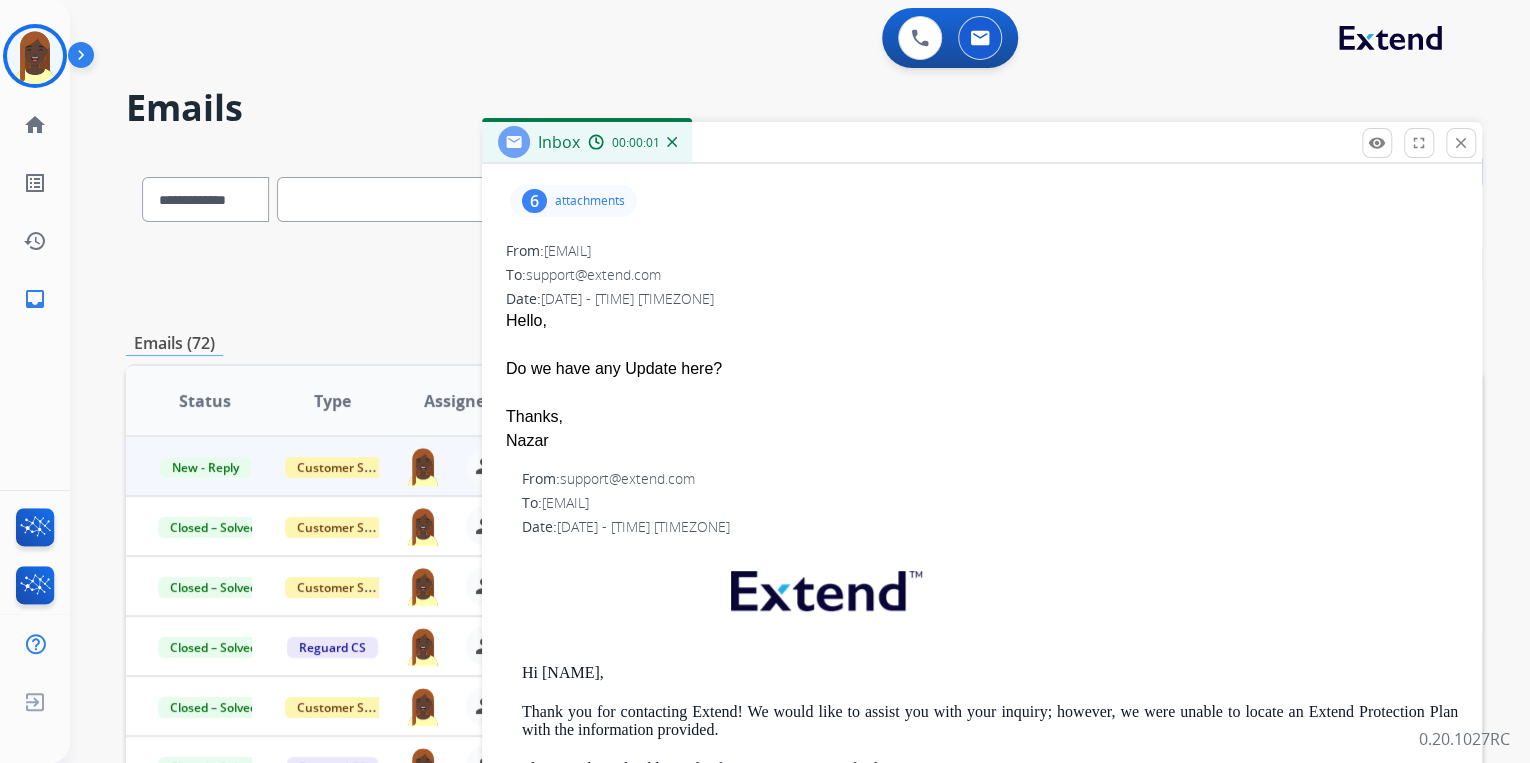 scroll, scrollTop: 320, scrollLeft: 0, axis: vertical 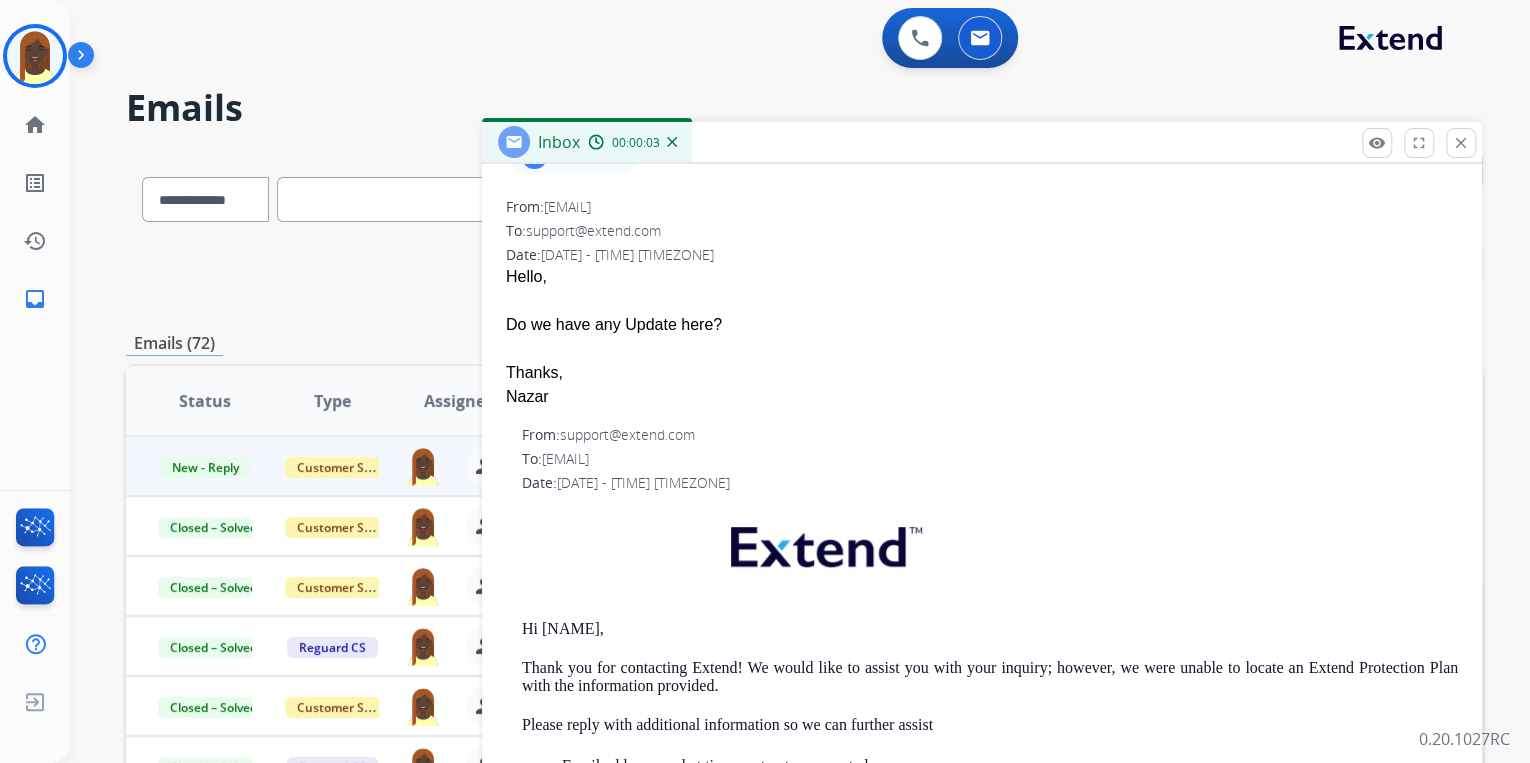 drag, startPoint x: 497, startPoint y: 276, endPoint x: 568, endPoint y: 391, distance: 135.15176 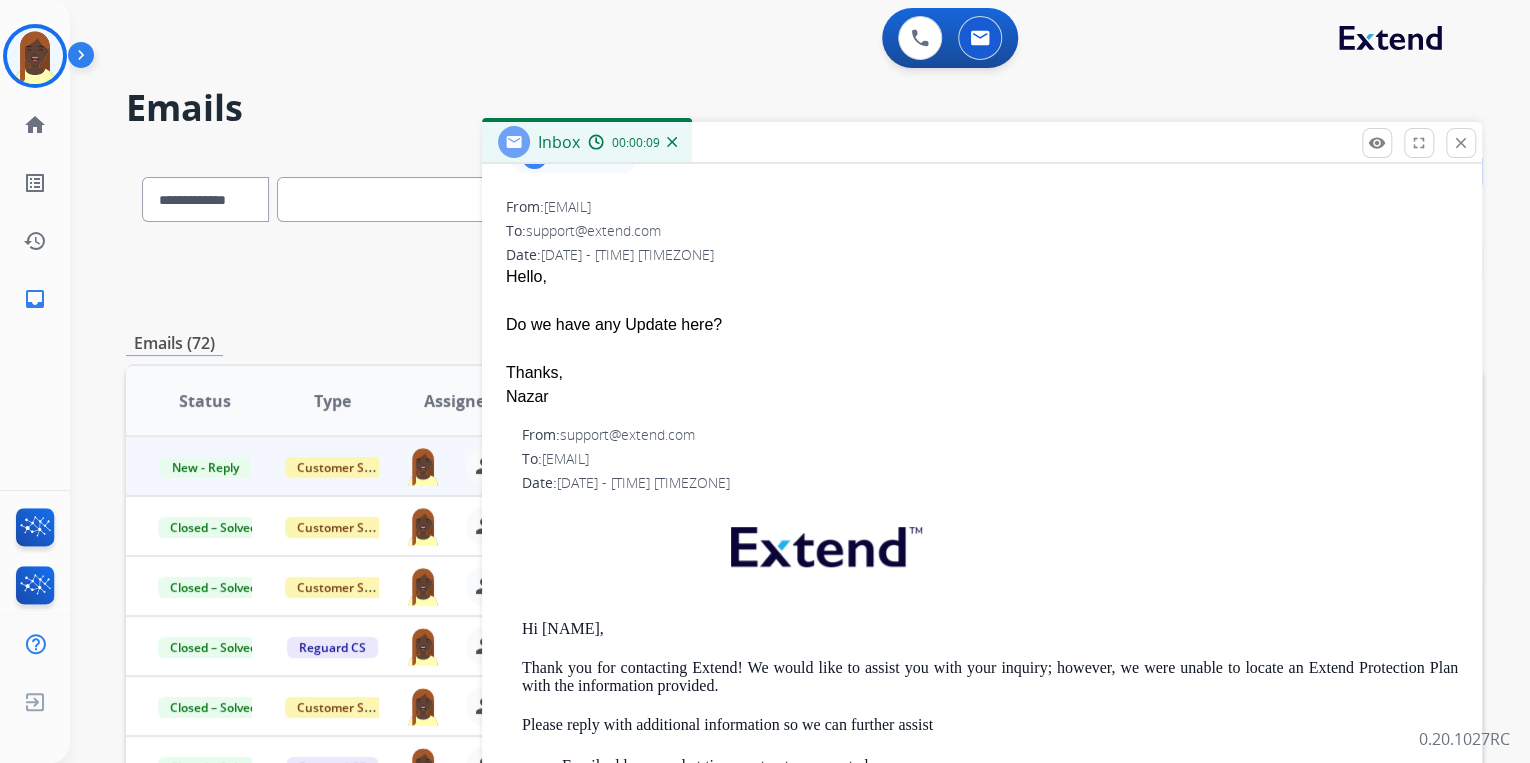 drag, startPoint x: 568, startPoint y: 391, endPoint x: 533, endPoint y: 330, distance: 70.327805 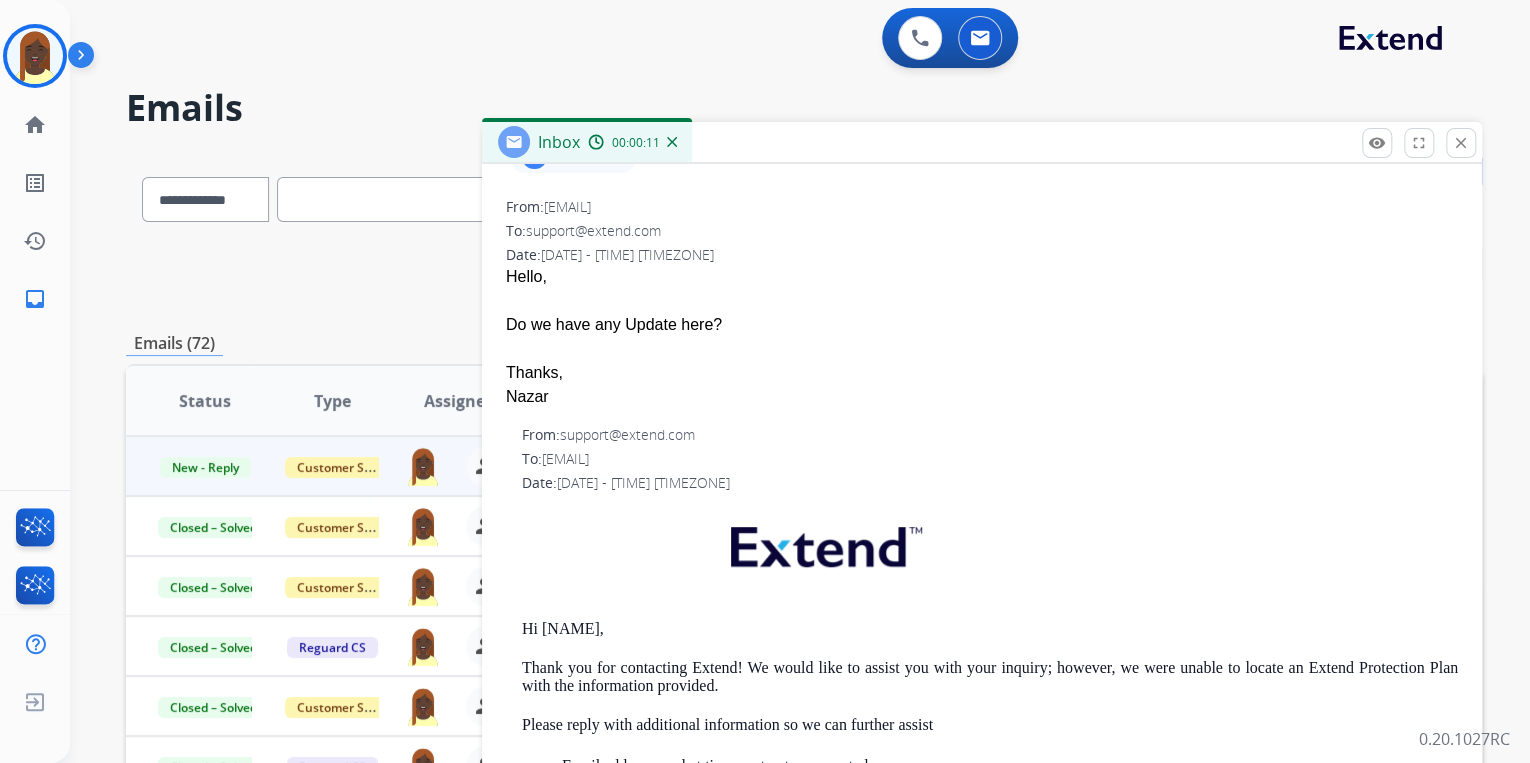 copy on "Hello,
Do we have any Update here?
Thanks,
[NAME]" 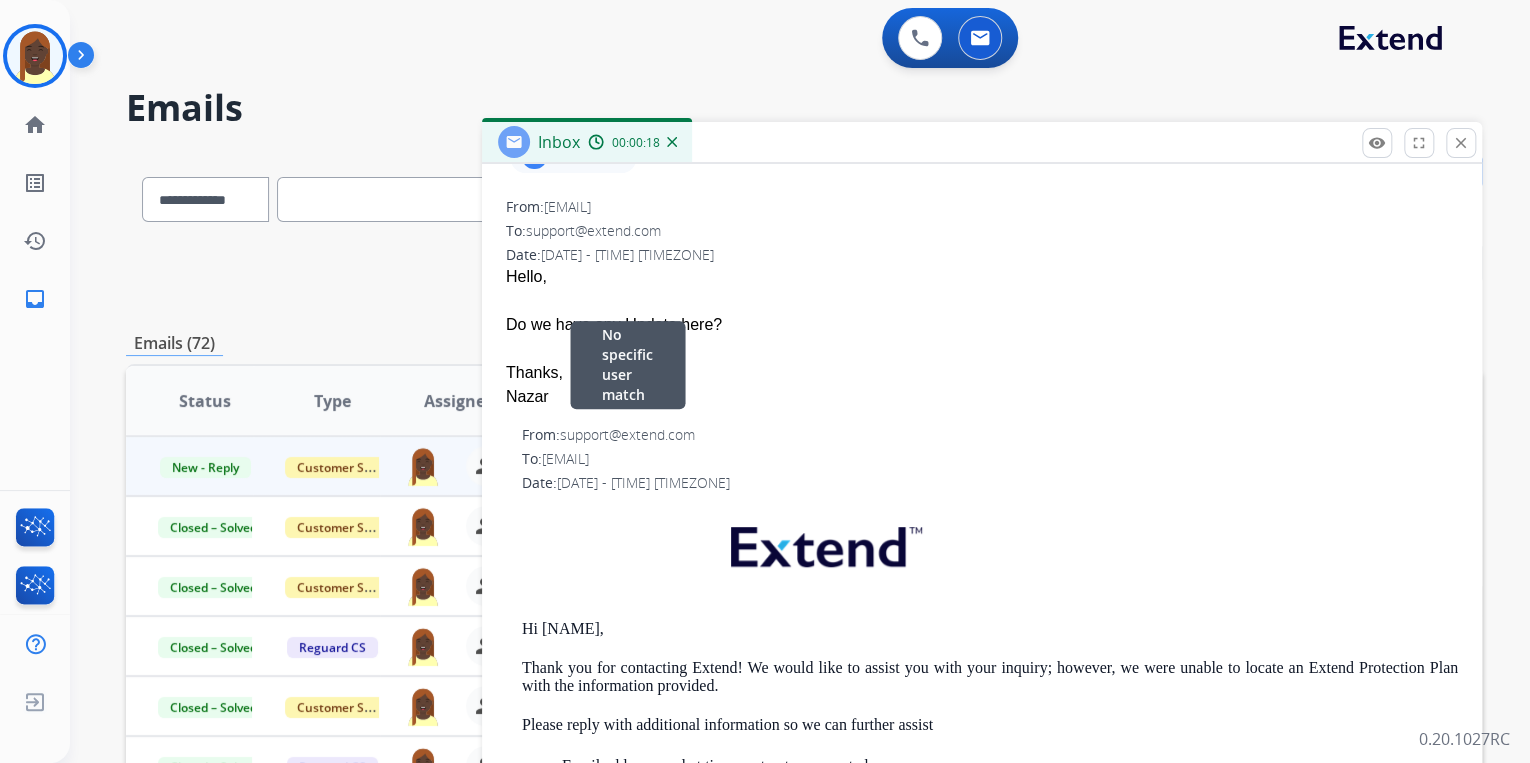 drag, startPoint x: 1059, startPoint y: 425, endPoint x: 1049, endPoint y: 430, distance: 11.18034 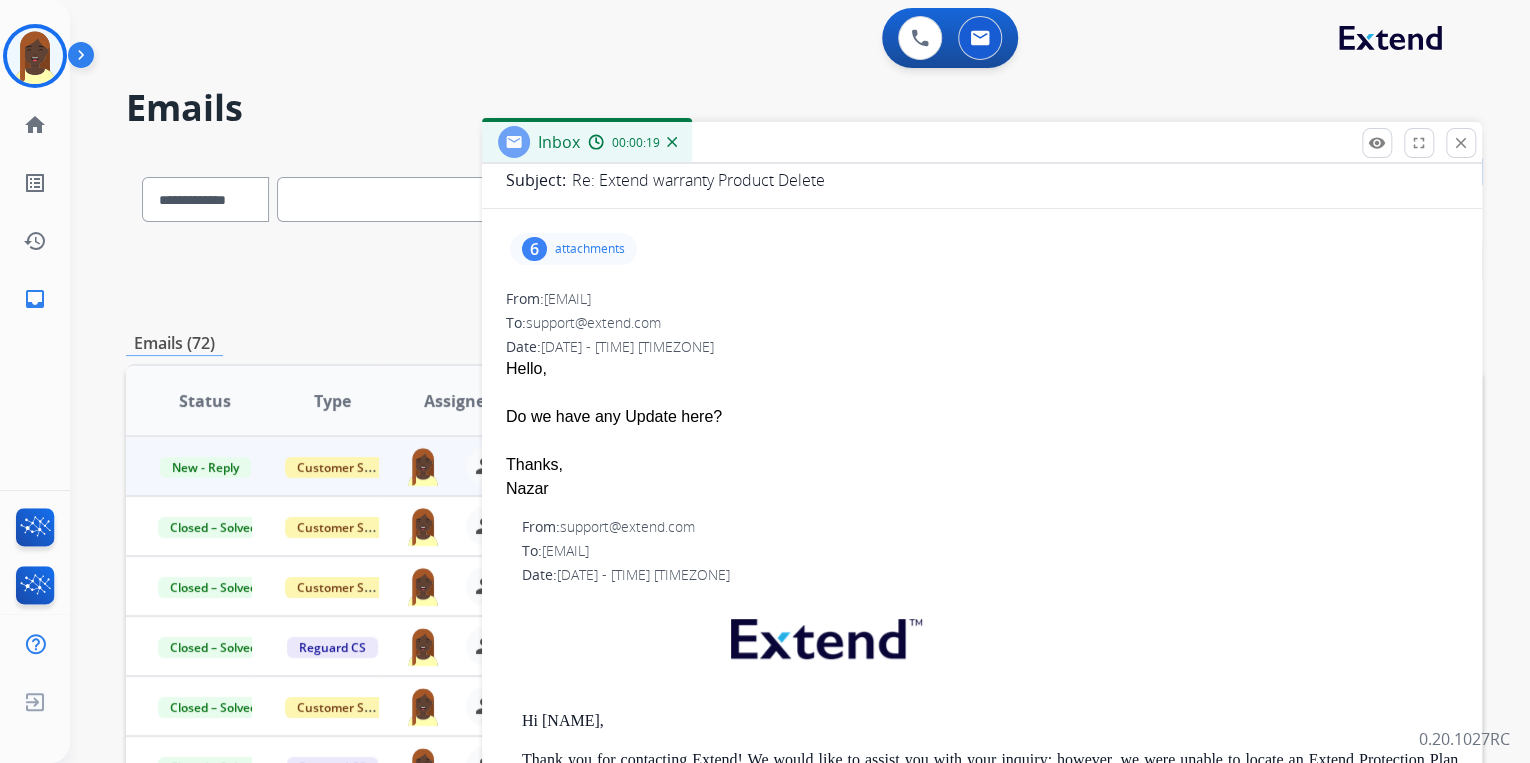 scroll, scrollTop: 0, scrollLeft: 0, axis: both 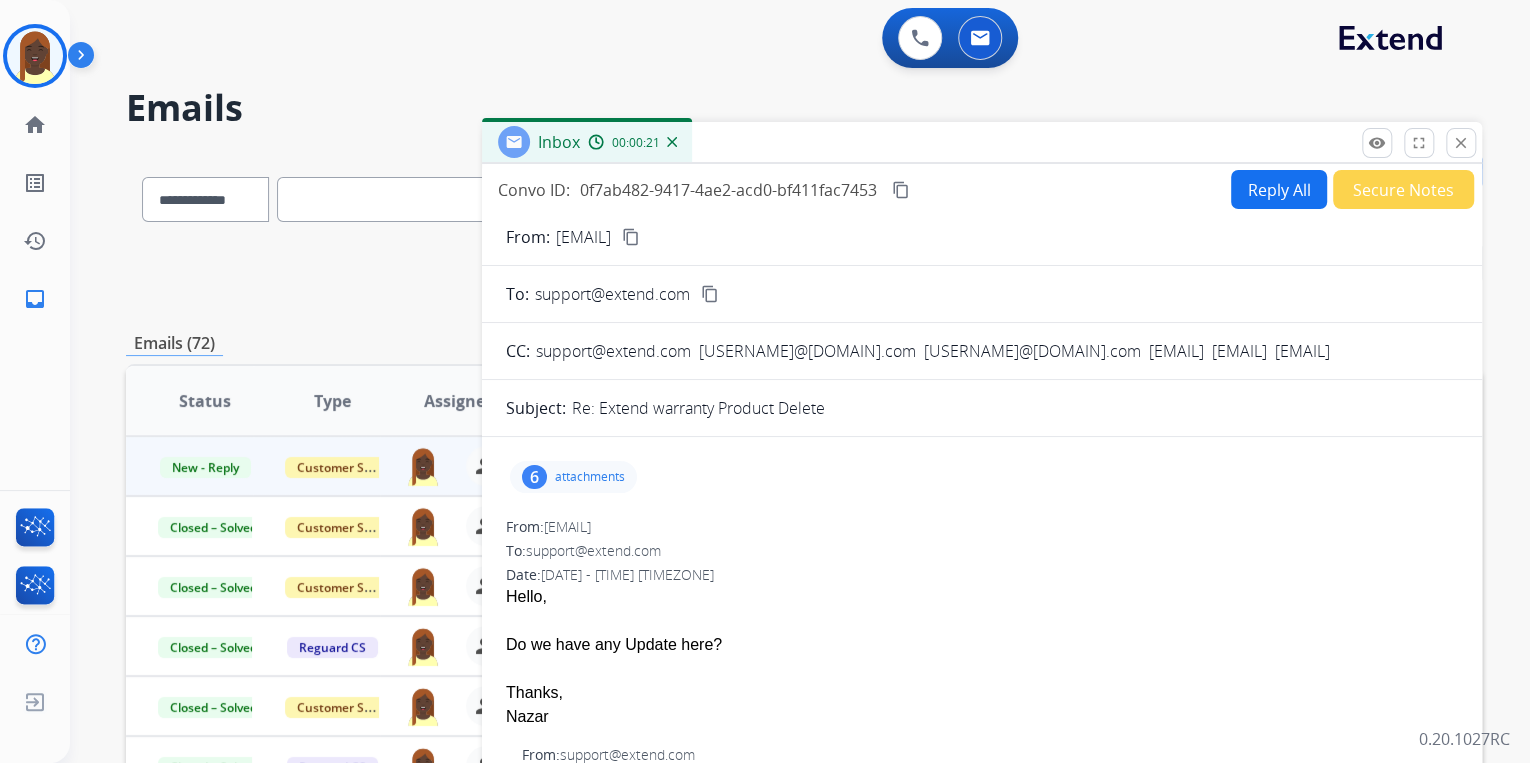 click on "content_copy" at bounding box center (631, 237) 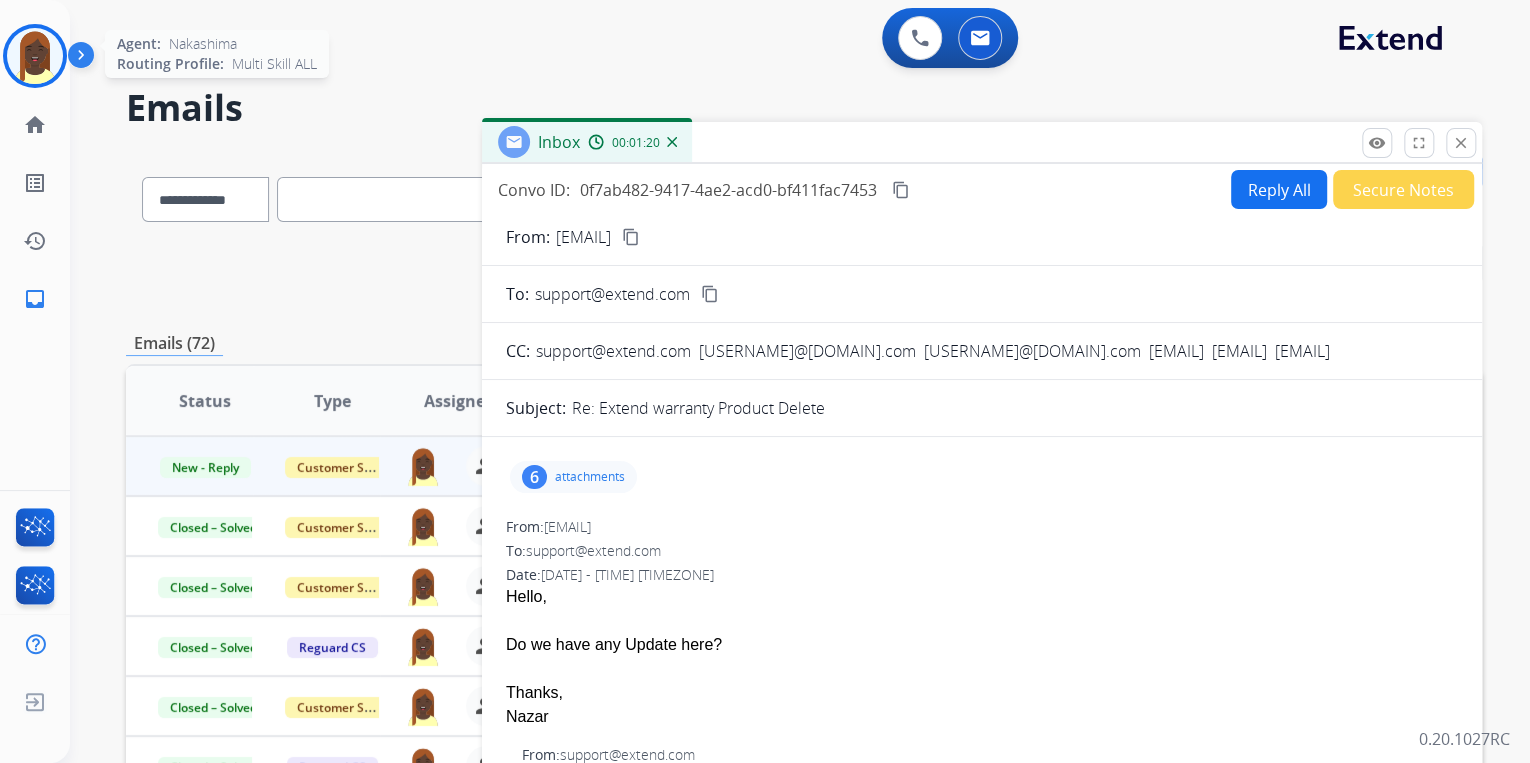 click at bounding box center (35, 56) 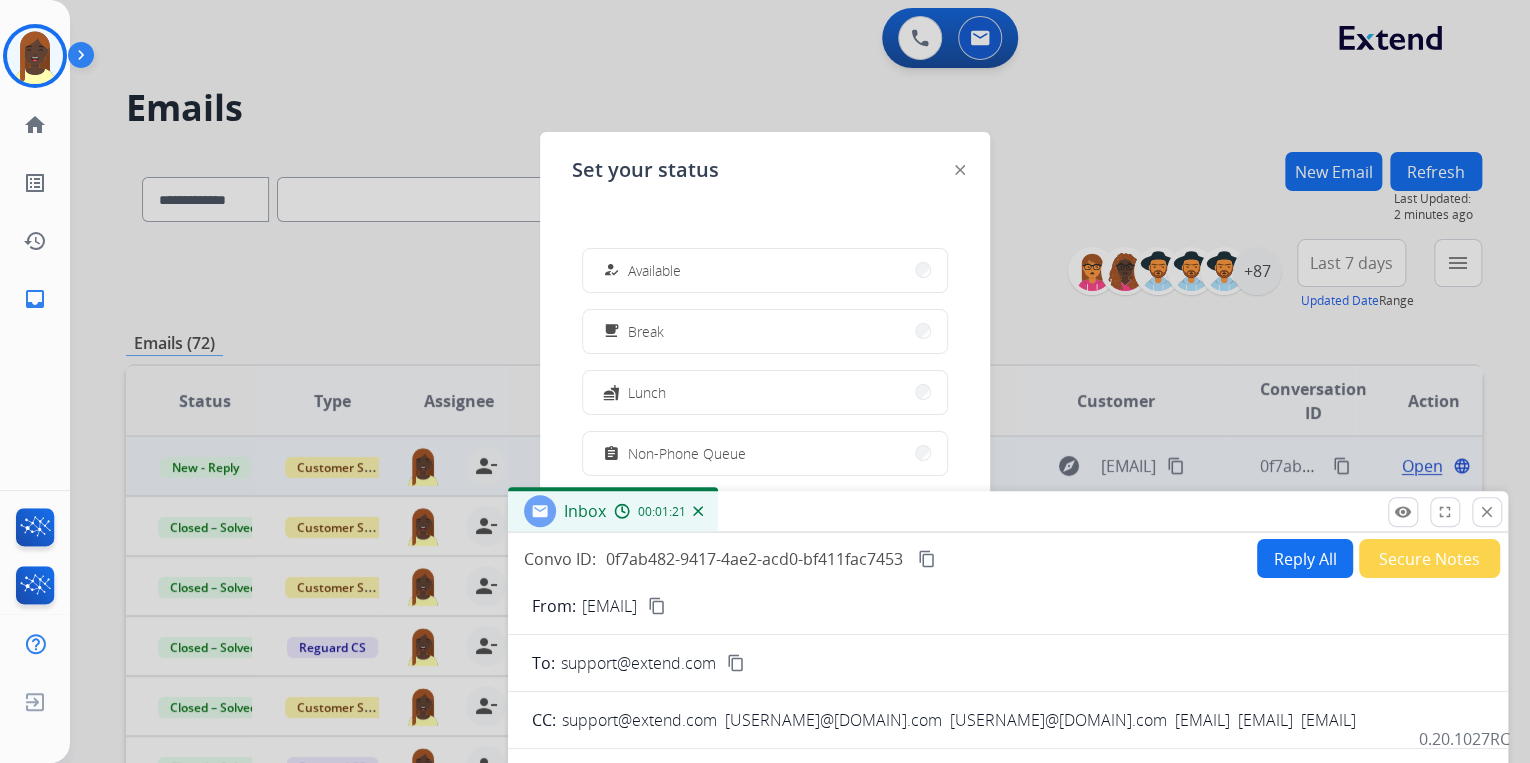 drag, startPoint x: 992, startPoint y: 147, endPoint x: 1013, endPoint y: 480, distance: 333.6615 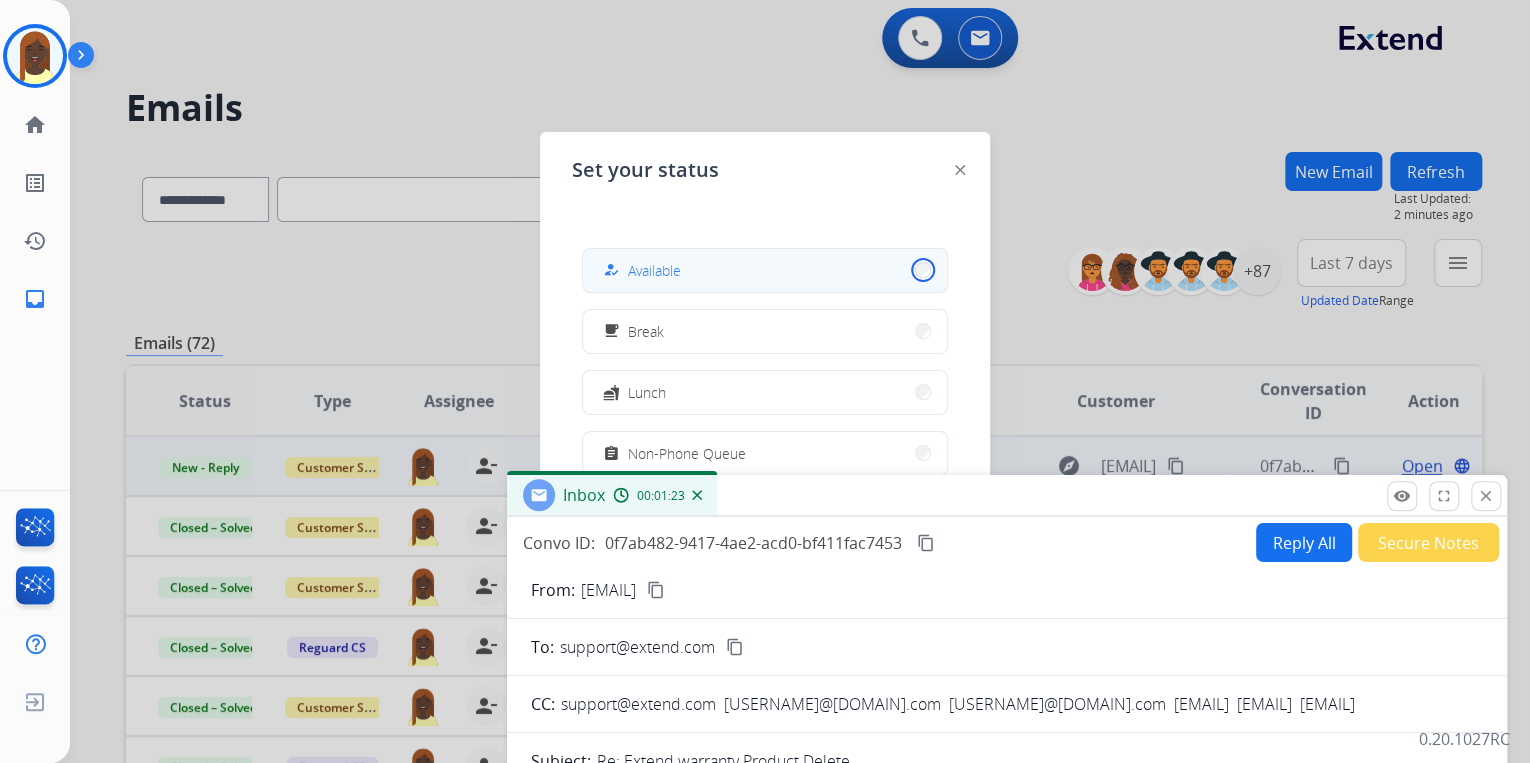 click on "how_to_reg Available" at bounding box center (765, 270) 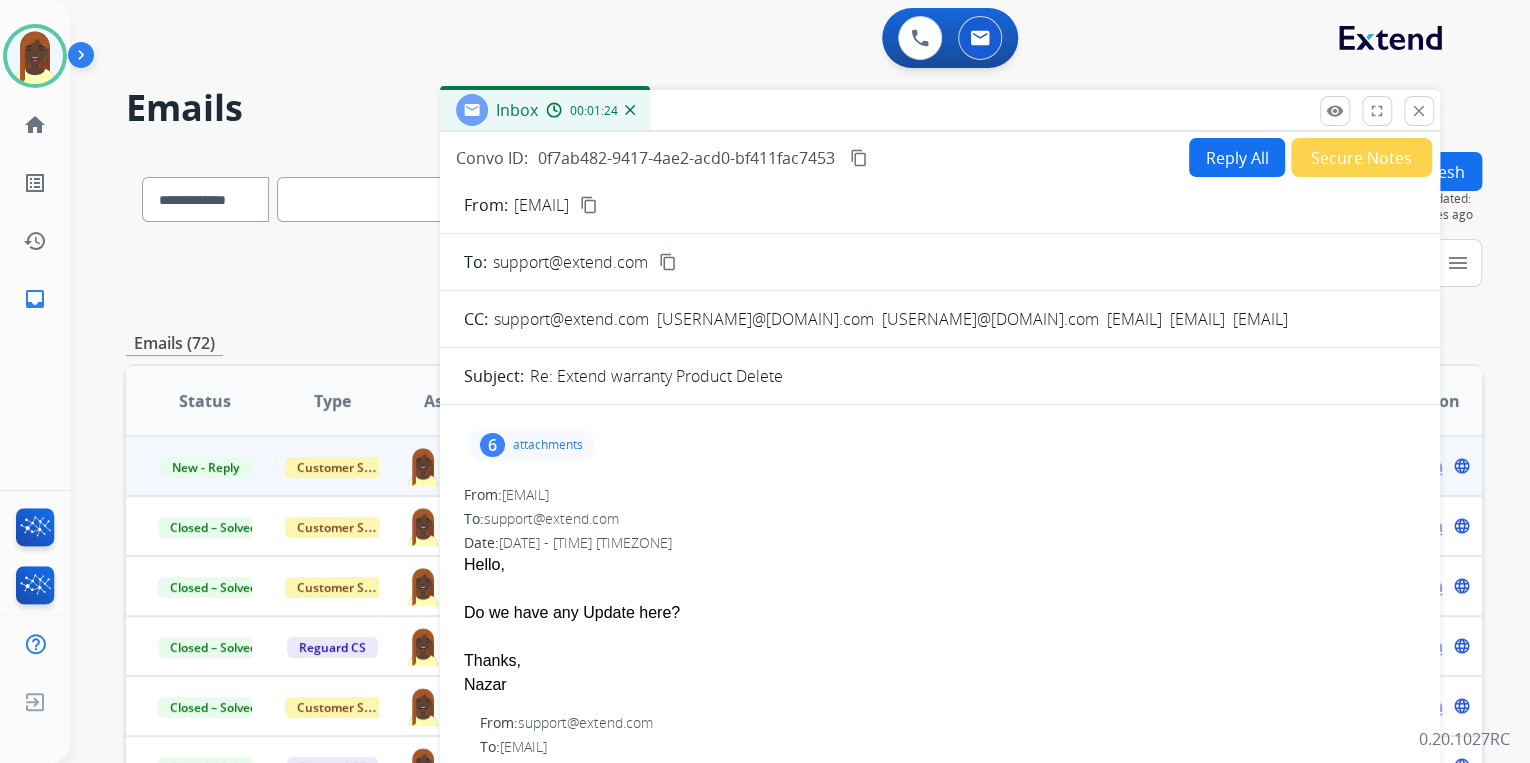 drag, startPoint x: 1000, startPoint y: 489, endPoint x: 932, endPoint y: 103, distance: 391.94388 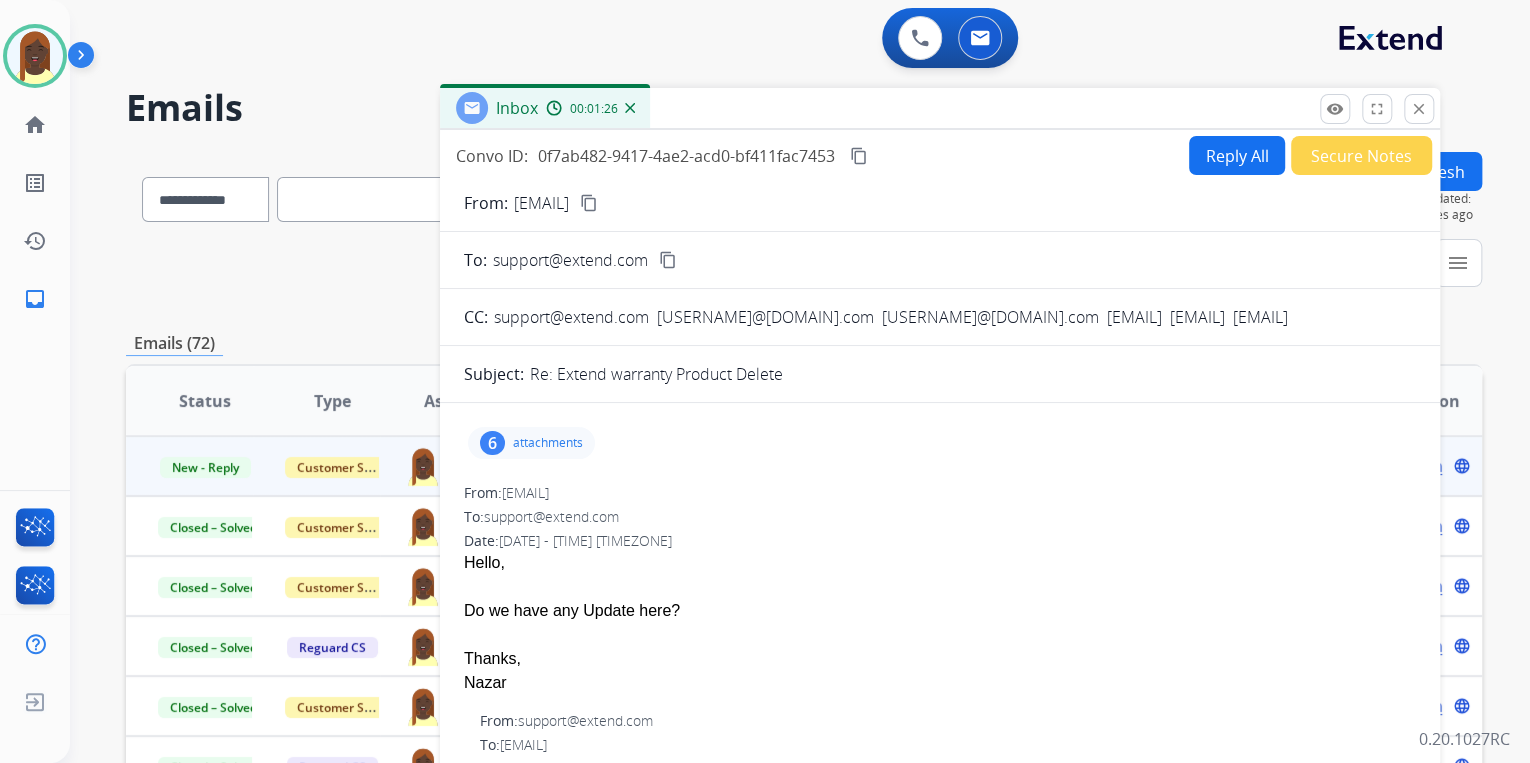click on "Reply All" at bounding box center (1237, 155) 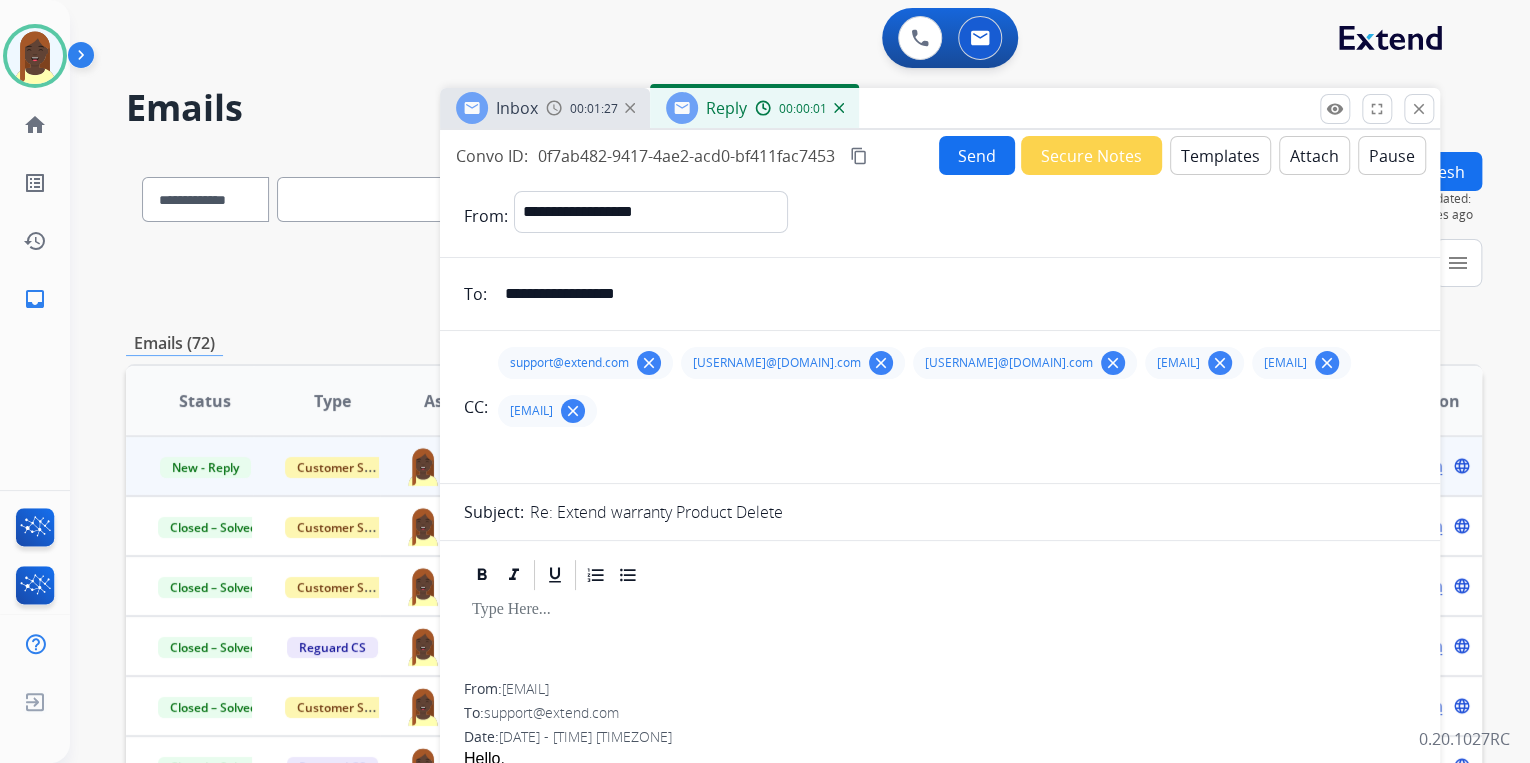 click on "Templates" at bounding box center (1220, 155) 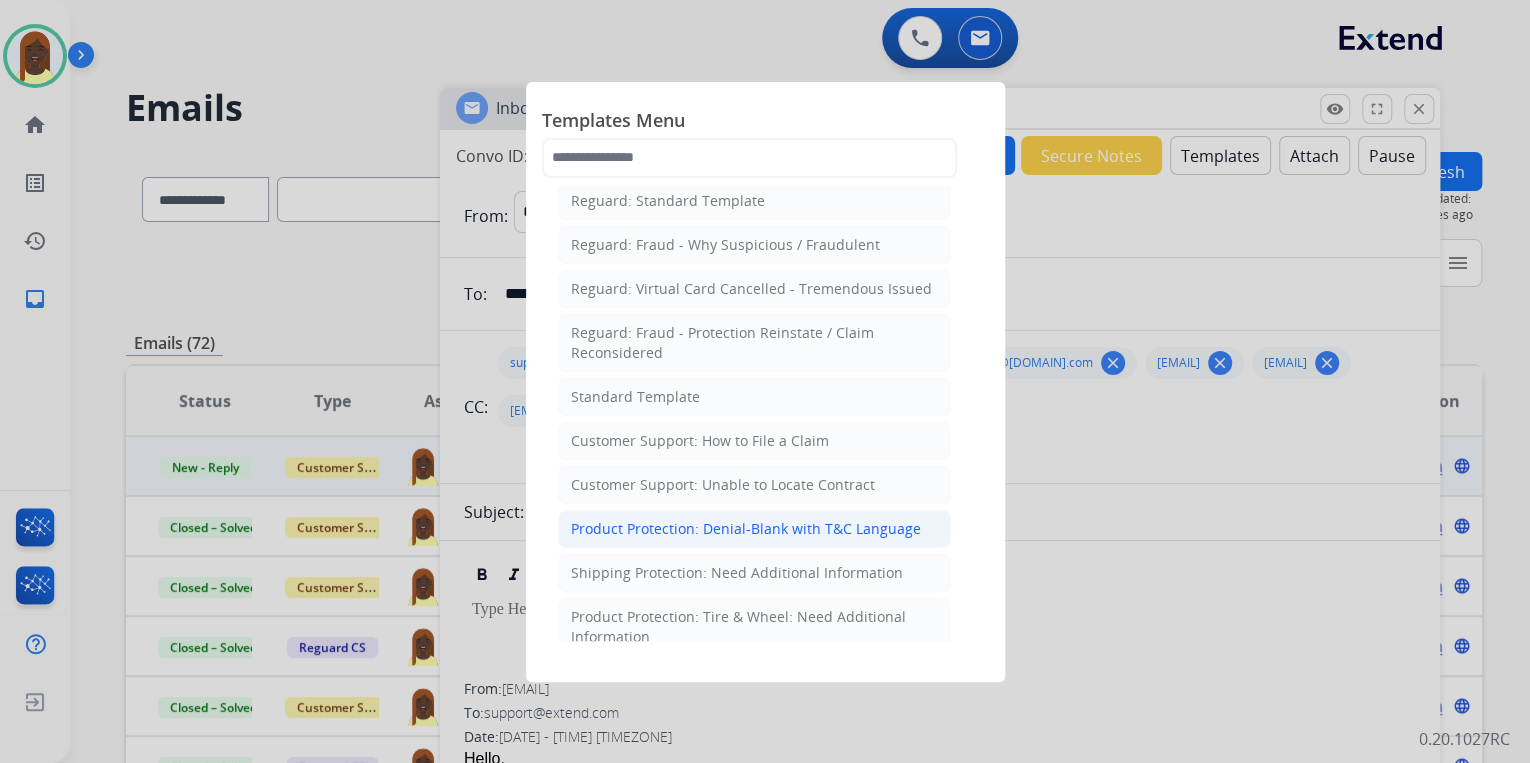 scroll, scrollTop: 160, scrollLeft: 0, axis: vertical 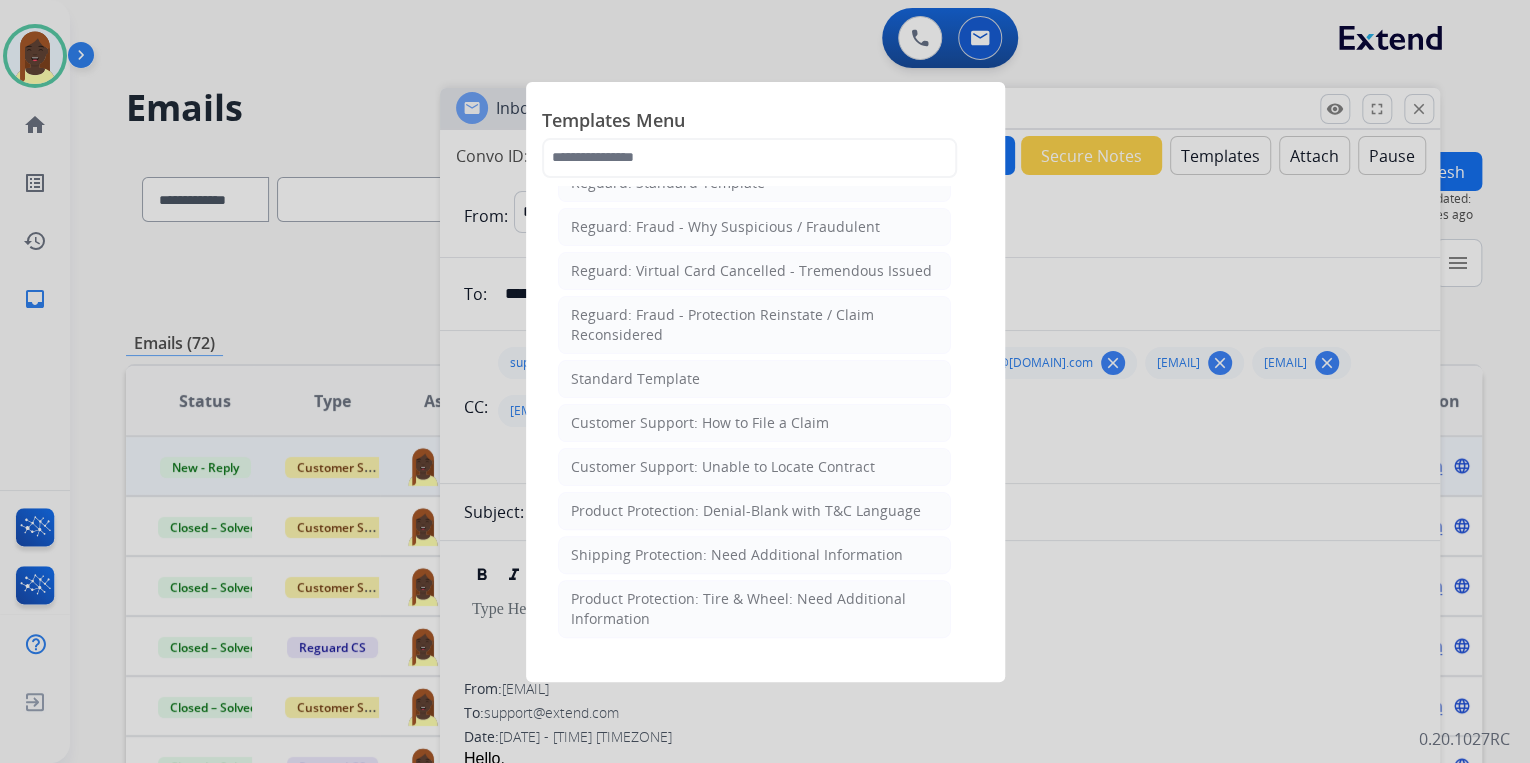 click on "Customer Support: Unable to Locate Contract" 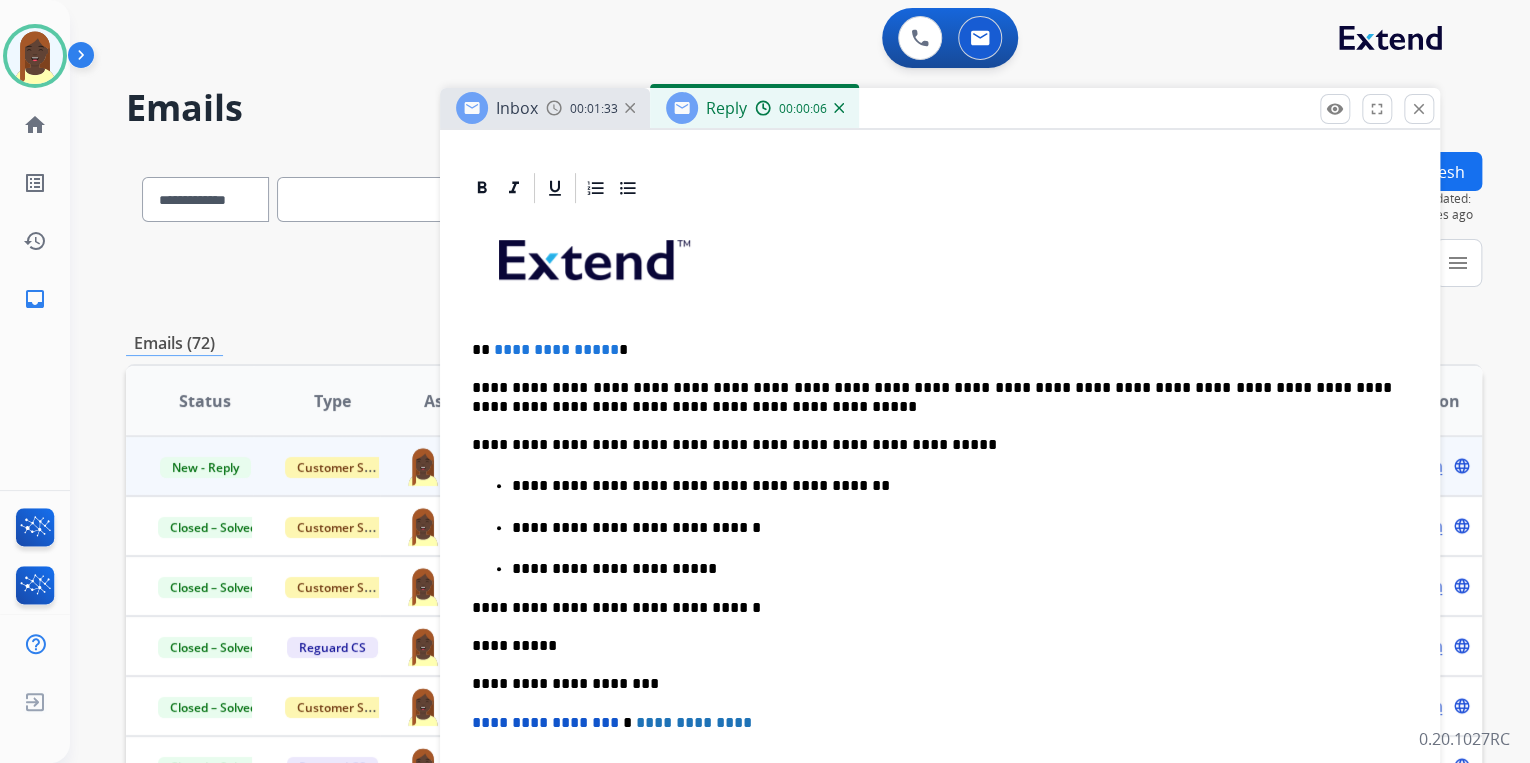 scroll, scrollTop: 560, scrollLeft: 0, axis: vertical 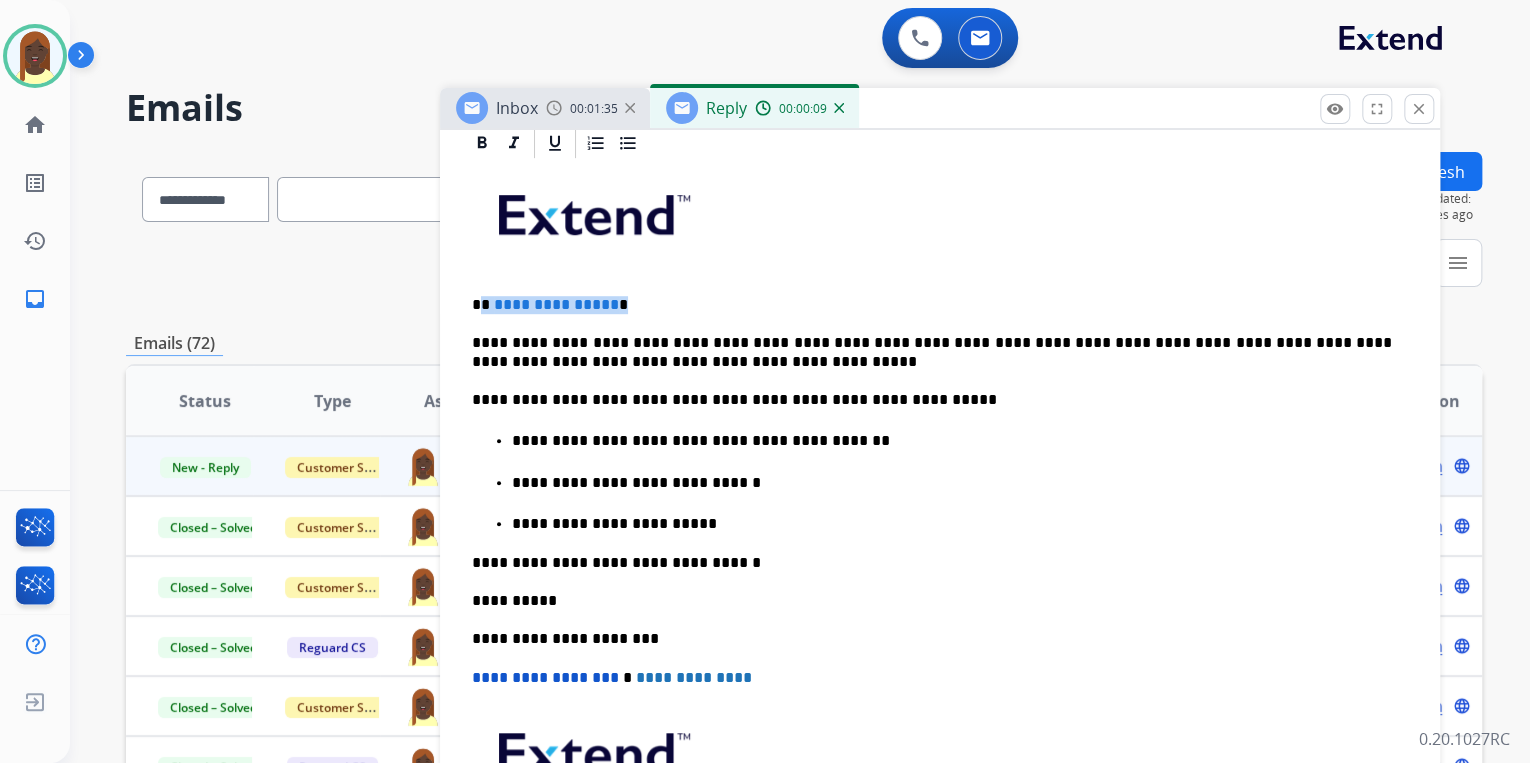 drag, startPoint x: 482, startPoint y: 305, endPoint x: 624, endPoint y: 303, distance: 142.01408 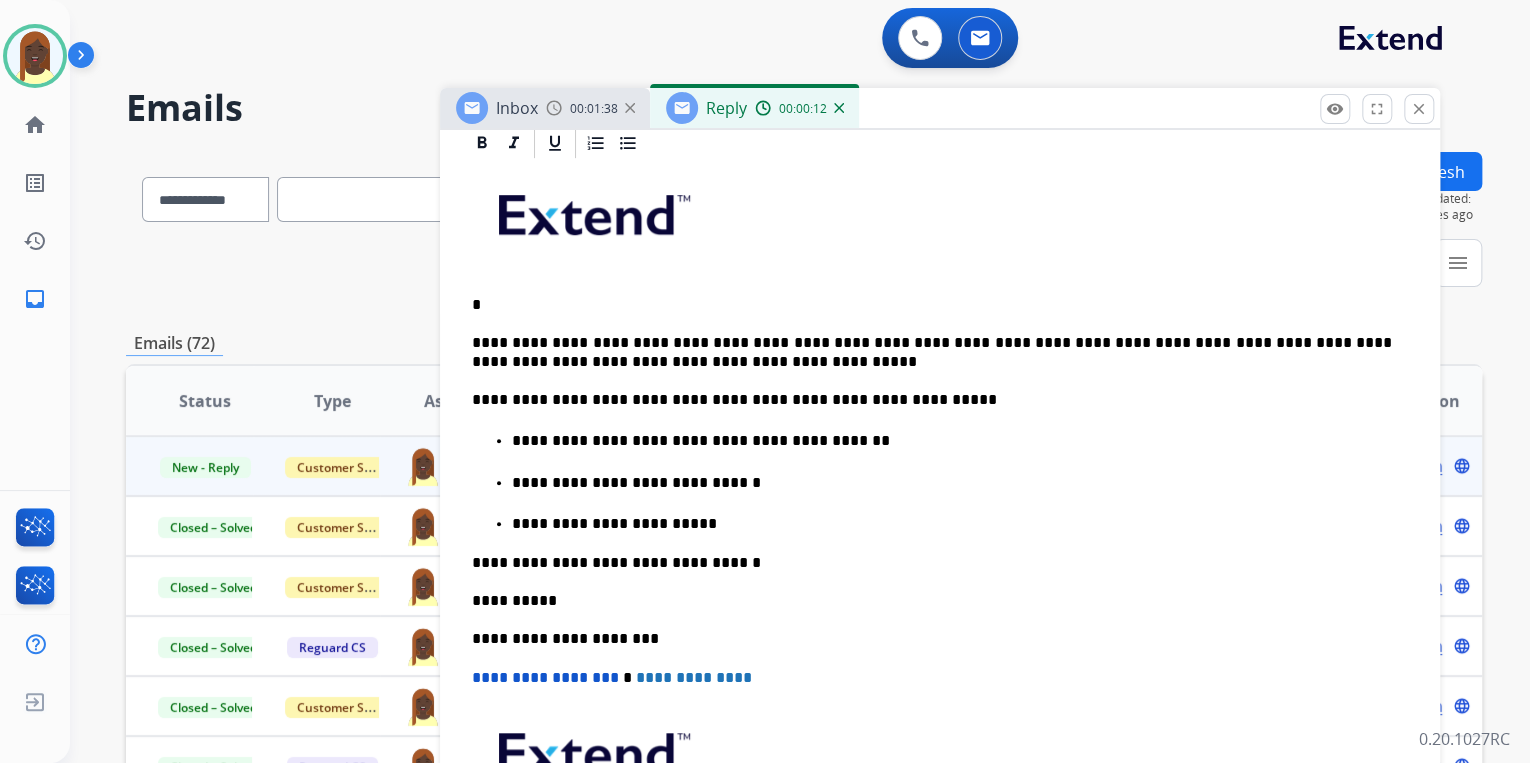 type 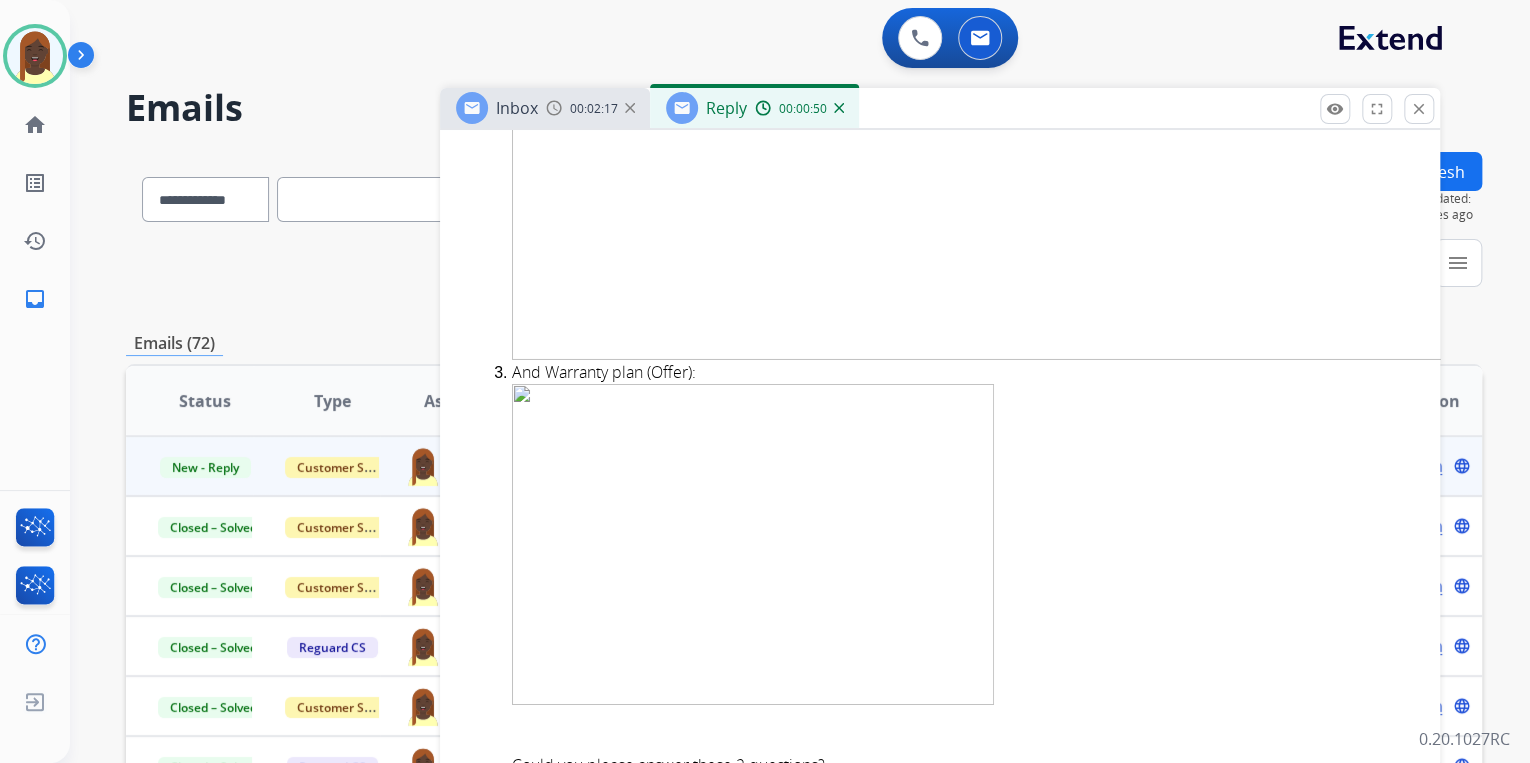 scroll, scrollTop: 3396, scrollLeft: 0, axis: vertical 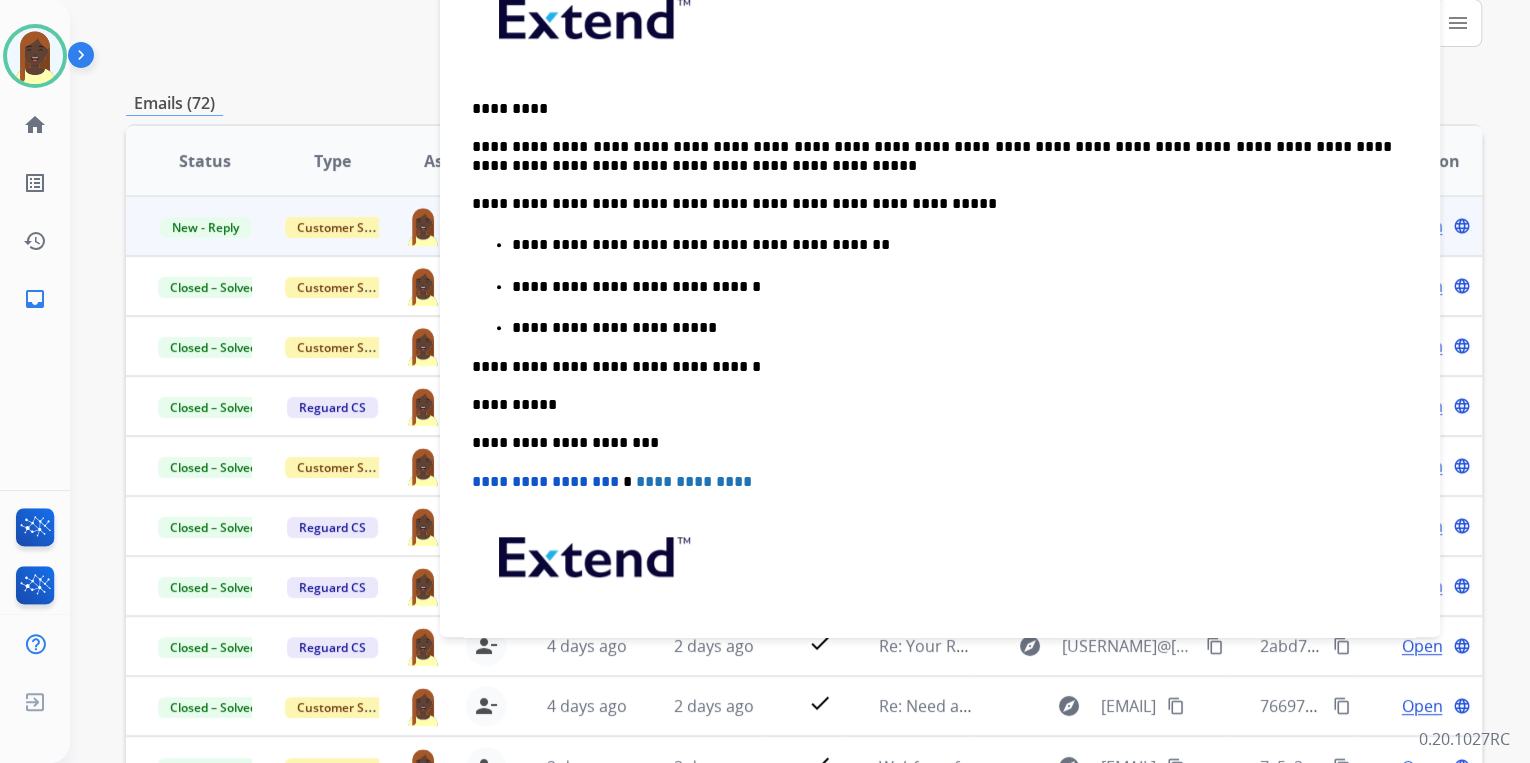 click on "**********" at bounding box center [952, 328] 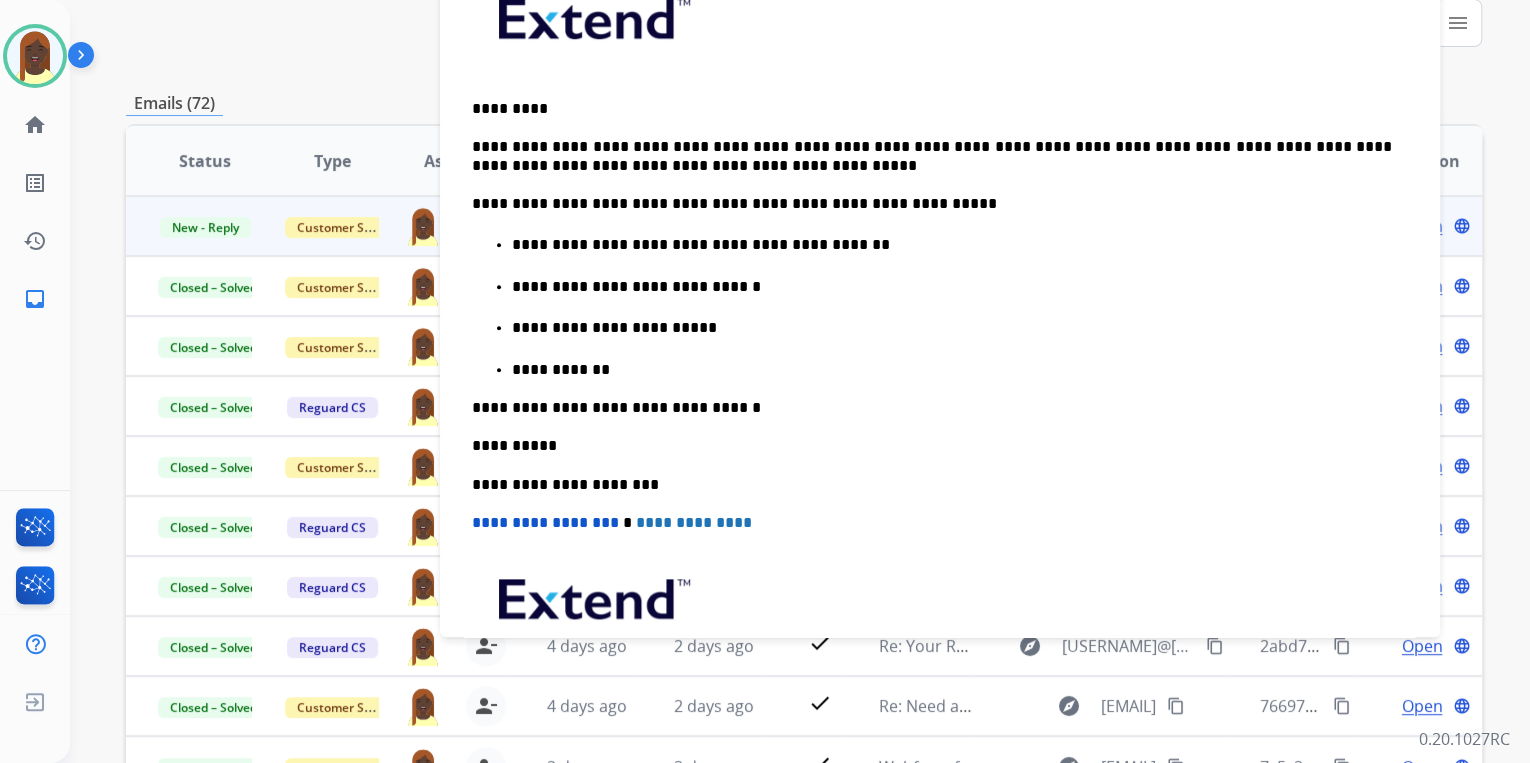 click on "**********" at bounding box center (932, 156) 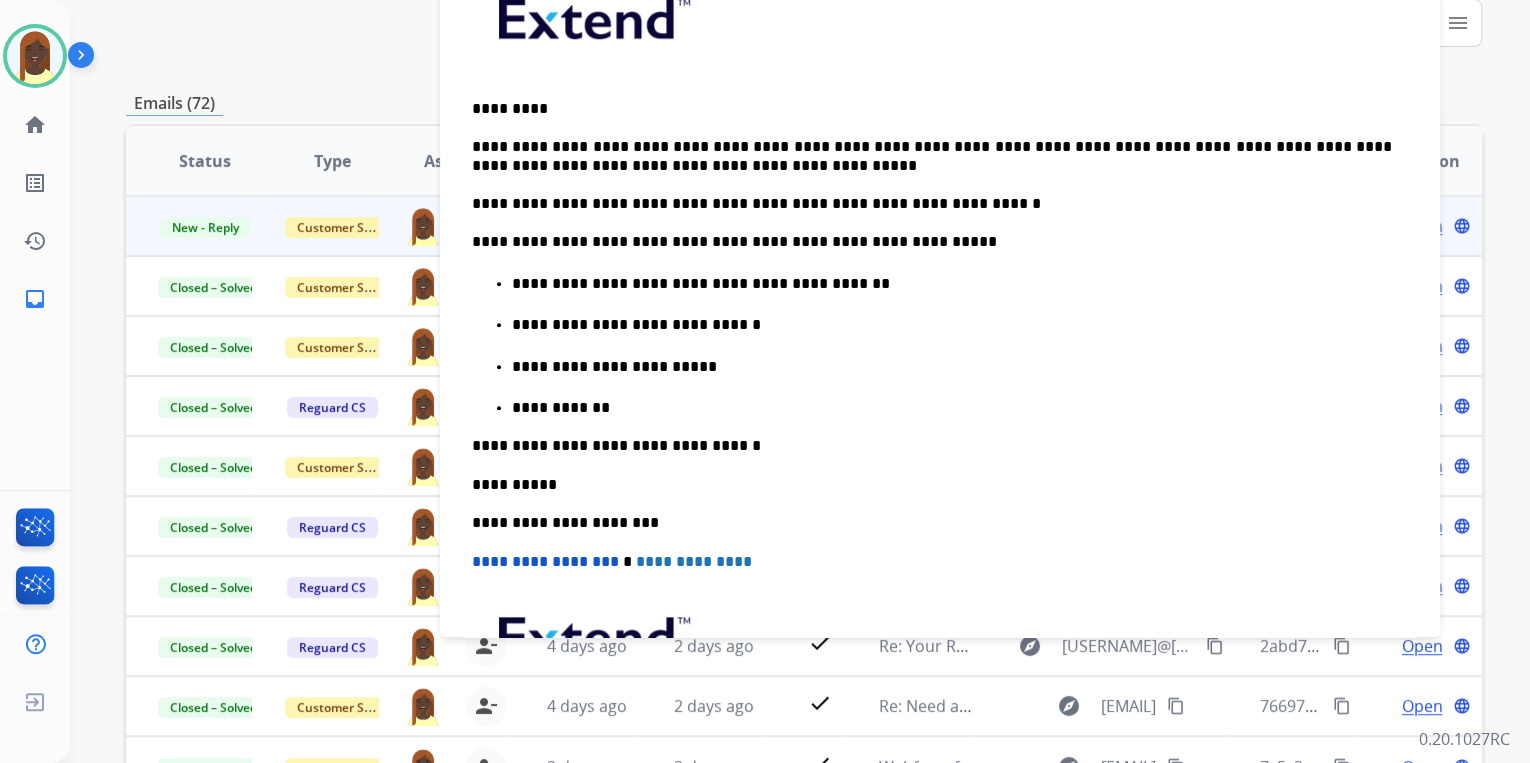 click on "**********" at bounding box center [932, 204] 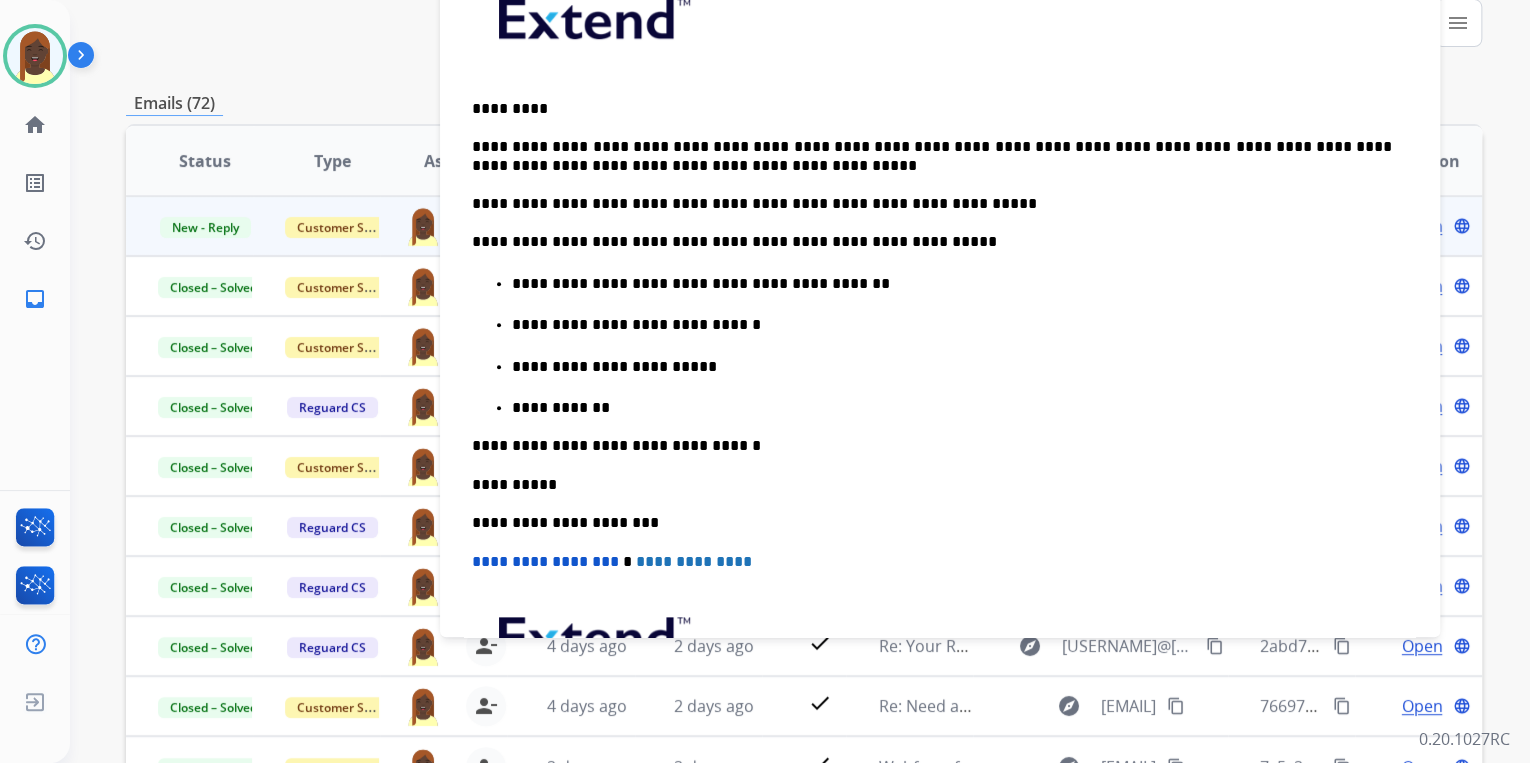 click on "**********" at bounding box center [932, 204] 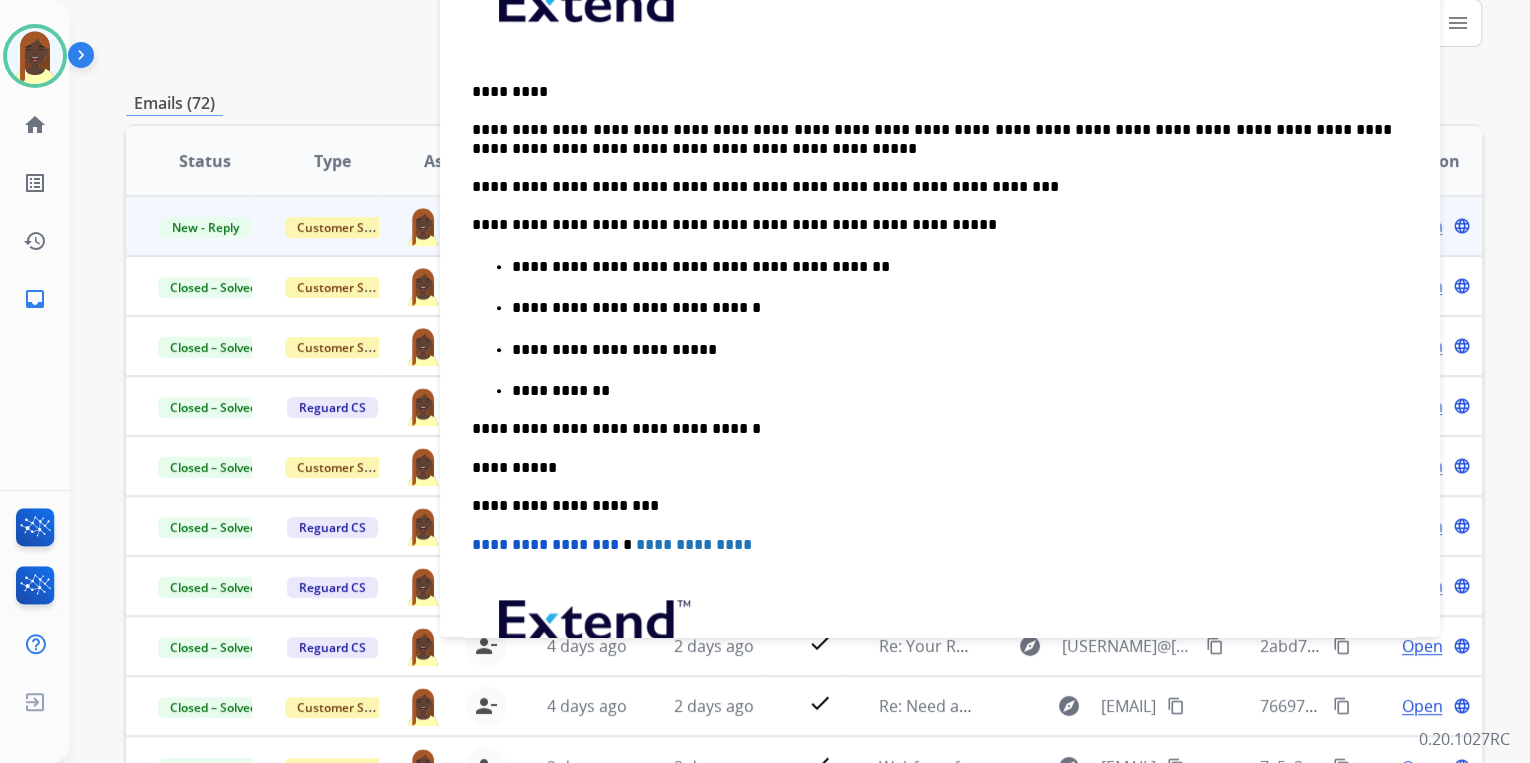 scroll, scrollTop: 516, scrollLeft: 0, axis: vertical 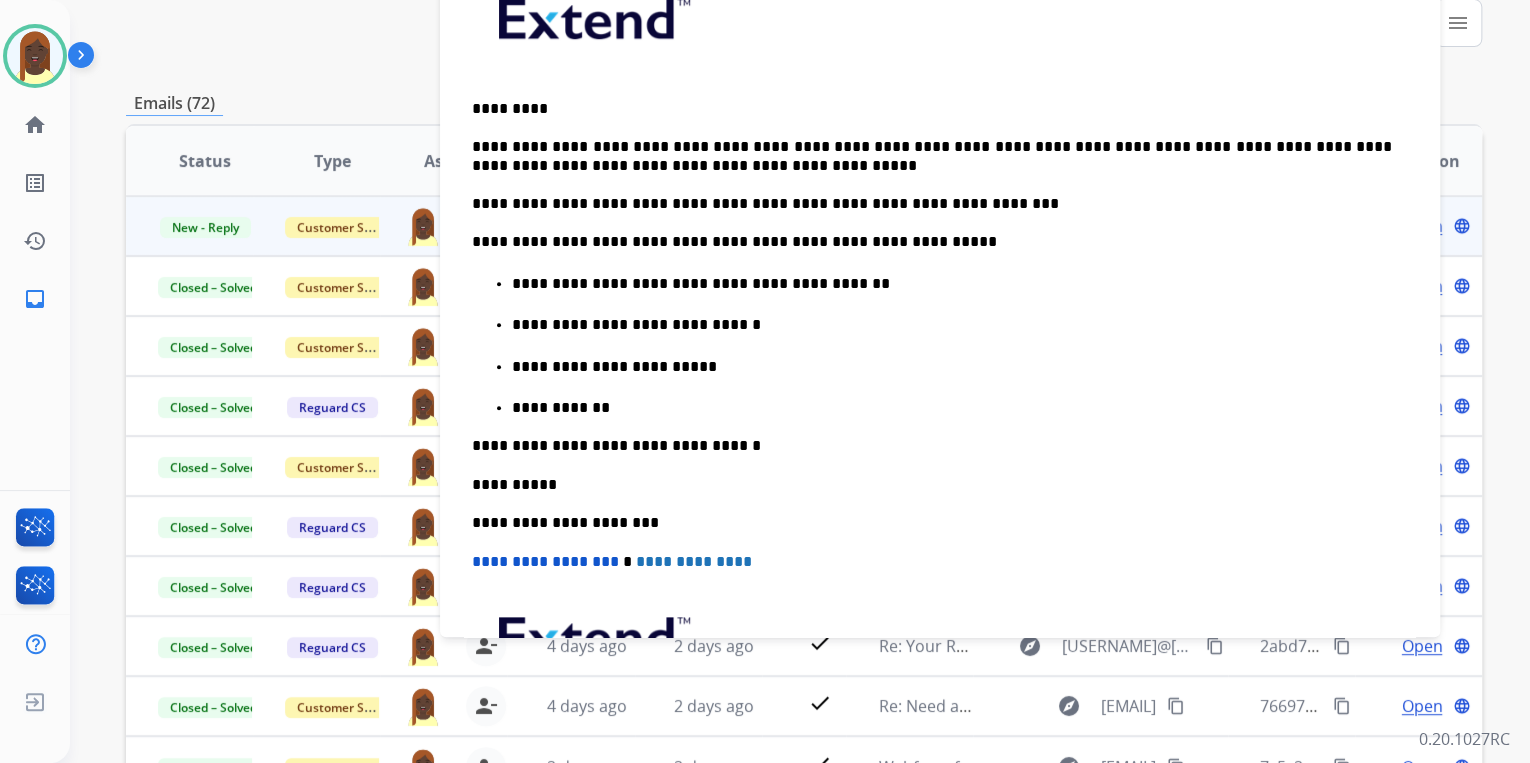 click on "**********" at bounding box center [932, 204] 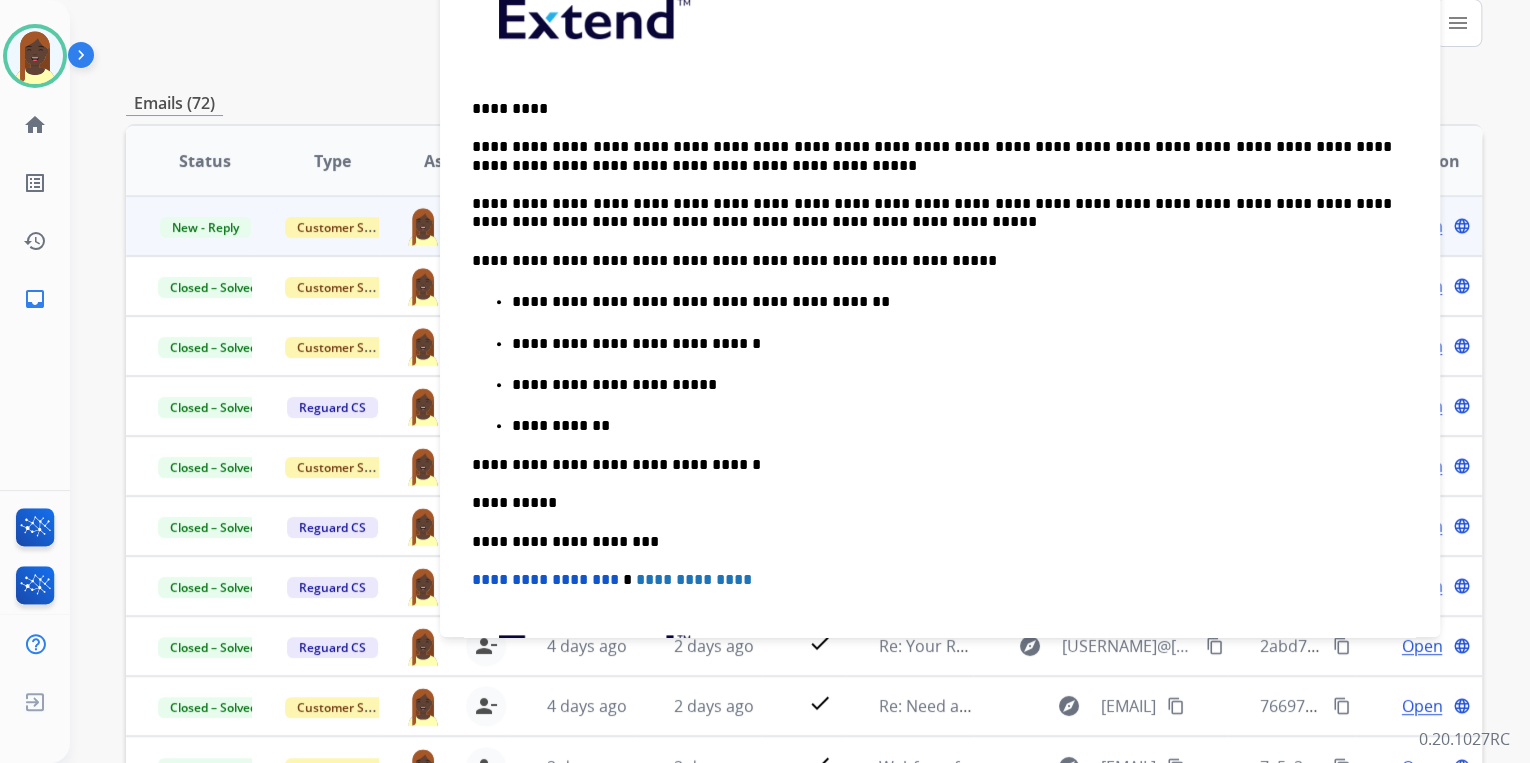 click on "**********" at bounding box center (932, 213) 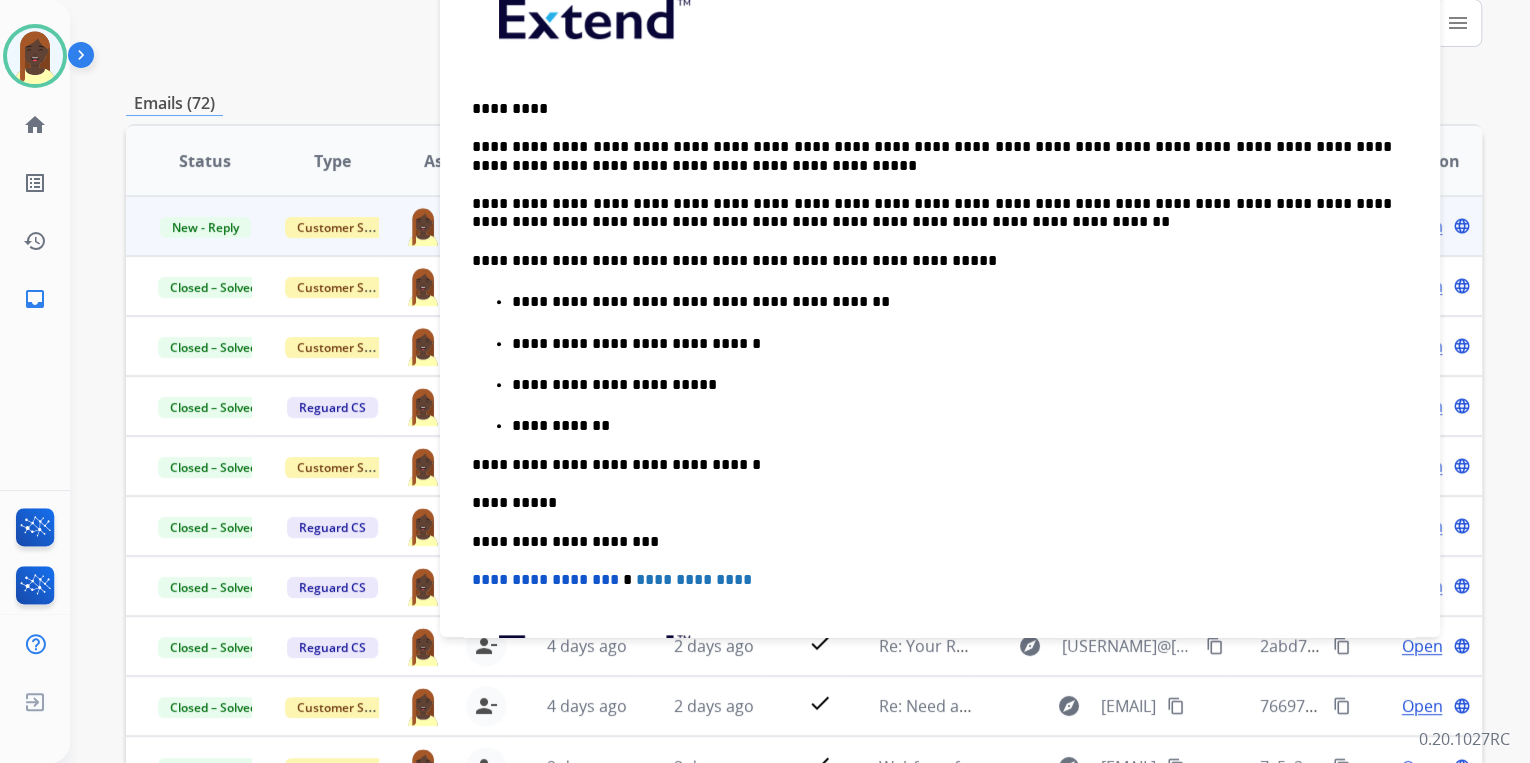 click on "**********" at bounding box center (932, 213) 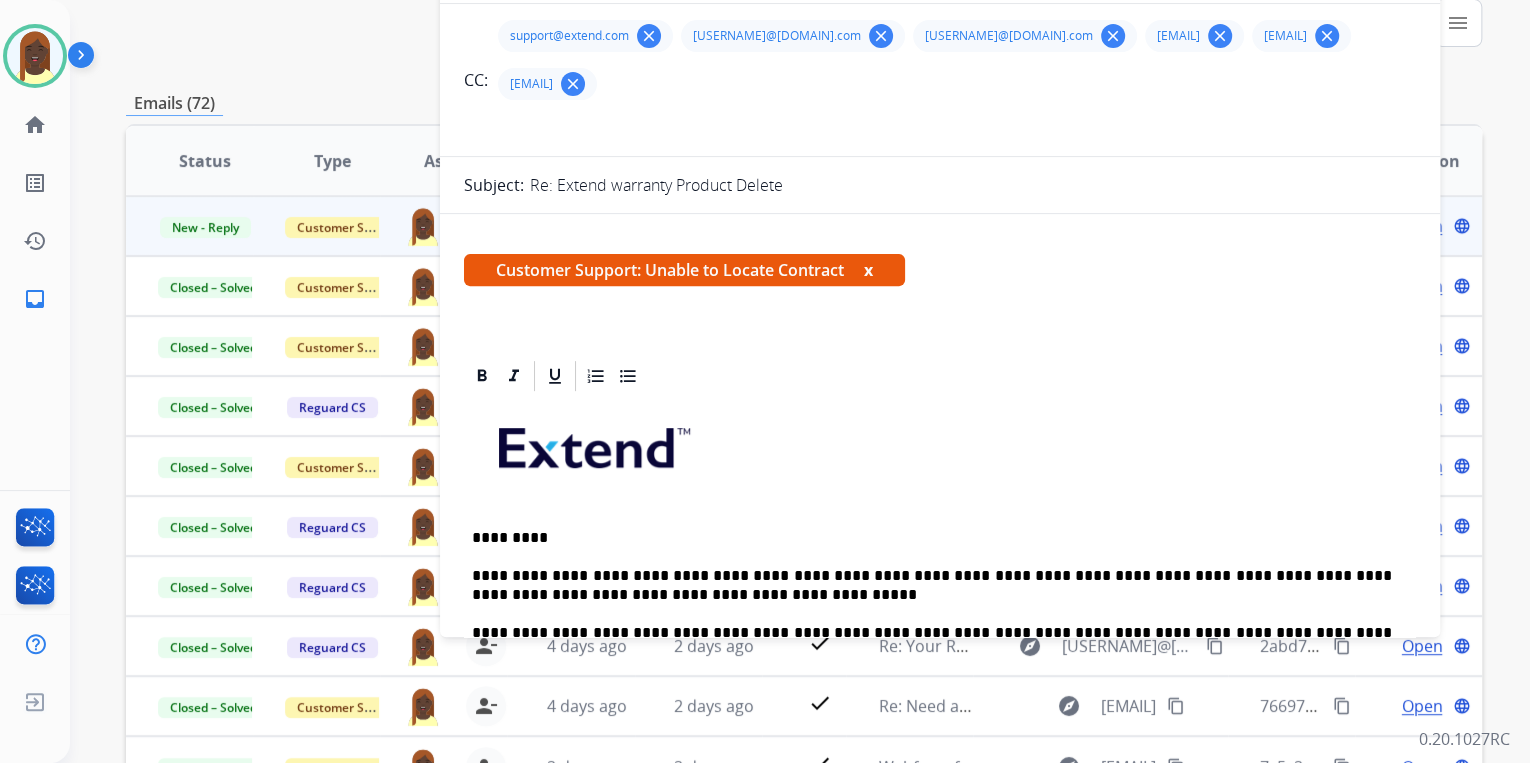 scroll, scrollTop: 0, scrollLeft: 0, axis: both 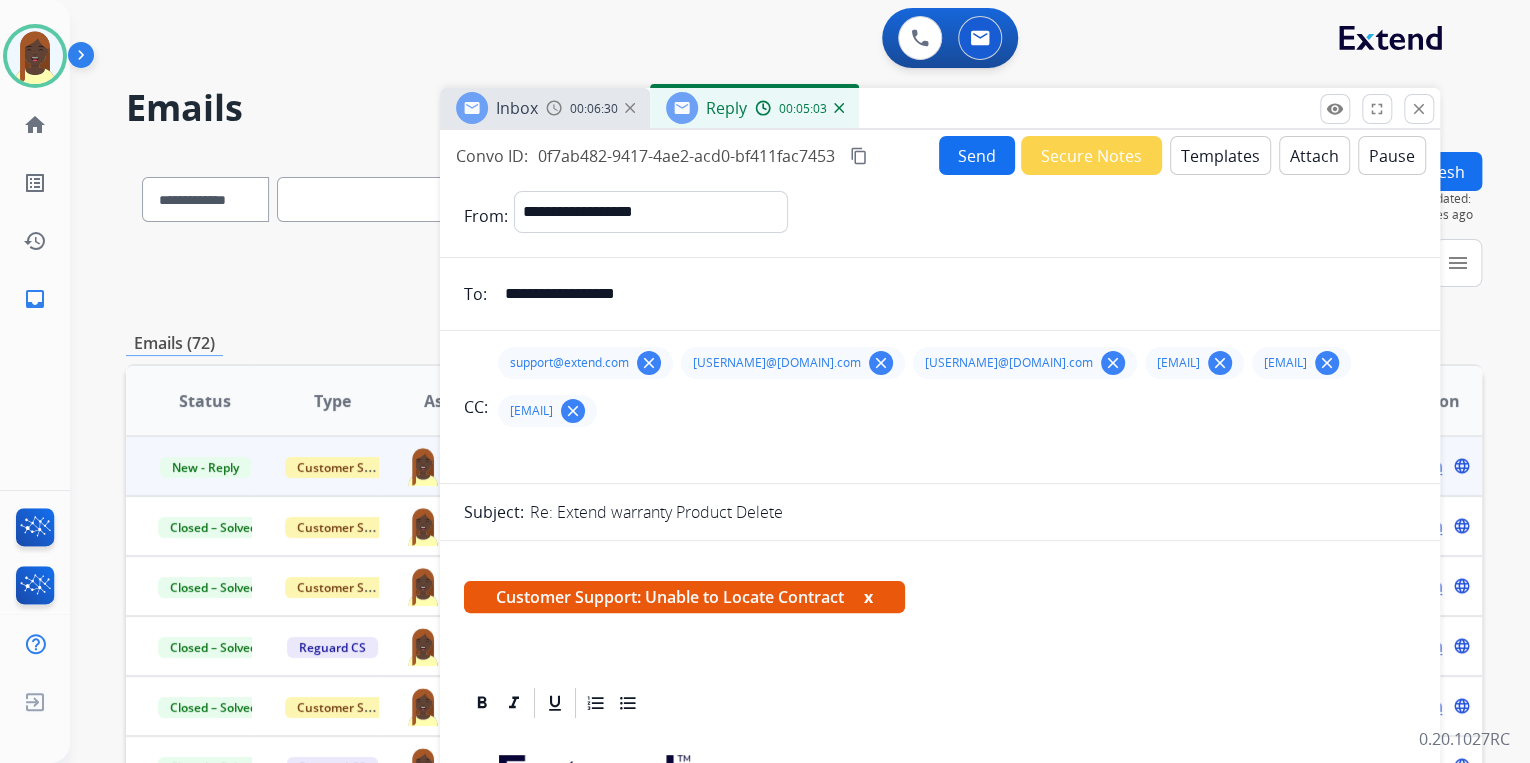 click on "Send" at bounding box center [977, 155] 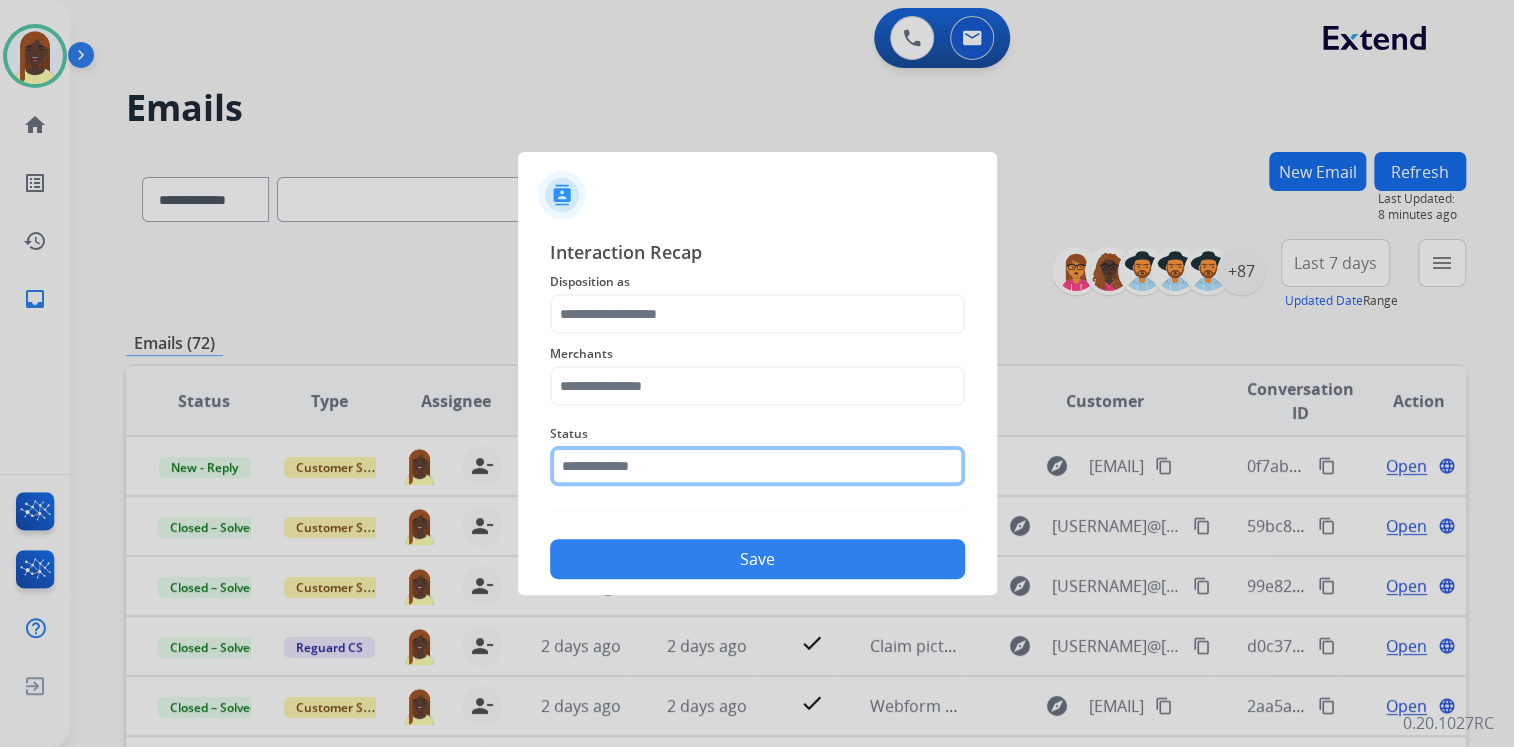 click 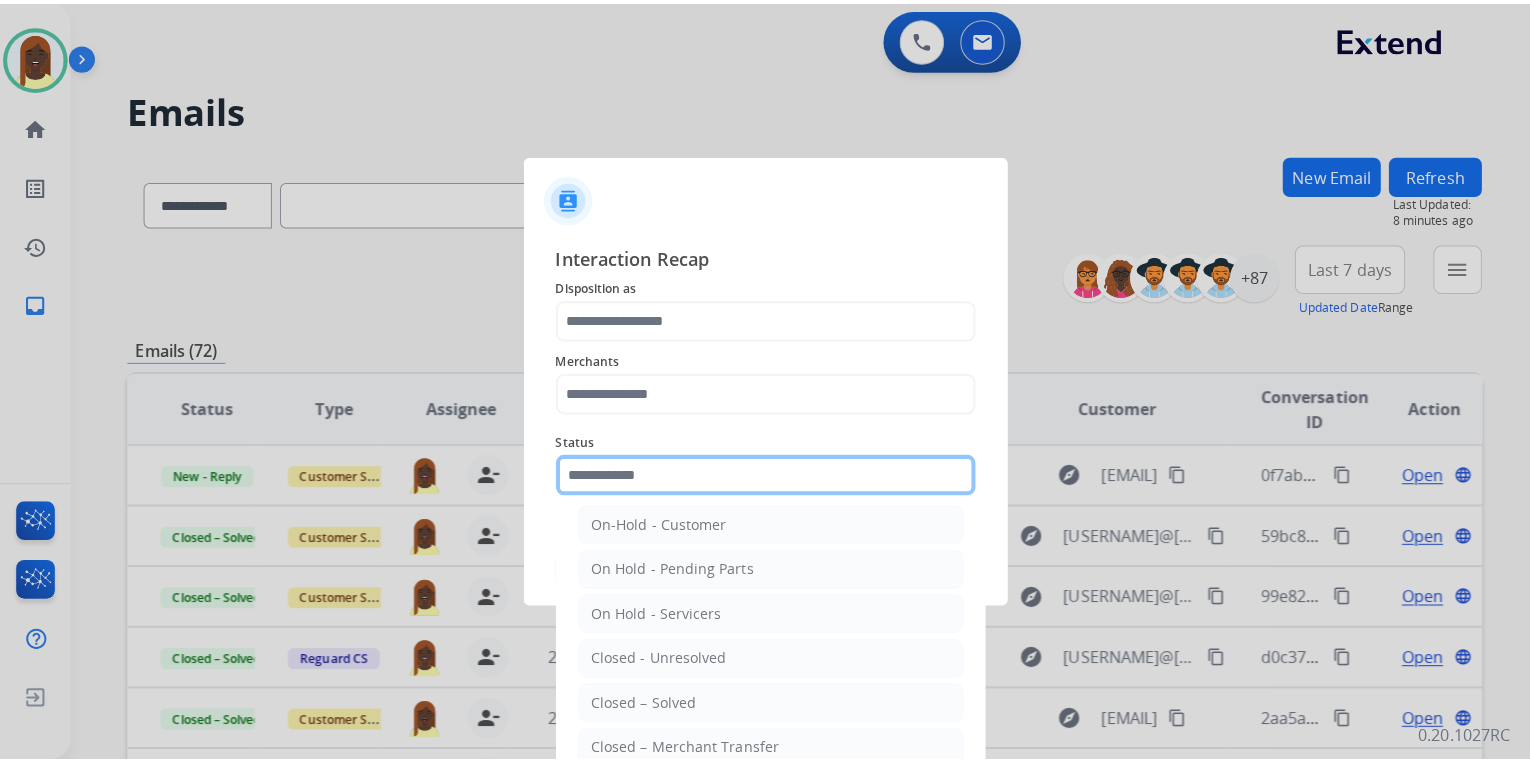 scroll, scrollTop: 80, scrollLeft: 0, axis: vertical 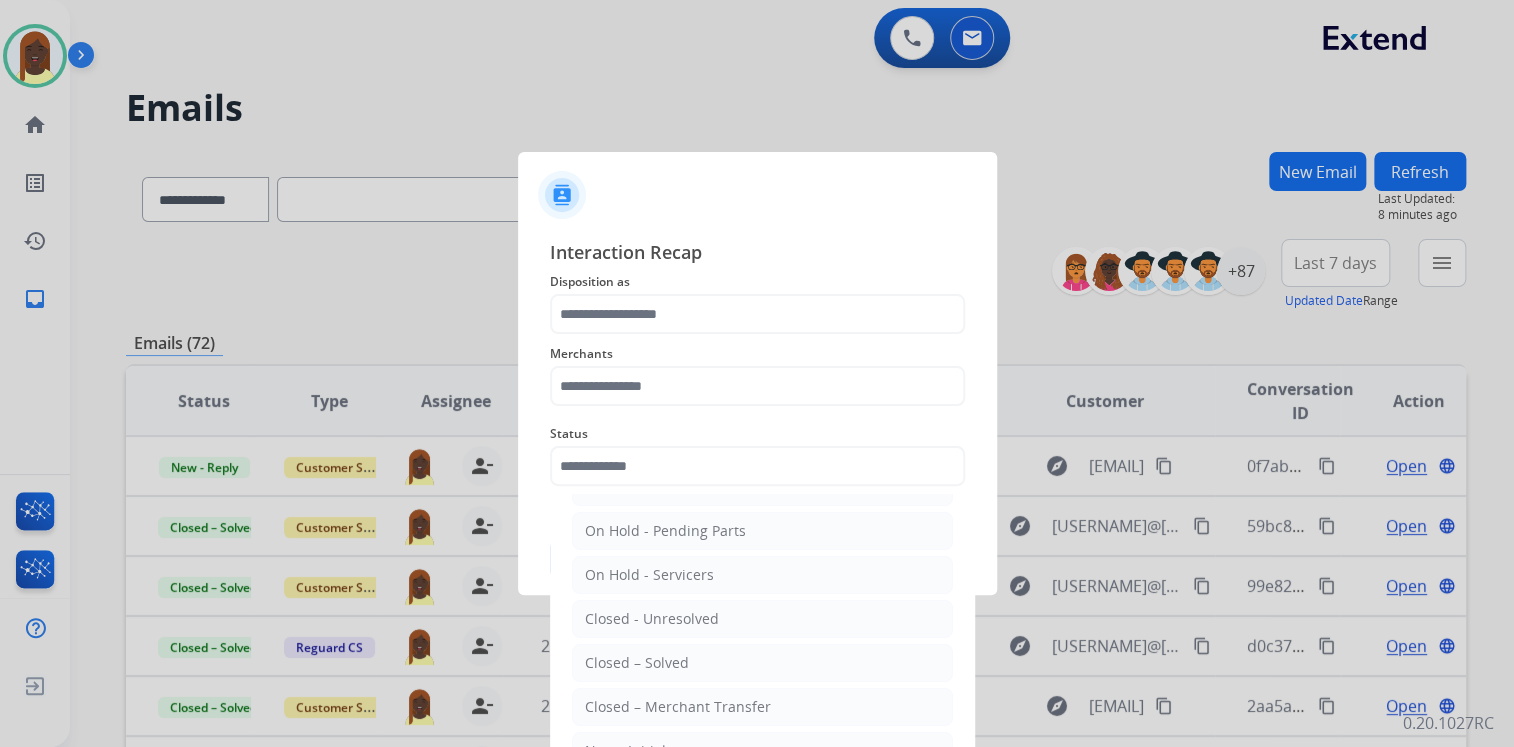 drag, startPoint x: 681, startPoint y: 649, endPoint x: 672, endPoint y: 608, distance: 41.976185 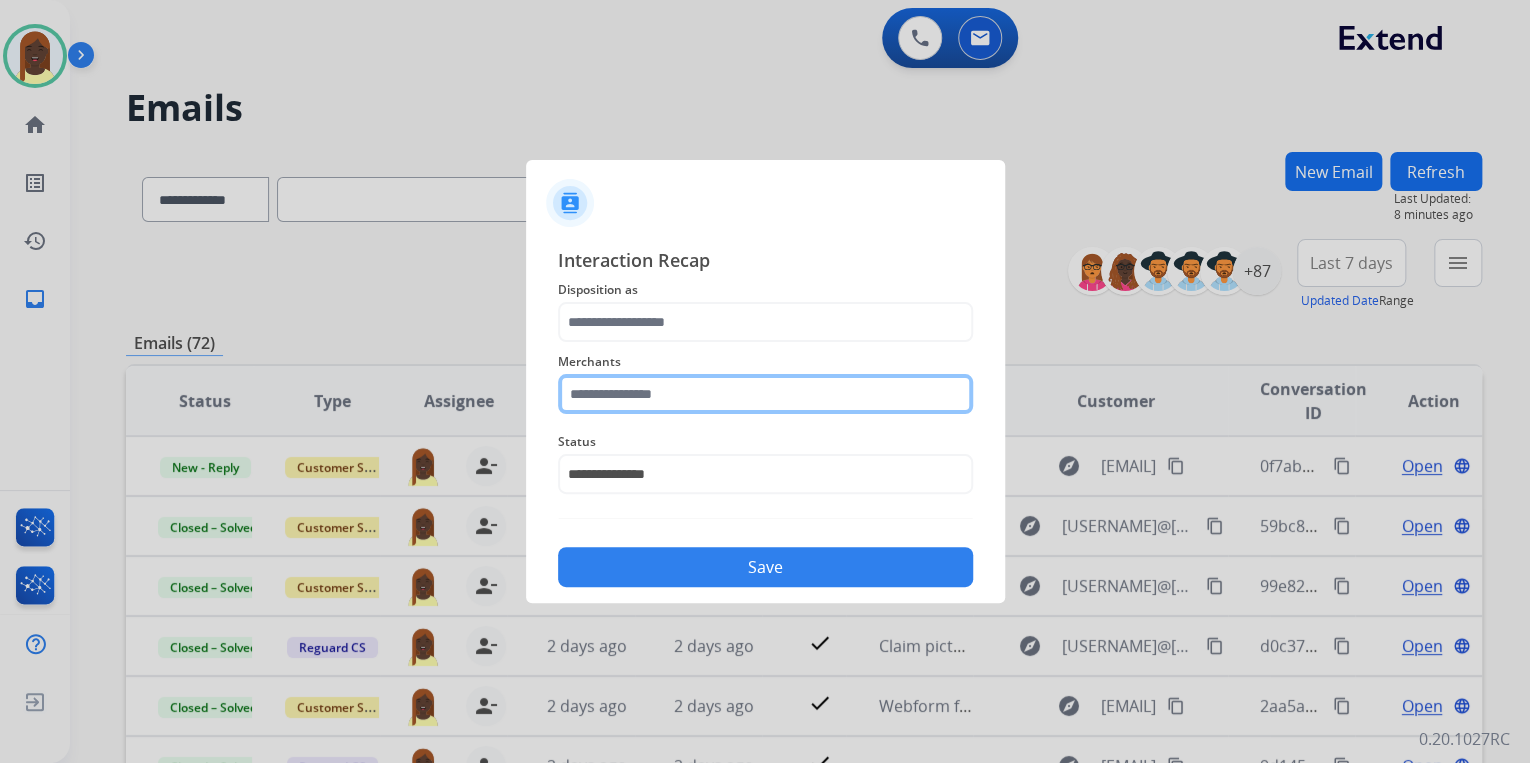 click 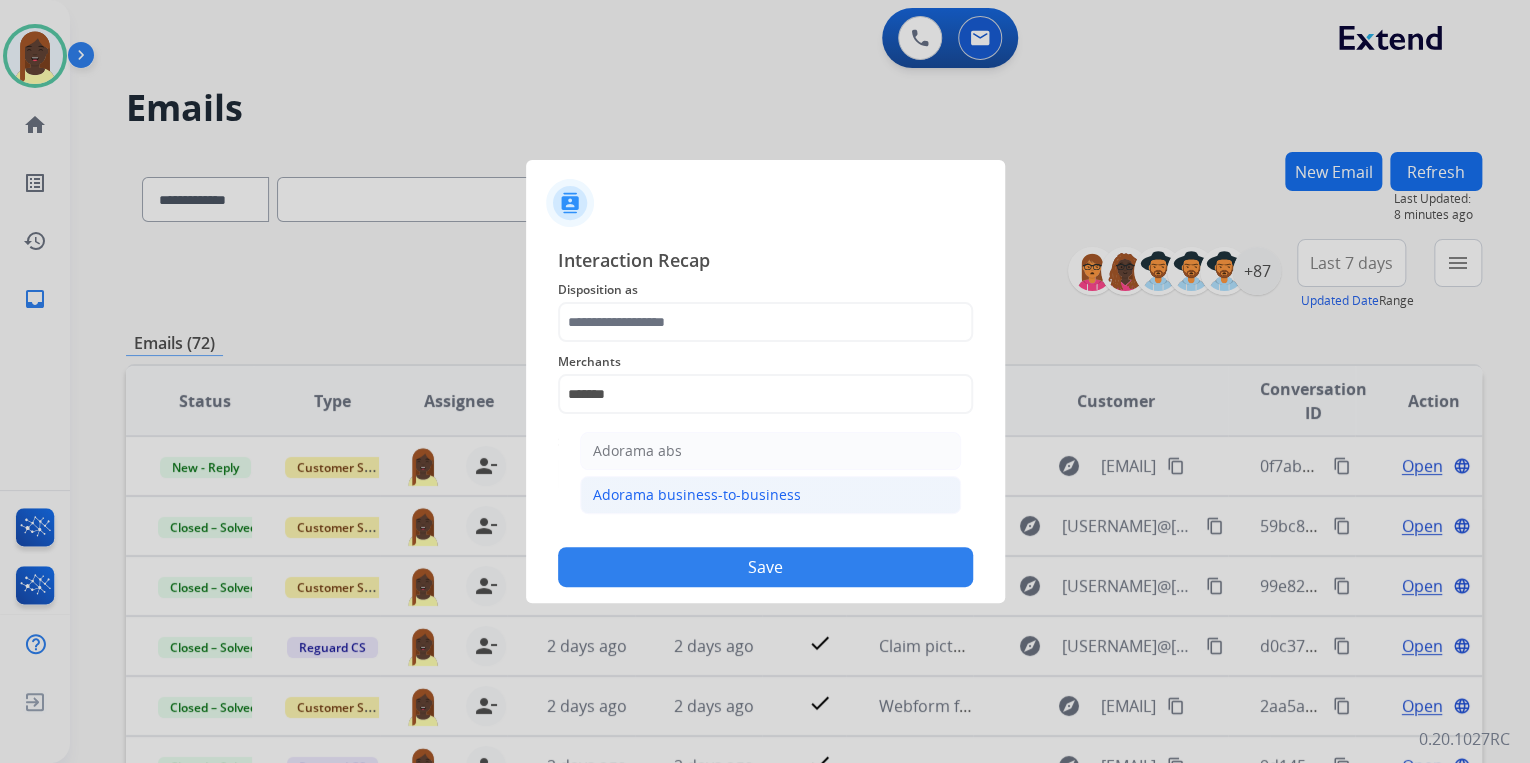 click on "Adorama business-to-business" 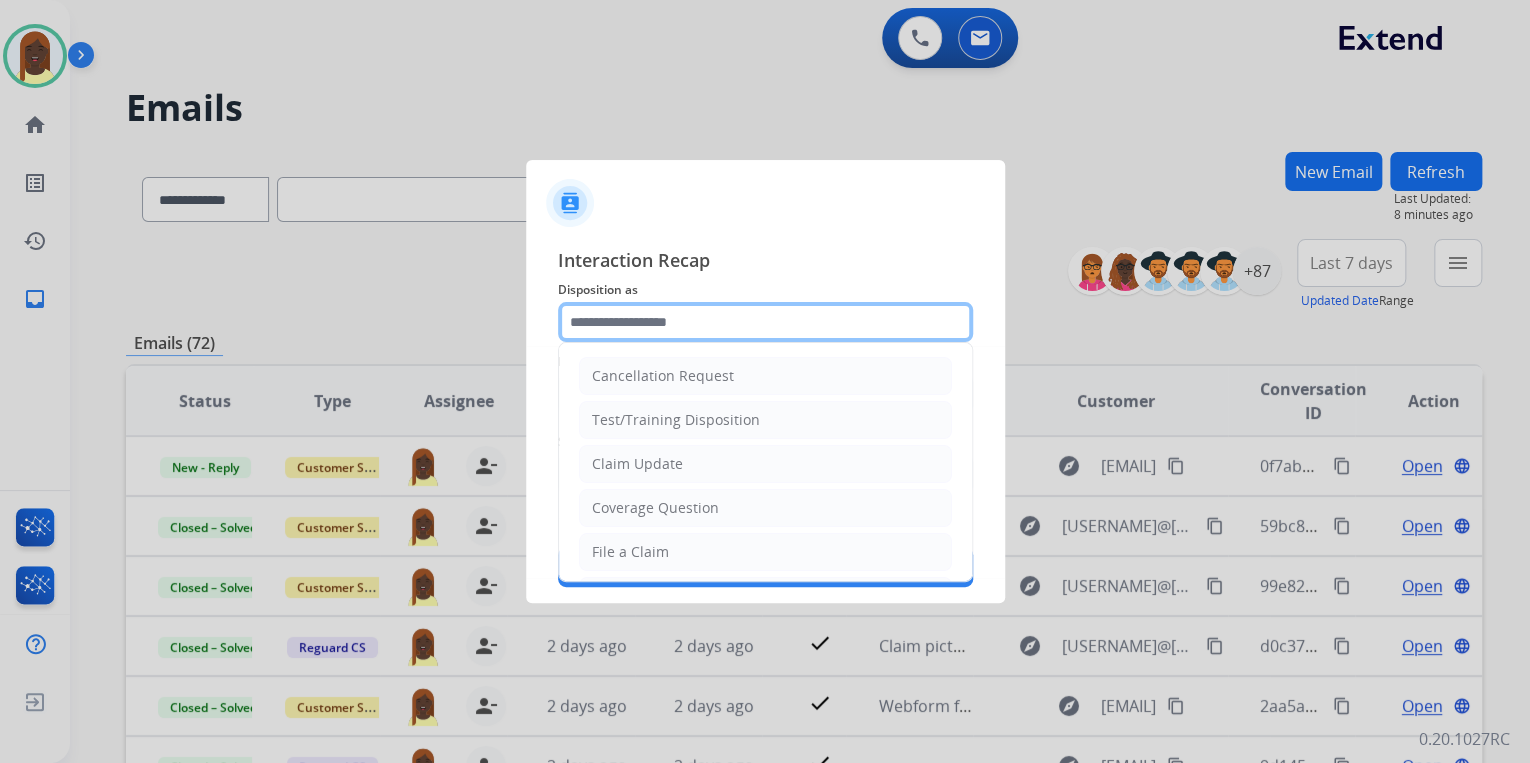 click 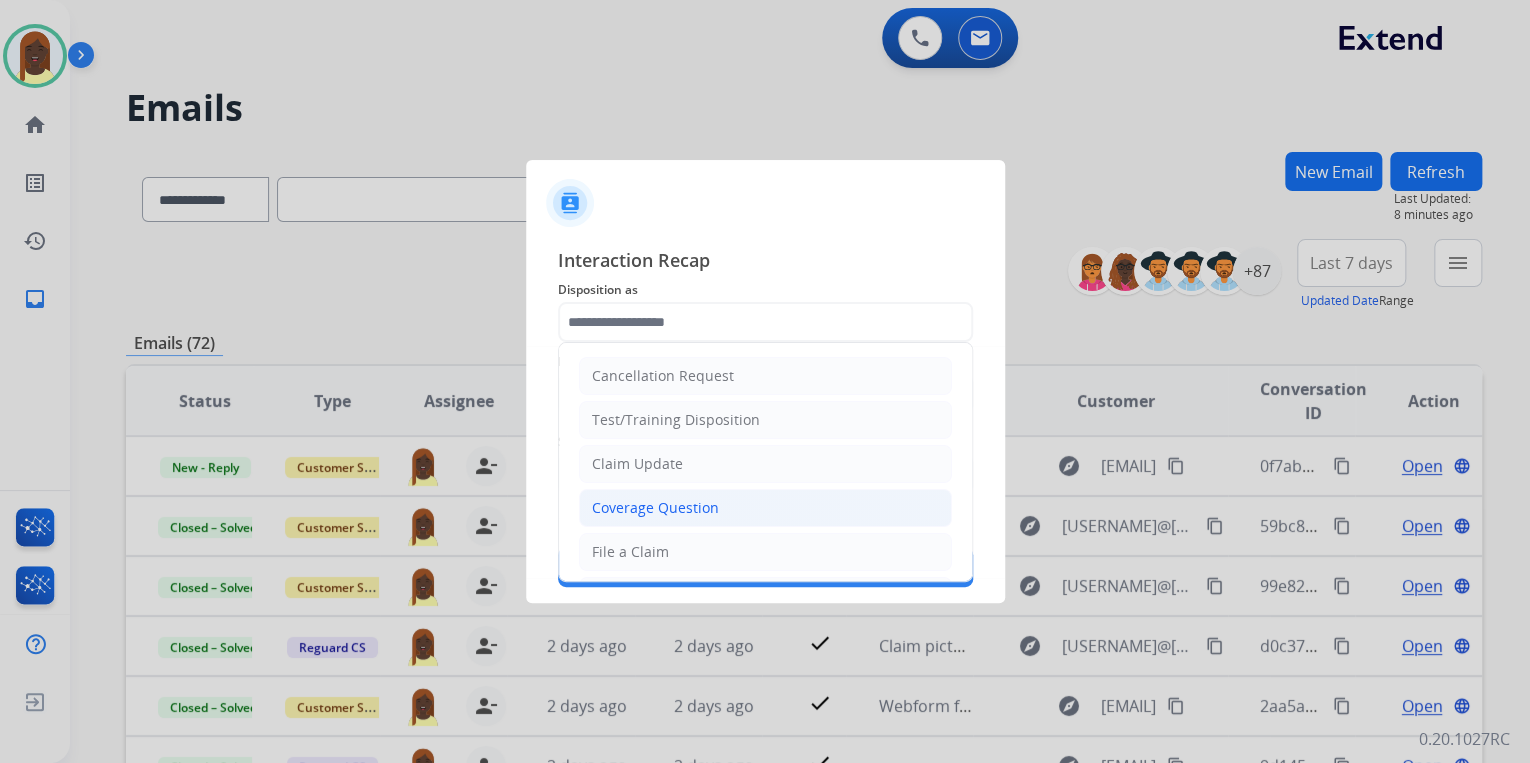 click on "Coverage Question" 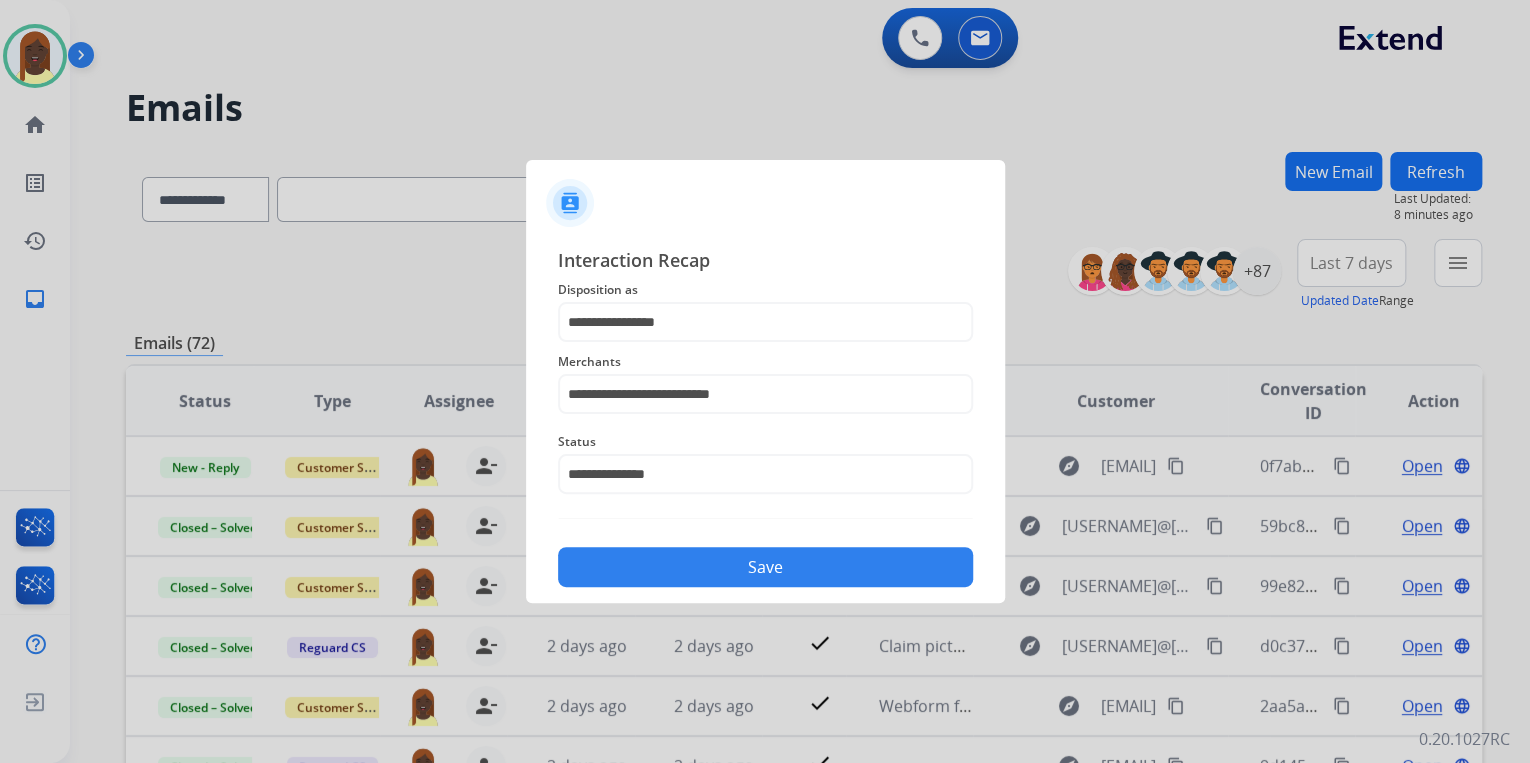 click on "Save" 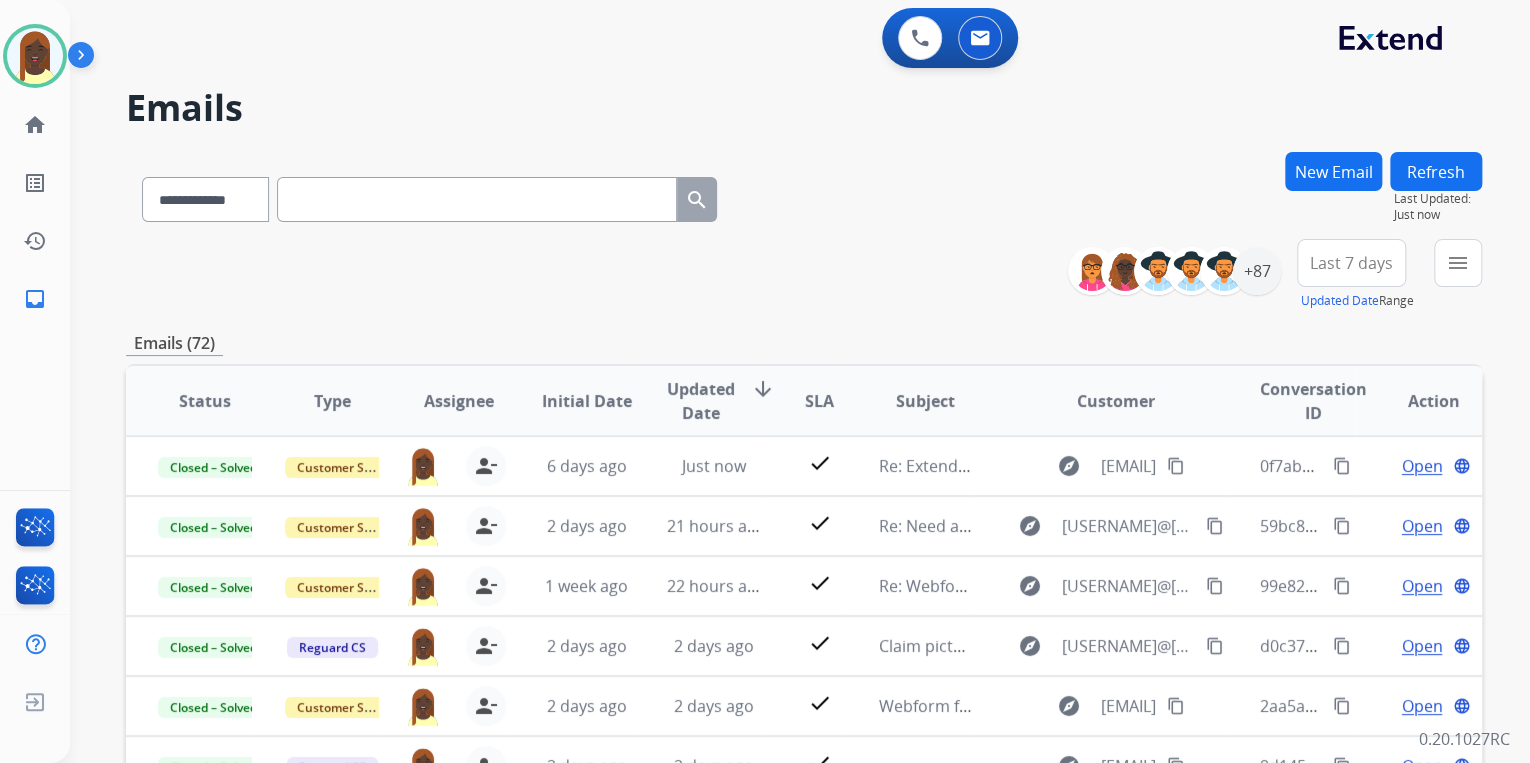 click on "**********" at bounding box center (804, 275) 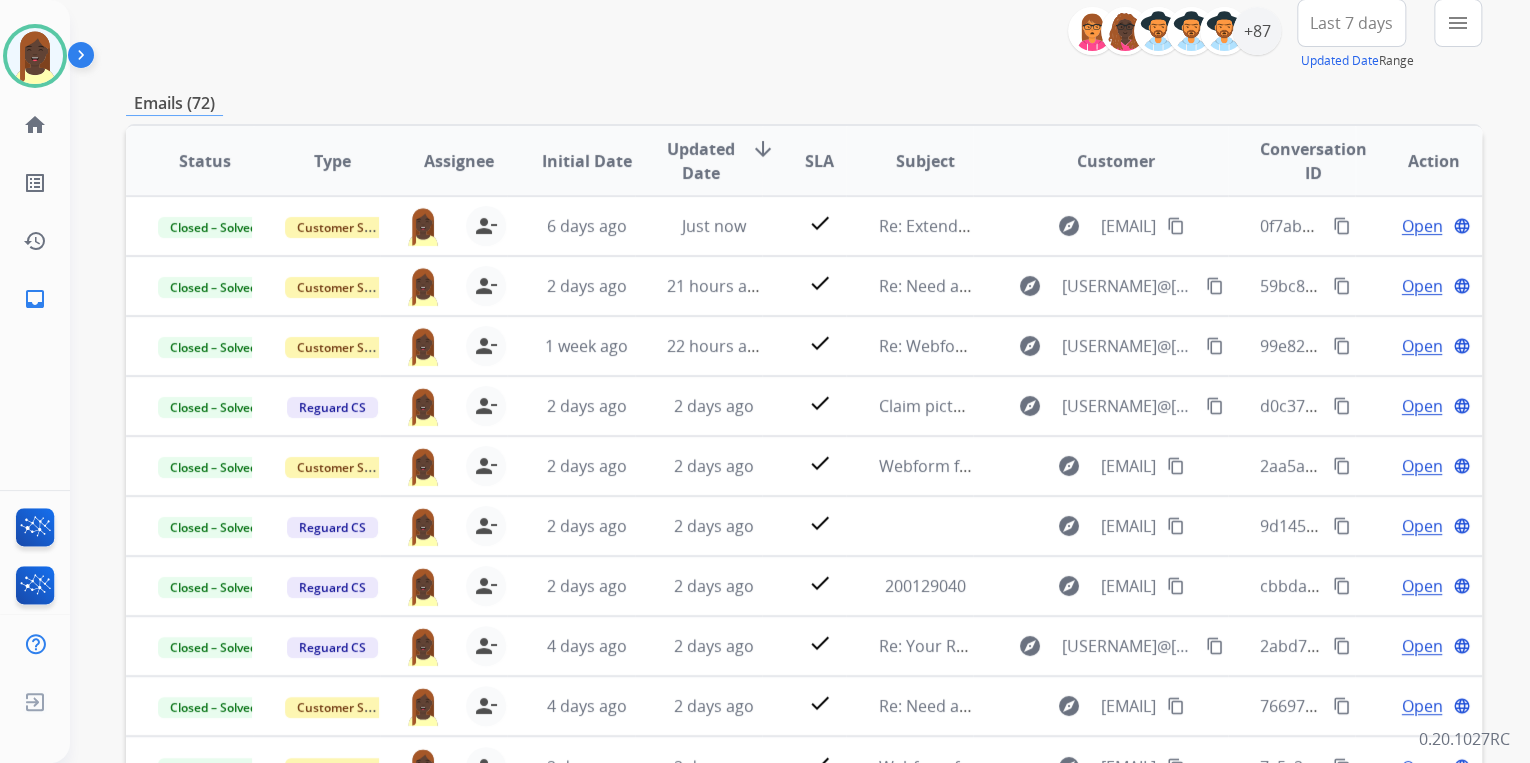 scroll, scrollTop: 0, scrollLeft: 0, axis: both 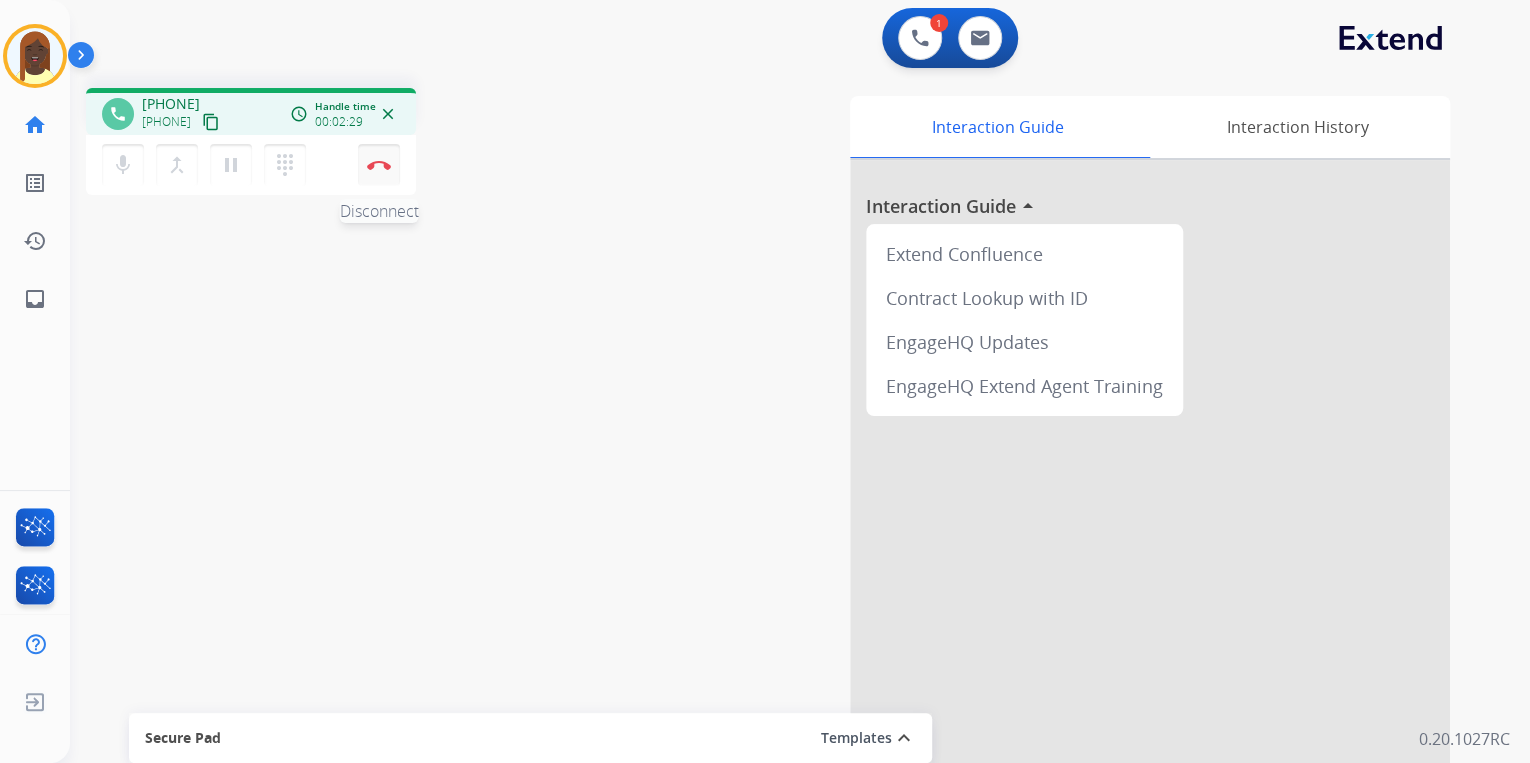 click at bounding box center [379, 165] 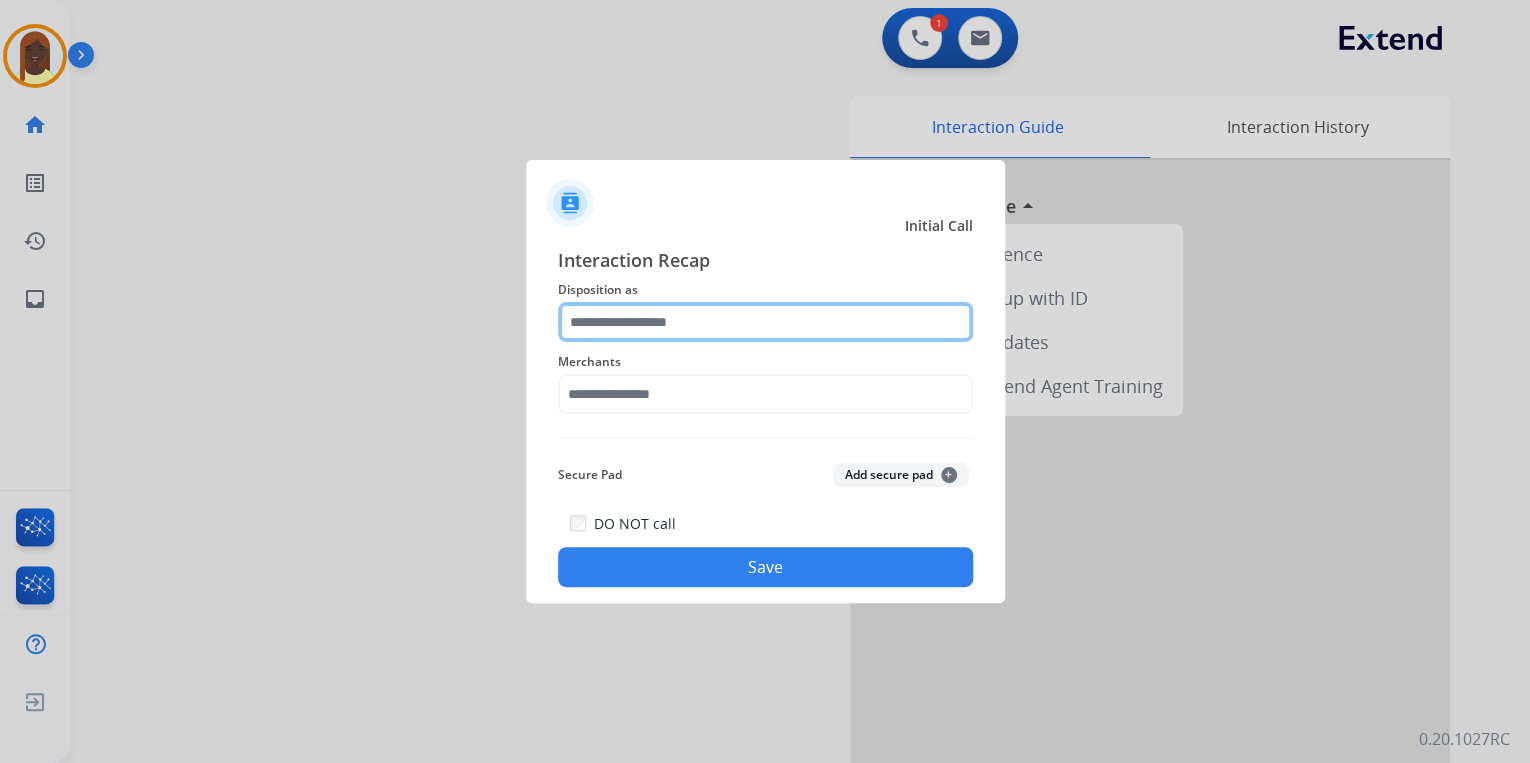 click 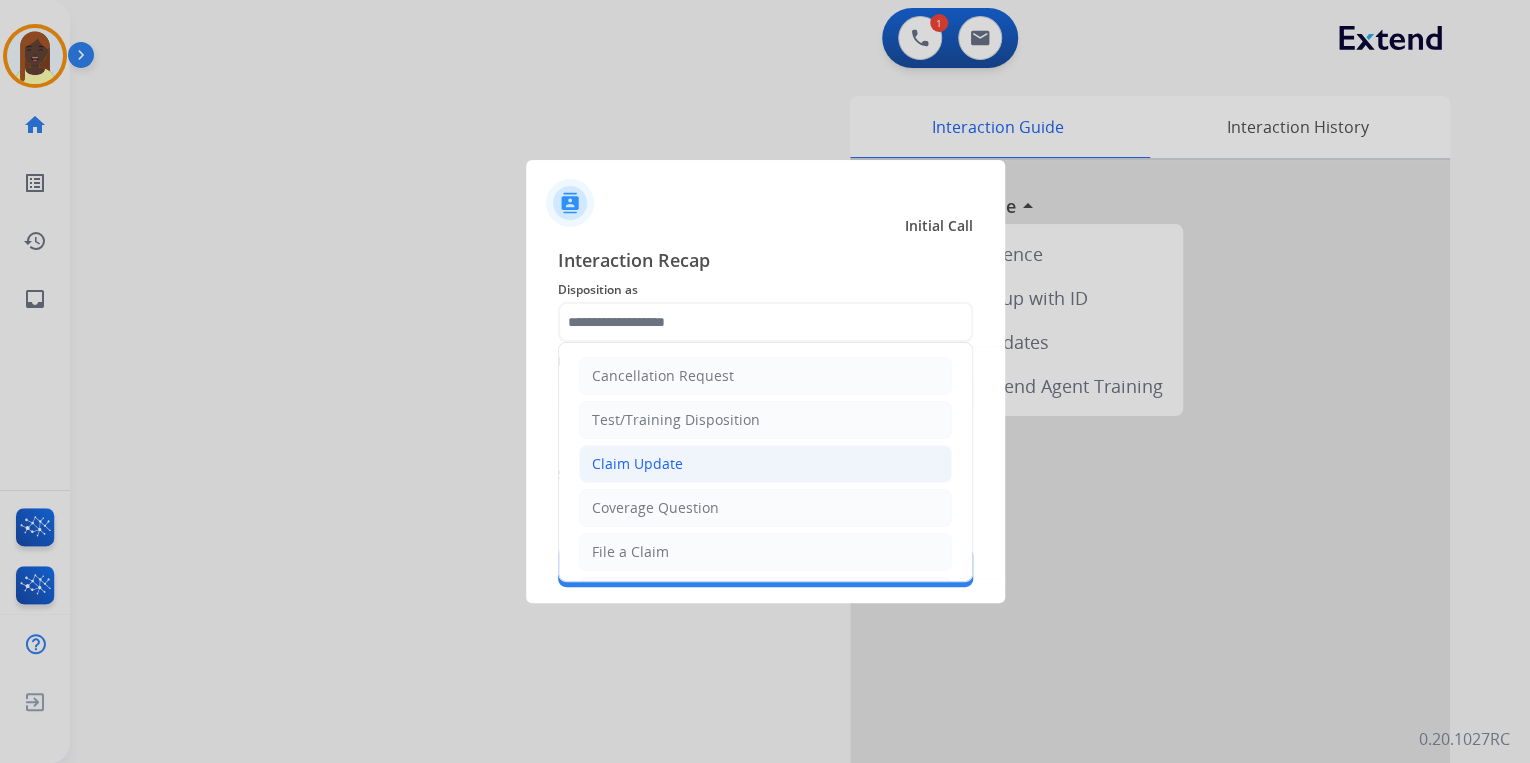 click on "Claim Update" 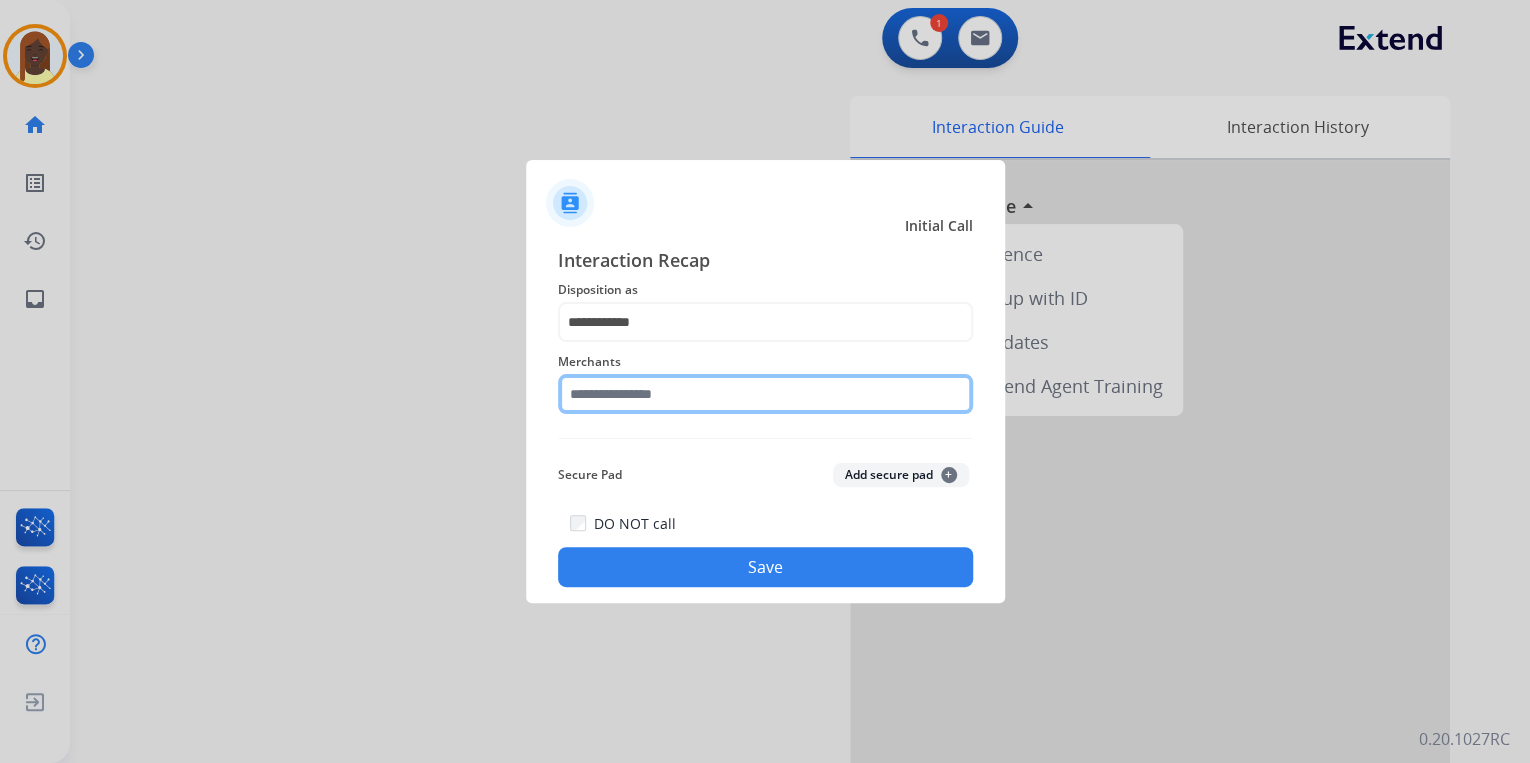 click 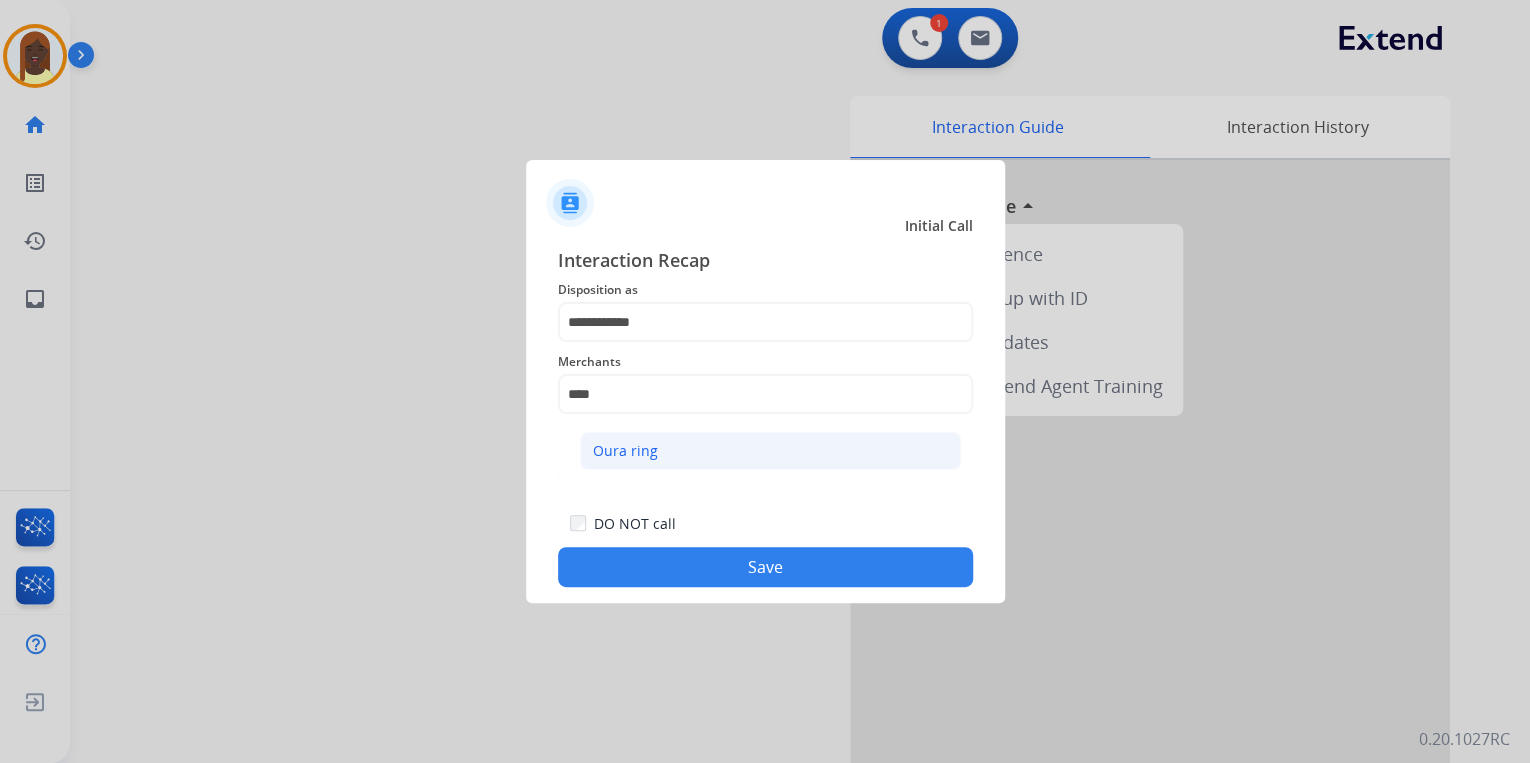 click on "Oura ring" 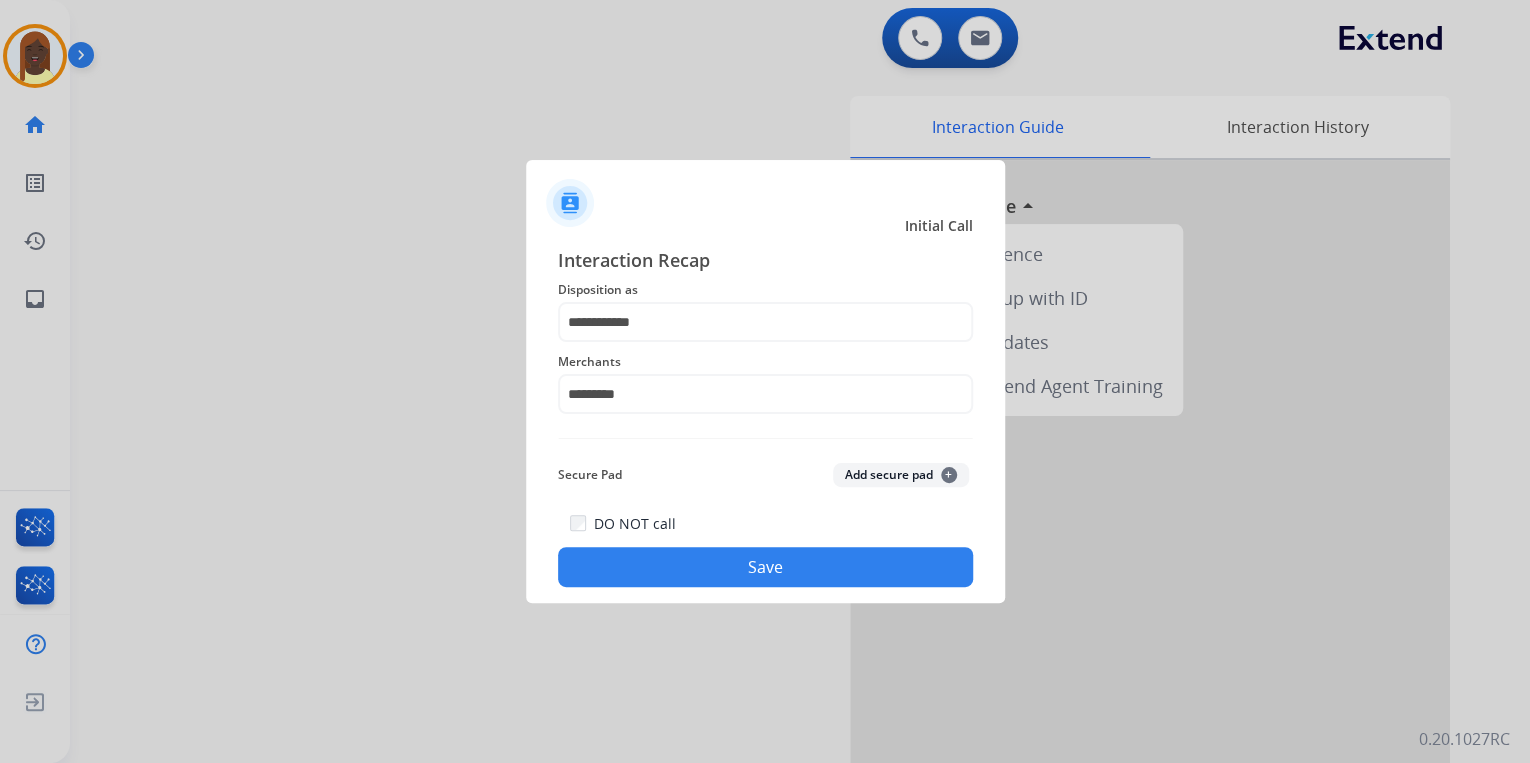 click on "Save" 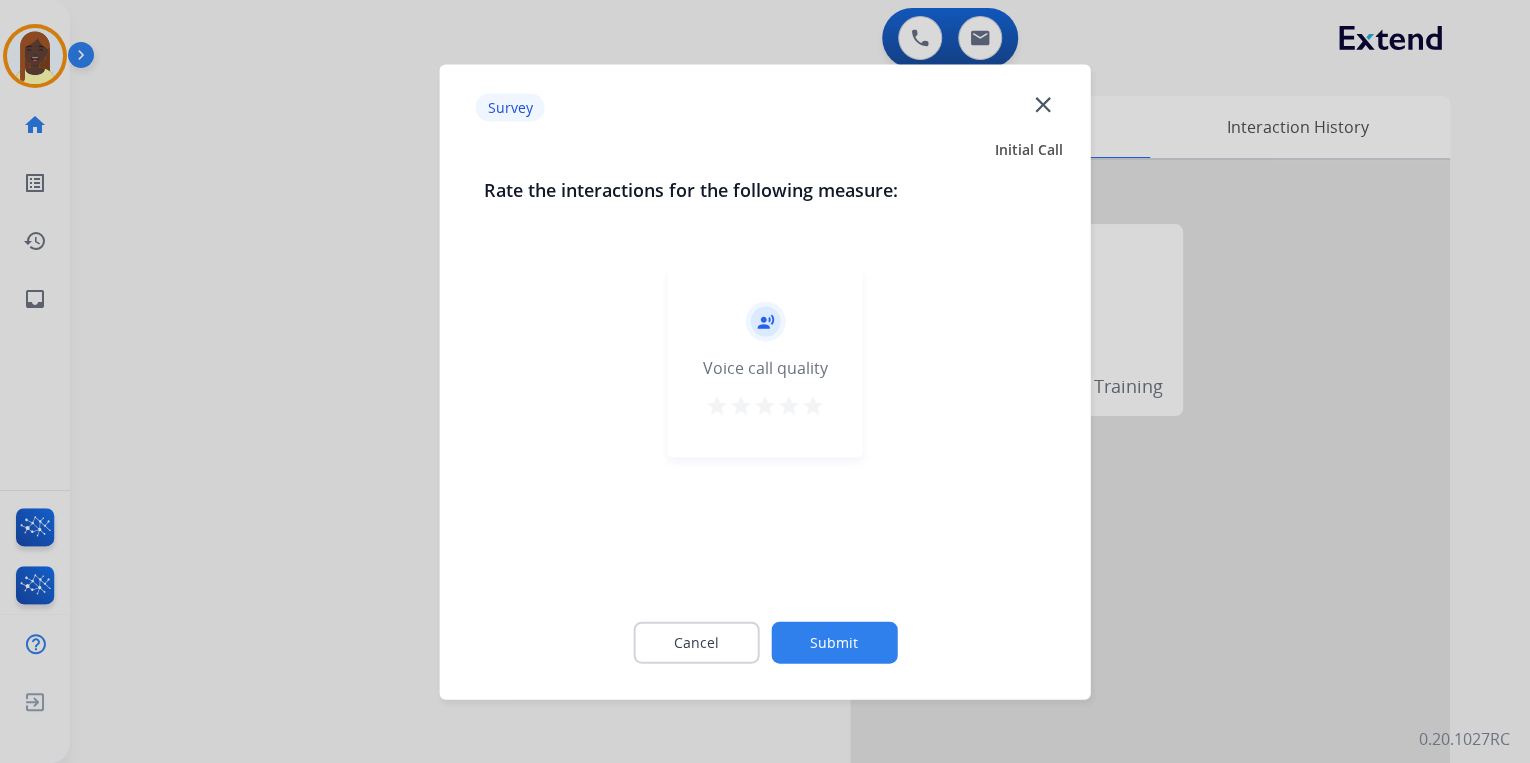 click on "star" at bounding box center (813, 405) 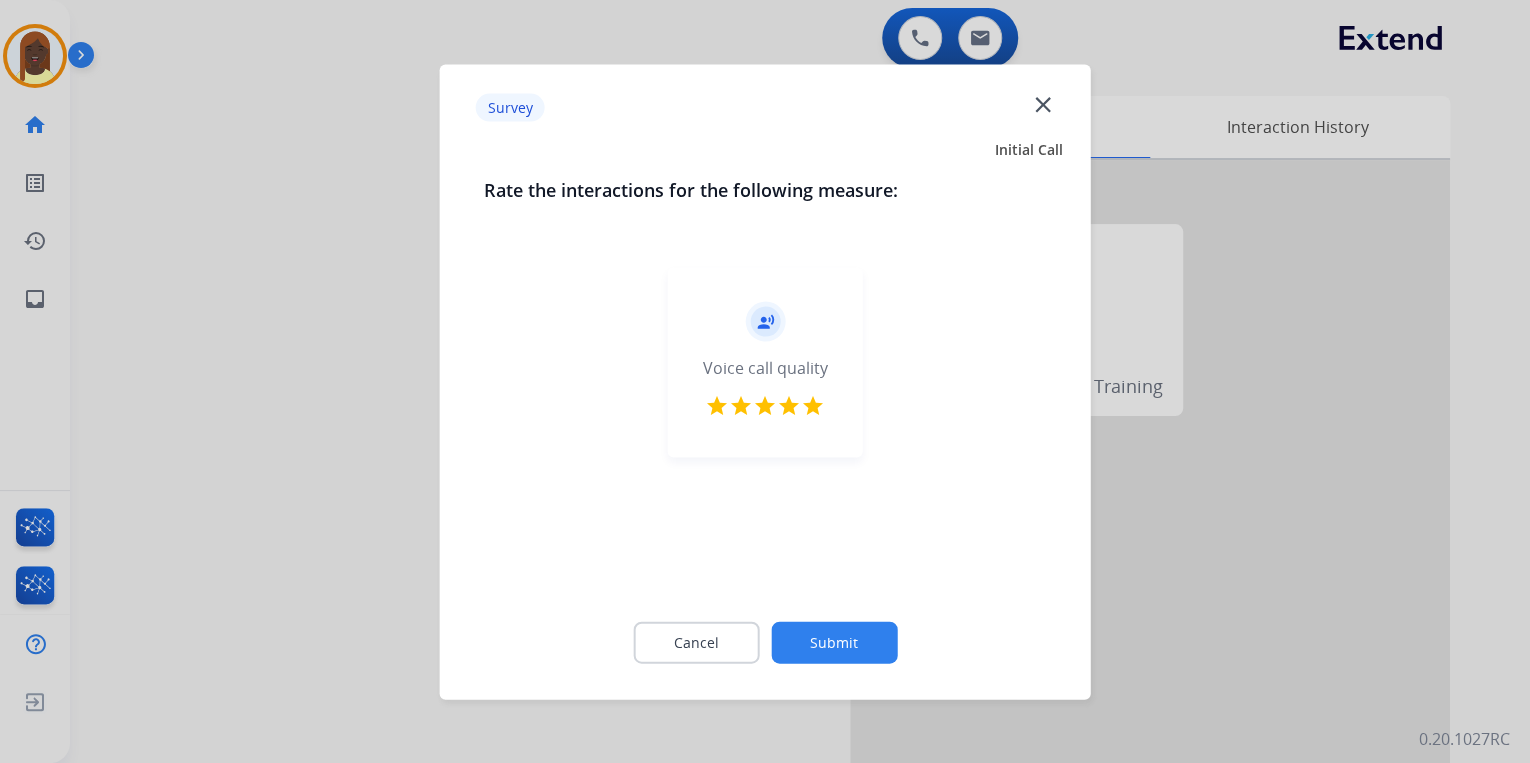 click on "Submit" 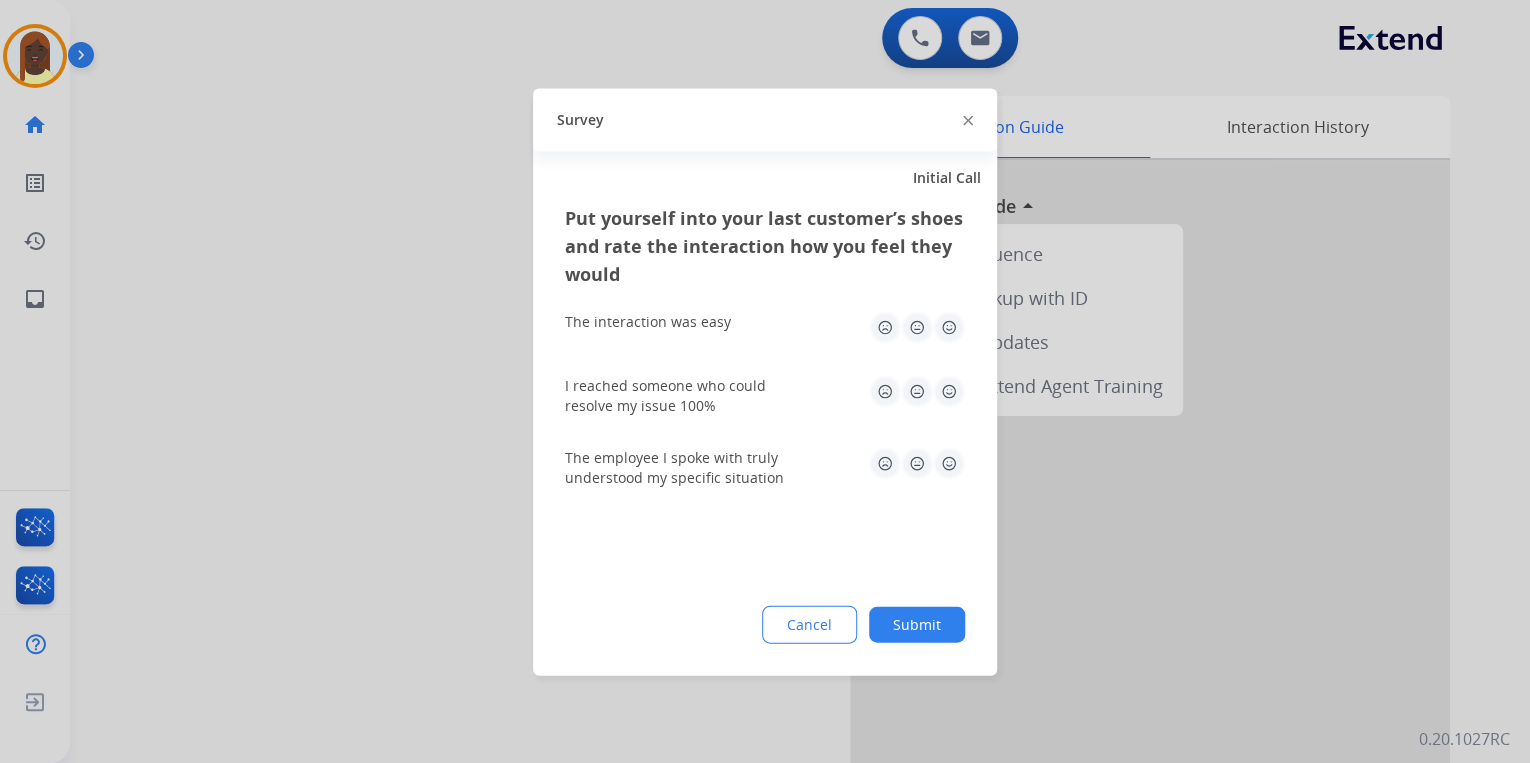 click 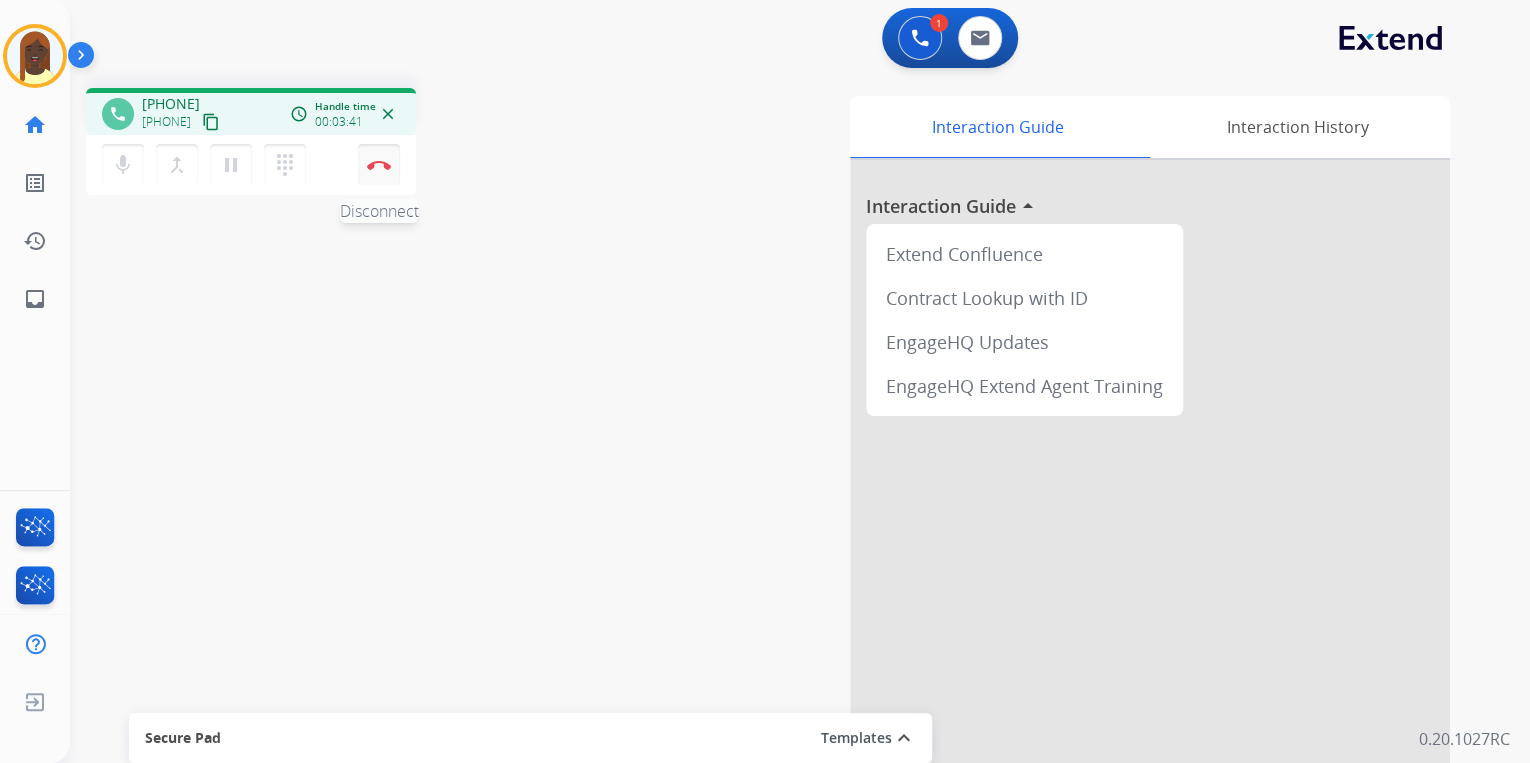 click at bounding box center [379, 165] 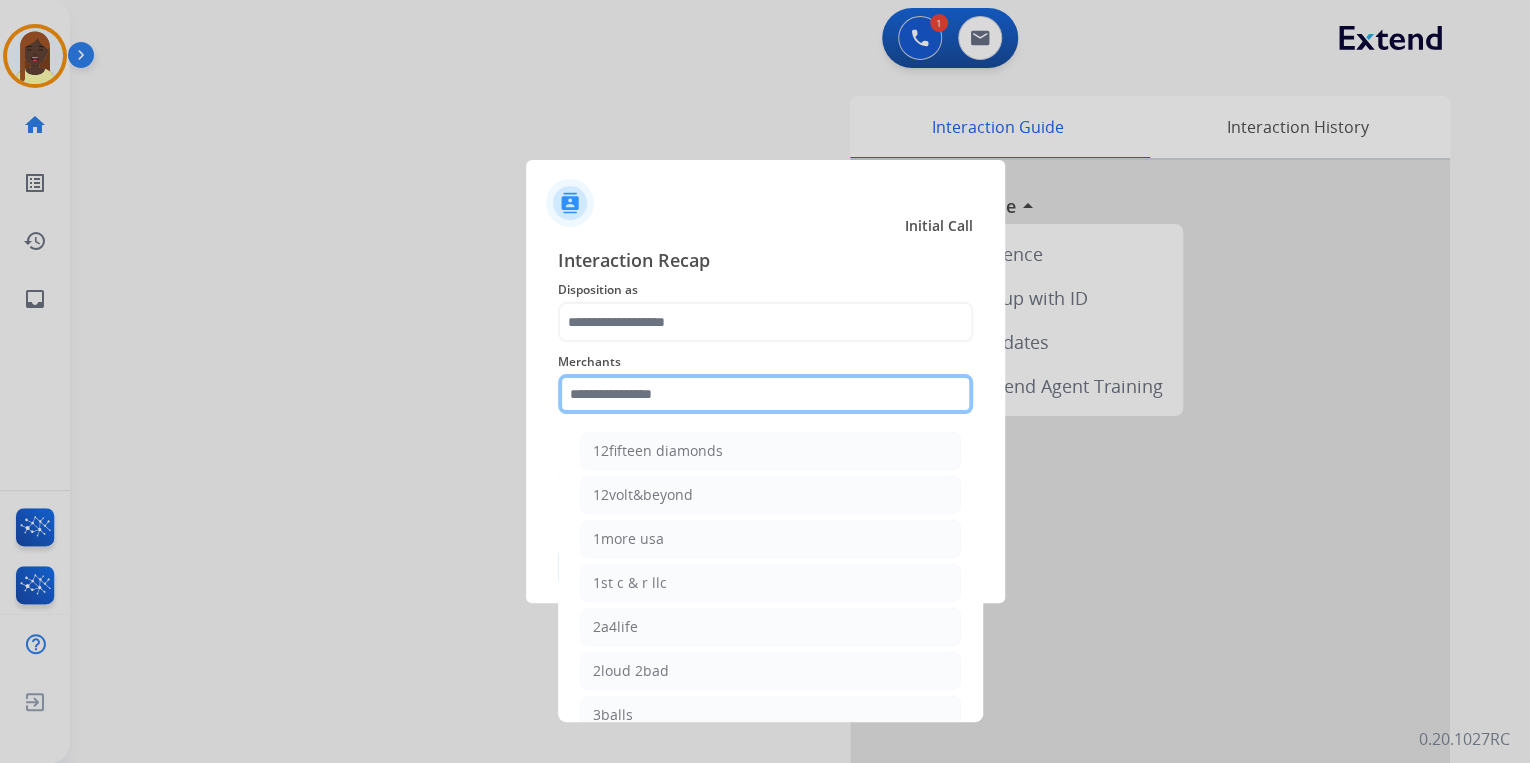 click 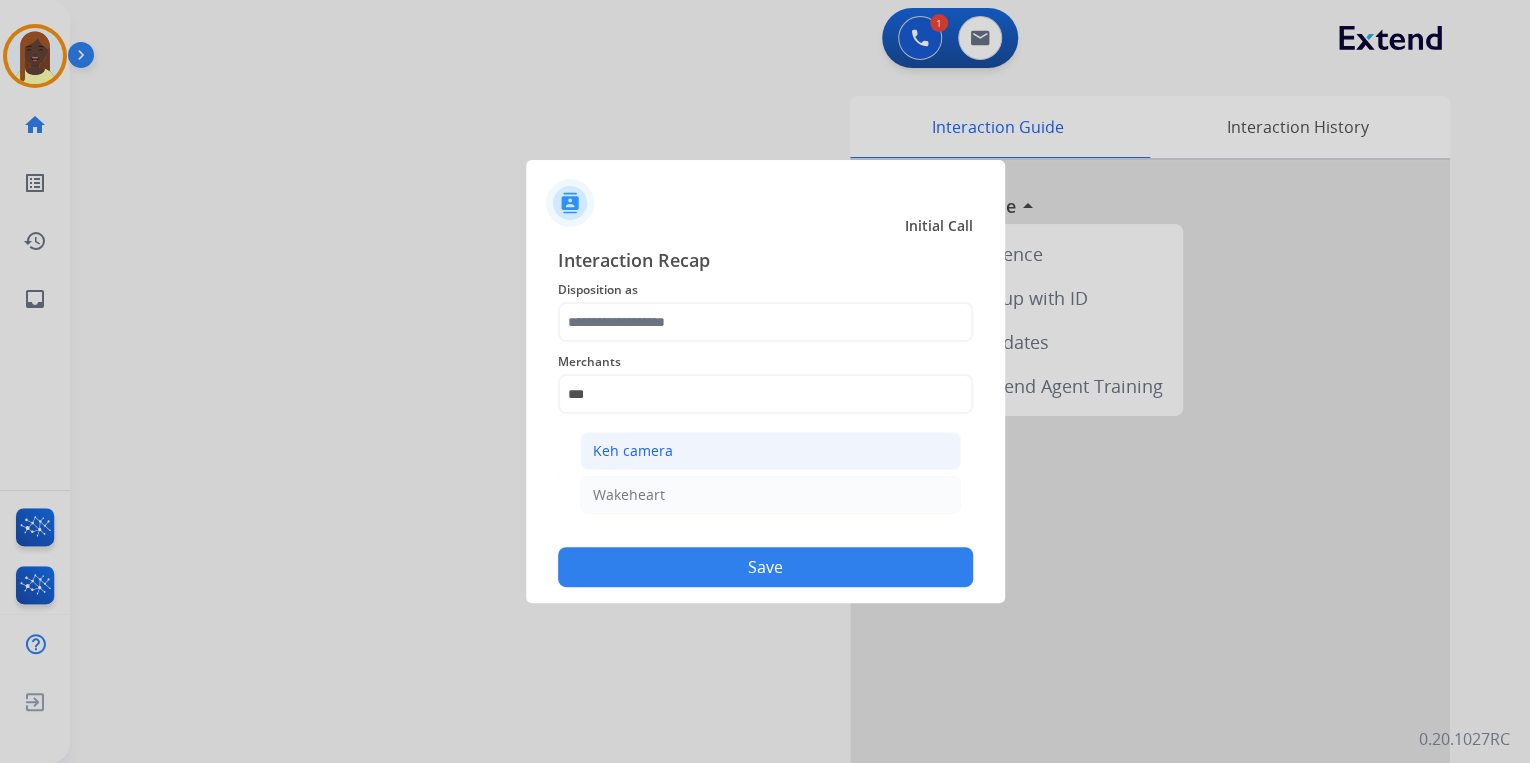 click on "Keh camera" 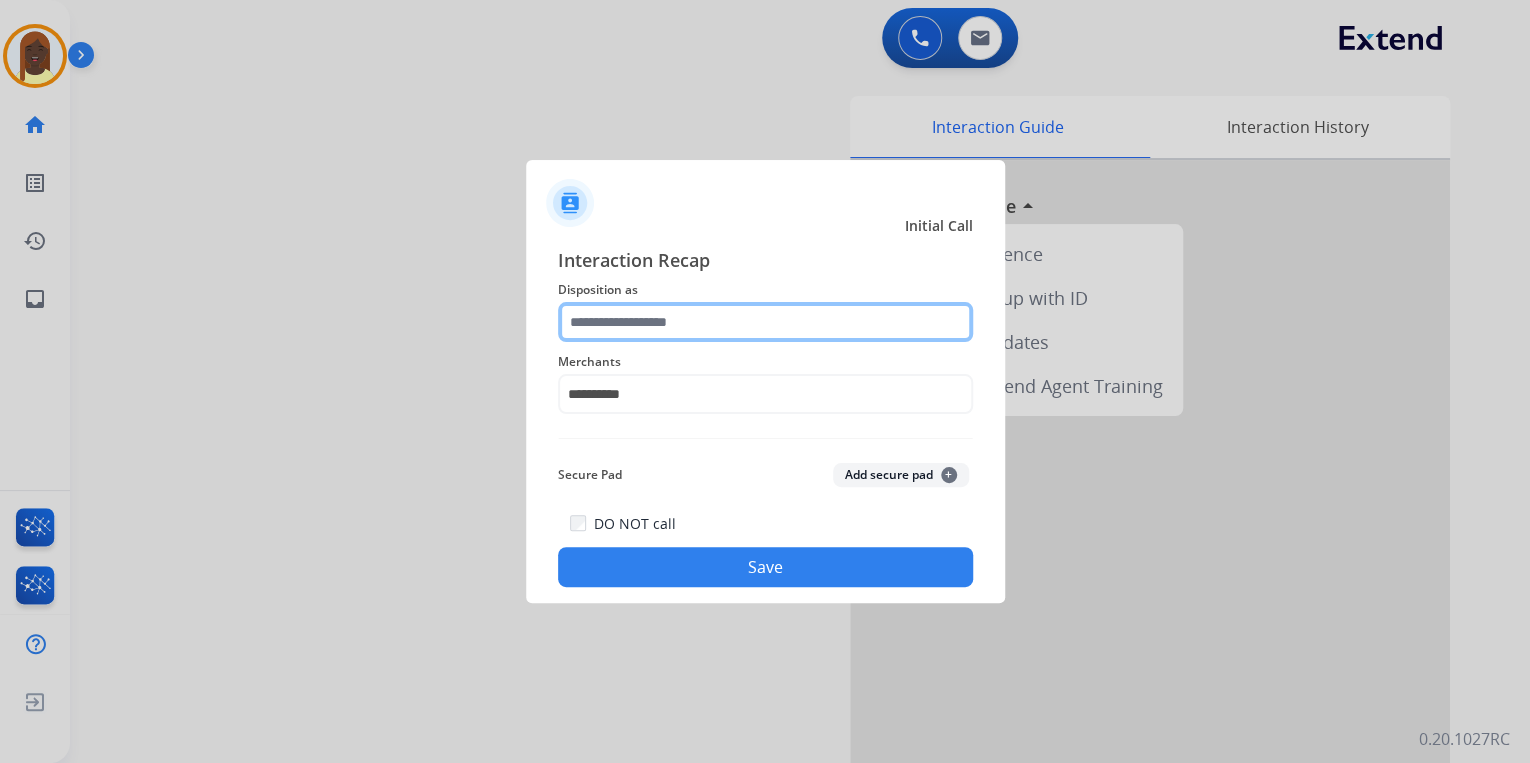 click 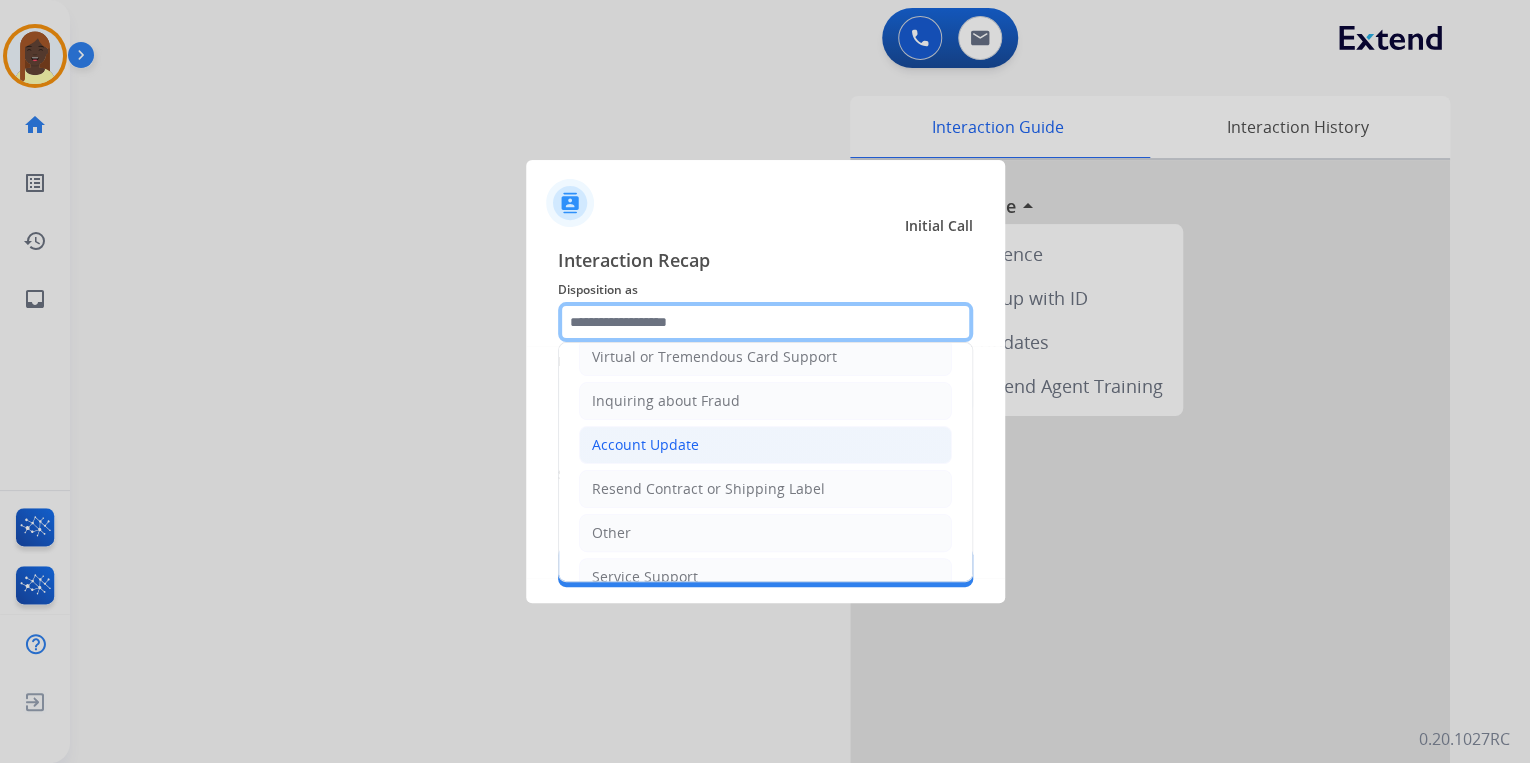 scroll, scrollTop: 306, scrollLeft: 0, axis: vertical 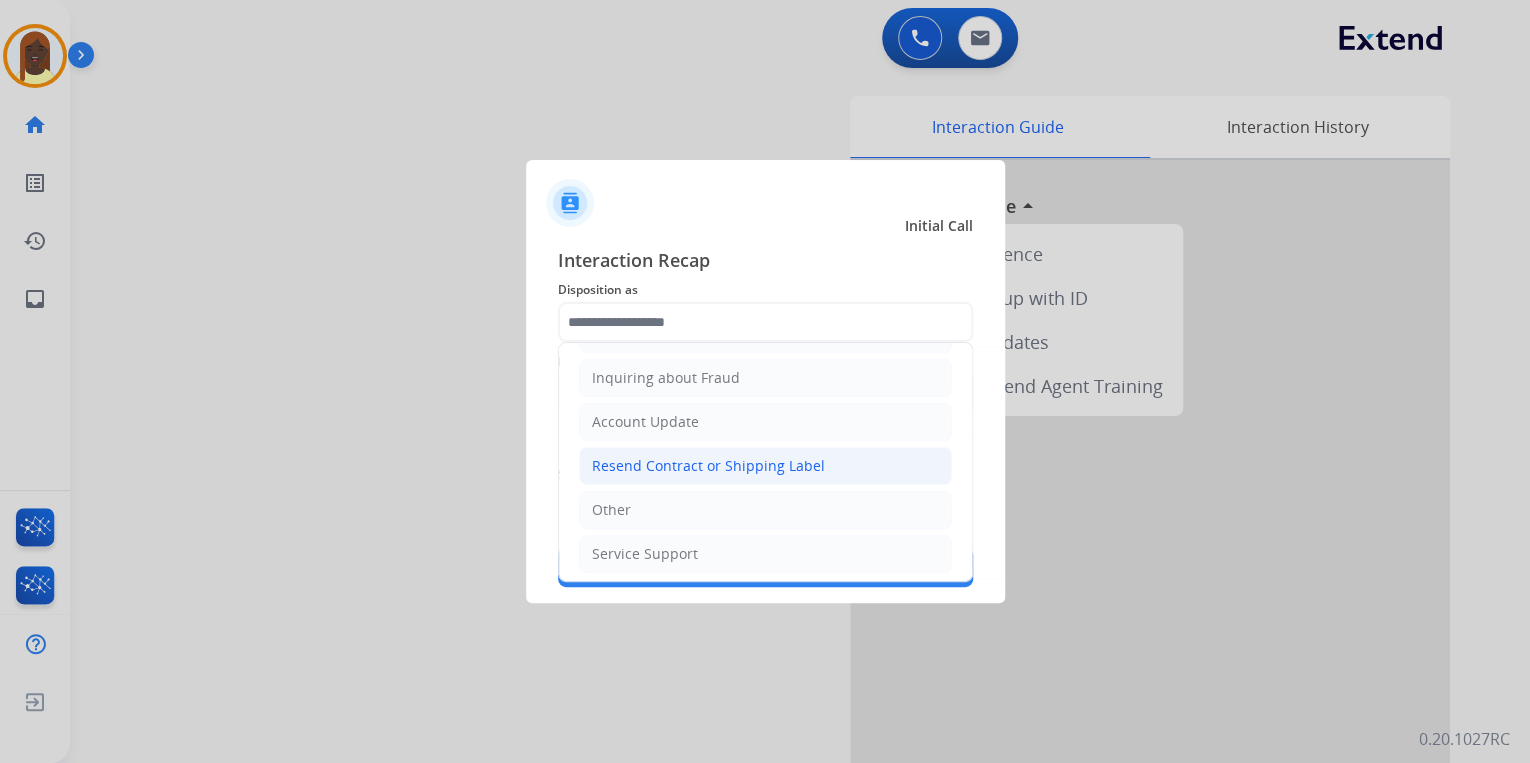 click on "Resend Contract or Shipping Label" 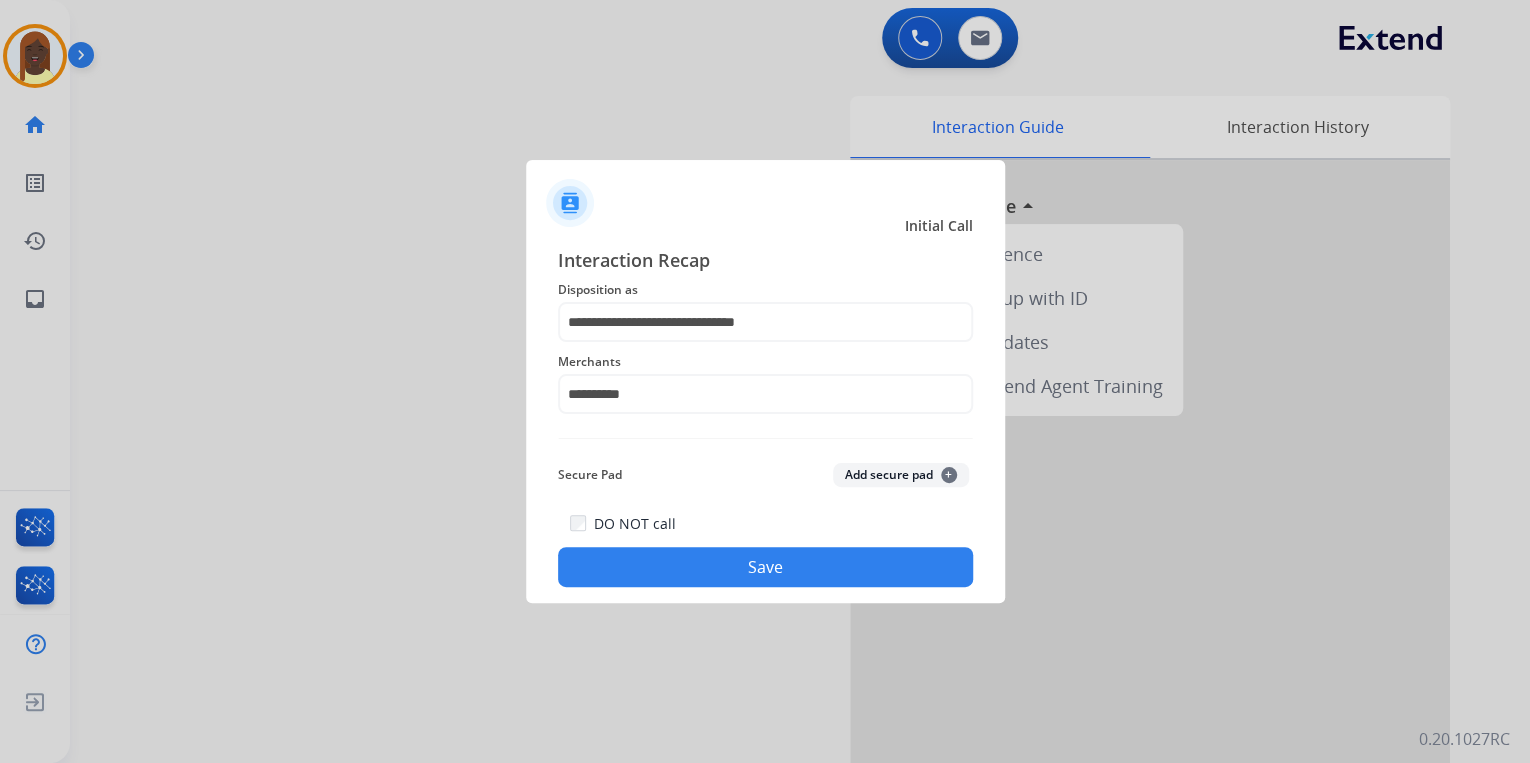 click on "Save" 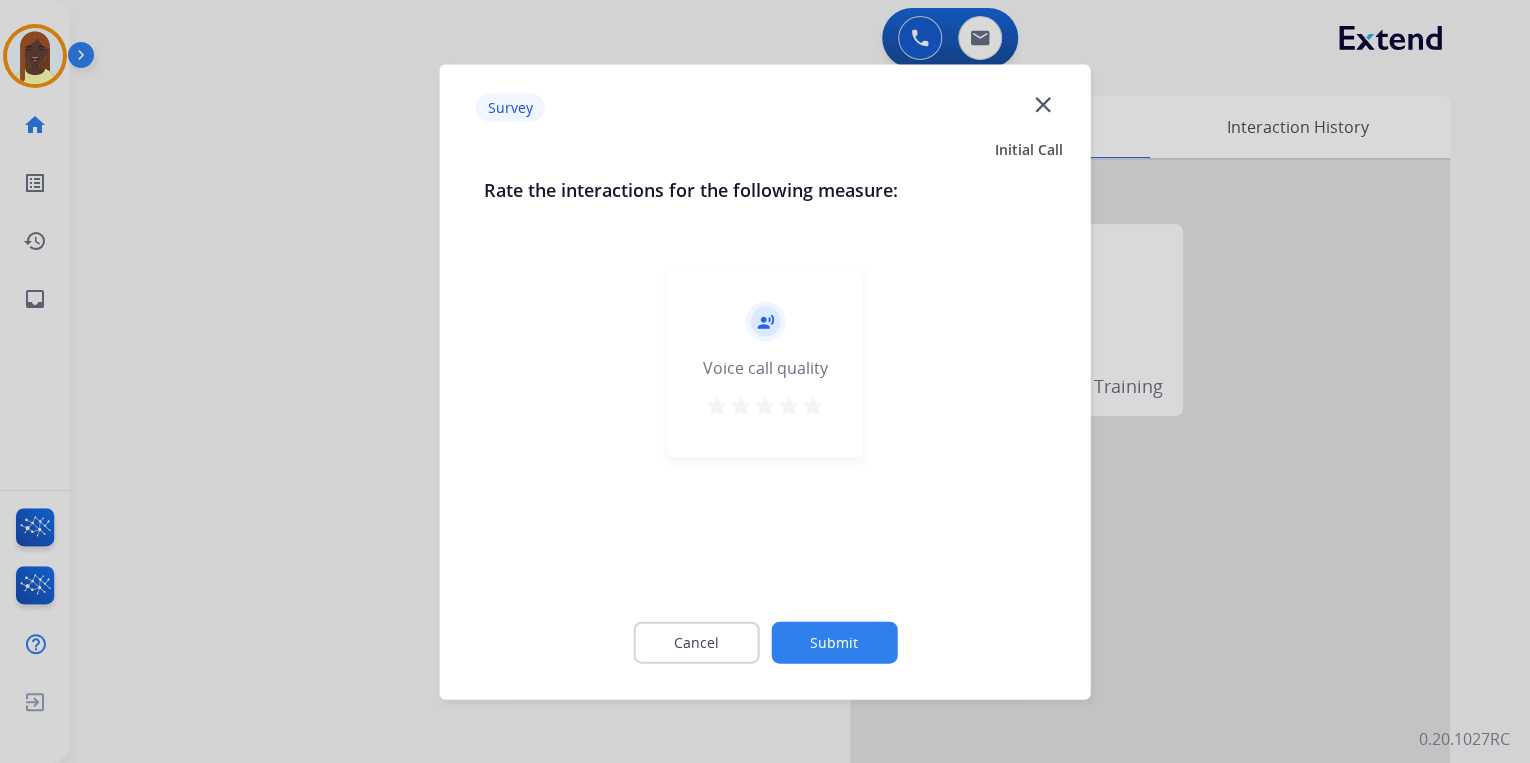 click on "star" at bounding box center [813, 405] 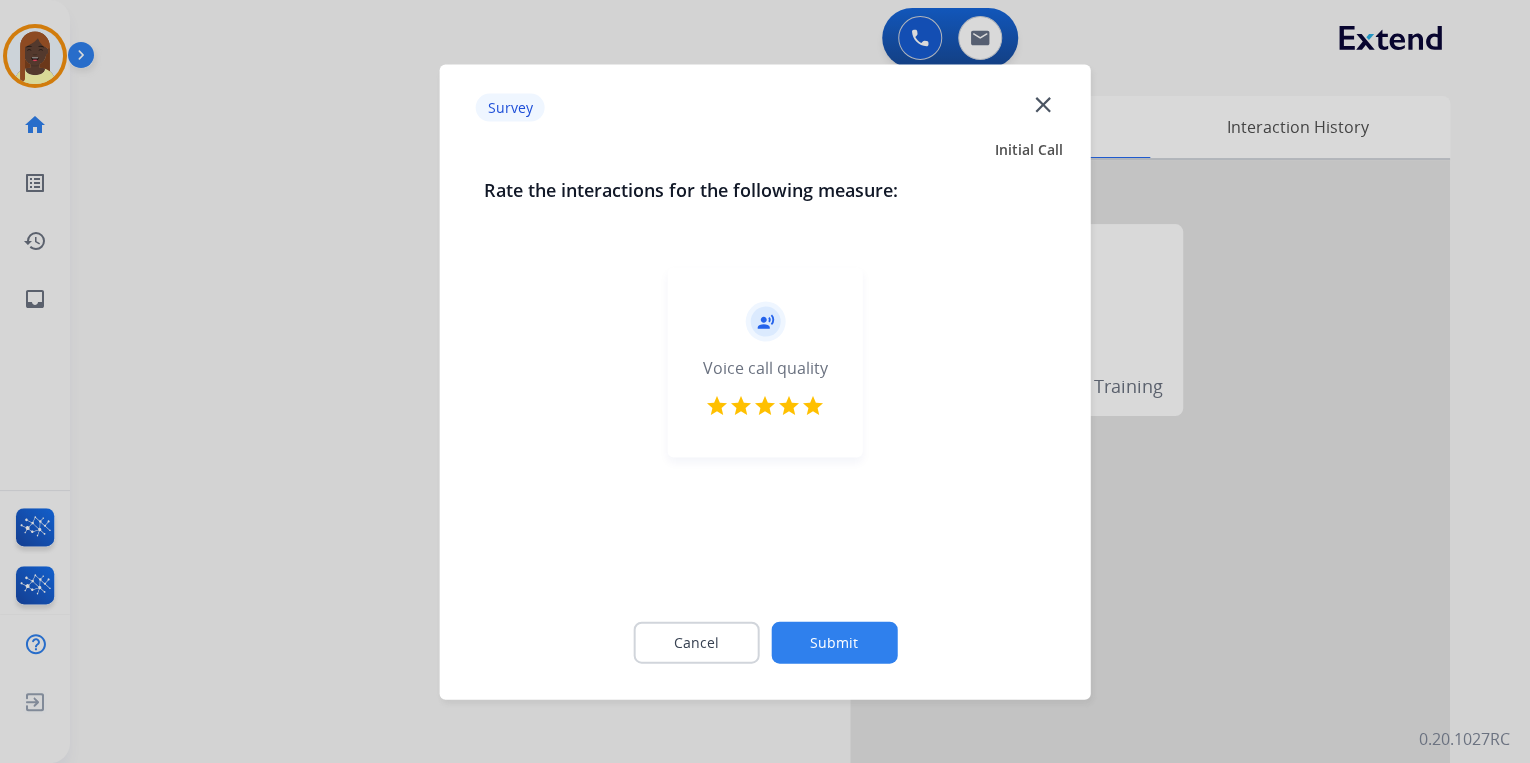 click on "Submit" 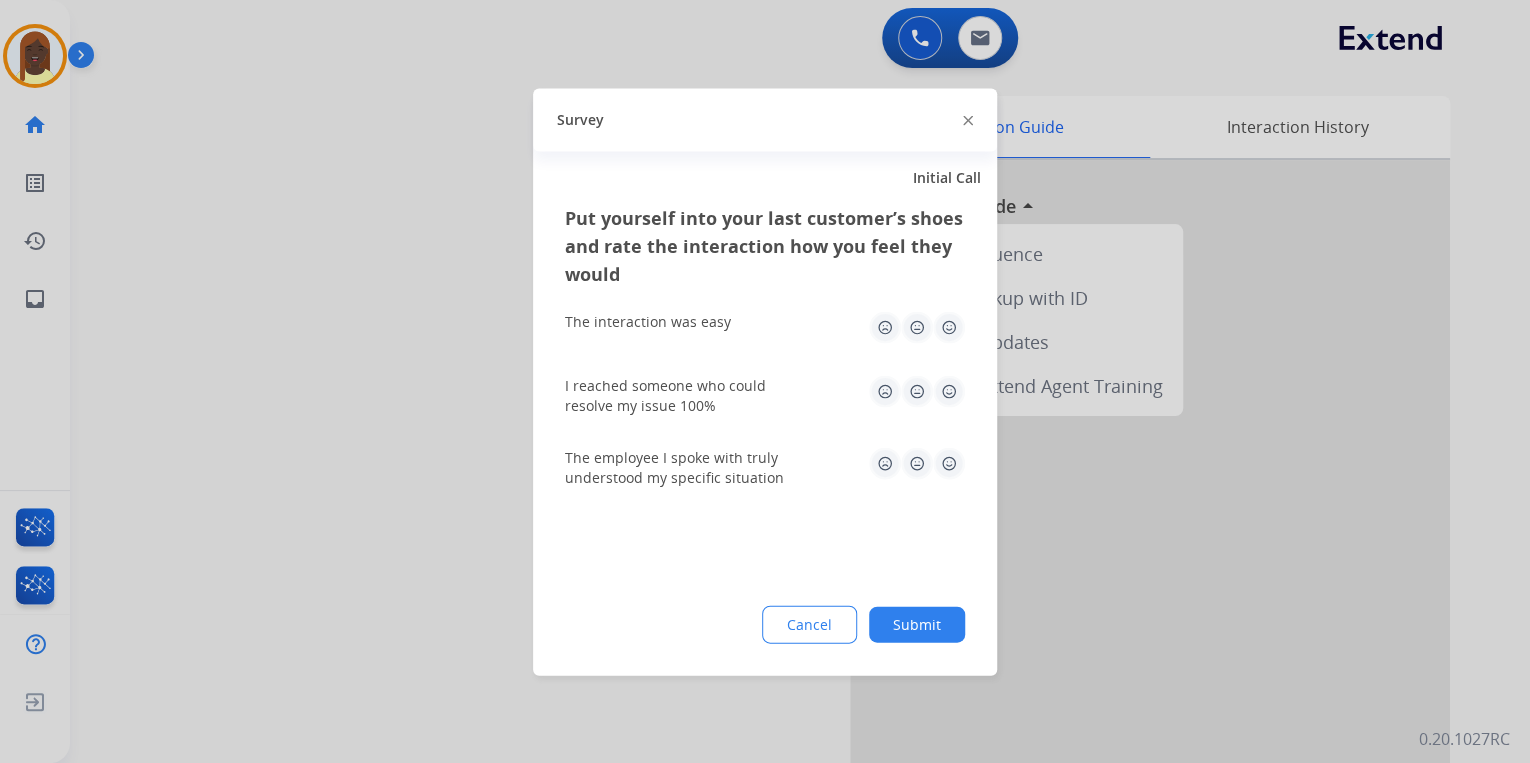 click 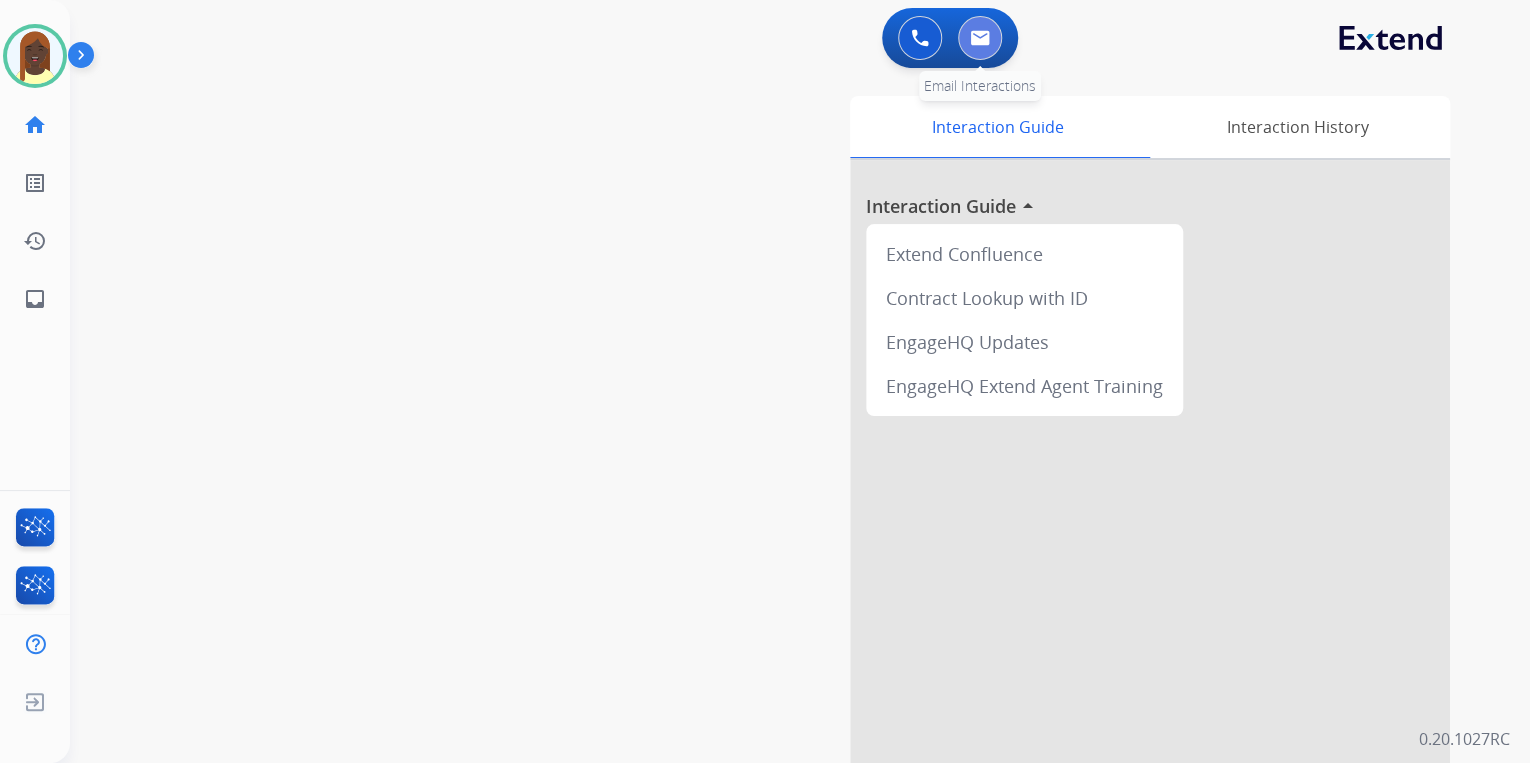click at bounding box center [980, 38] 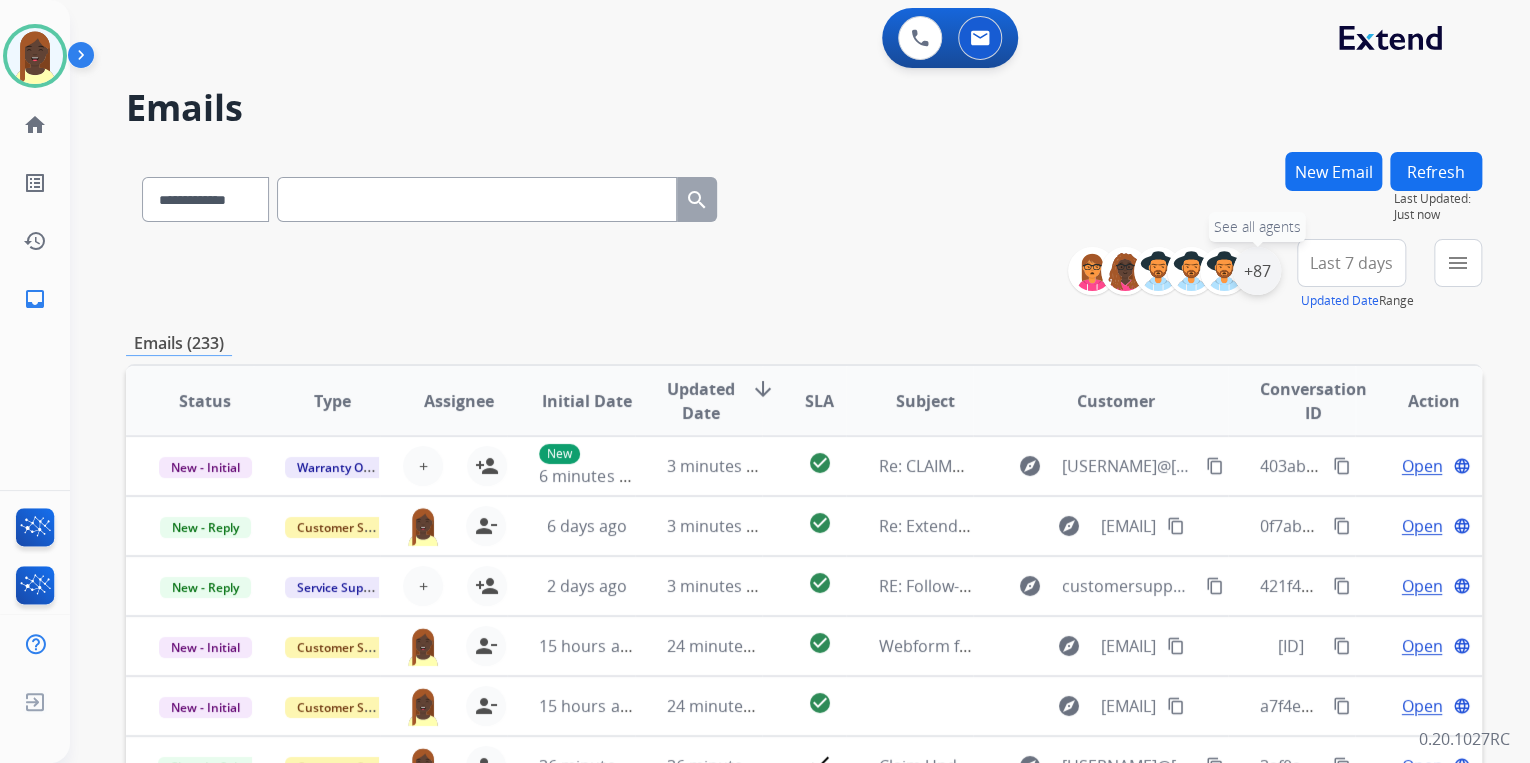 click on "+87" at bounding box center [1257, 271] 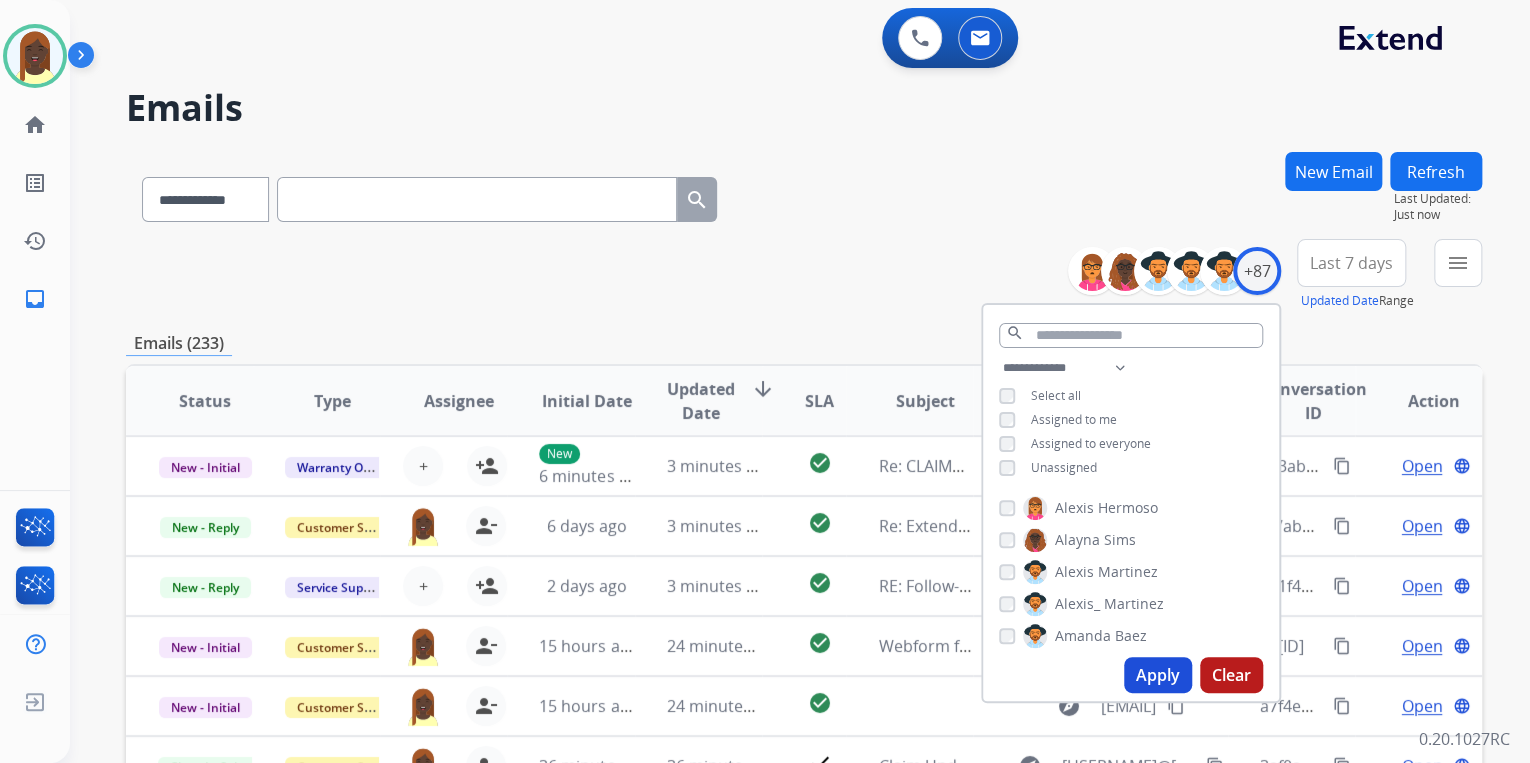 click on "Apply" at bounding box center [1158, 675] 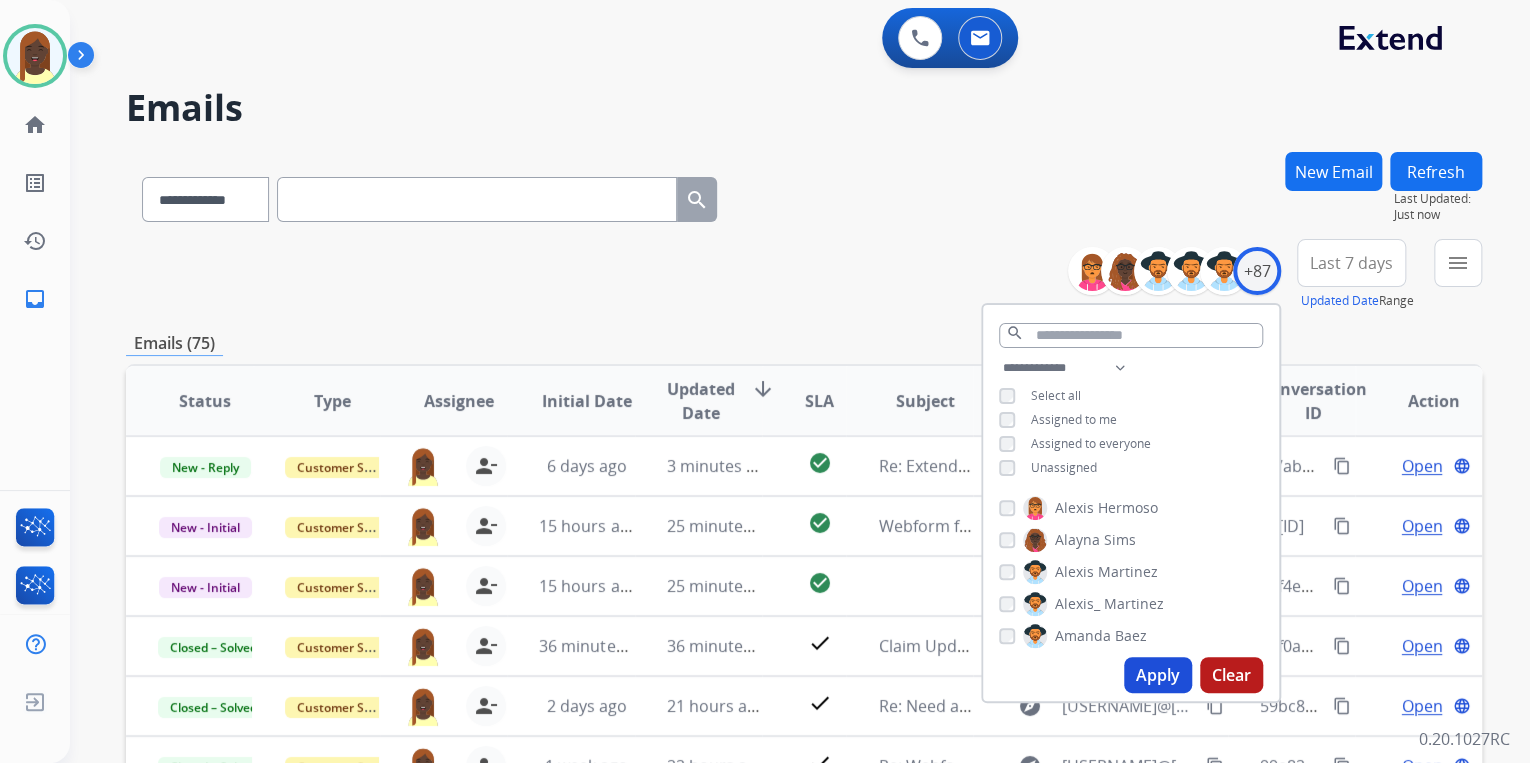 click on "**********" at bounding box center [804, 275] 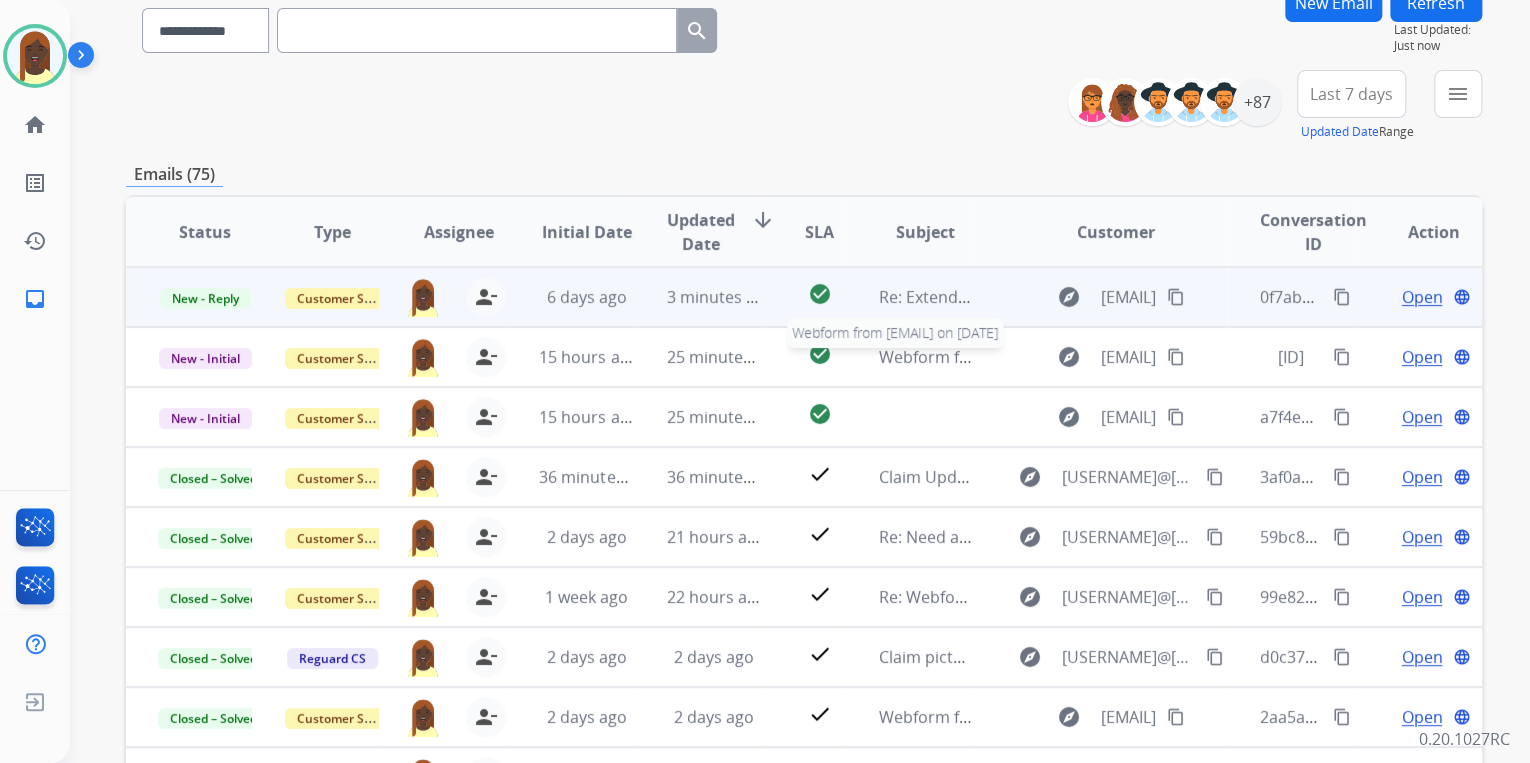 scroll, scrollTop: 80, scrollLeft: 0, axis: vertical 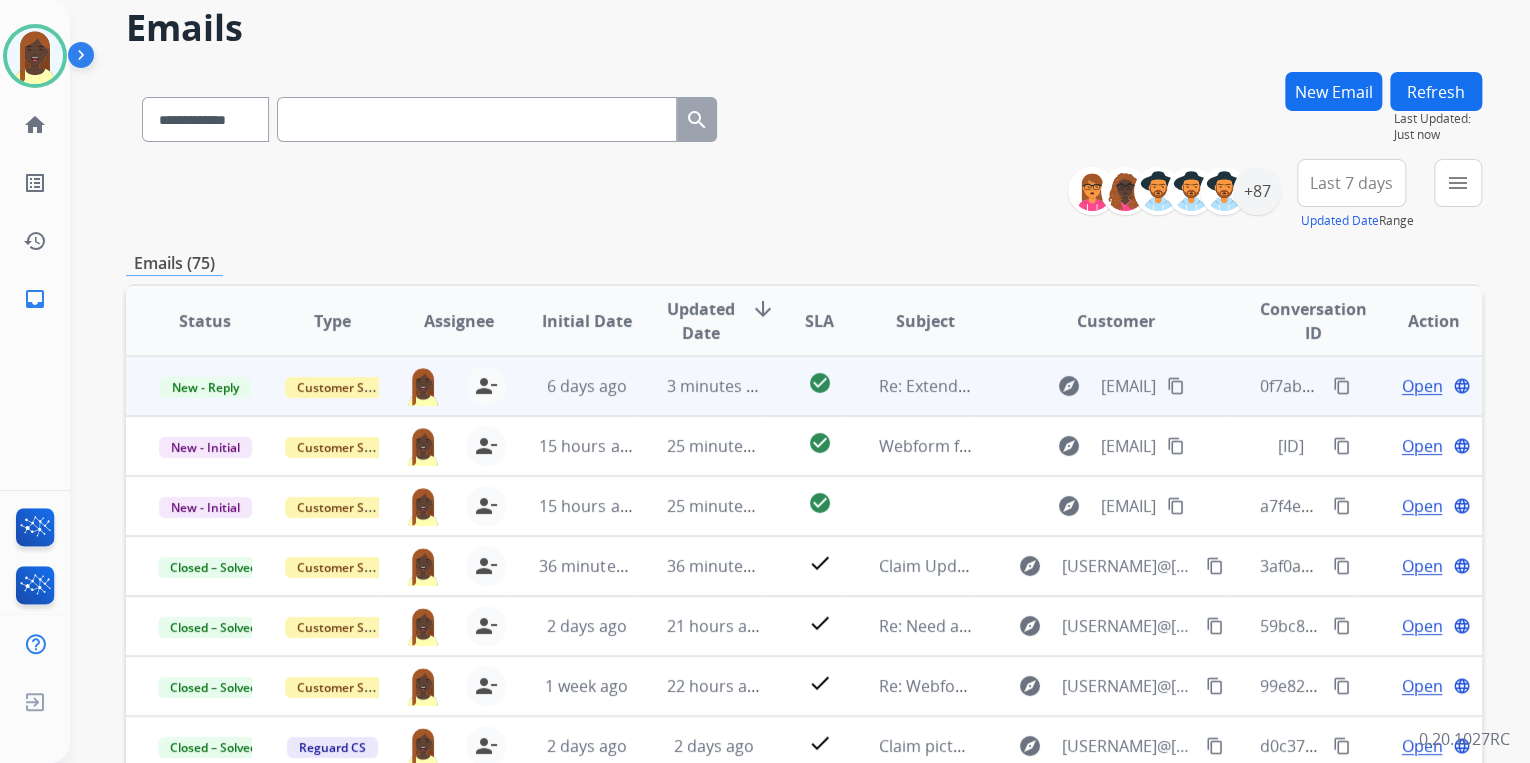 click on "content_copy" at bounding box center [1342, 386] 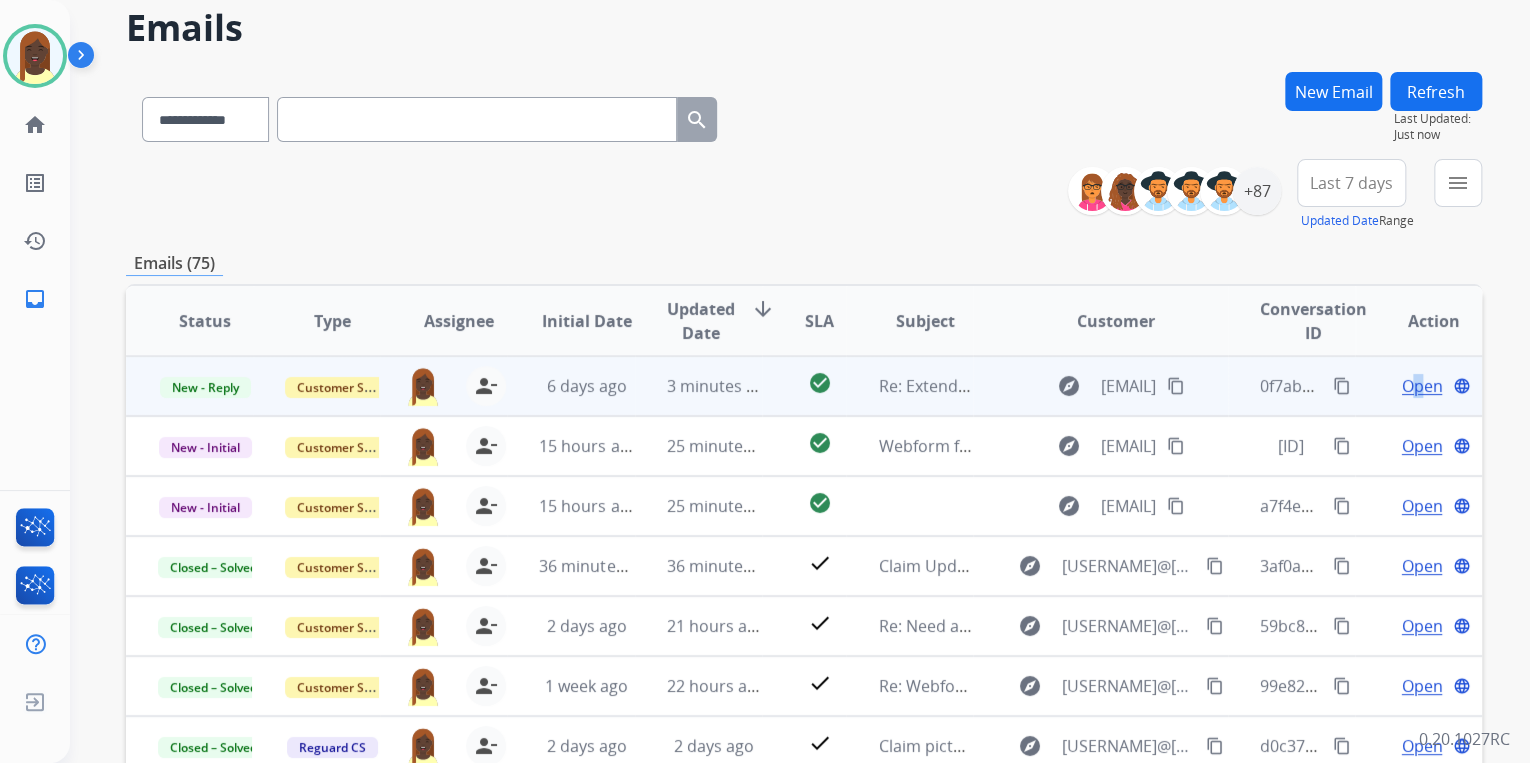 click on "Open" at bounding box center [1421, 386] 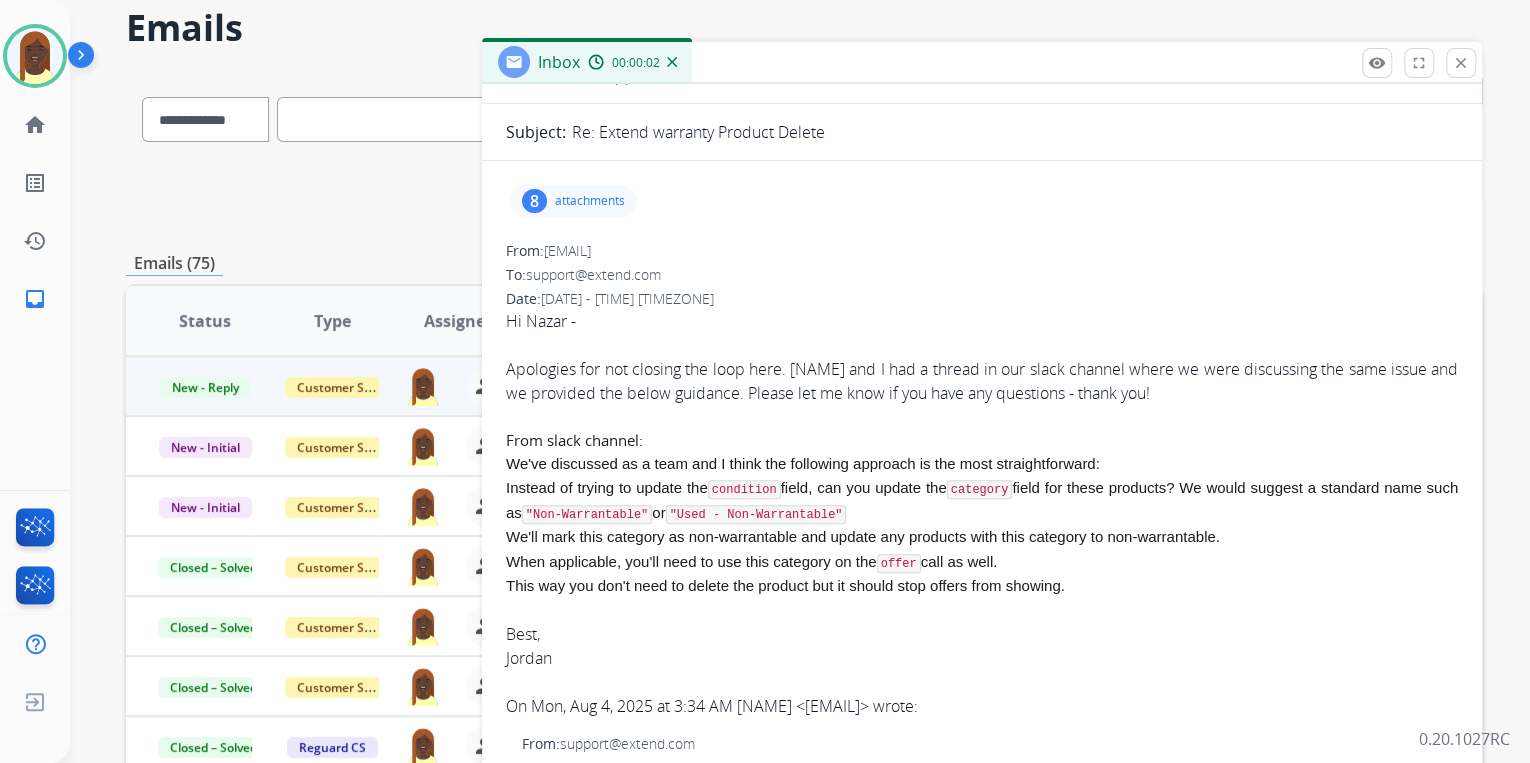 scroll, scrollTop: 240, scrollLeft: 0, axis: vertical 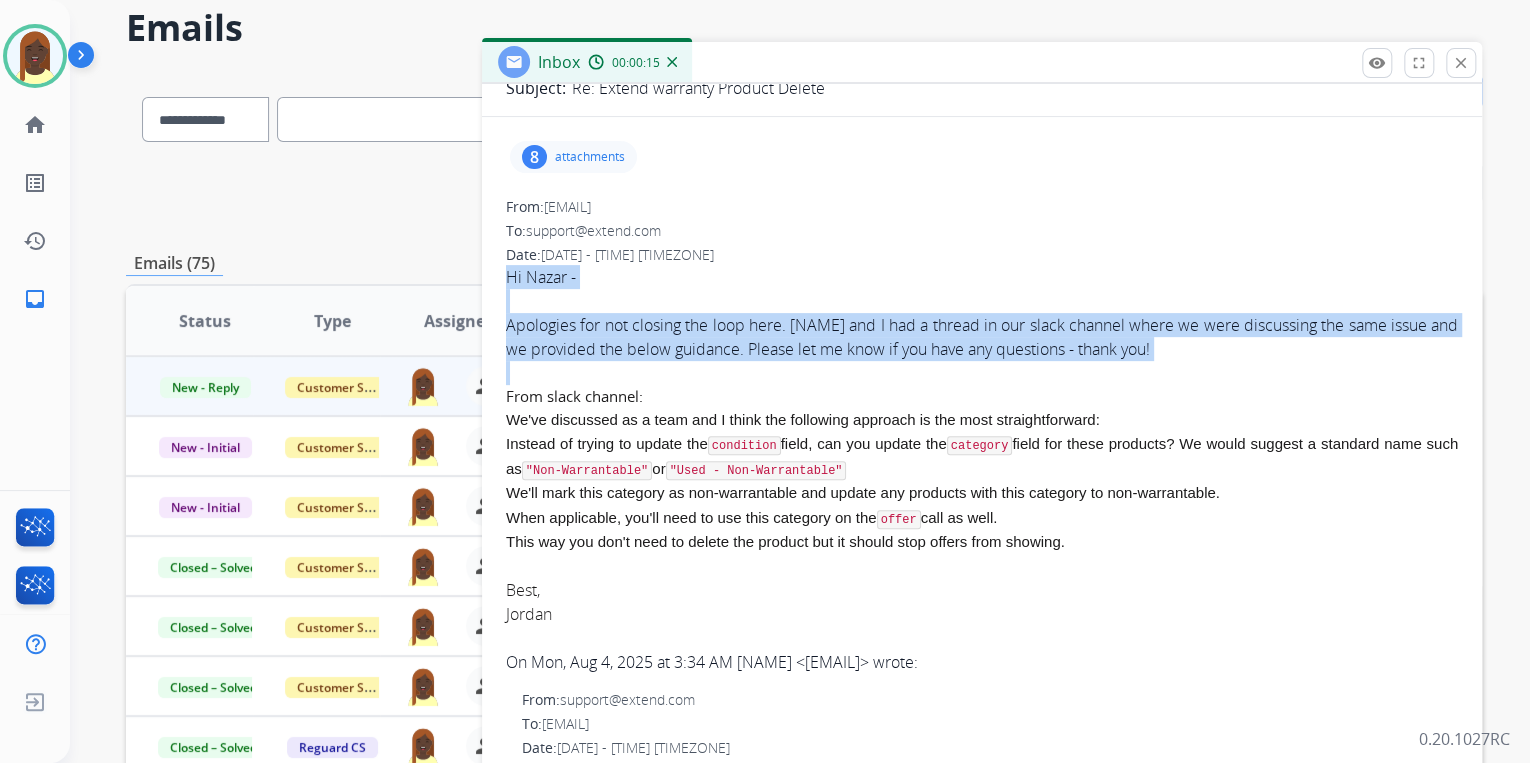 drag, startPoint x: 504, startPoint y: 272, endPoint x: 1141, endPoint y: 361, distance: 643.1874 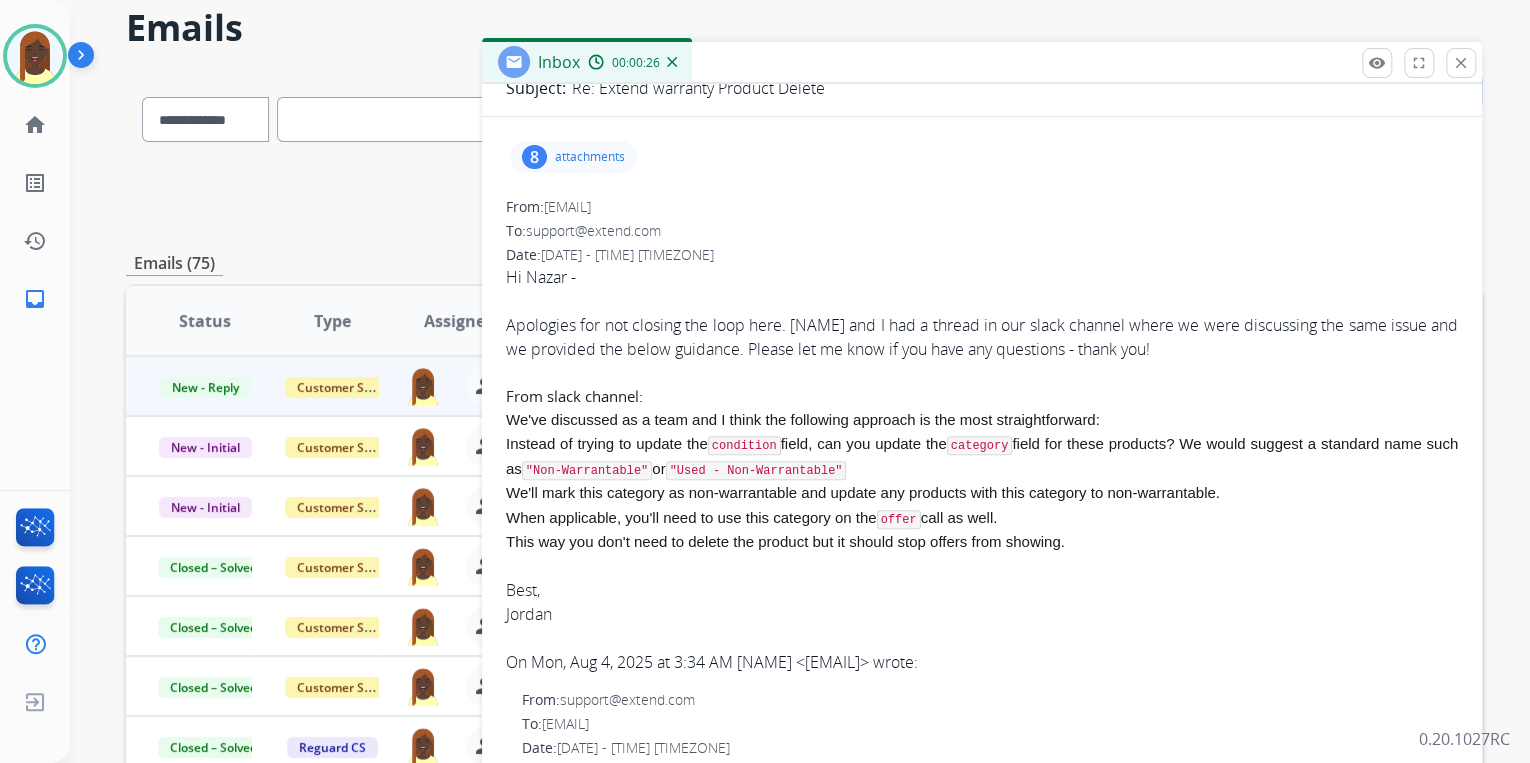 click on "Jordan" at bounding box center [982, 614] 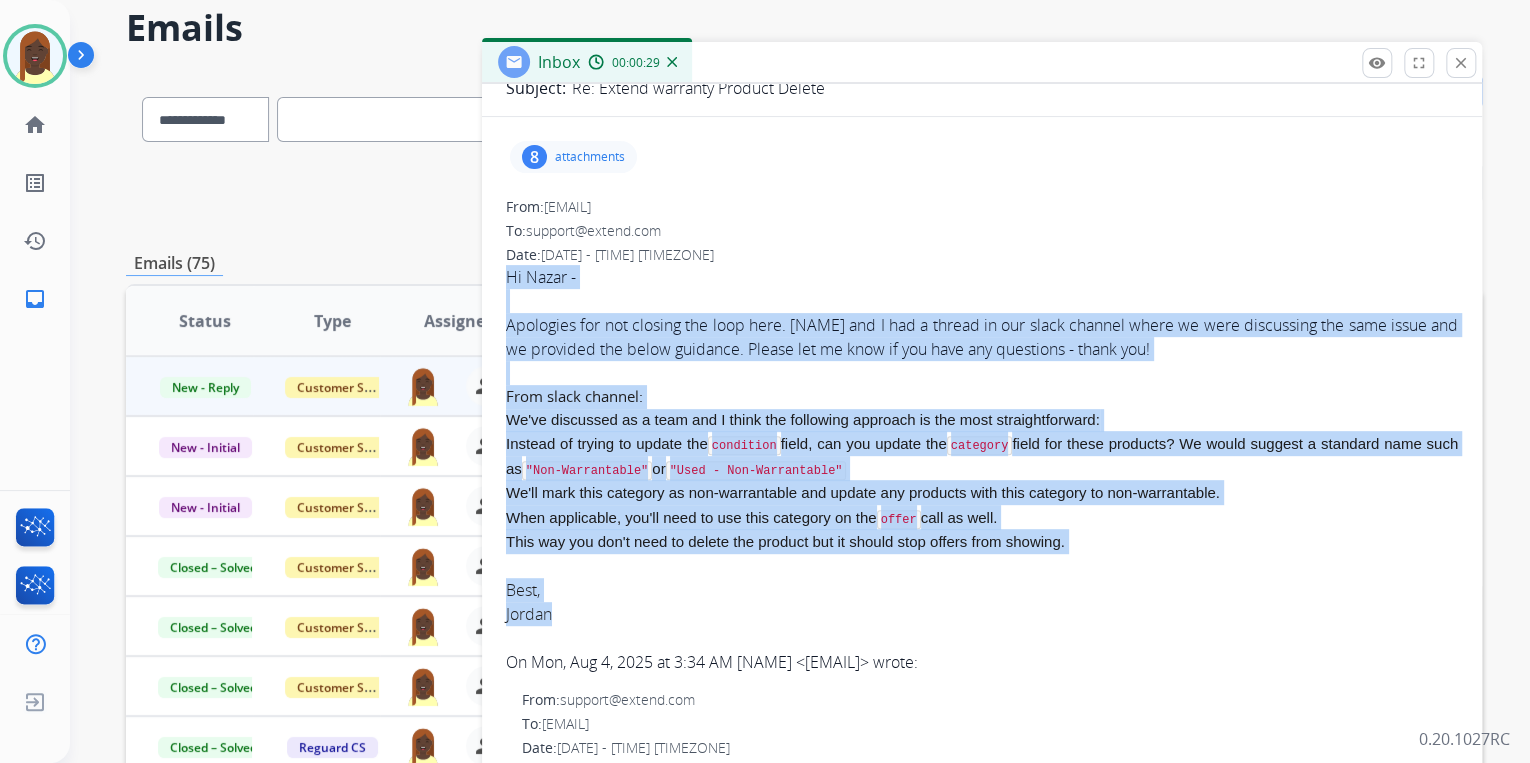 drag, startPoint x: 507, startPoint y: 273, endPoint x: 1026, endPoint y: 616, distance: 622.10126 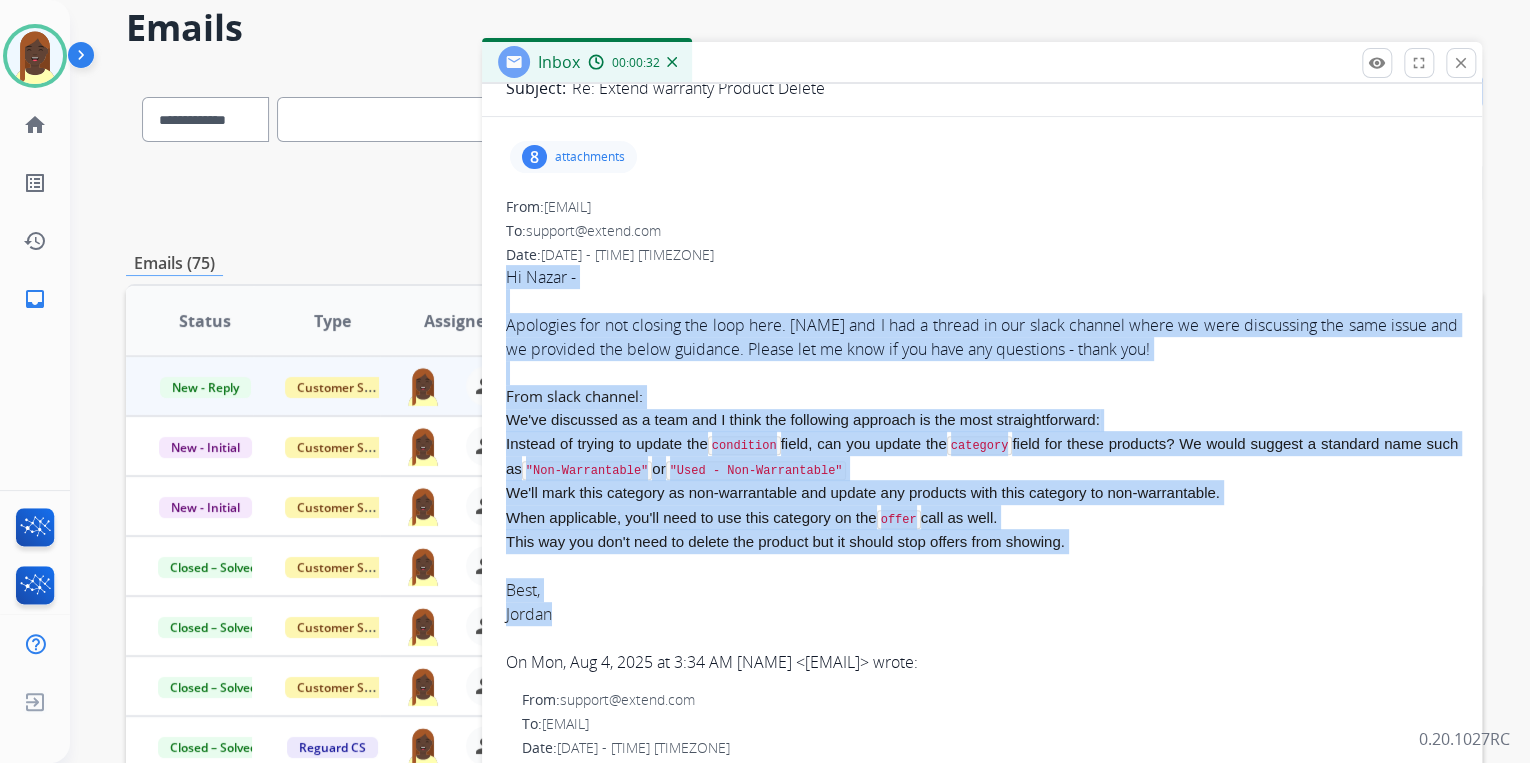 copy on "Hi [NAME] - Apologies for not closing the loop here. [NAME] and I had a thread in our slack channel where we were discussing the same issue and we provided the below guidance. Please let me know if you have any questions - thank you! From slack channel: We've discussed as a team and I think the following approach is the most straightforward: Instead of trying to update the condition field, can you update the category field for these products? We would suggest a standard name such as "Non-Warrantable" or "Used - Non-Warrantable" We'll mark this category as non-warrantable and update any products with this category to non-warrantable. When applicable, you'll need to use this category on the offer call as well. This way you don't need to delete the product but it should stop offers from showing. Best, [NAME]" 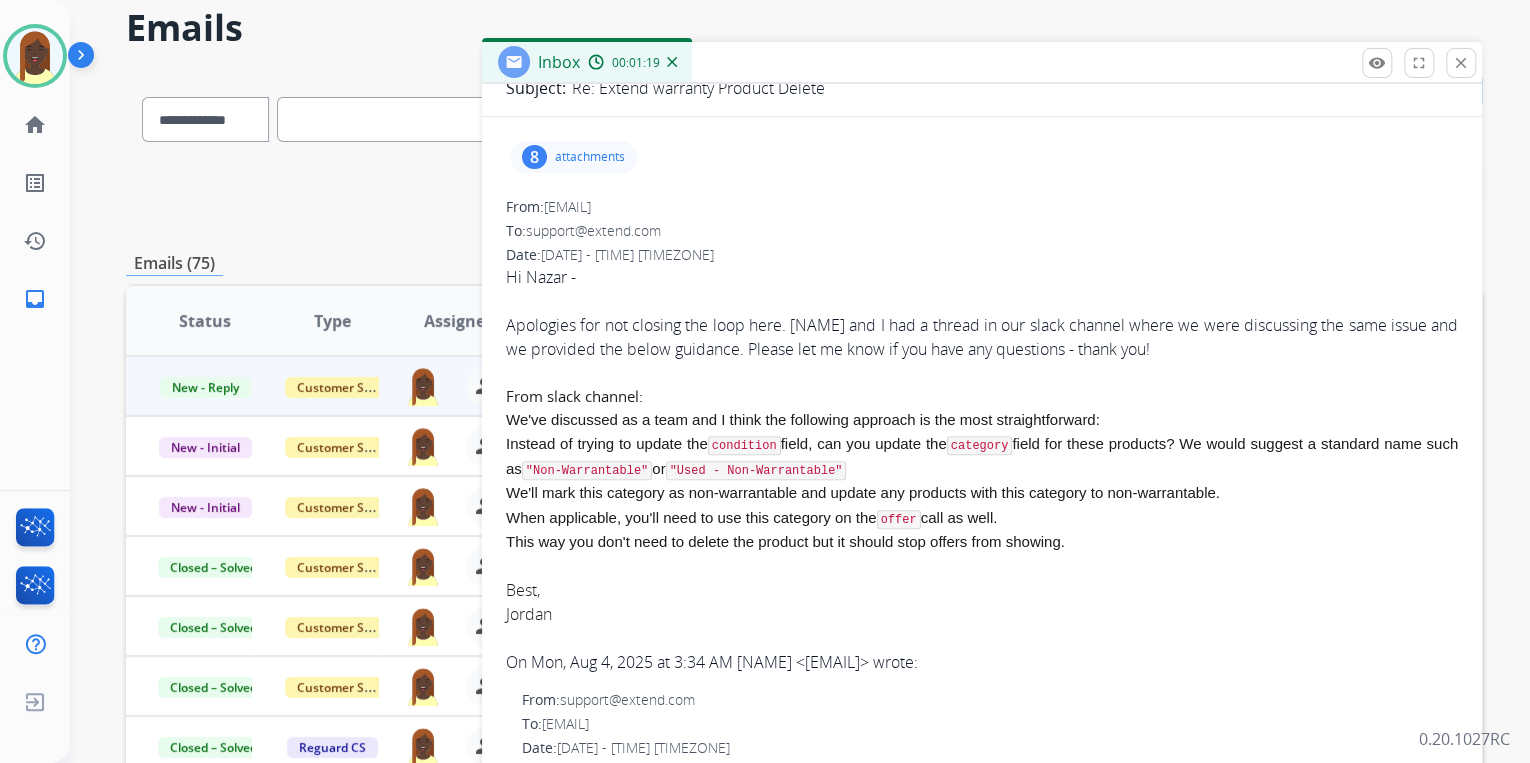 click on "Date: [DATE] - [TIME] [TIMEZONE]" at bounding box center [982, 255] 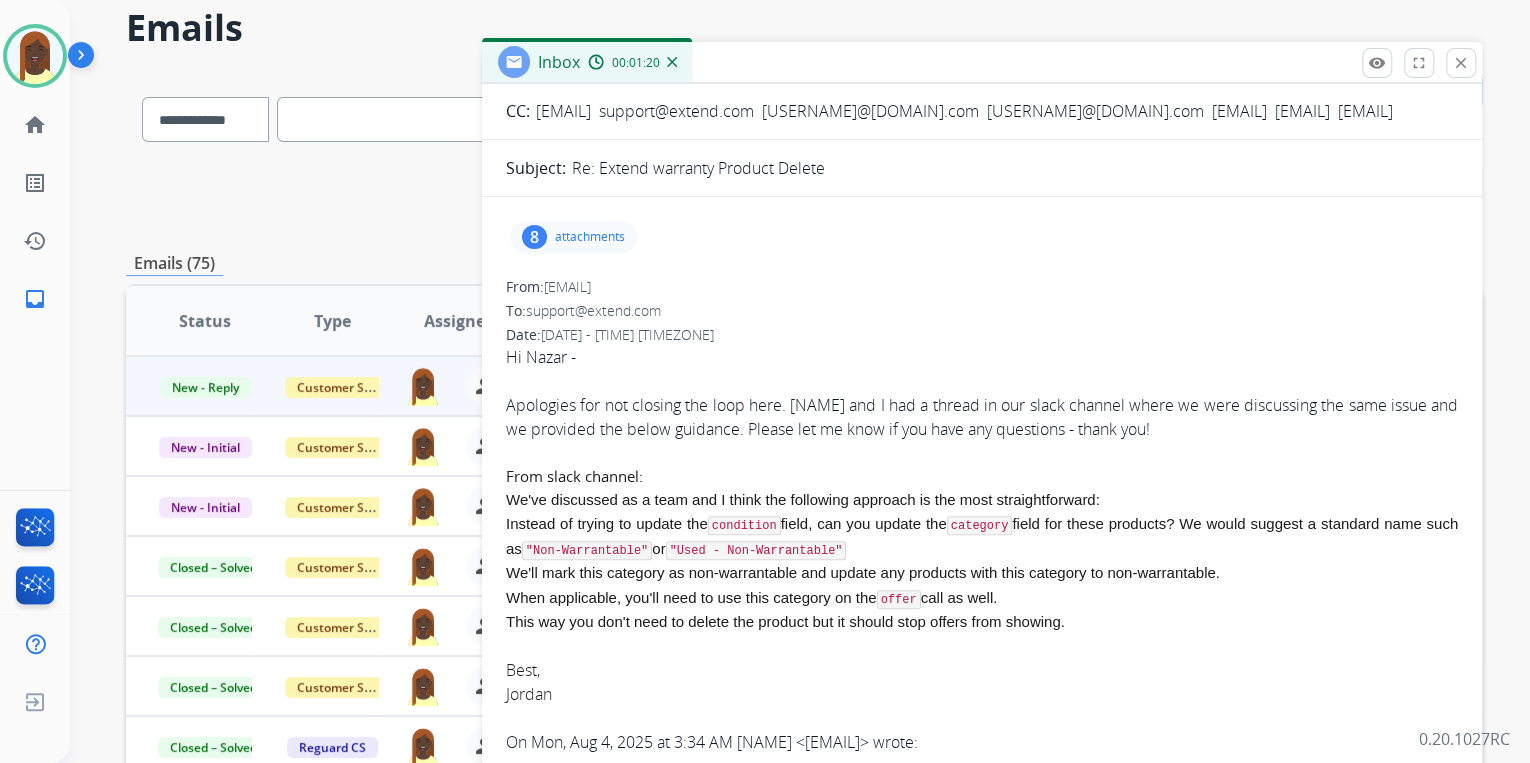 scroll, scrollTop: 0, scrollLeft: 0, axis: both 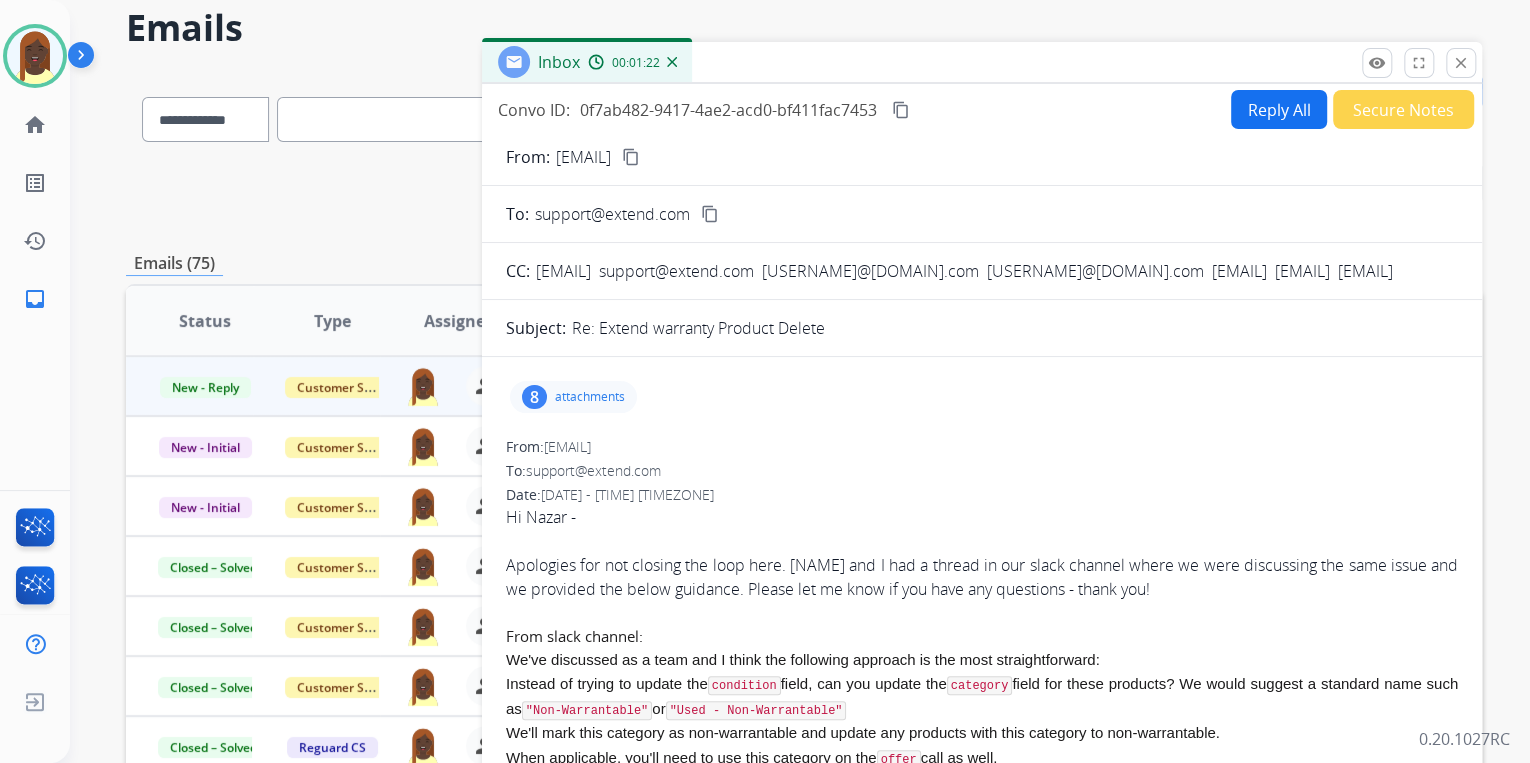 click on "Secure Notes" at bounding box center (1403, 109) 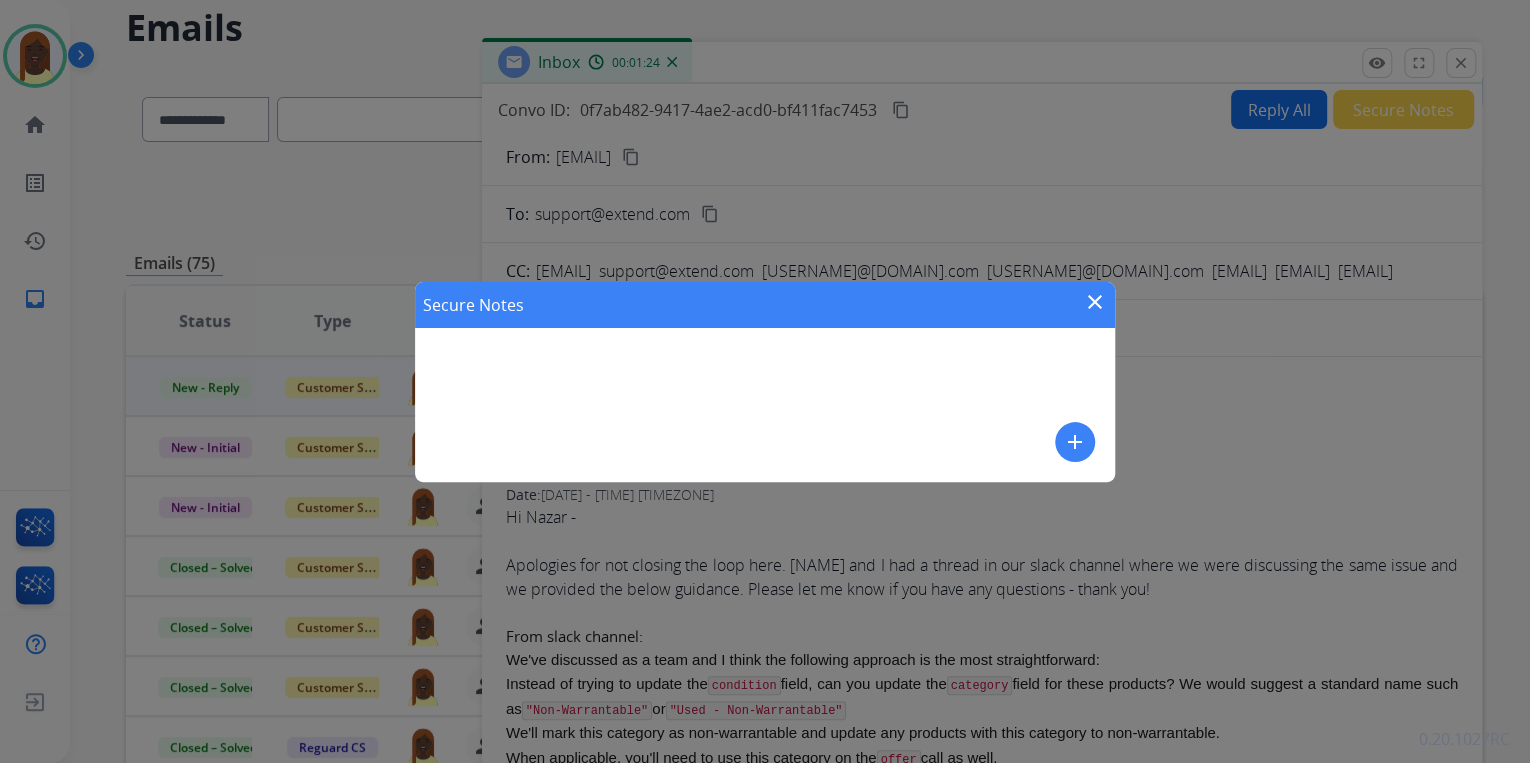 click on "add" at bounding box center (1075, 442) 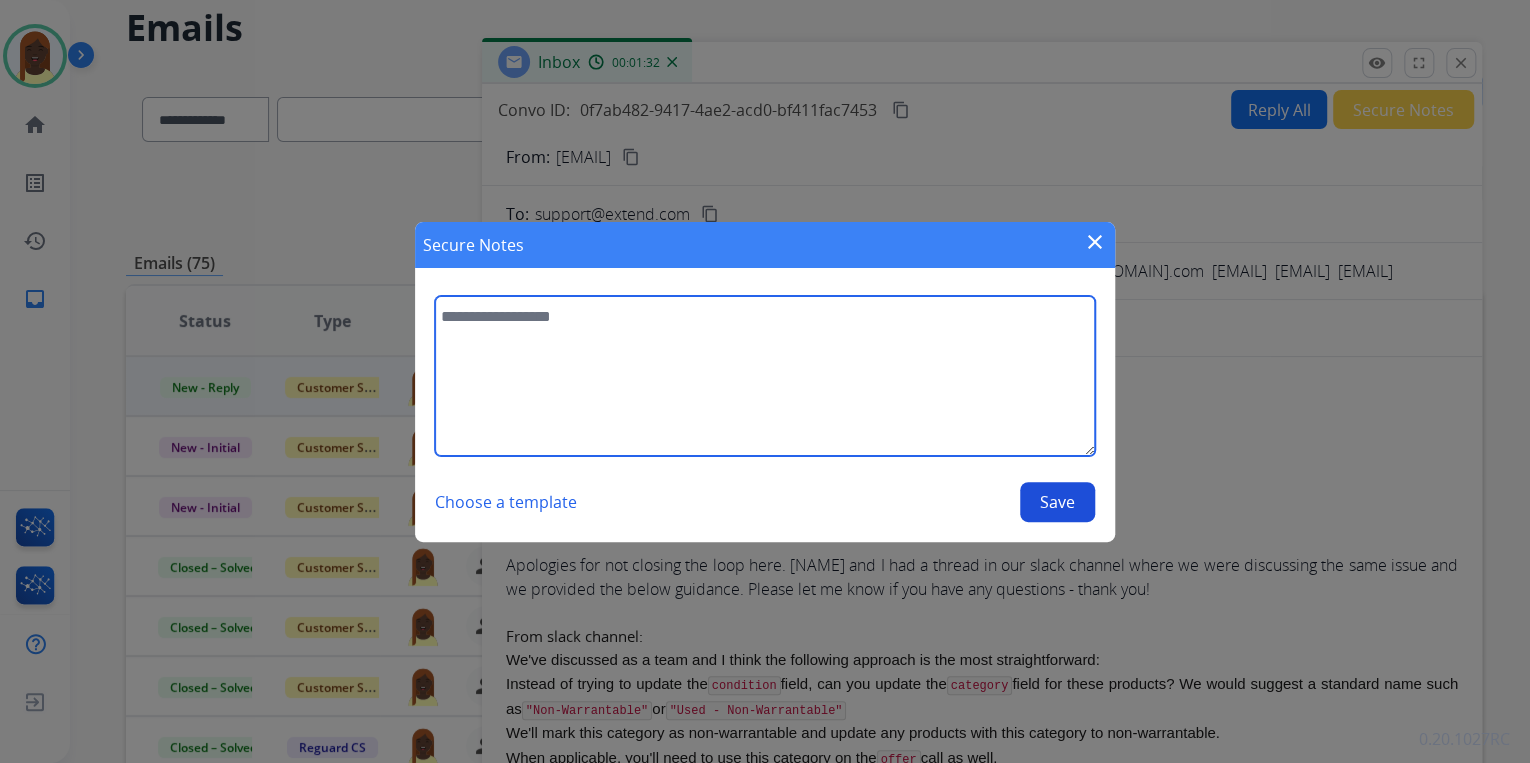 click at bounding box center [765, 376] 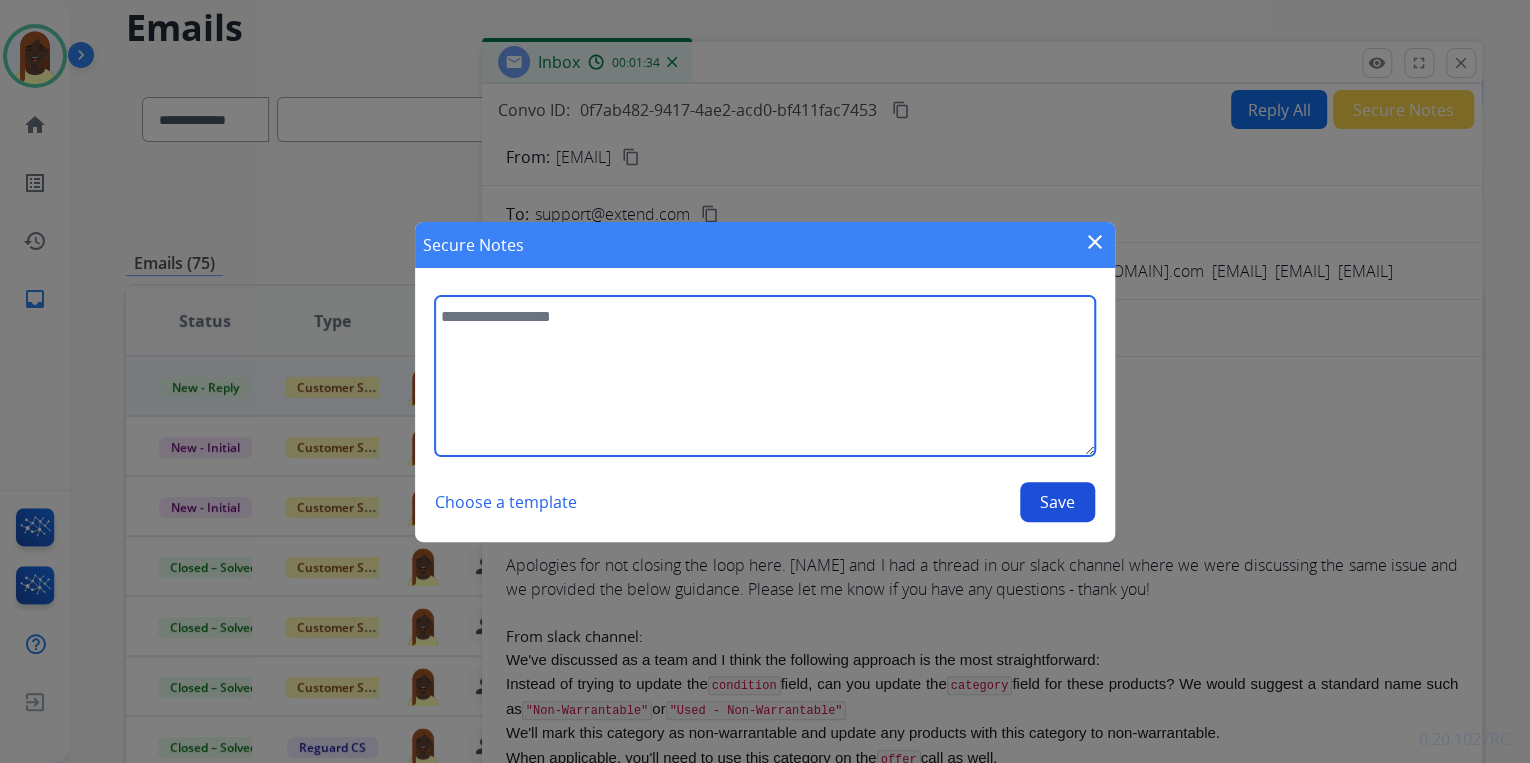 paste on "**********" 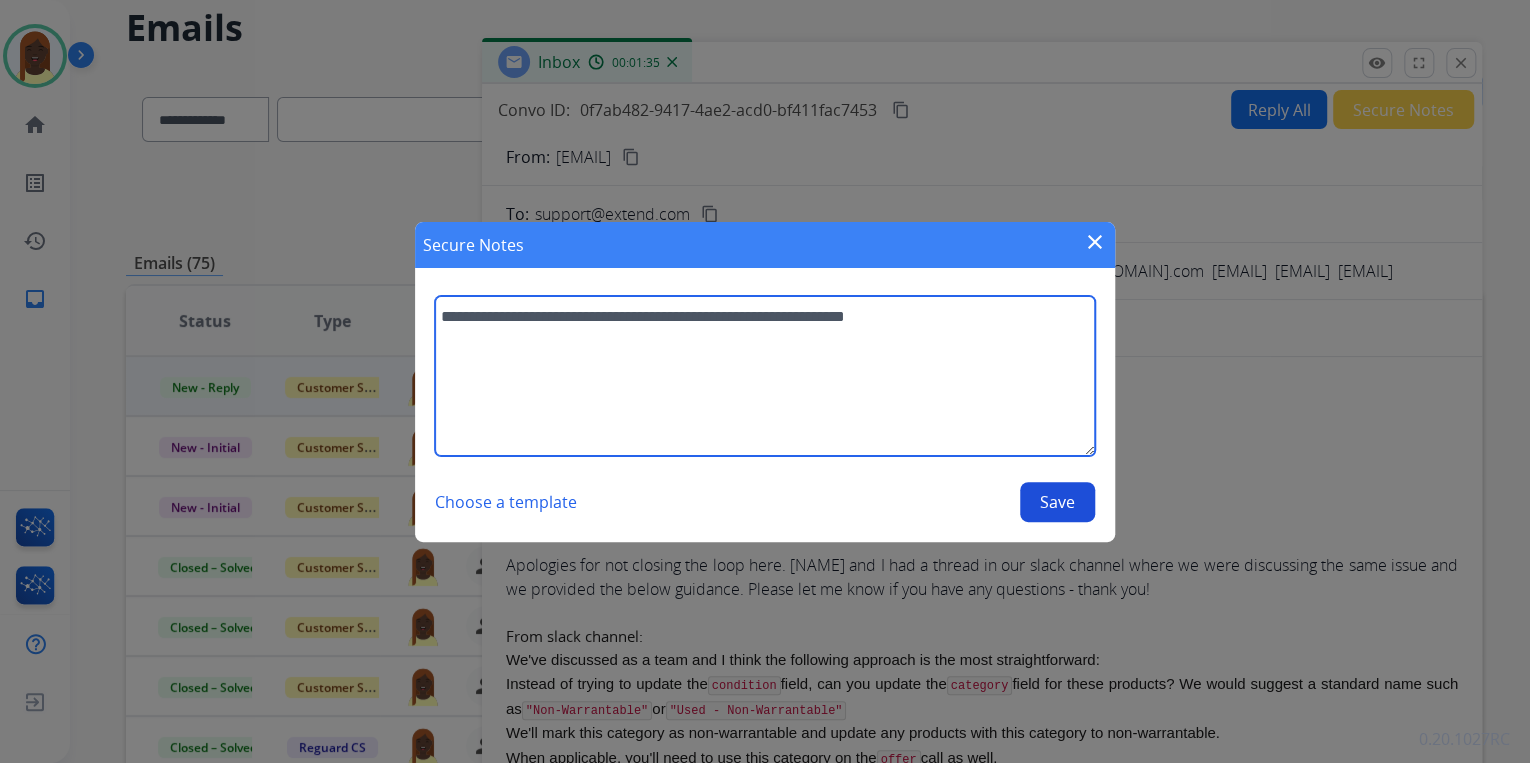 click on "**********" at bounding box center [765, 376] 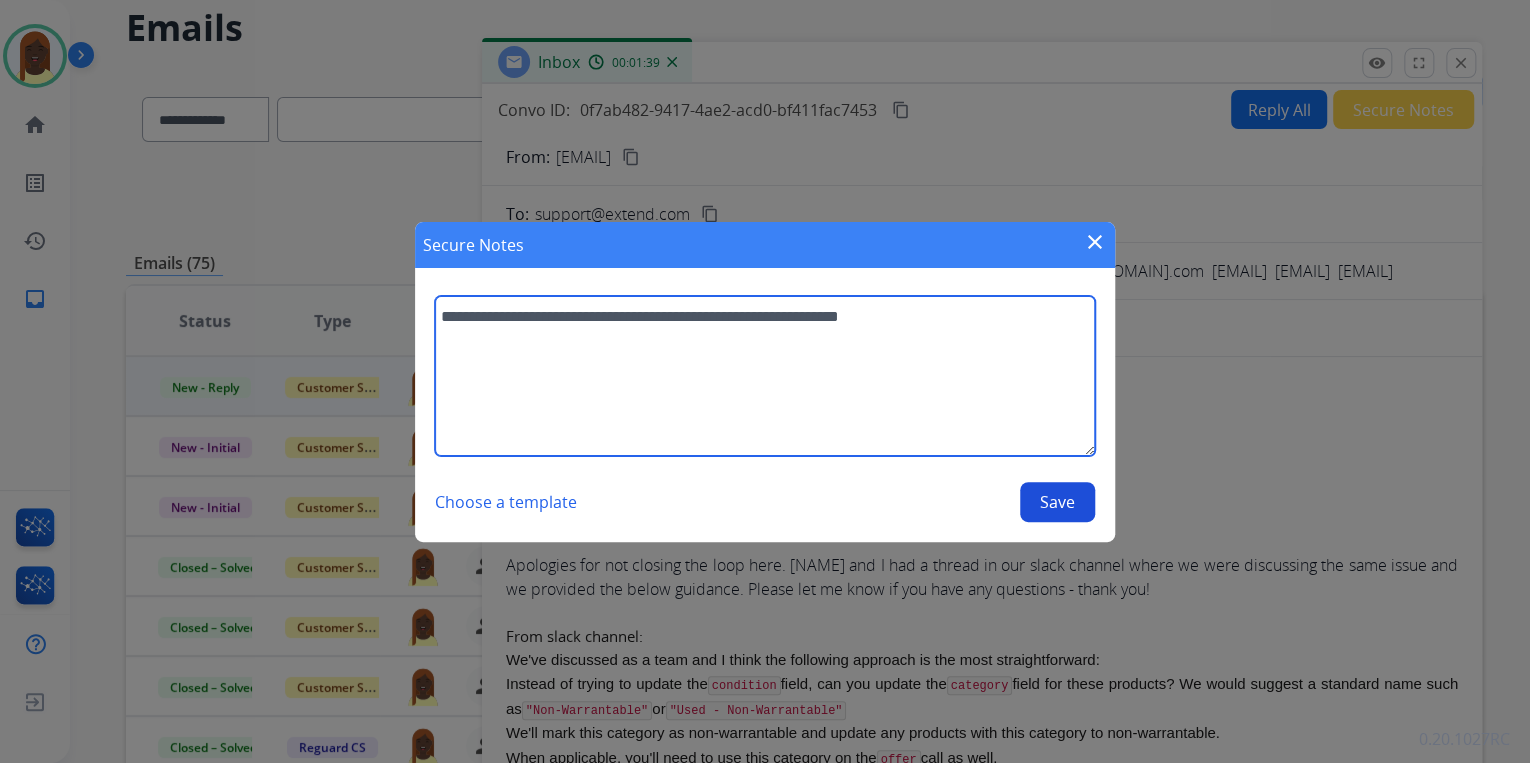 click on "**********" at bounding box center (765, 376) 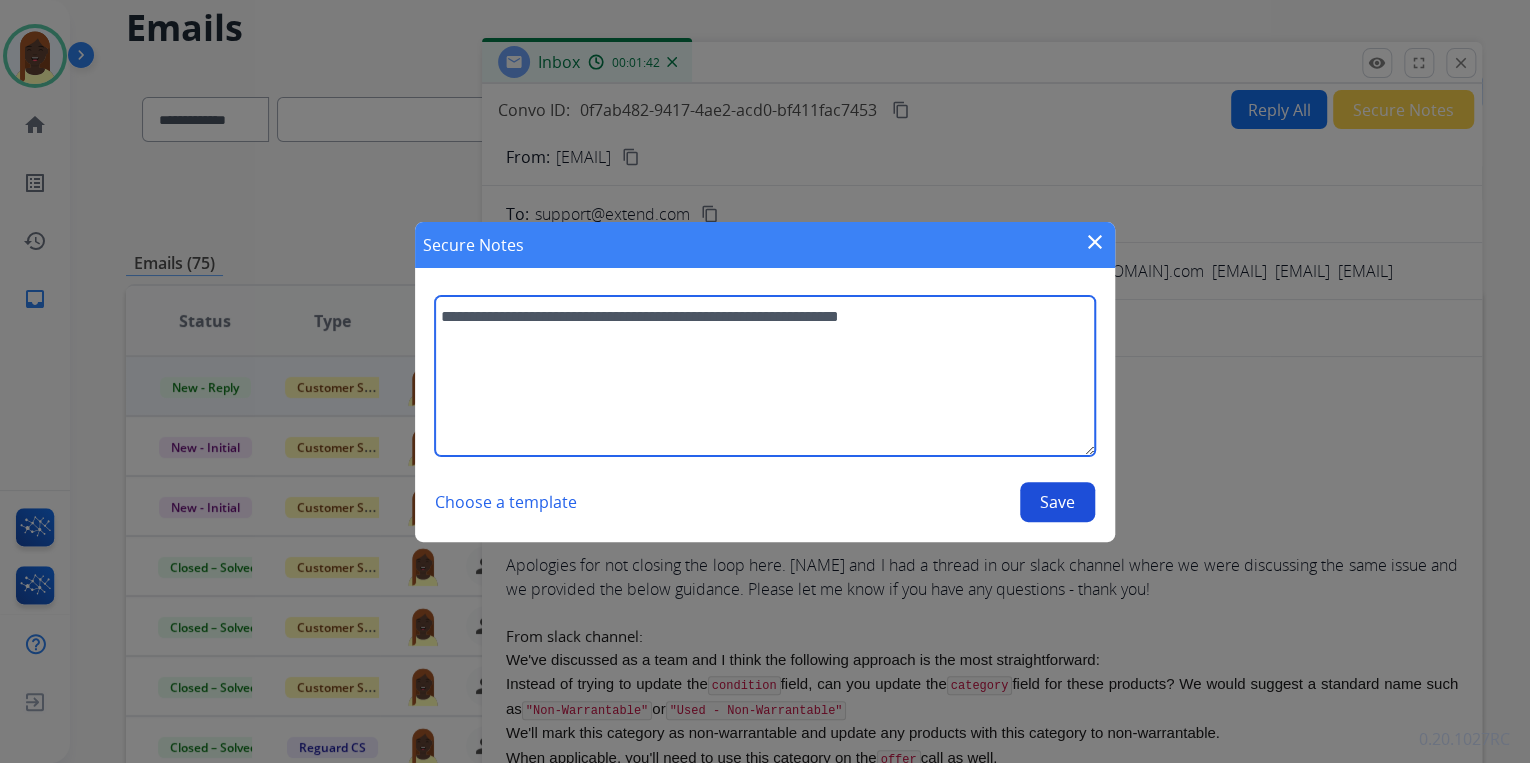 type on "**********" 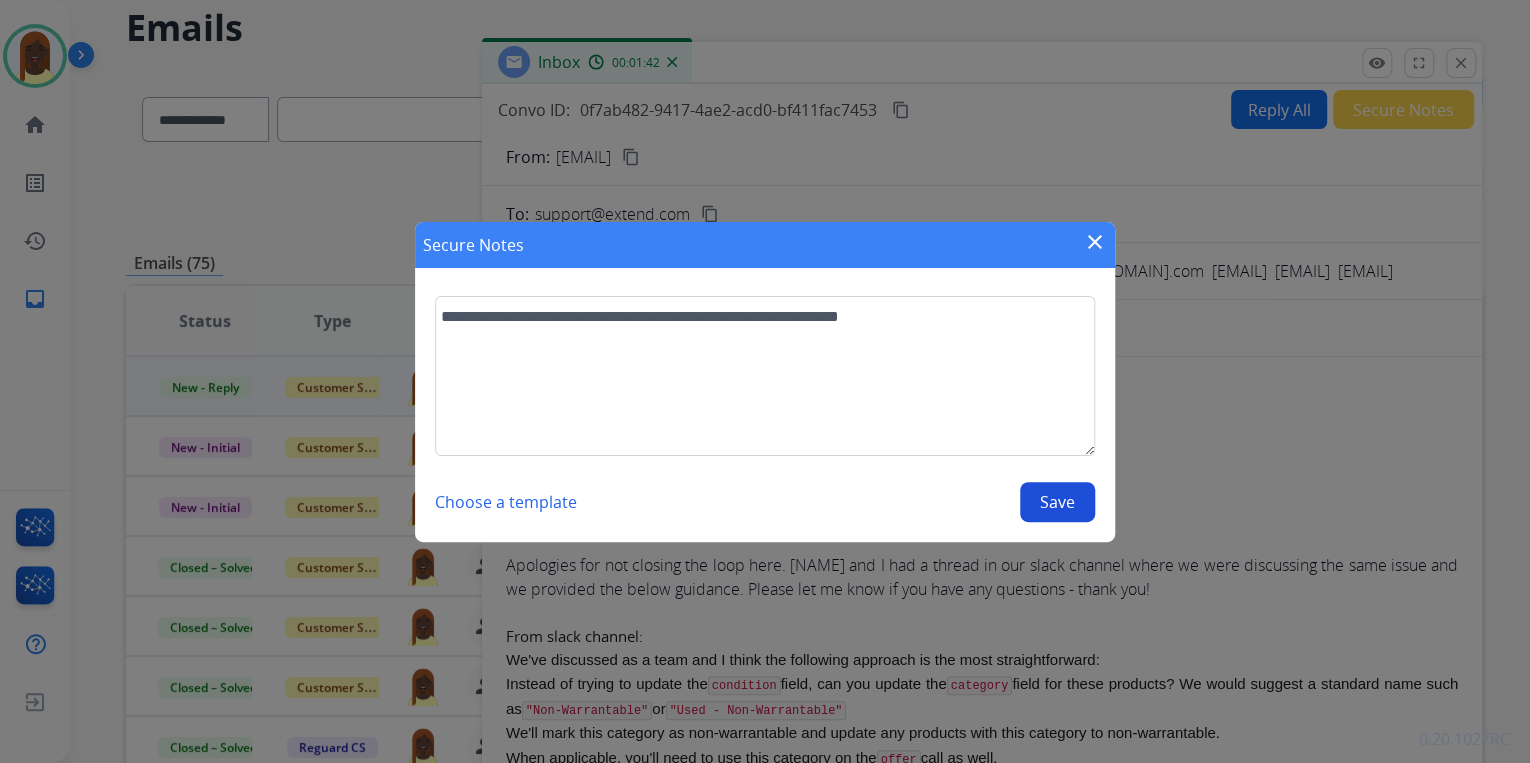 click on "Save" at bounding box center [1057, 502] 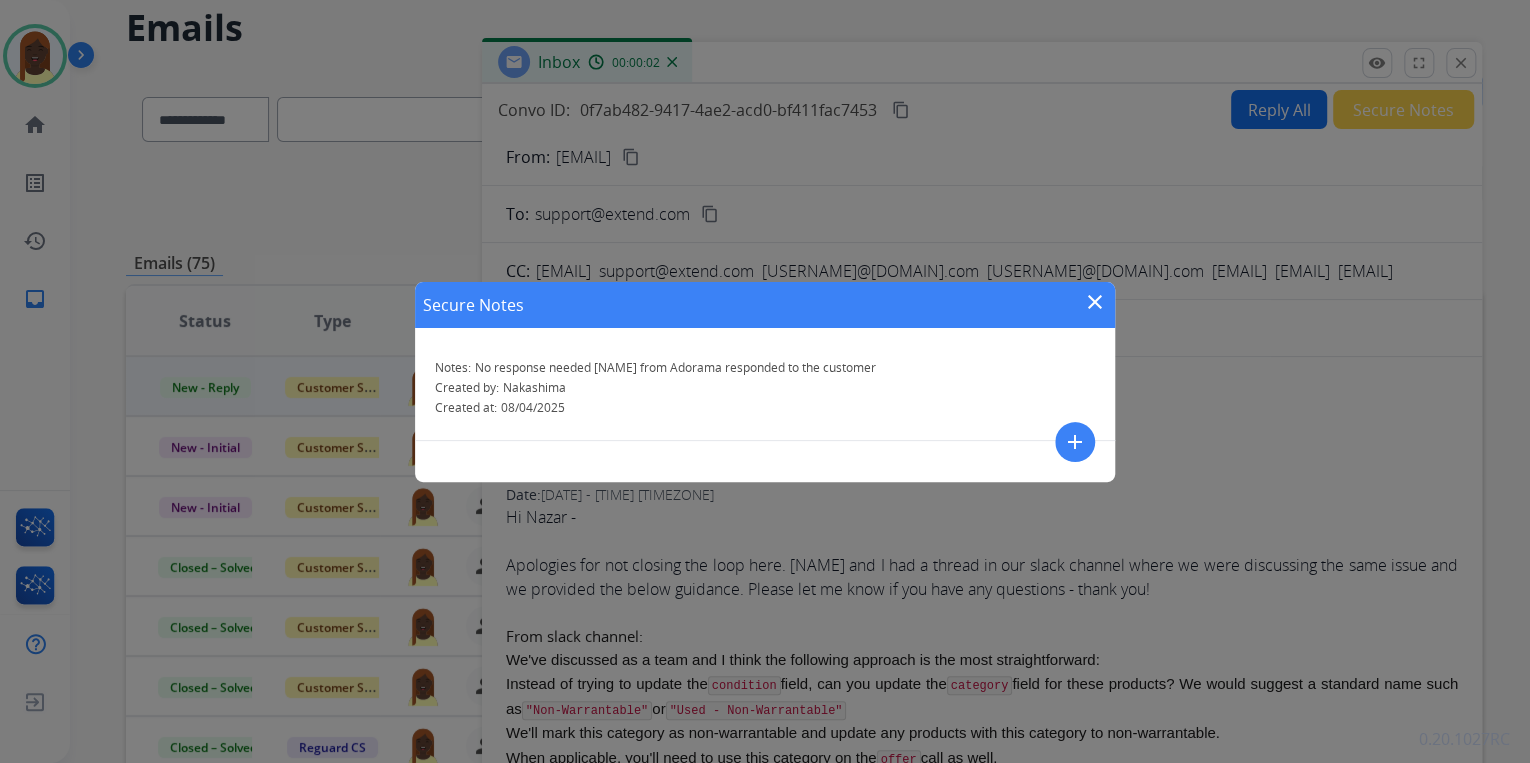 click on "close" at bounding box center [1095, 302] 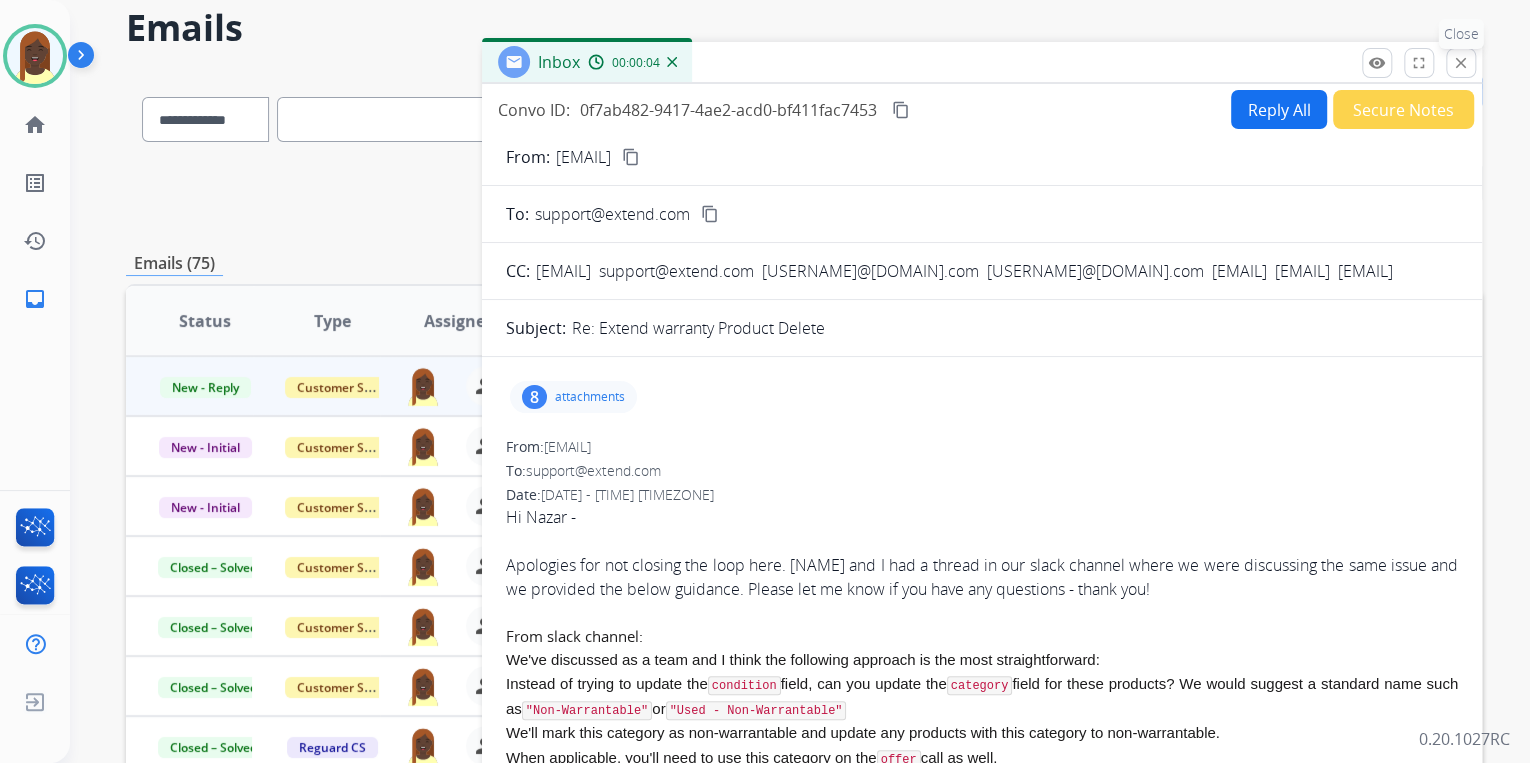 click on "close" at bounding box center [1461, 63] 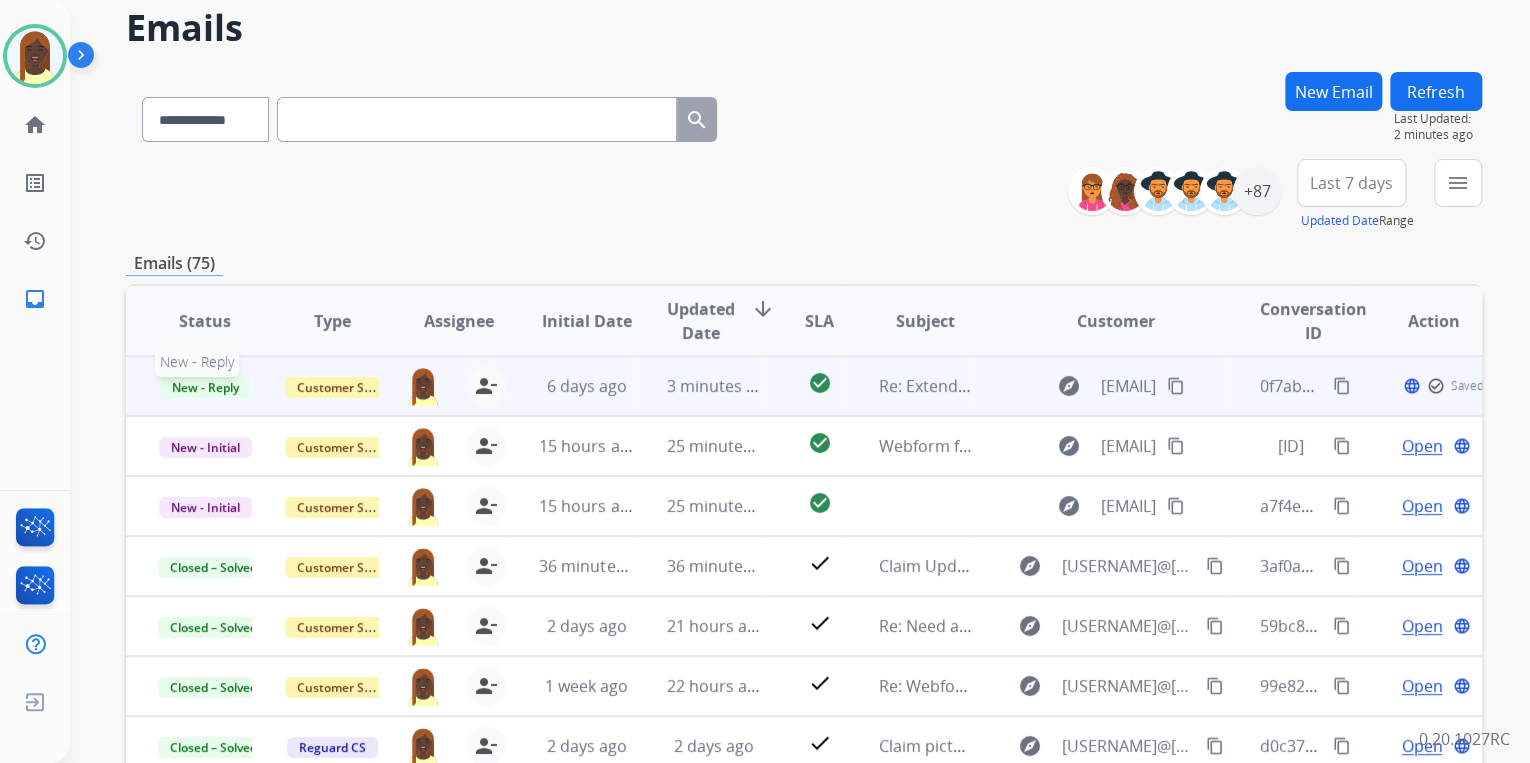 click on "New - Reply" at bounding box center [205, 387] 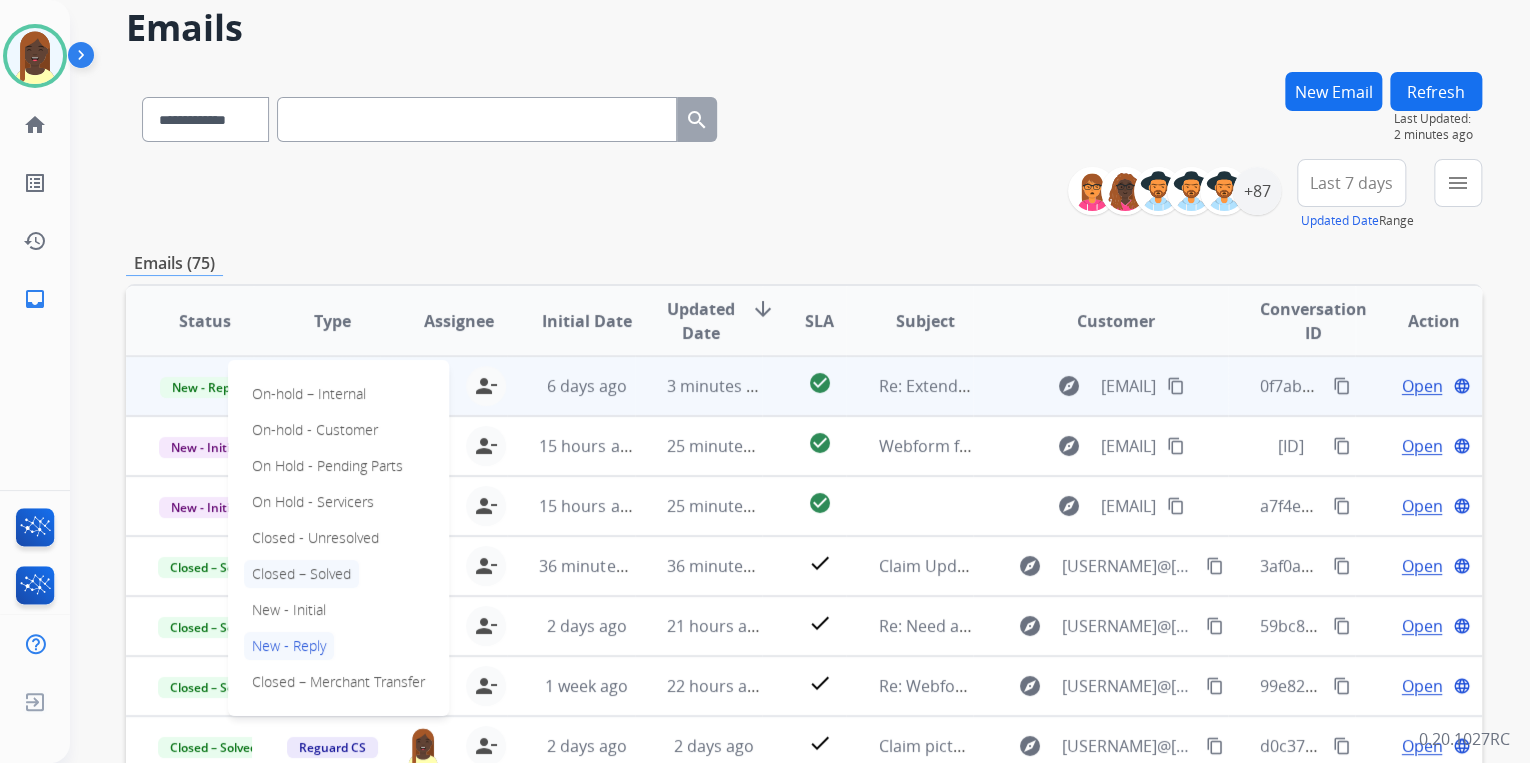 click on "Closed – Solved" at bounding box center [301, 574] 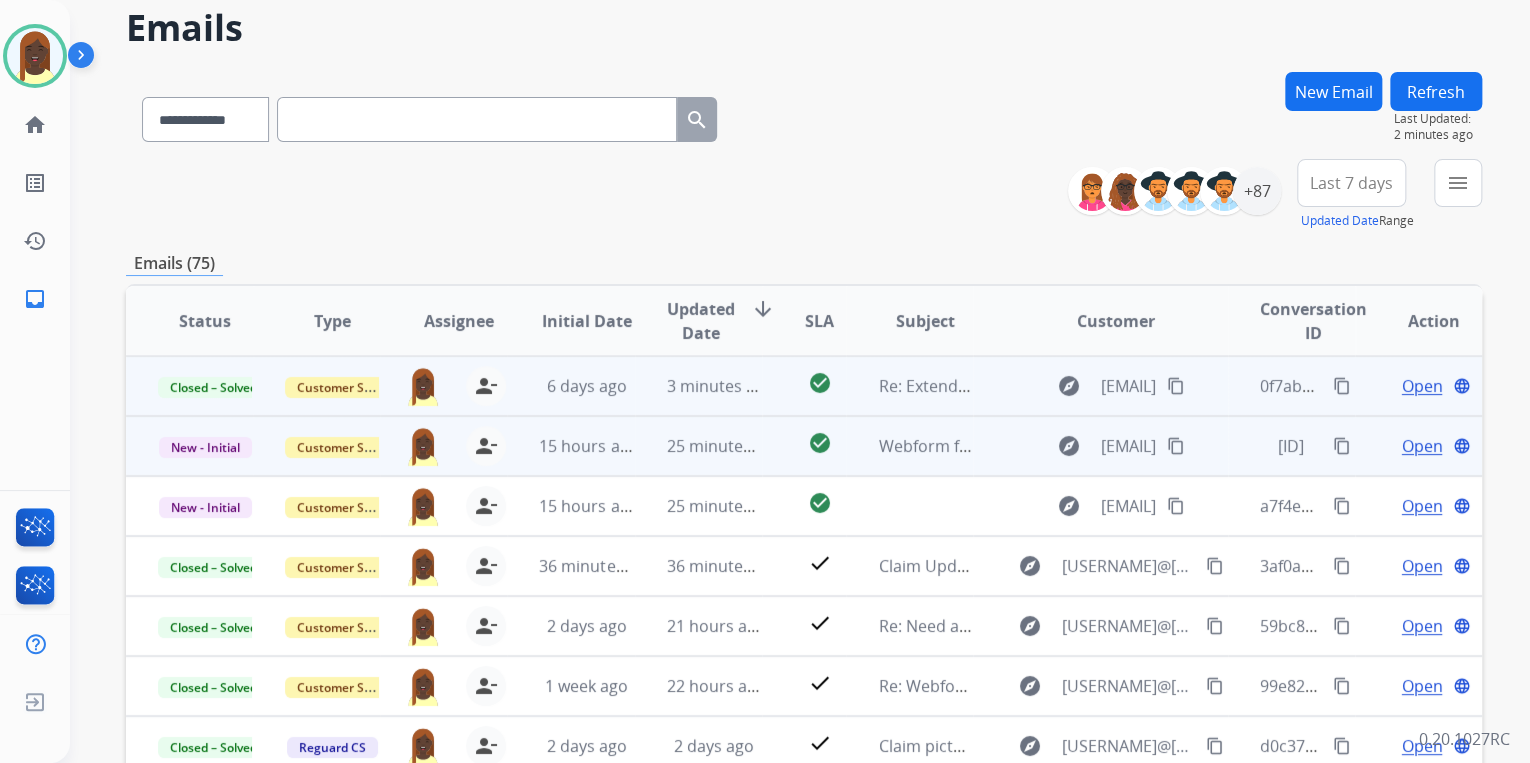 click on "content_copy" at bounding box center (1342, 446) 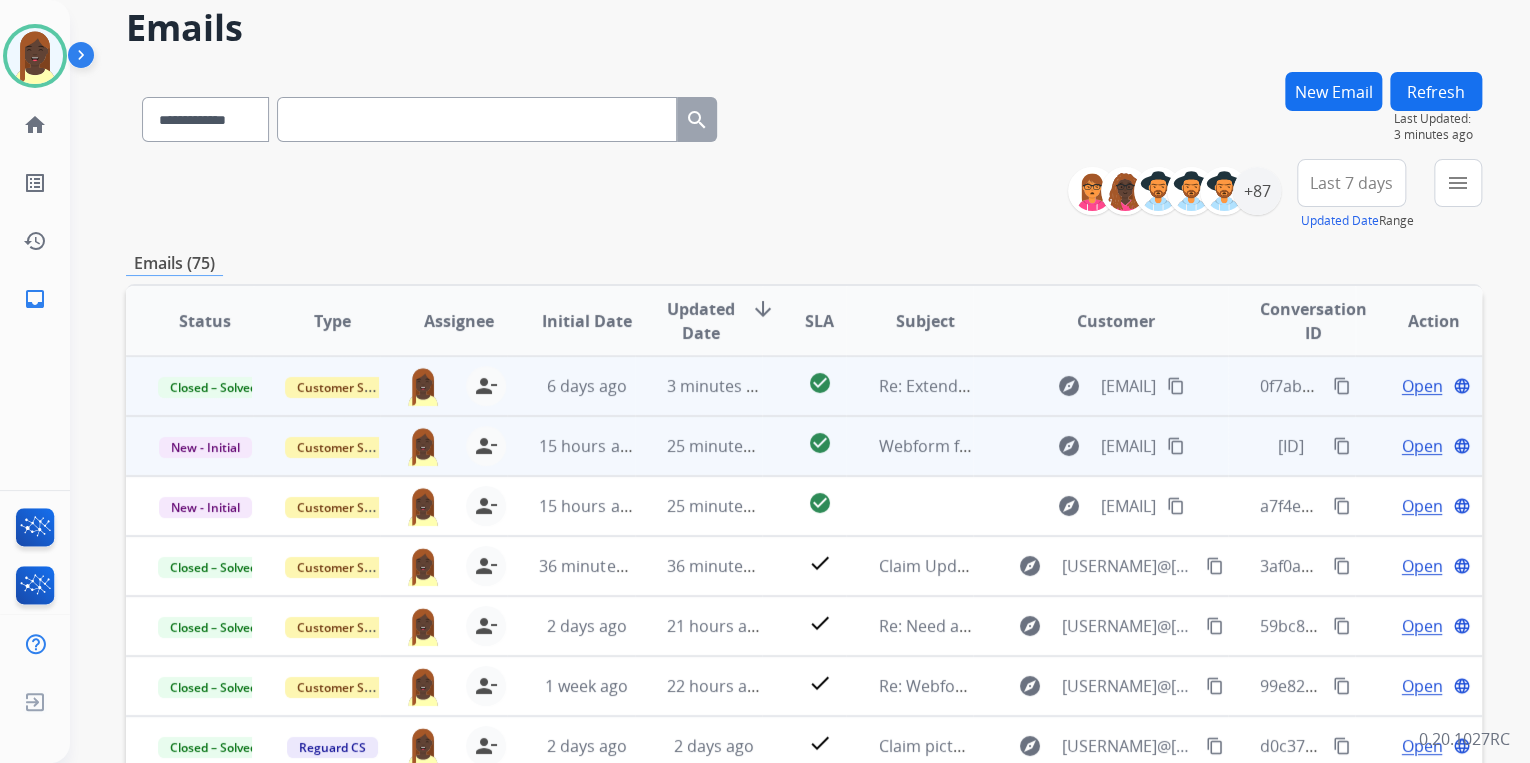 click on "Open" at bounding box center (1421, 446) 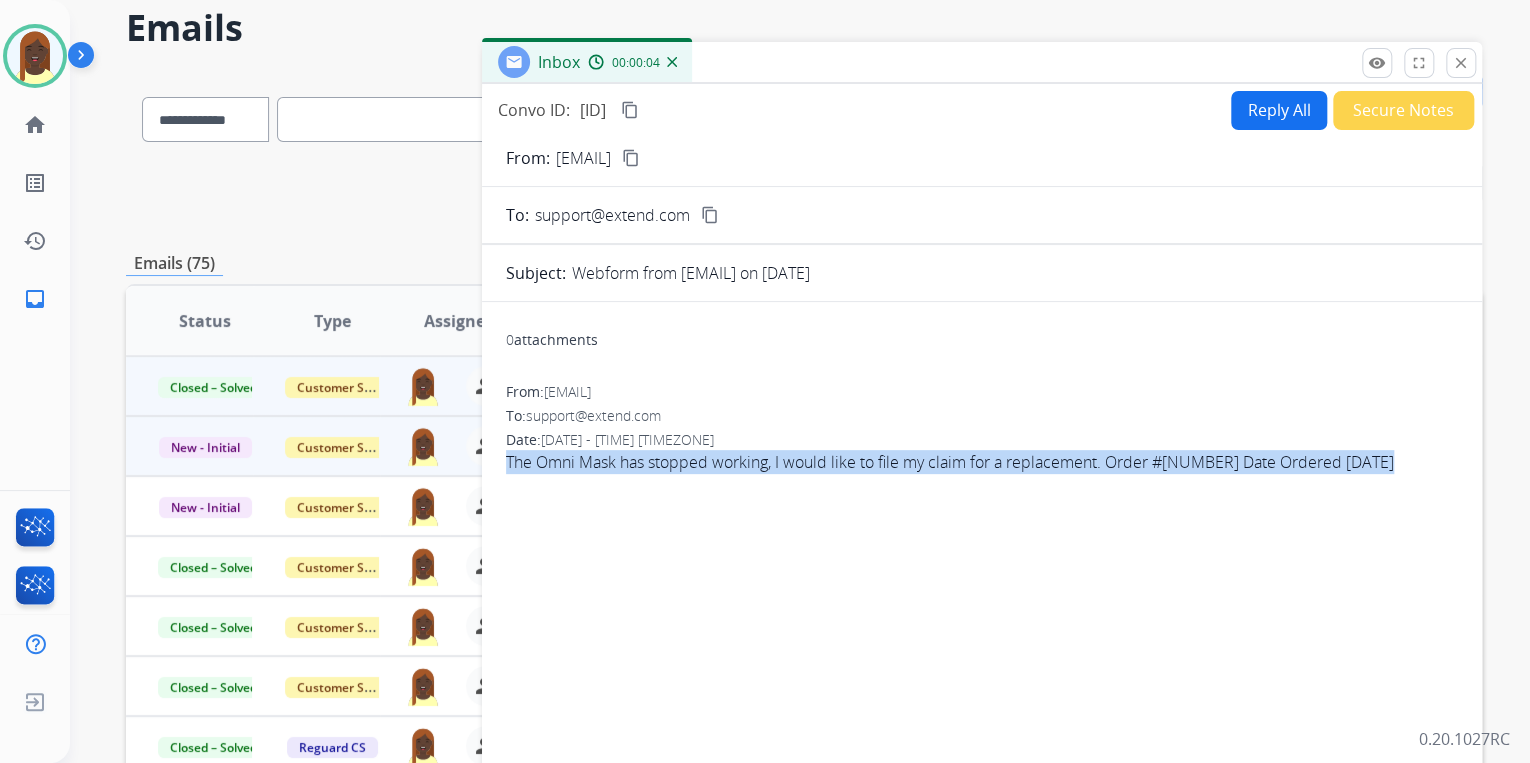 drag, startPoint x: 508, startPoint y: 458, endPoint x: 1396, endPoint y: 475, distance: 888.1627 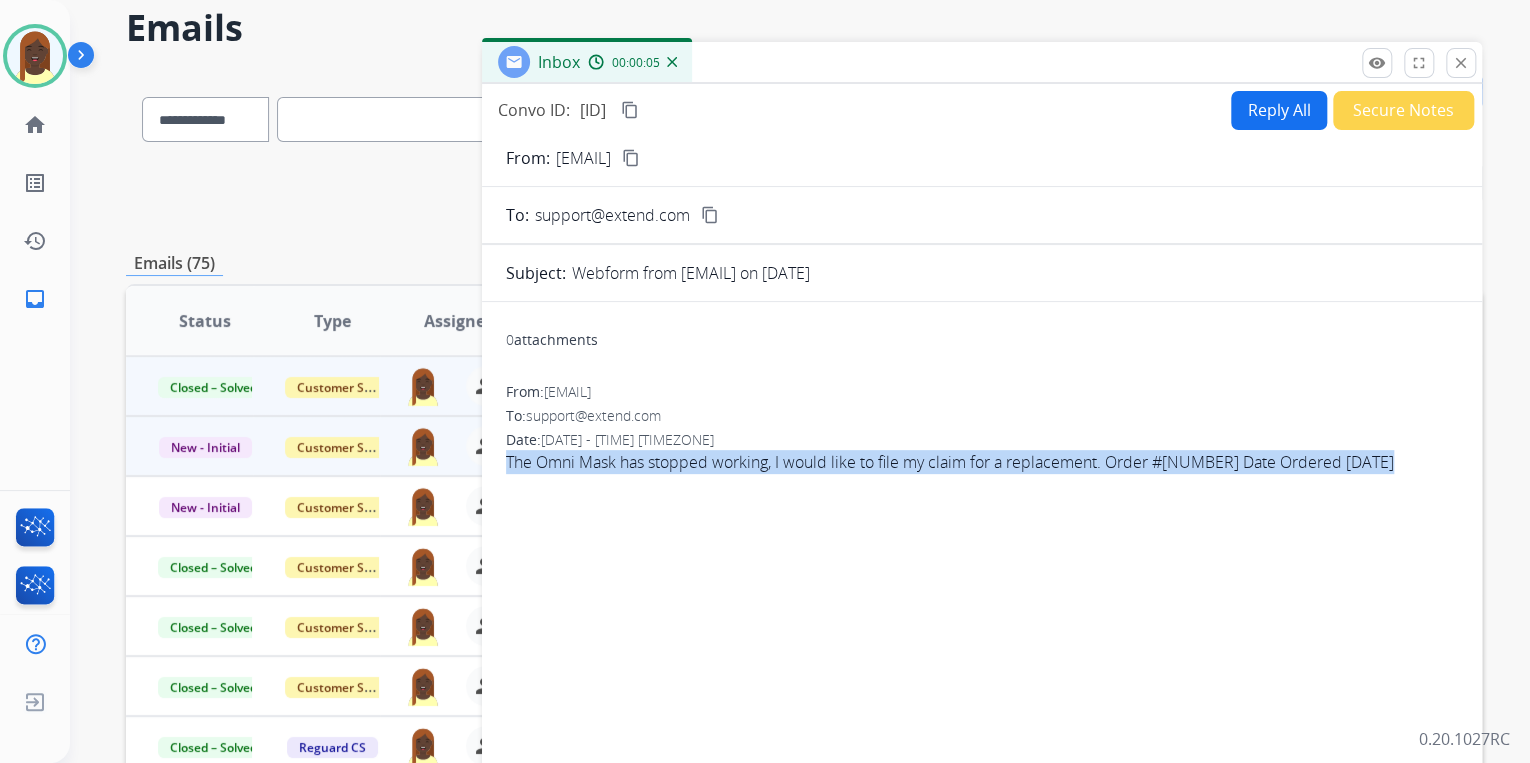 drag, startPoint x: 1396, startPoint y: 475, endPoint x: 1316, endPoint y: 466, distance: 80.50466 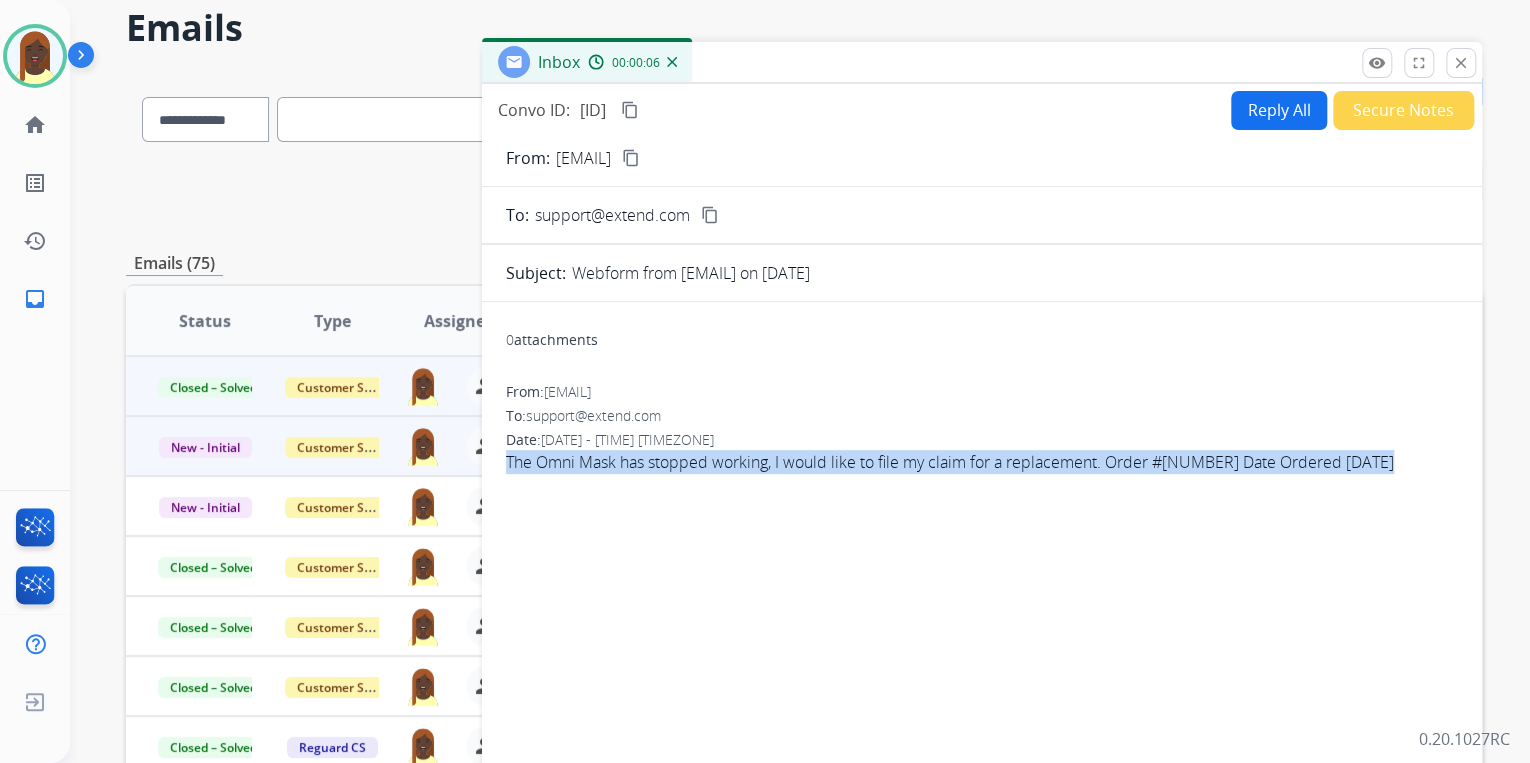 copy on "The Omni Mask has stopped working, I would like to file my claim for a replacement.
Order #[NUMBER]
Date Ordered [DATE]" 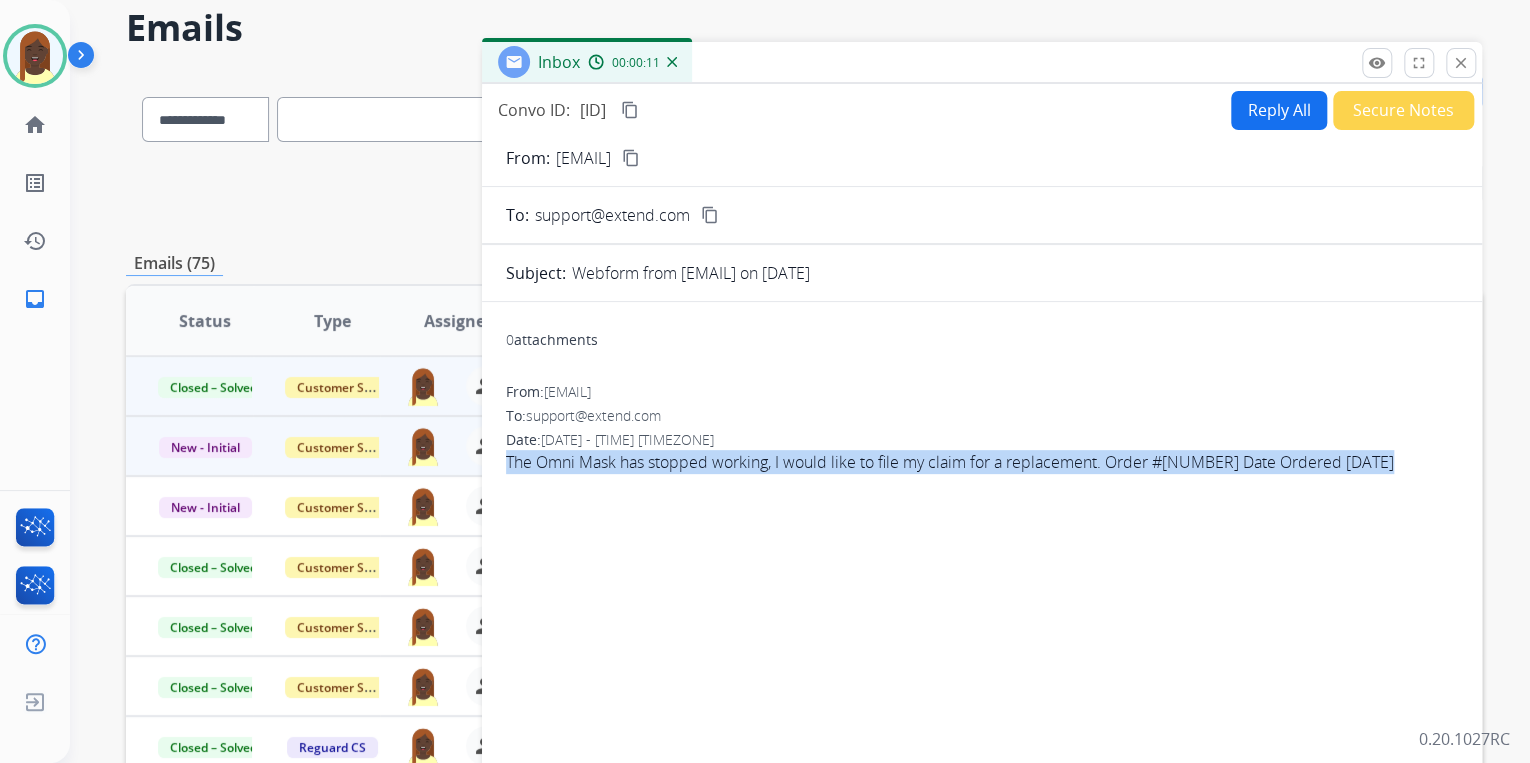 click on "content_copy" at bounding box center (631, 158) 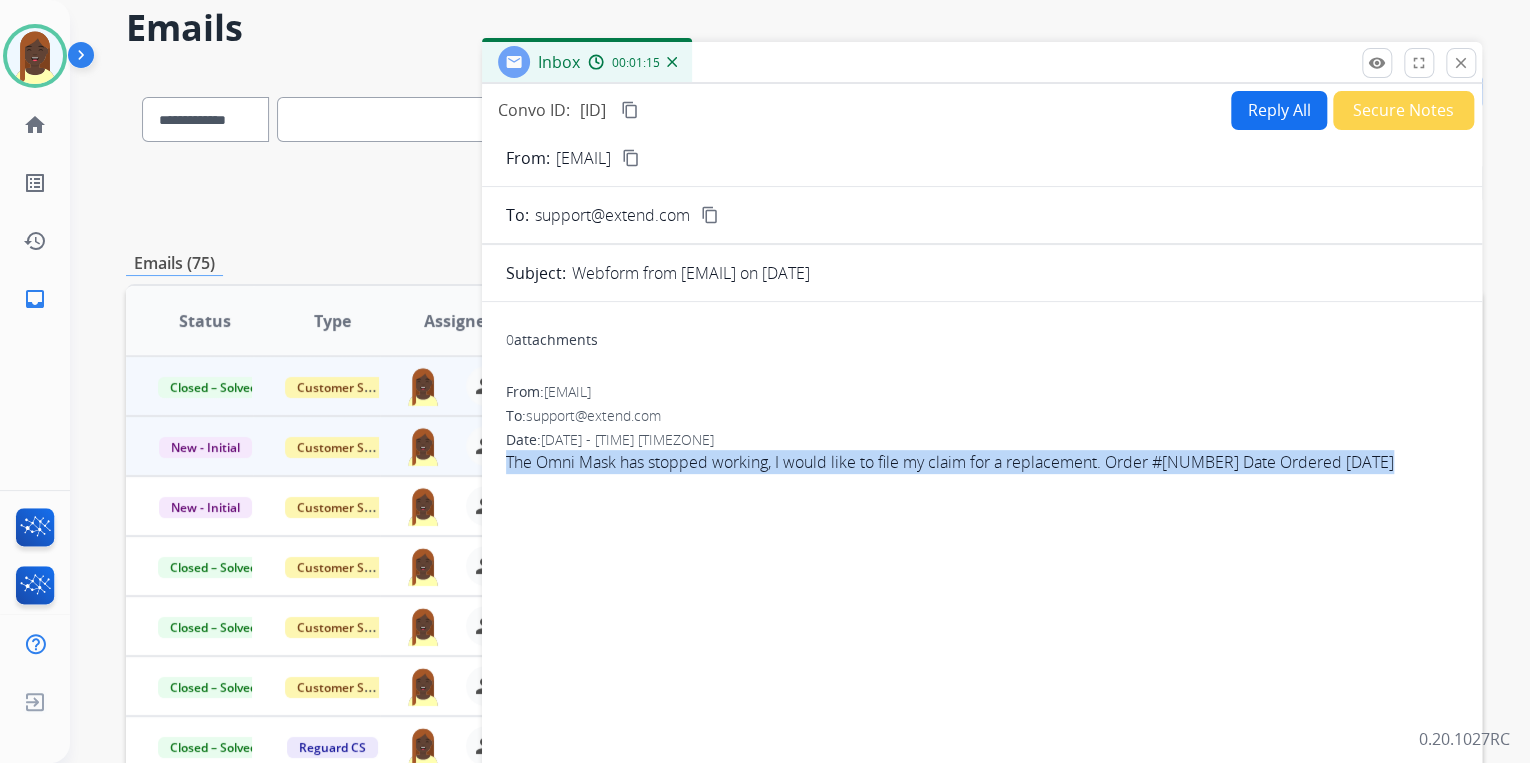 click on "Reply All" at bounding box center [1279, 110] 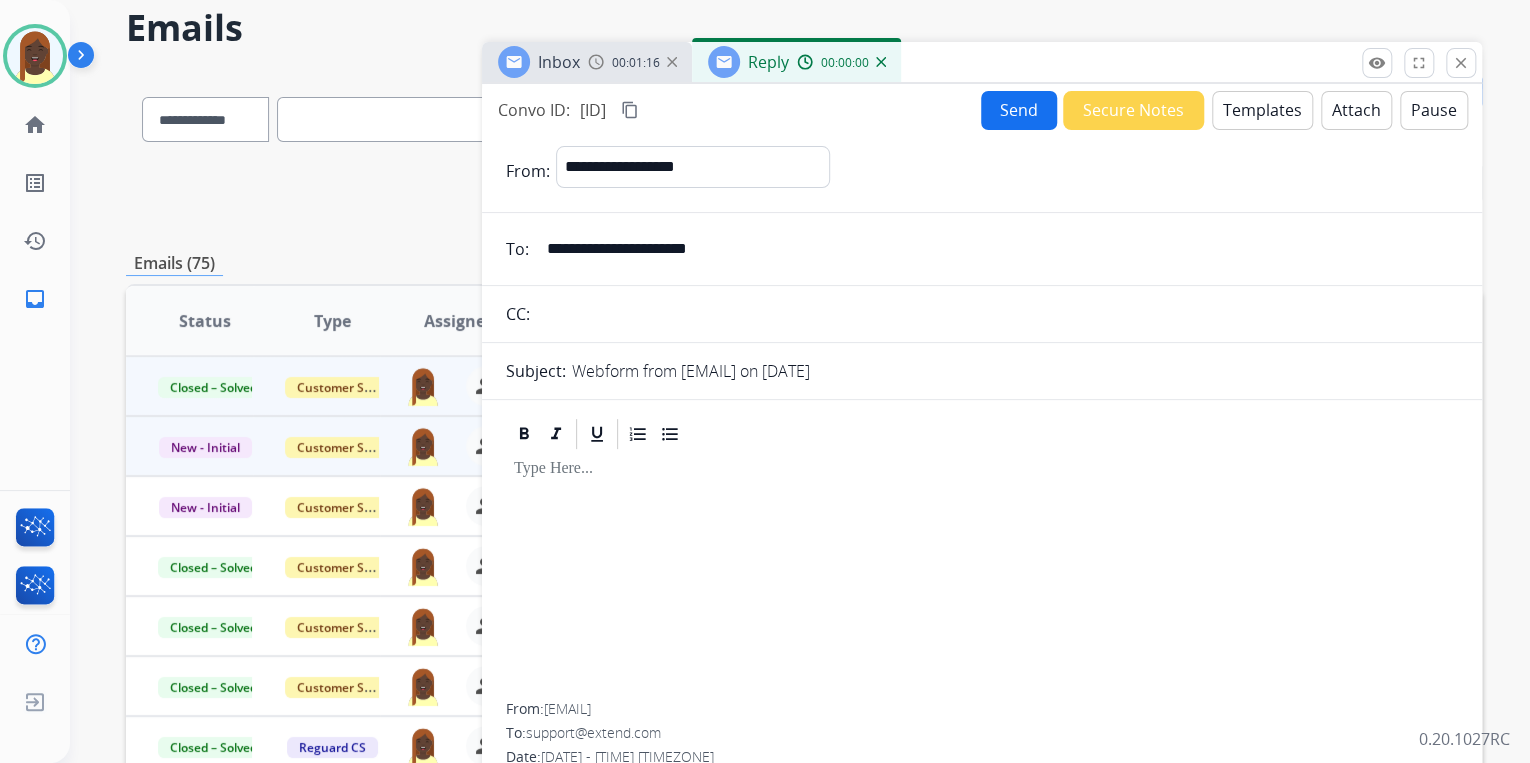 click on "Templates" at bounding box center [1262, 110] 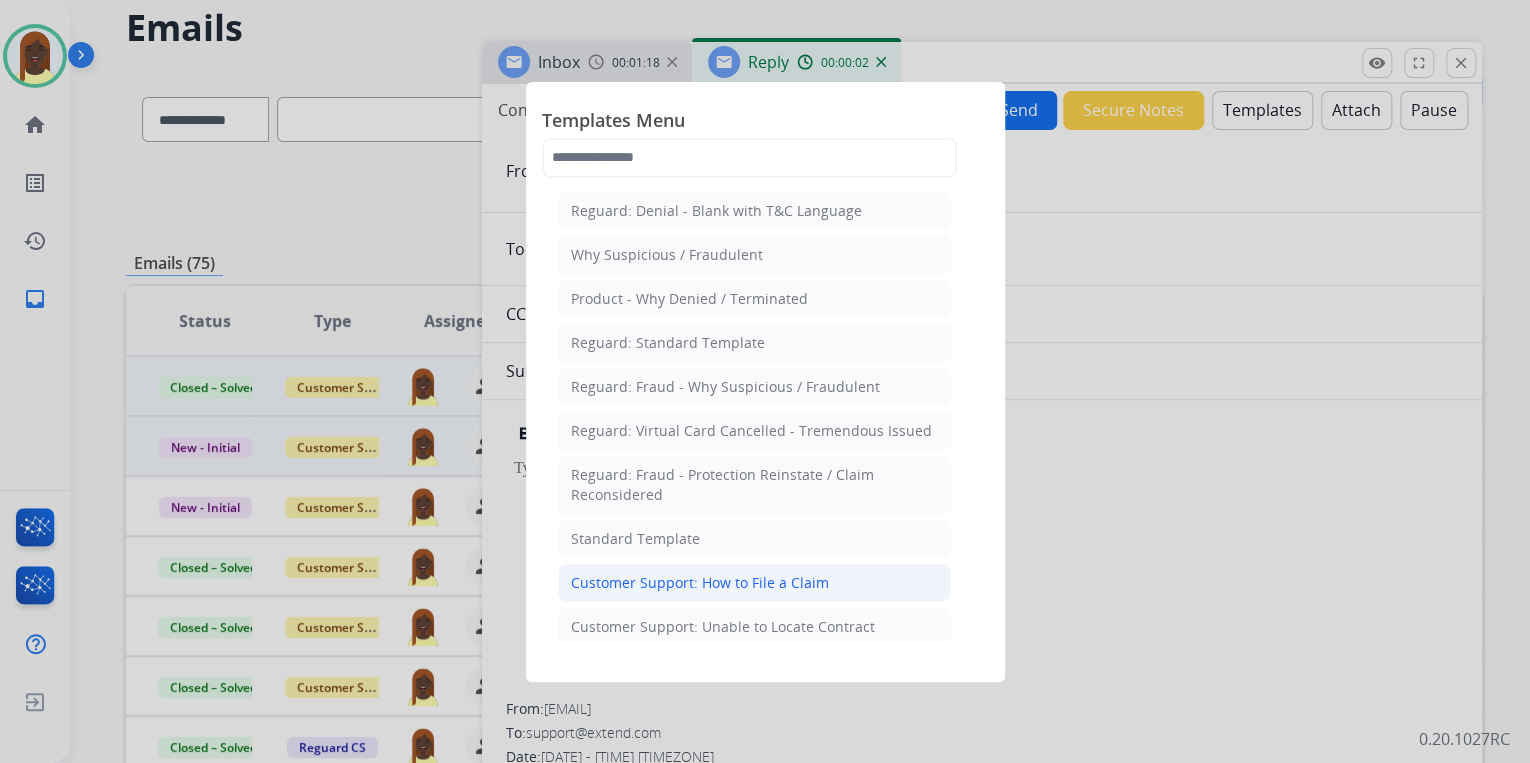 click on "Customer Support: How to File a Claim" 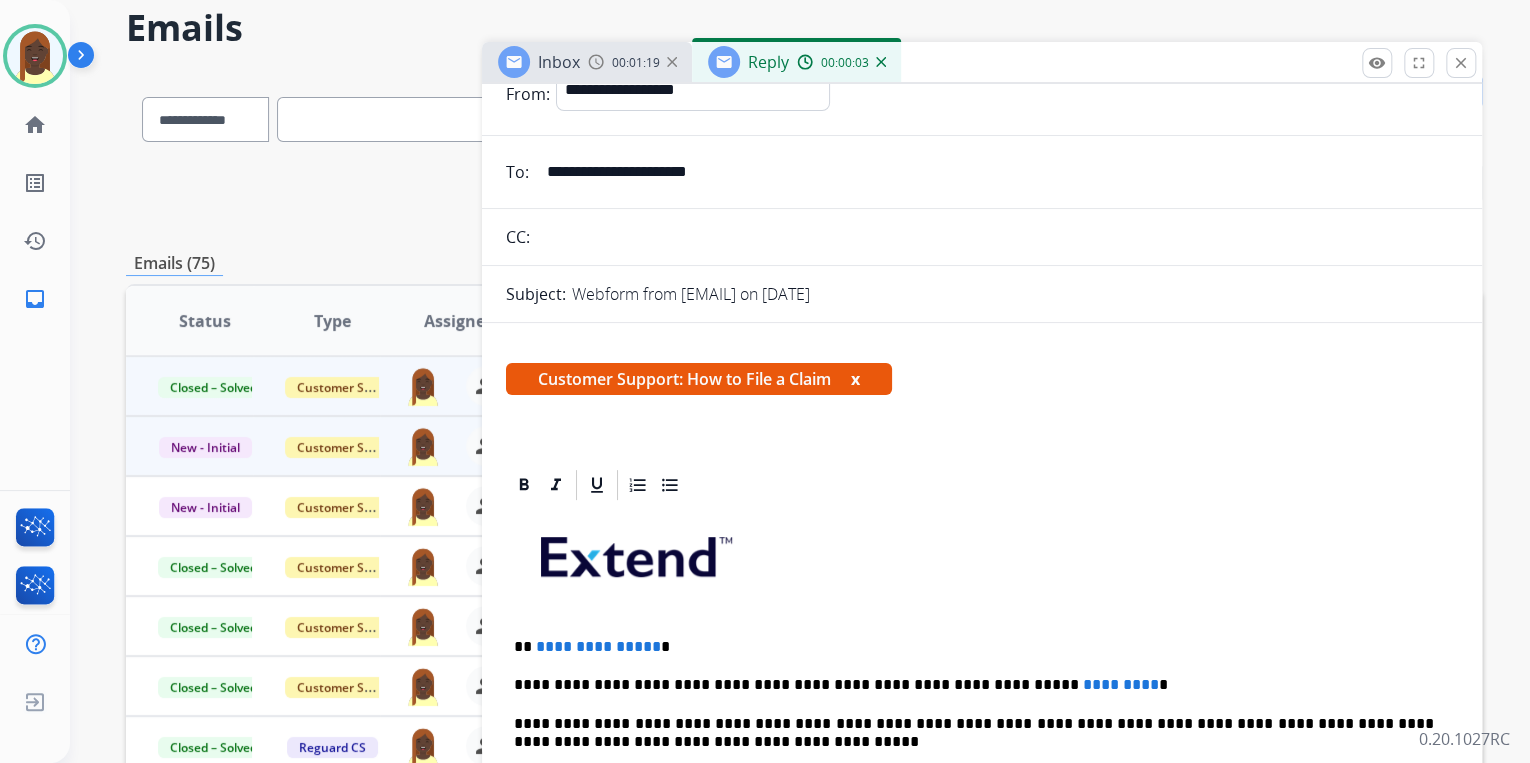scroll, scrollTop: 320, scrollLeft: 0, axis: vertical 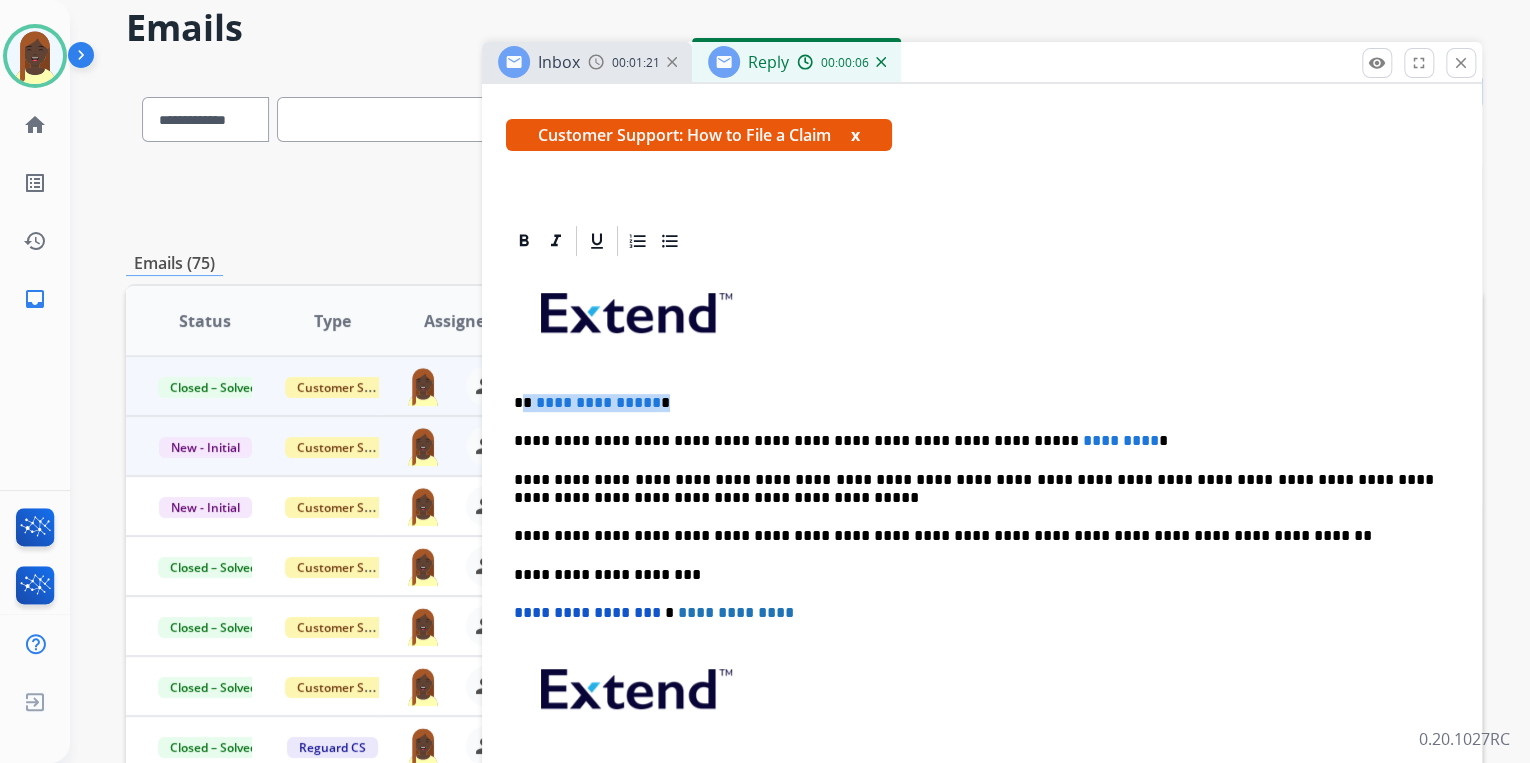 drag, startPoint x: 524, startPoint y: 399, endPoint x: 669, endPoint y: 396, distance: 145.03104 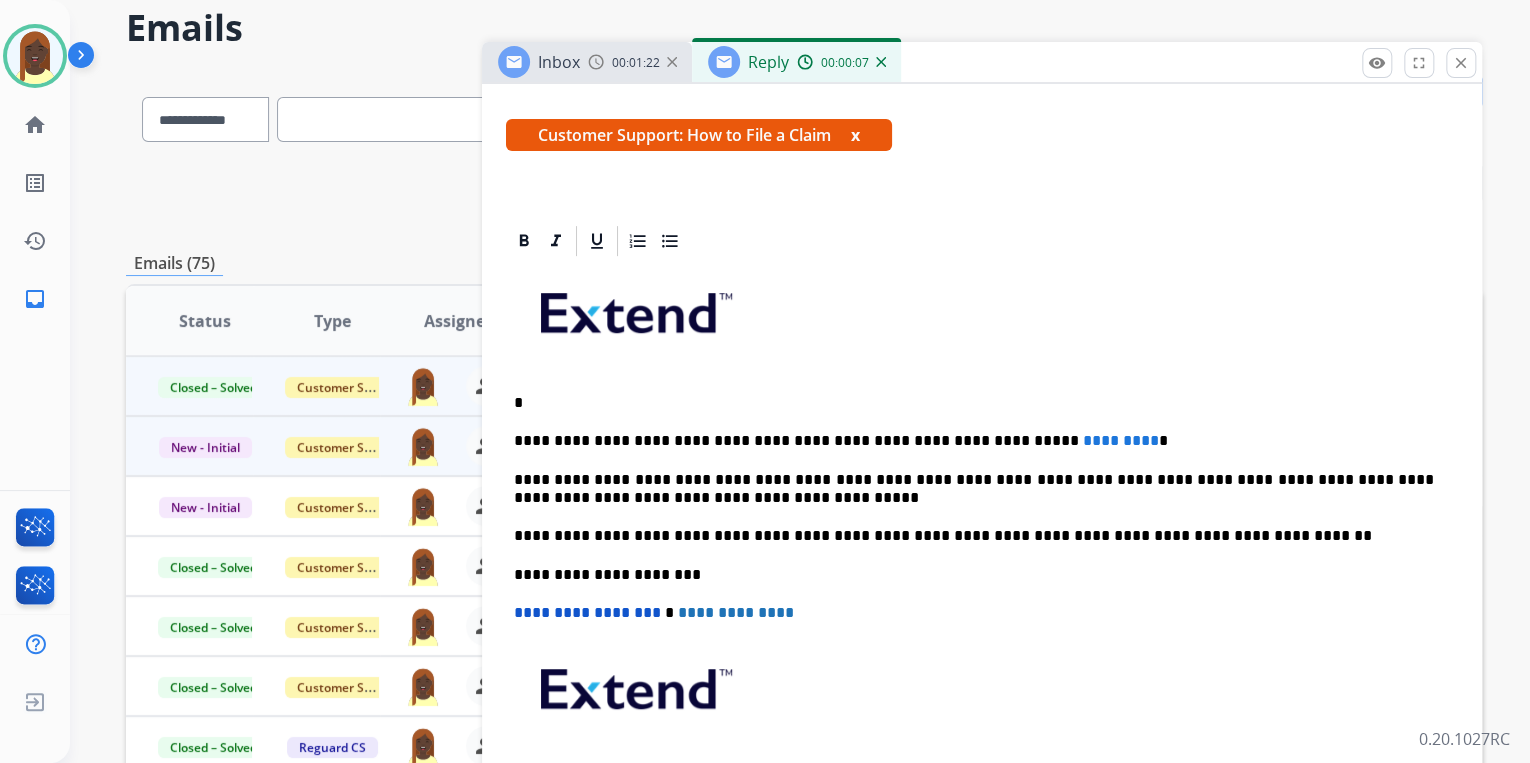 type 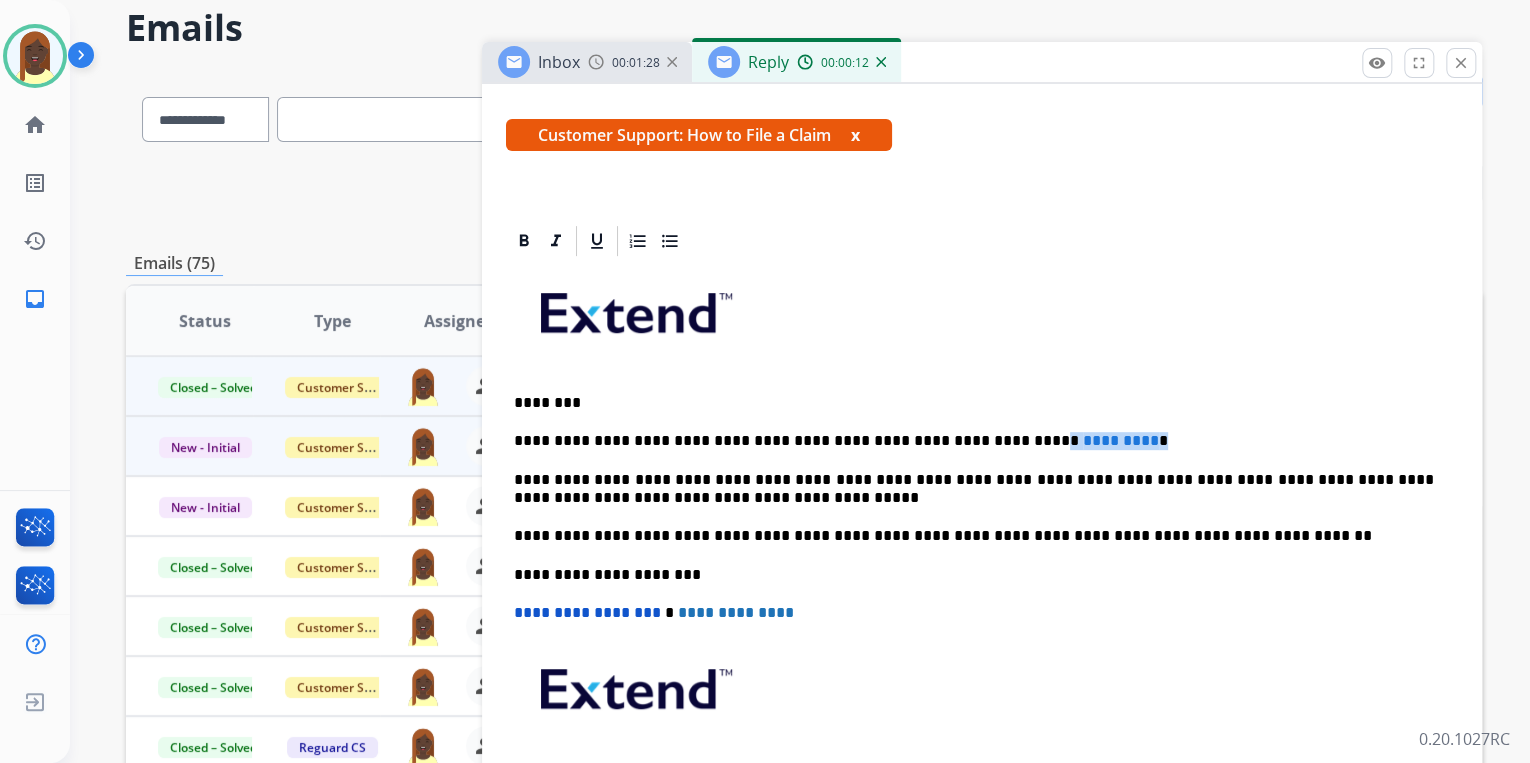 drag, startPoint x: 964, startPoint y: 439, endPoint x: 1075, endPoint y: 442, distance: 111.040535 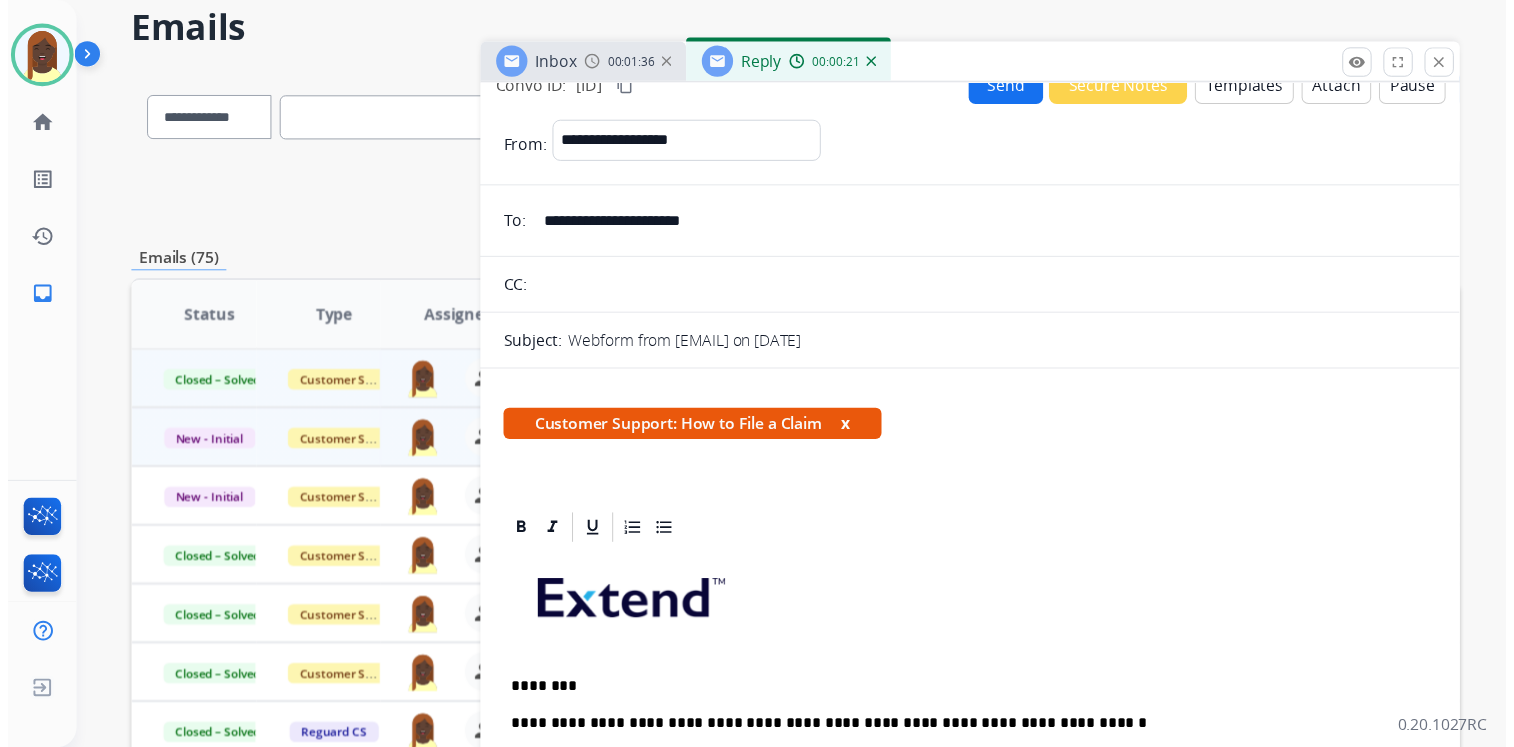 scroll, scrollTop: 0, scrollLeft: 0, axis: both 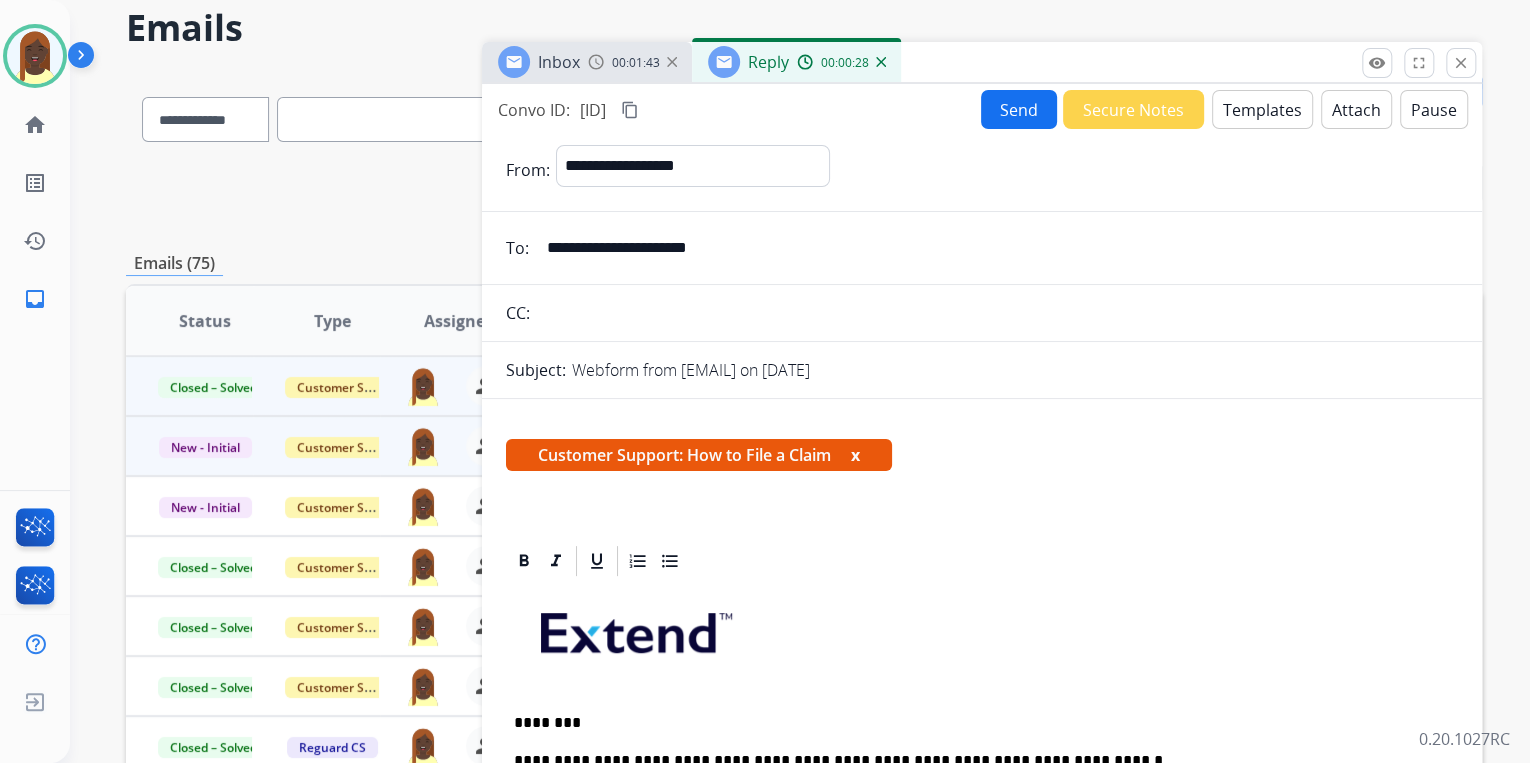 click on "Send" at bounding box center [1019, 109] 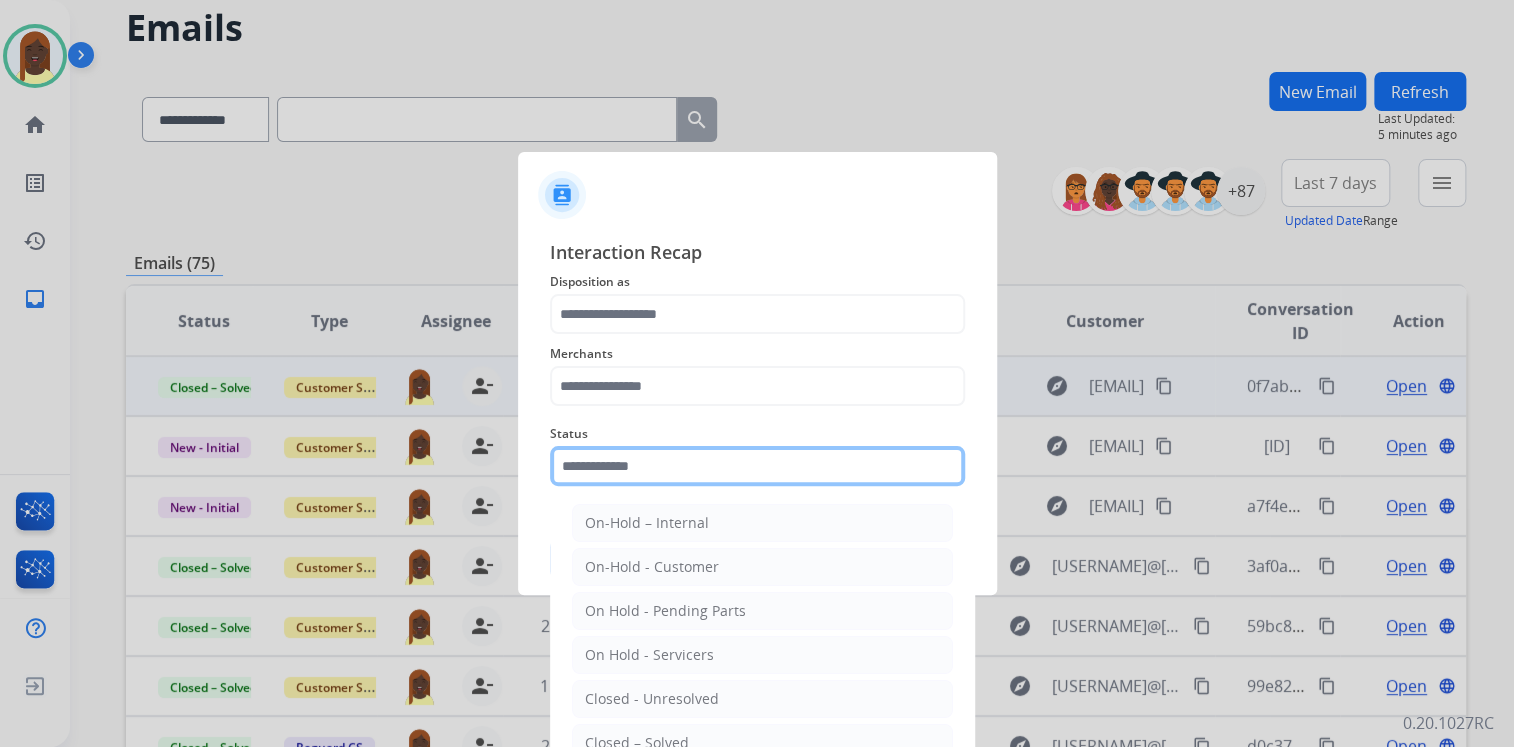 click 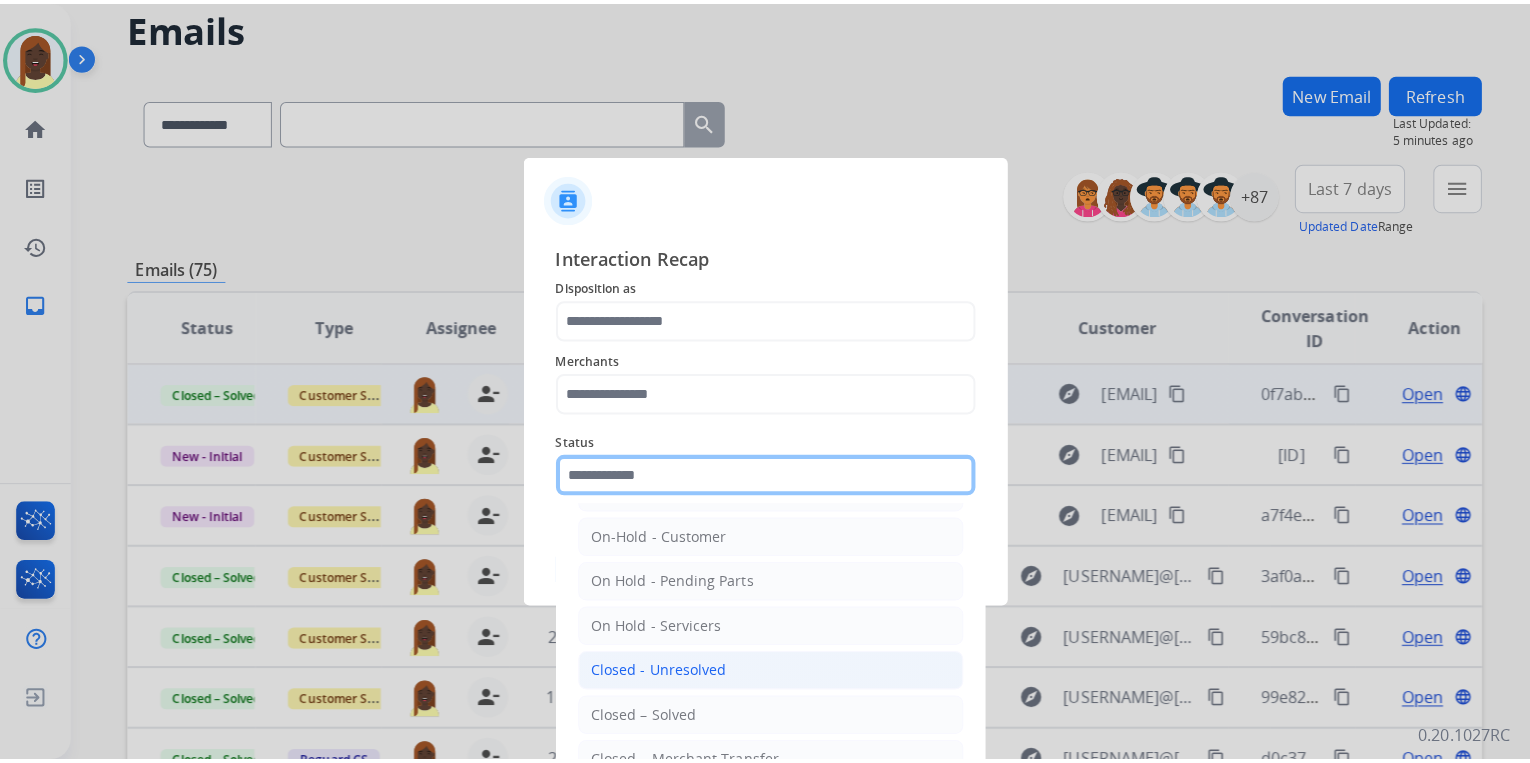 scroll, scrollTop: 116, scrollLeft: 0, axis: vertical 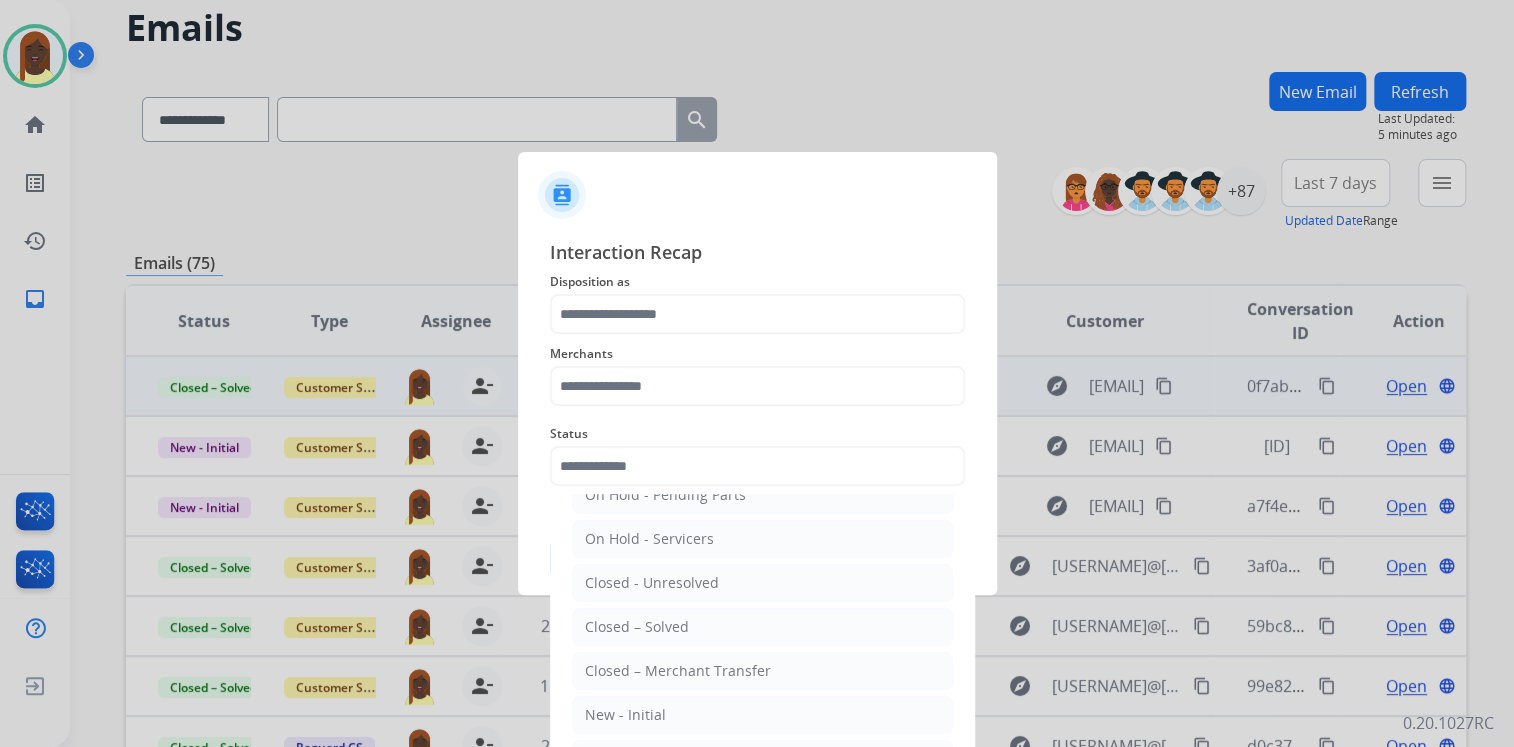 click on "Closed – Solved" 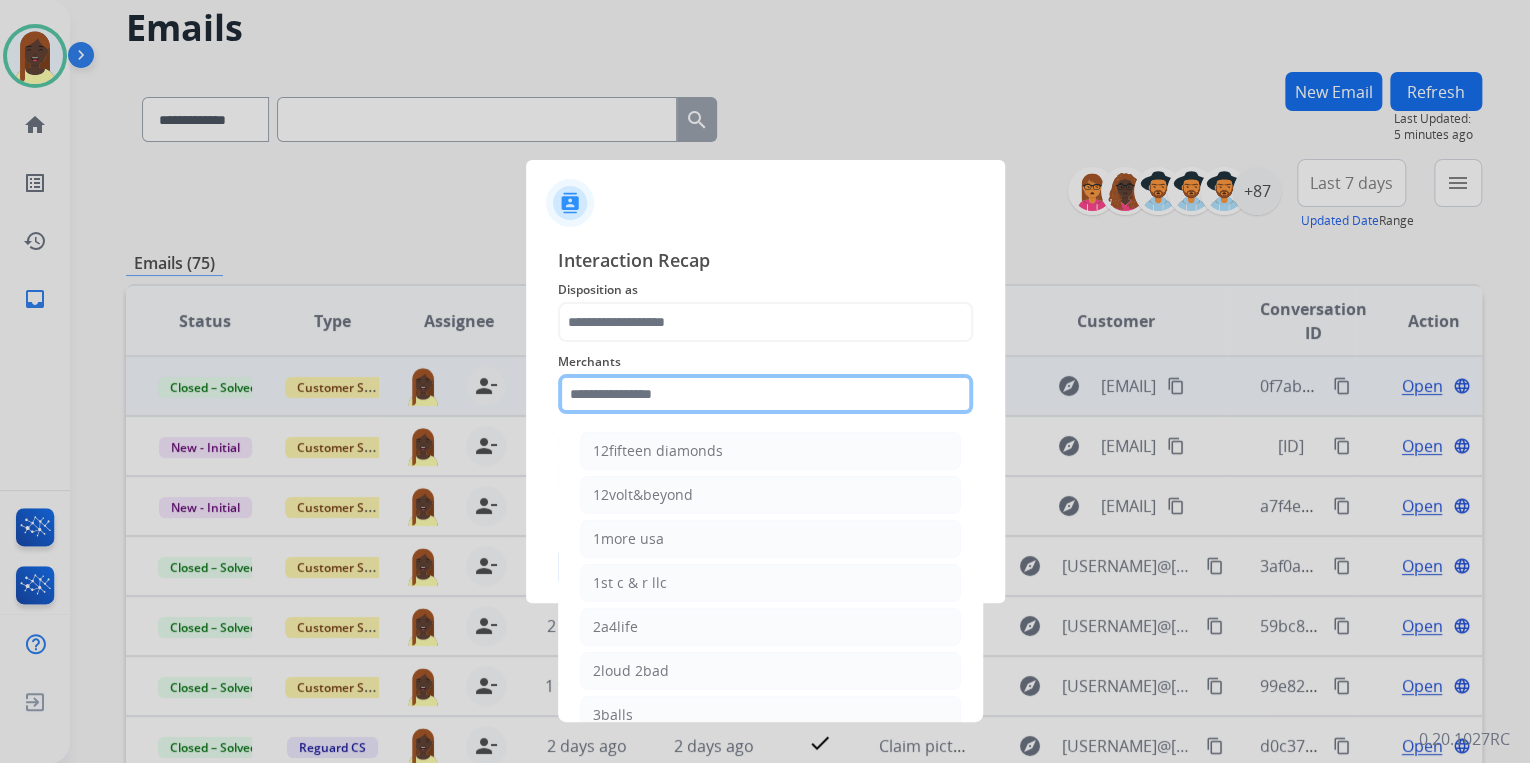 click 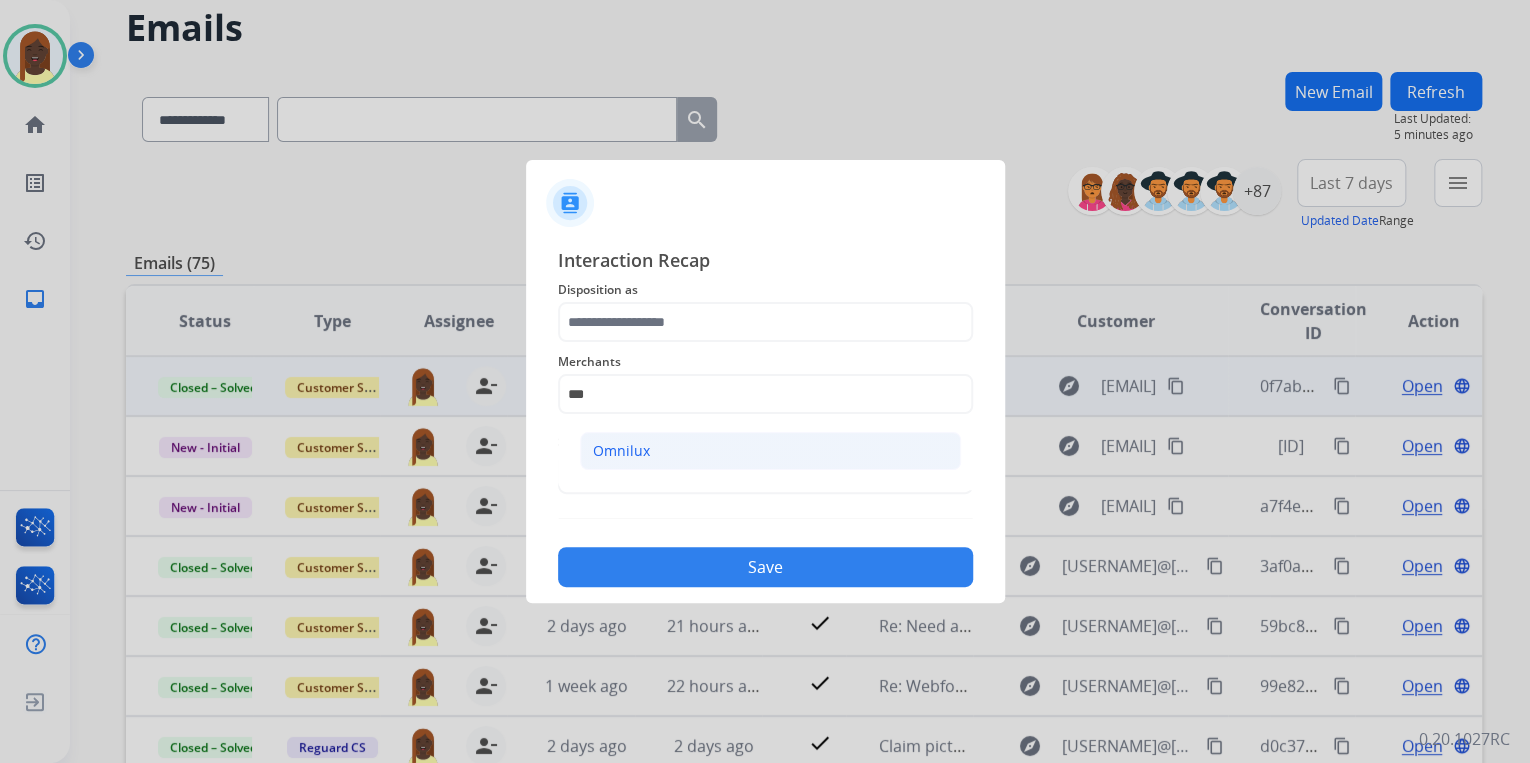 click on "Omnilux" 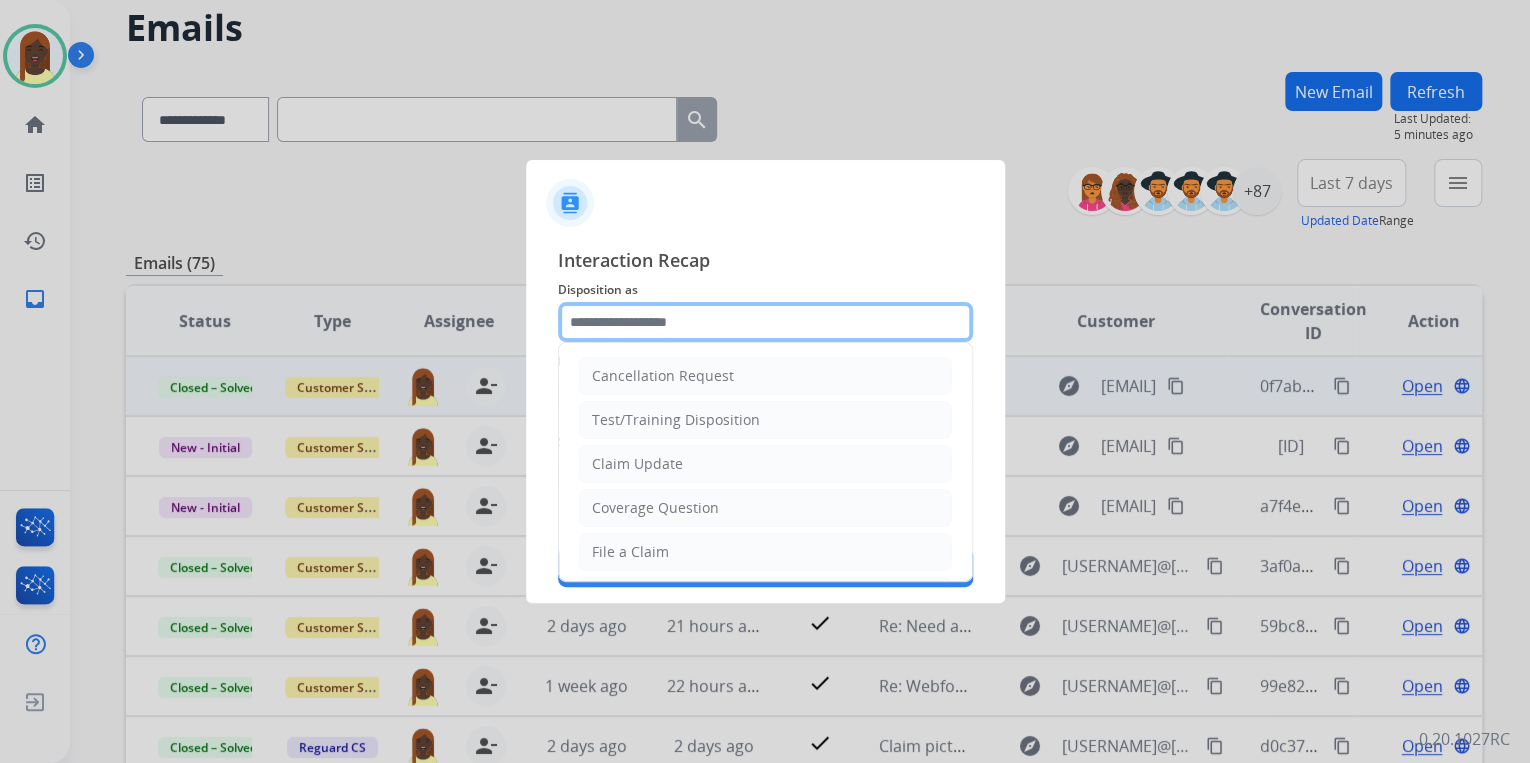 click 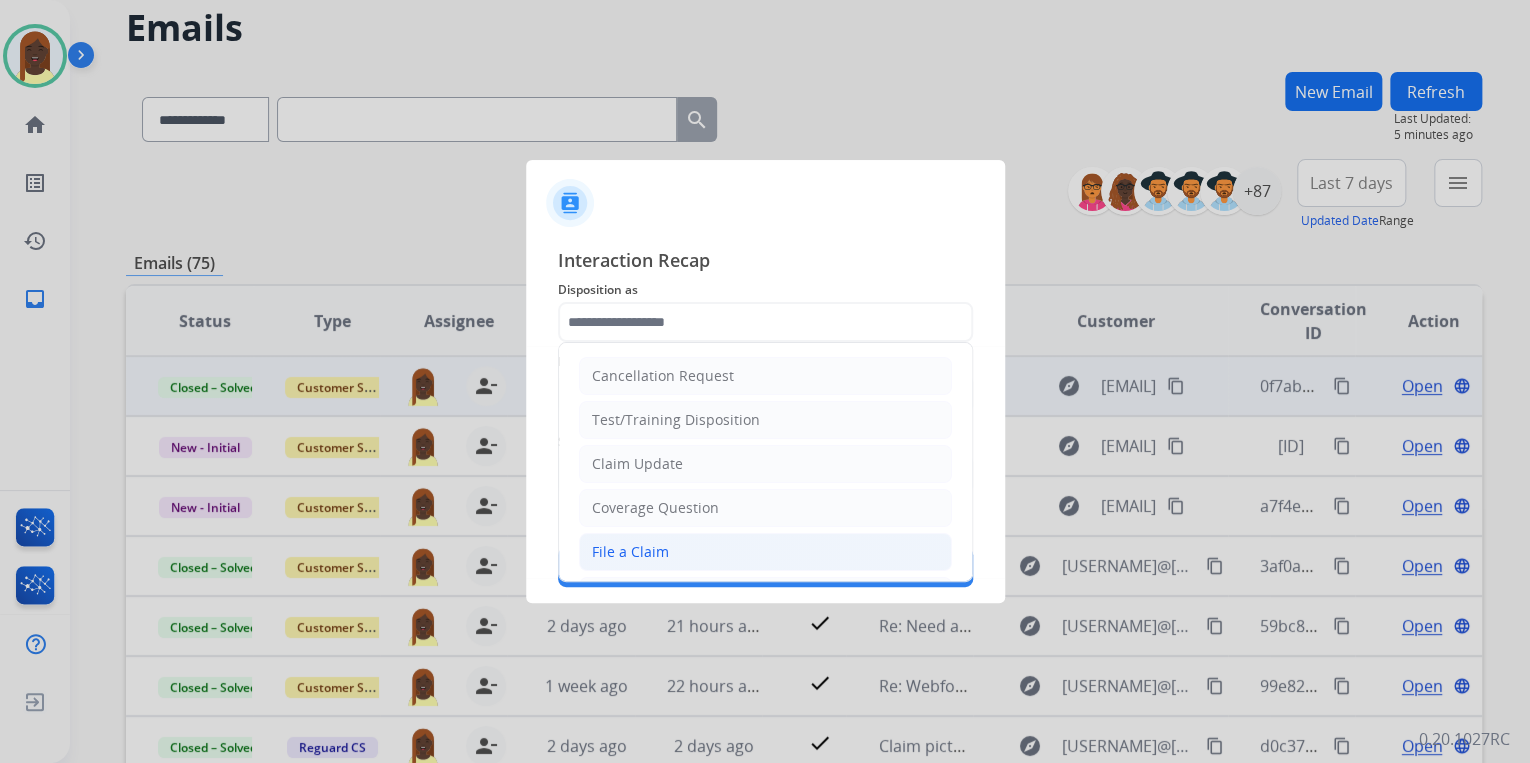 click on "File a Claim" 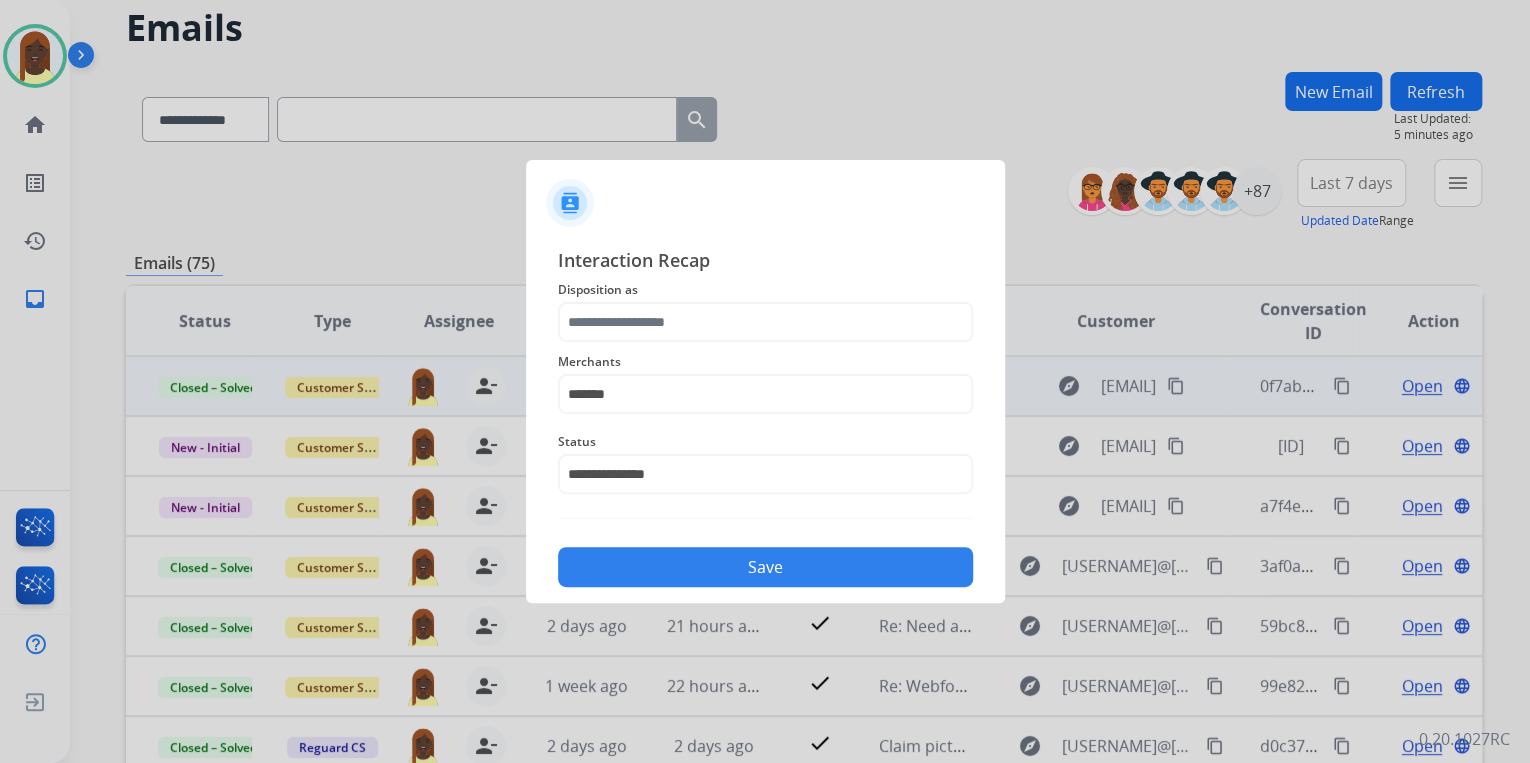 type on "**********" 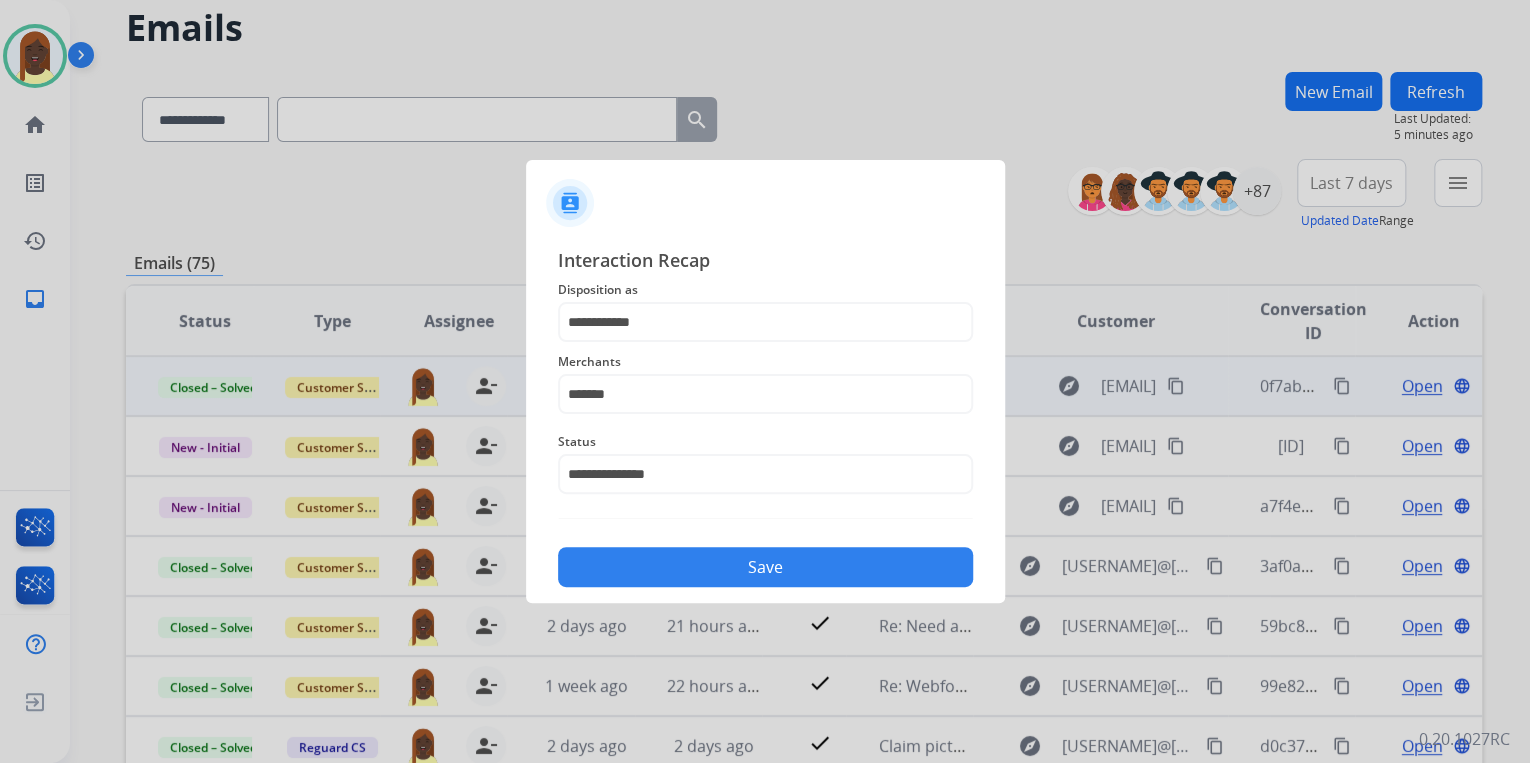 click on "Save" 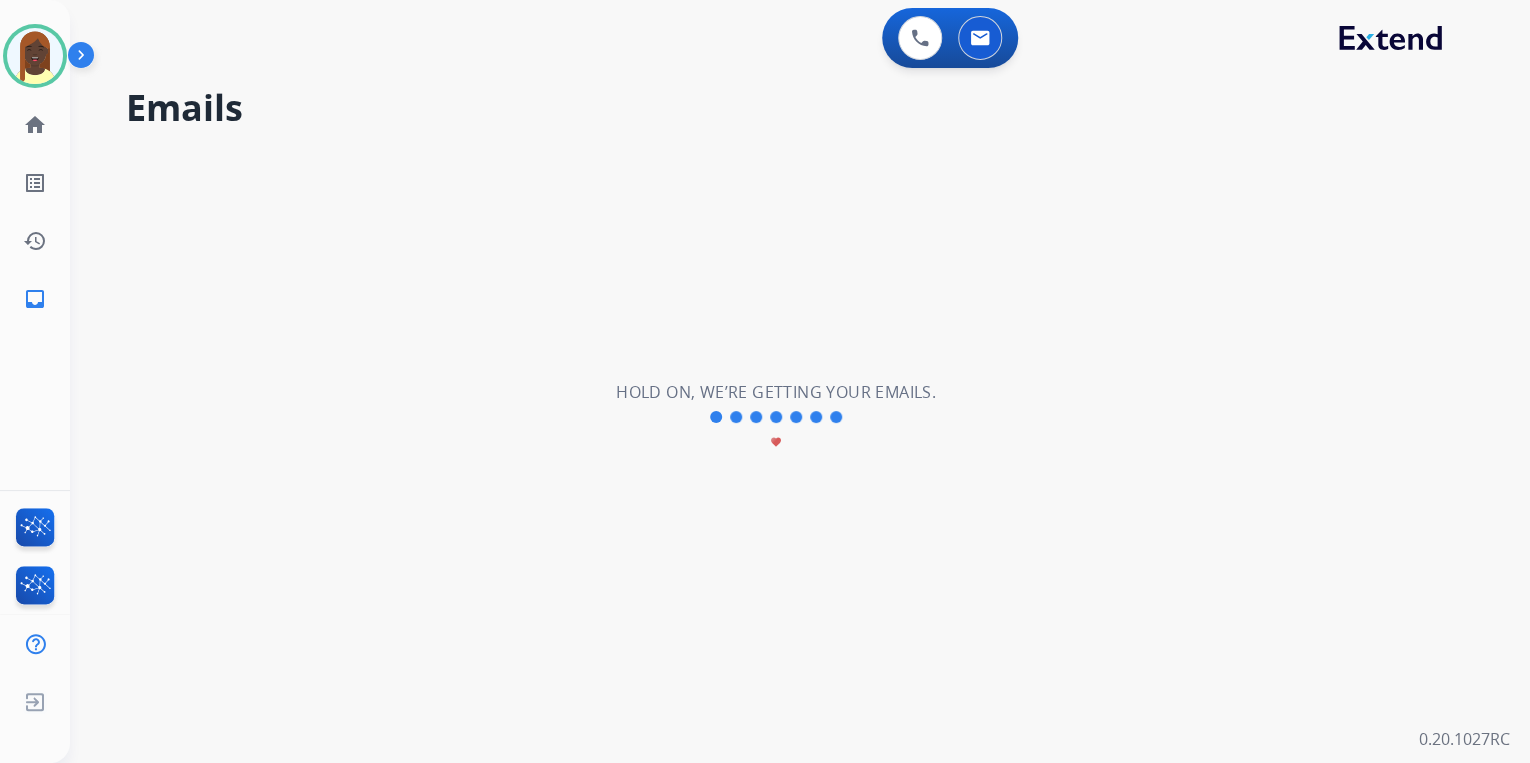 scroll, scrollTop: 0, scrollLeft: 0, axis: both 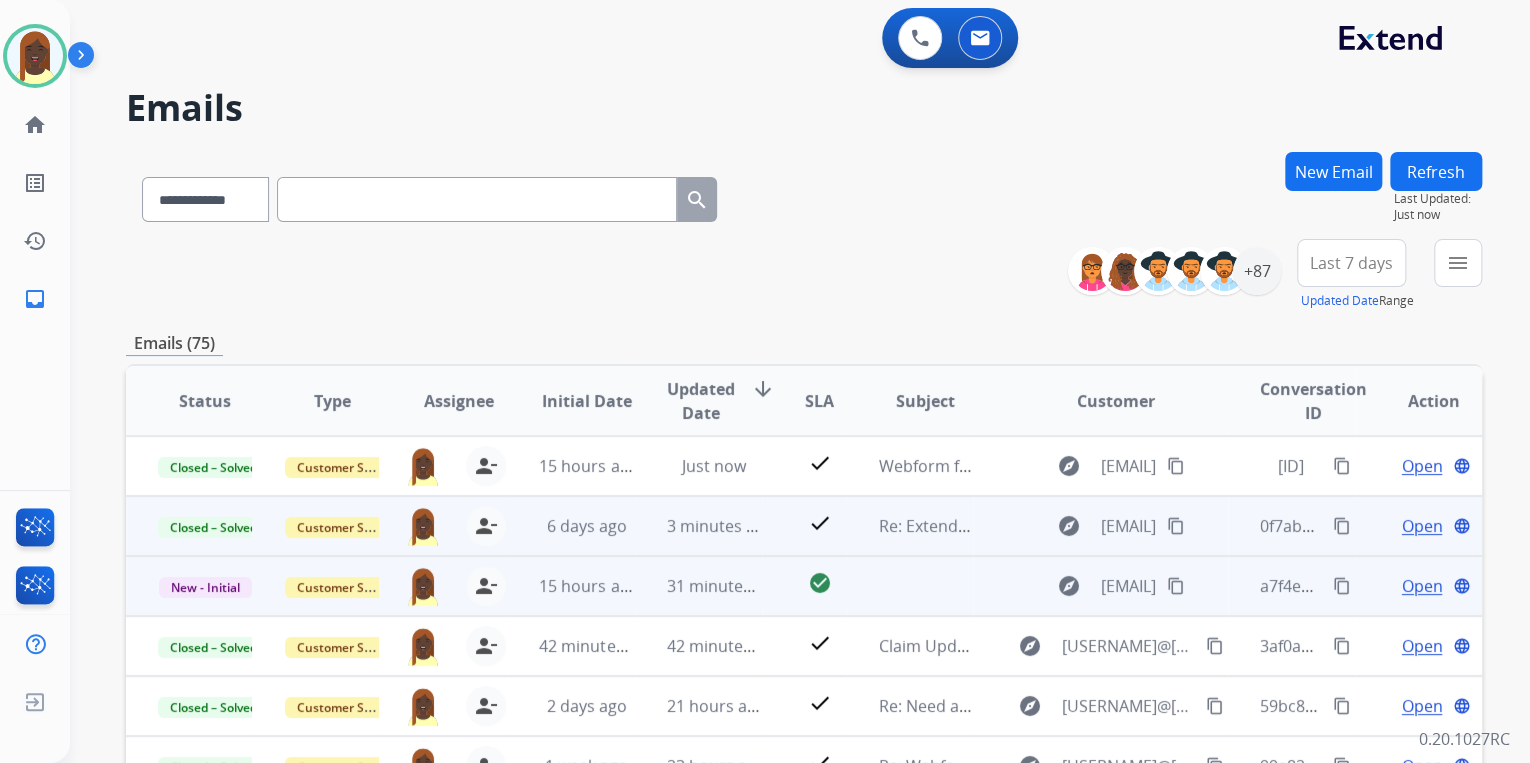click on "content_copy" at bounding box center [1342, 586] 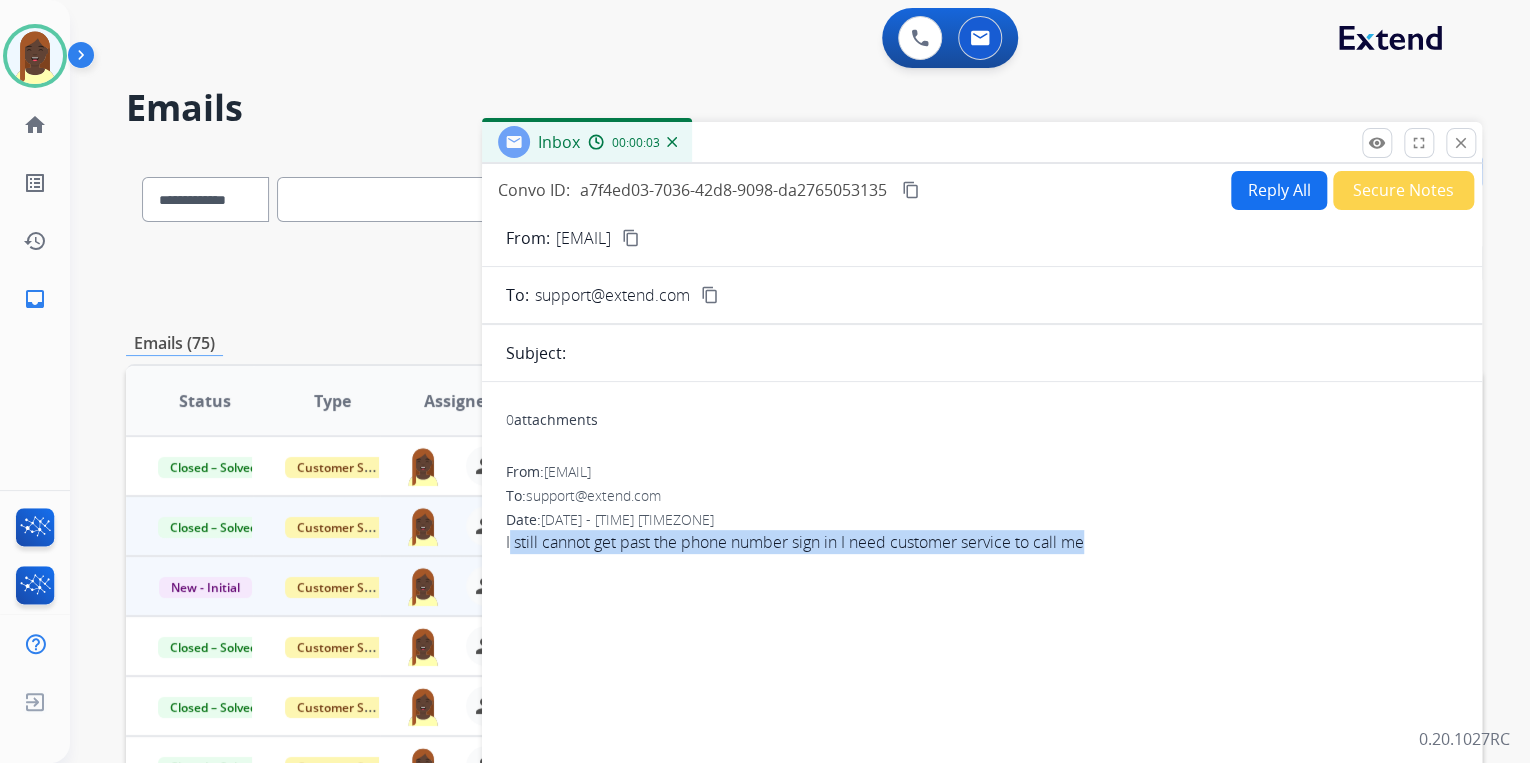 drag, startPoint x: 508, startPoint y: 541, endPoint x: 1102, endPoint y: 563, distance: 594.4073 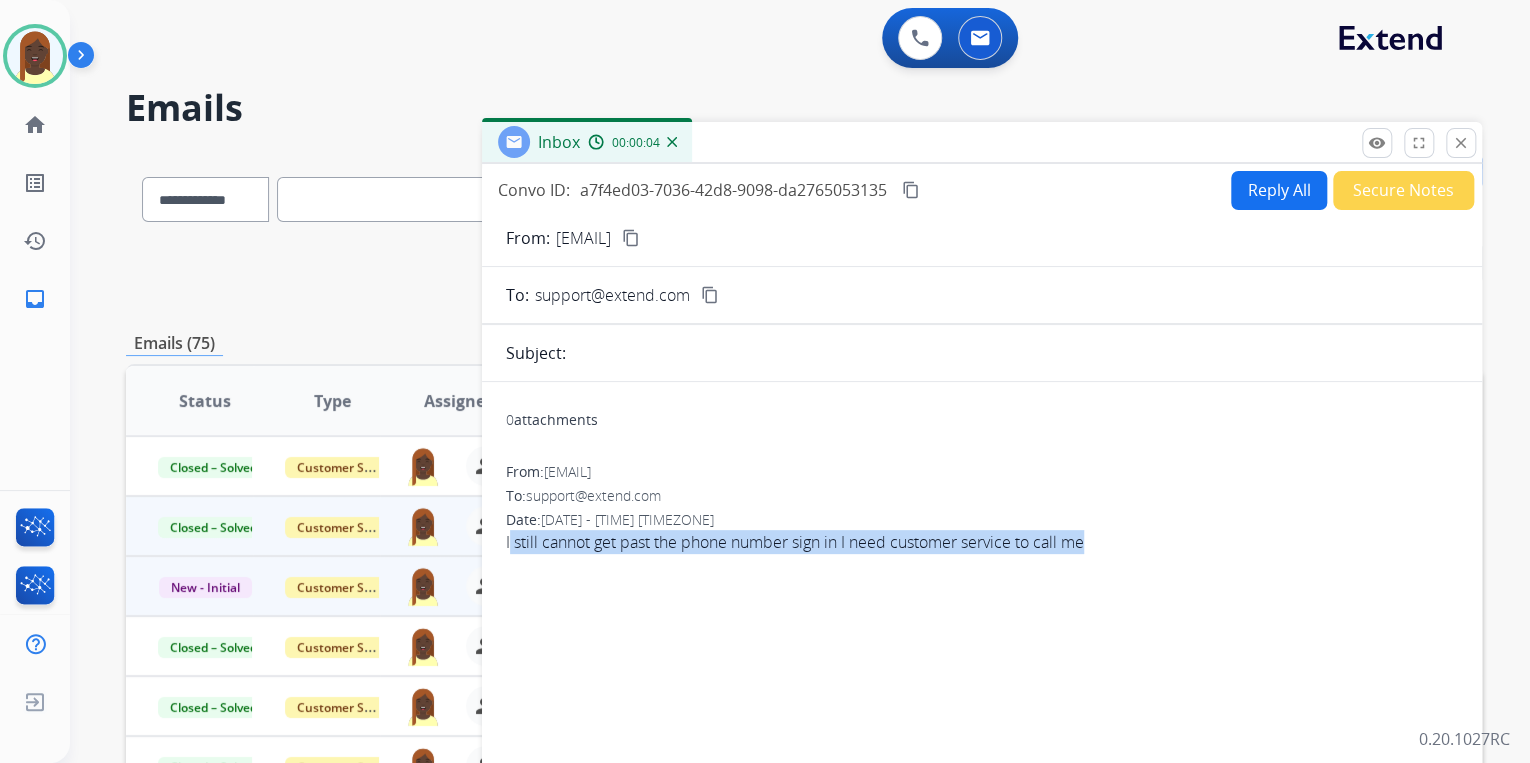 drag, startPoint x: 1102, startPoint y: 563, endPoint x: 981, endPoint y: 539, distance: 123.35721 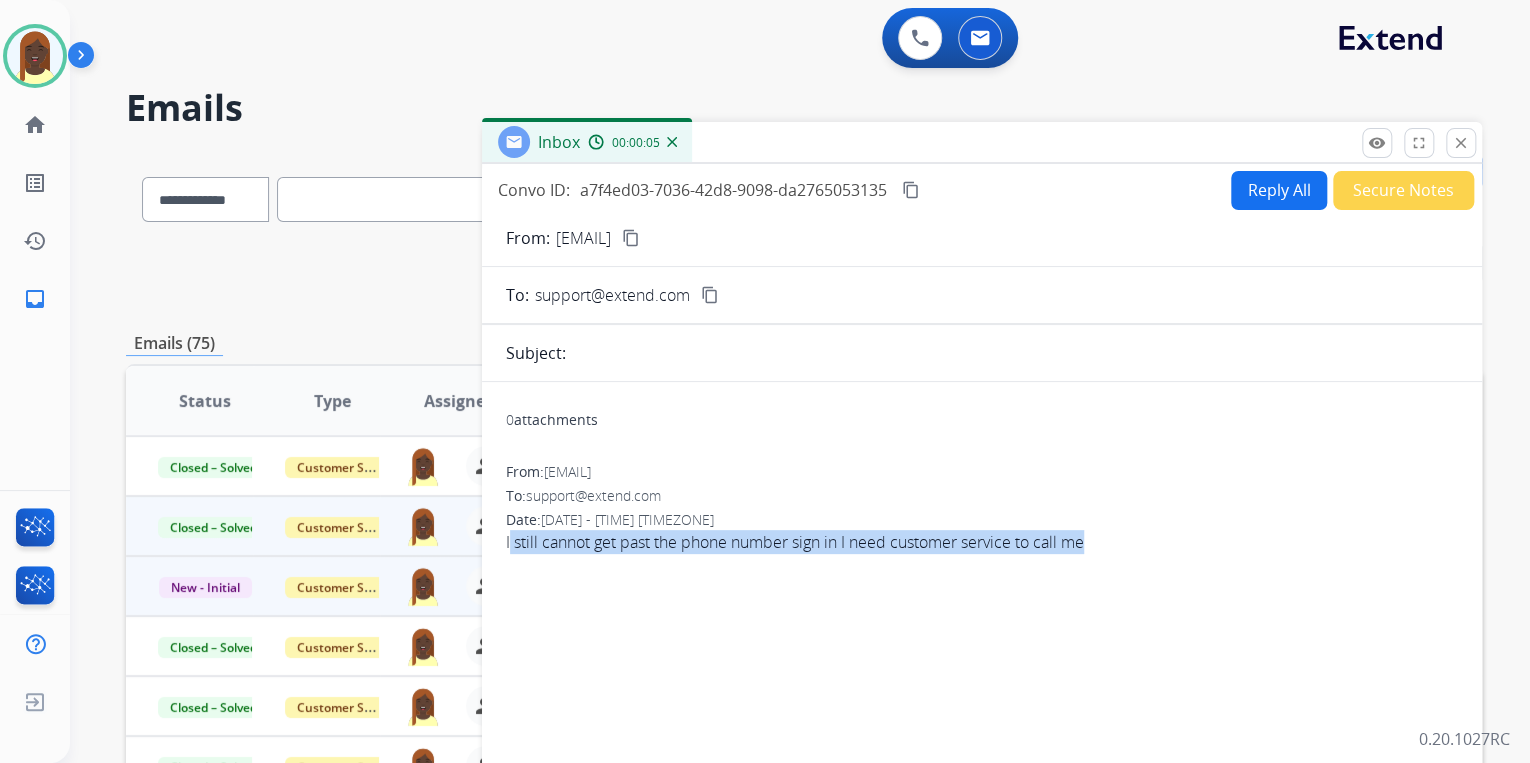 copy on "still cannot get past the phone number sign in I need customer service to call me" 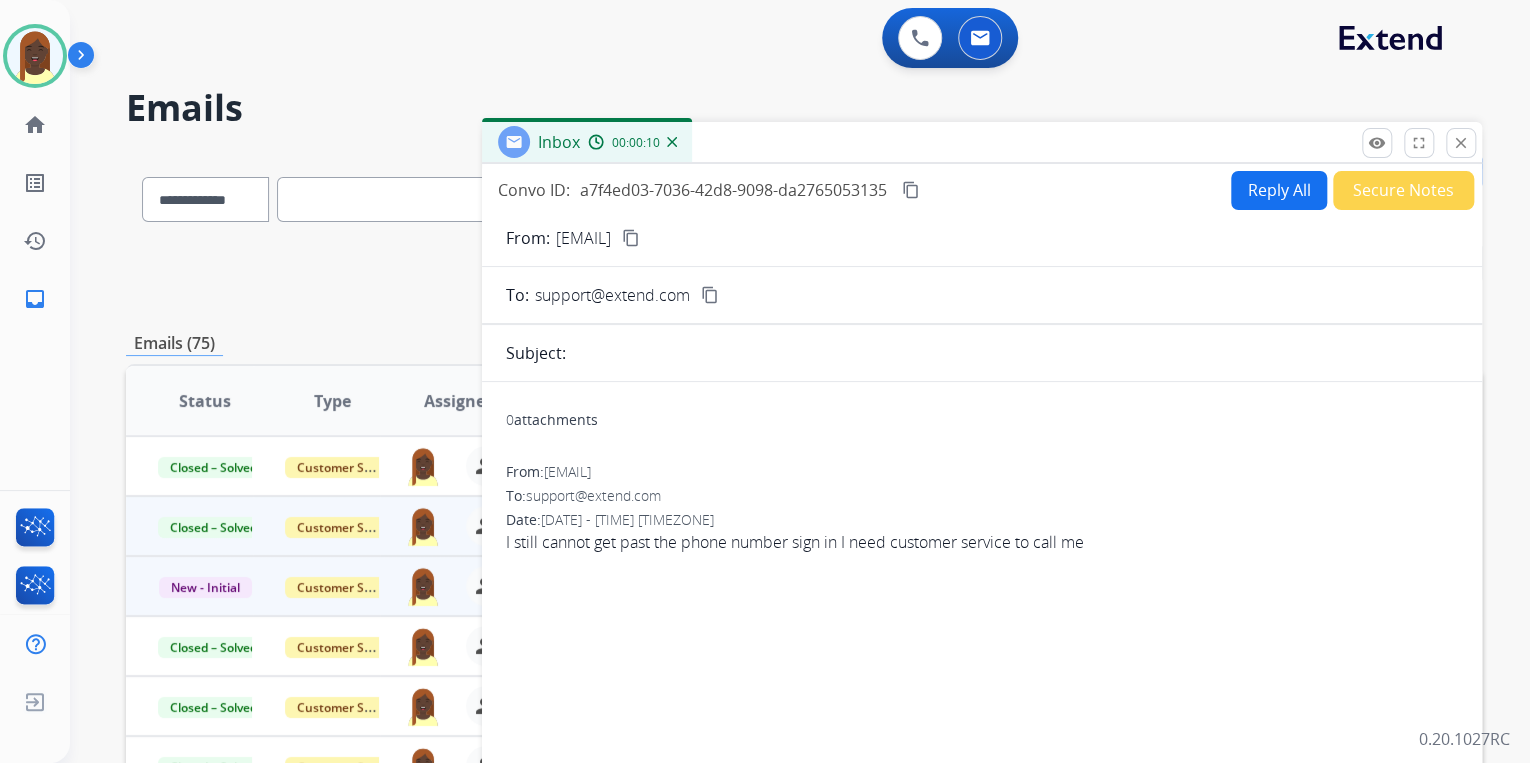 drag, startPoint x: 965, startPoint y: 464, endPoint x: 936, endPoint y: 474, distance: 30.675724 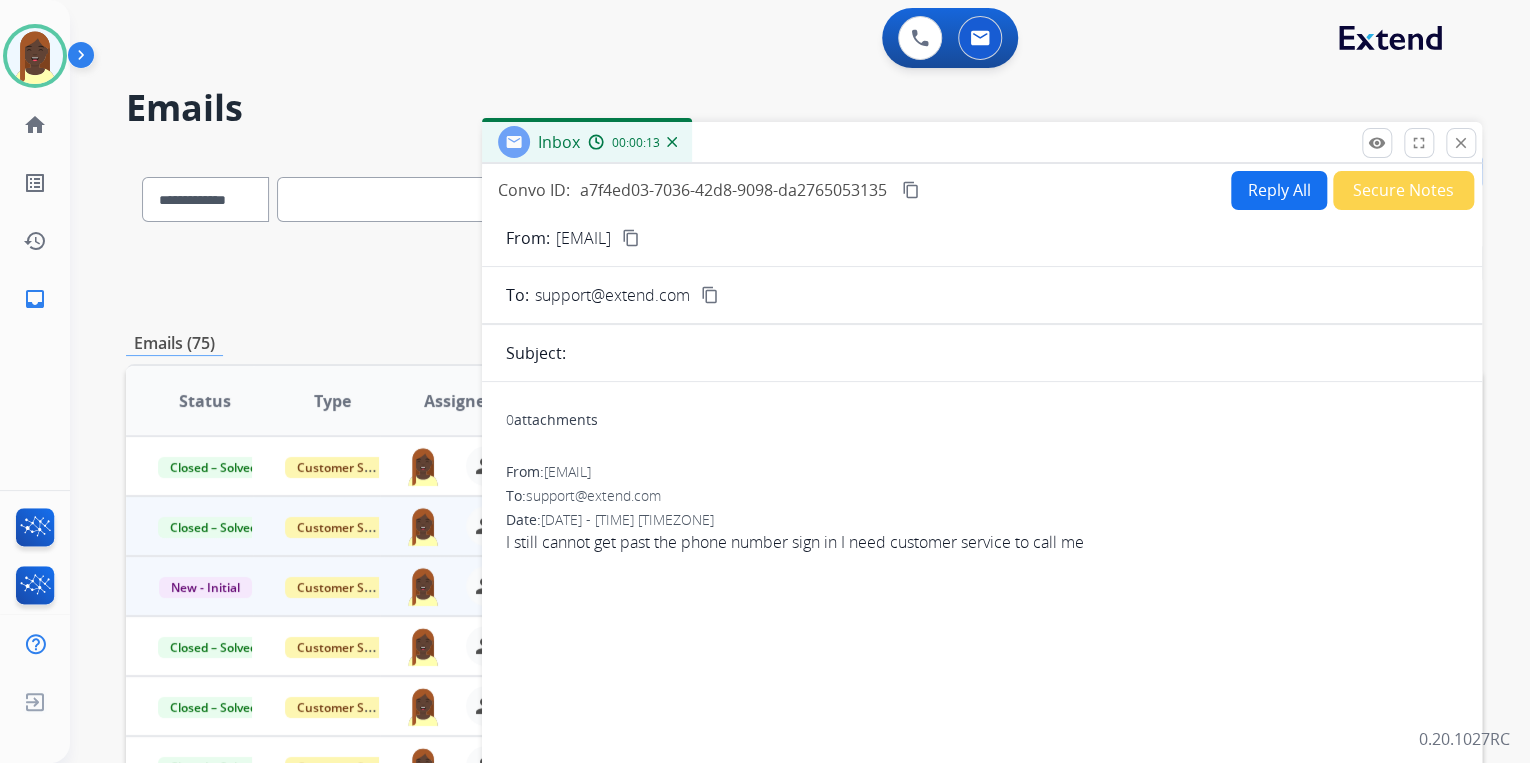 click on "content_copy" at bounding box center [631, 238] 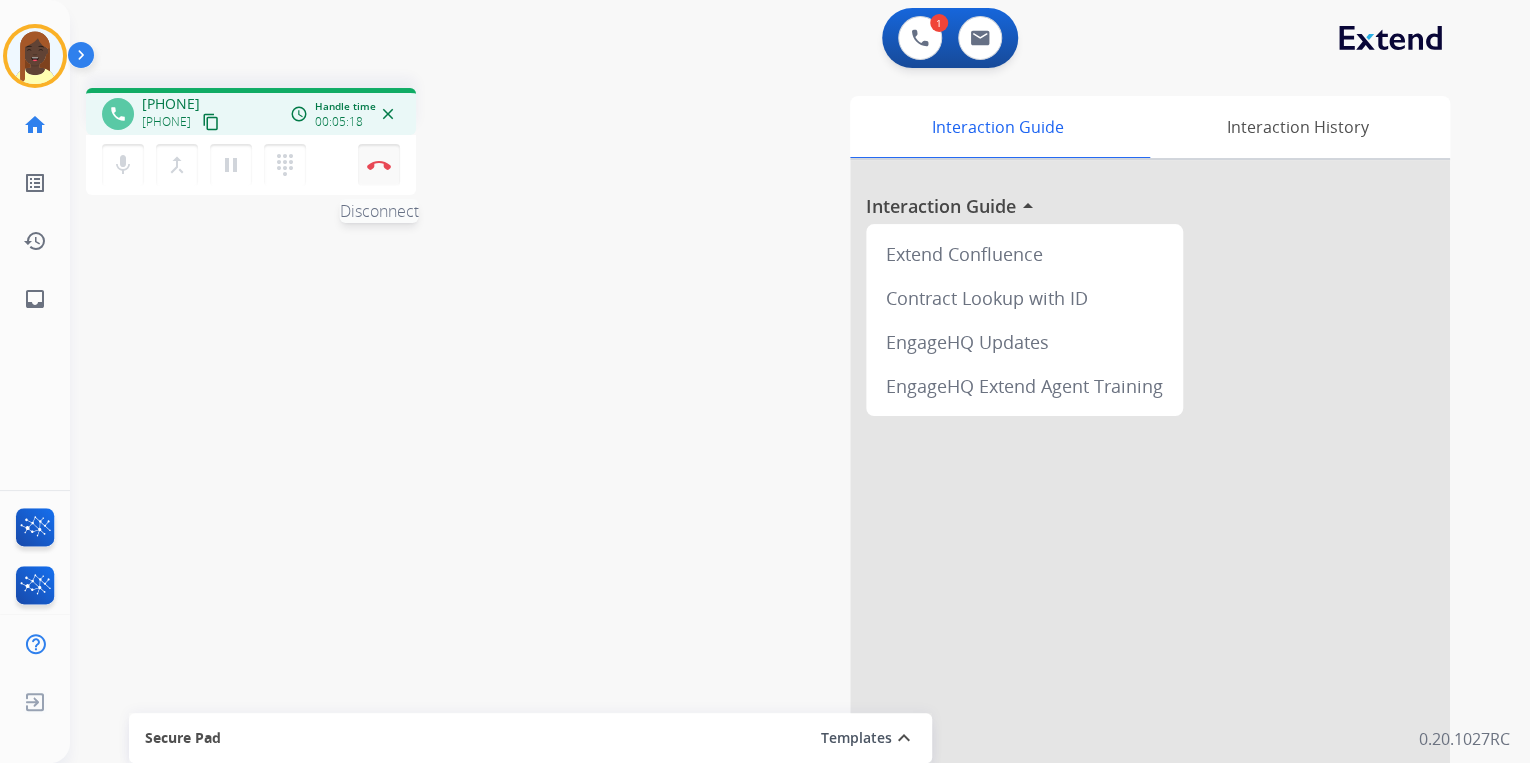 click on "Disconnect" at bounding box center (379, 165) 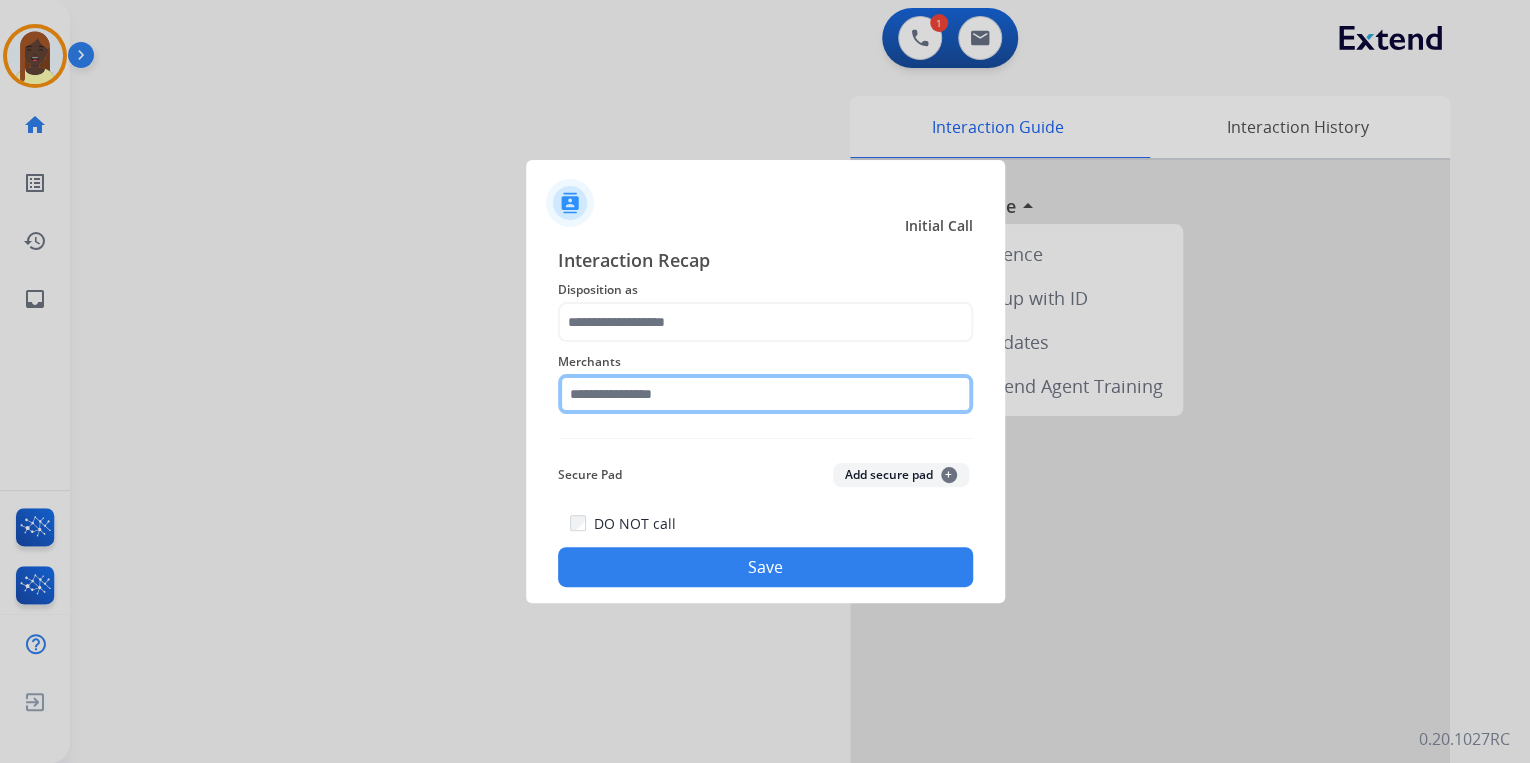 click 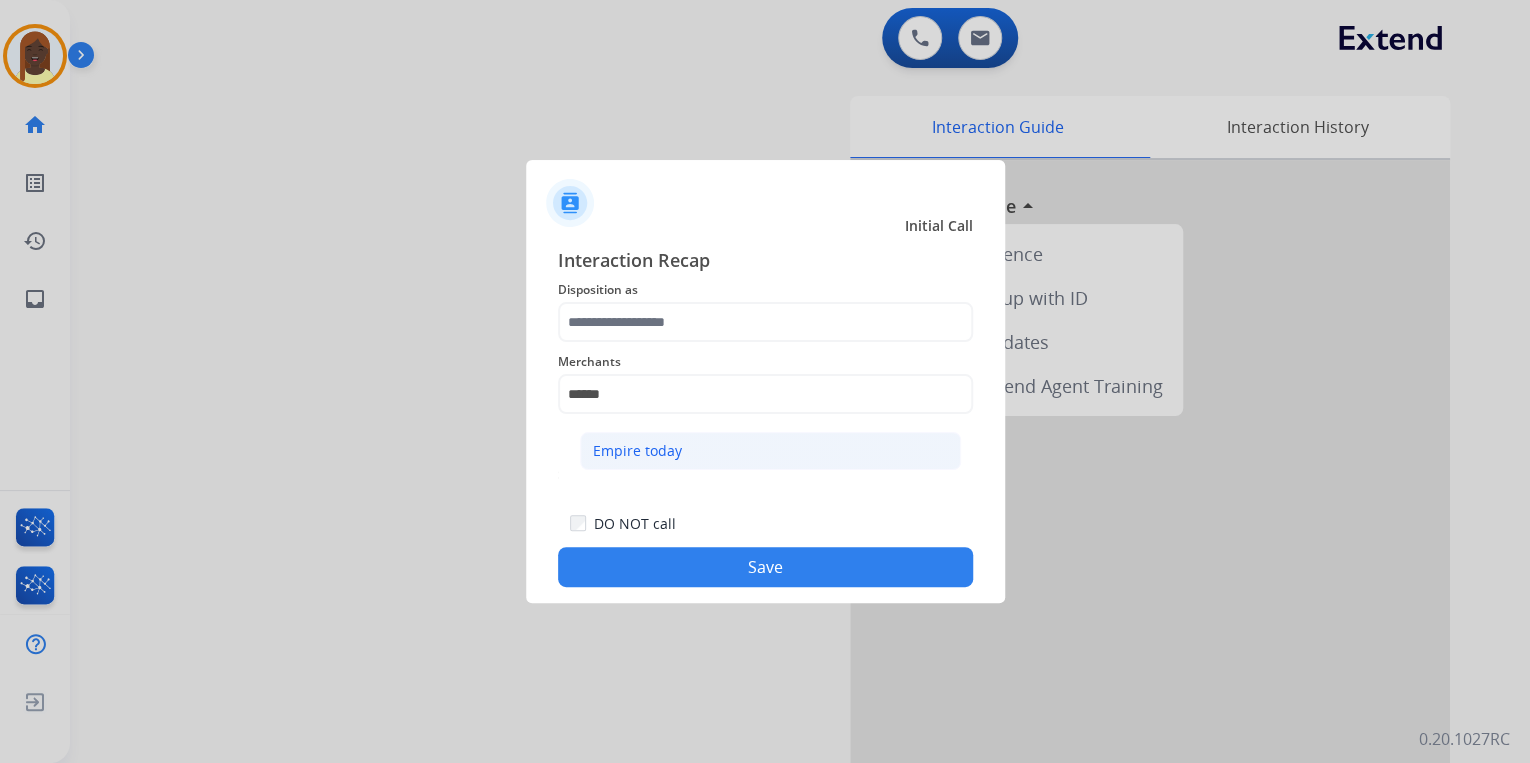 click on "Empire today" 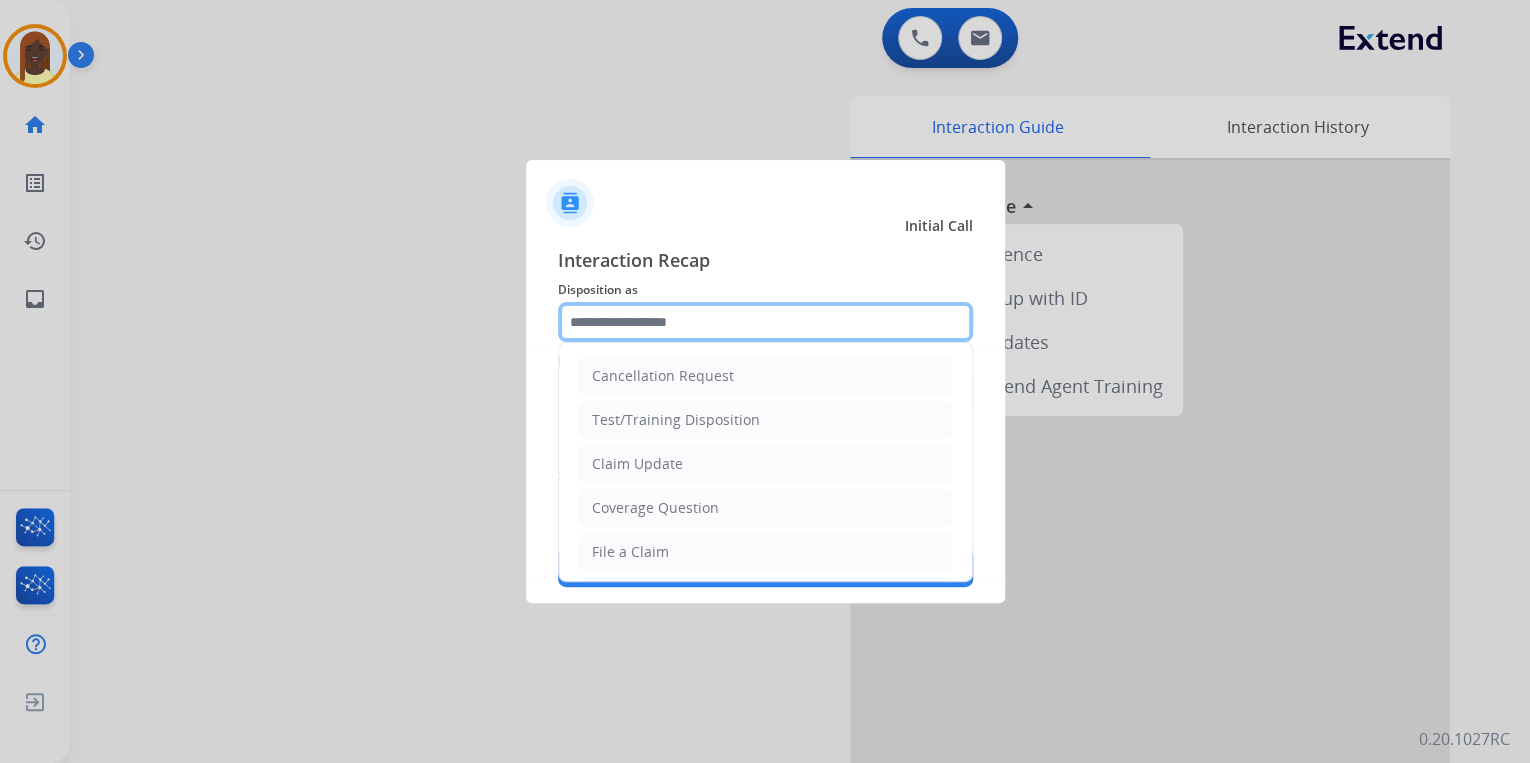 click 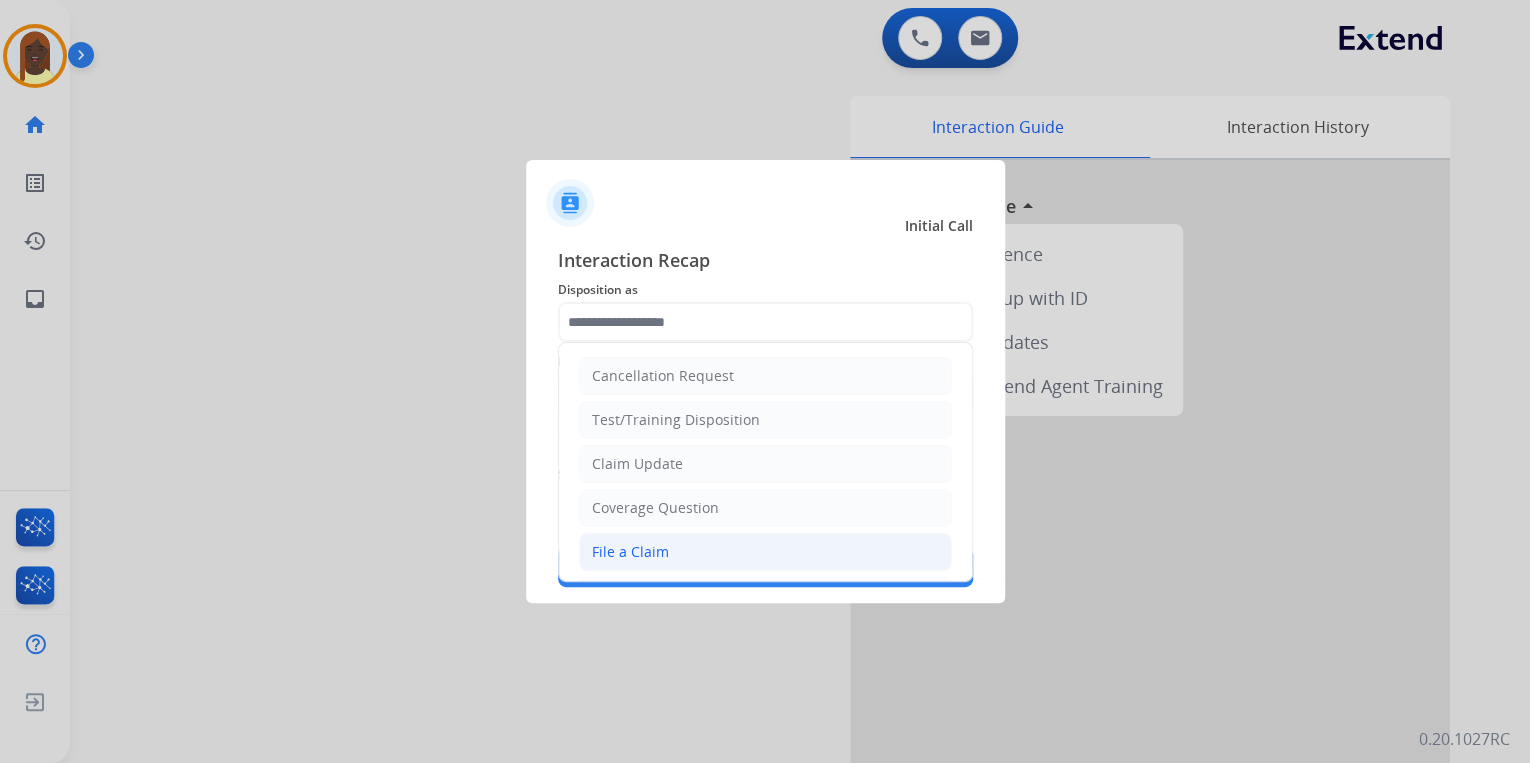 click on "File a Claim" 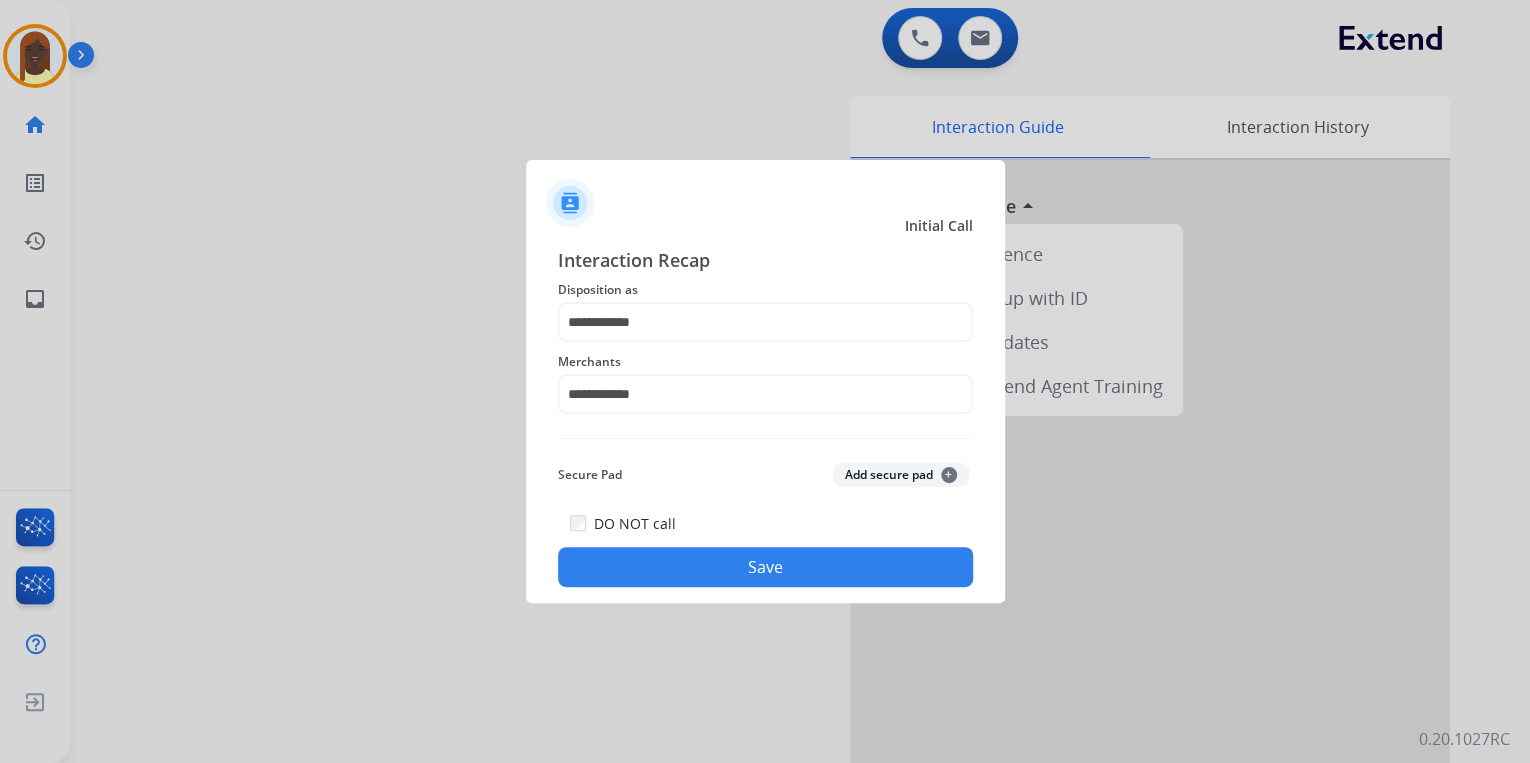 click on "Save" 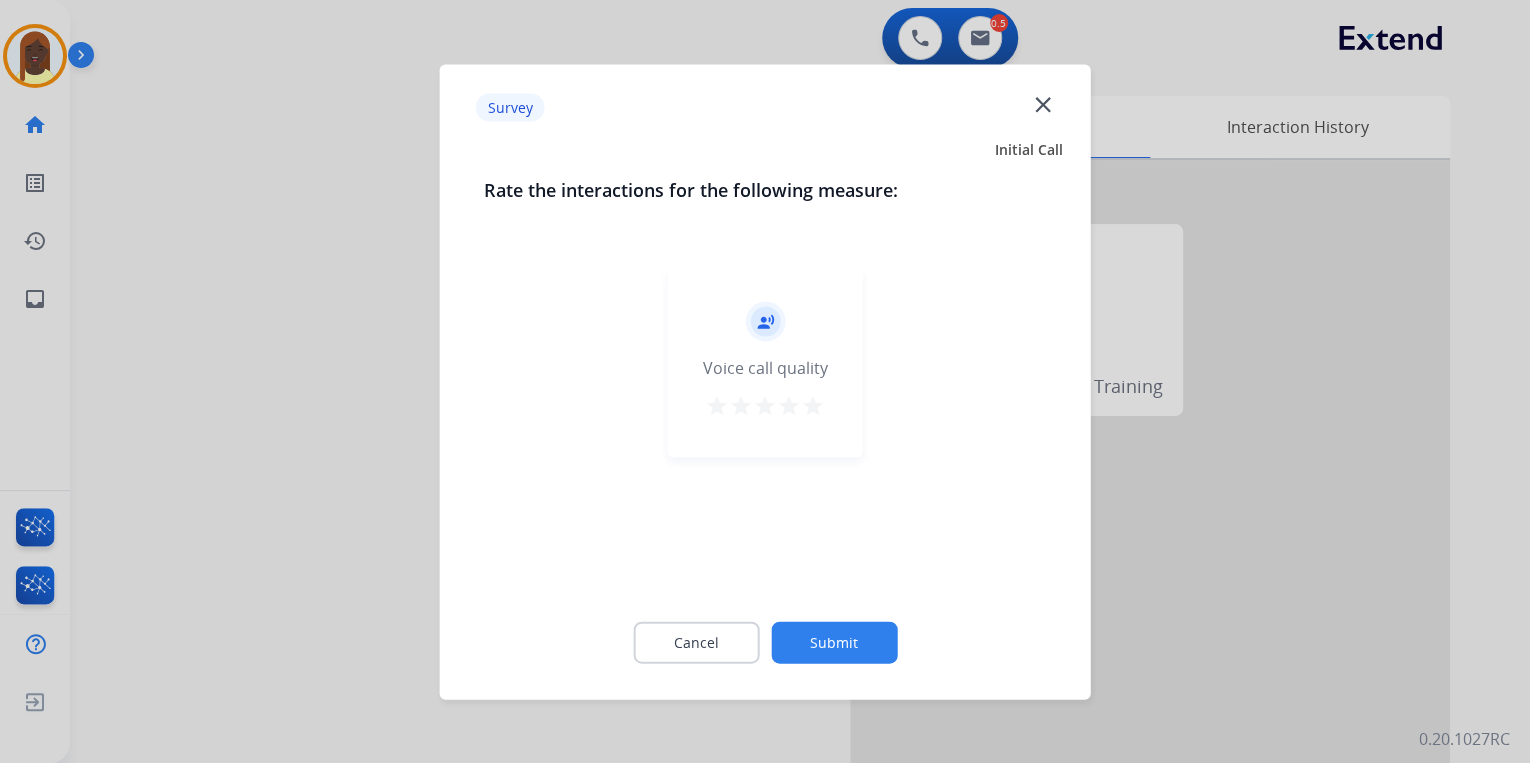 click on "star" at bounding box center (813, 405) 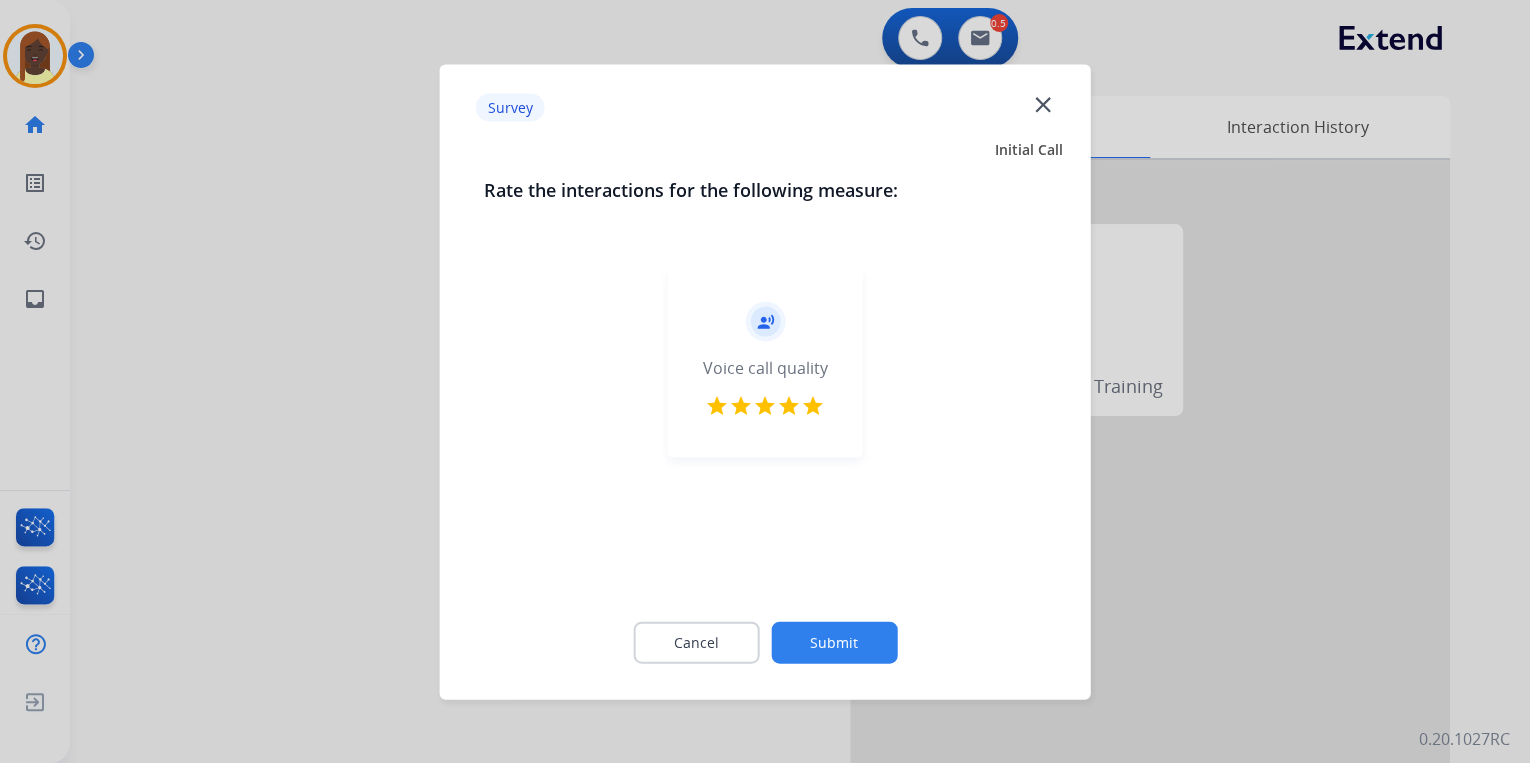 click on "Submit" 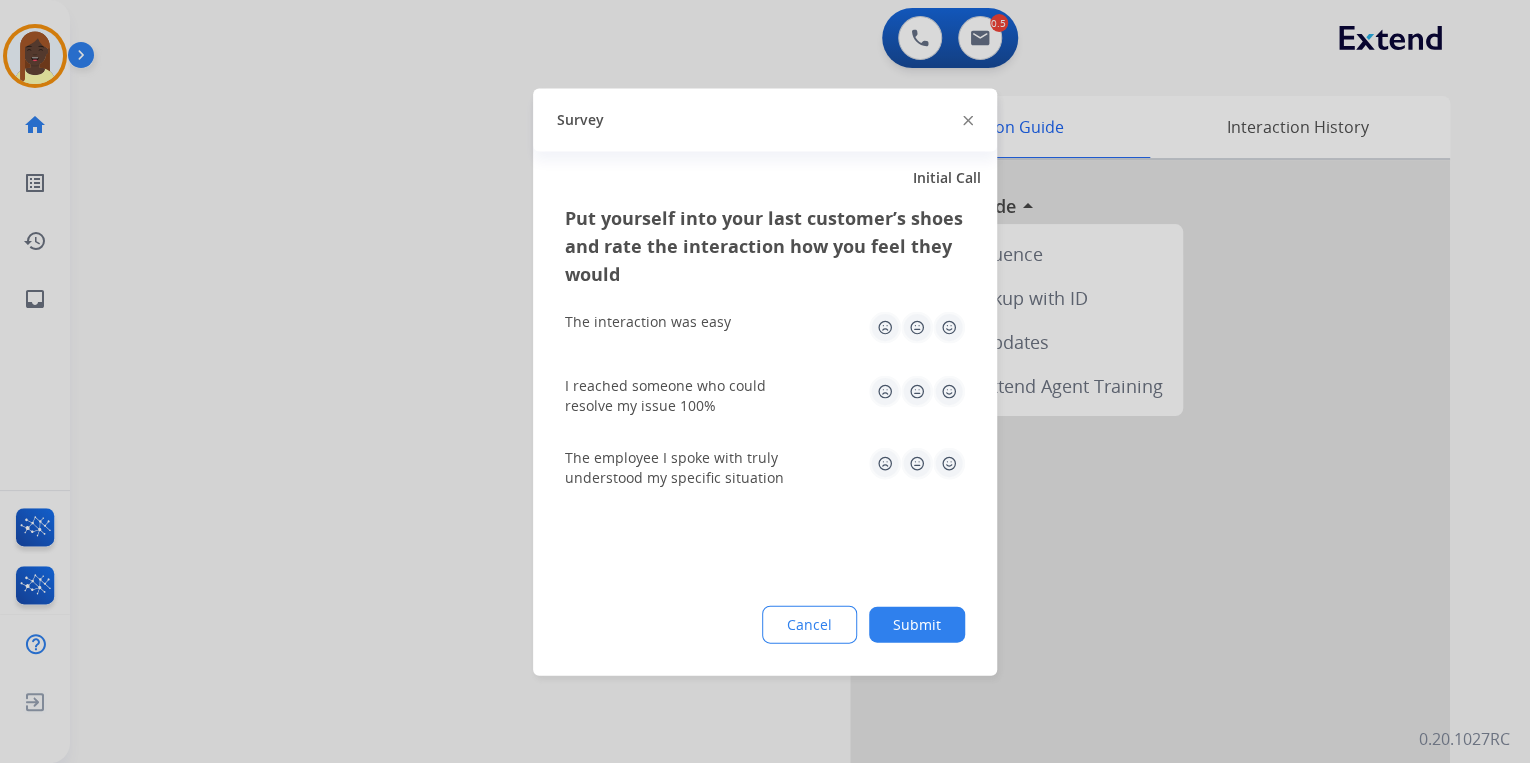 click 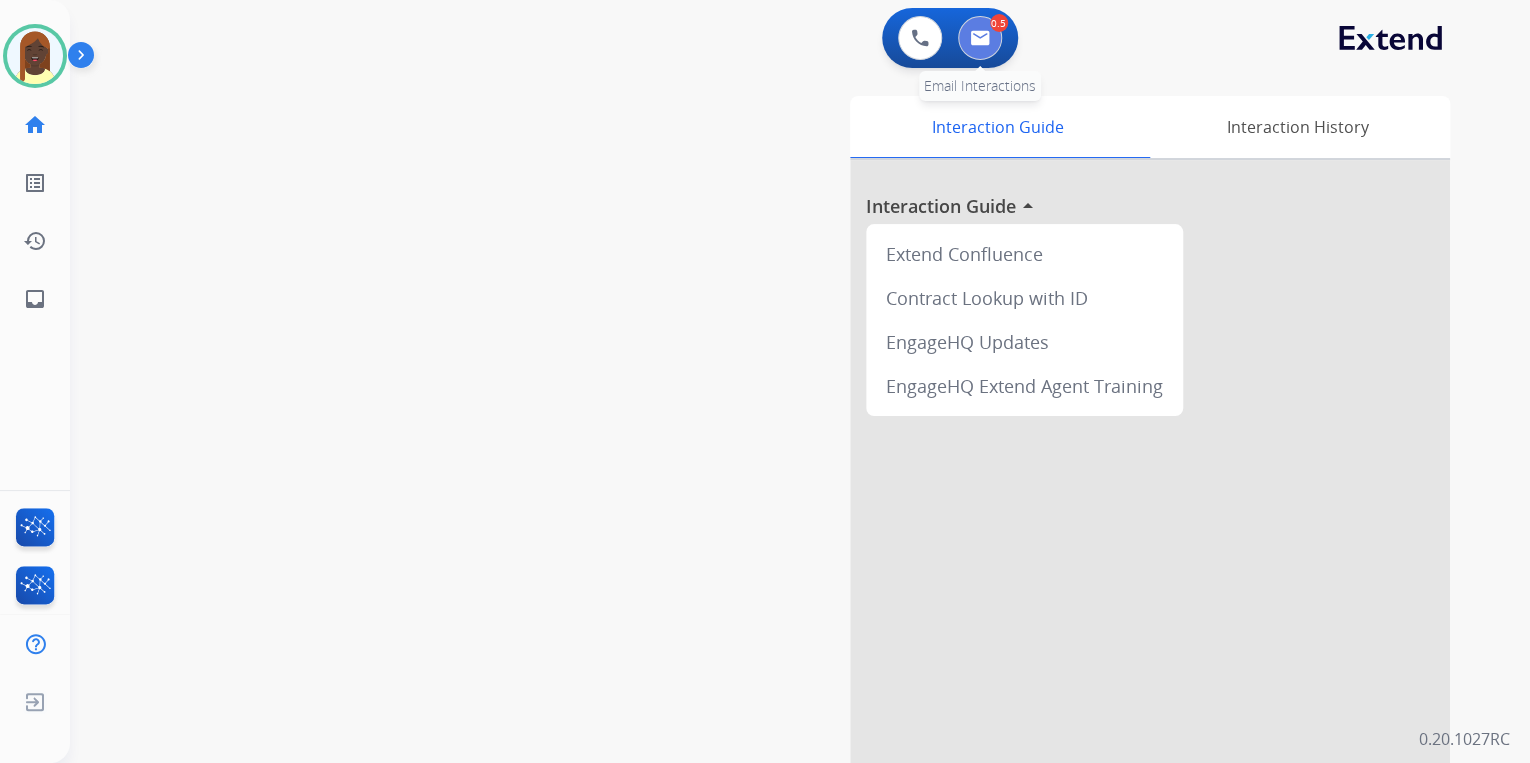 click at bounding box center (980, 38) 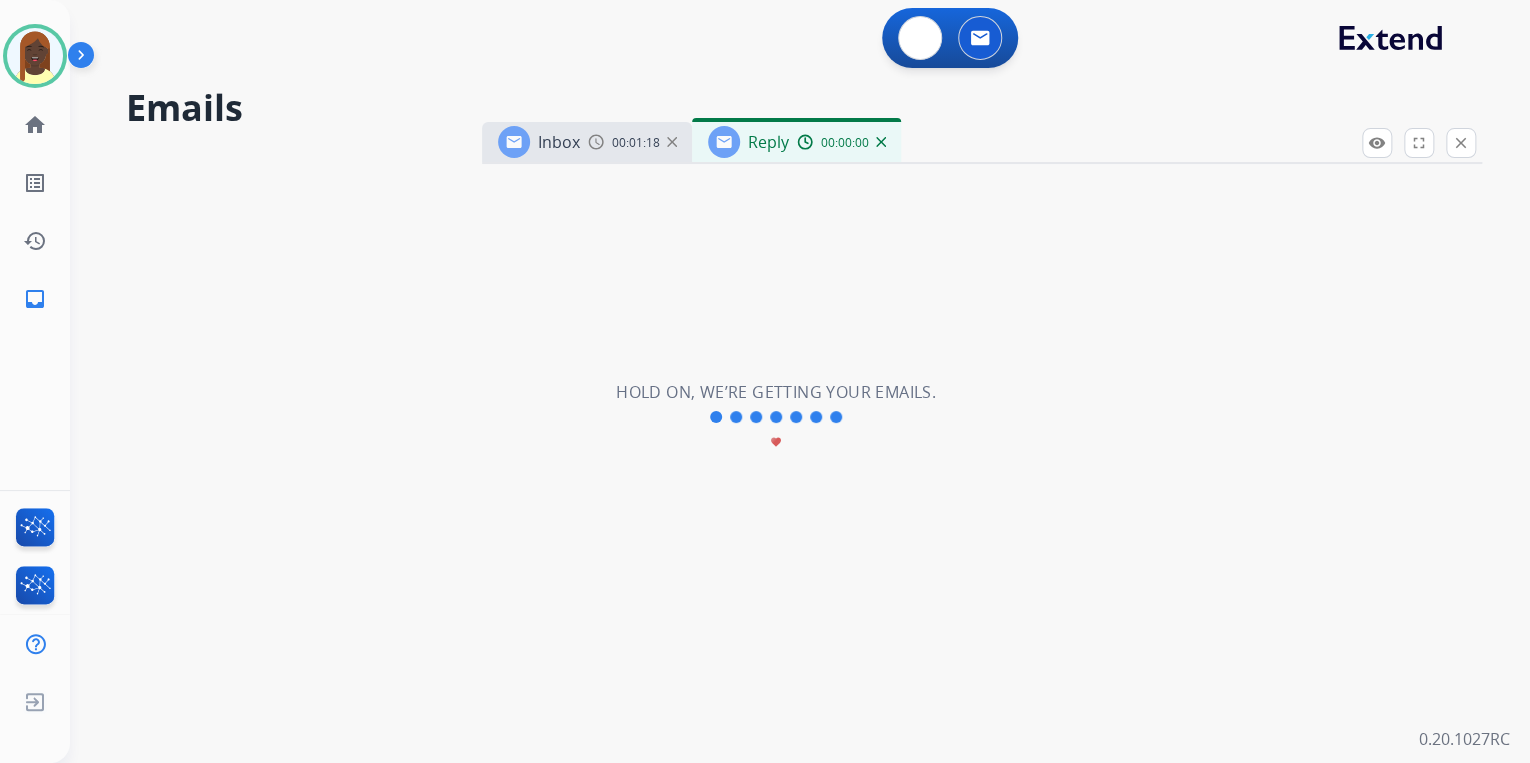 select on "**********" 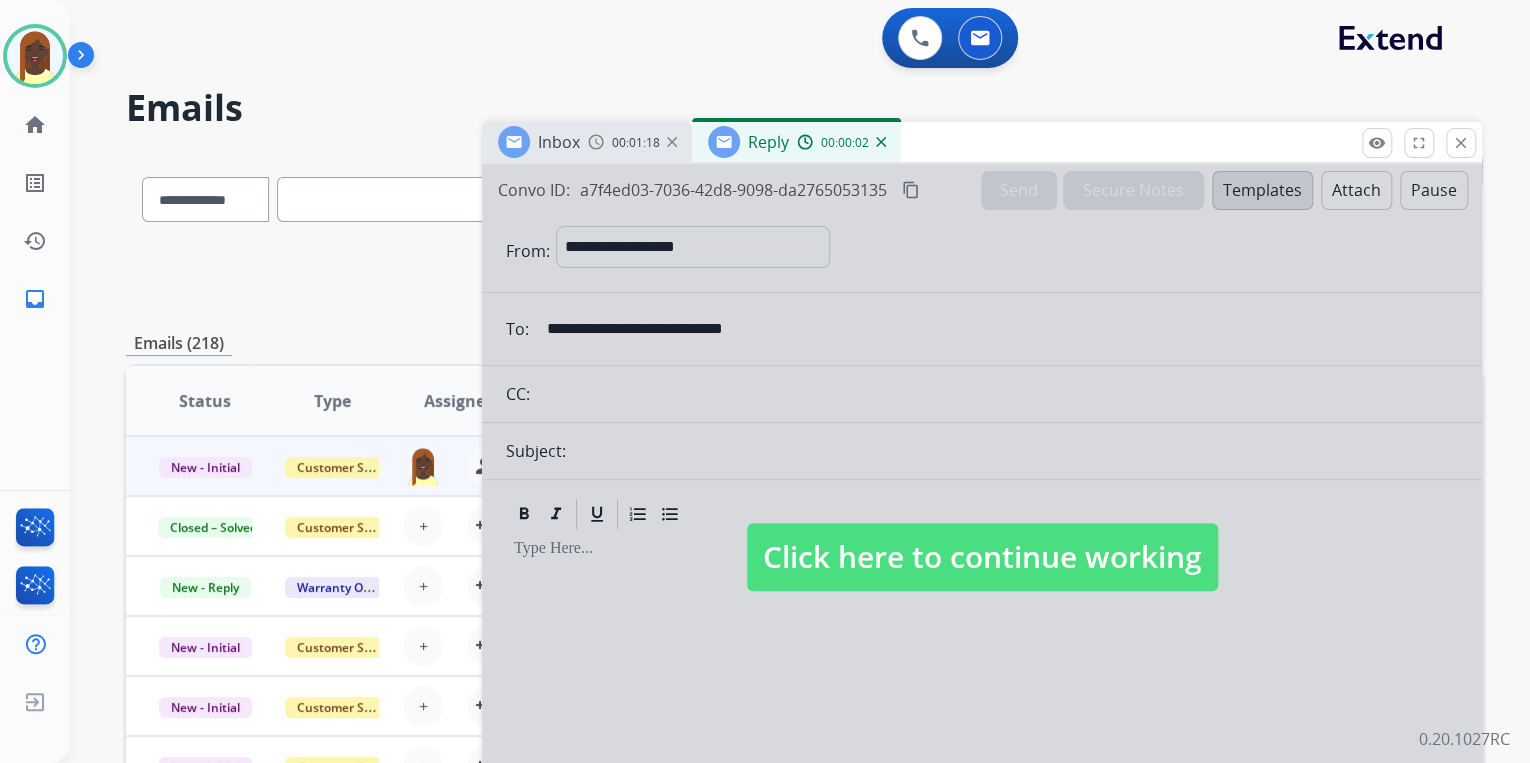 click on "Click here to continue working" at bounding box center (982, 557) 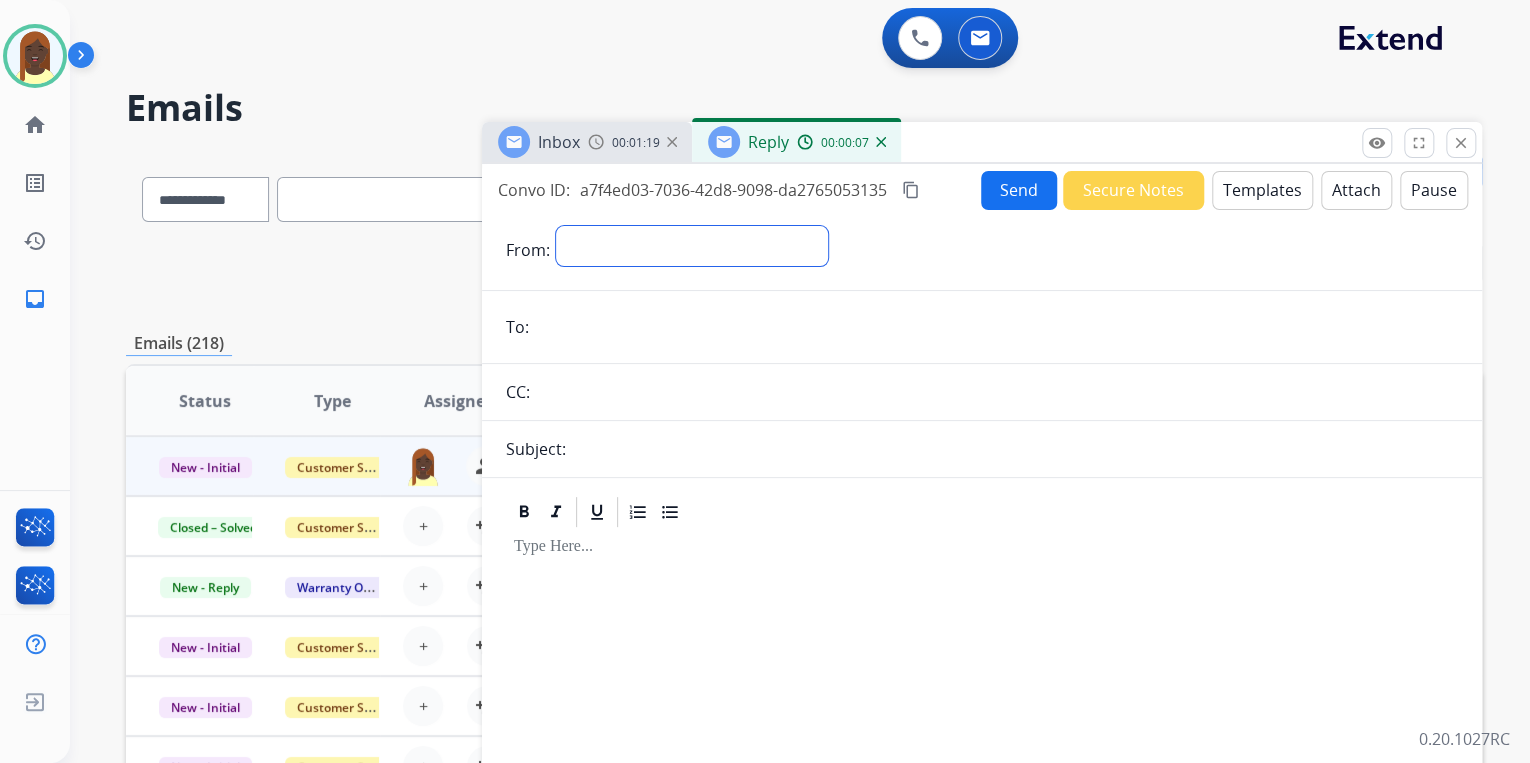 click on "**********" at bounding box center (692, 246) 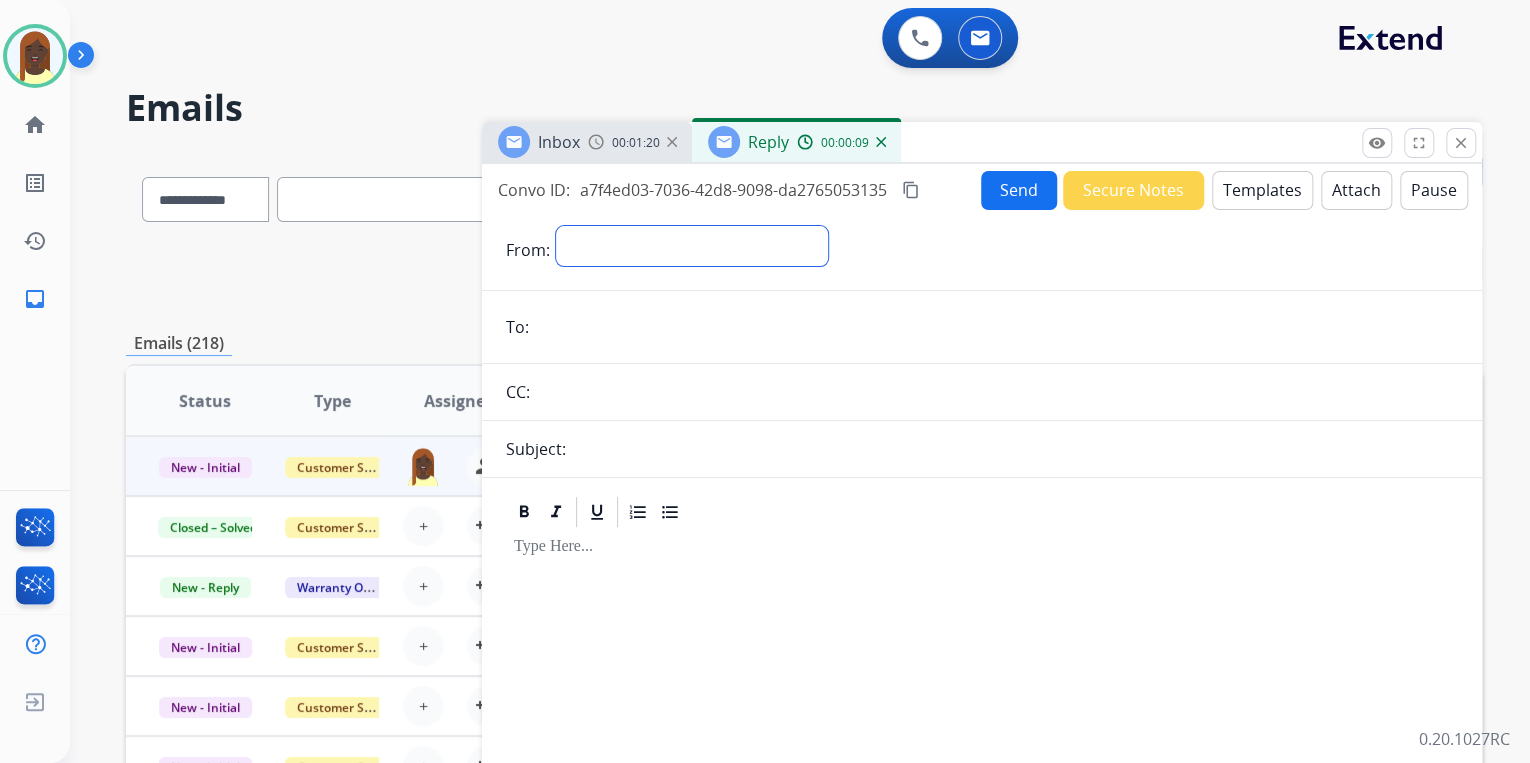 select on "**********" 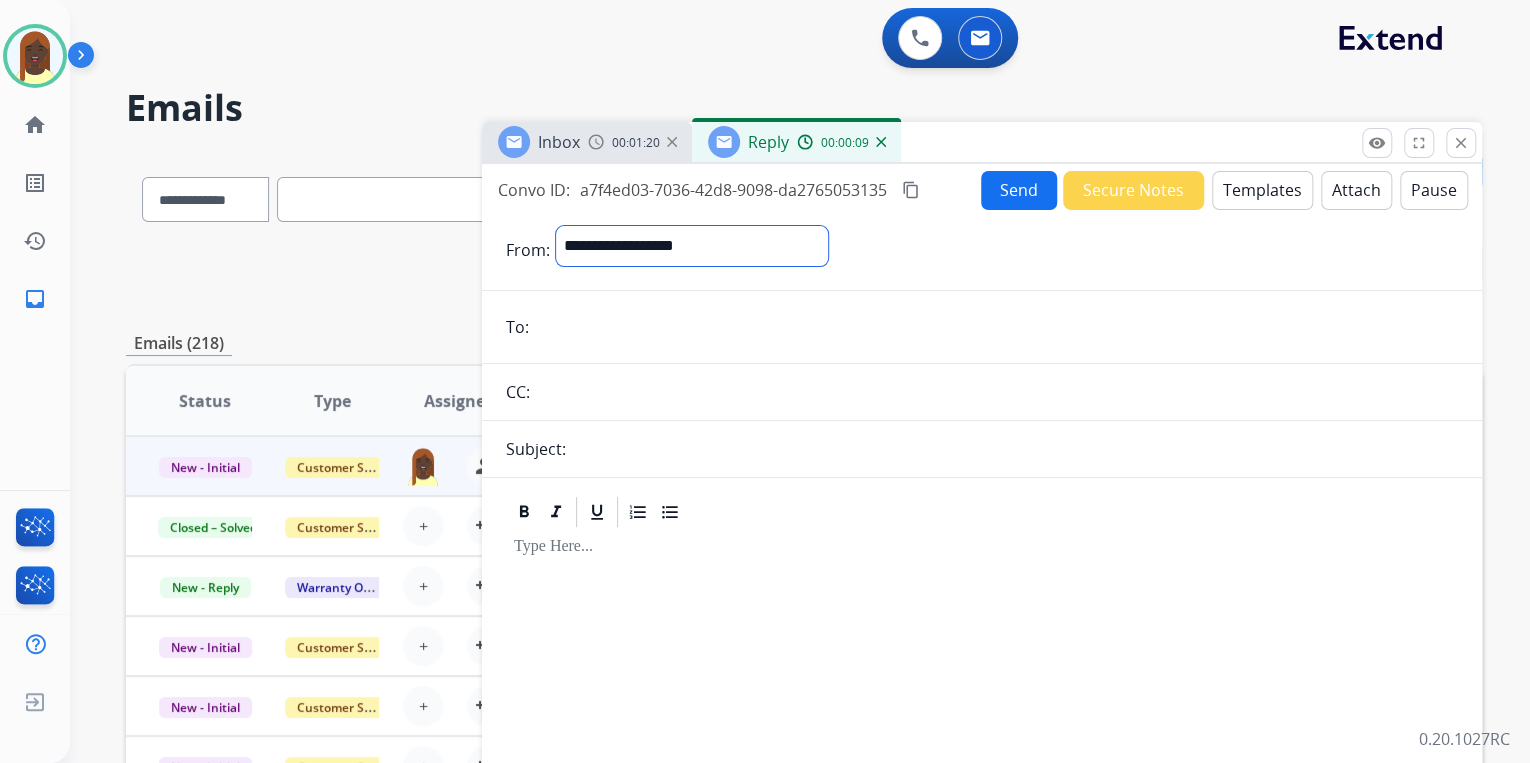 click on "**********" at bounding box center (692, 246) 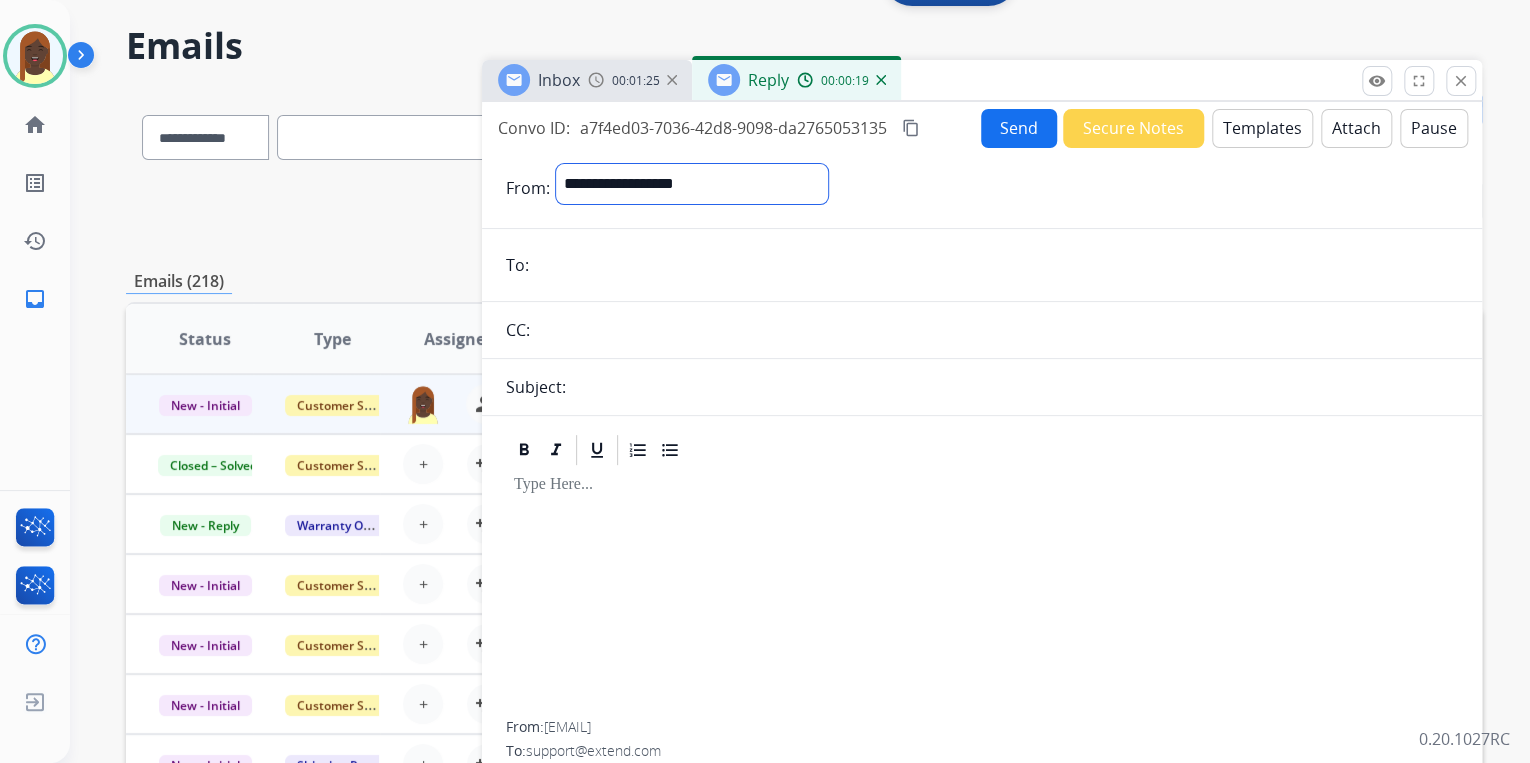 scroll, scrollTop: 160, scrollLeft: 0, axis: vertical 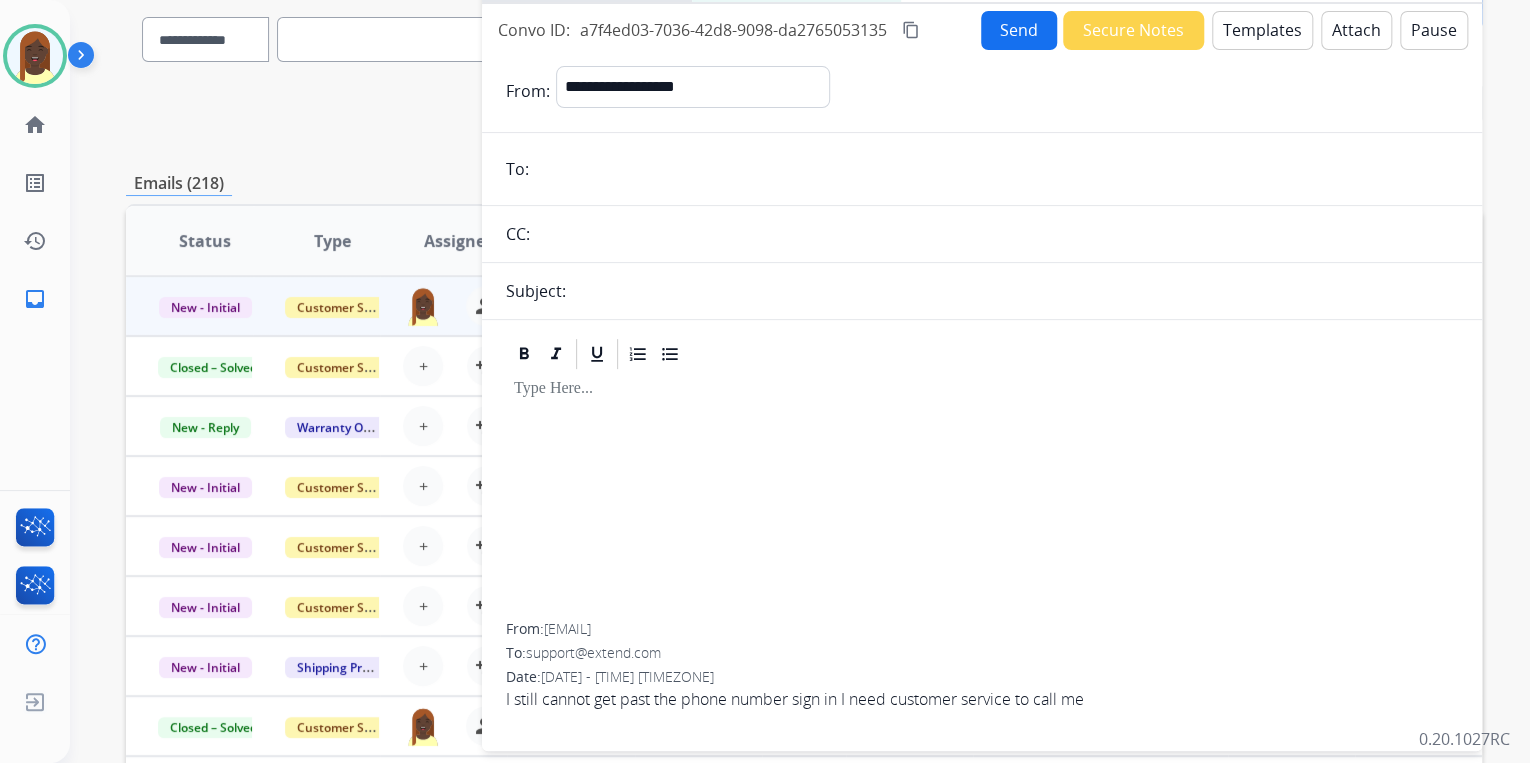 drag, startPoint x: 754, startPoint y: 628, endPoint x: 546, endPoint y: 631, distance: 208.02164 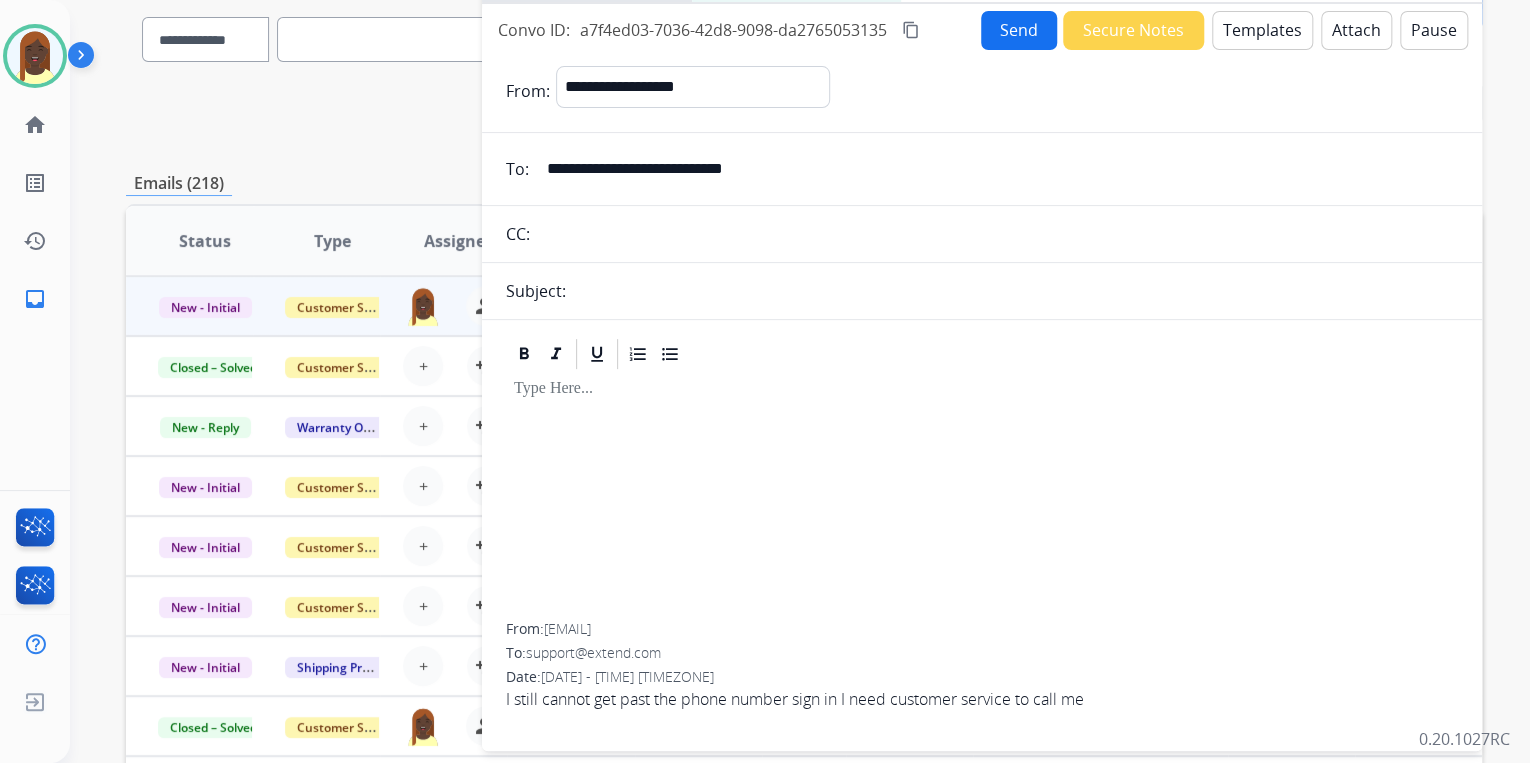 type on "**********" 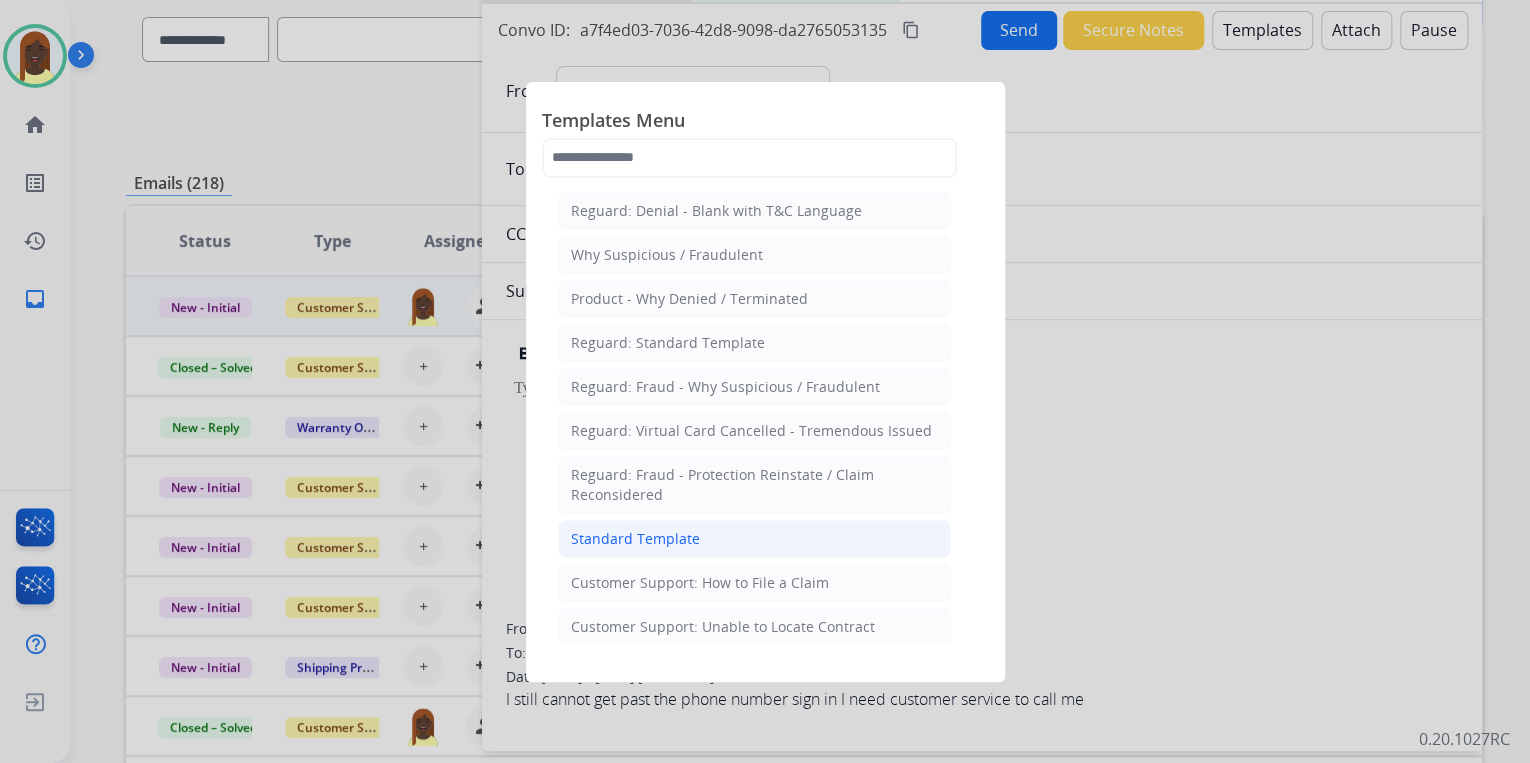 click on "Standard Template" 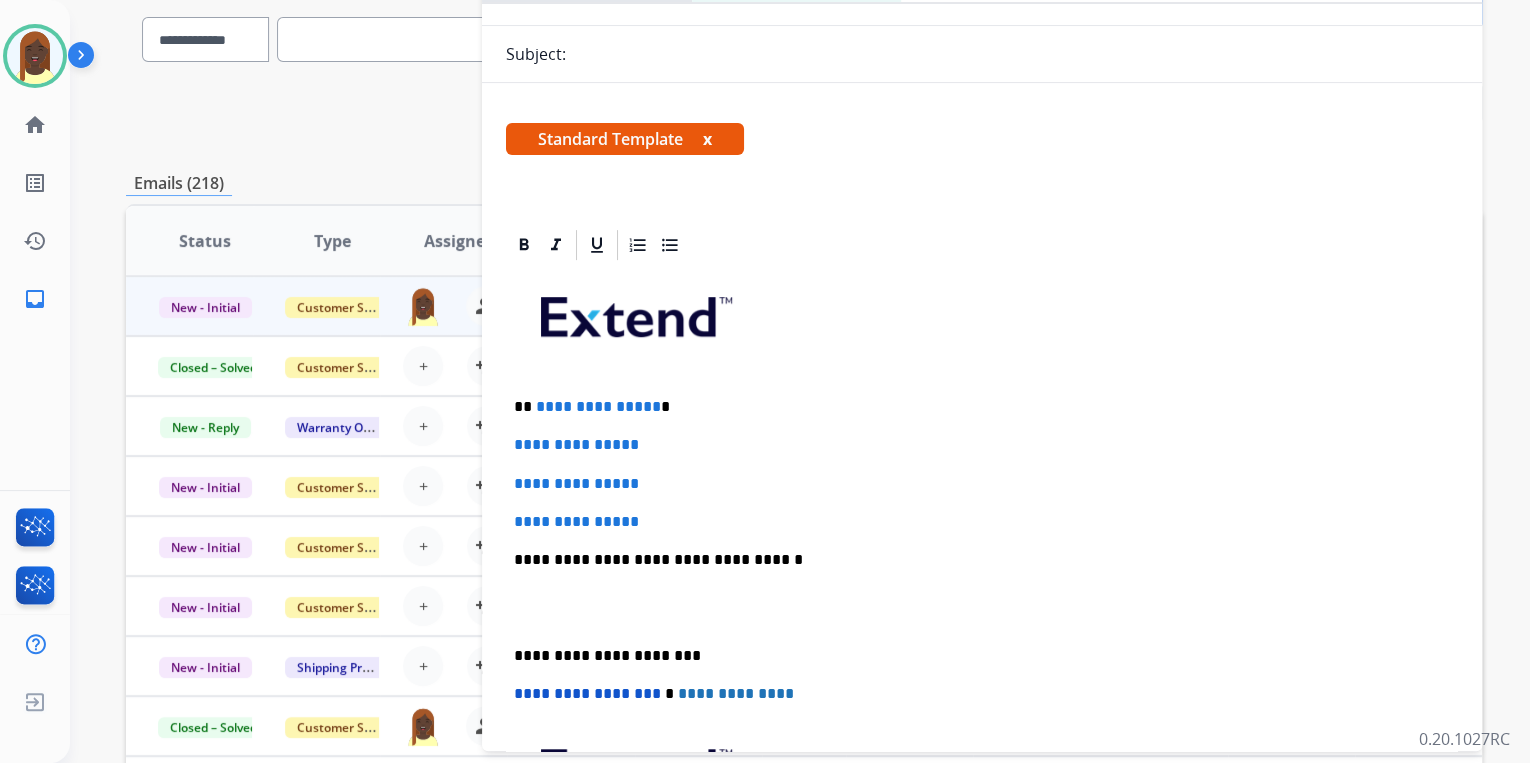 scroll, scrollTop: 240, scrollLeft: 0, axis: vertical 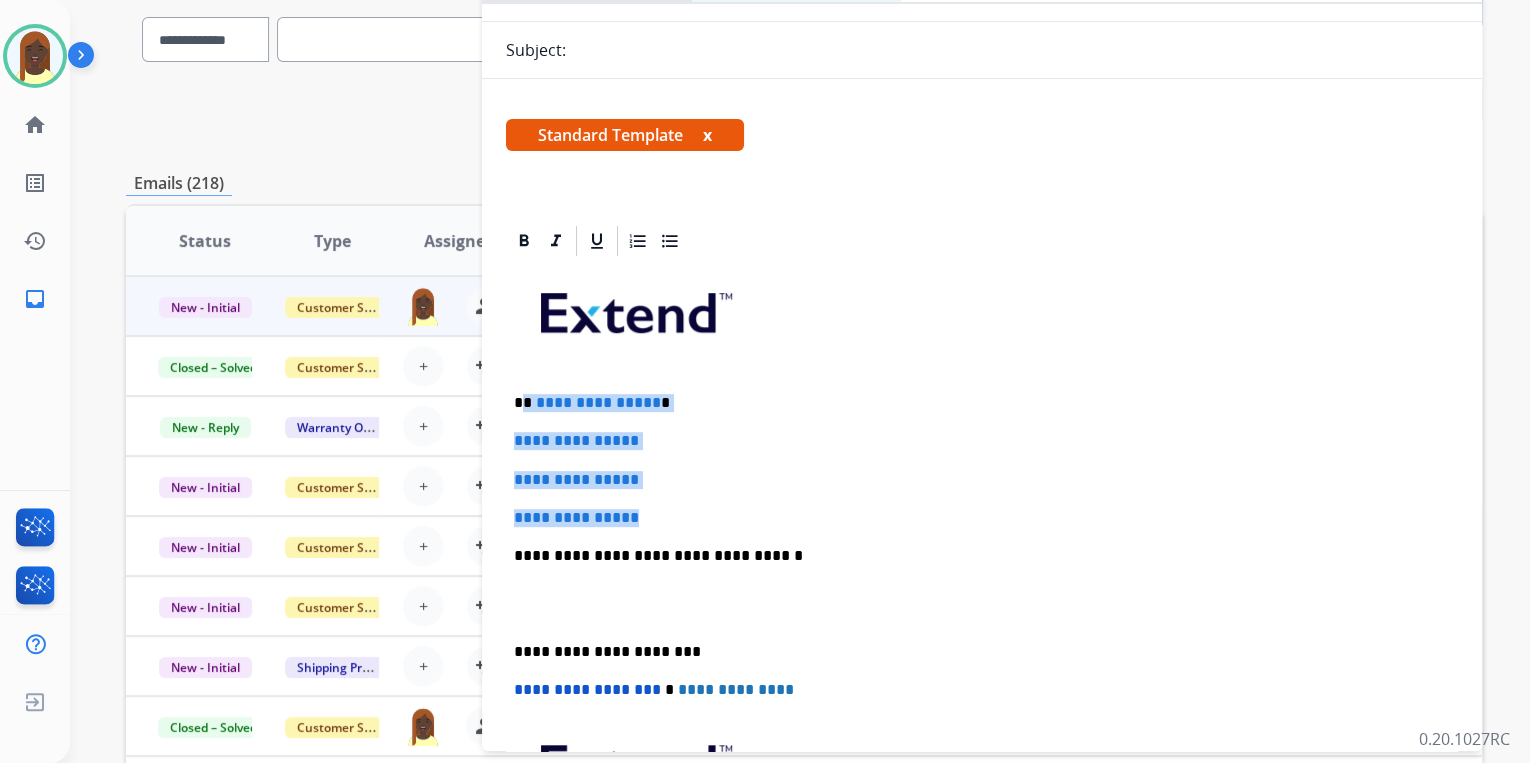 drag, startPoint x: 521, startPoint y: 400, endPoint x: 687, endPoint y: 502, distance: 194.83327 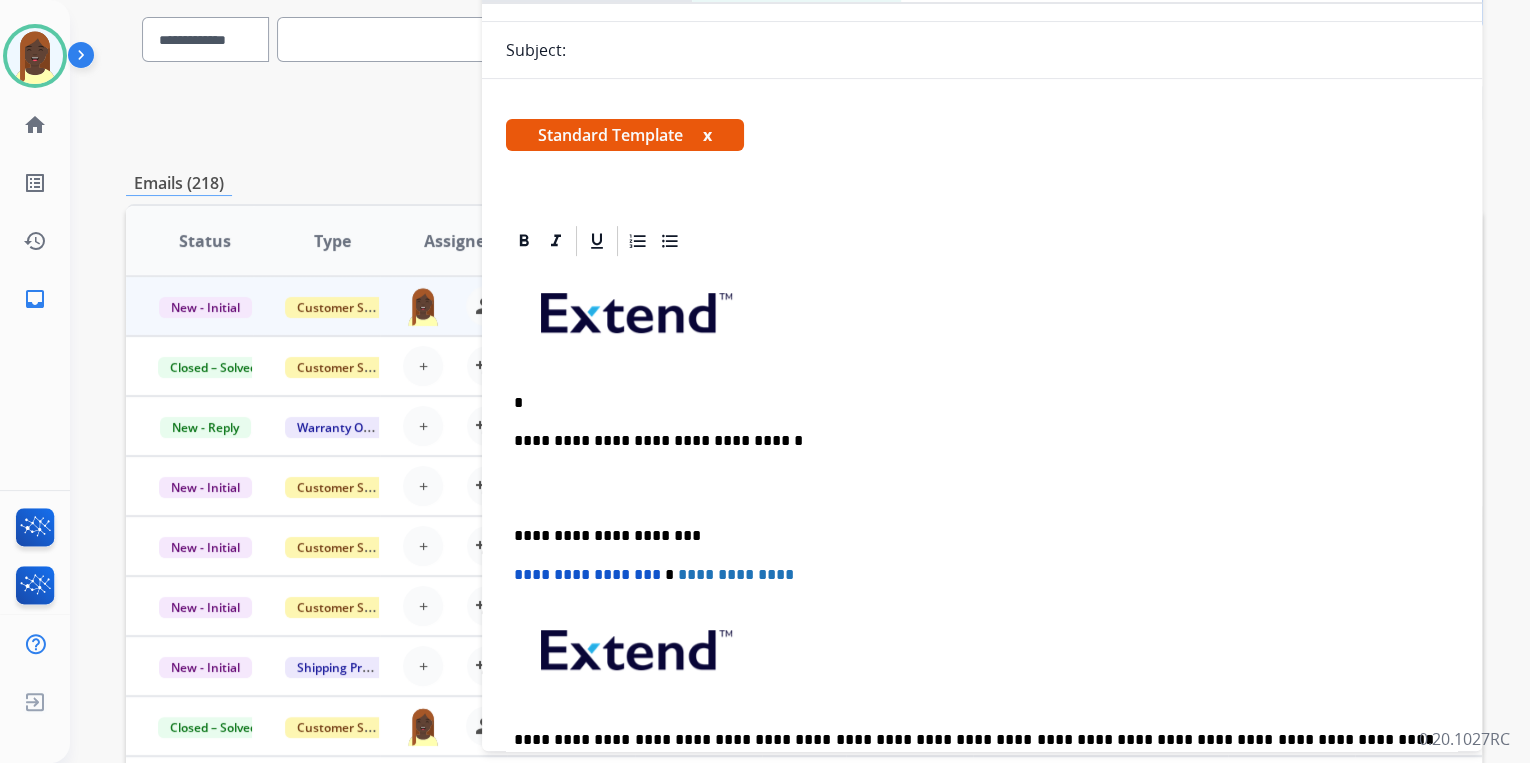 type 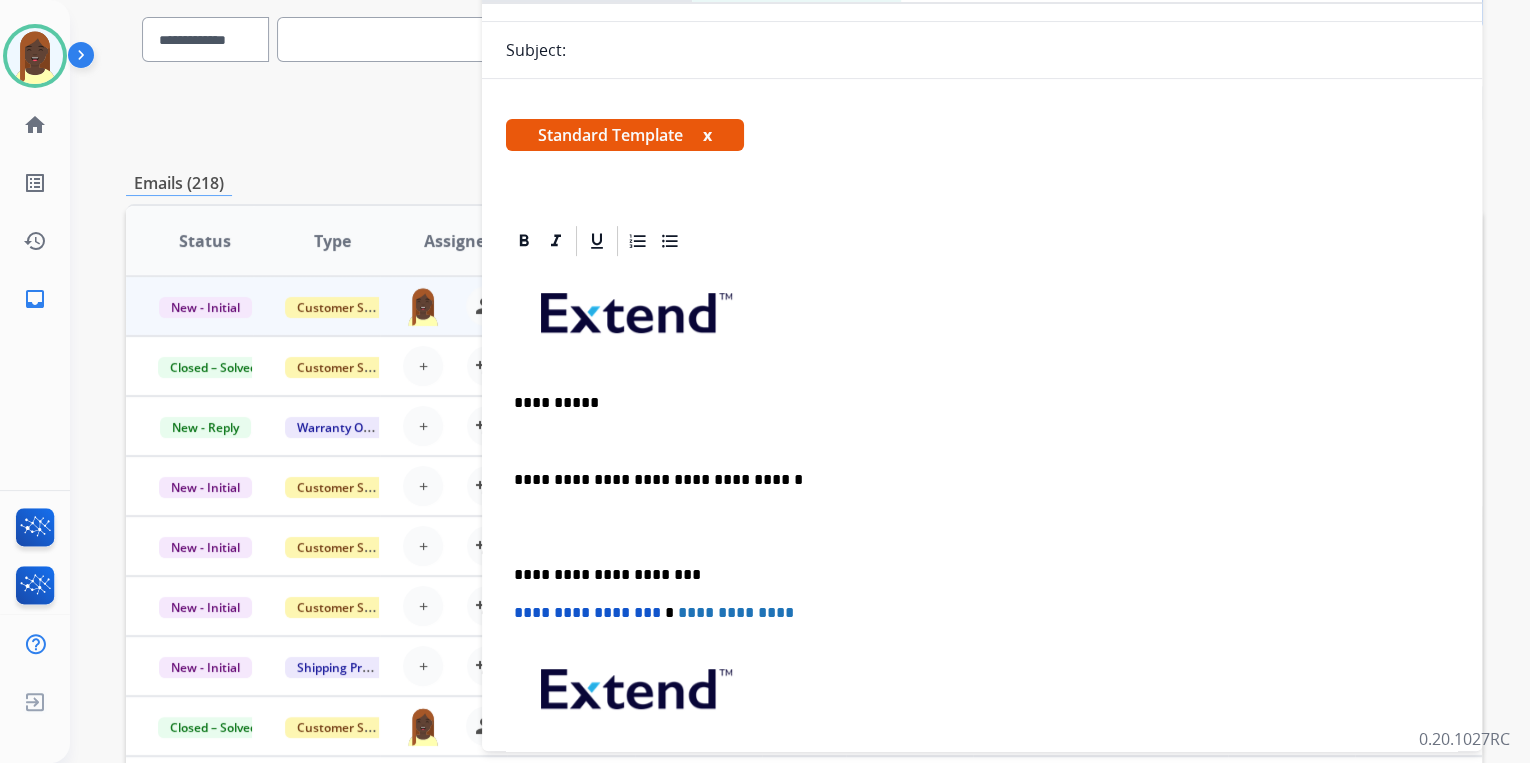 click on "**********" at bounding box center [982, 564] 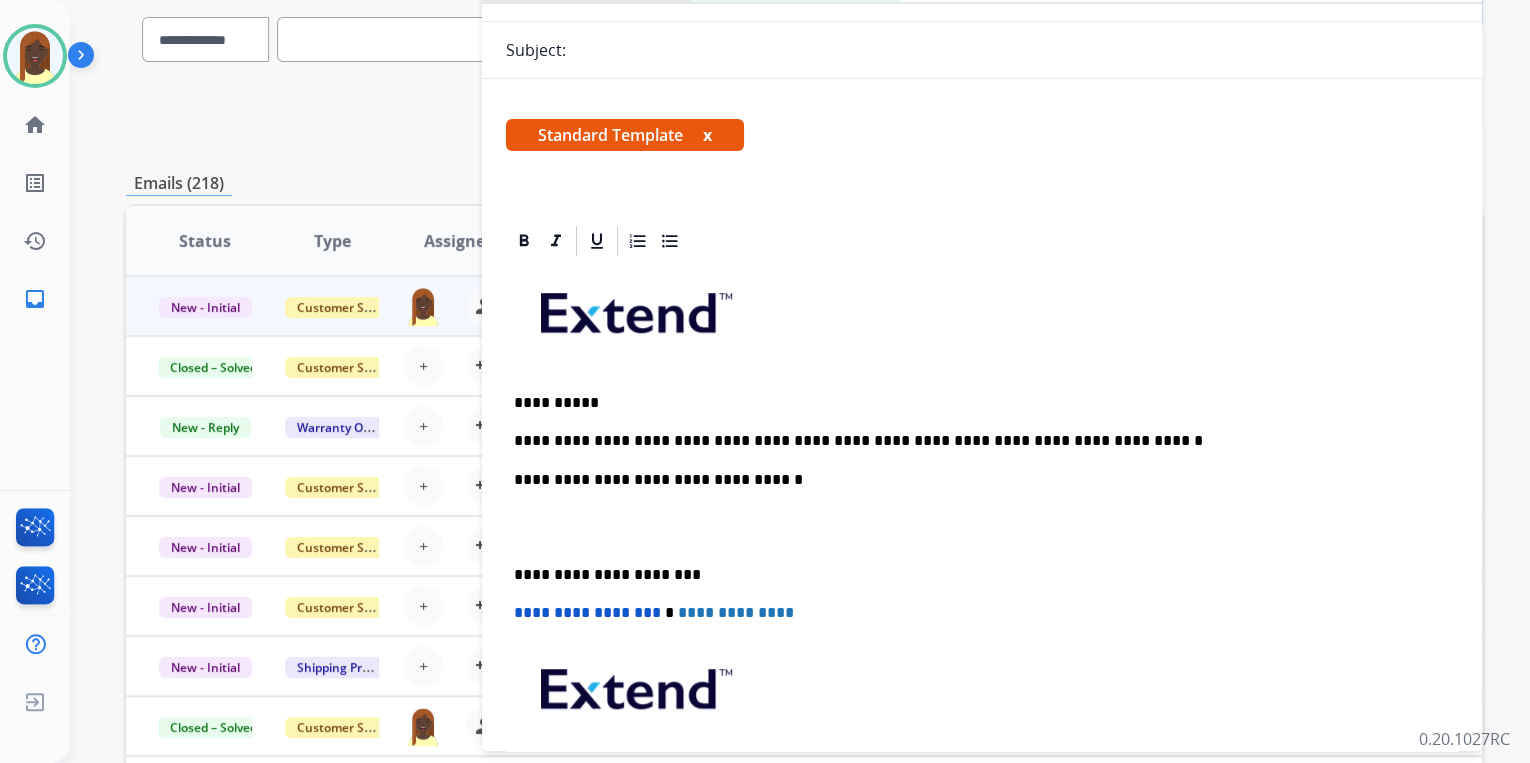 click on "**********" at bounding box center [982, 564] 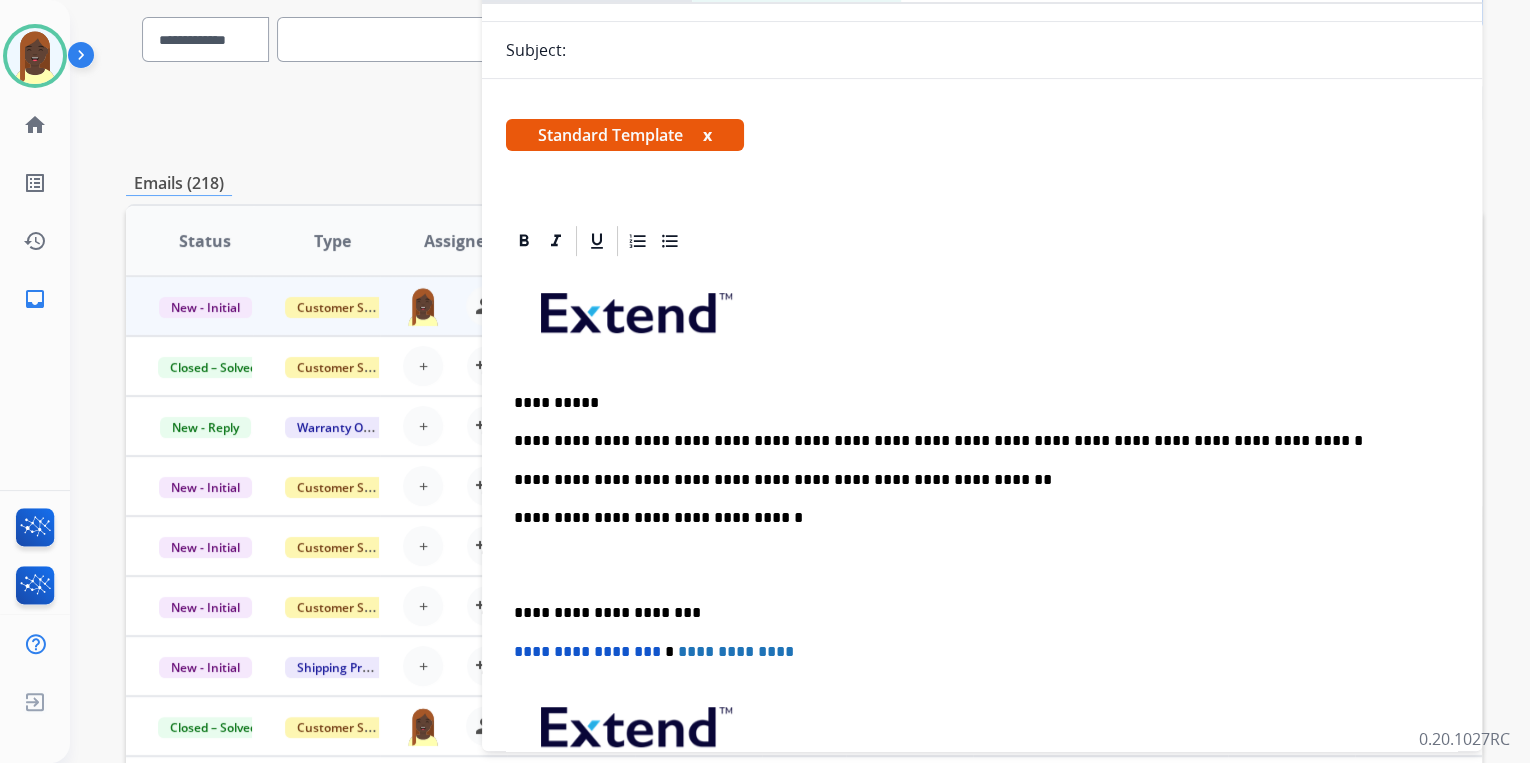 click on "**********" at bounding box center (974, 480) 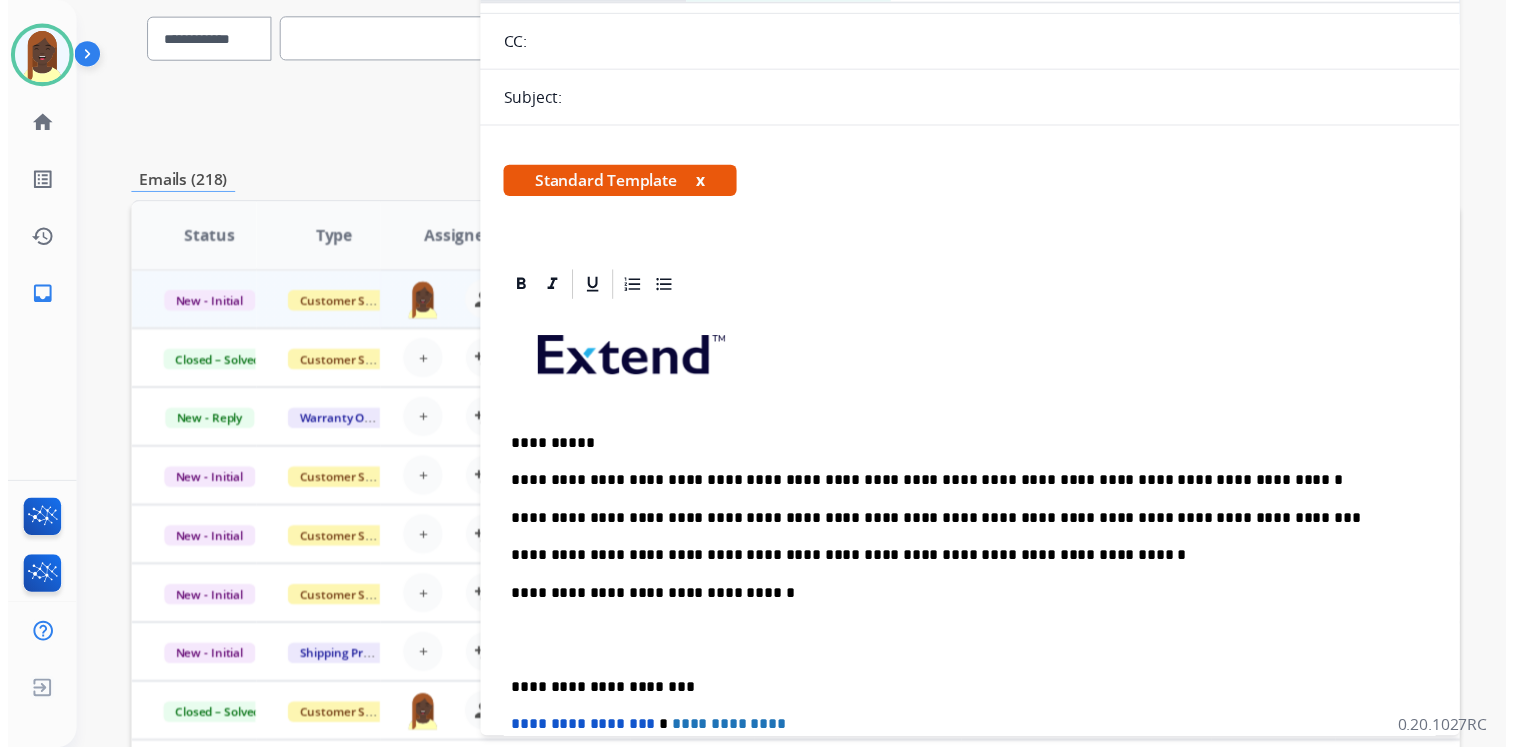 scroll, scrollTop: 0, scrollLeft: 0, axis: both 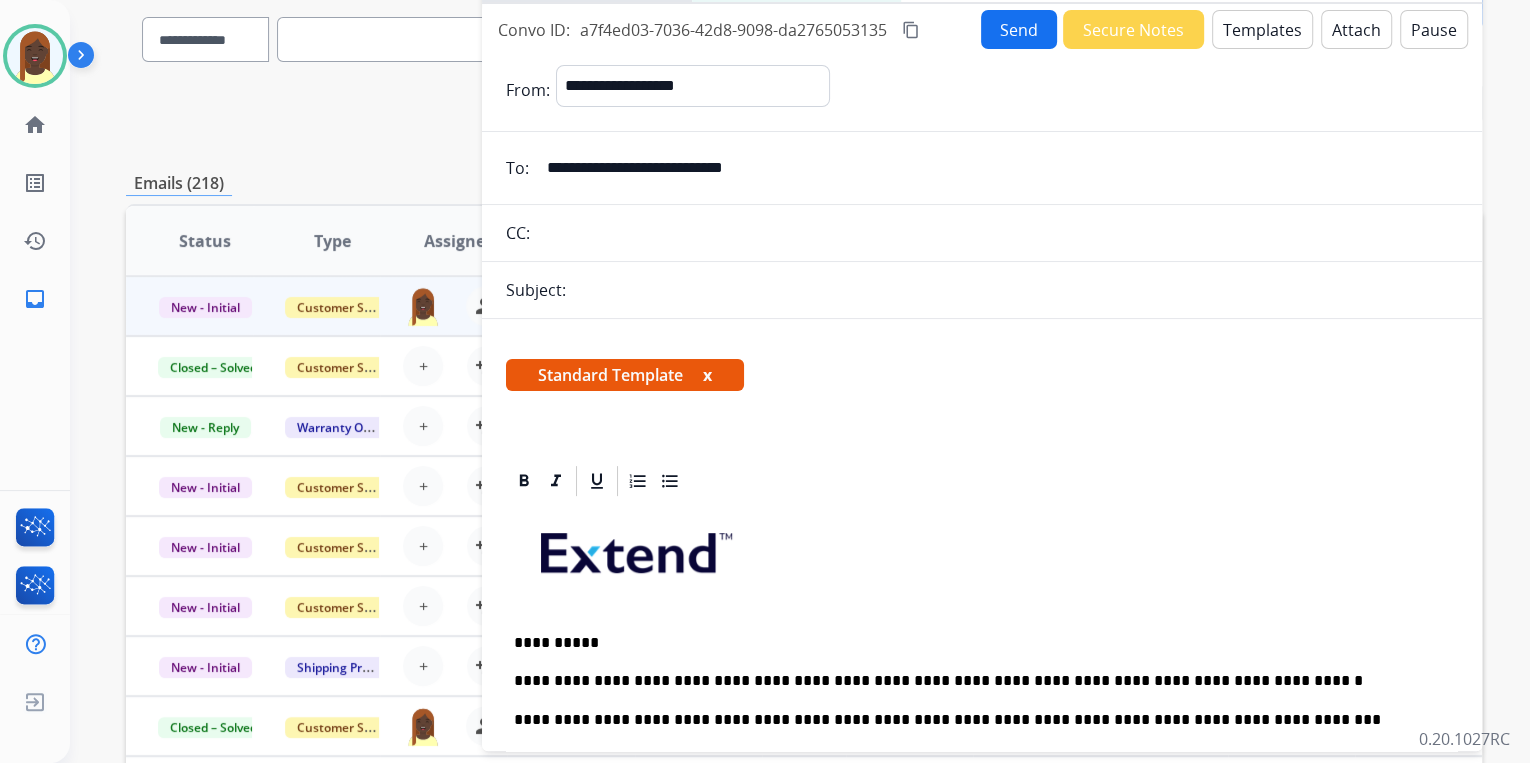 click on "Send" at bounding box center (1019, 29) 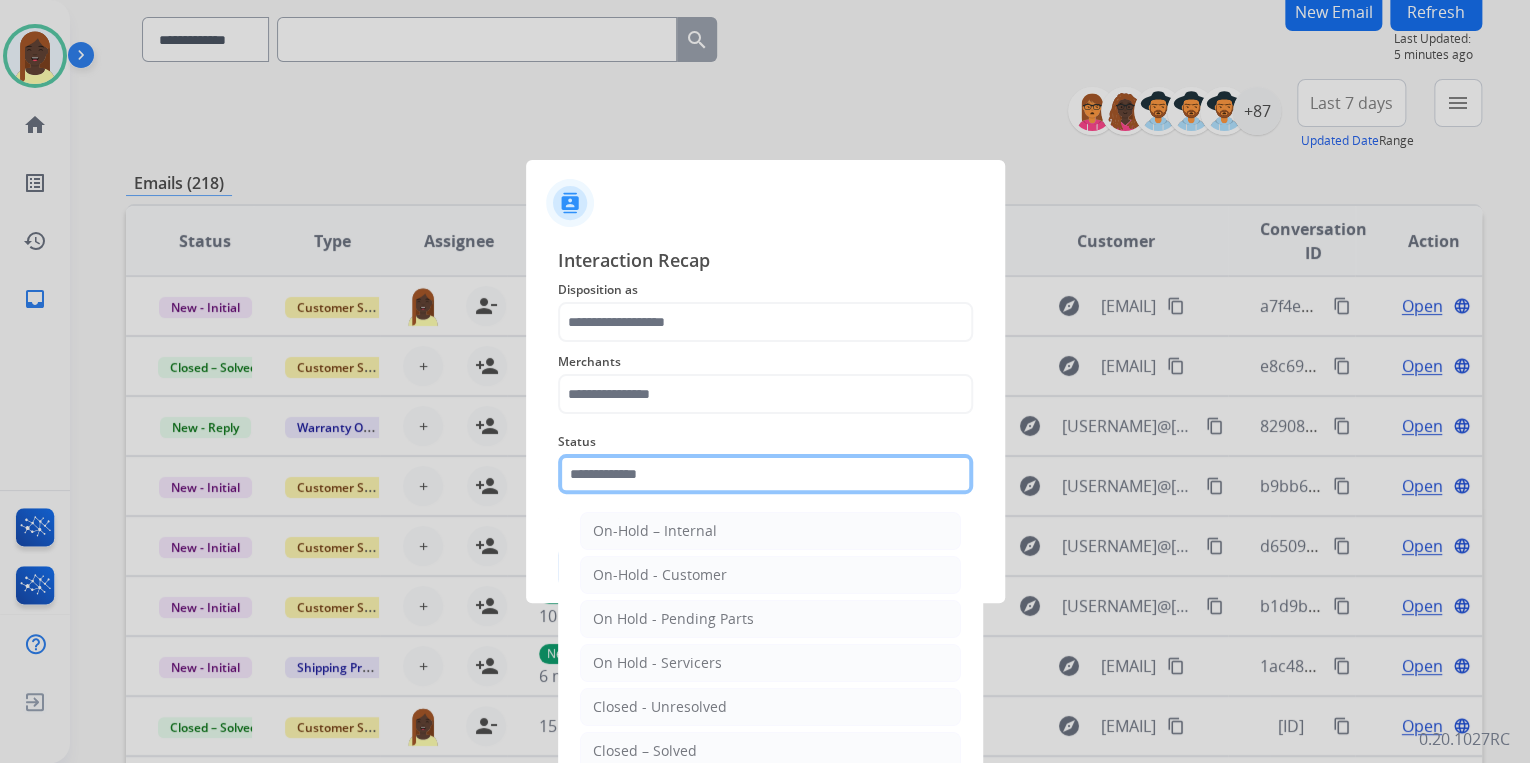 click 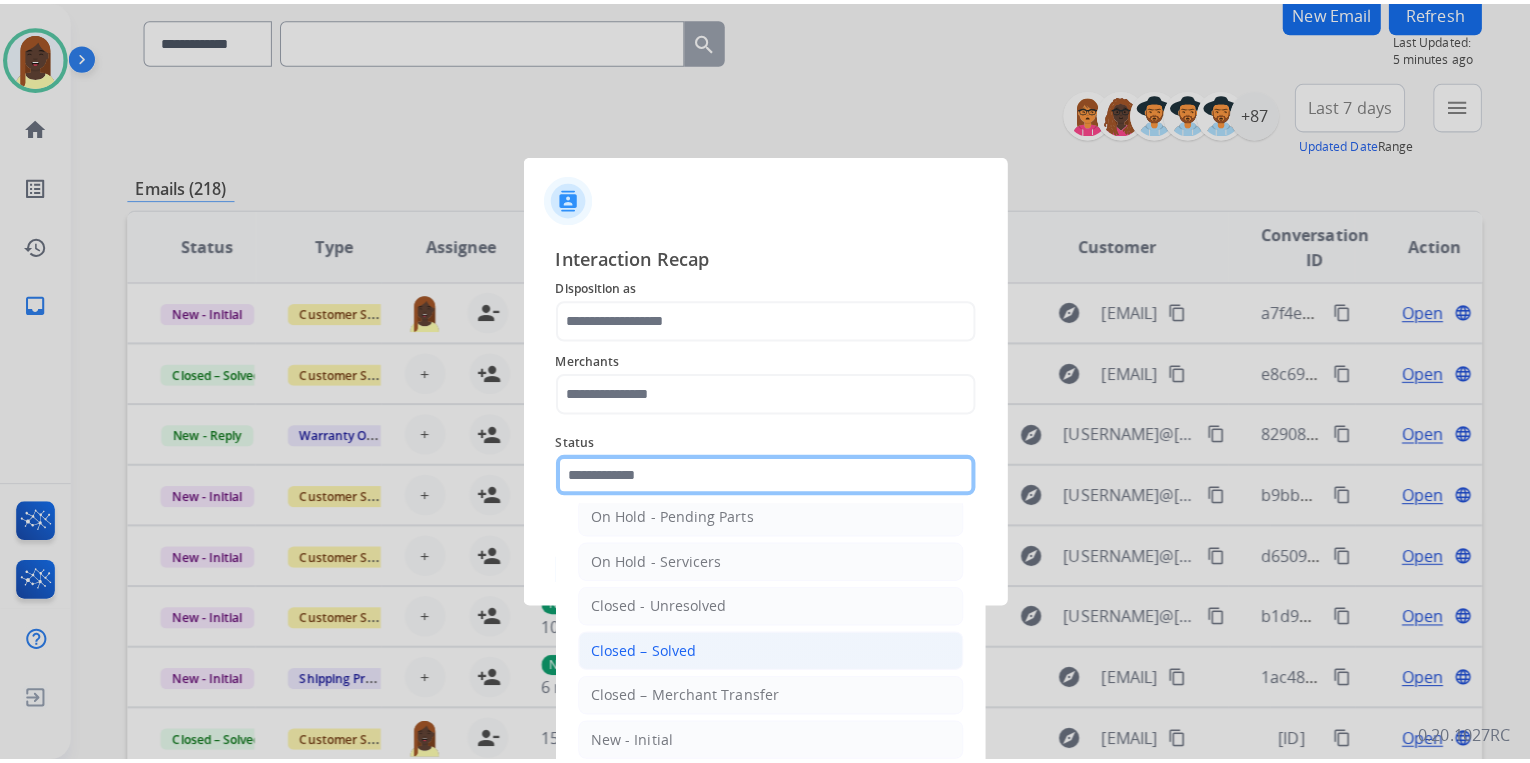 scroll, scrollTop: 116, scrollLeft: 0, axis: vertical 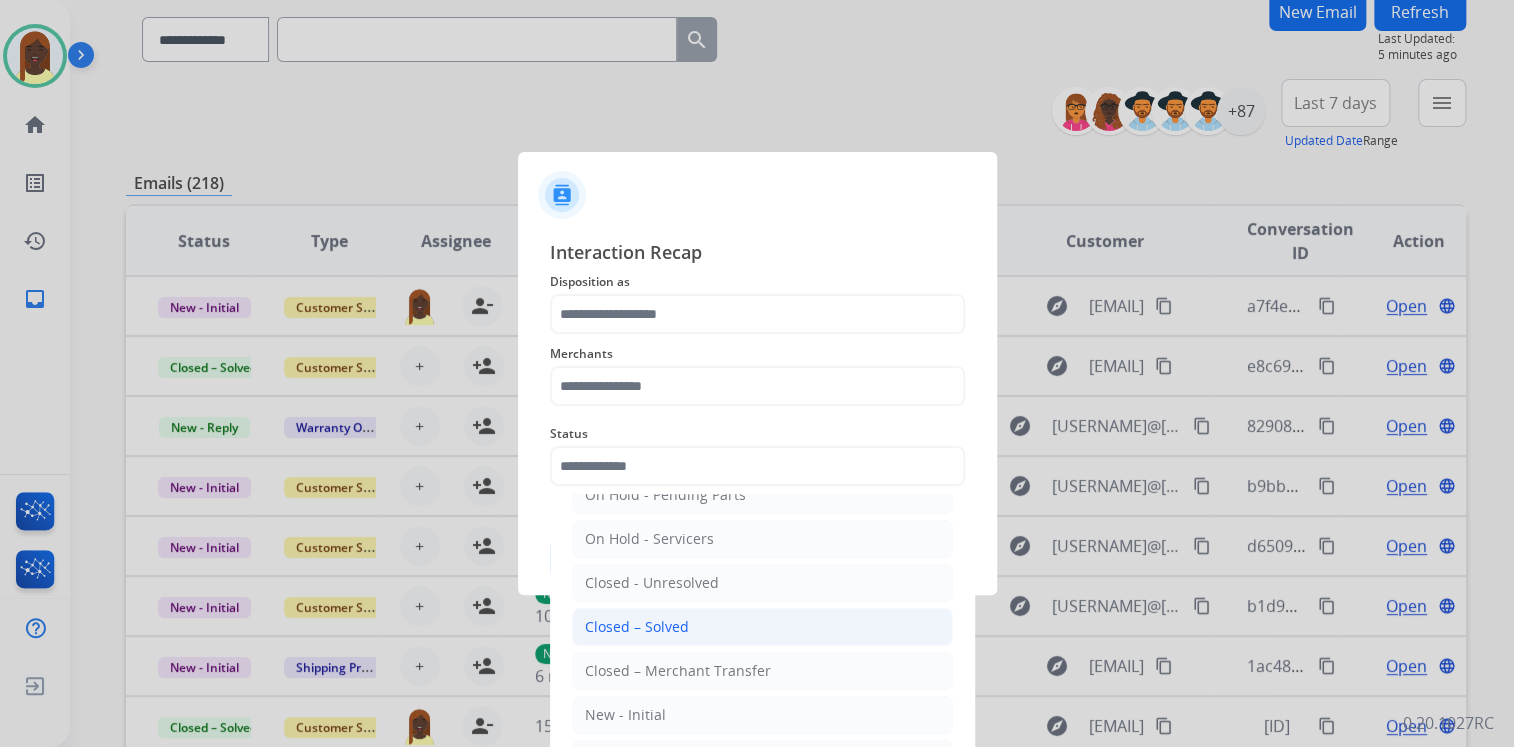 click on "Closed – Solved" 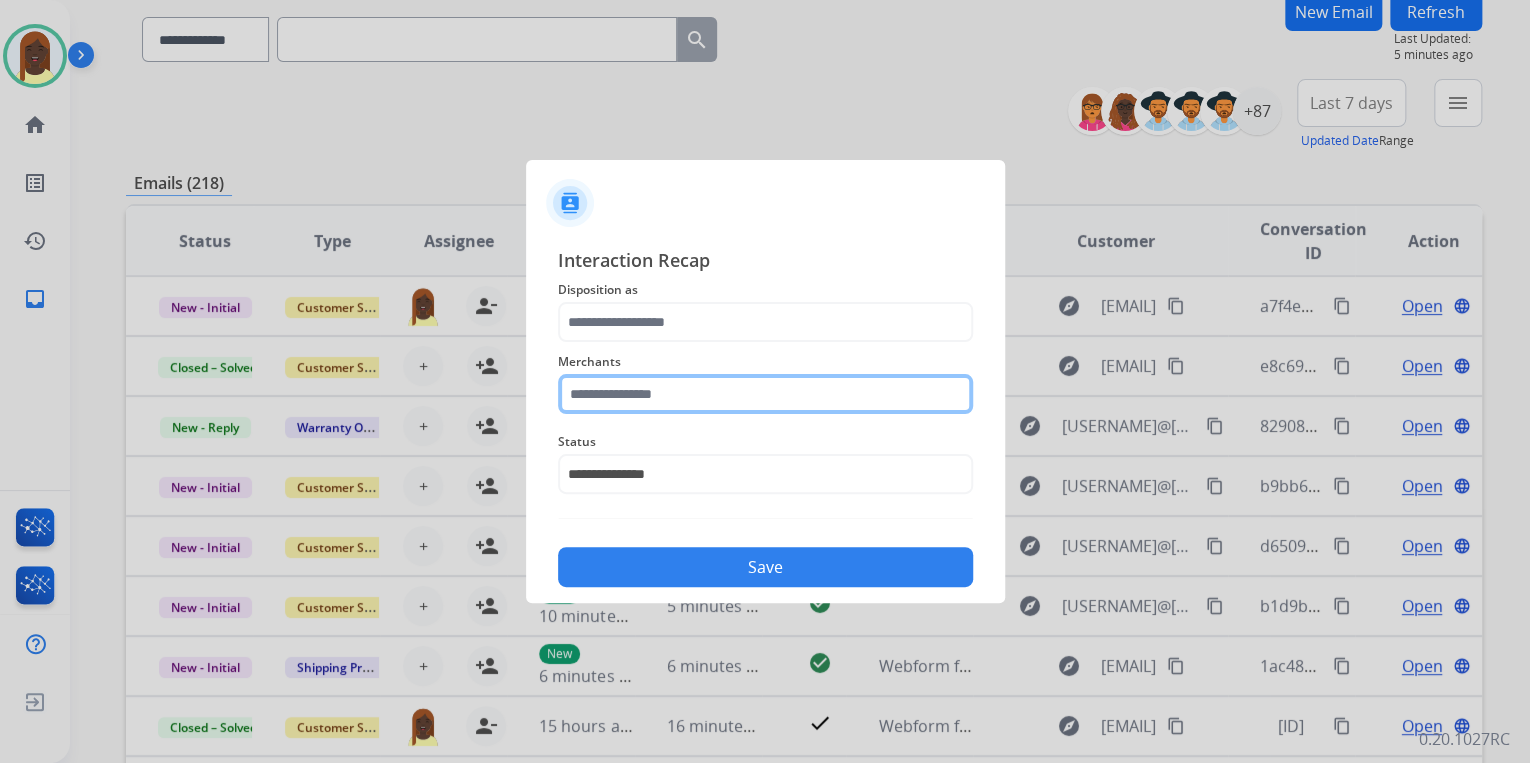 click 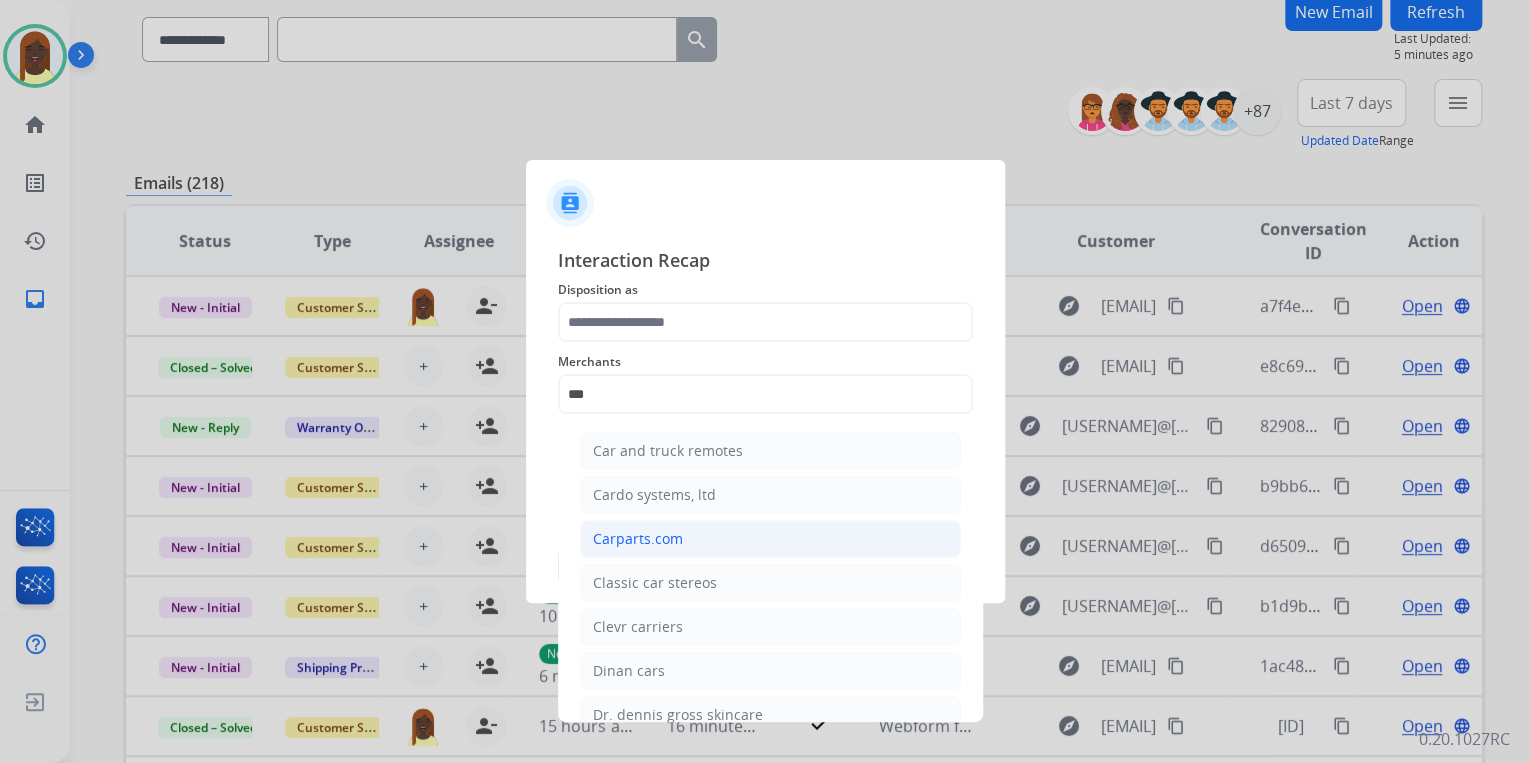 click on "Carparts.com" 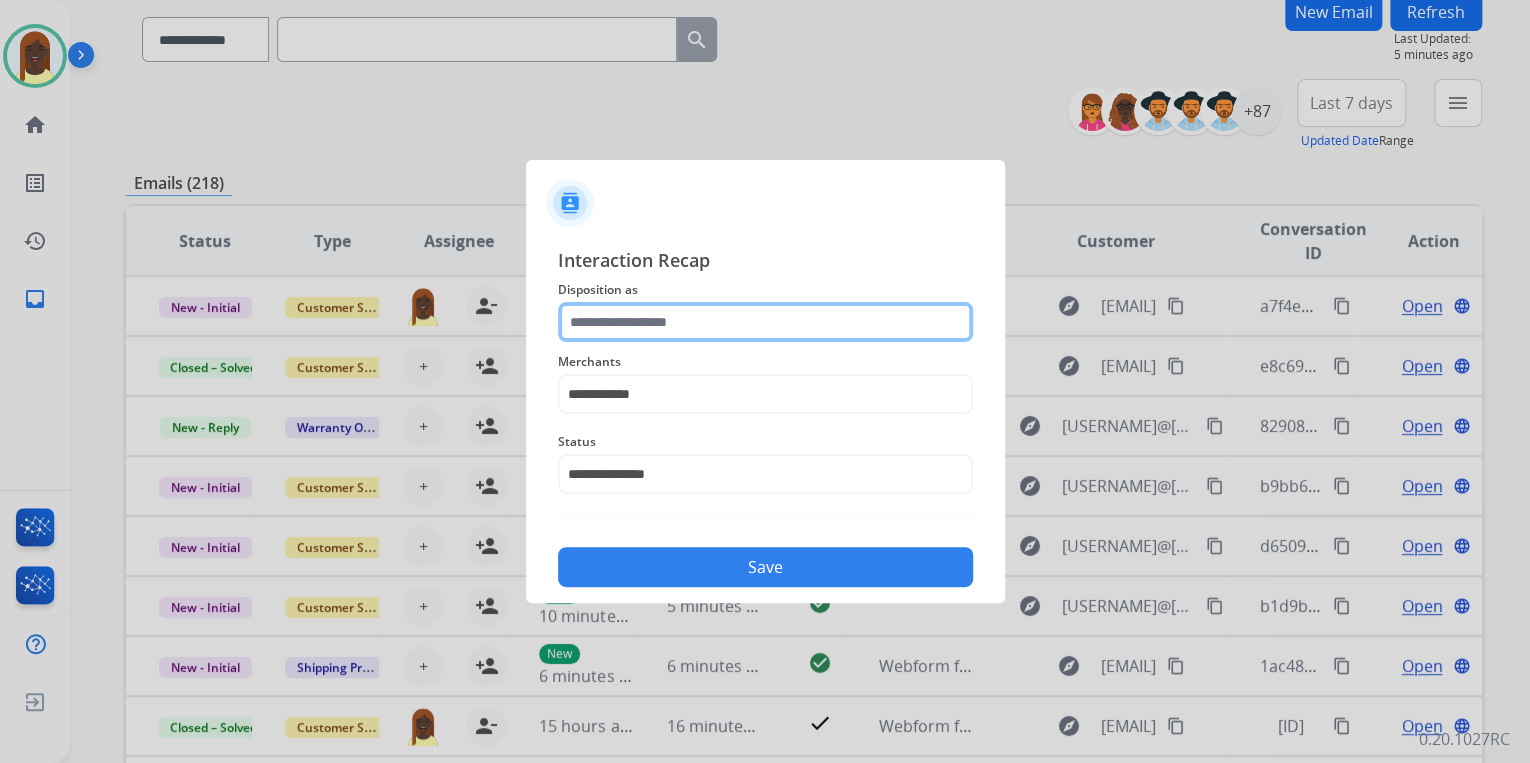 click 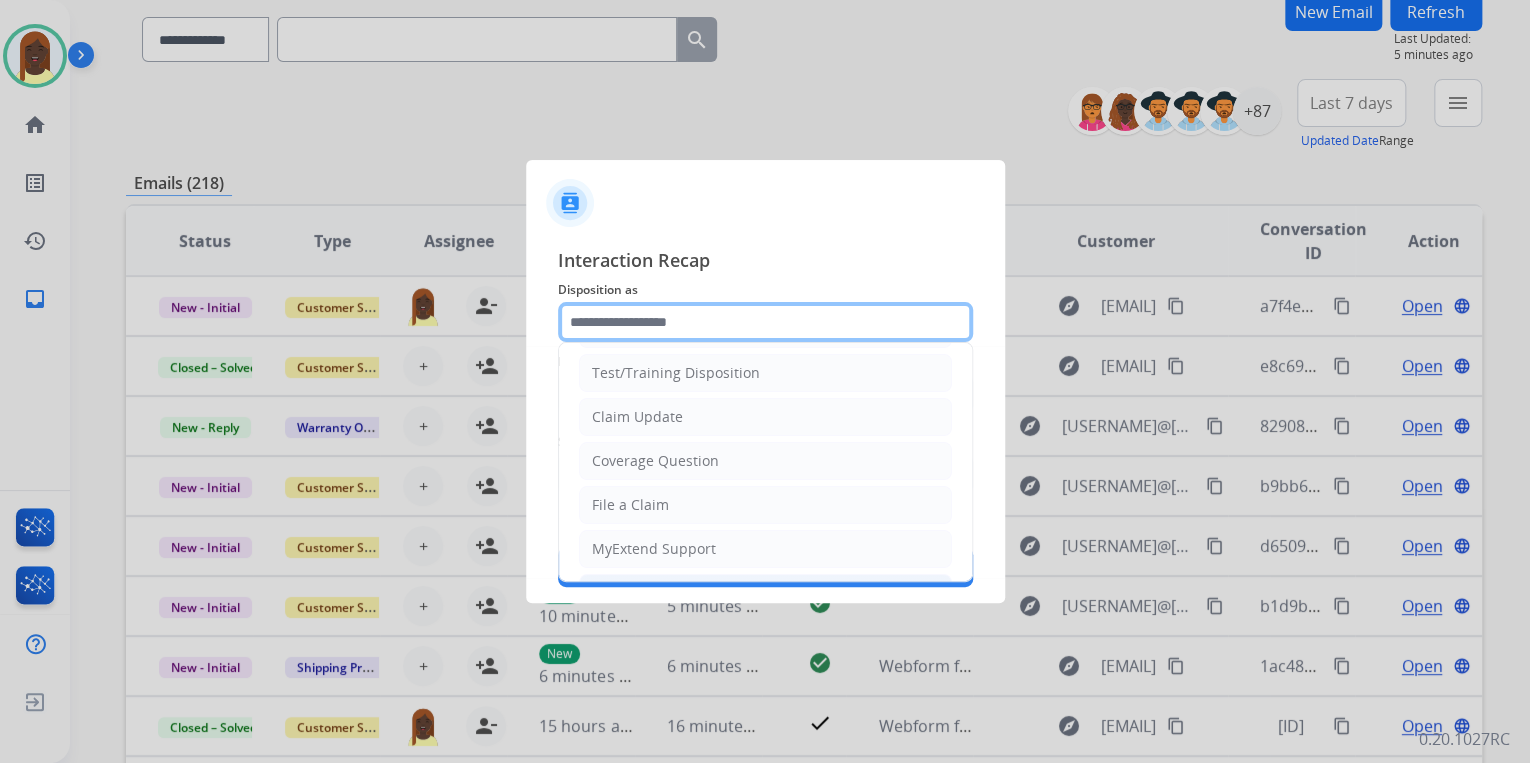 scroll, scrollTop: 0, scrollLeft: 0, axis: both 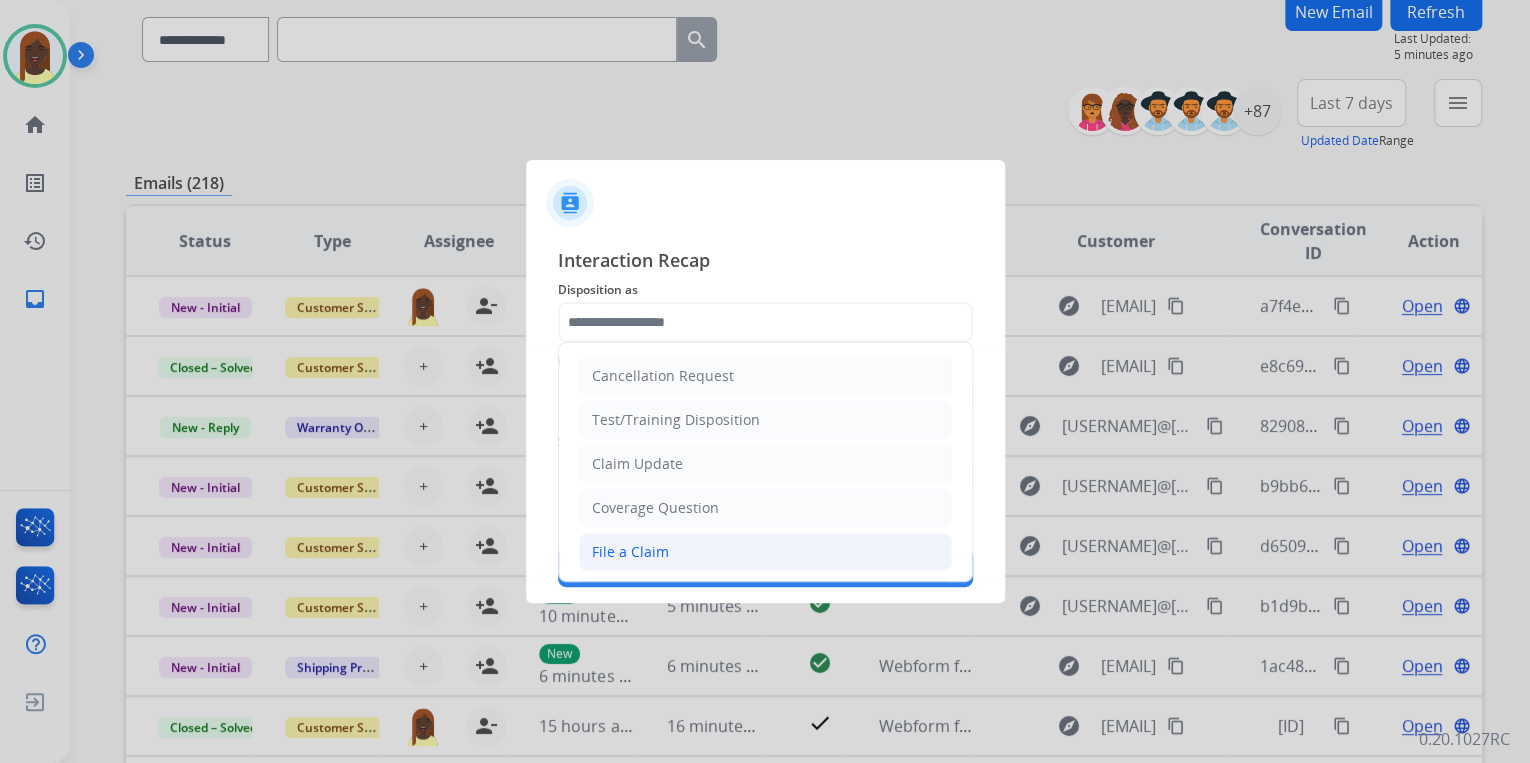 click on "File a Claim" 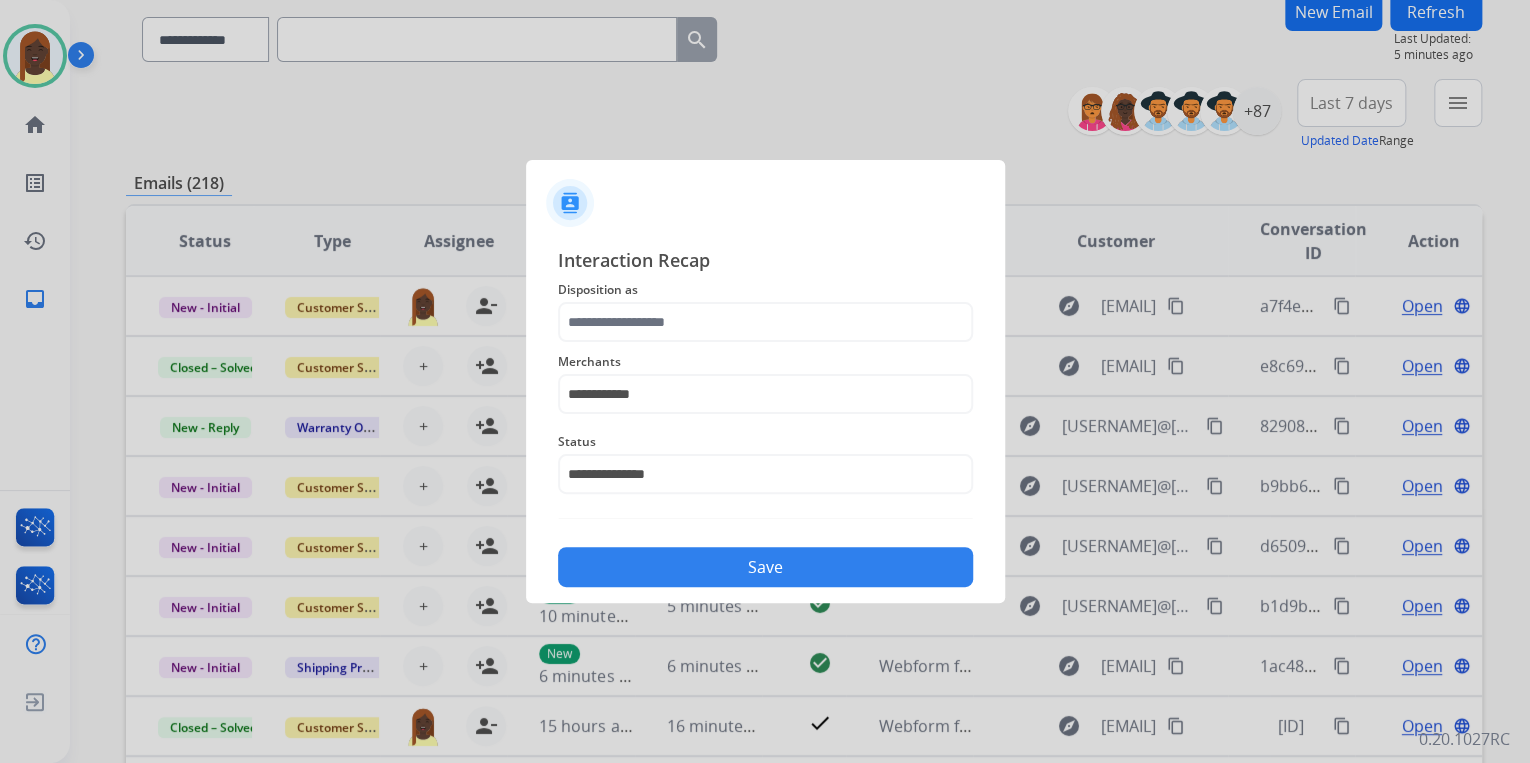 type on "**********" 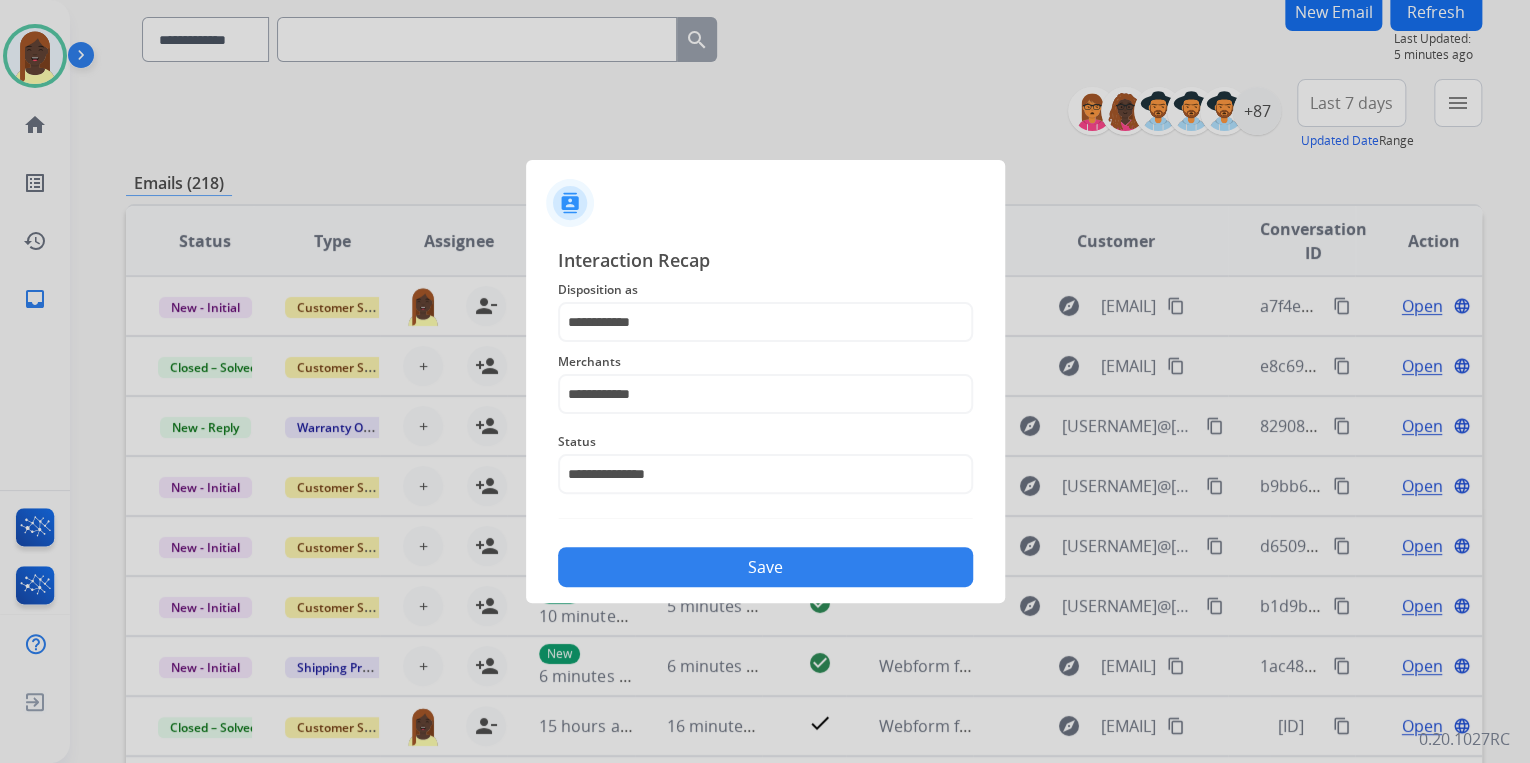 click on "Save" 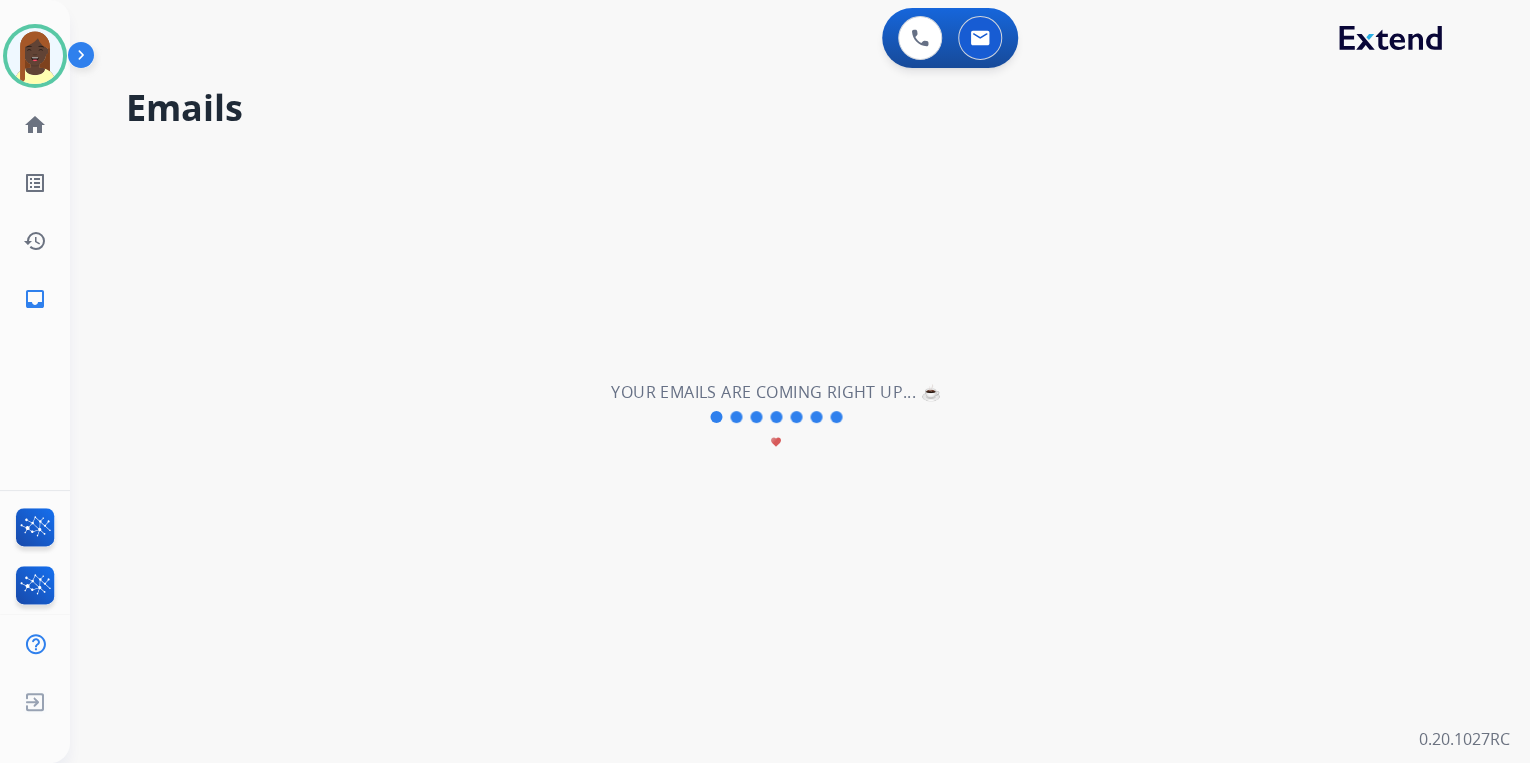 scroll, scrollTop: 0, scrollLeft: 0, axis: both 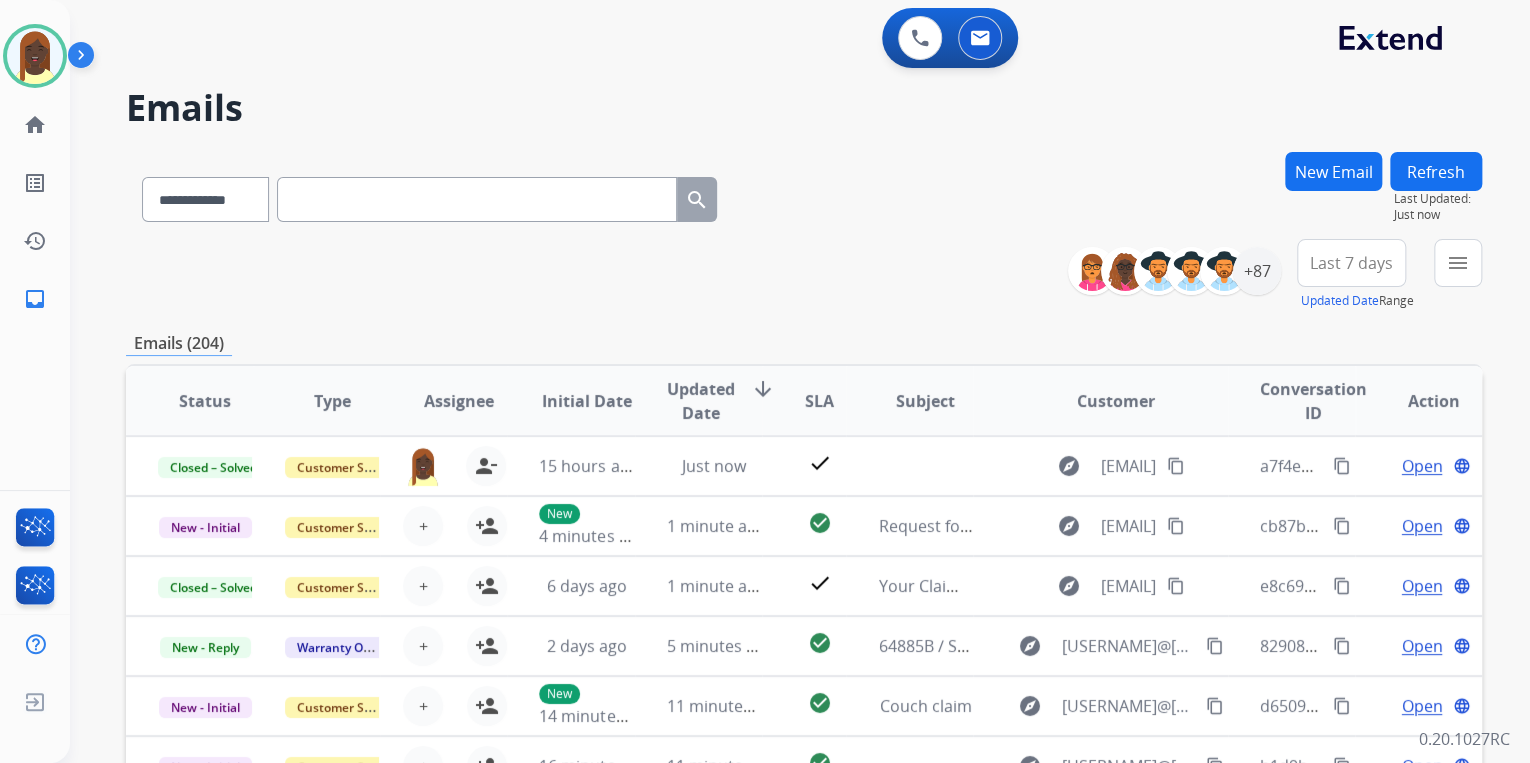 click on "**********" at bounding box center (804, 275) 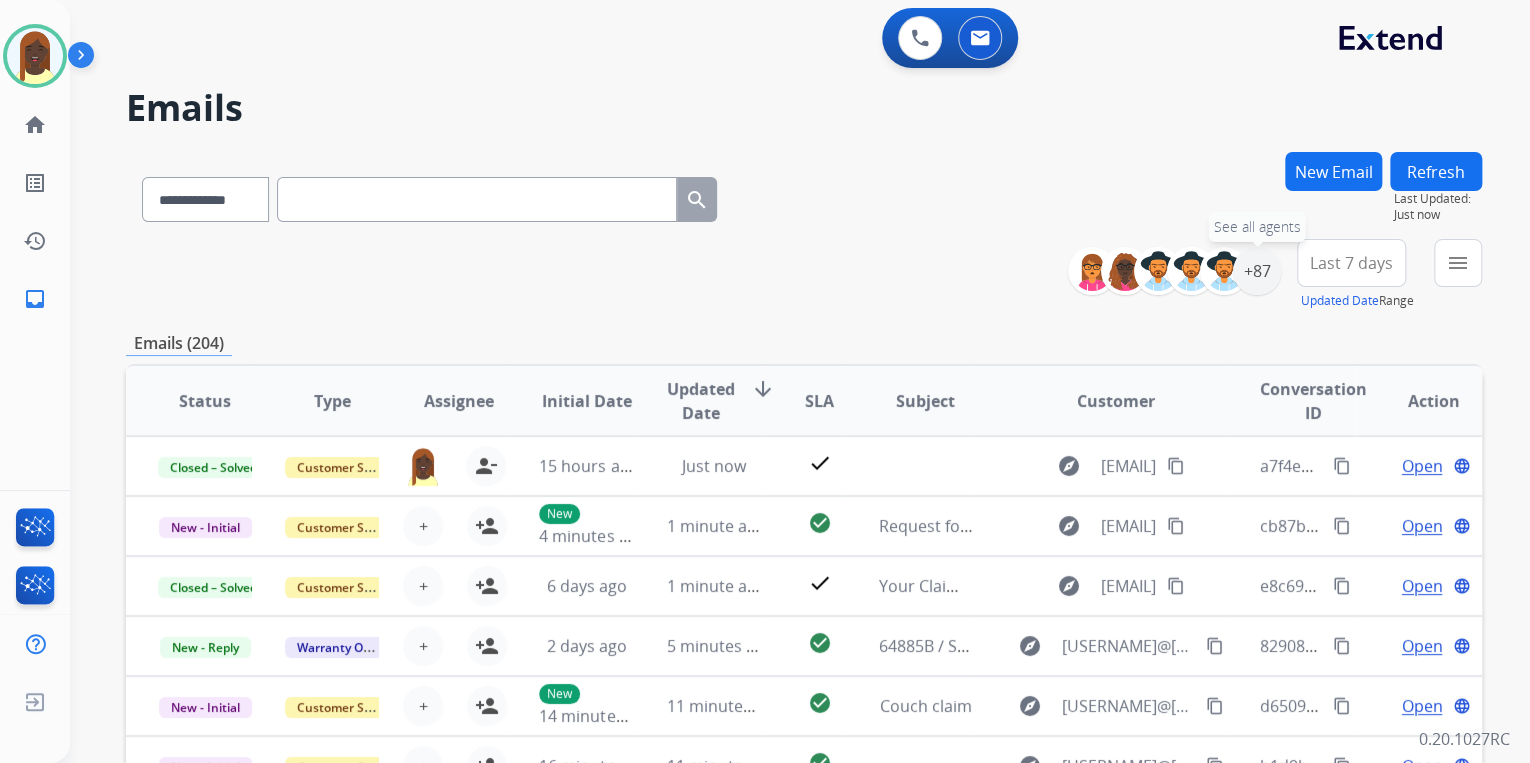 drag, startPoint x: 1260, startPoint y: 281, endPoint x: 1264, endPoint y: 293, distance: 12.649111 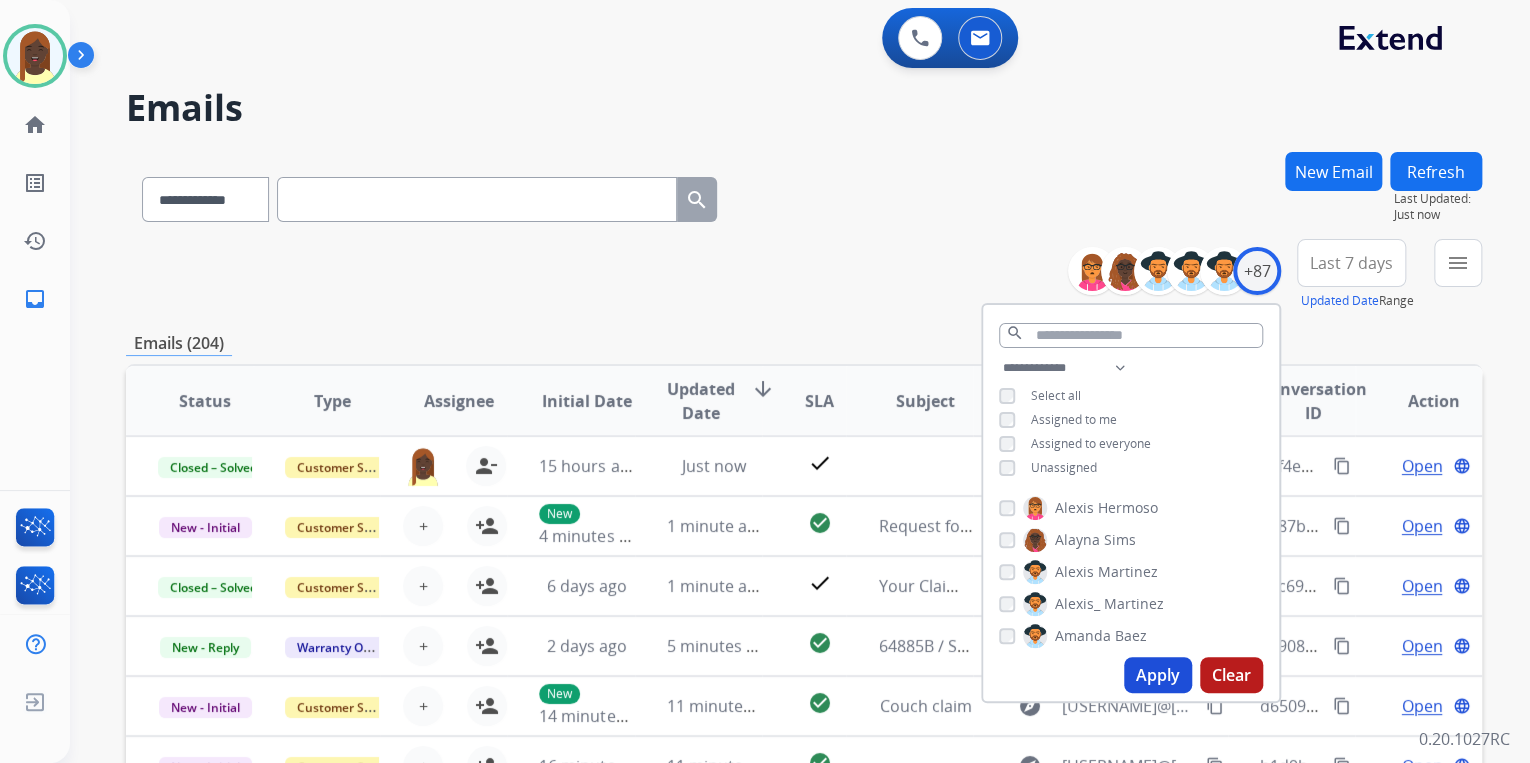 drag, startPoint x: 1155, startPoint y: 677, endPoint x: 1143, endPoint y: 601, distance: 76.941536 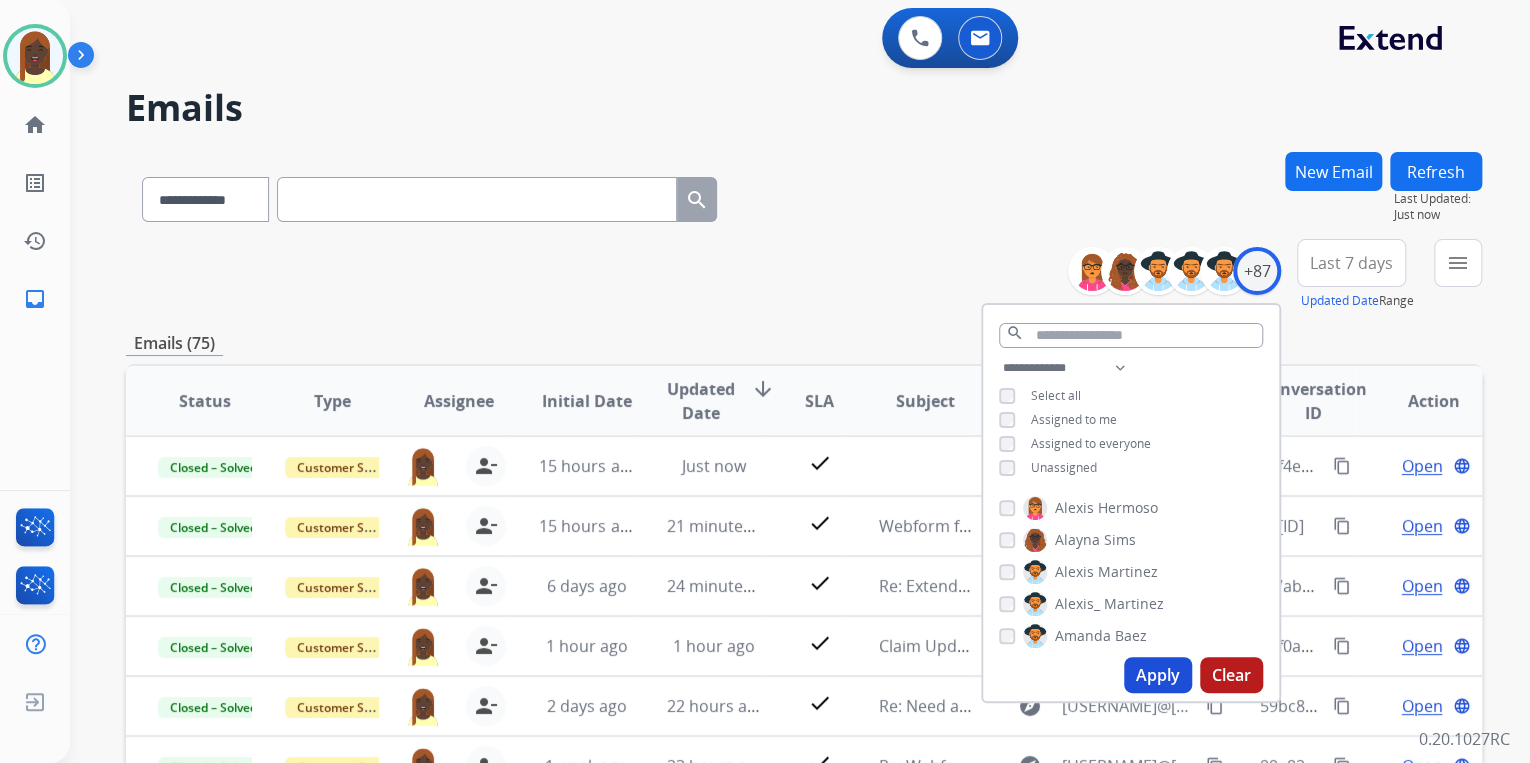 click on "**********" at bounding box center (804, 195) 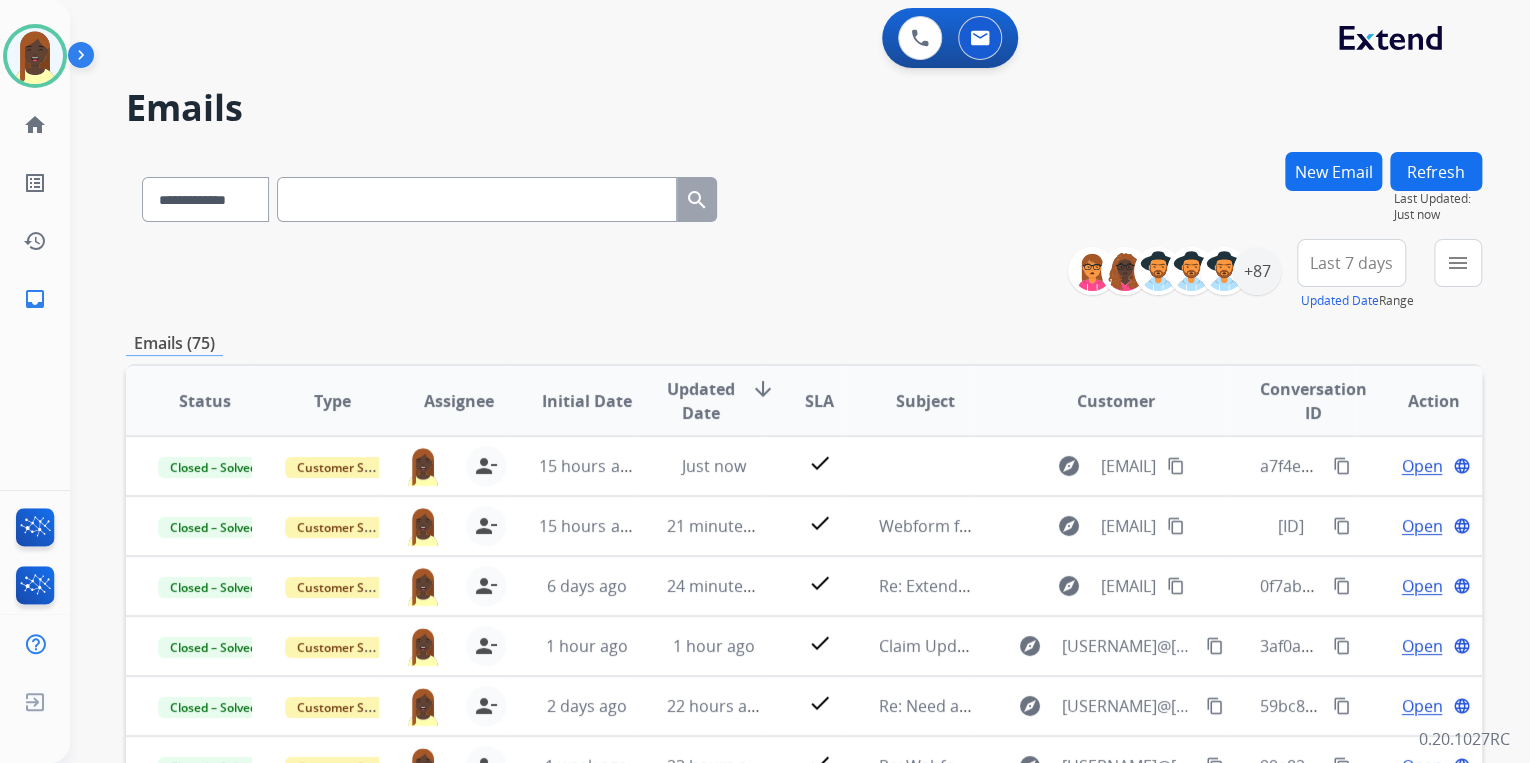 drag, startPoint x: 891, startPoint y: 299, endPoint x: 891, endPoint y: 285, distance: 14 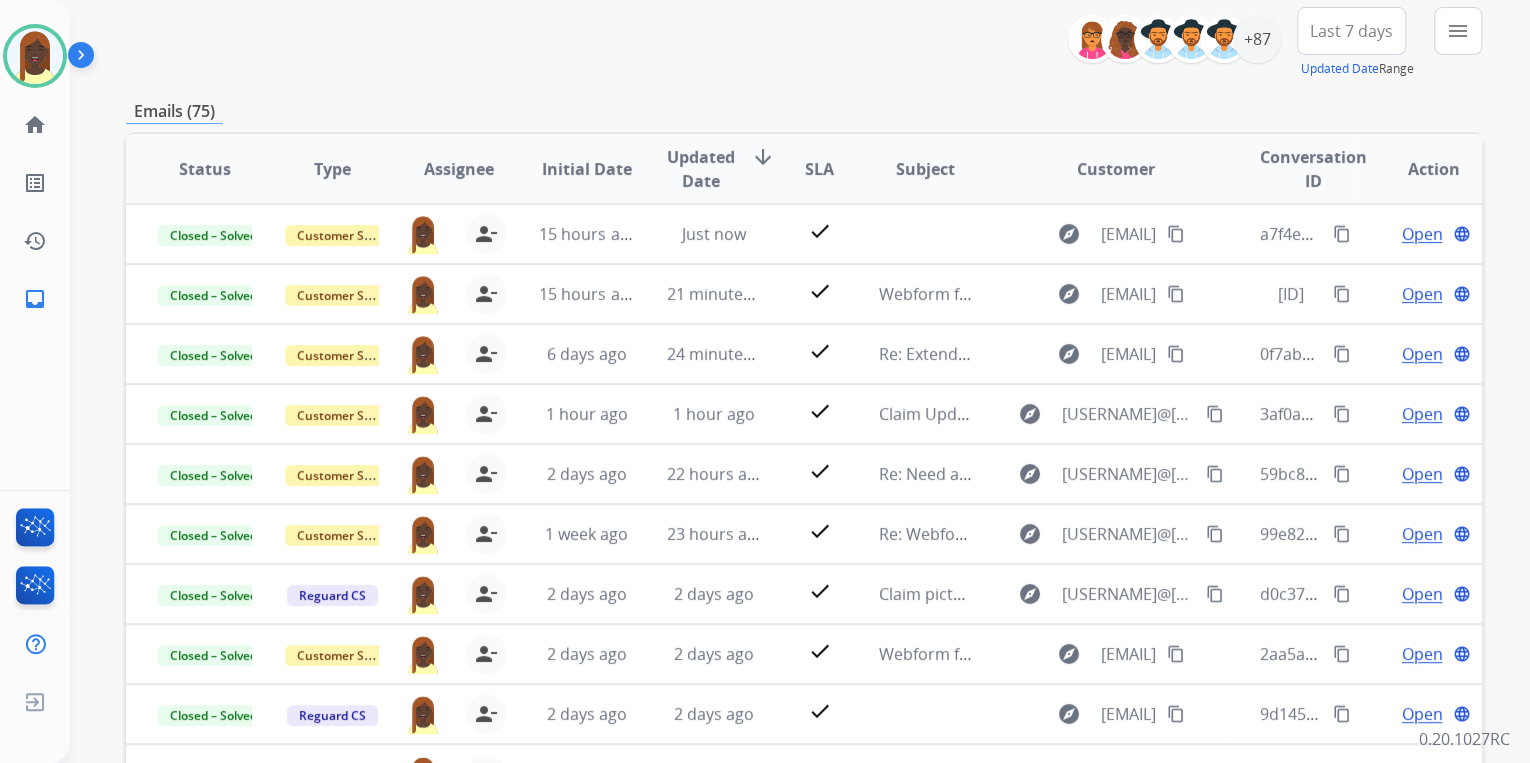 scroll, scrollTop: 0, scrollLeft: 0, axis: both 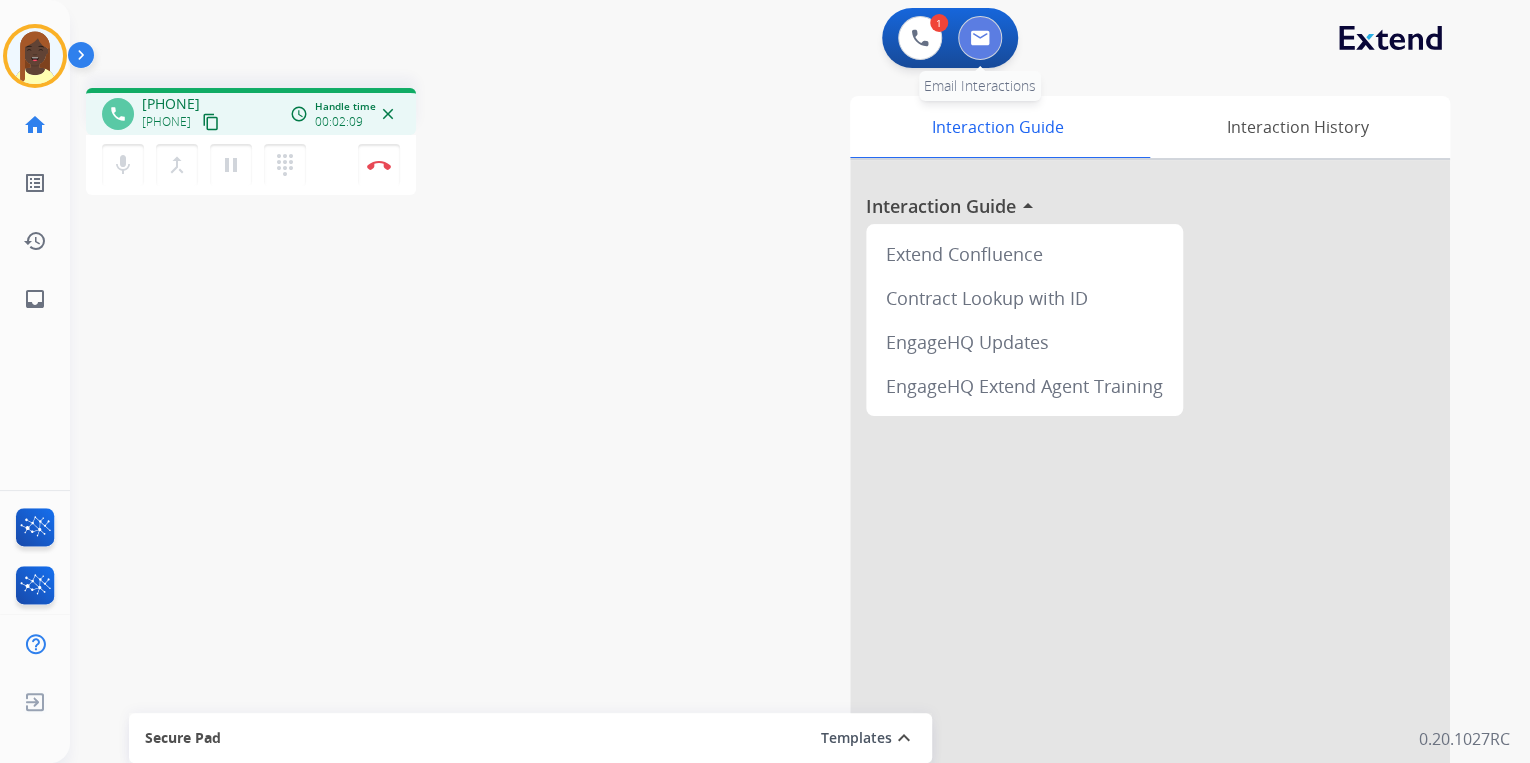 click at bounding box center (980, 38) 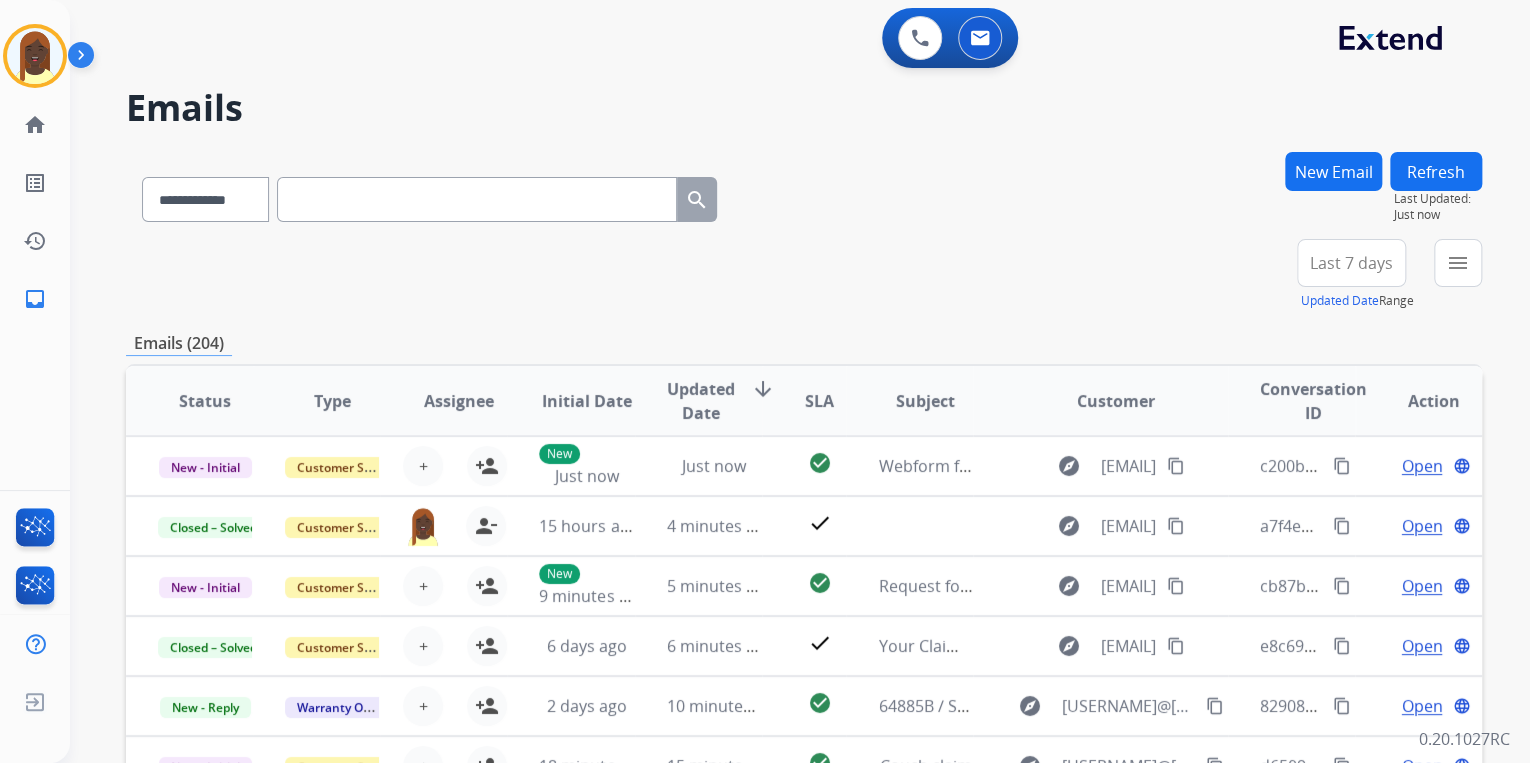 click on "New Email" at bounding box center (1333, 171) 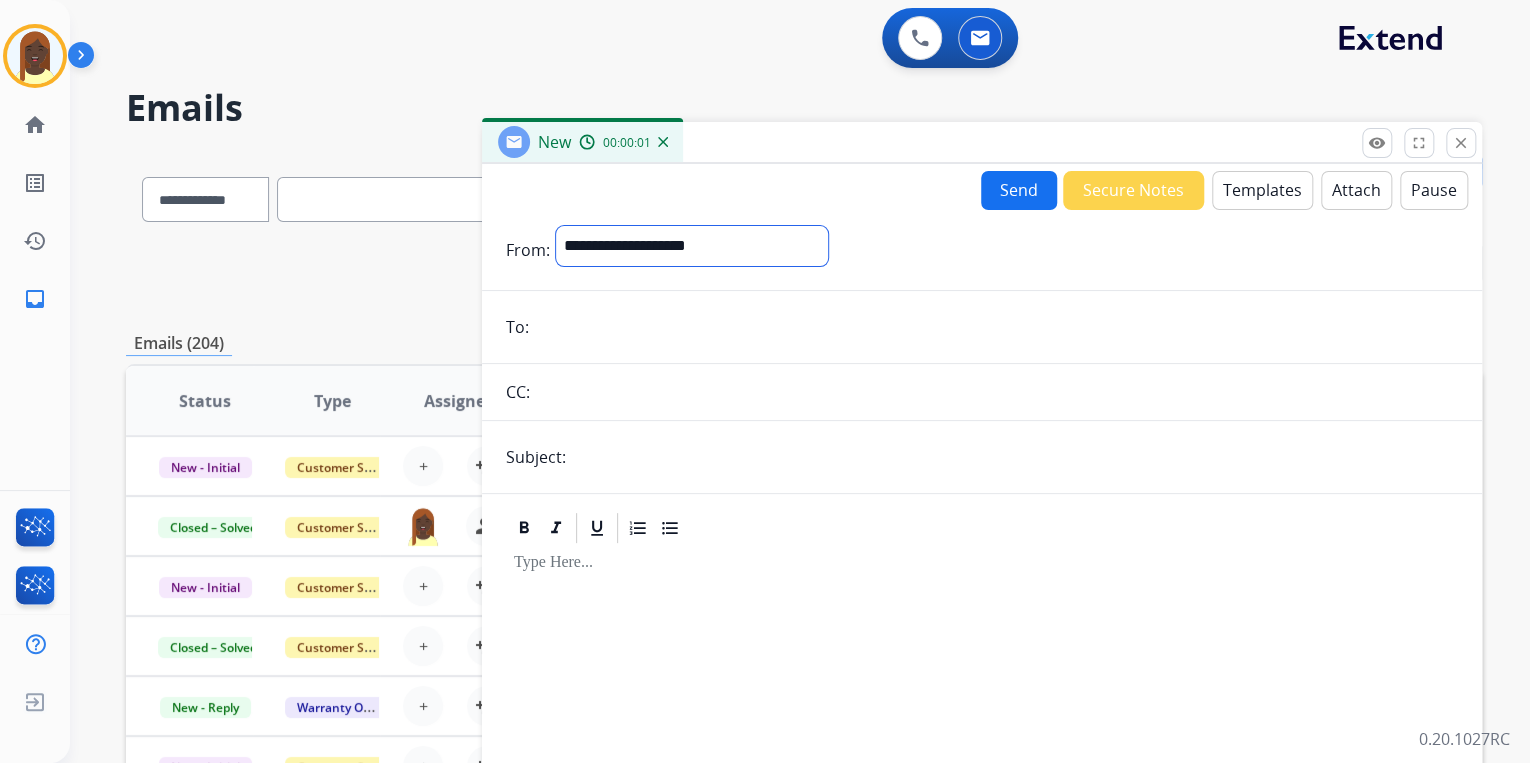click on "**********" at bounding box center [692, 246] 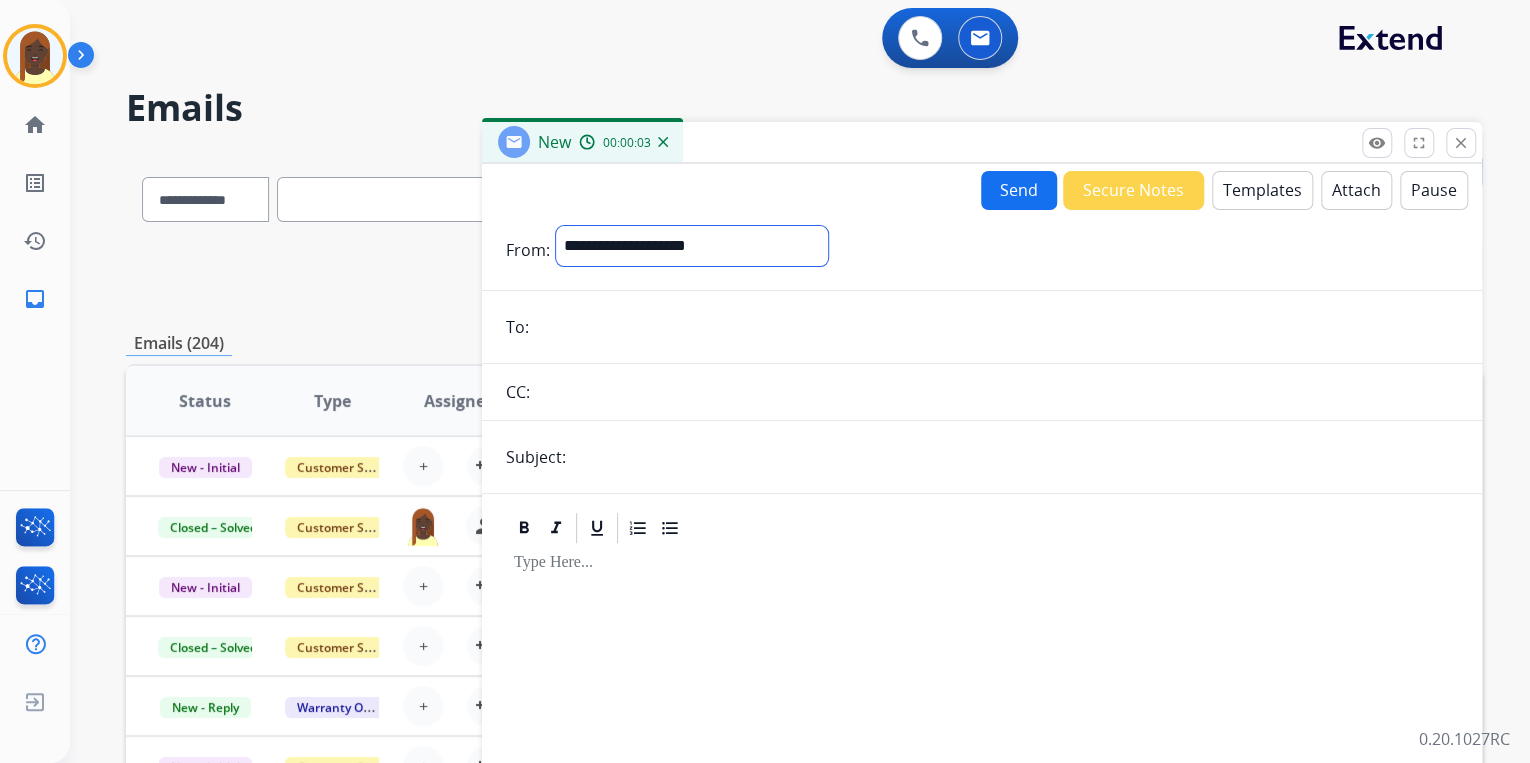 select on "**********" 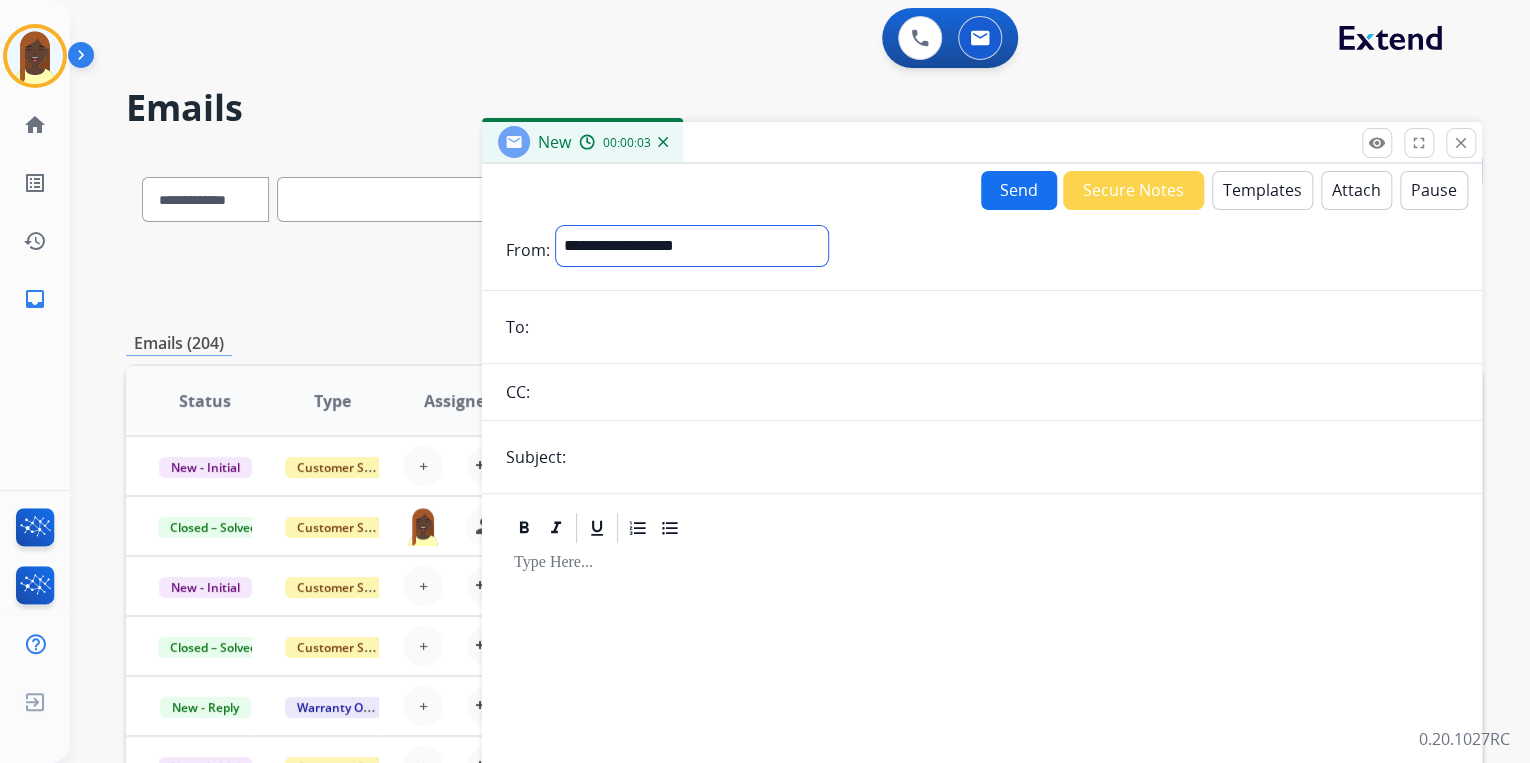 click on "**********" at bounding box center [692, 246] 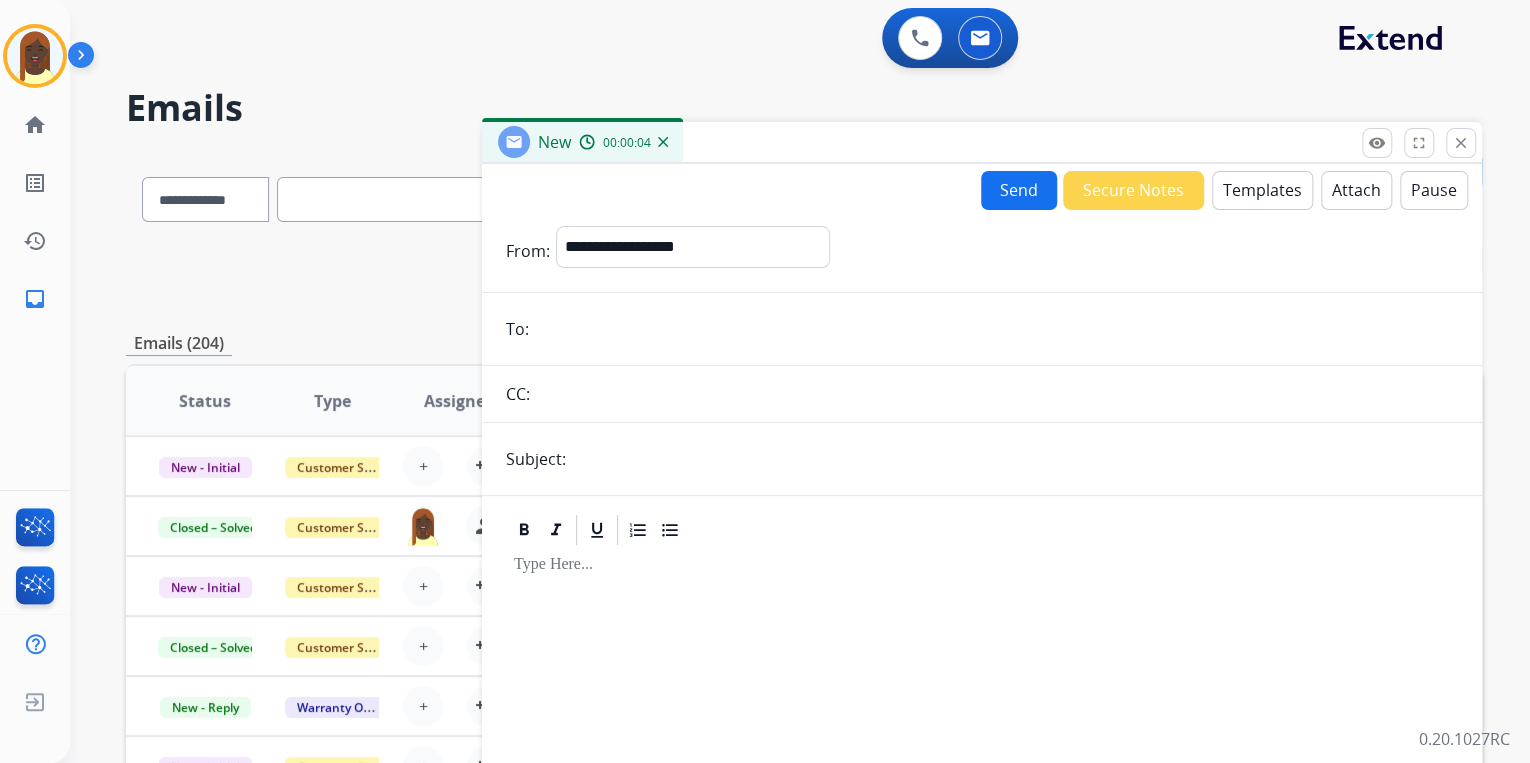 paste on "**********" 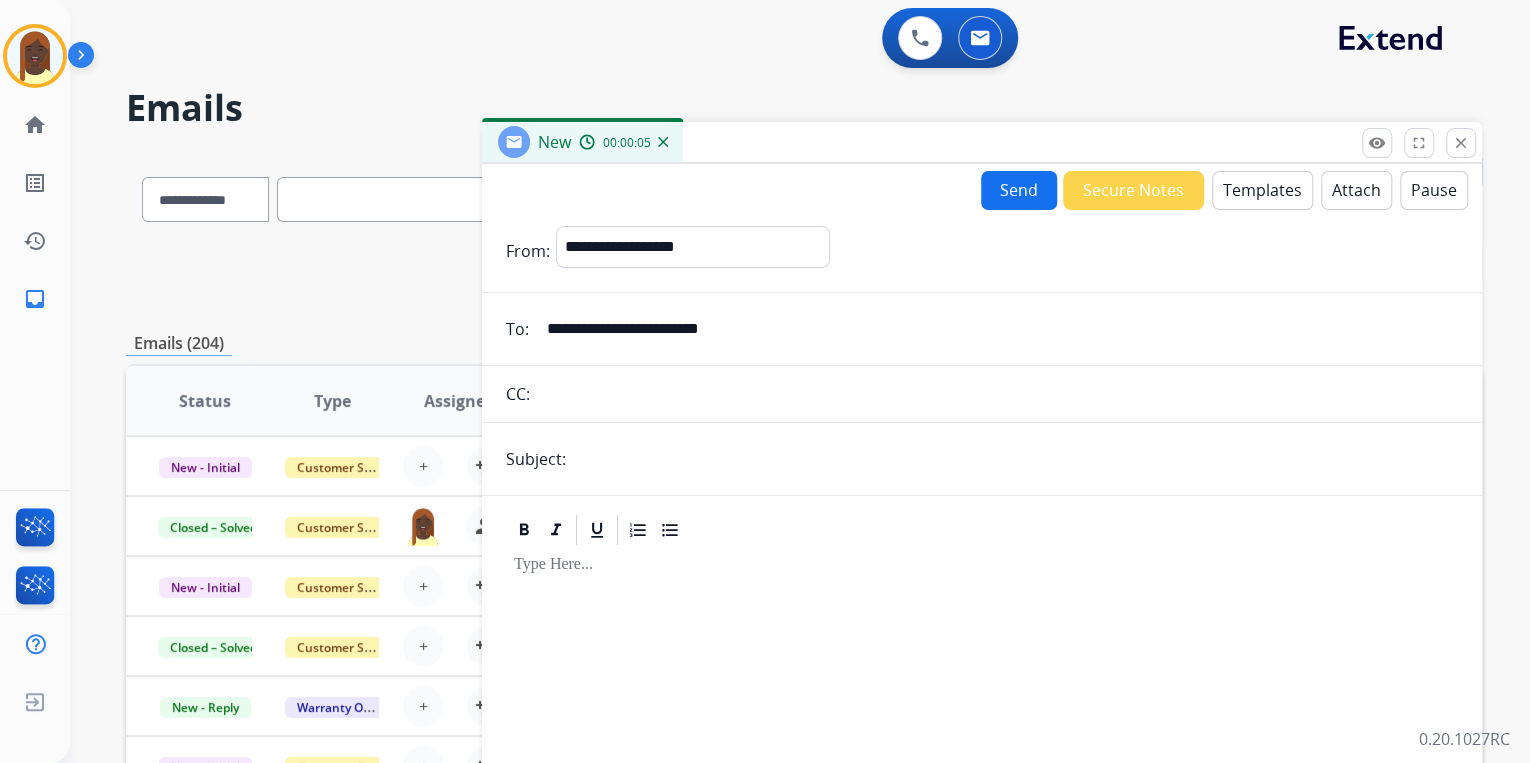 type on "**********" 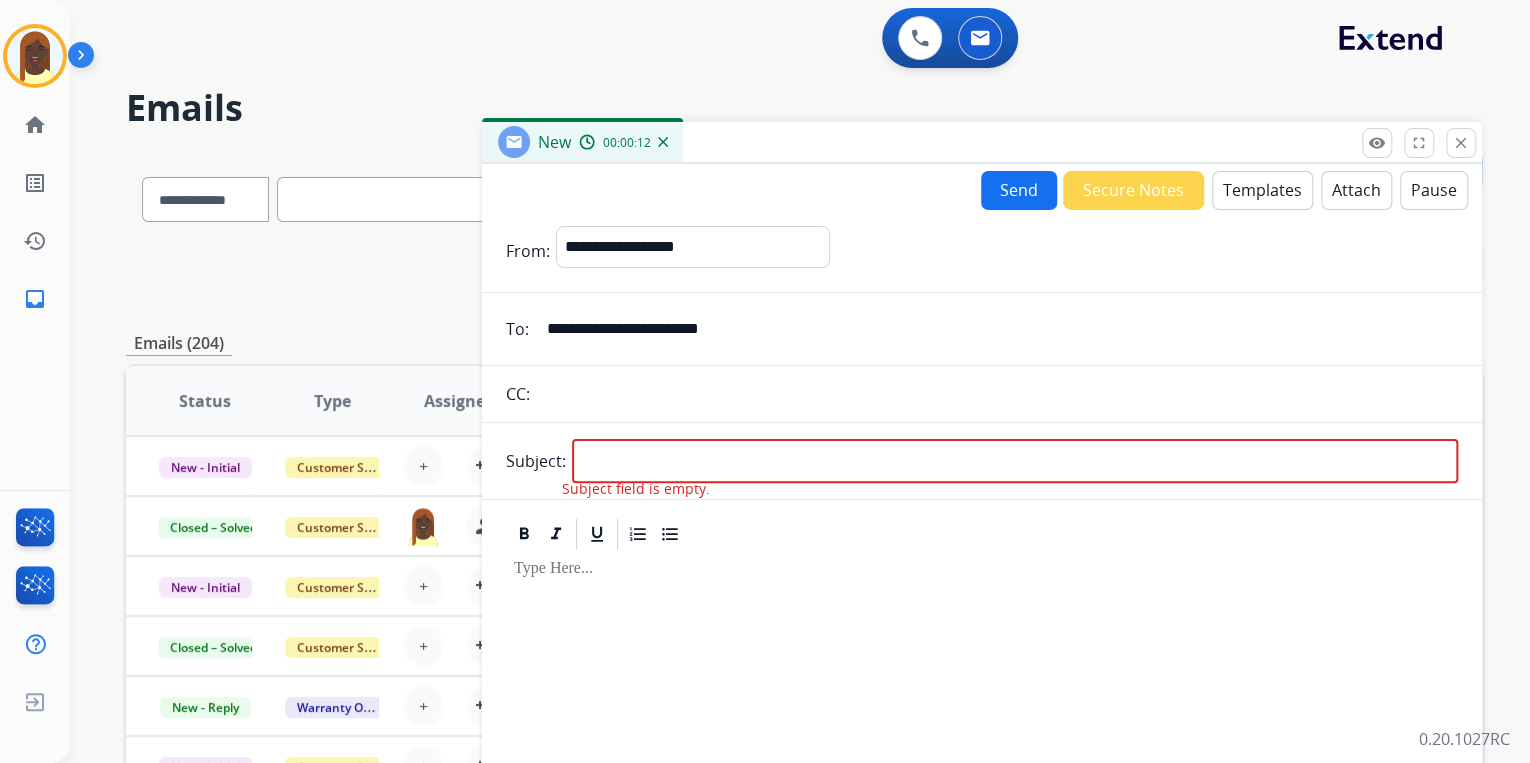 click at bounding box center (982, 721) 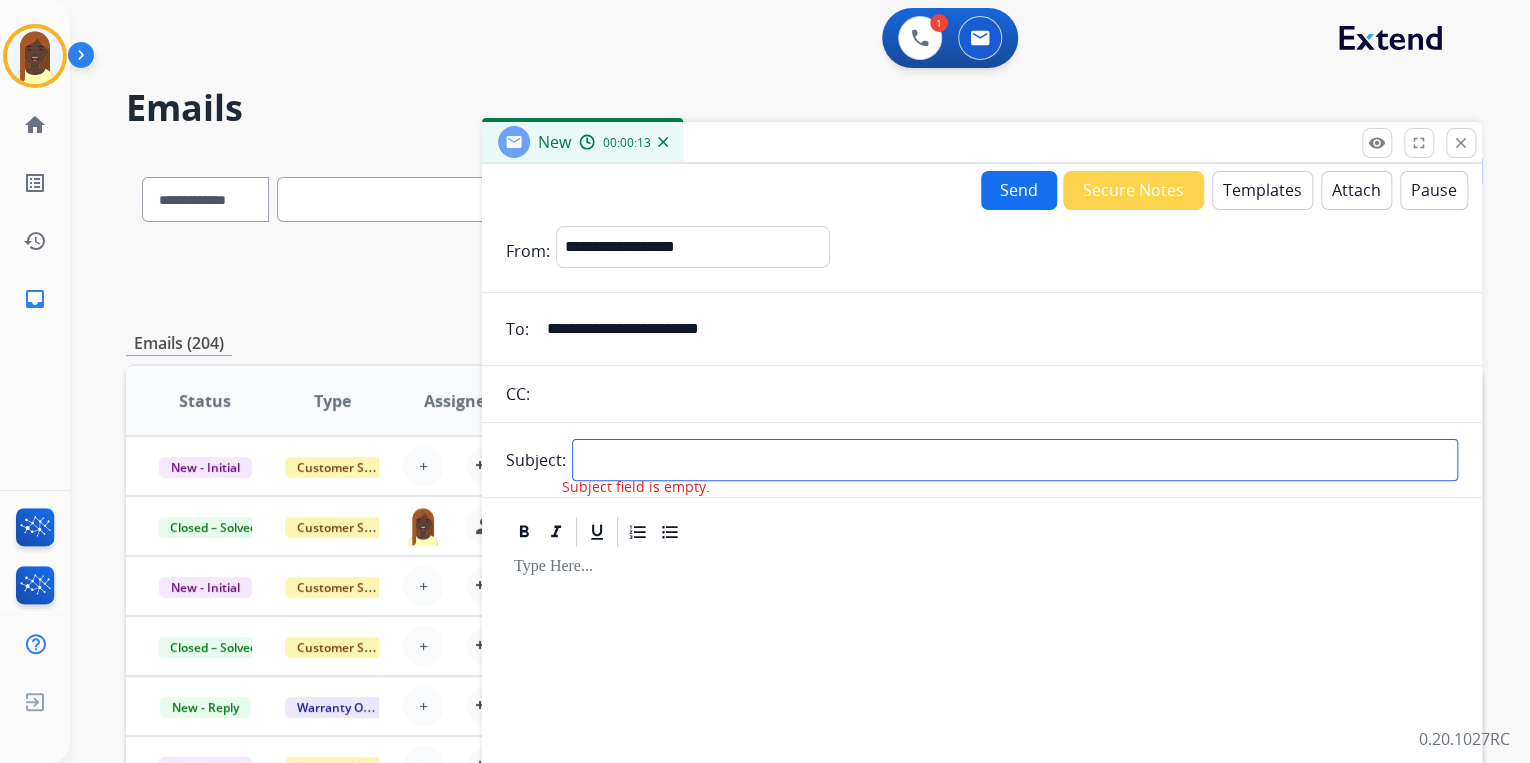 click at bounding box center (1015, 460) 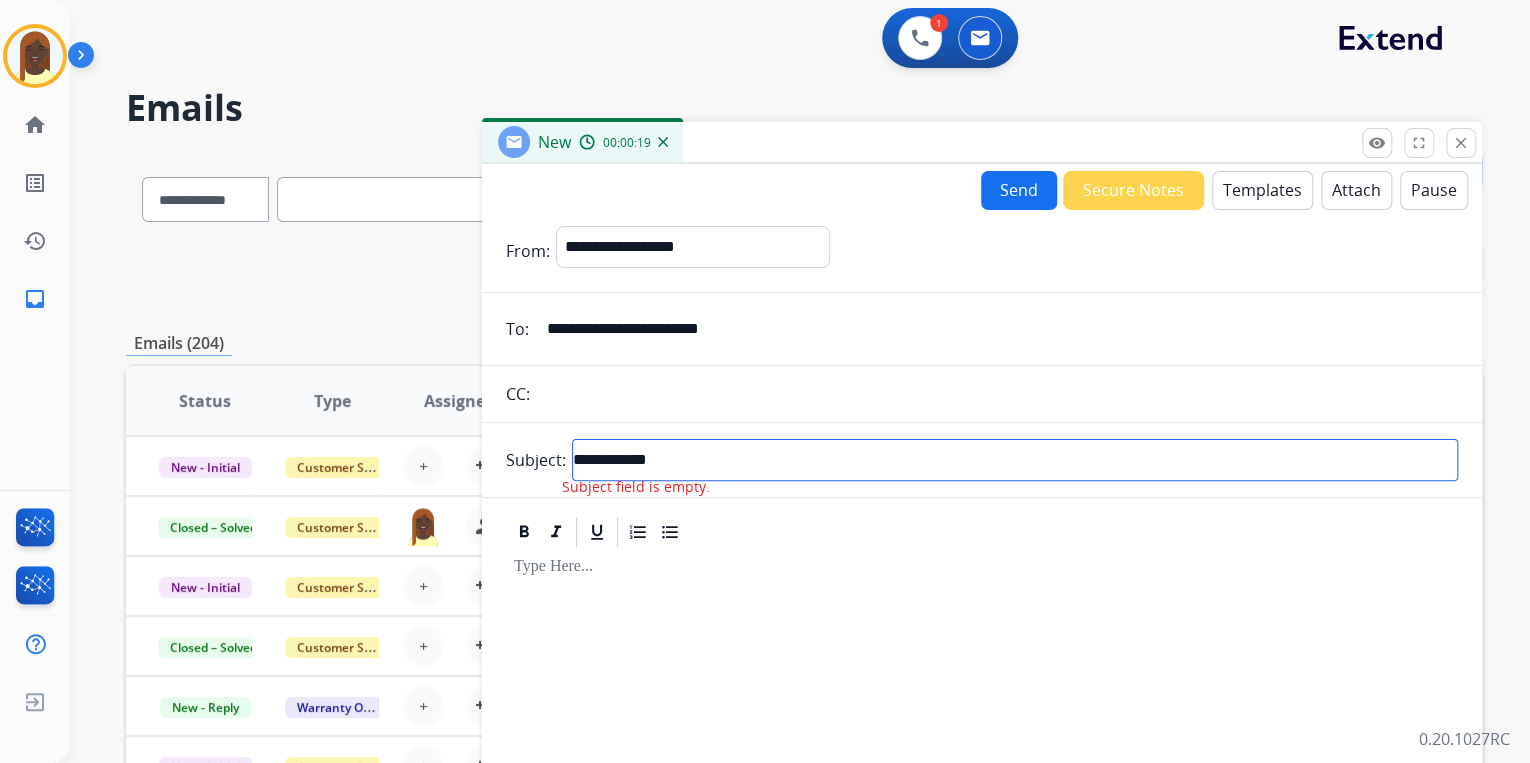 type on "**********" 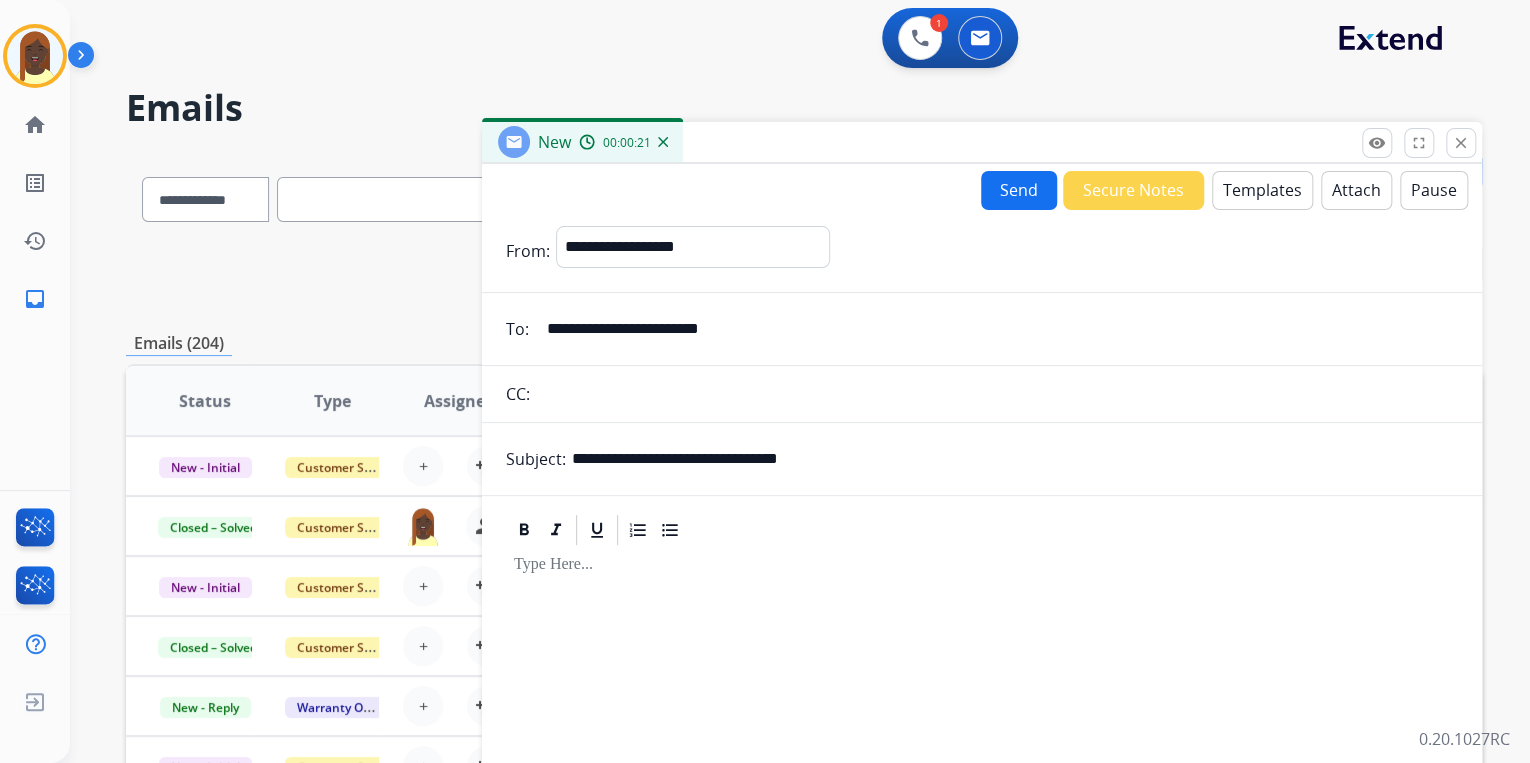 click on "Templates" at bounding box center [1262, 190] 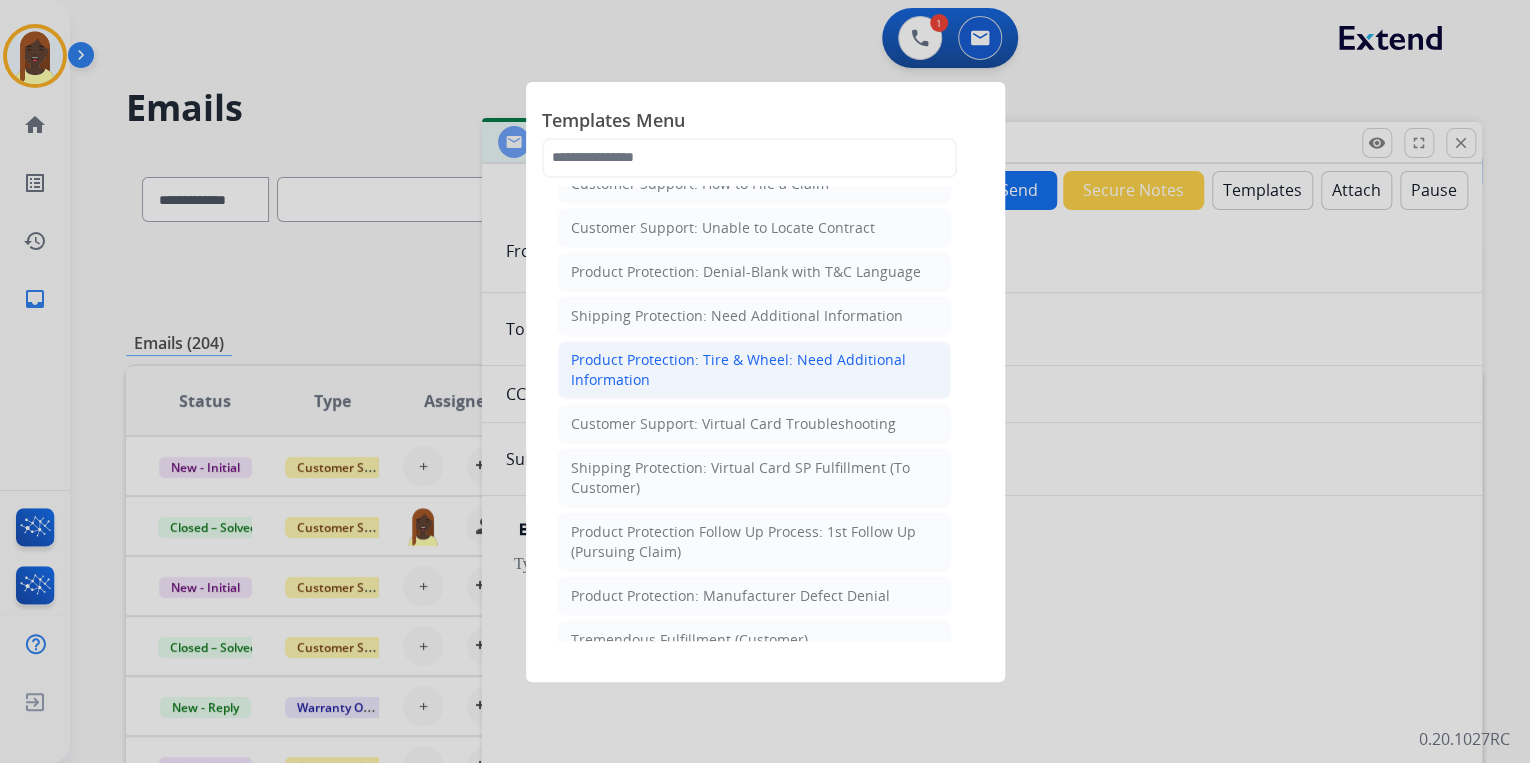 scroll, scrollTop: 400, scrollLeft: 0, axis: vertical 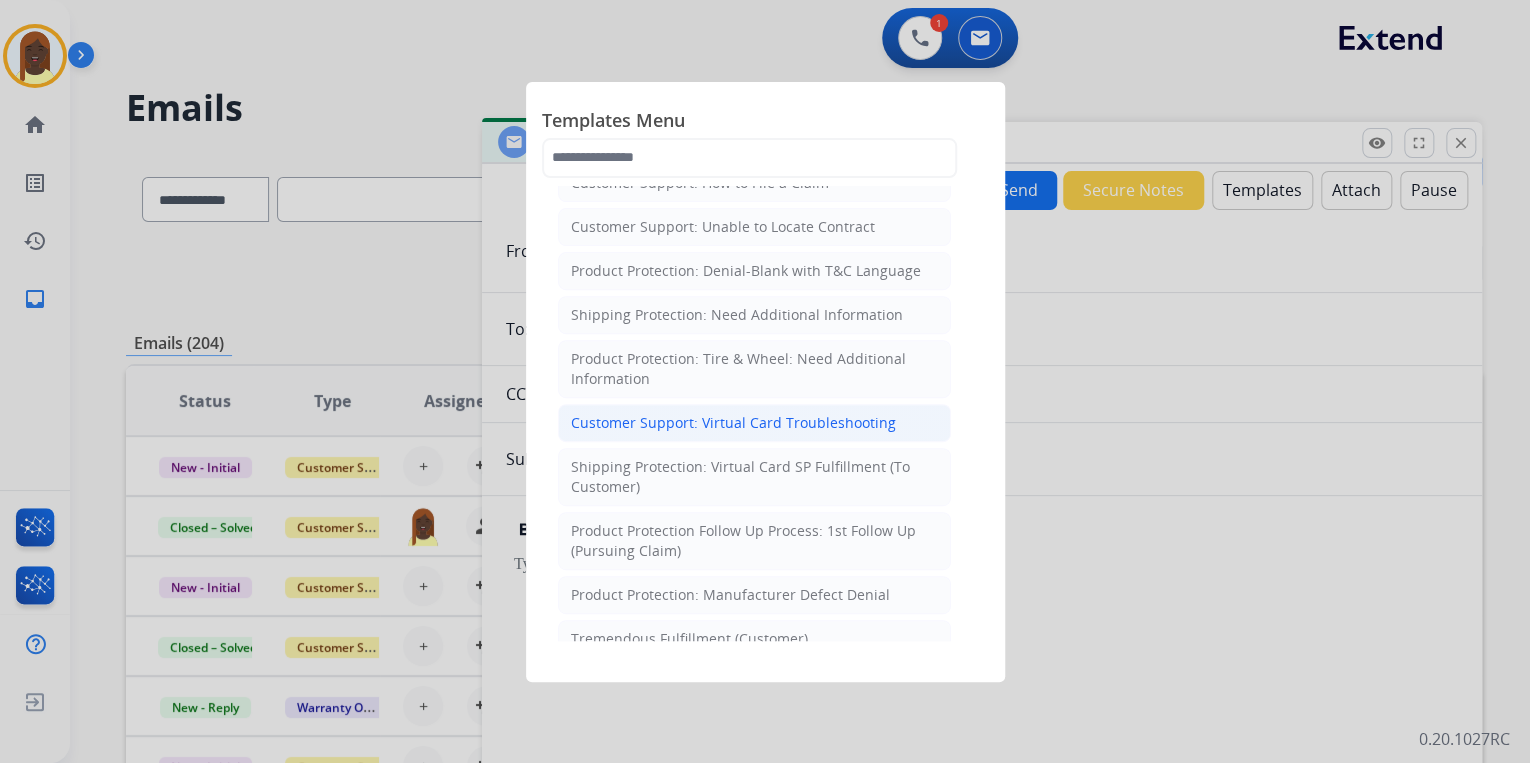 click on "Customer Support: Virtual Card Troubleshooting" 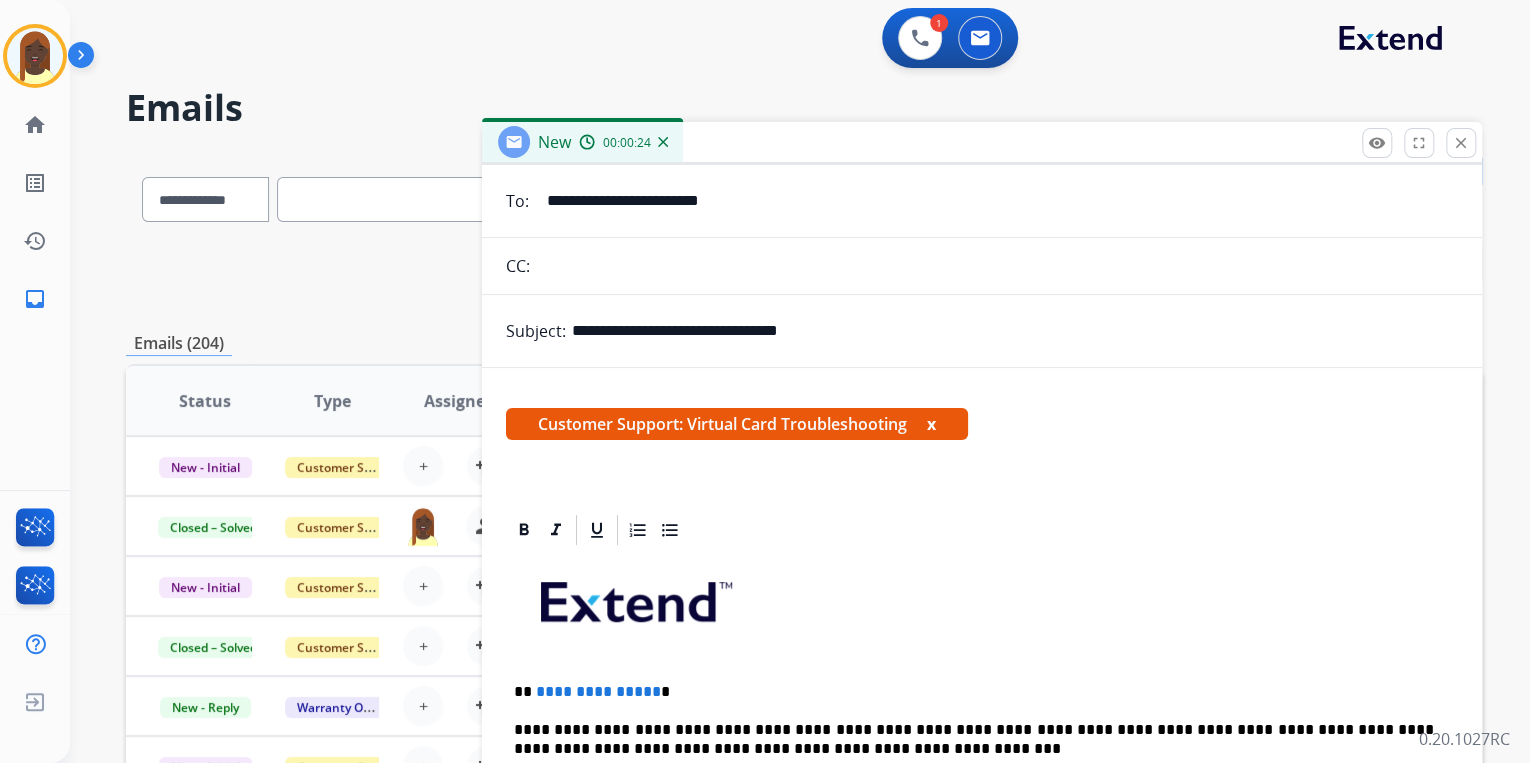 scroll, scrollTop: 400, scrollLeft: 0, axis: vertical 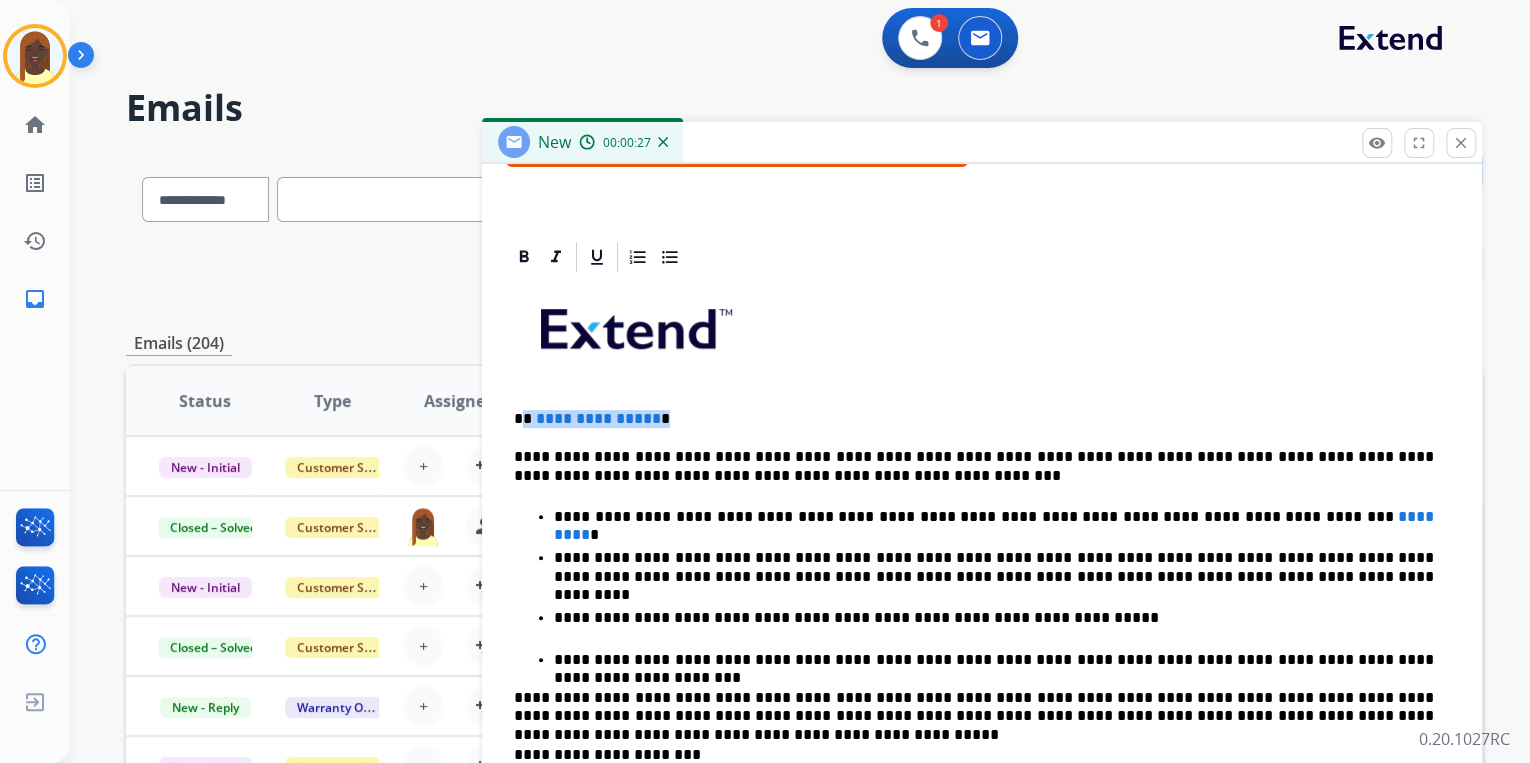 drag, startPoint x: 524, startPoint y: 416, endPoint x: 678, endPoint y: 415, distance: 154.00325 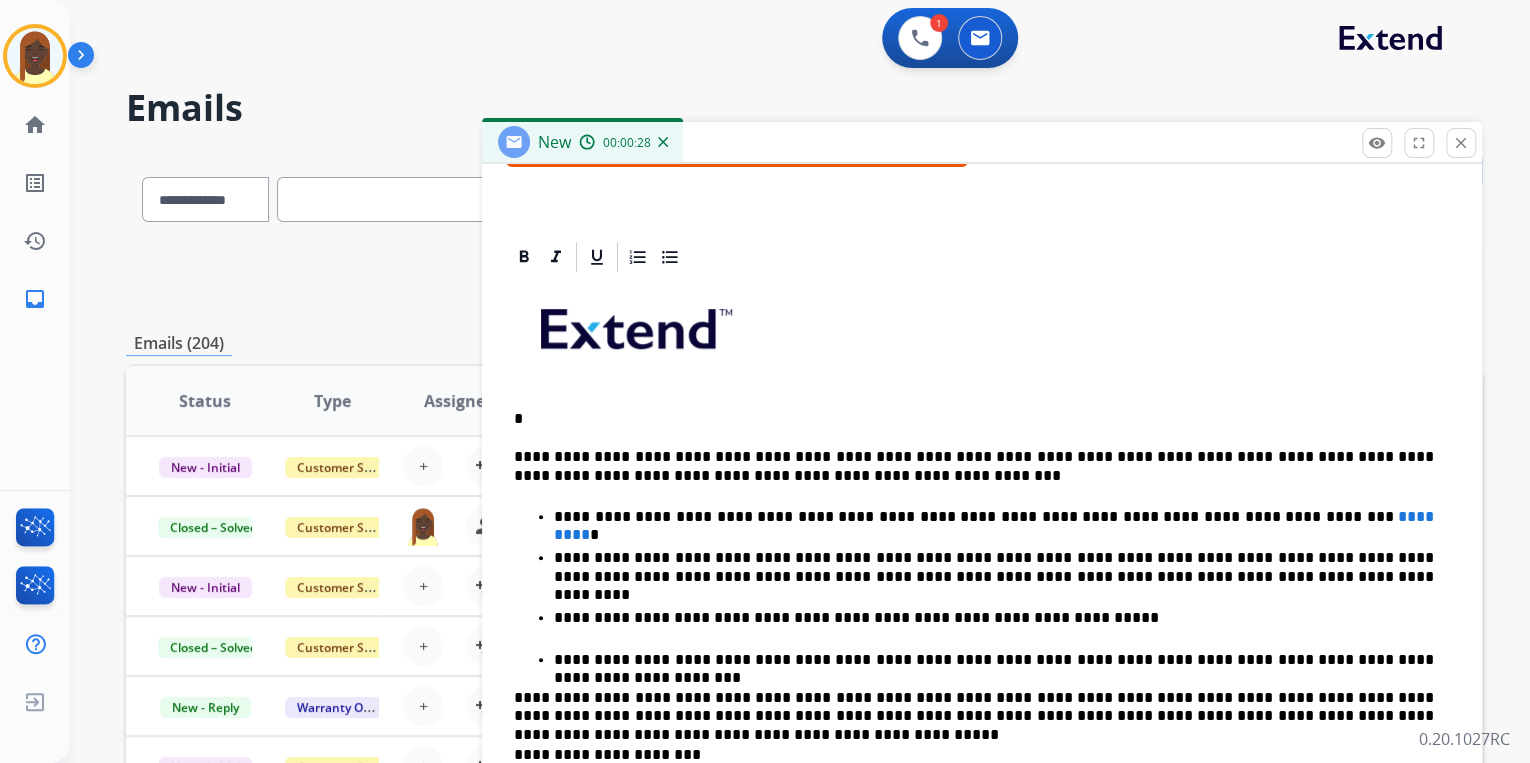 type 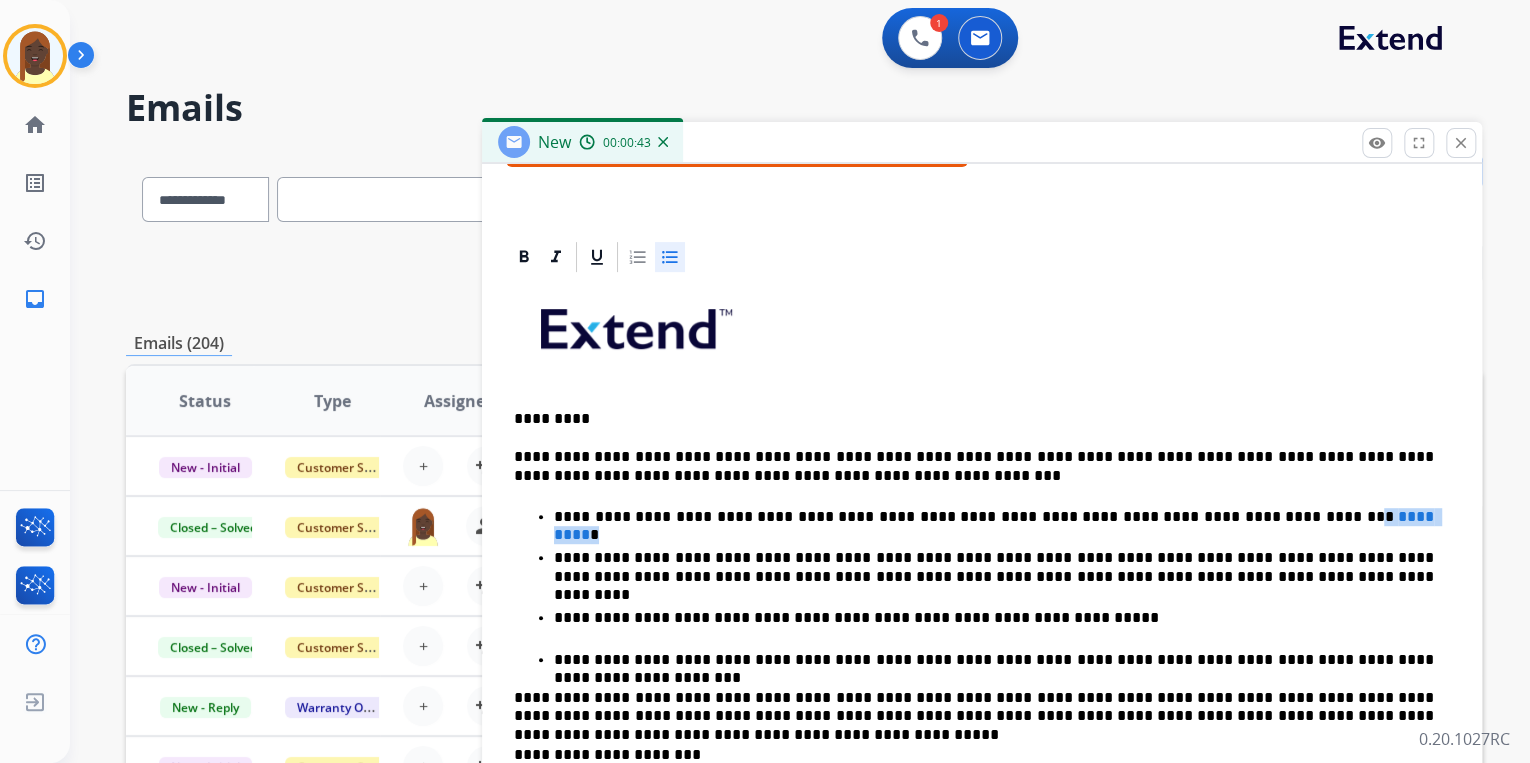 drag, startPoint x: 1198, startPoint y: 517, endPoint x: 1289, endPoint y: 520, distance: 91.04944 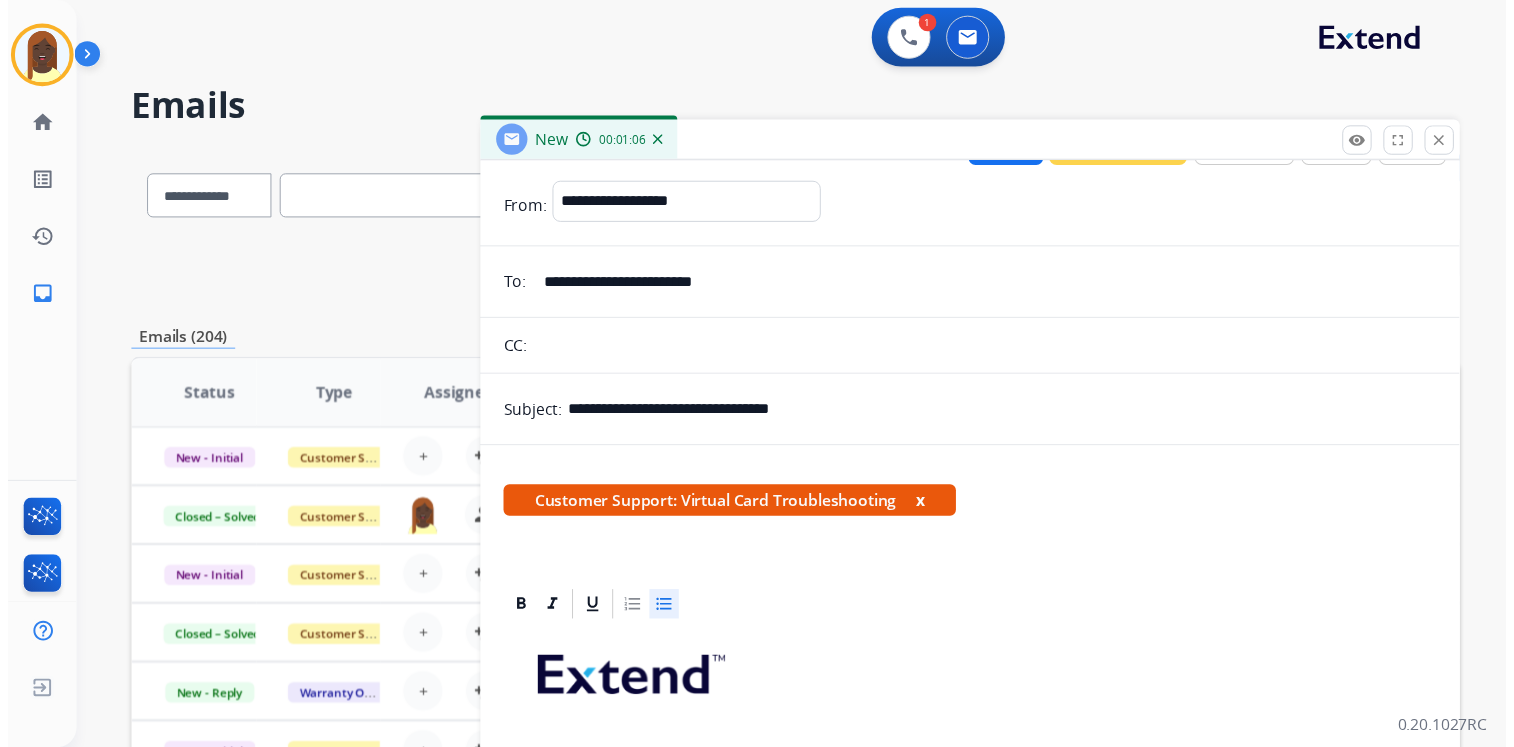 scroll, scrollTop: 0, scrollLeft: 0, axis: both 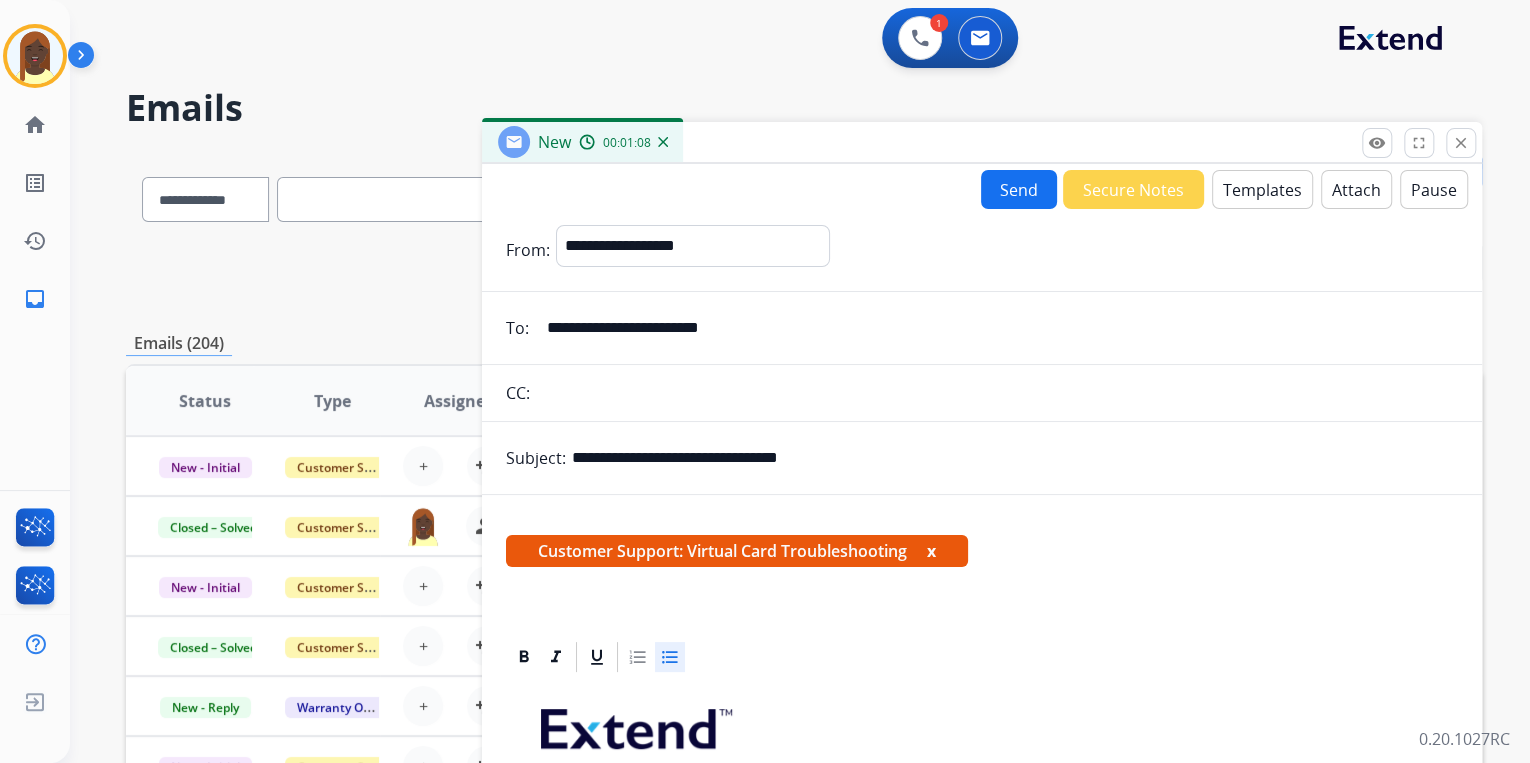 click on "Send" at bounding box center (1019, 189) 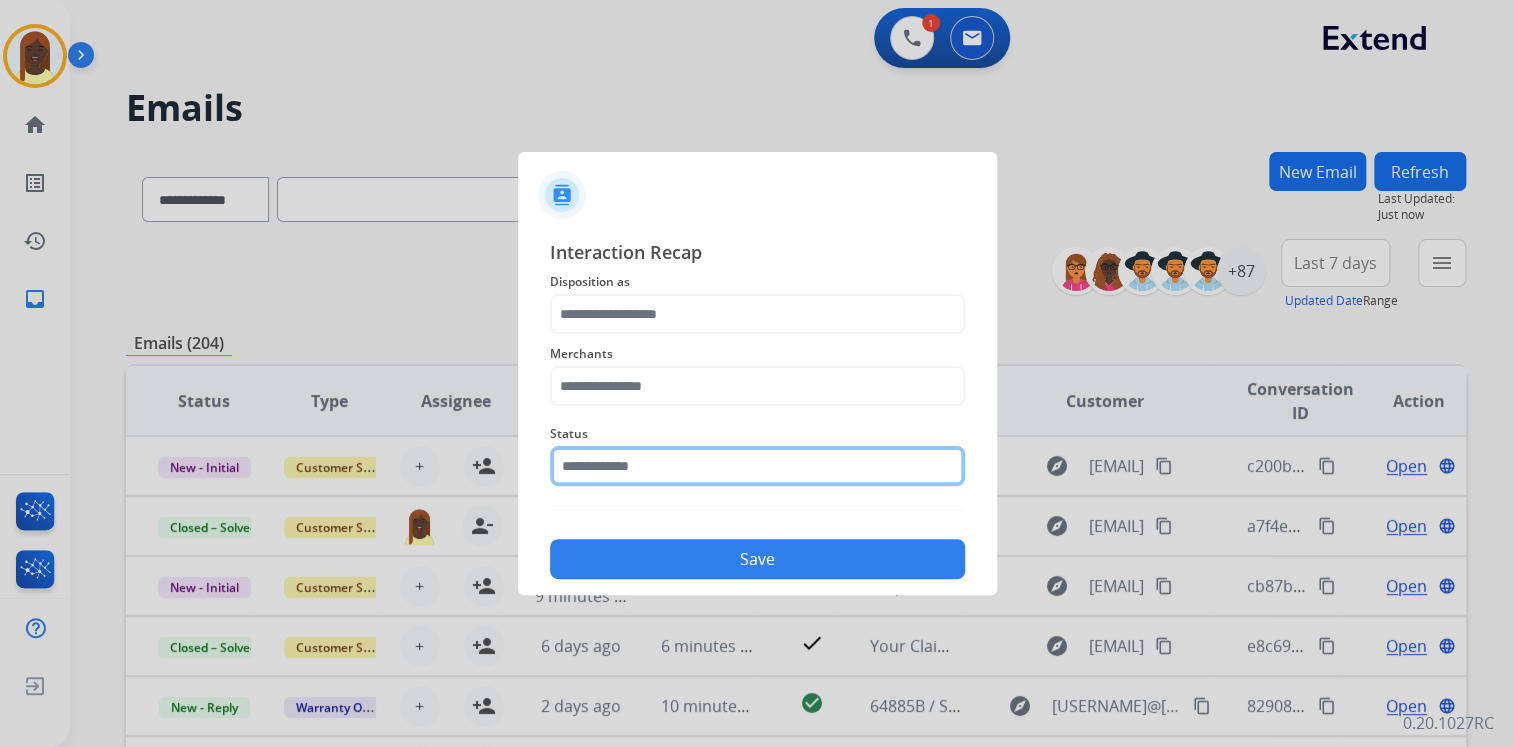 click 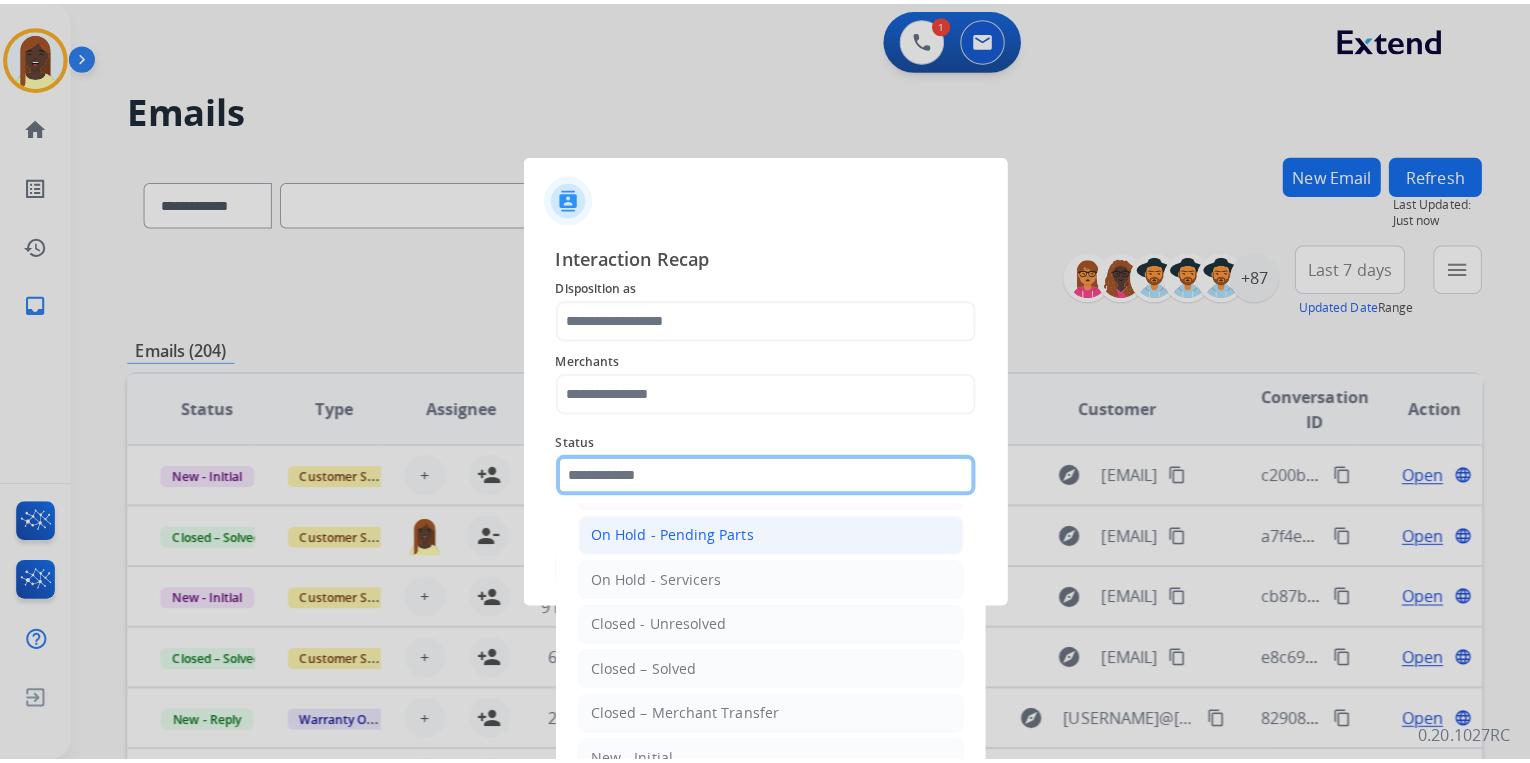 scroll, scrollTop: 116, scrollLeft: 0, axis: vertical 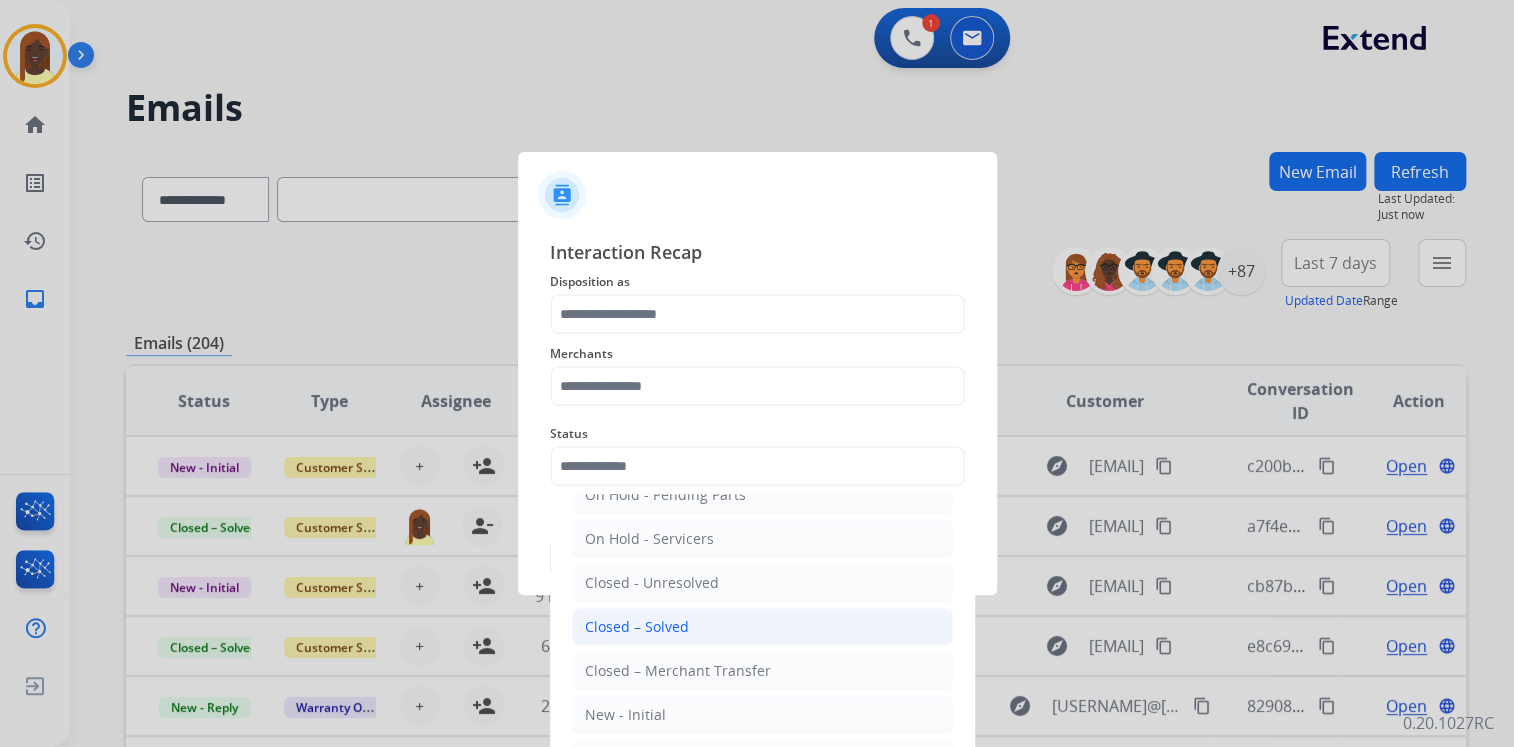 click on "Closed – Solved" 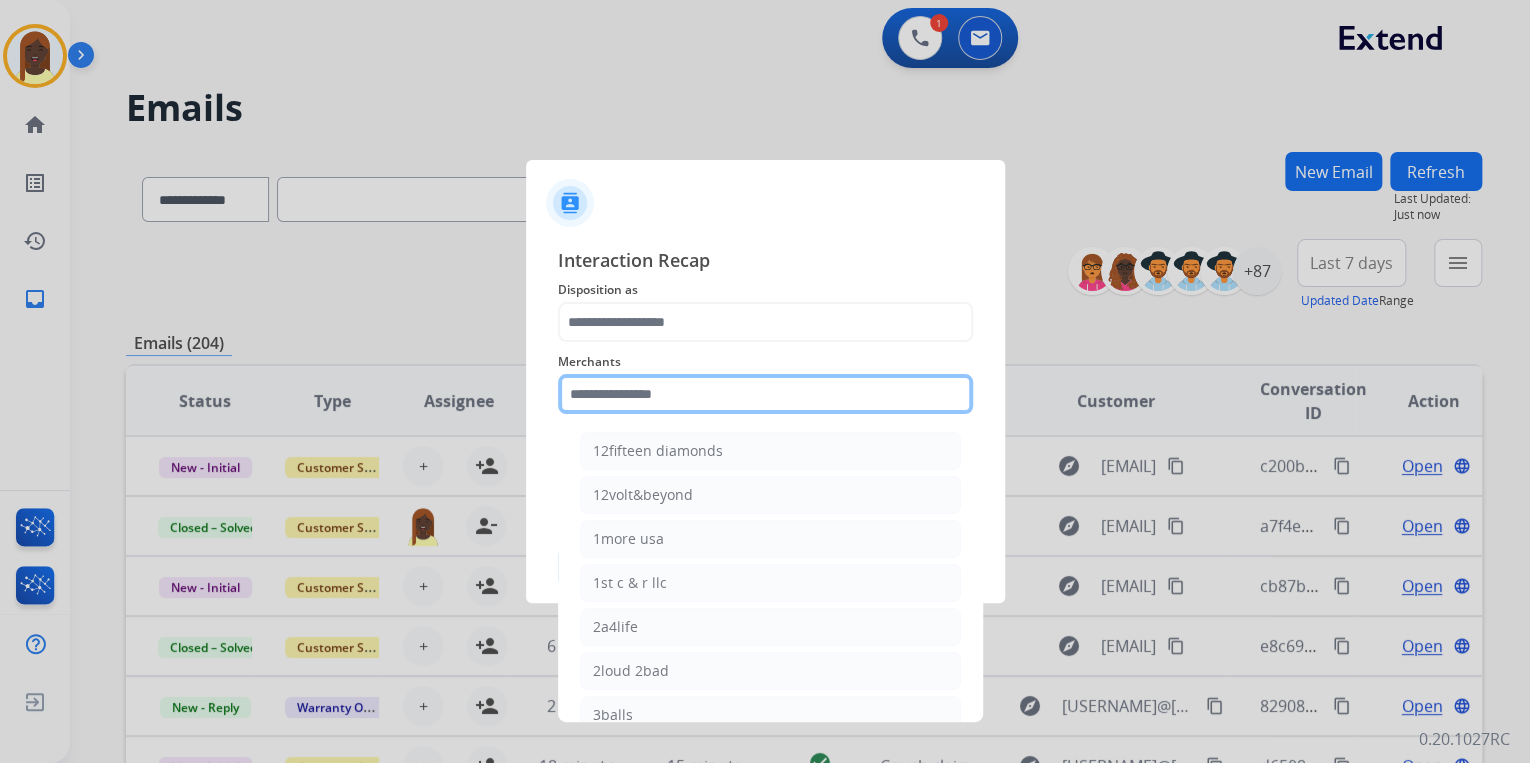 click 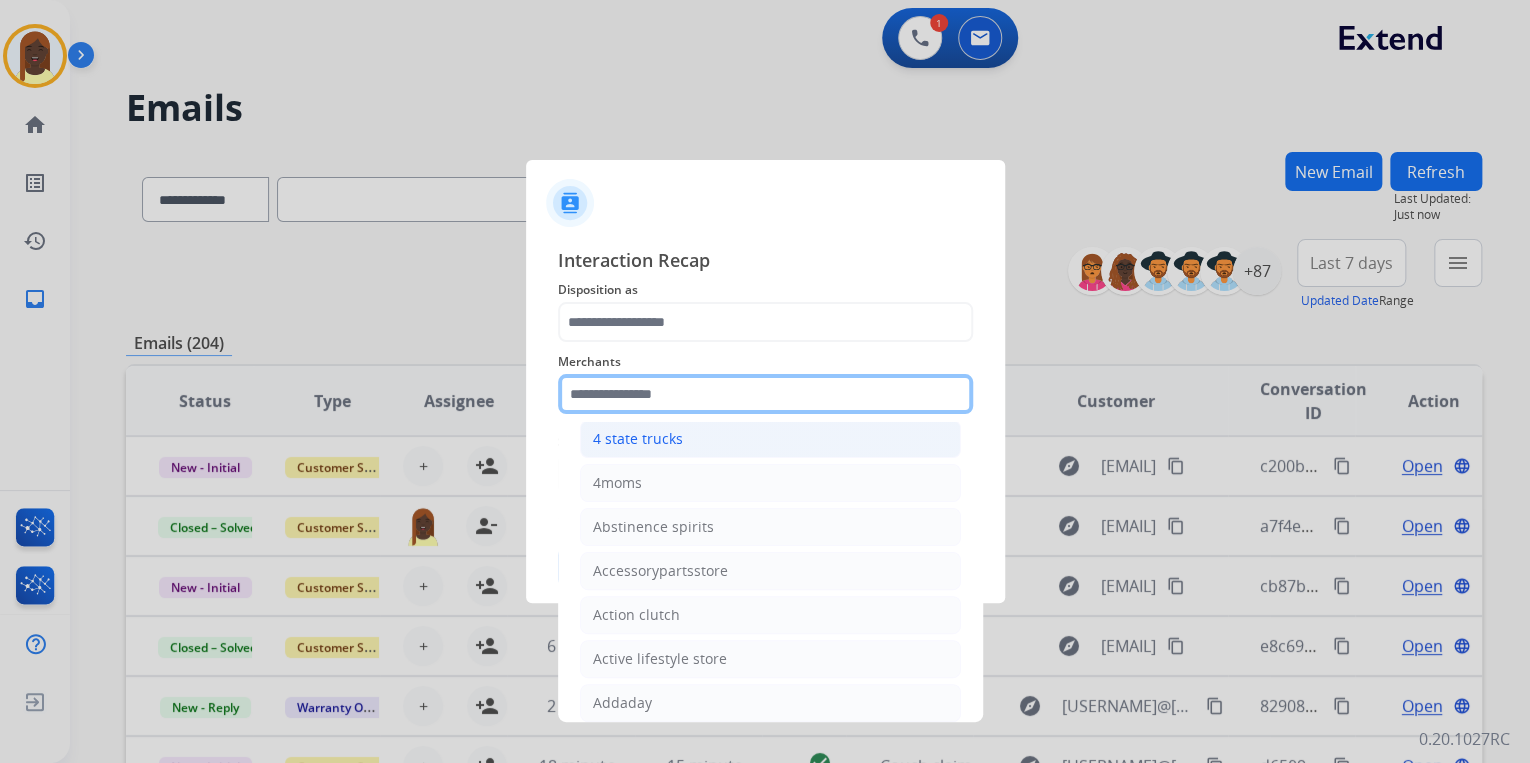 scroll, scrollTop: 320, scrollLeft: 0, axis: vertical 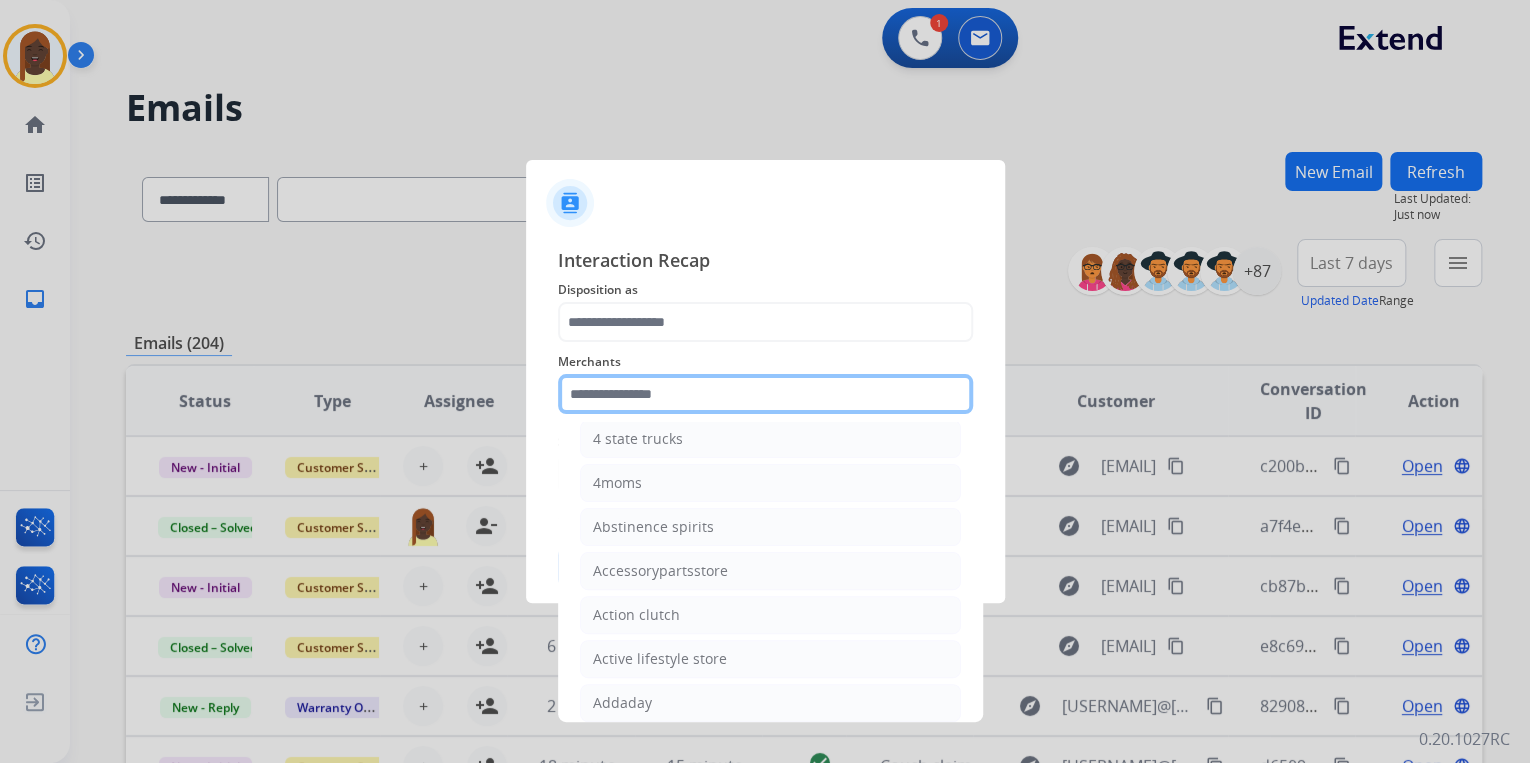 click 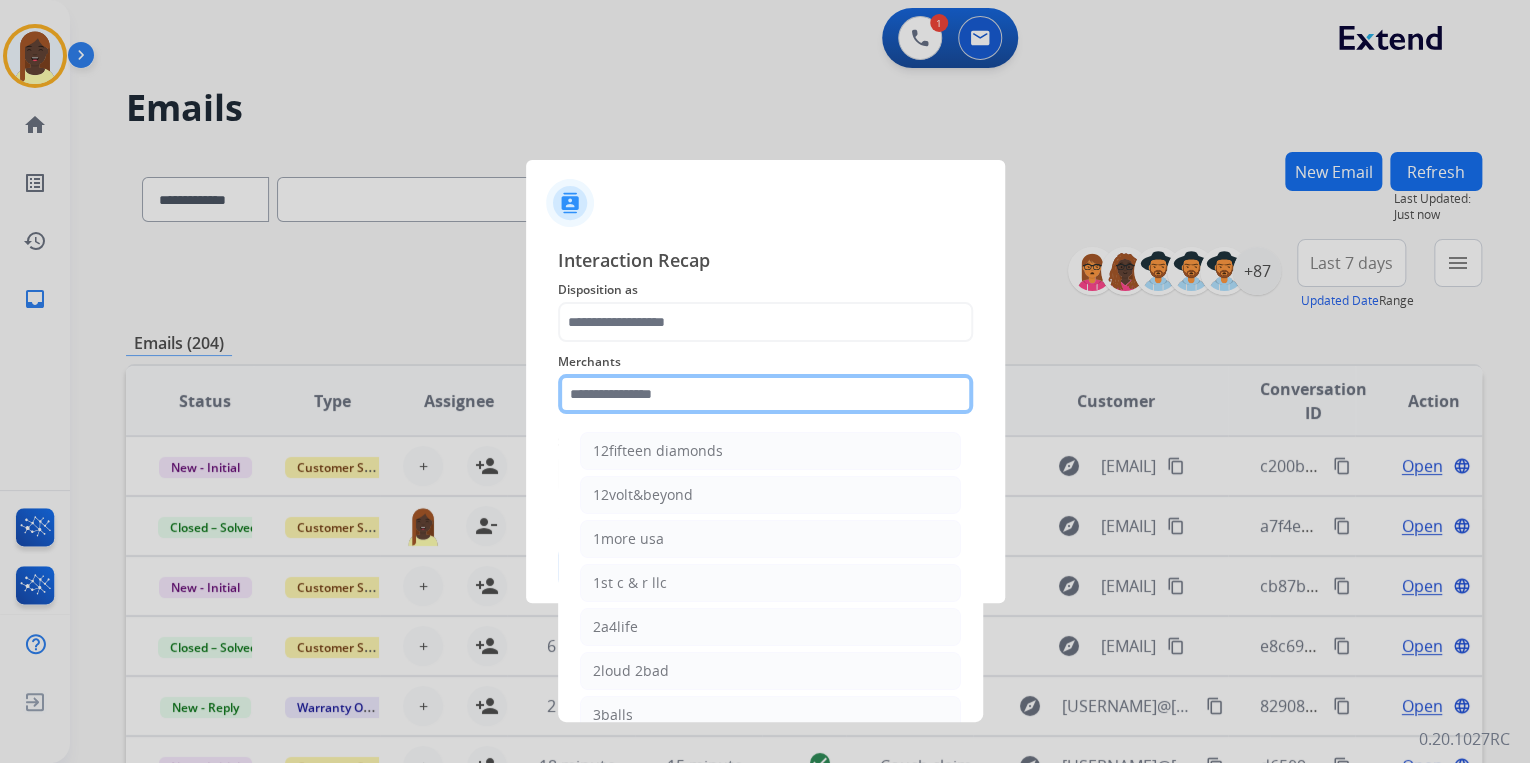 click 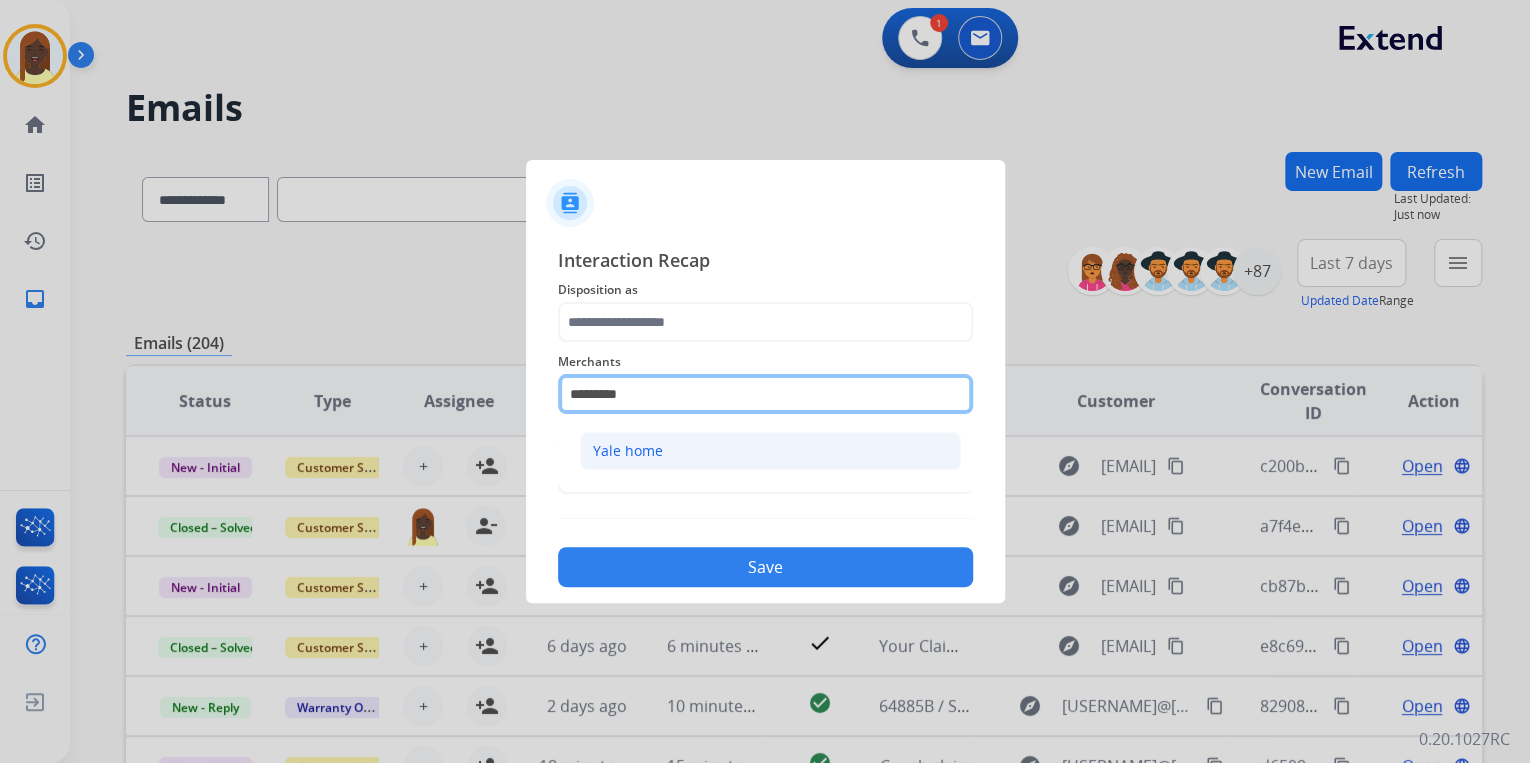 type on "*********" 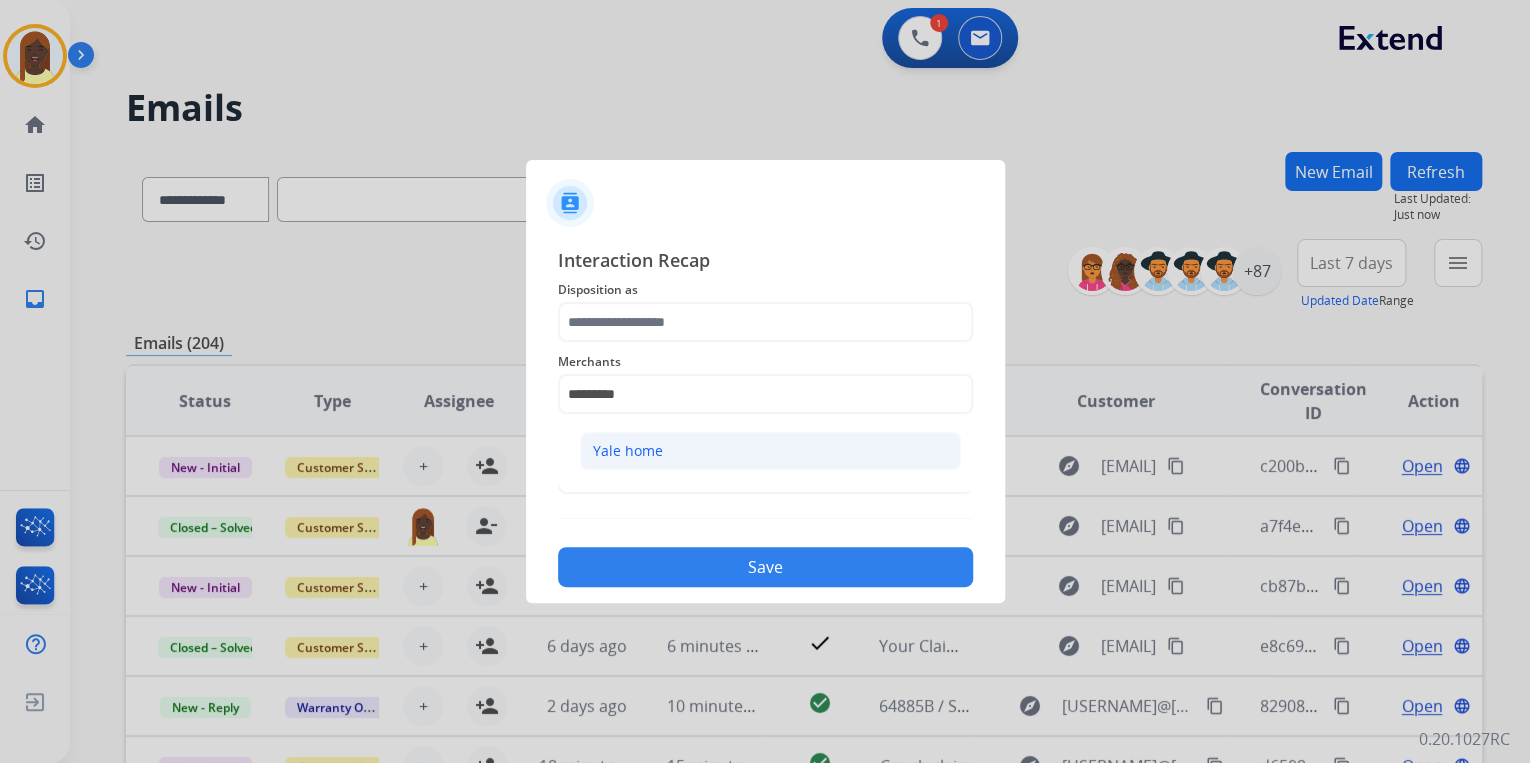 click on "Yale home" 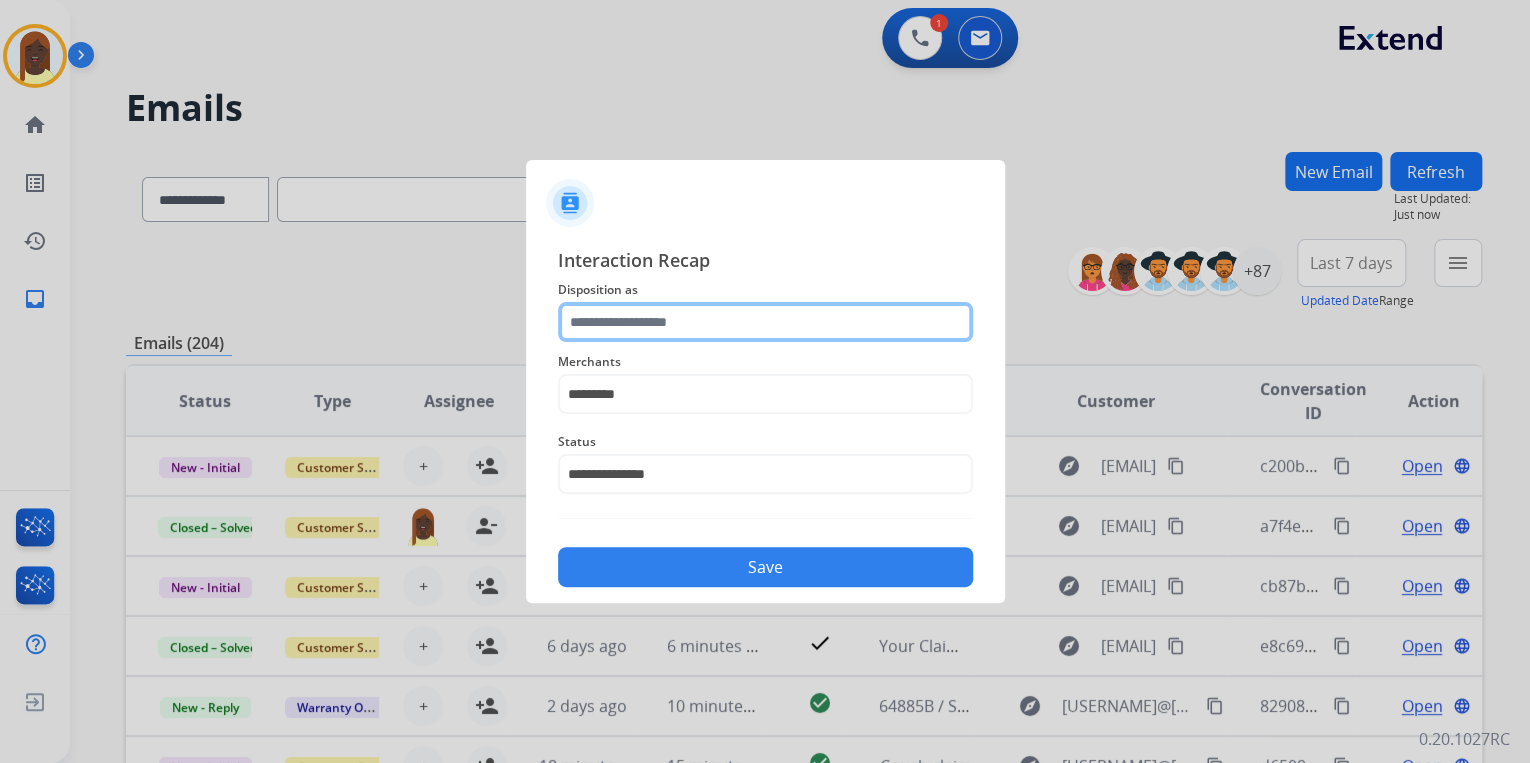 click 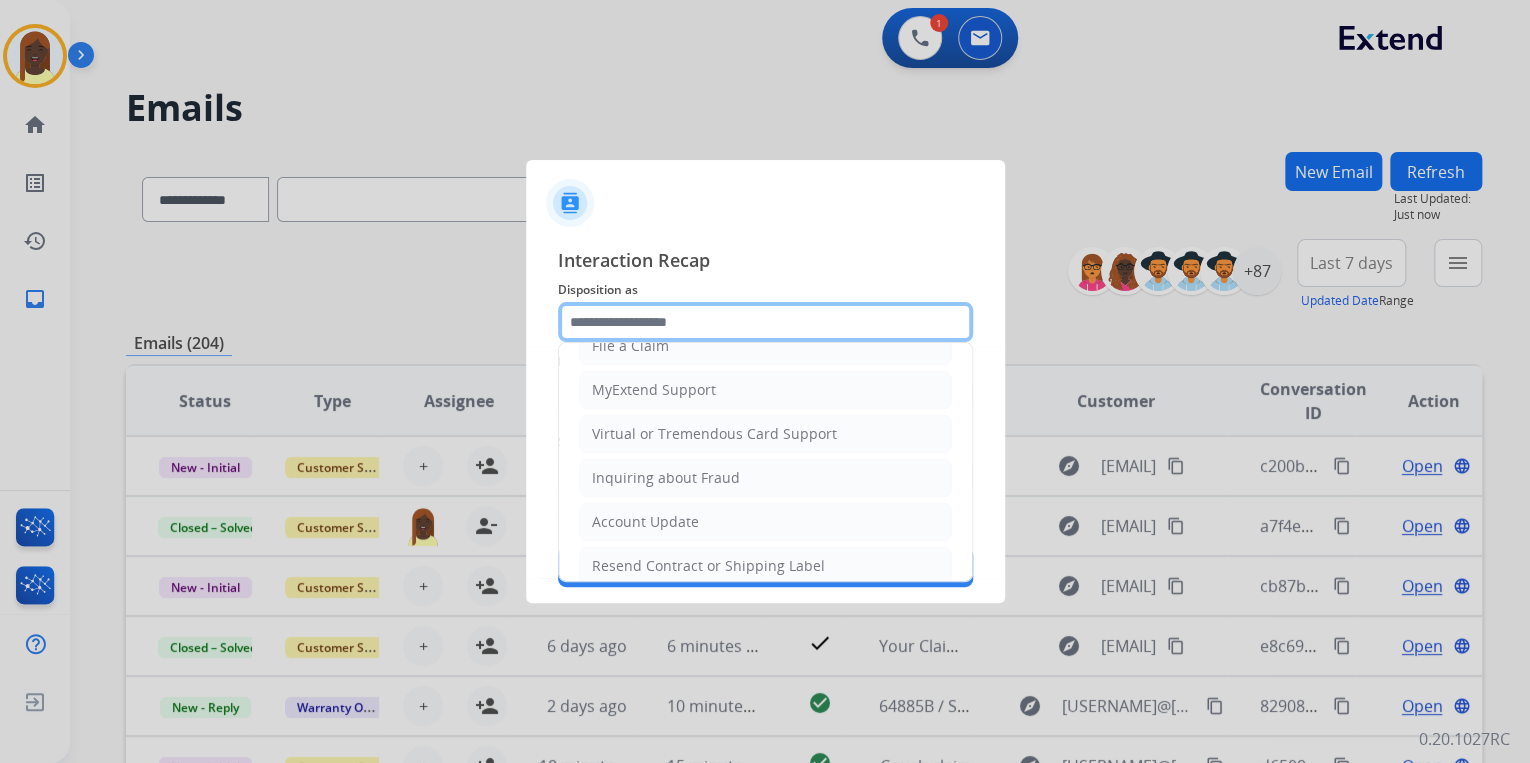 scroll, scrollTop: 240, scrollLeft: 0, axis: vertical 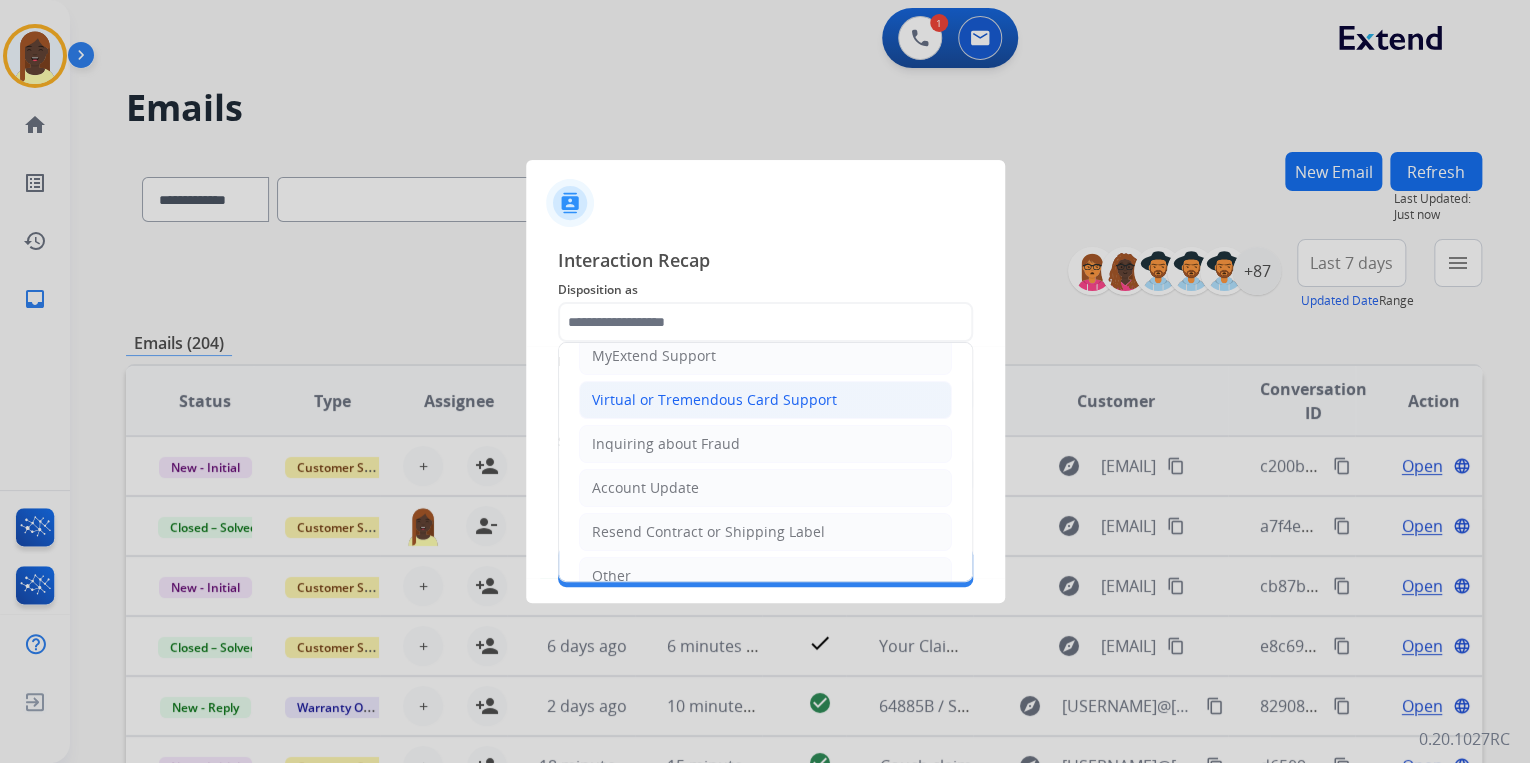 click on "Virtual or Tremendous Card Support" 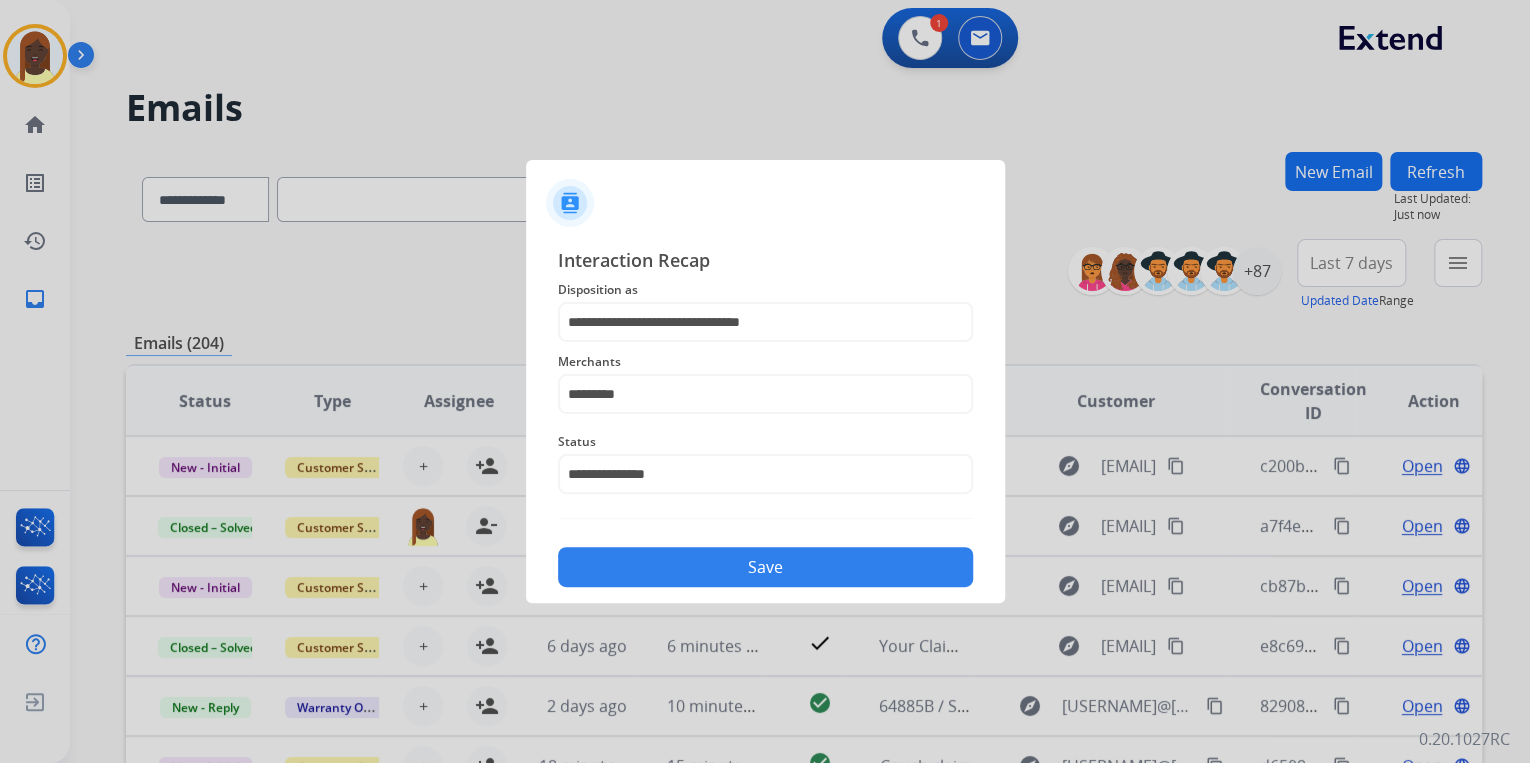 drag, startPoint x: 720, startPoint y: 570, endPoint x: 728, endPoint y: 554, distance: 17.888544 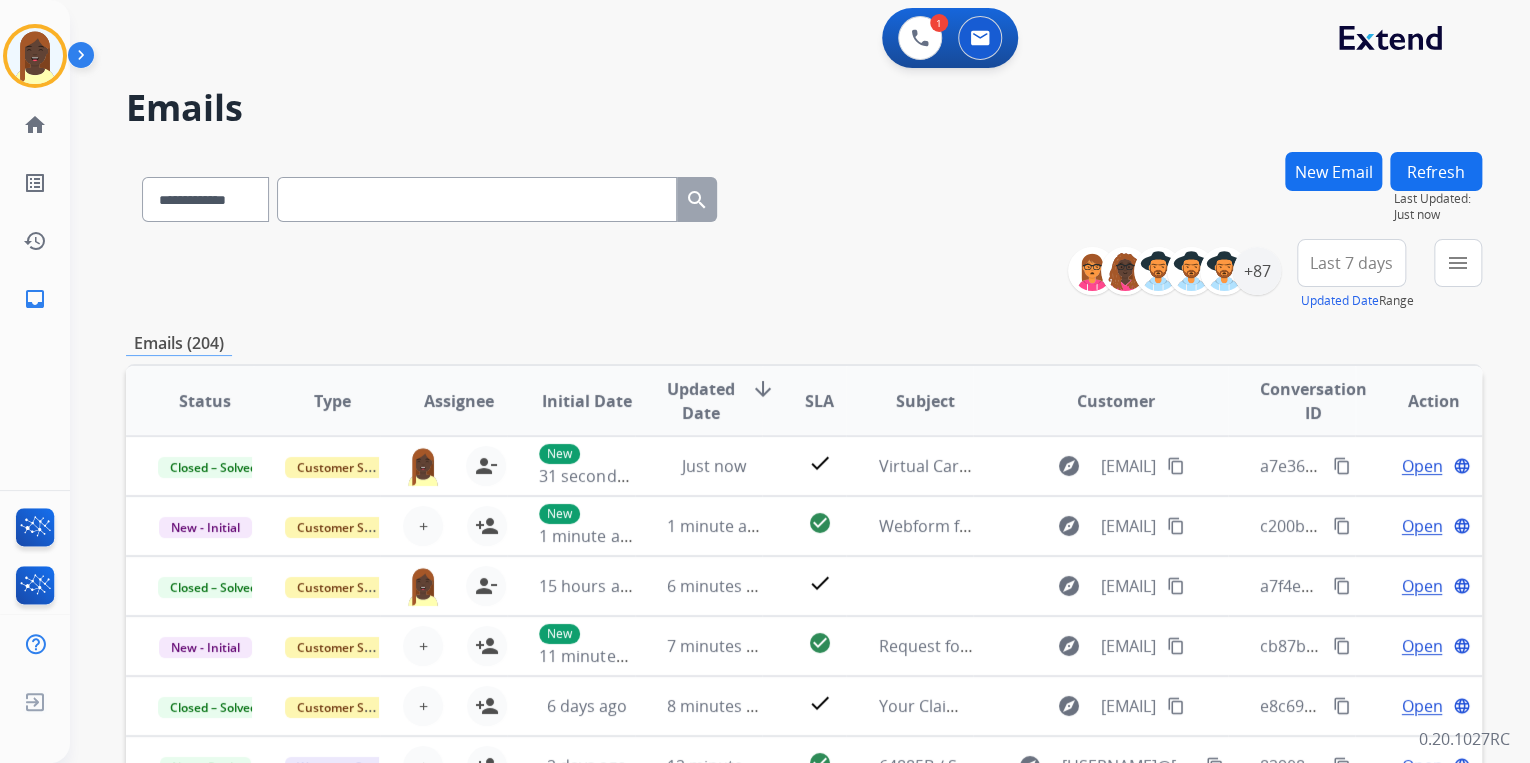click on "**********" at bounding box center [804, 275] 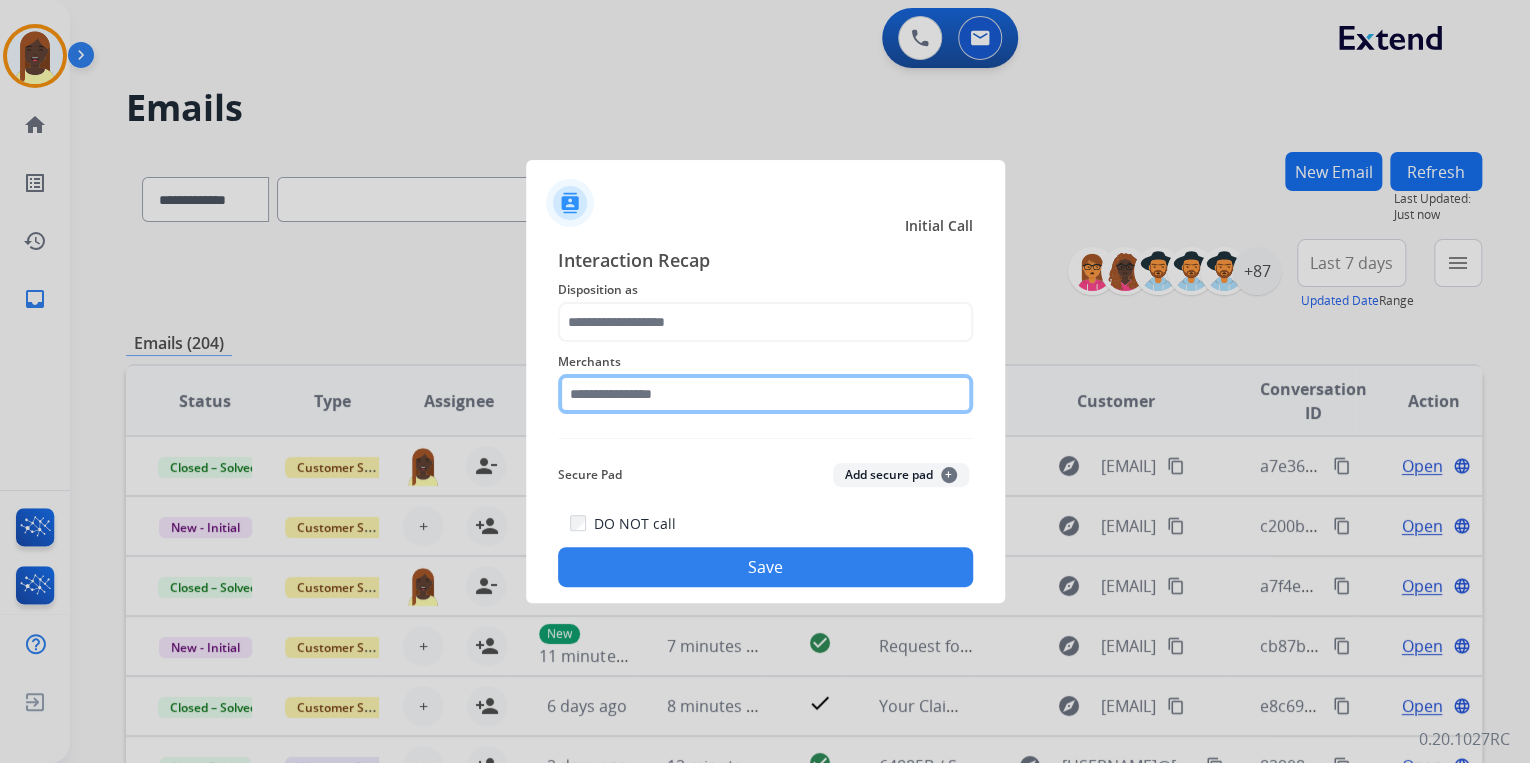 click 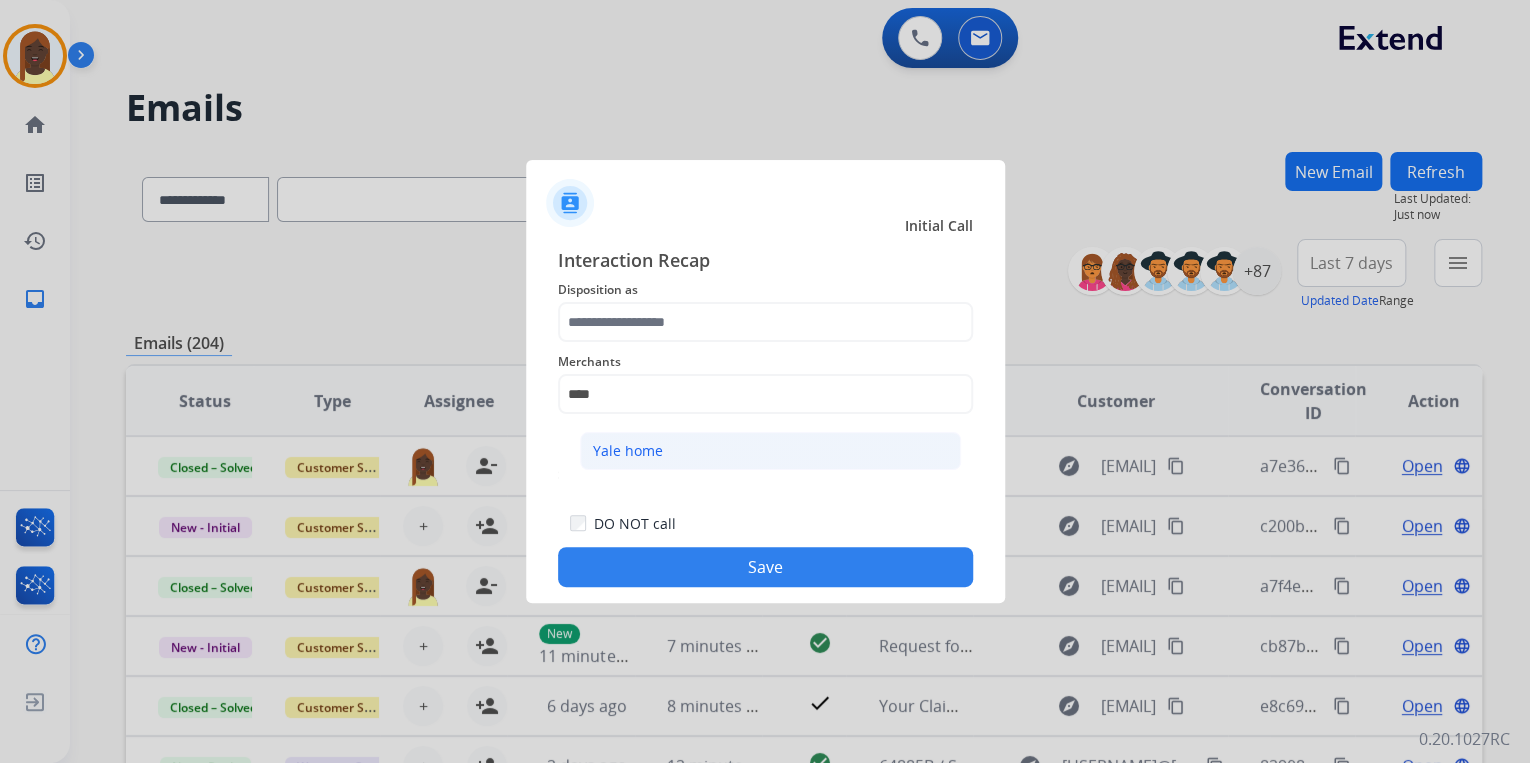 click on "Yale home" 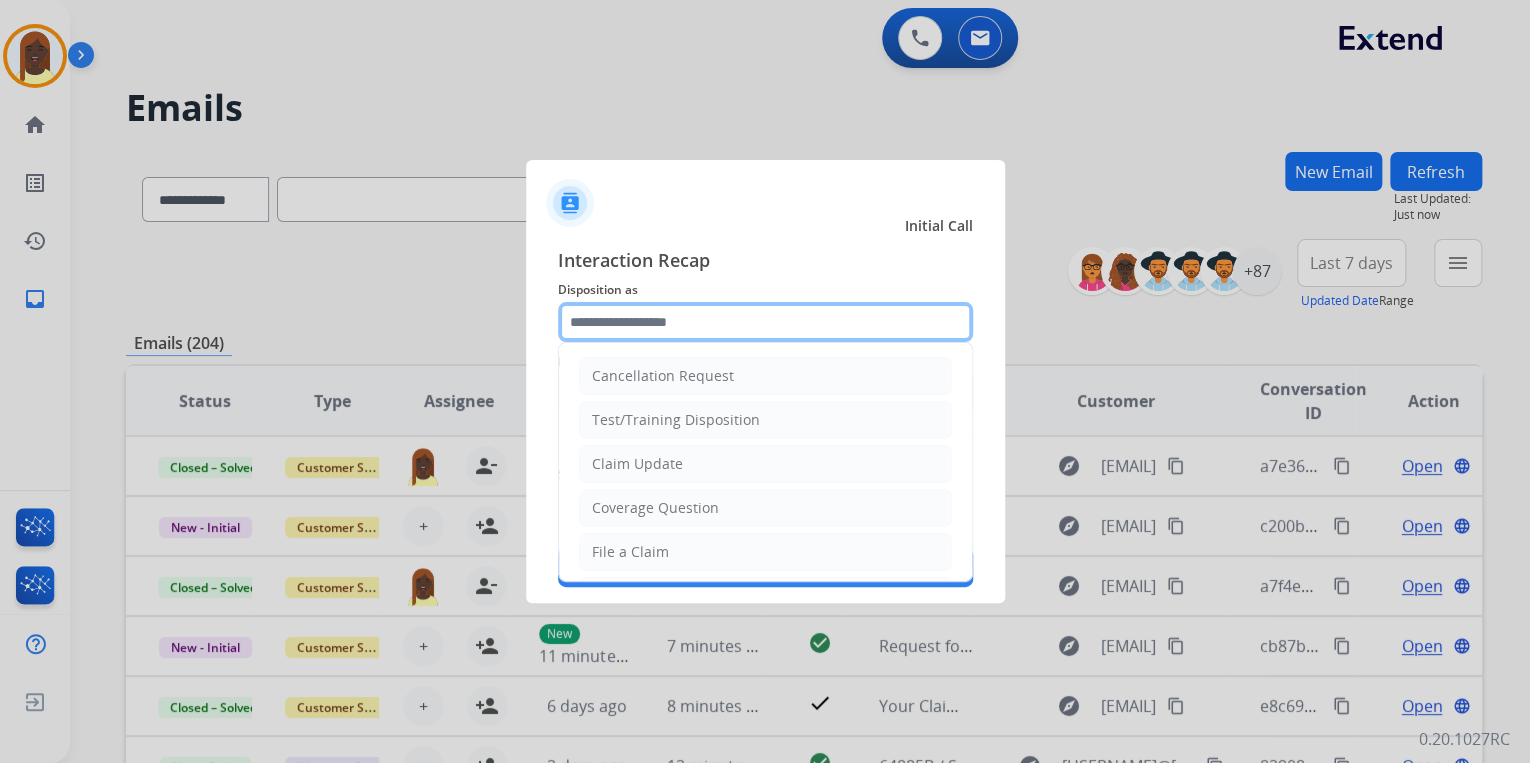 click 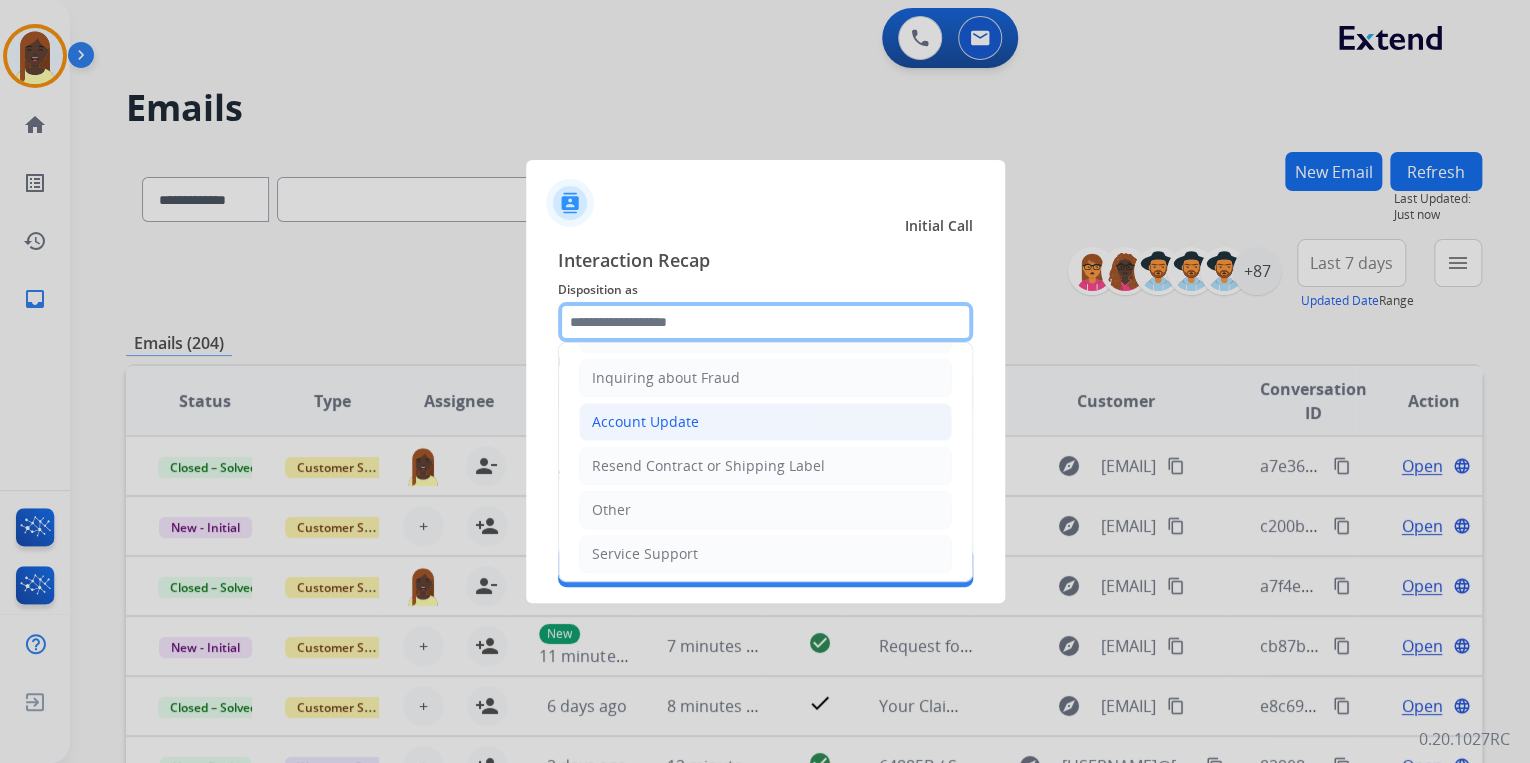 scroll, scrollTop: 146, scrollLeft: 0, axis: vertical 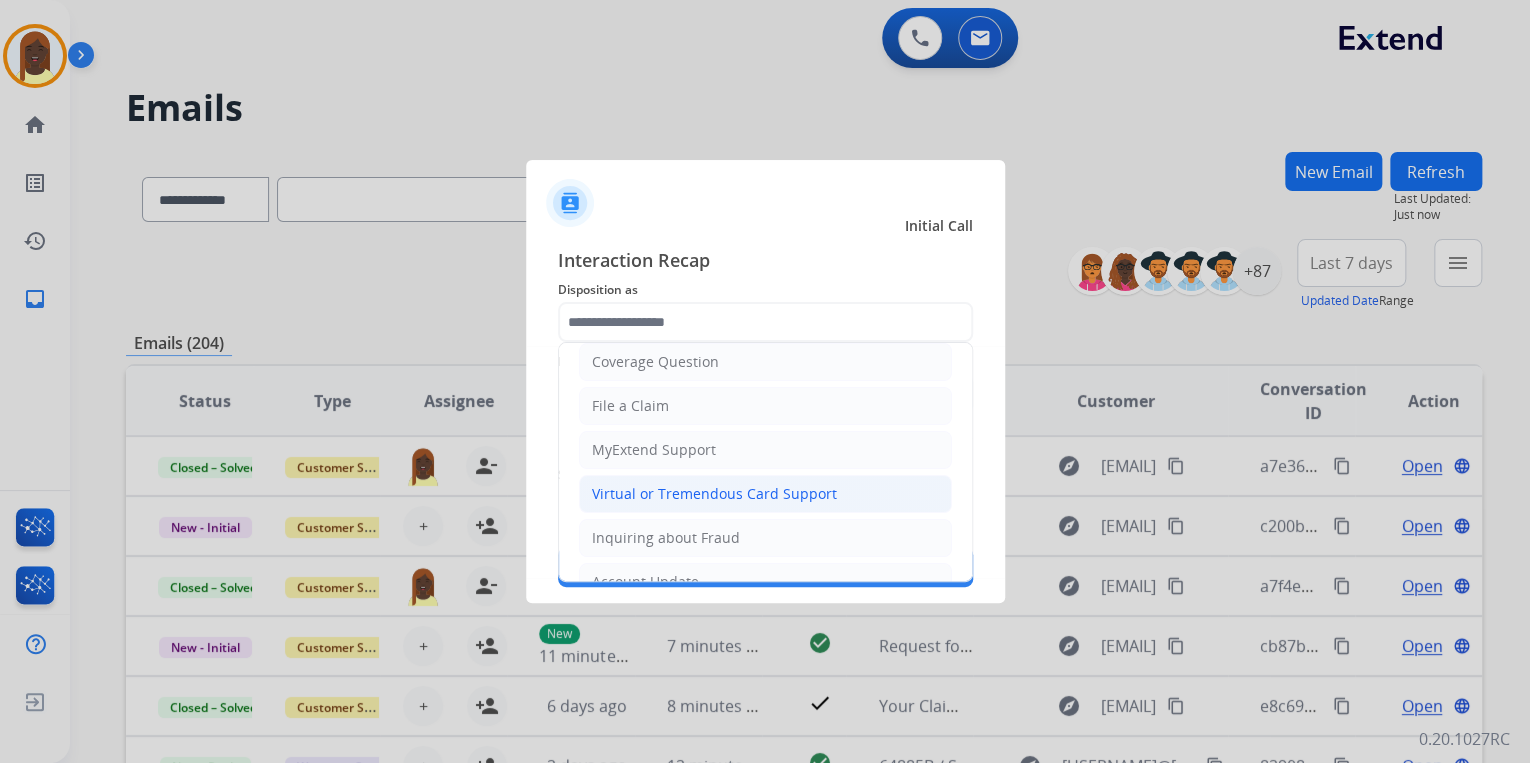 click on "Virtual or Tremendous Card Support" 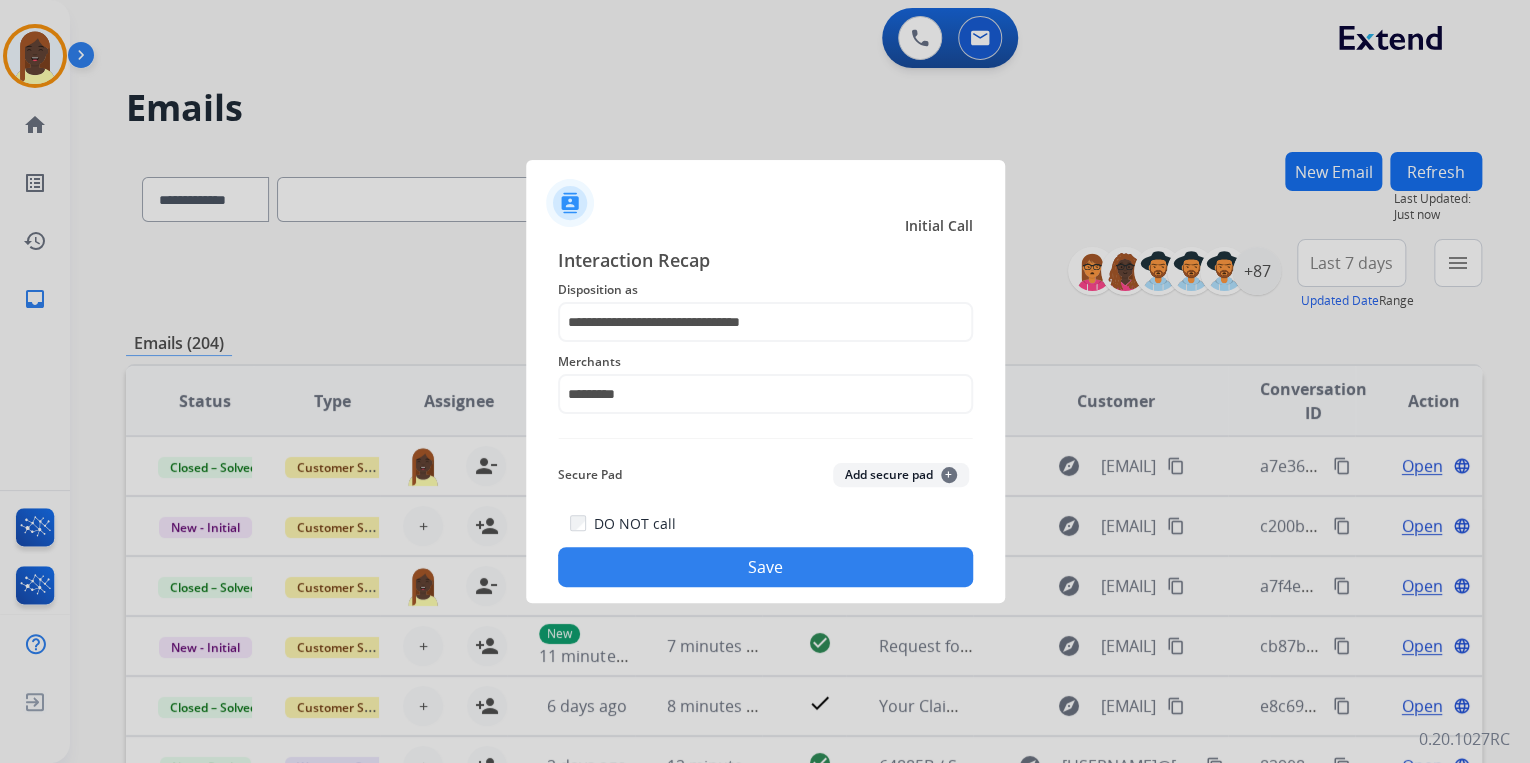 click on "Save" 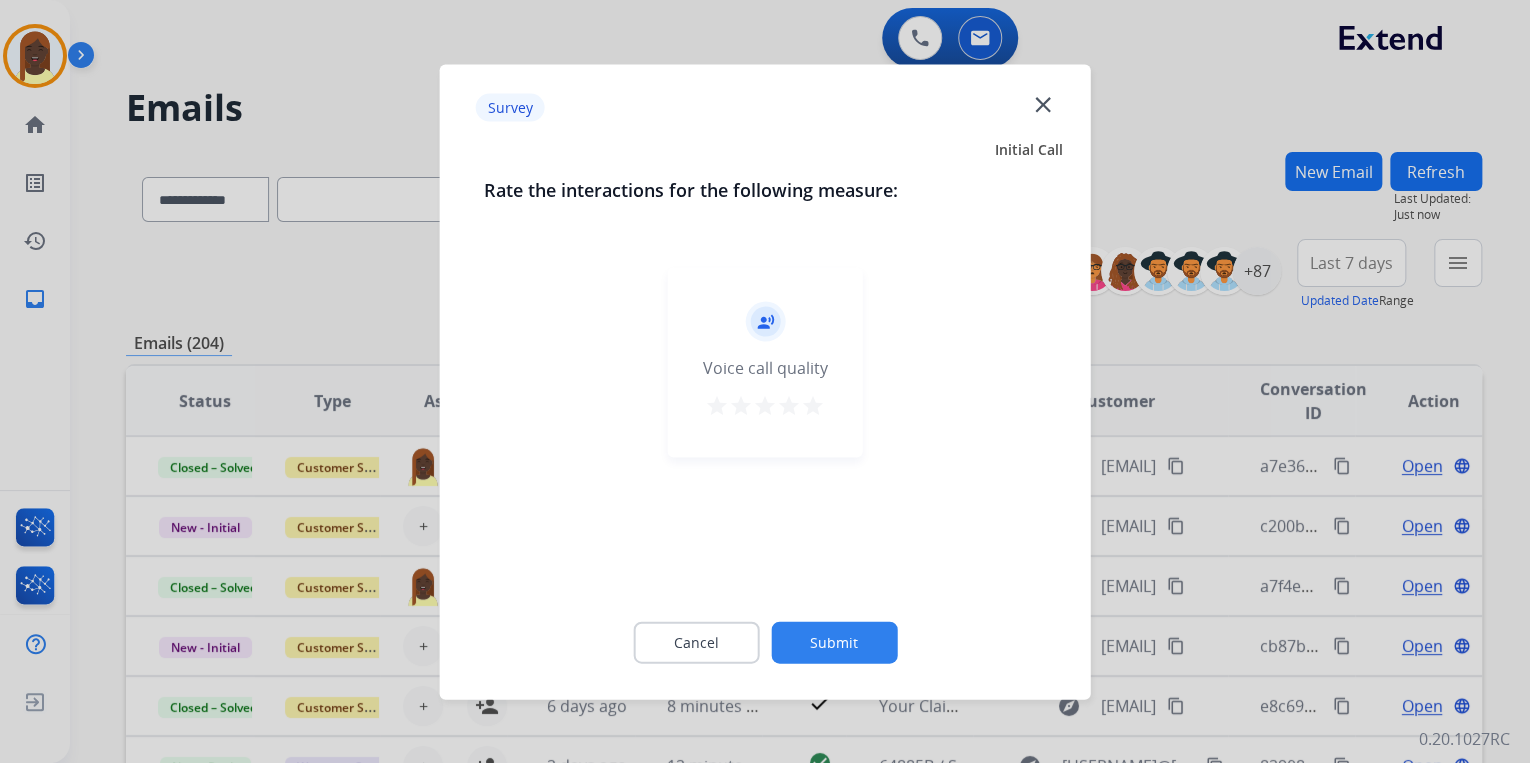 click on "star" at bounding box center [813, 405] 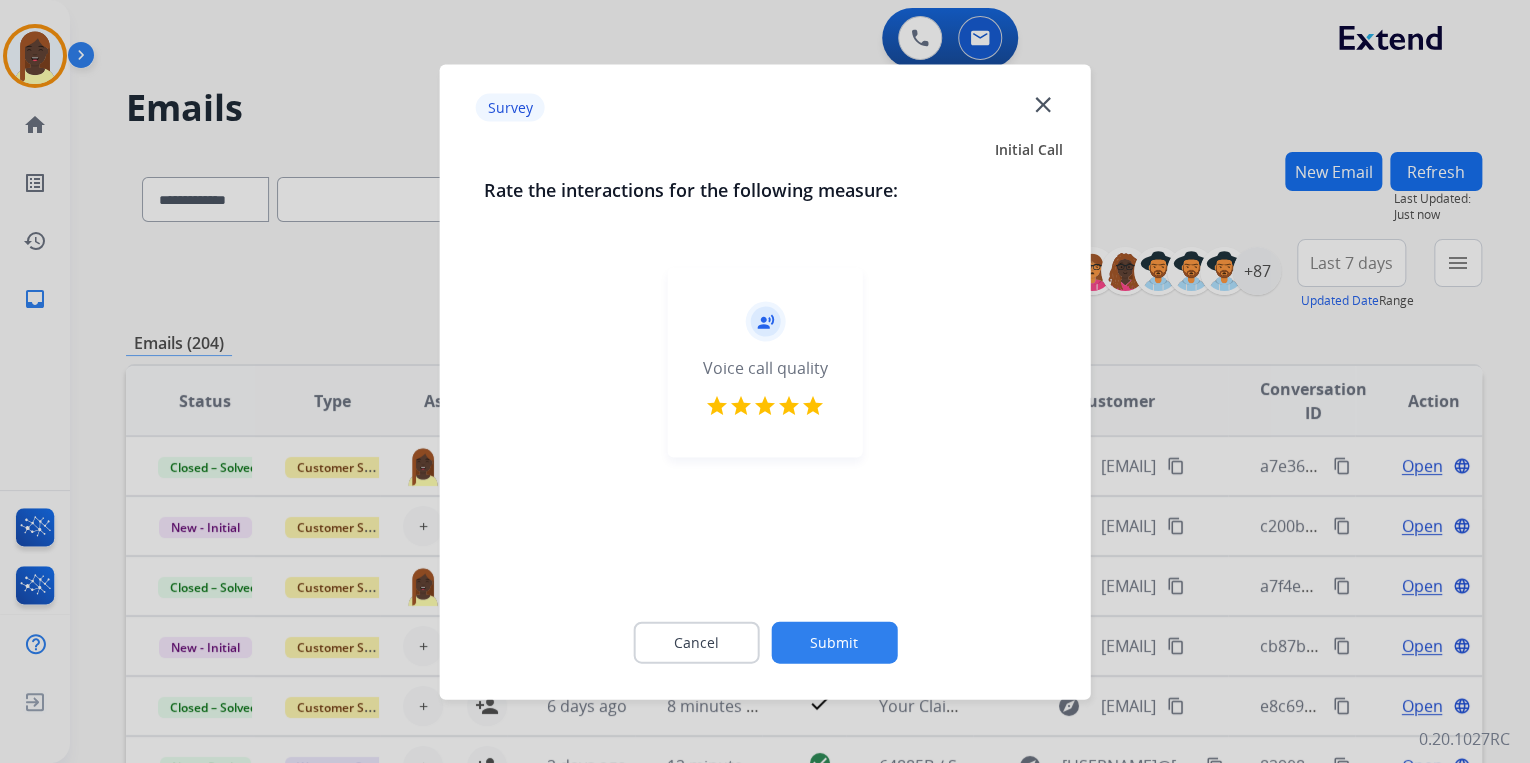 click on "Submit" 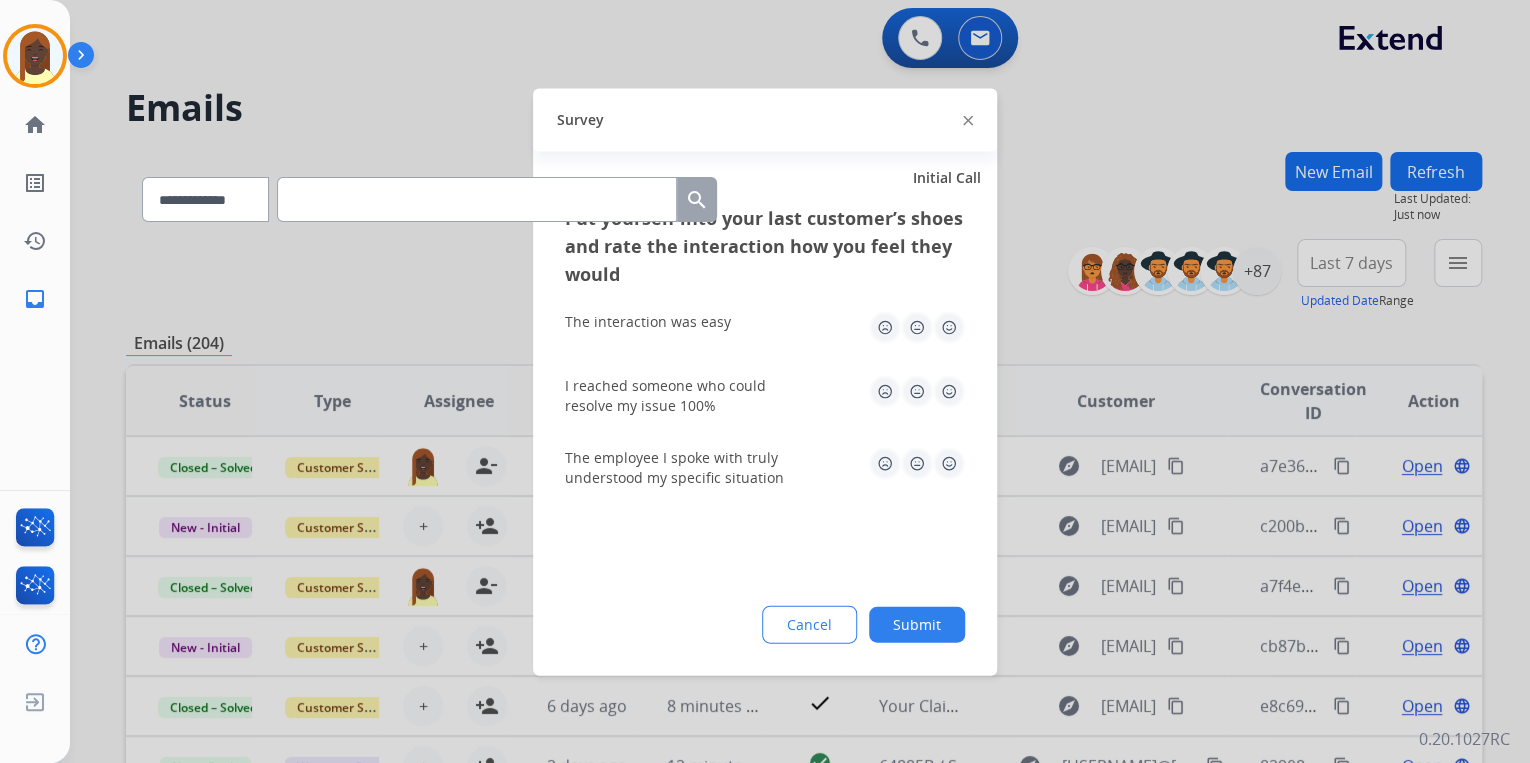 click 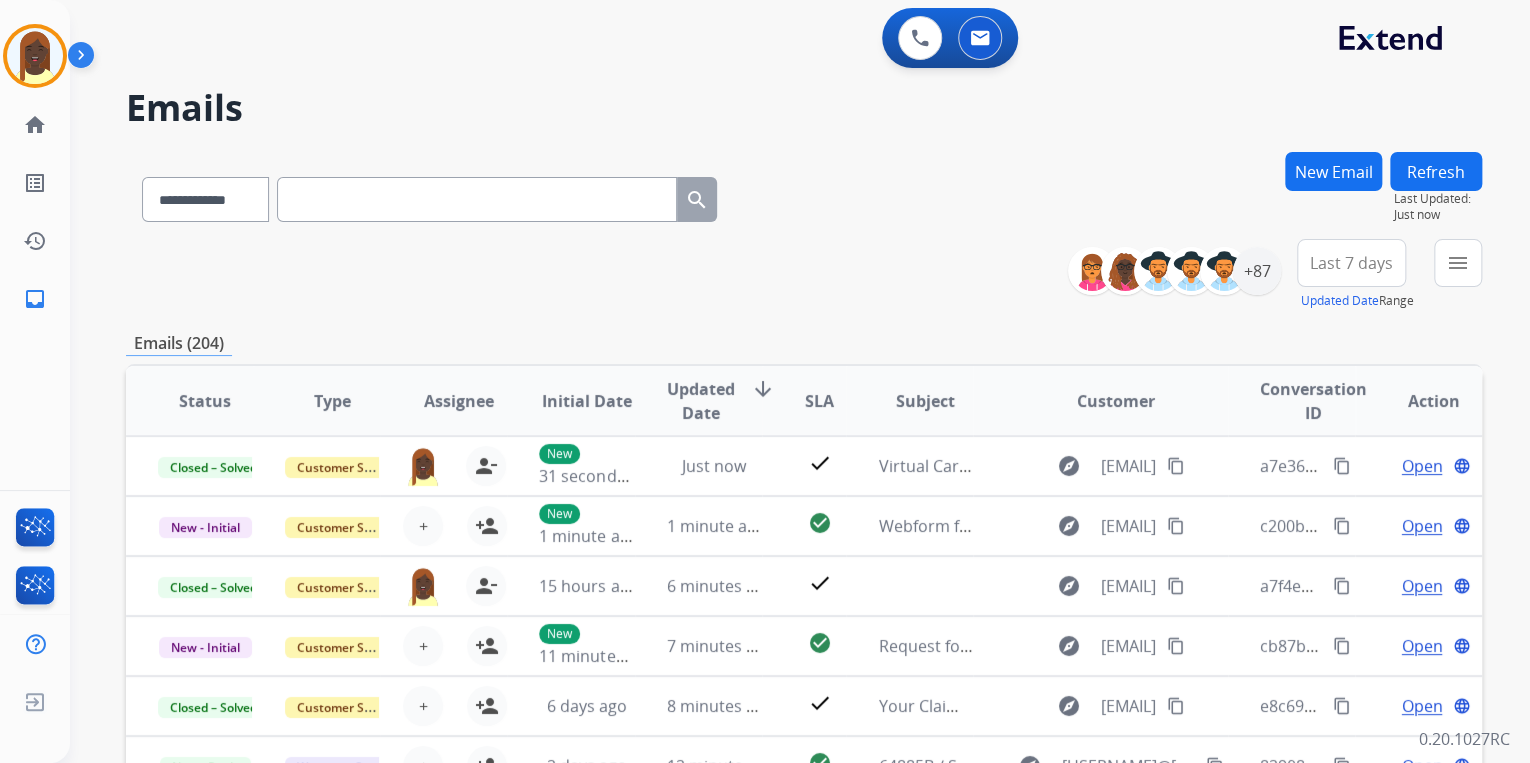 click on "Emails" at bounding box center [804, 108] 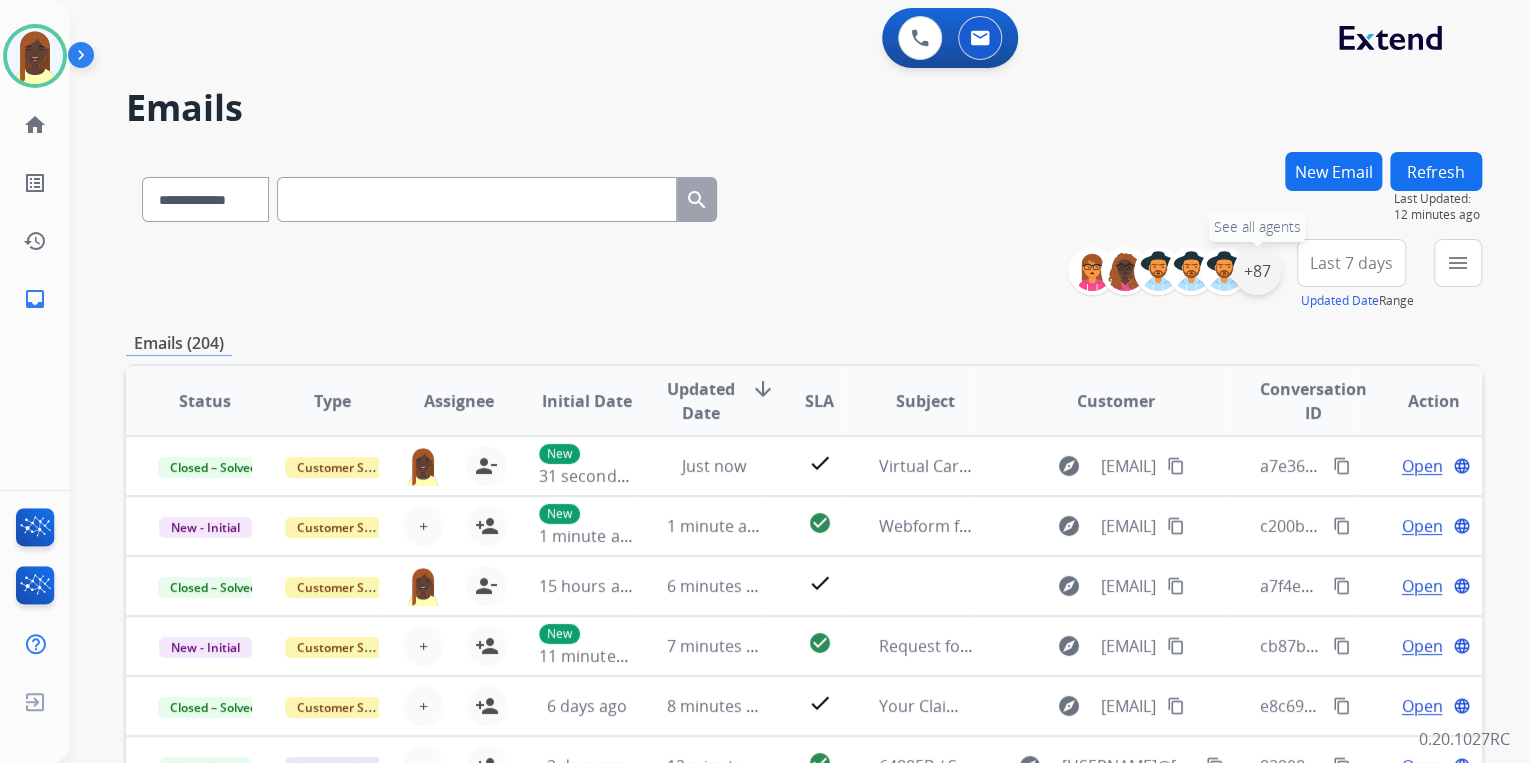 click on "+87" at bounding box center [1257, 271] 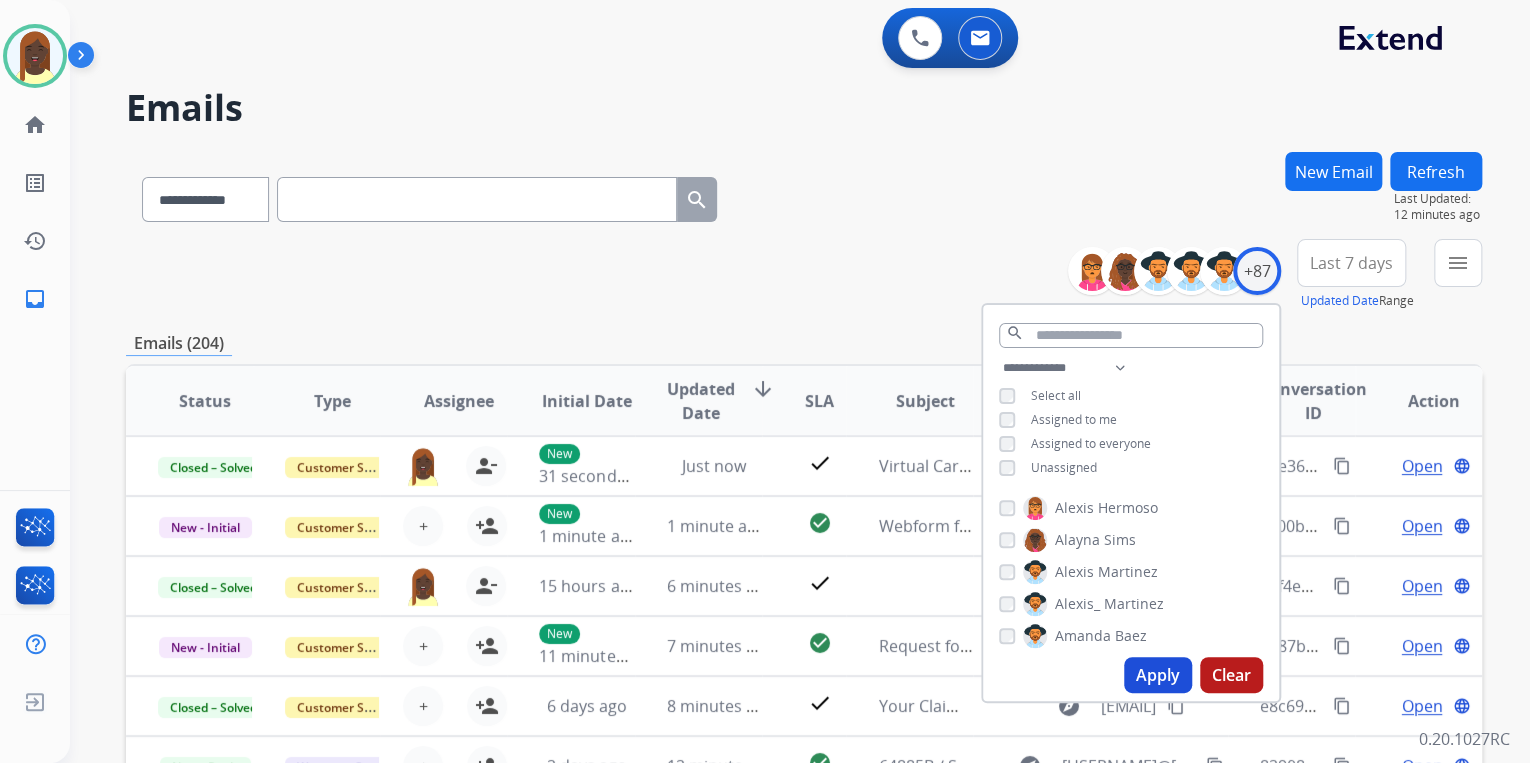 click on "Apply" at bounding box center (1158, 675) 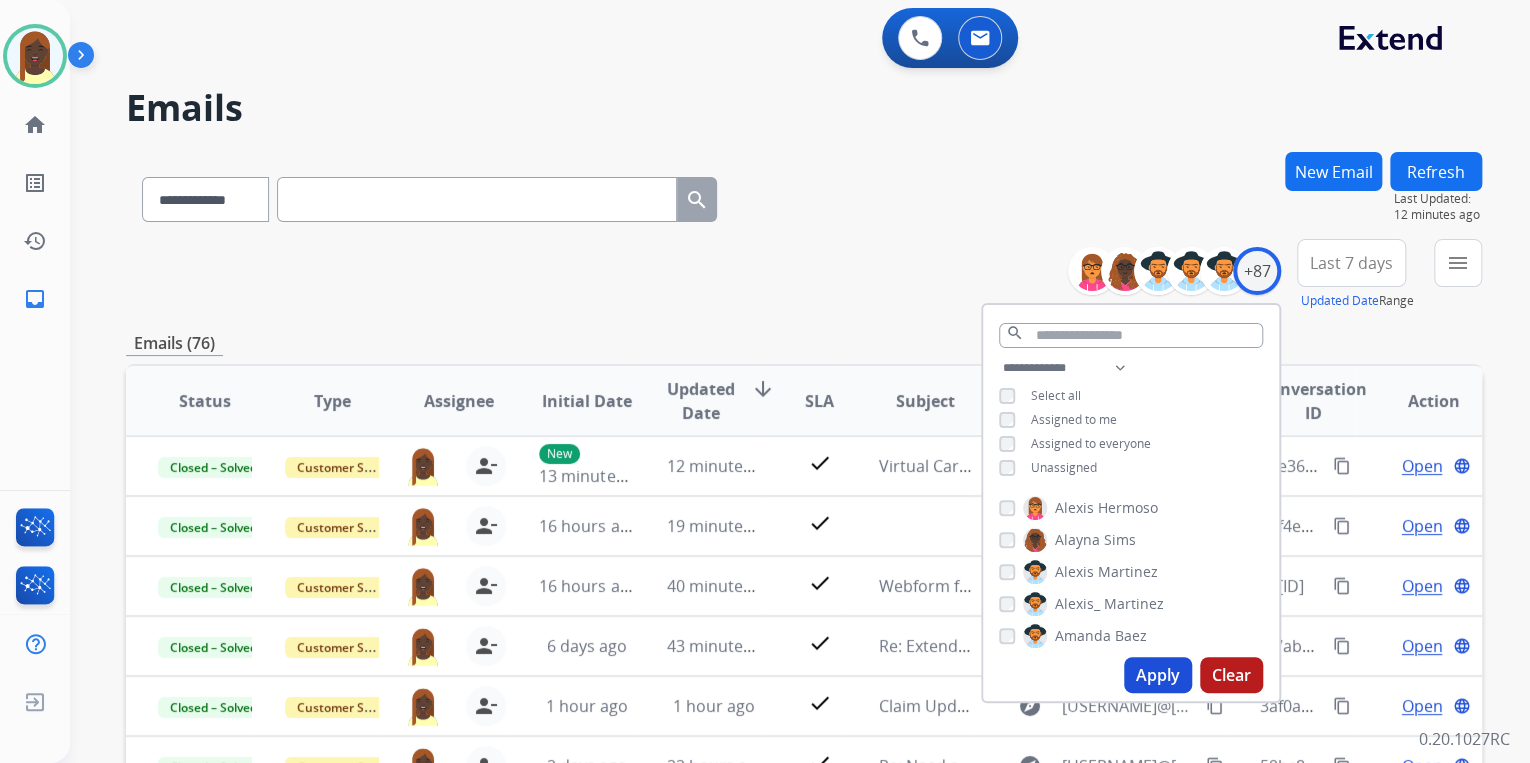 click on "**********" at bounding box center (804, 275) 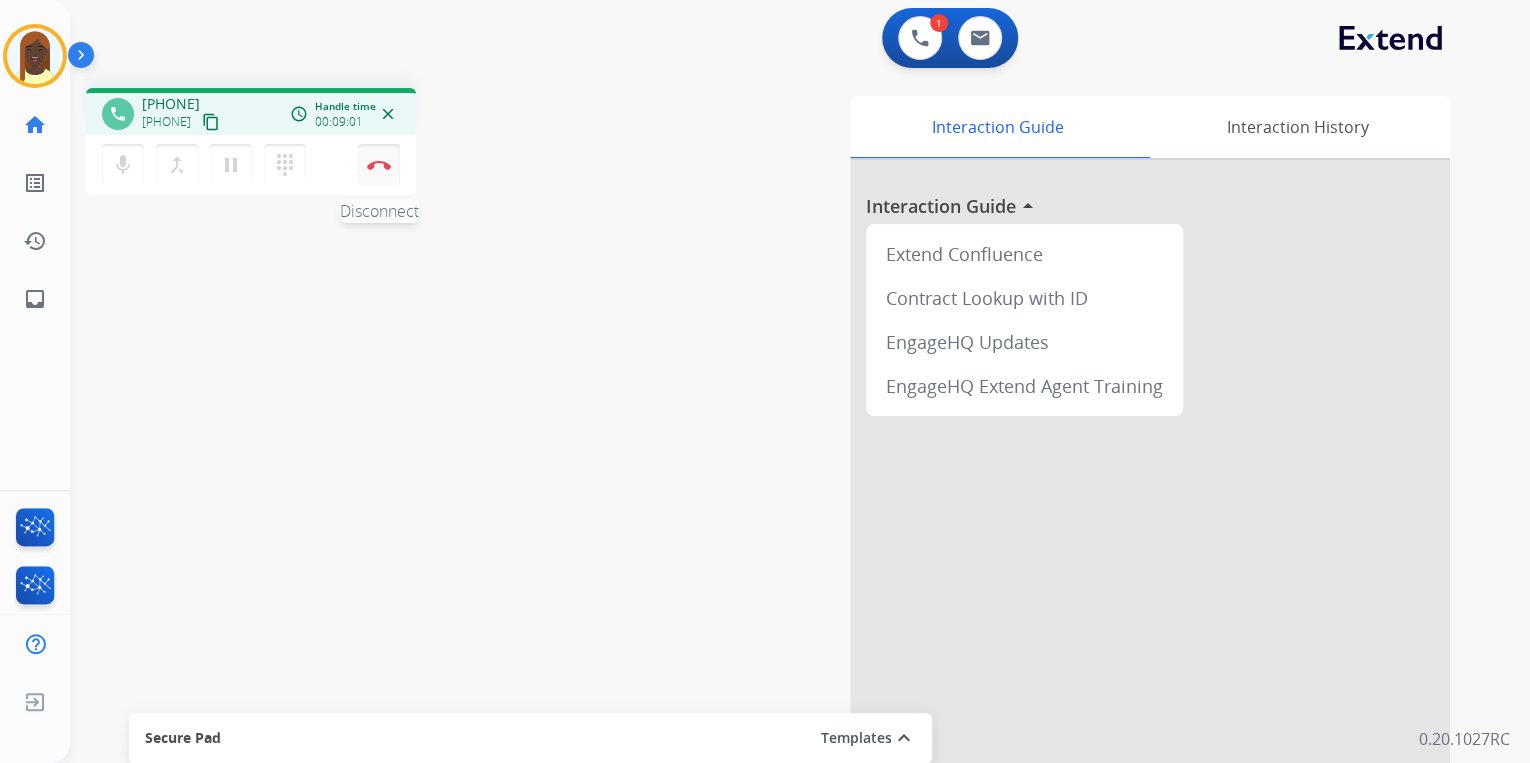 click at bounding box center (379, 165) 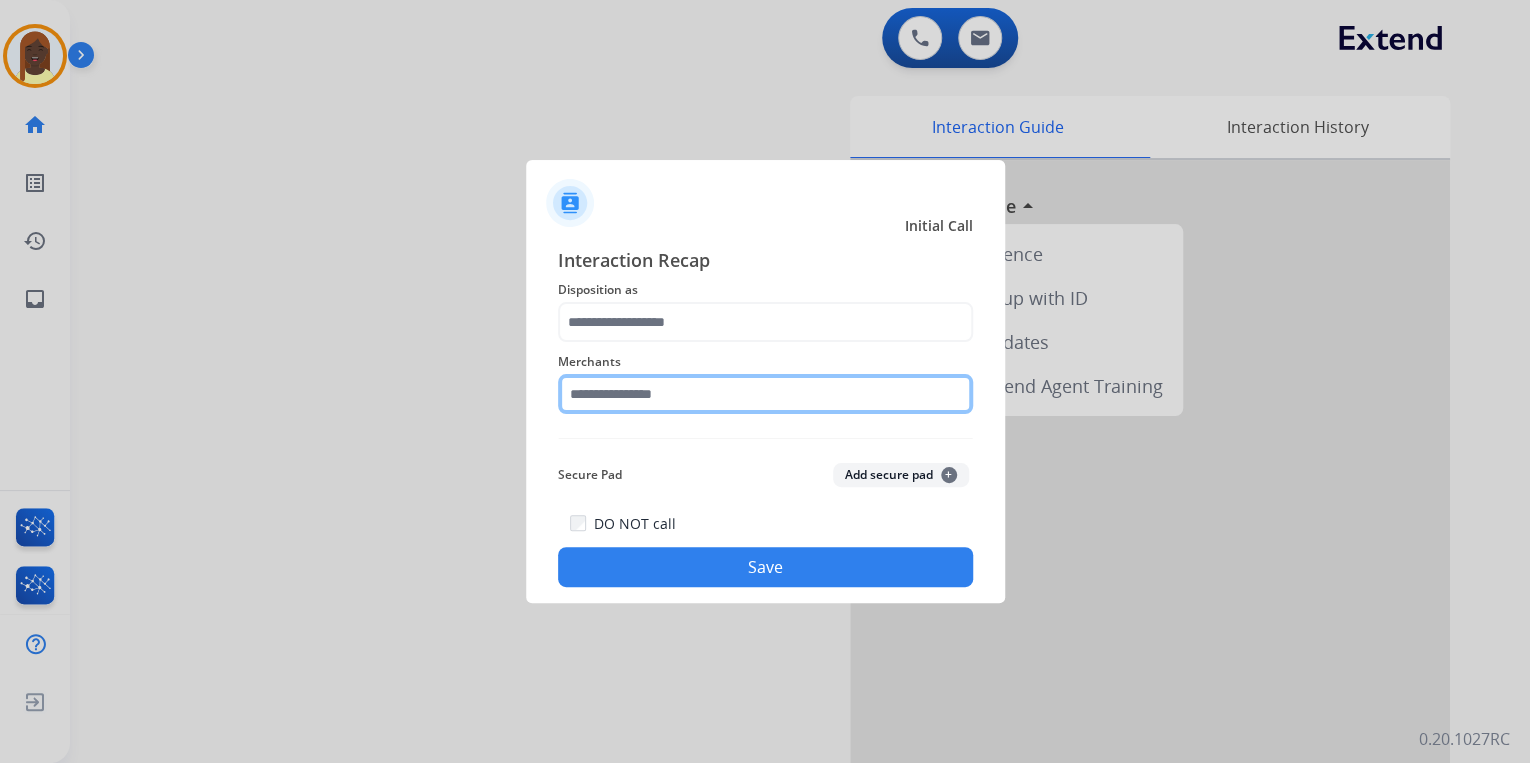 click 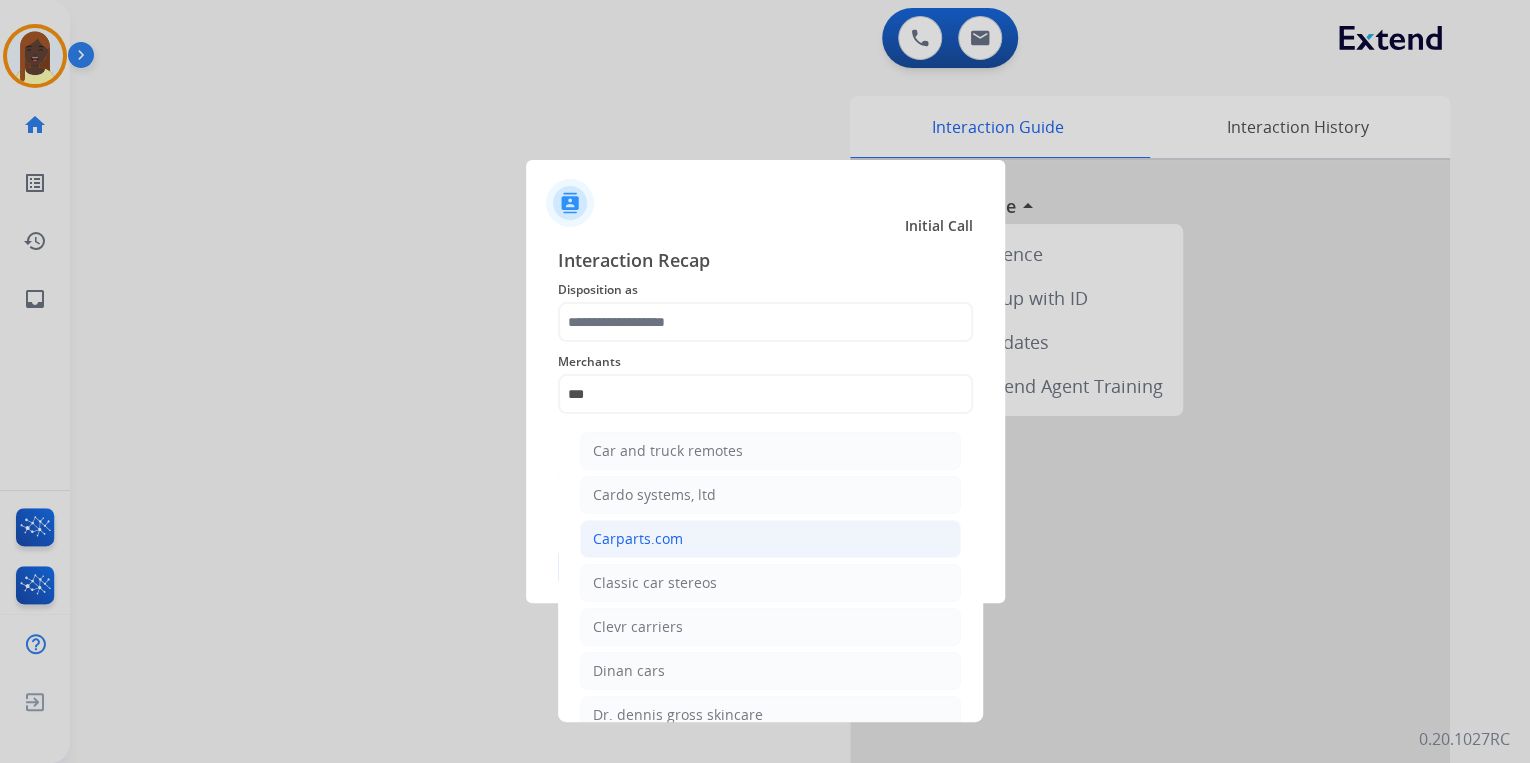 click on "Carparts.com" 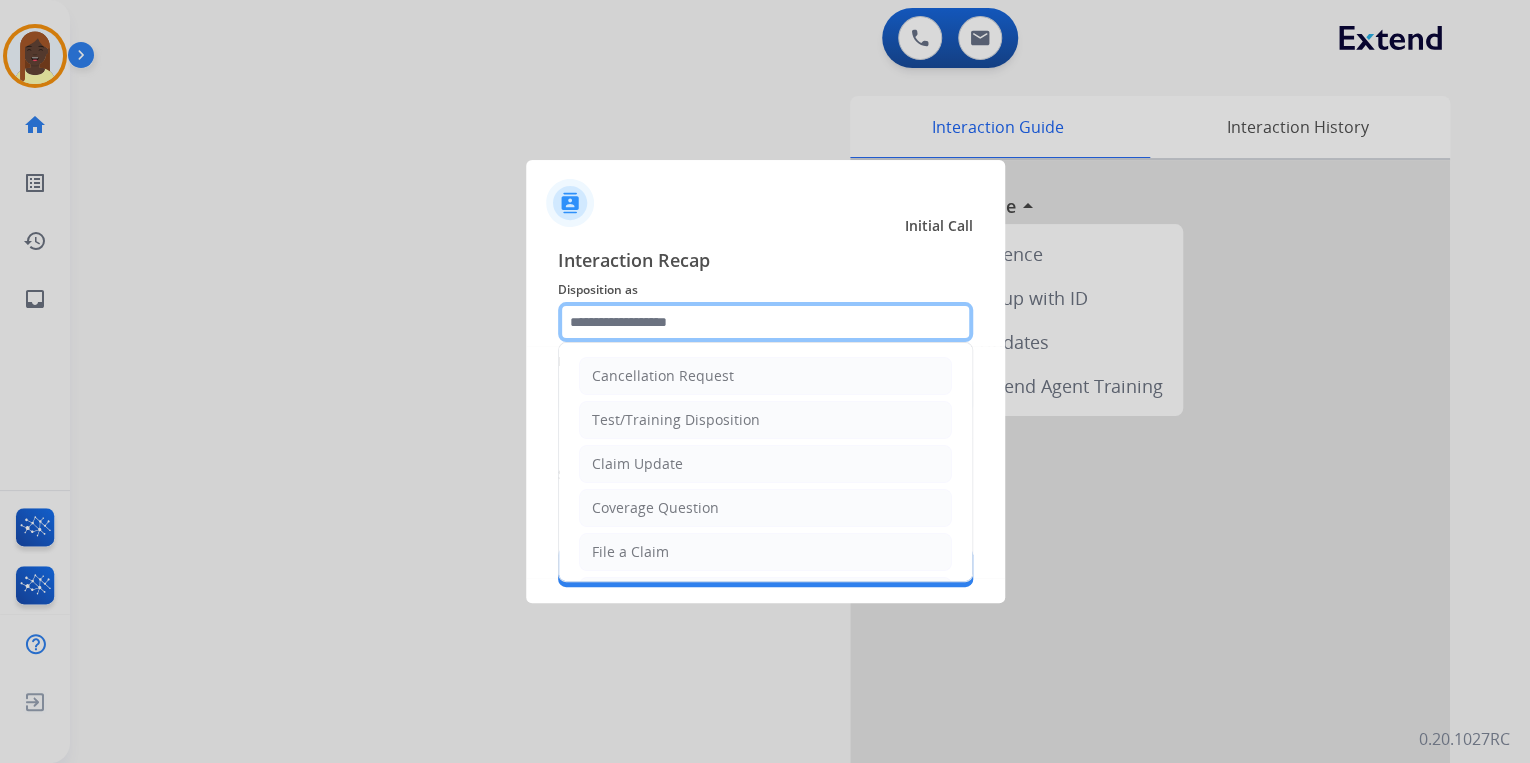 click 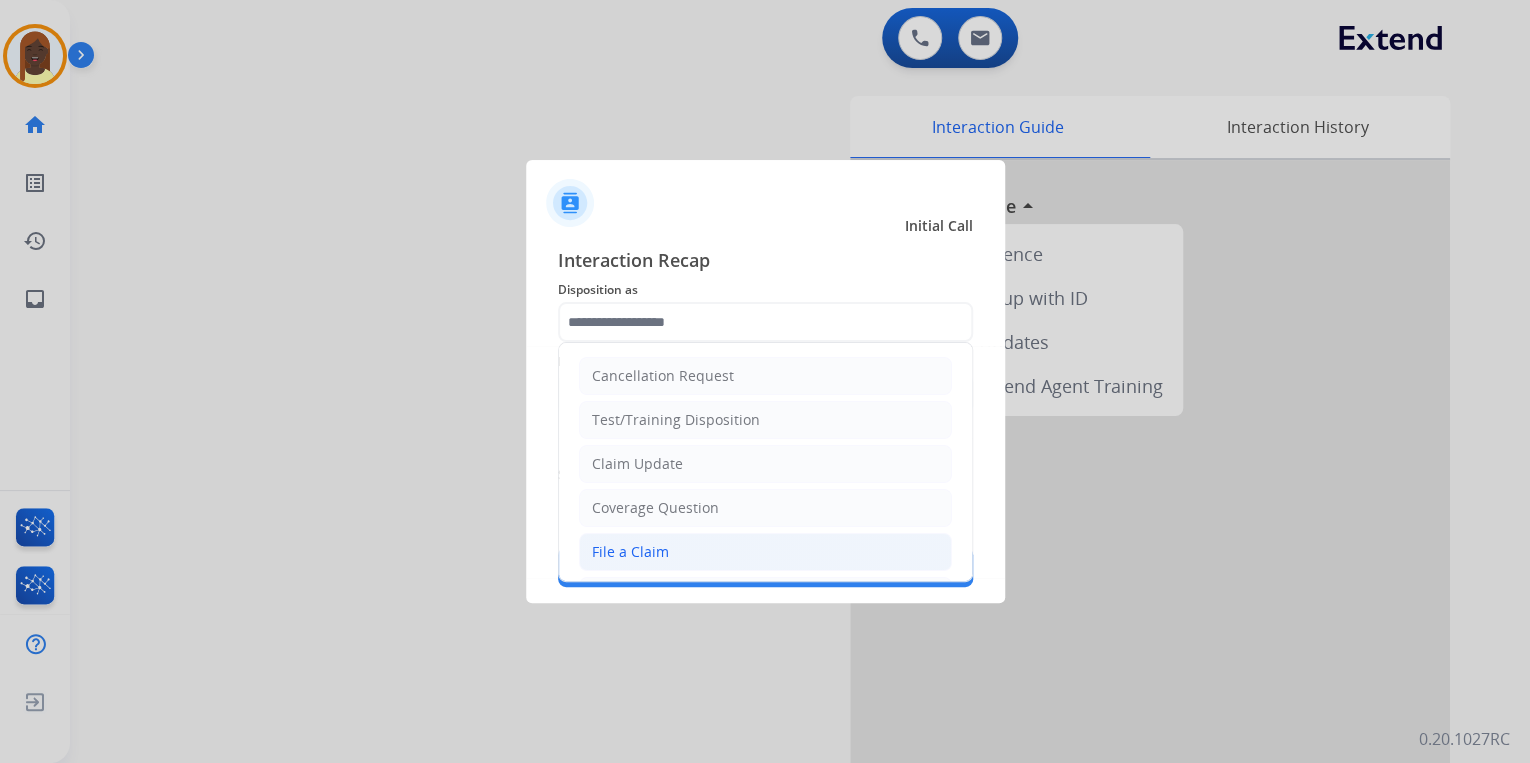 click on "File a Claim" 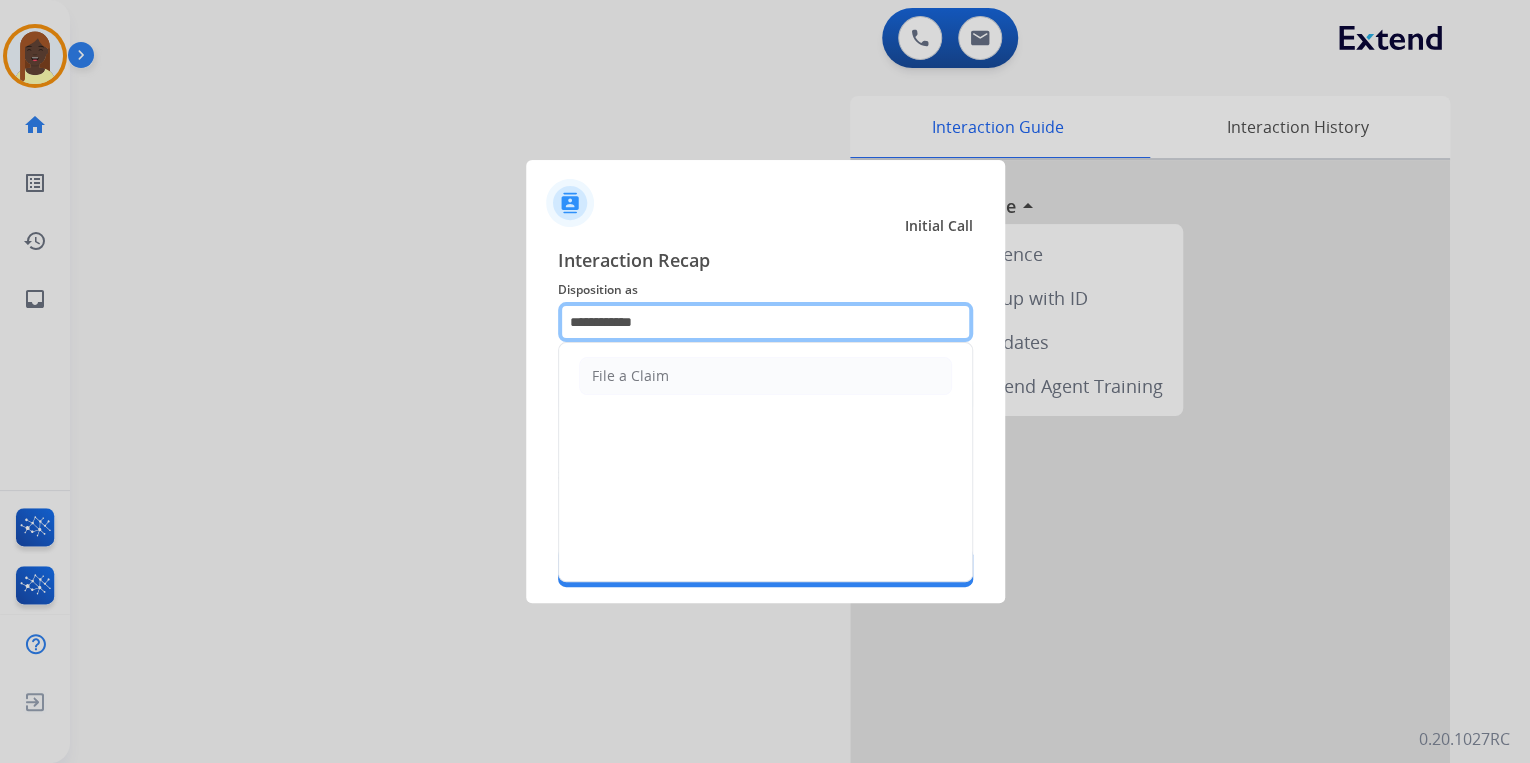 drag, startPoint x: 661, startPoint y: 319, endPoint x: 540, endPoint y: 312, distance: 121.20231 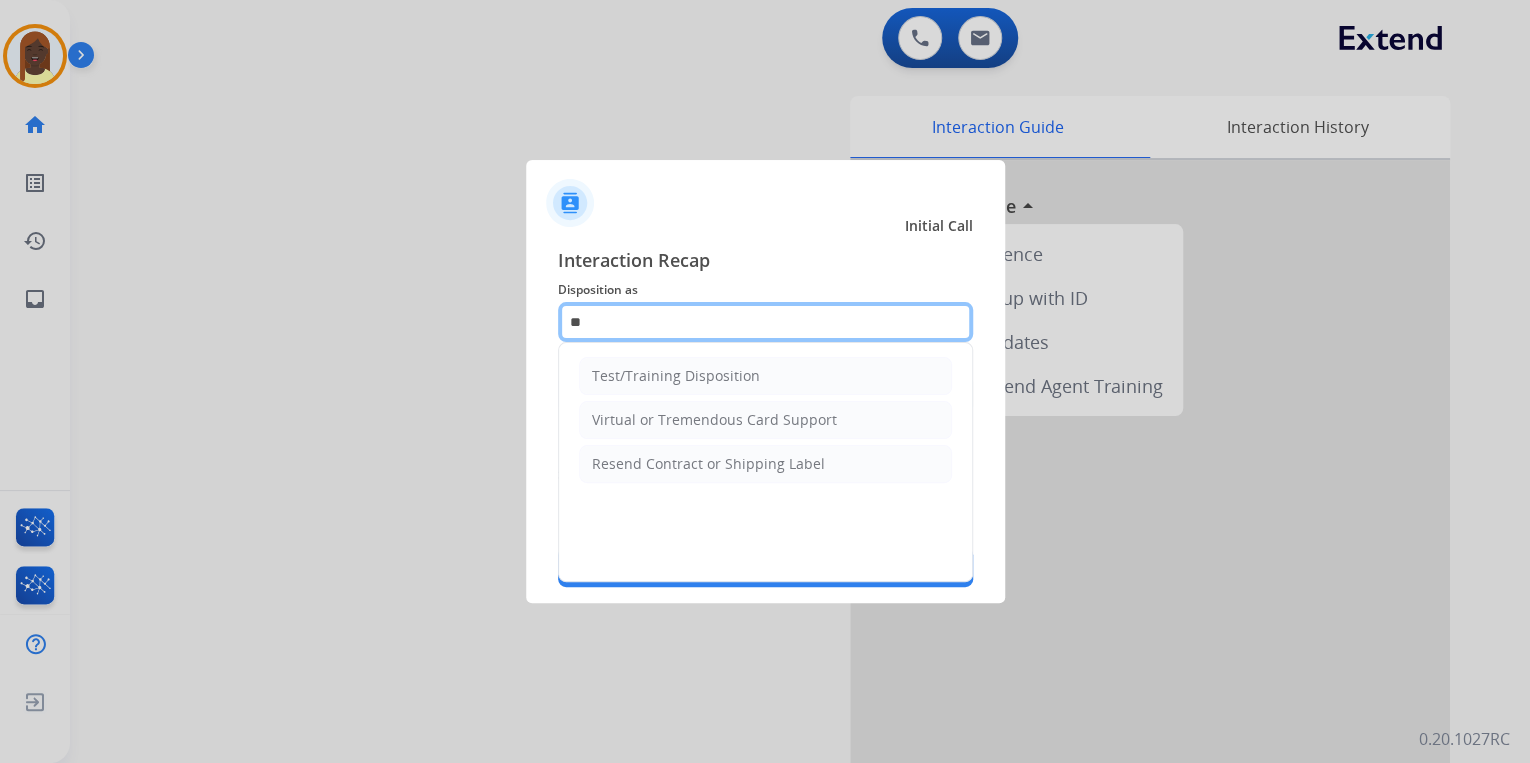 type on "*" 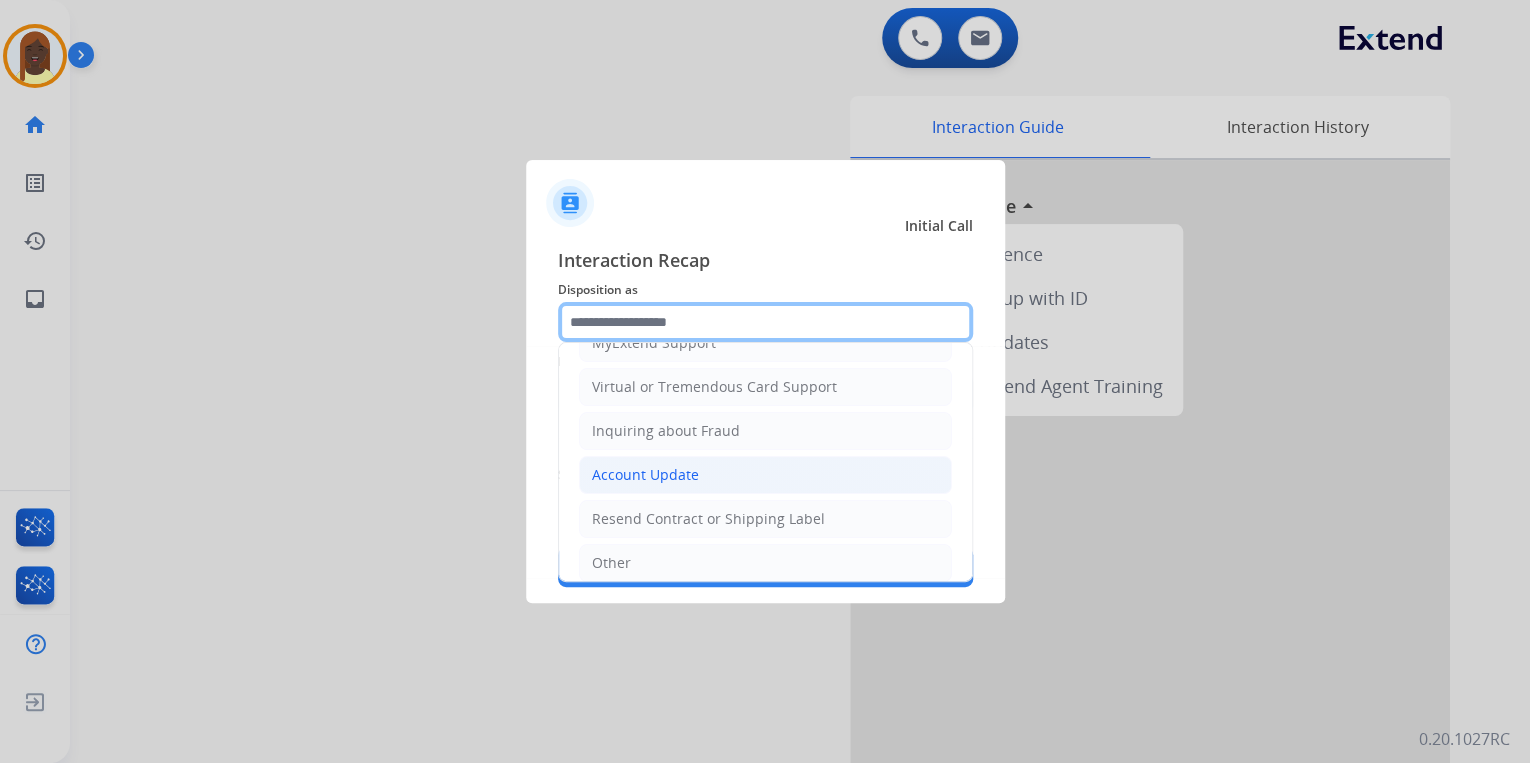 scroll, scrollTop: 306, scrollLeft: 0, axis: vertical 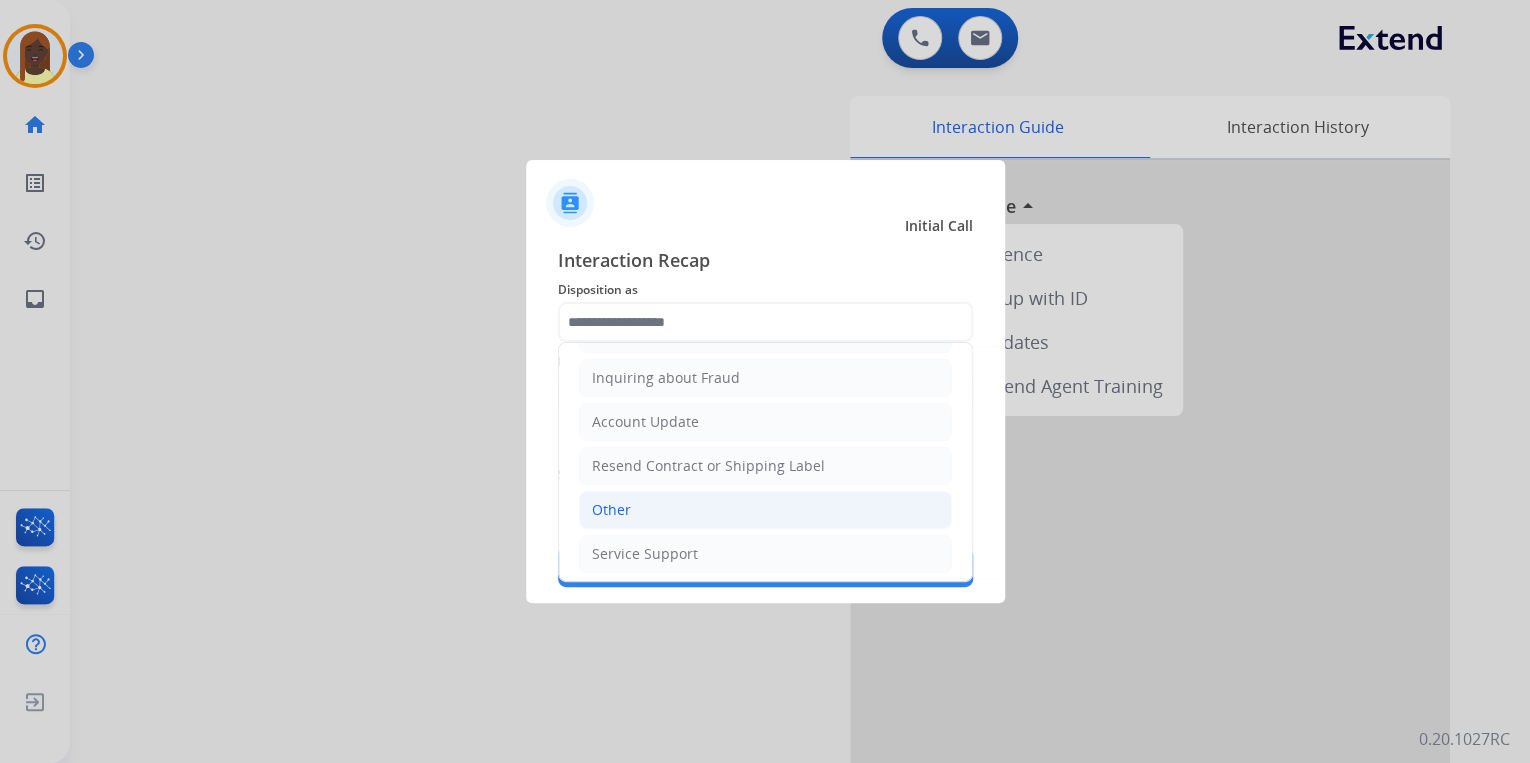 click on "Other" 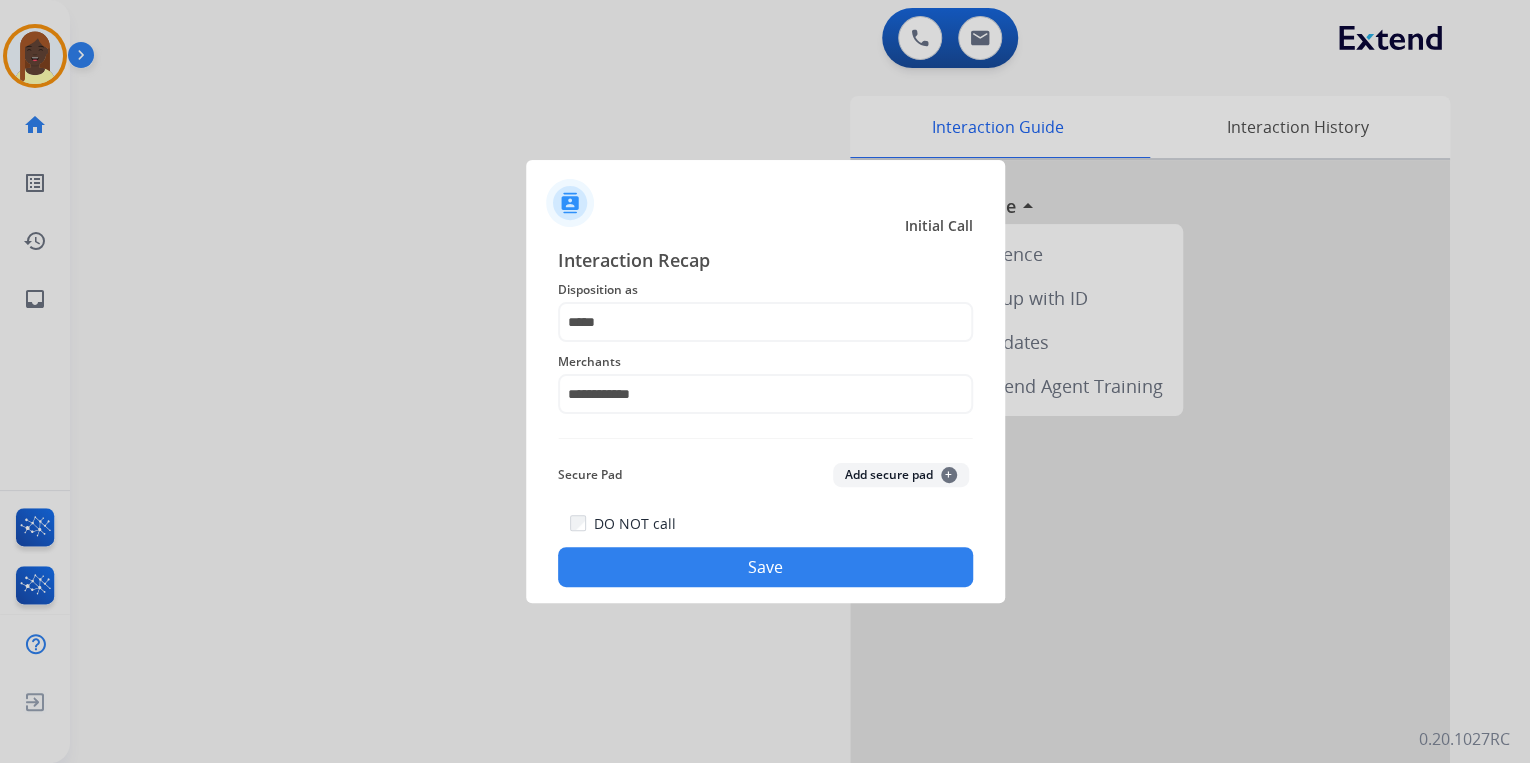 click on "Save" 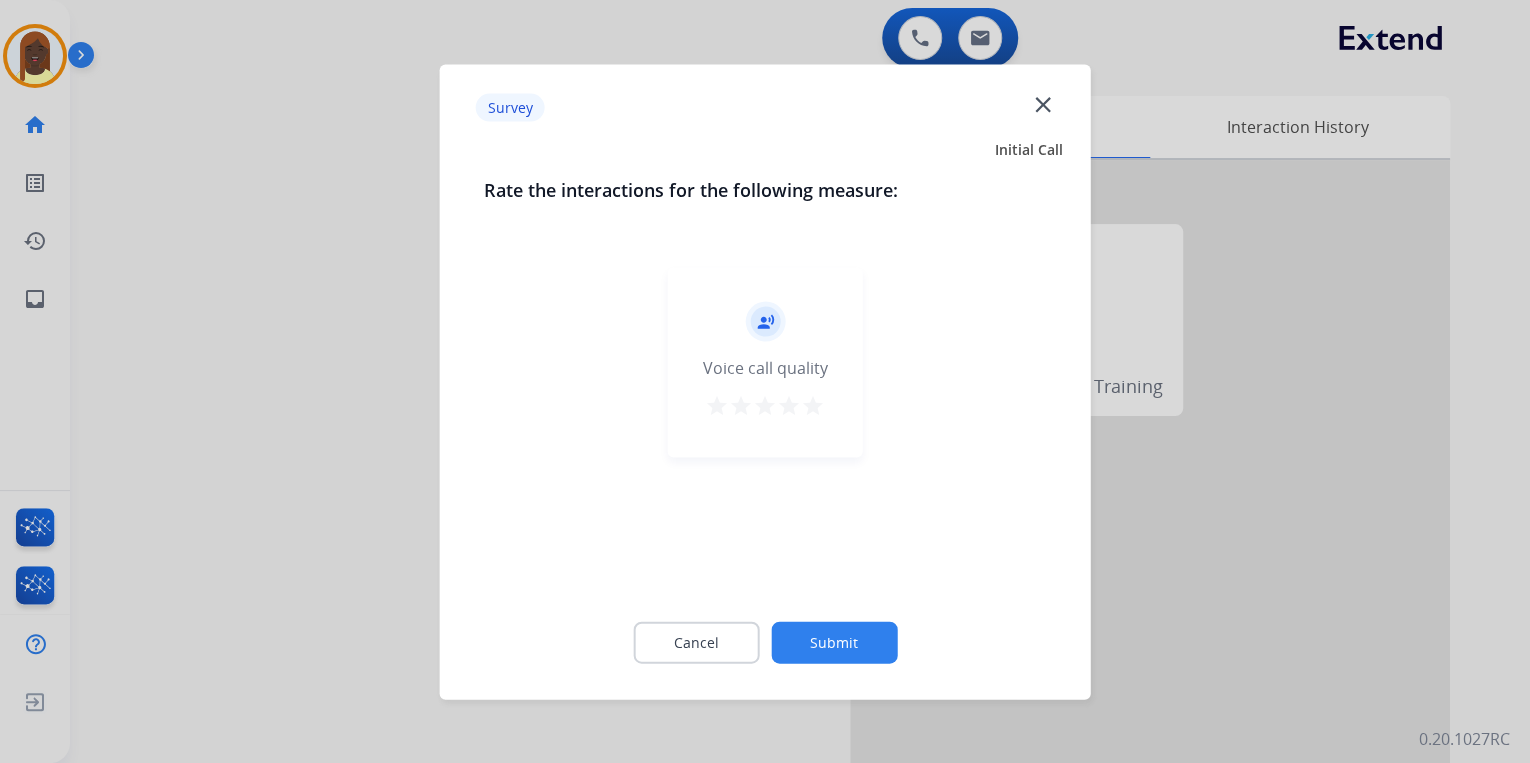 drag, startPoint x: 816, startPoint y: 404, endPoint x: 826, endPoint y: 432, distance: 29.732138 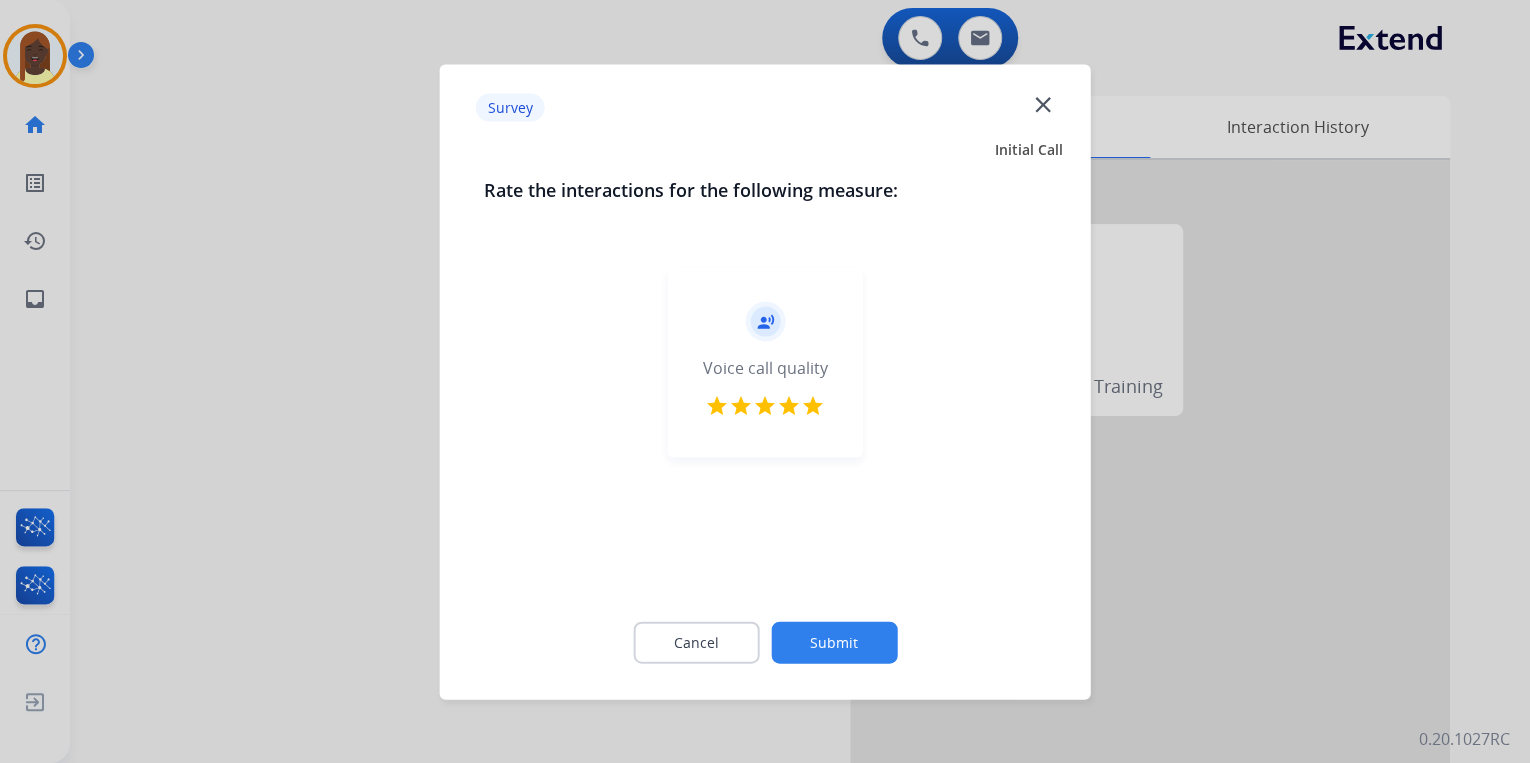 click on "Submit" 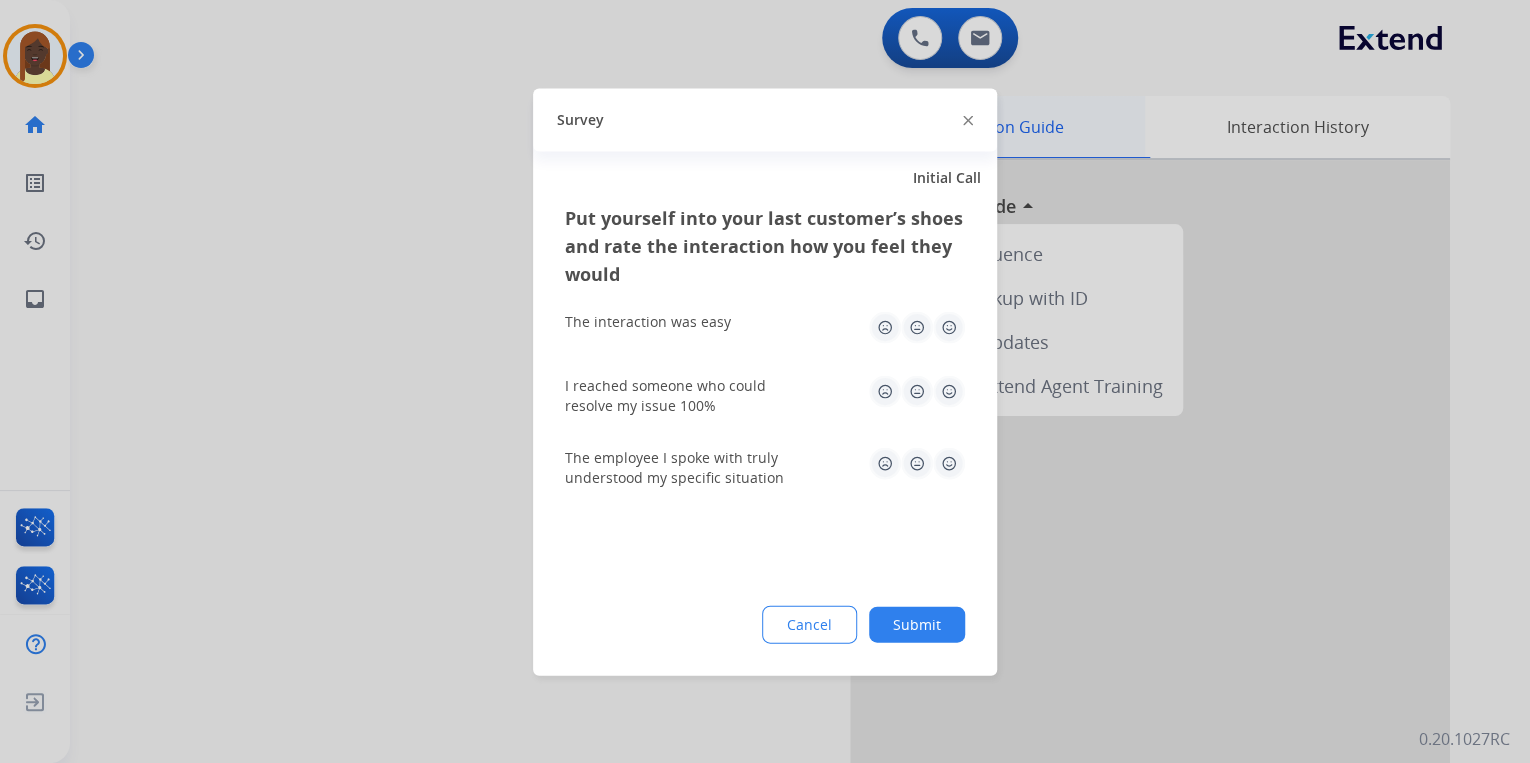 drag, startPoint x: 968, startPoint y: 120, endPoint x: 910, endPoint y: 104, distance: 60.166435 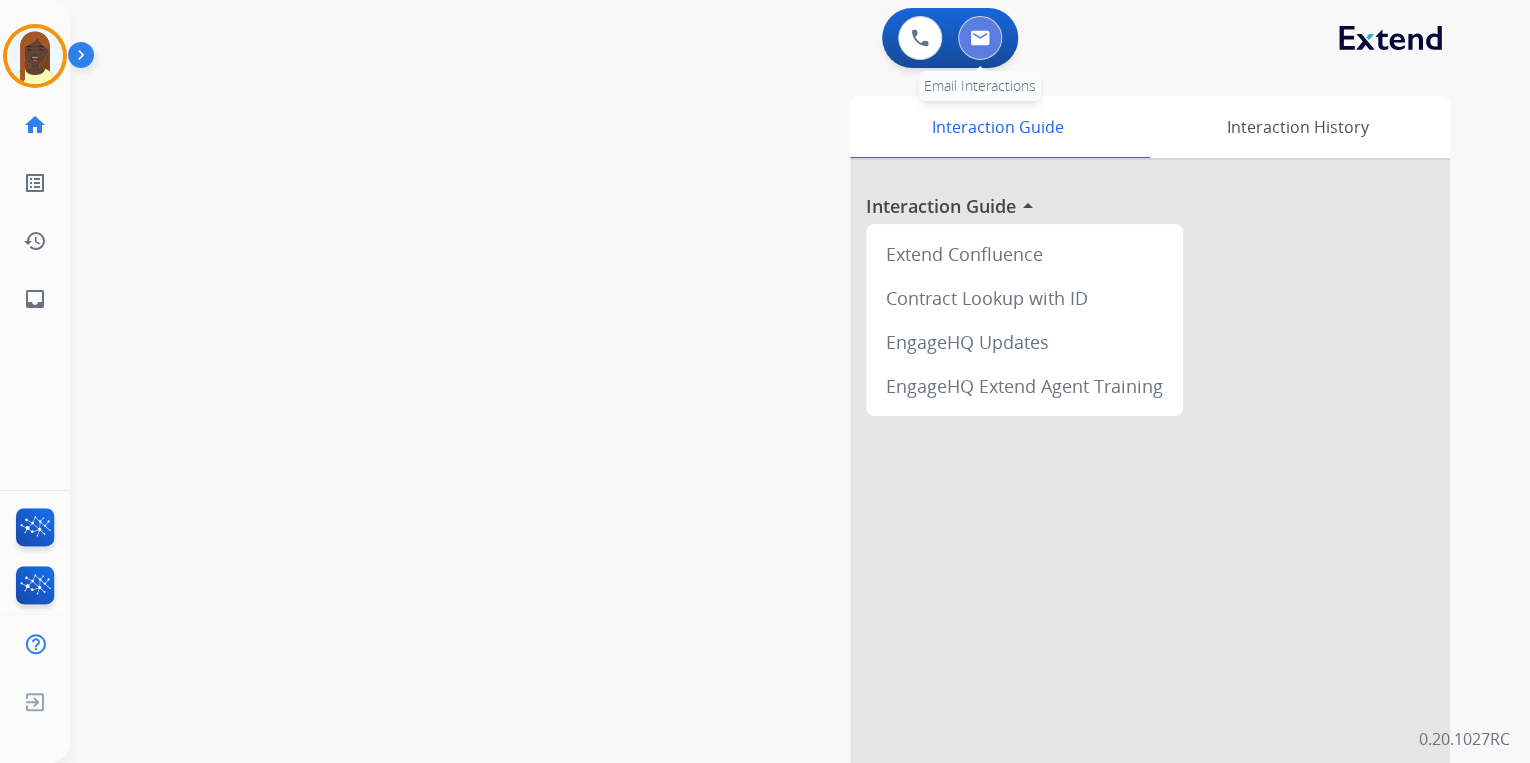 click at bounding box center [980, 38] 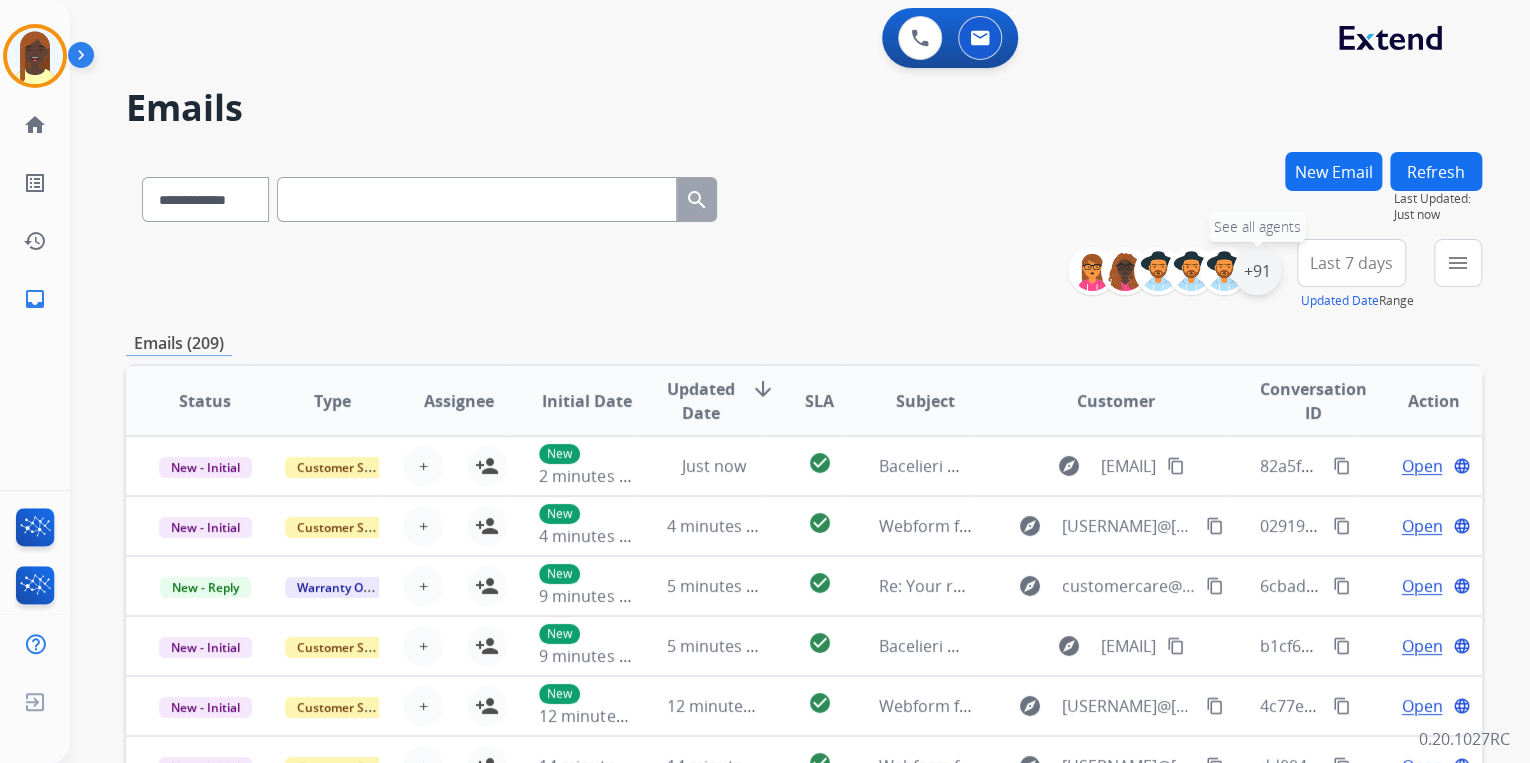click on "+91" at bounding box center [1257, 271] 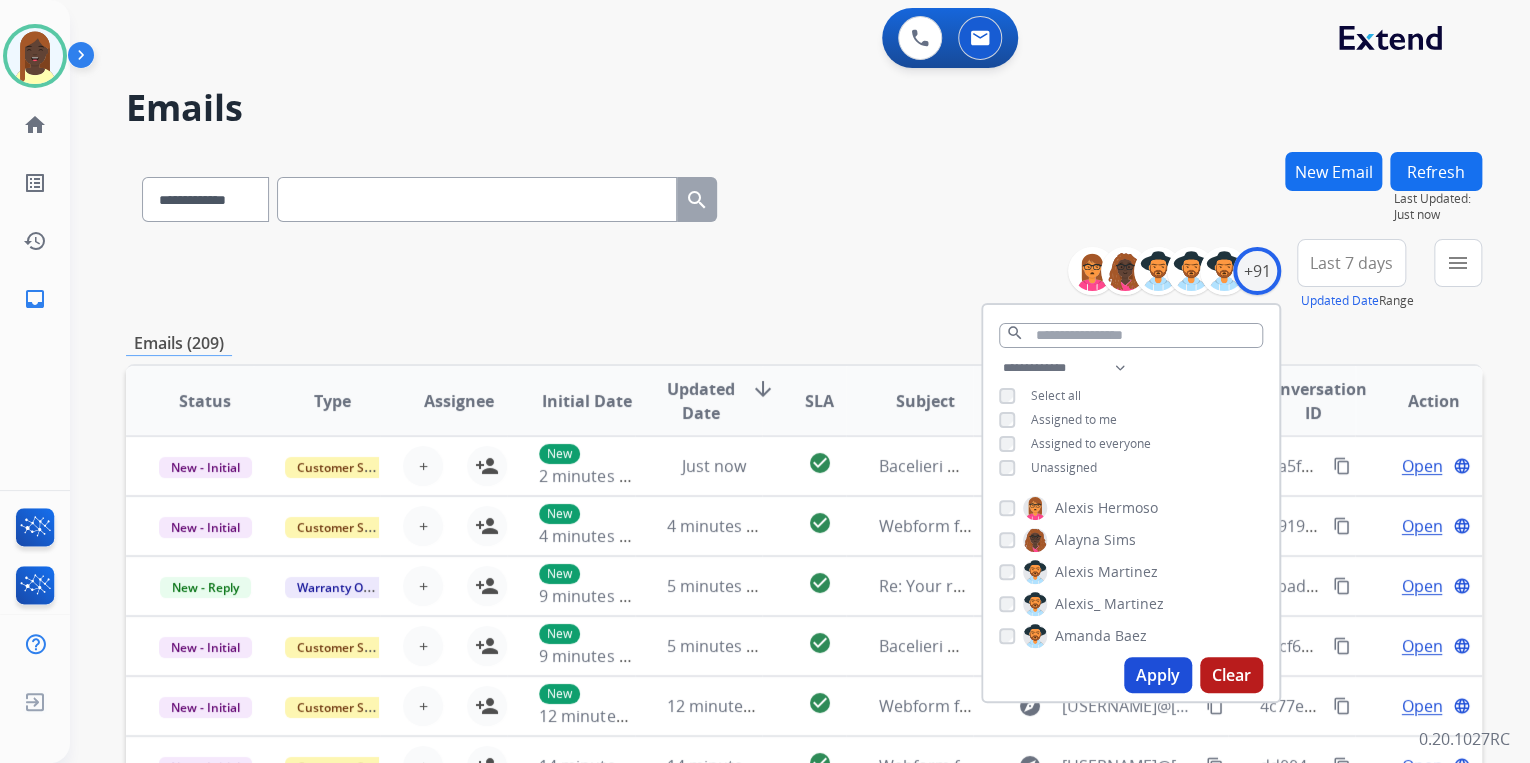 drag, startPoint x: 1159, startPoint y: 681, endPoint x: 1152, endPoint y: 661, distance: 21.189621 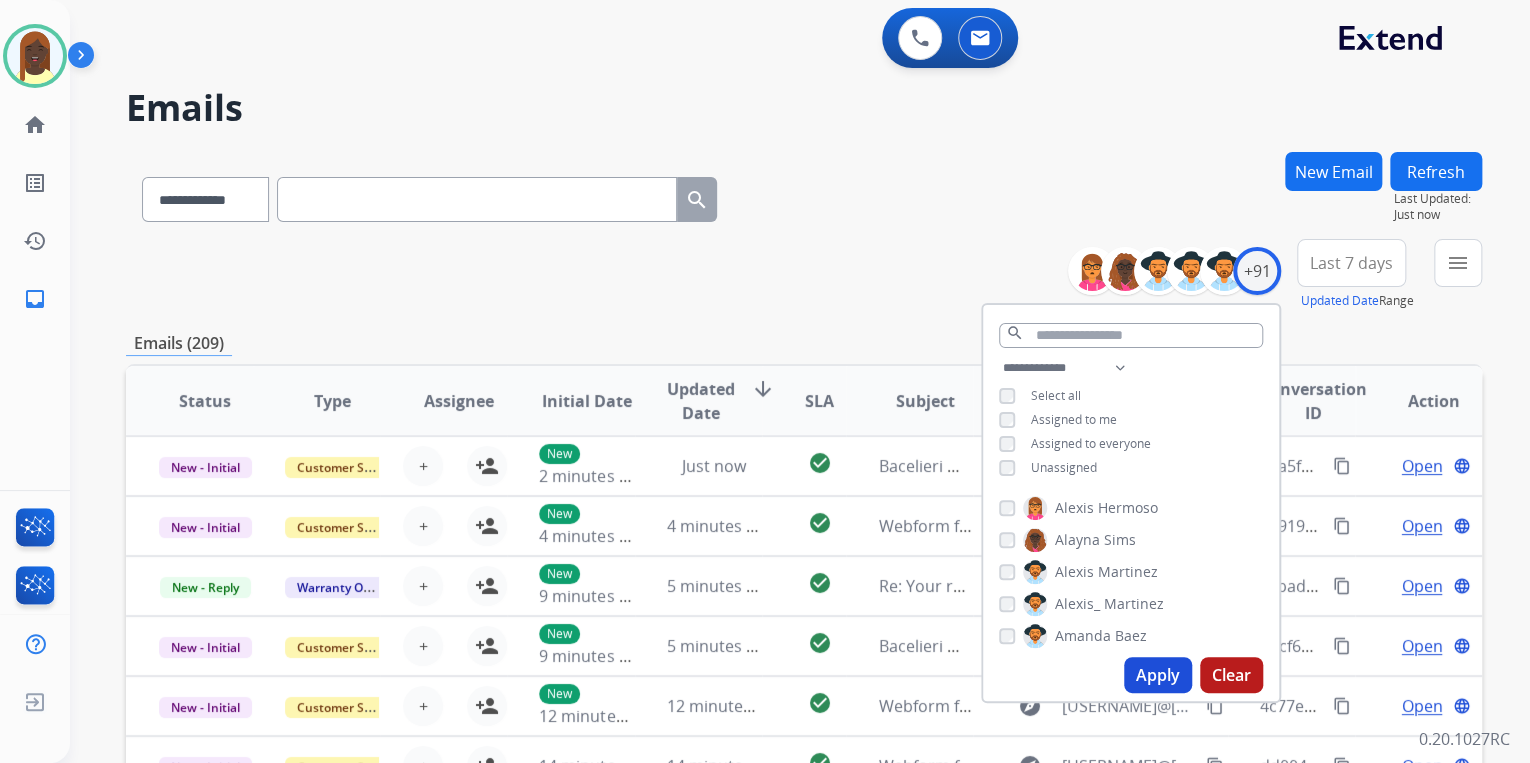 click on "Apply" at bounding box center (1158, 675) 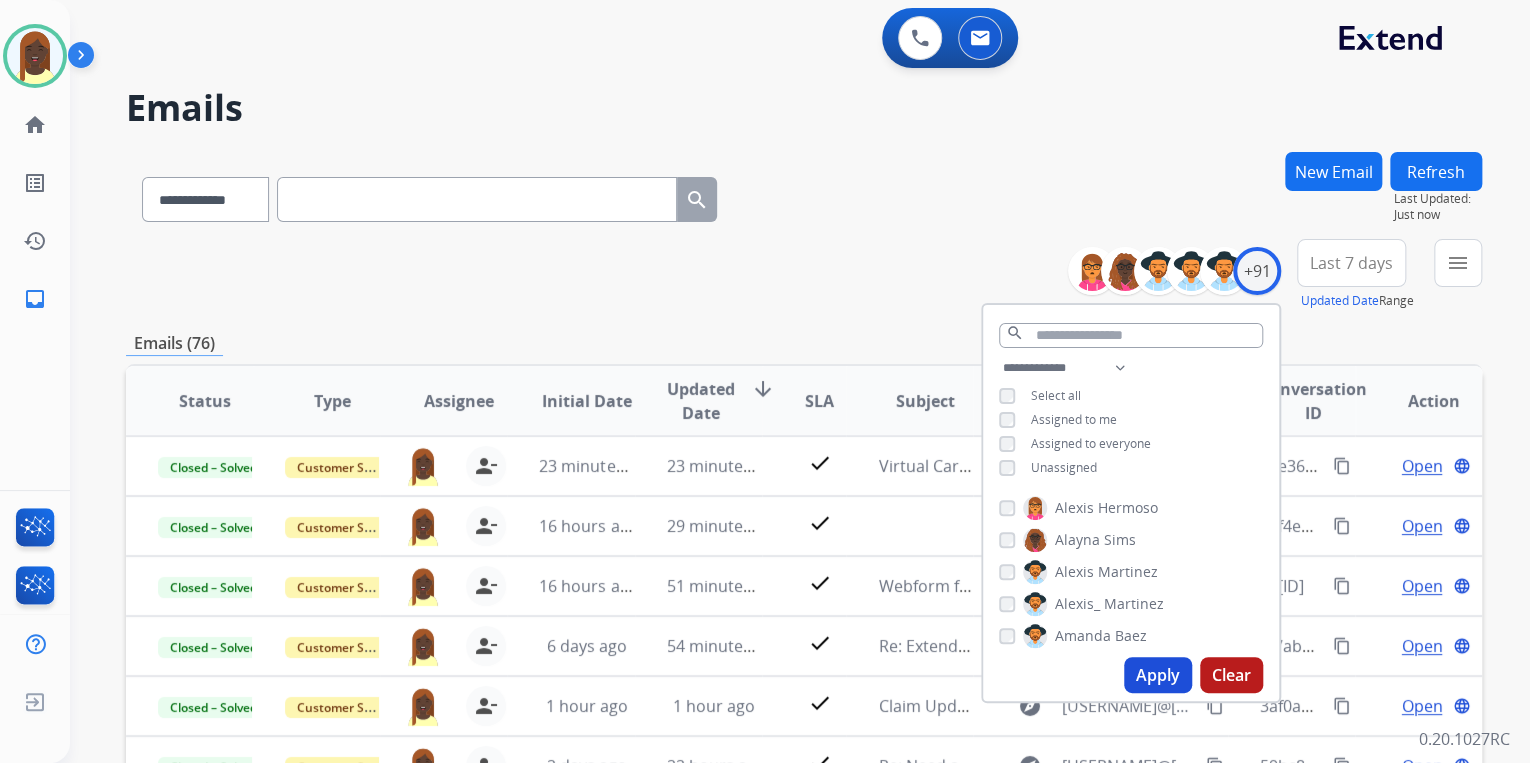 drag, startPoint x: 872, startPoint y: 244, endPoint x: 716, endPoint y: 91, distance: 218.50629 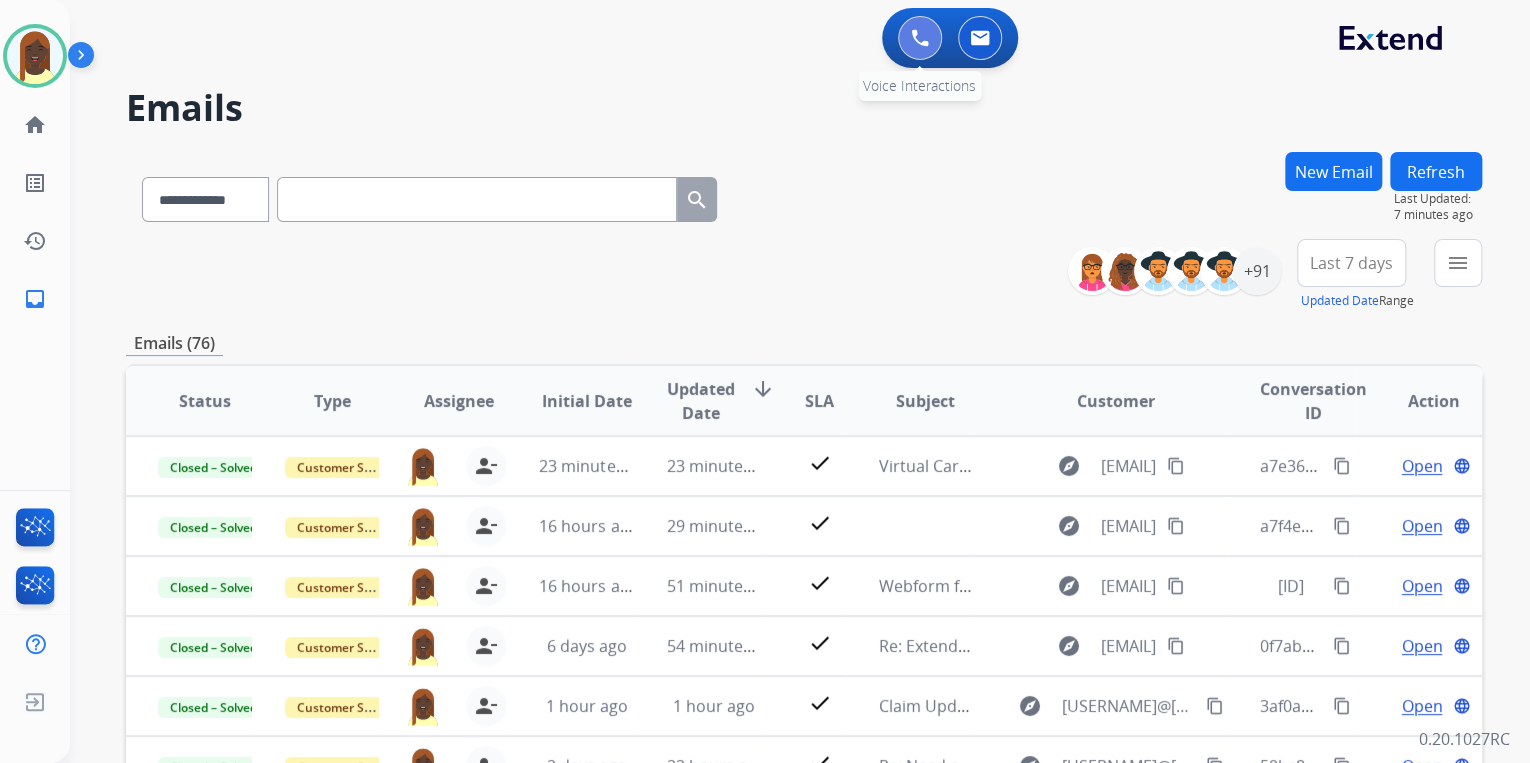 click at bounding box center (920, 38) 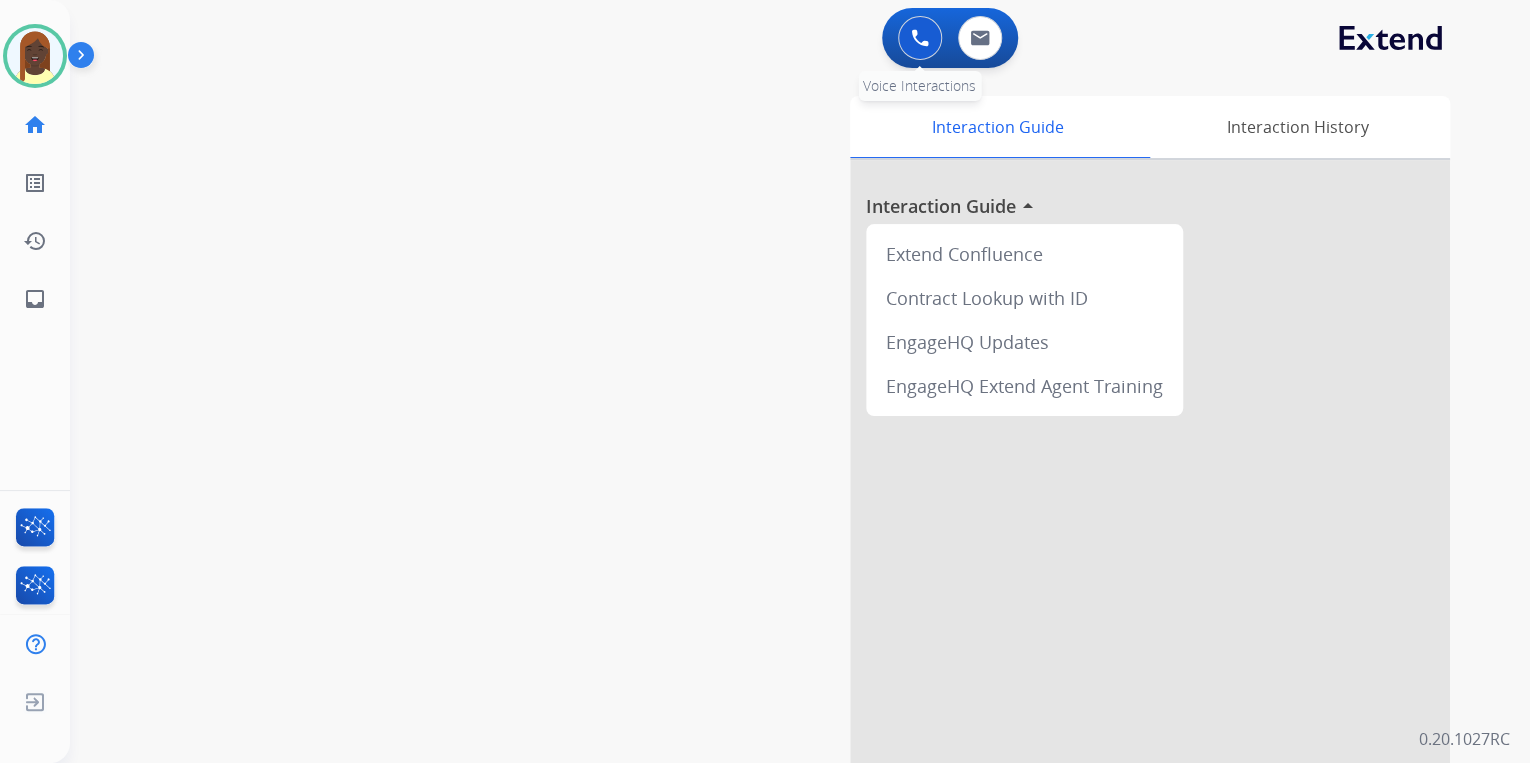click at bounding box center [920, 38] 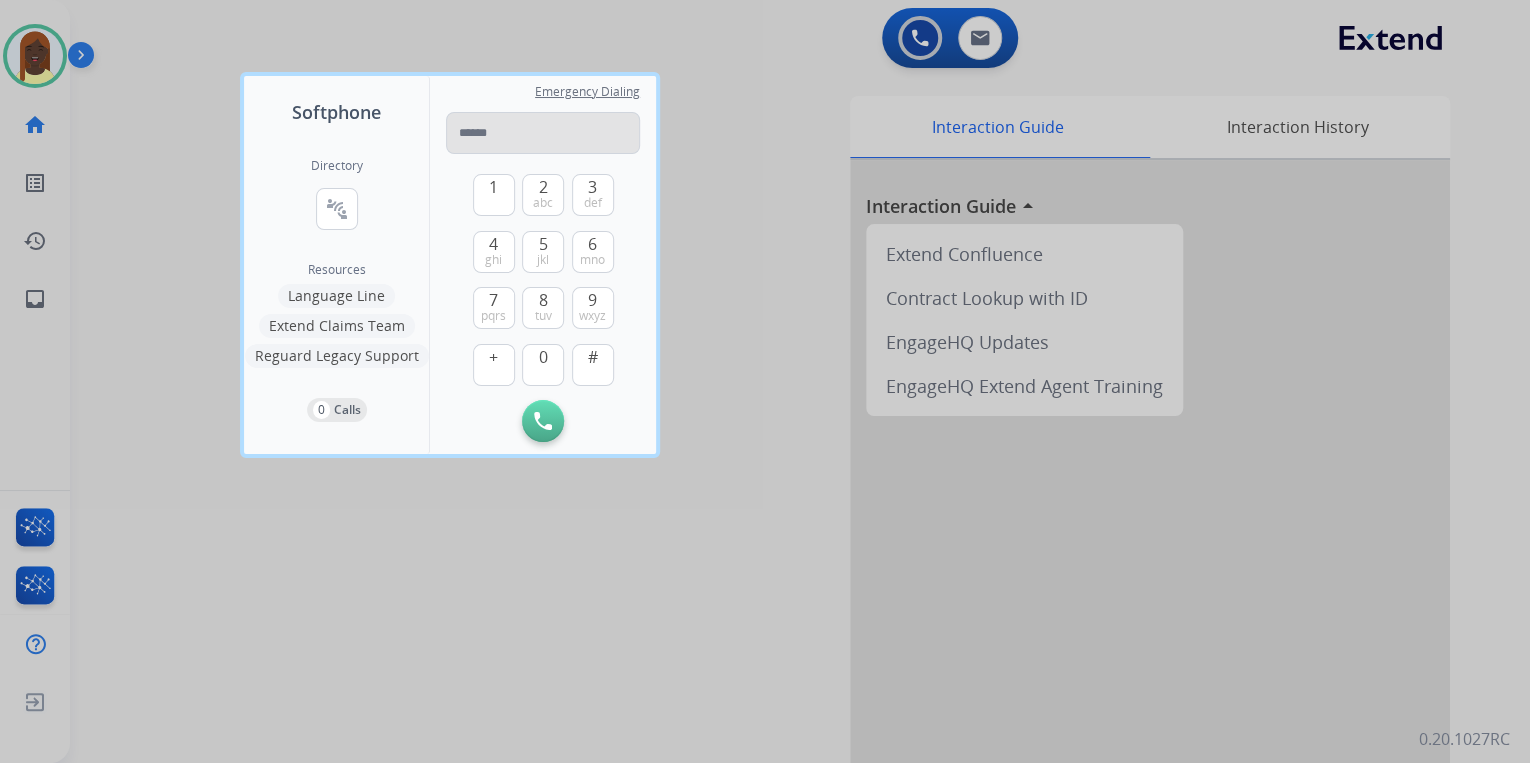 click at bounding box center [543, 133] 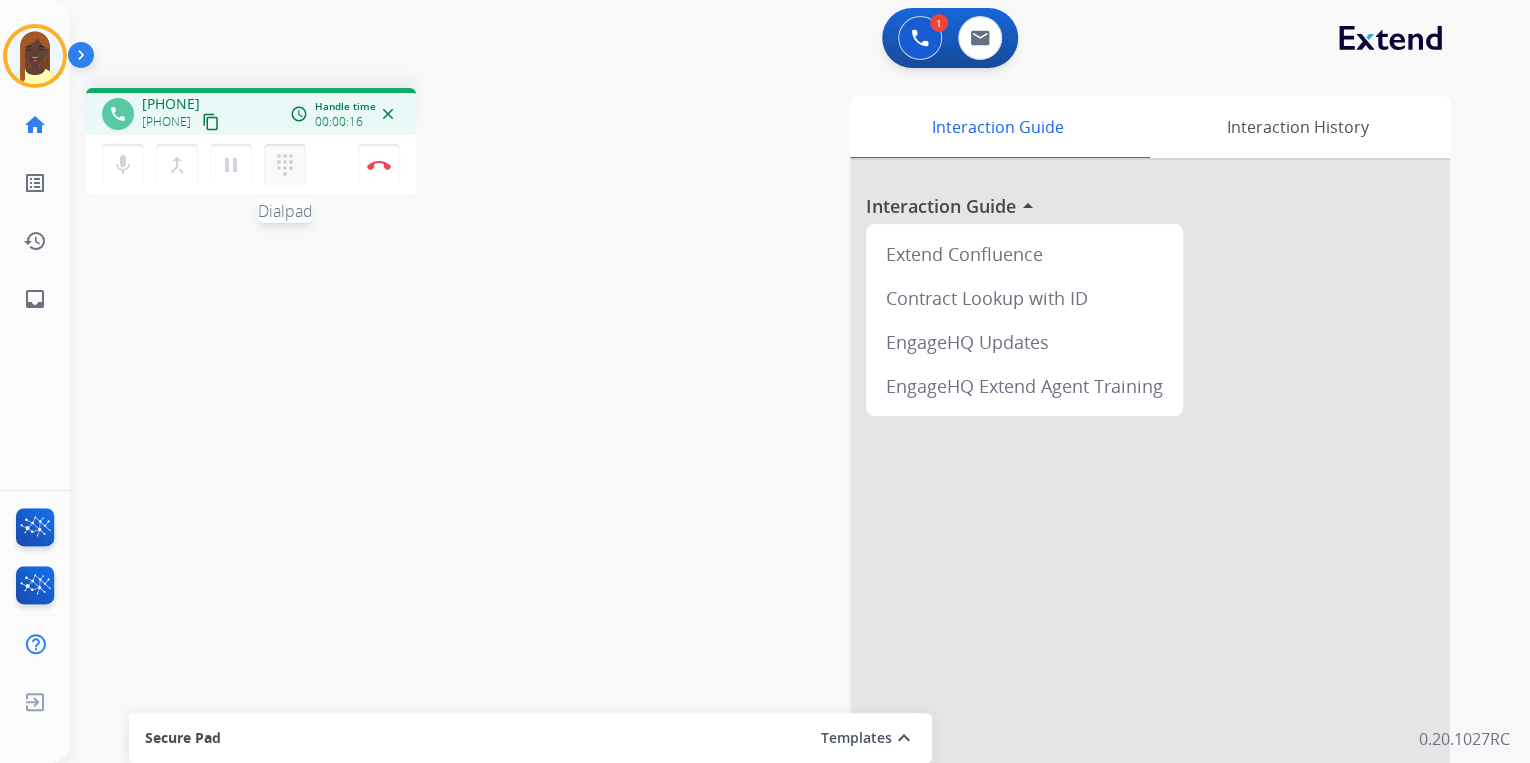 click on "dialpad Dialpad" at bounding box center (285, 165) 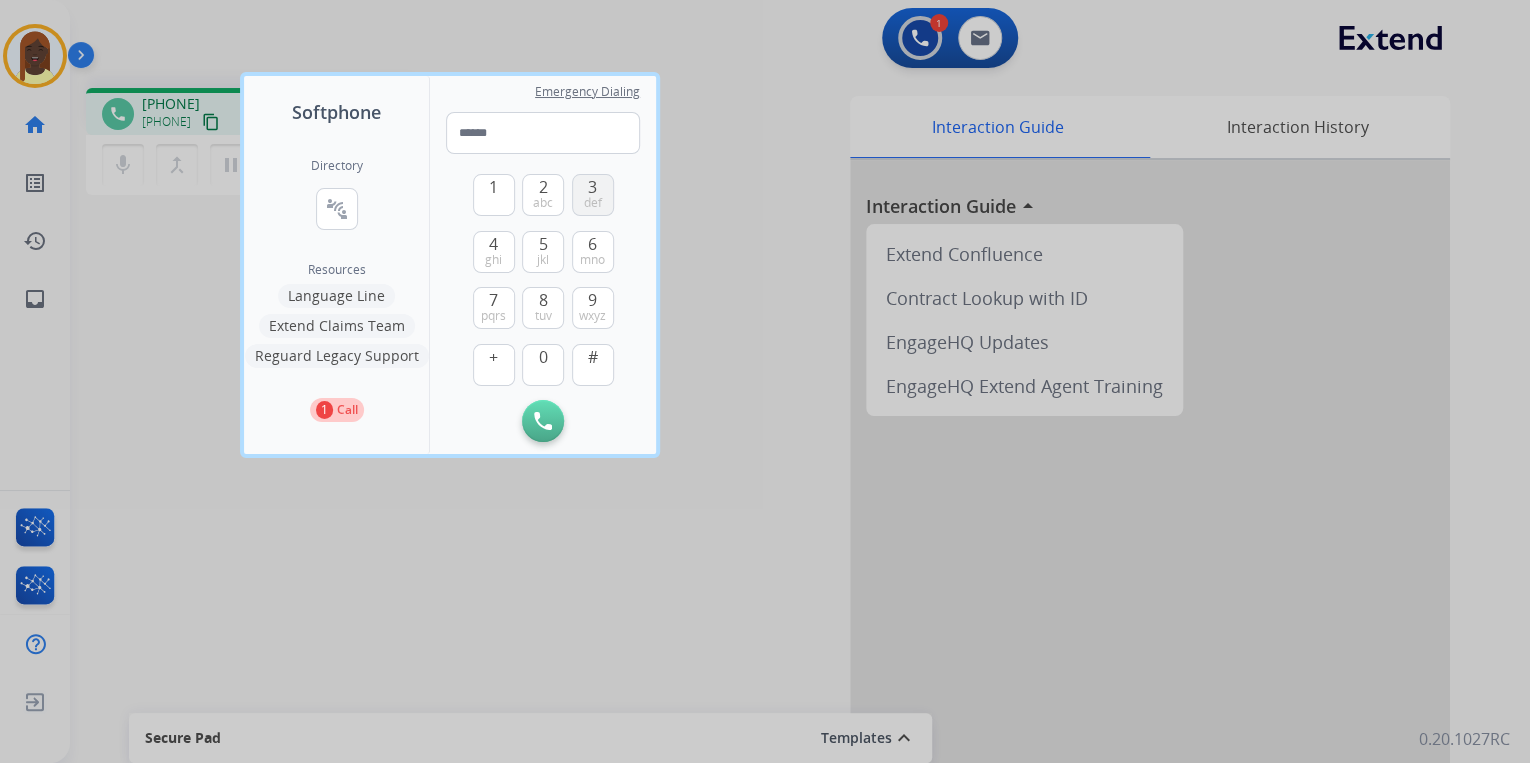 click on "3" at bounding box center (592, 187) 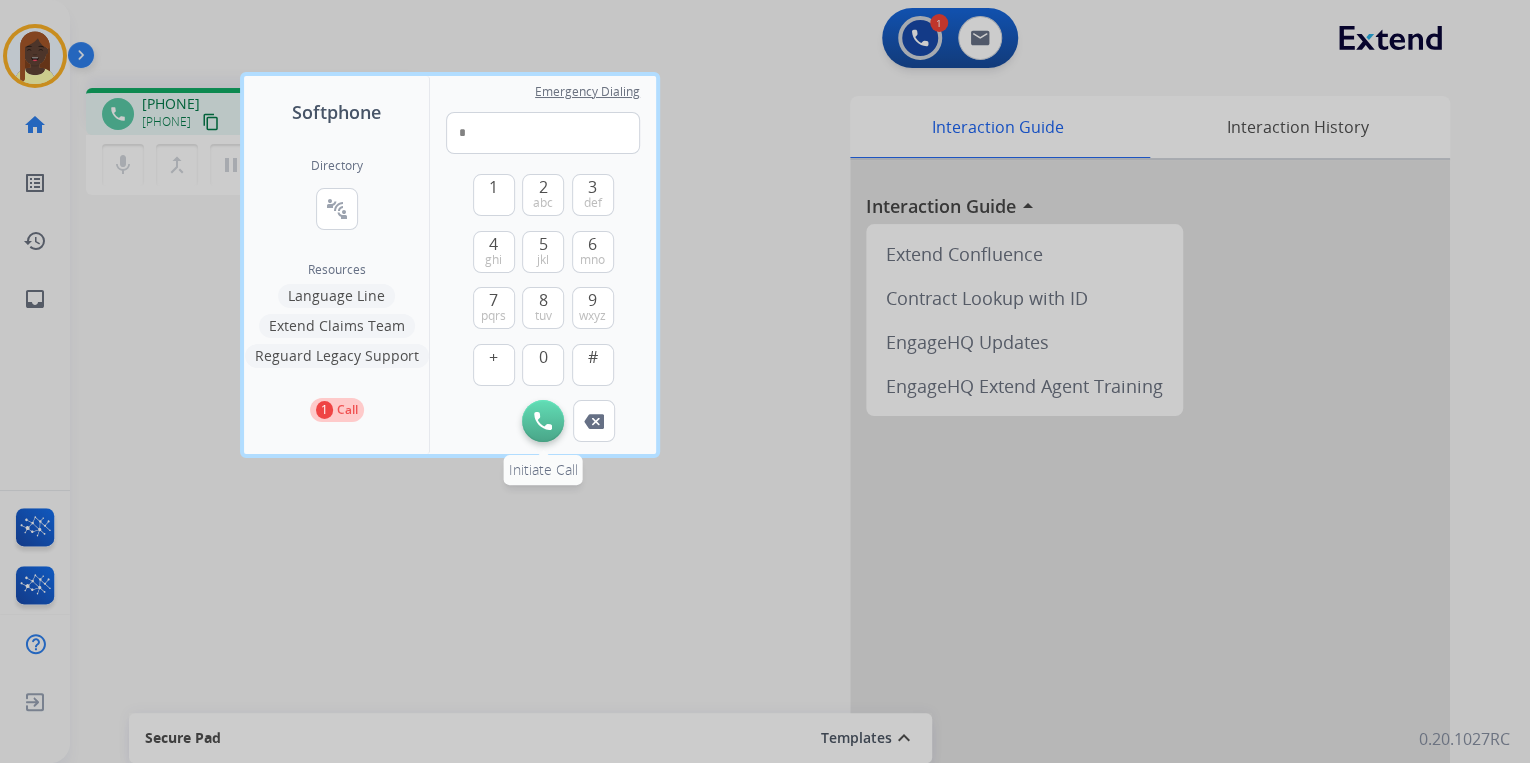 click at bounding box center (543, 421) 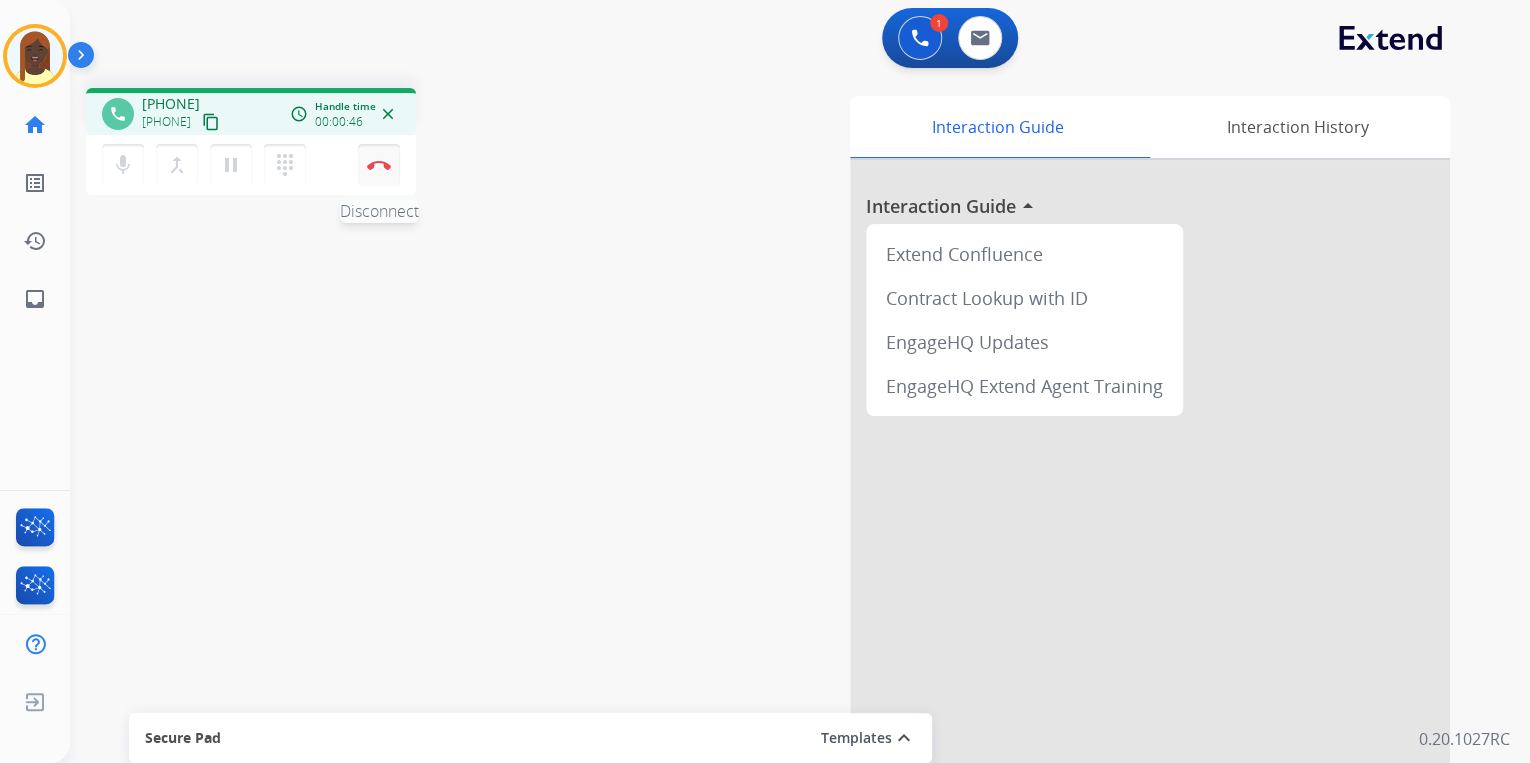 click at bounding box center (379, 165) 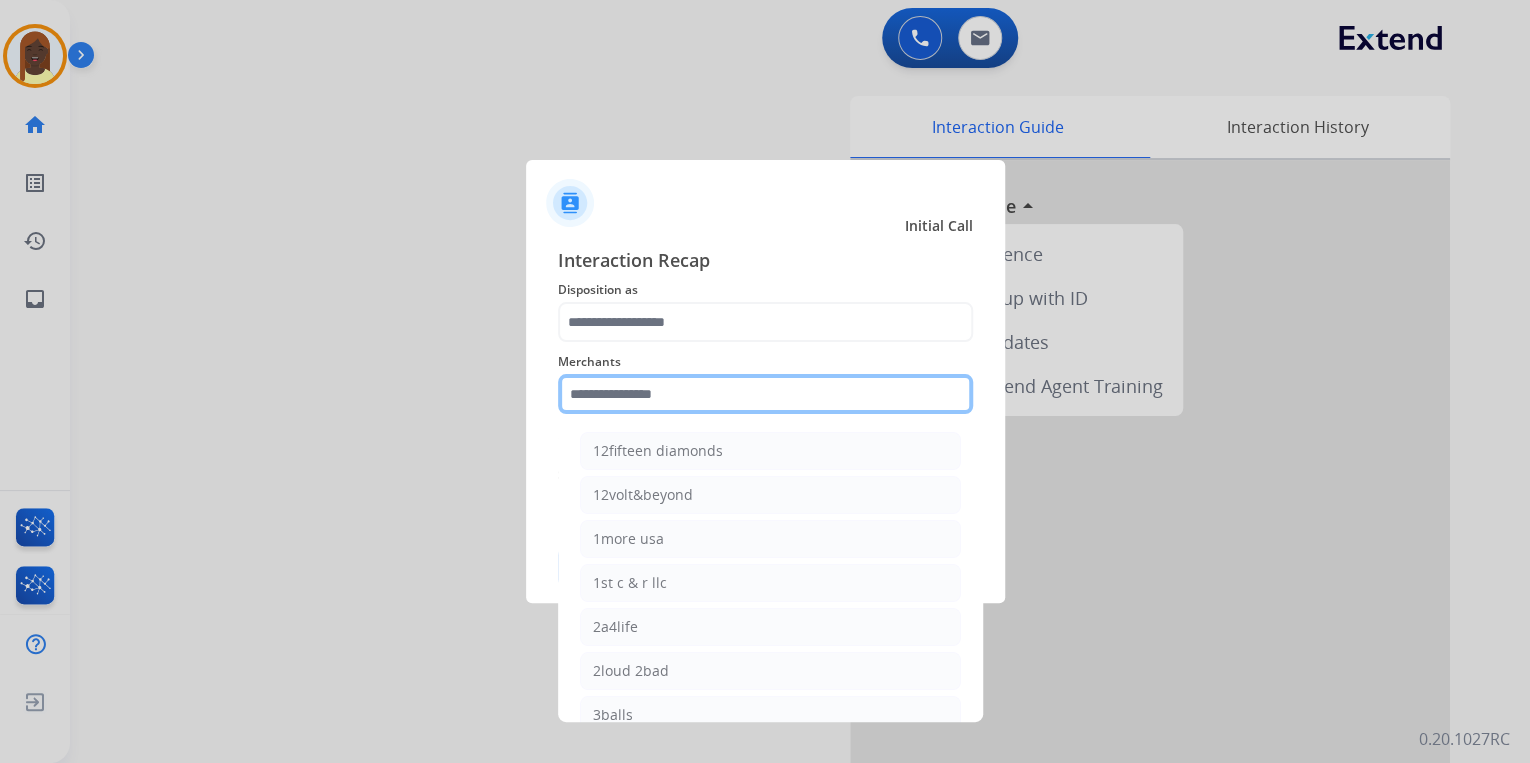 click 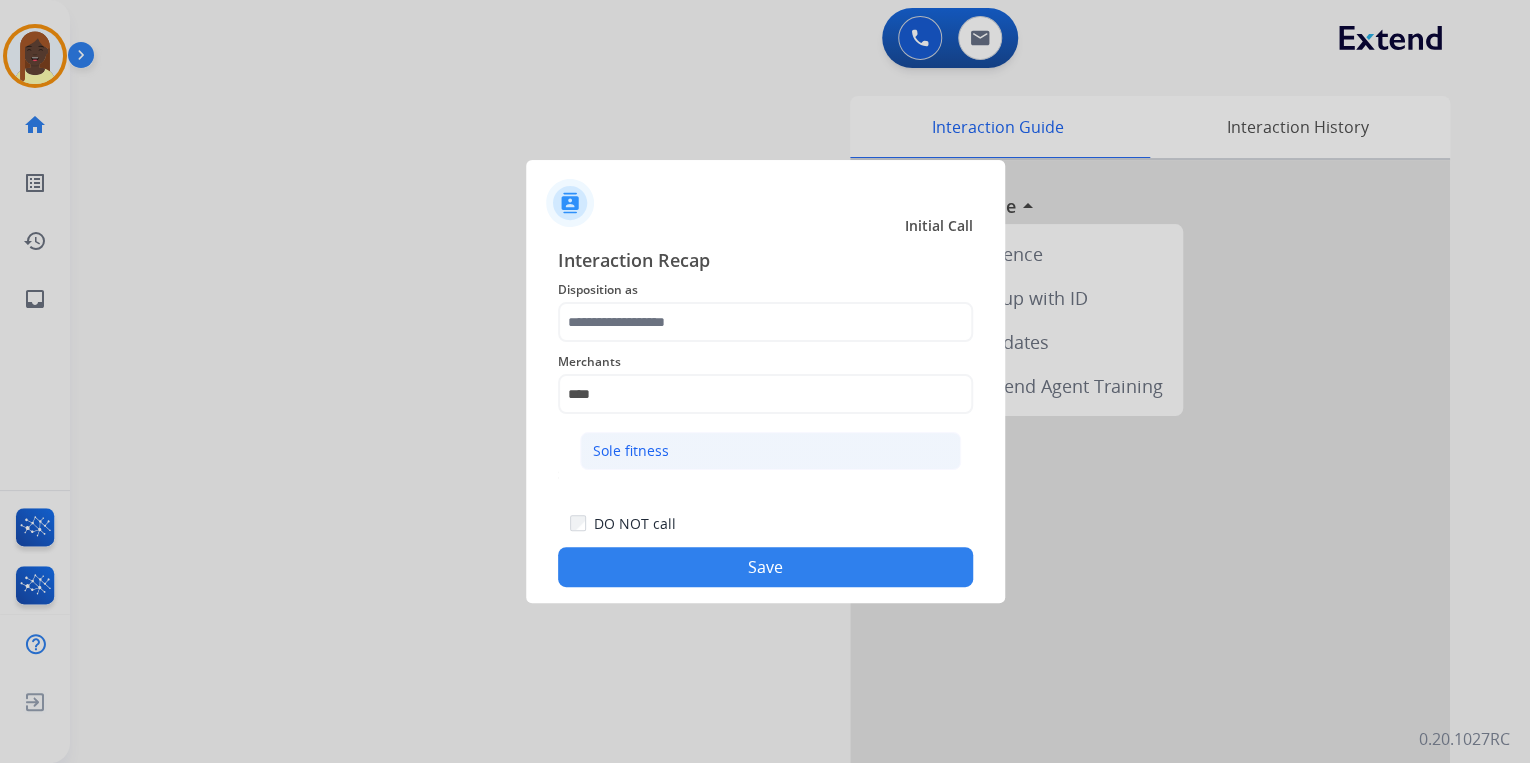 click on "Sole fitness" 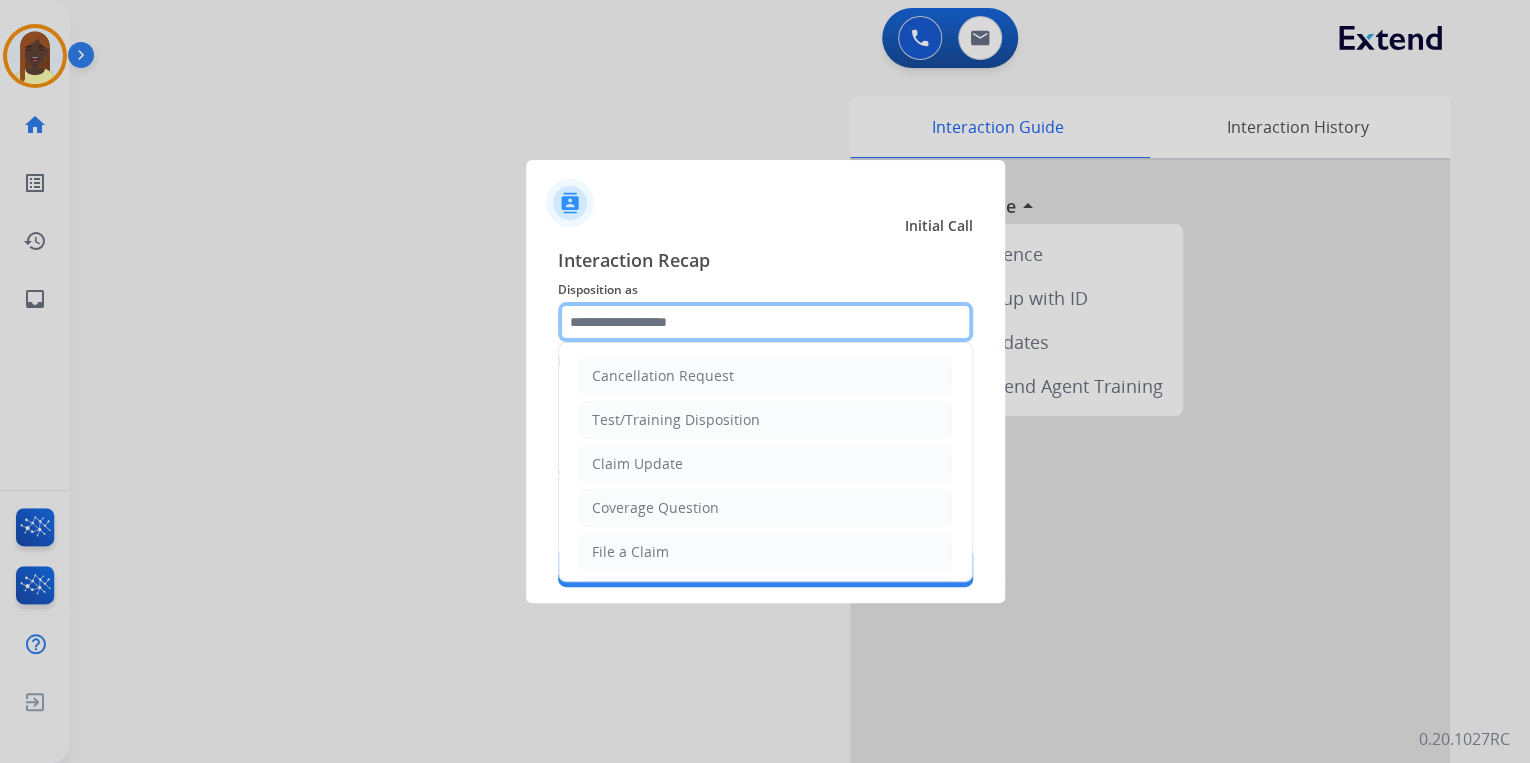 click 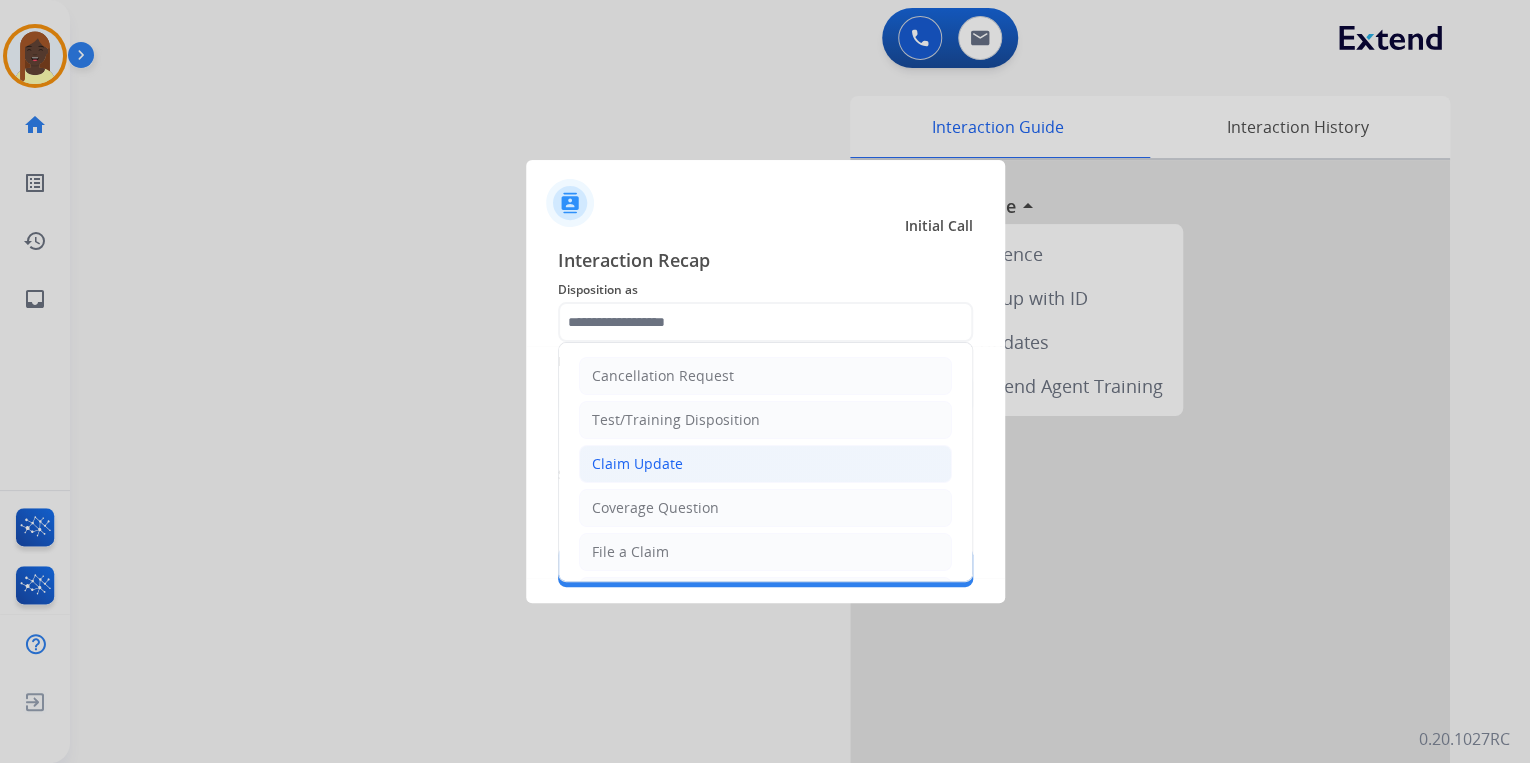 click on "Claim Update" 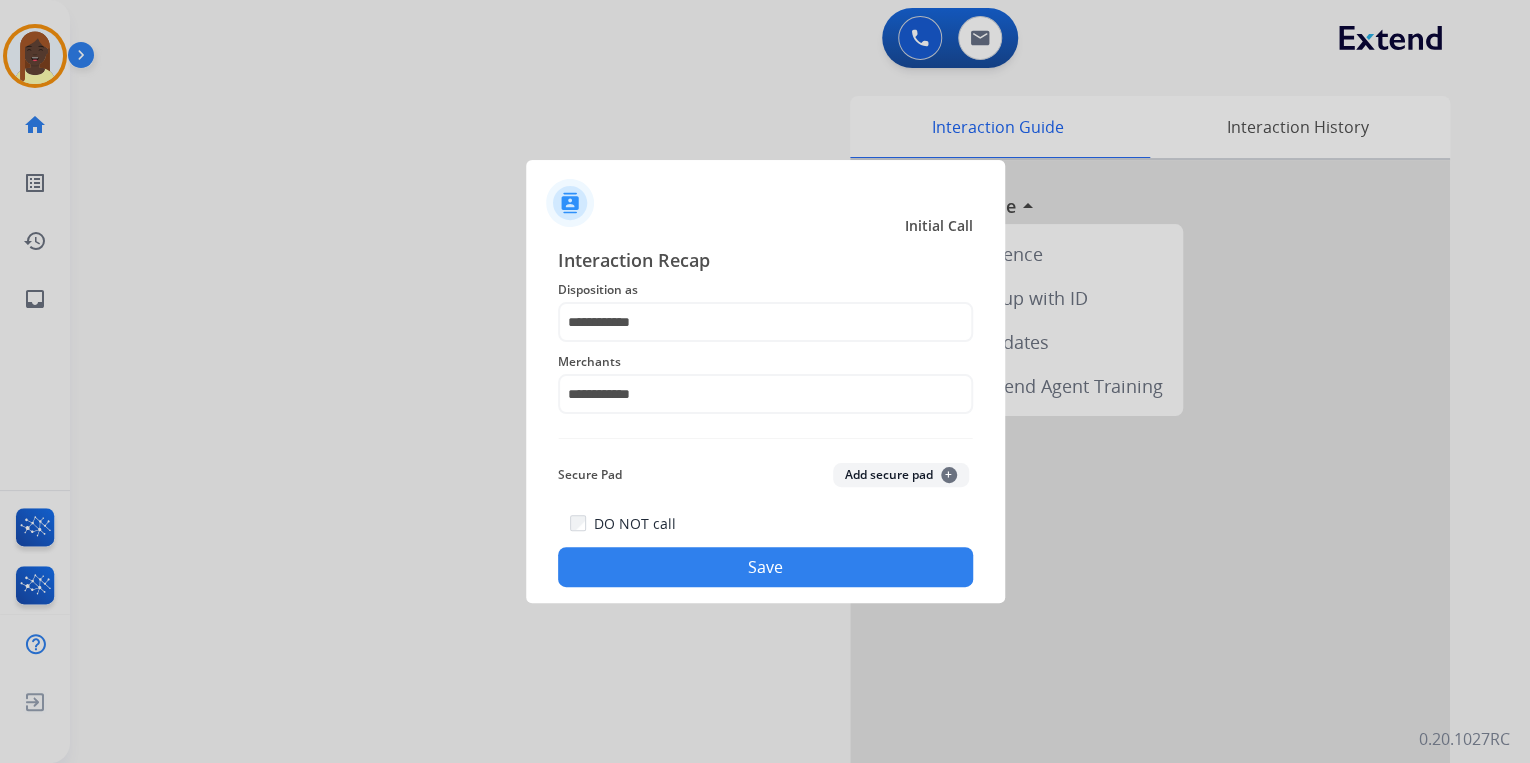 click on "Save" 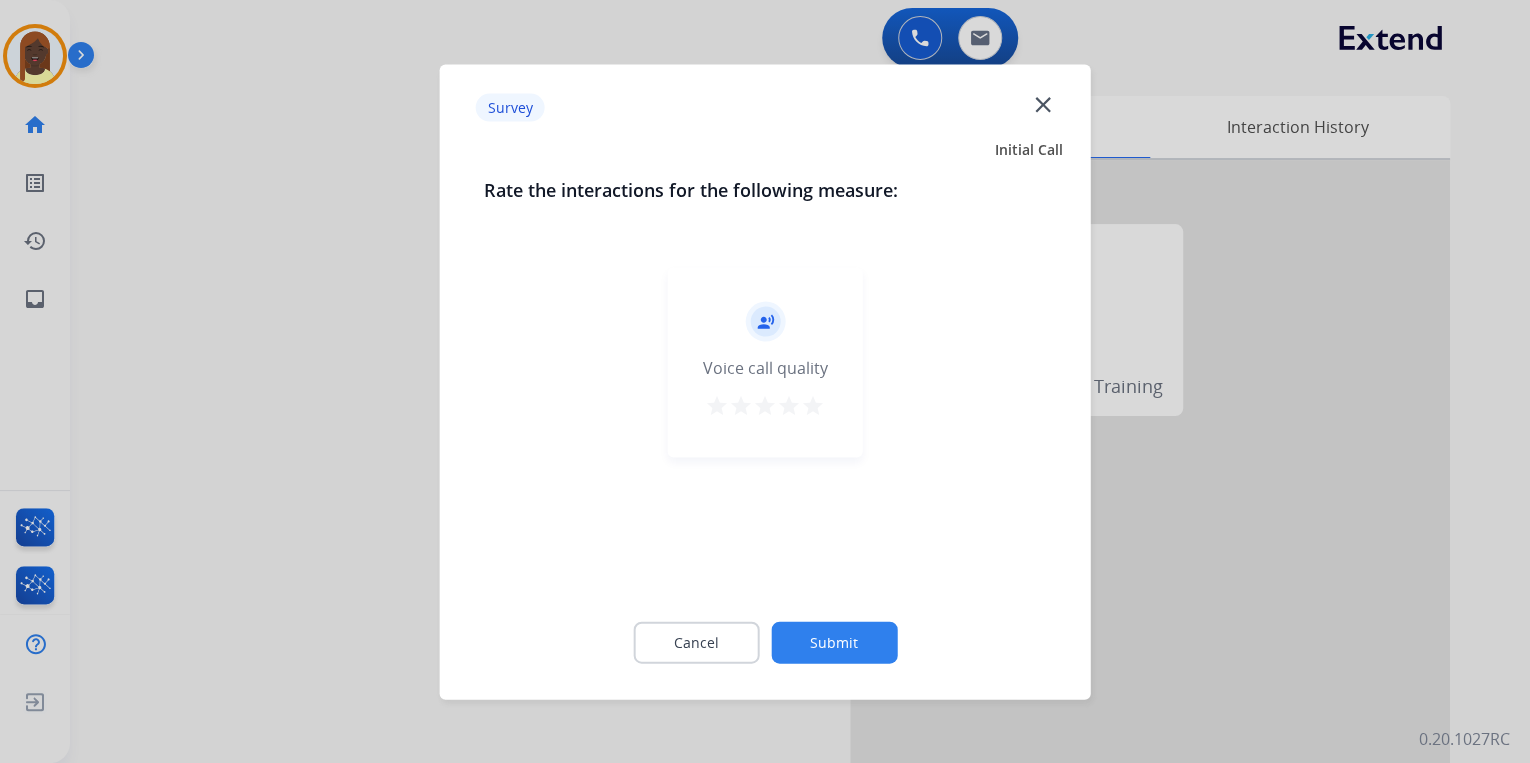 drag, startPoint x: 818, startPoint y: 392, endPoint x: 826, endPoint y: 440, distance: 48.6621 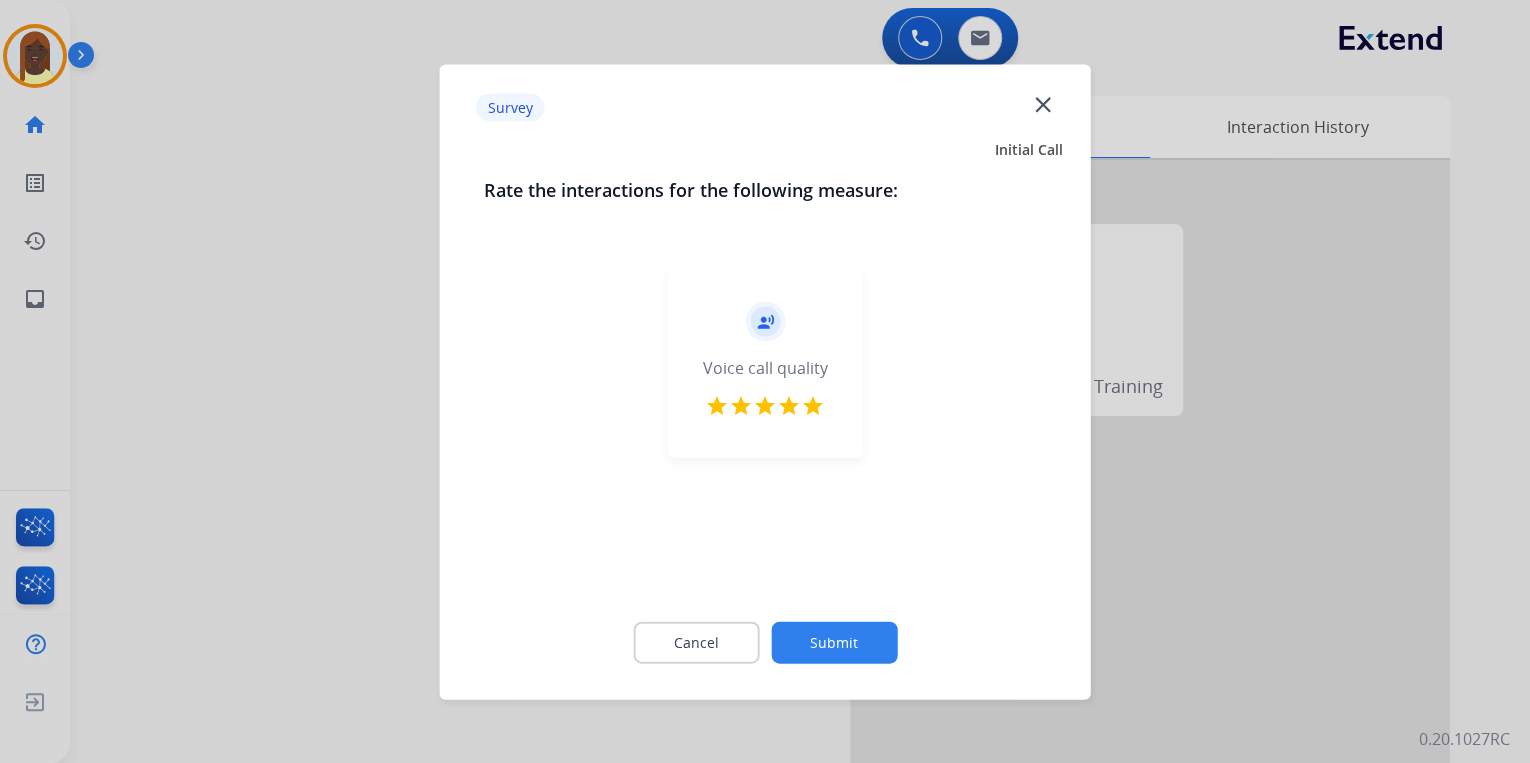 click on "Submit" 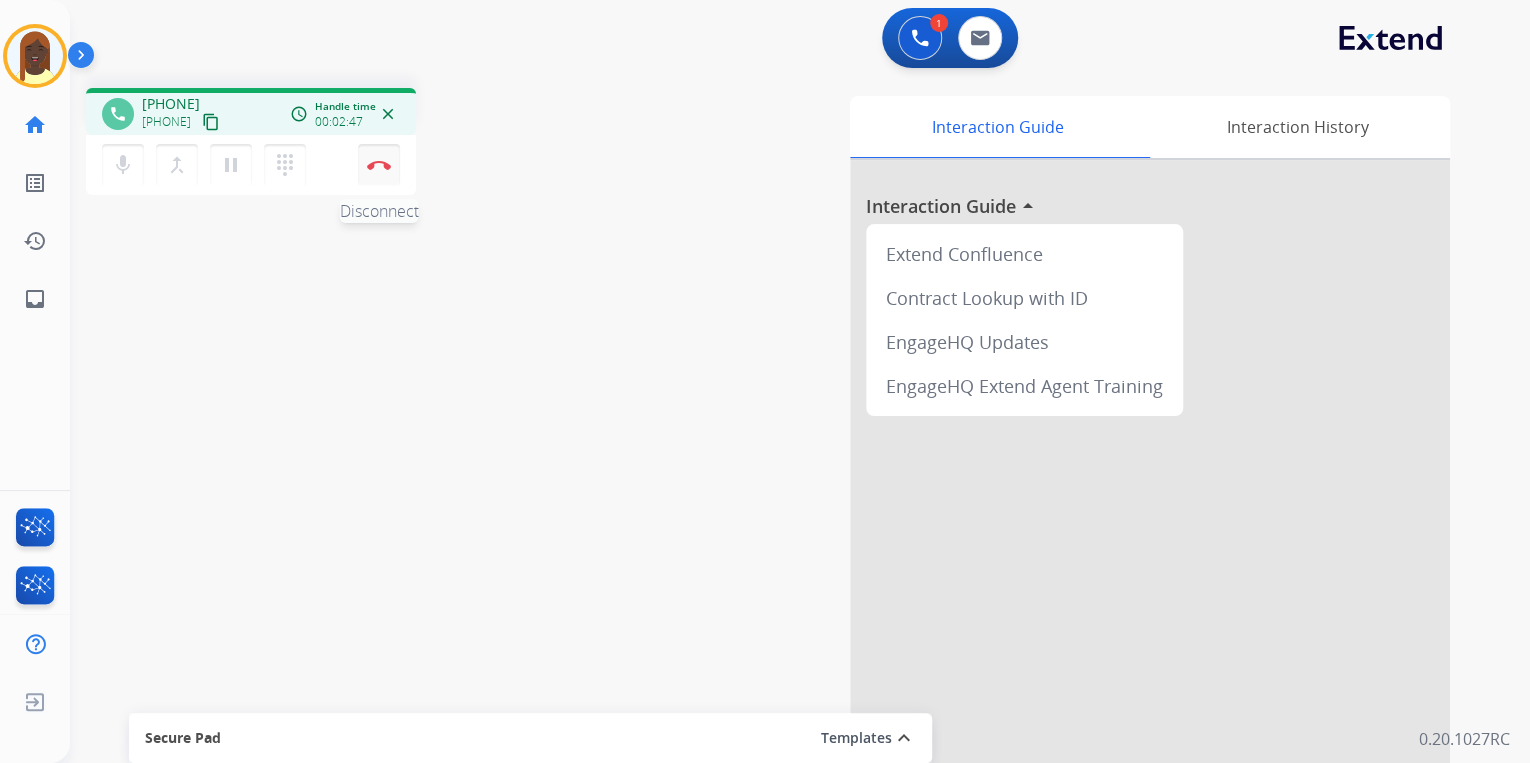 click at bounding box center [379, 165] 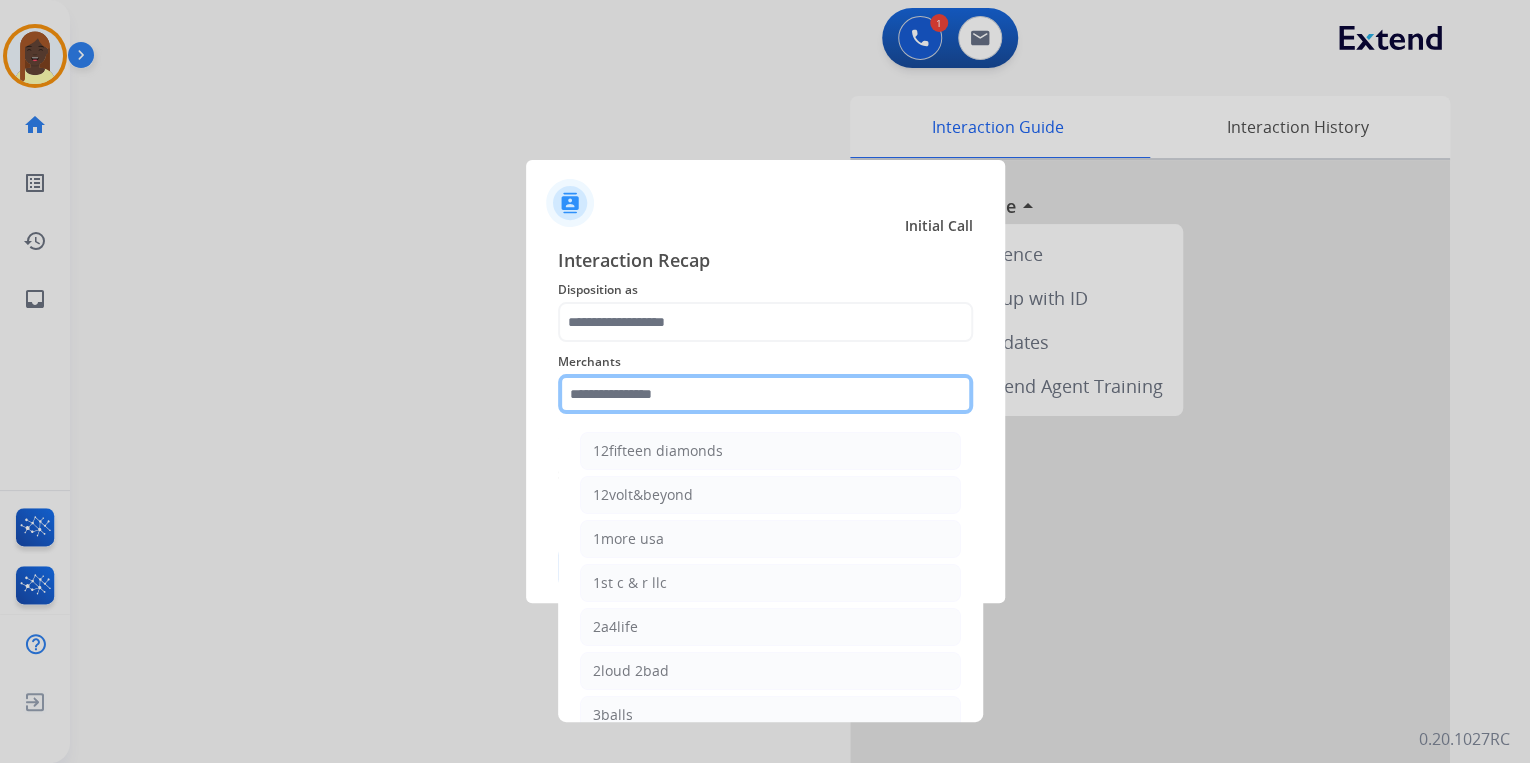 click 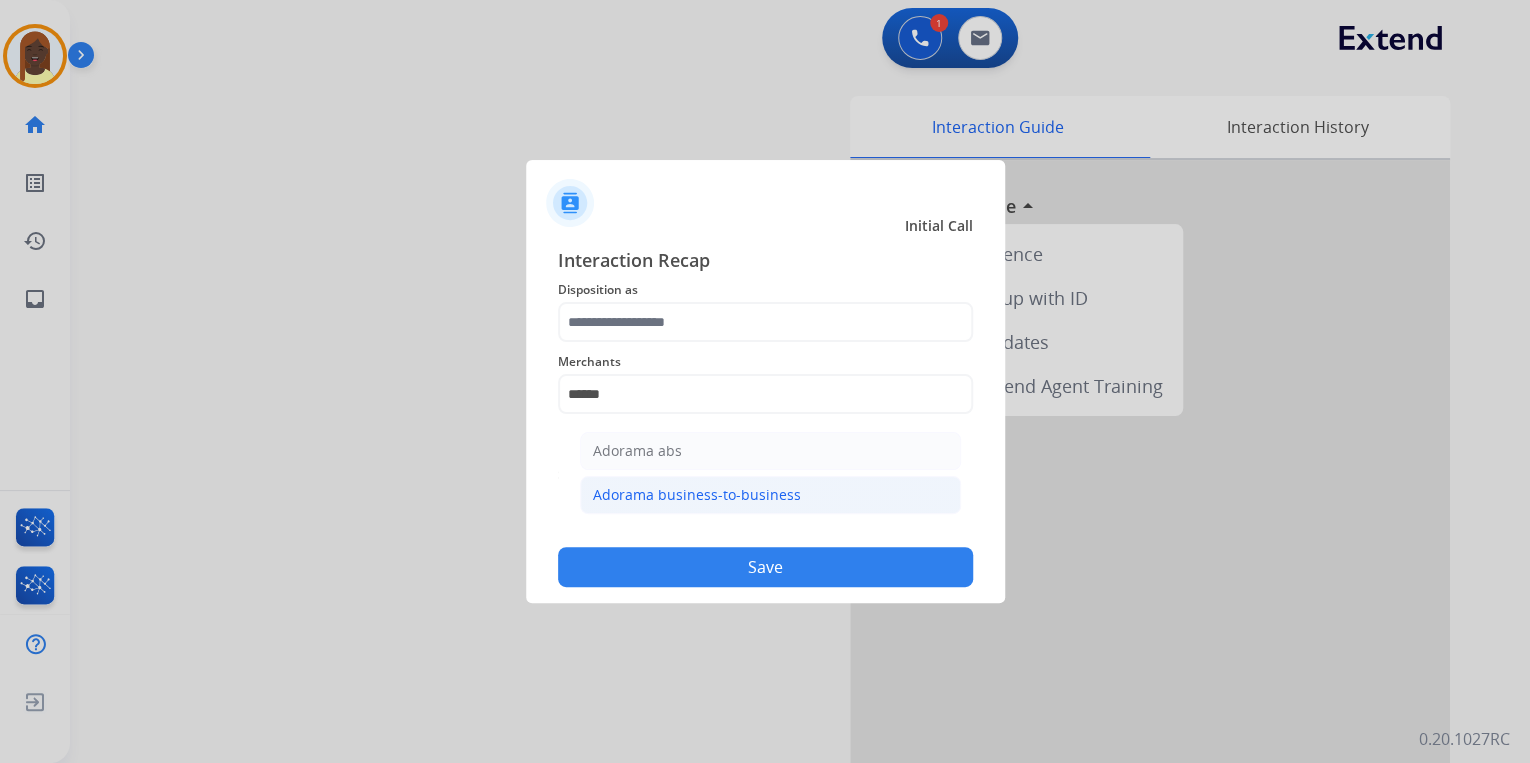 click on "Adorama business-to-business" 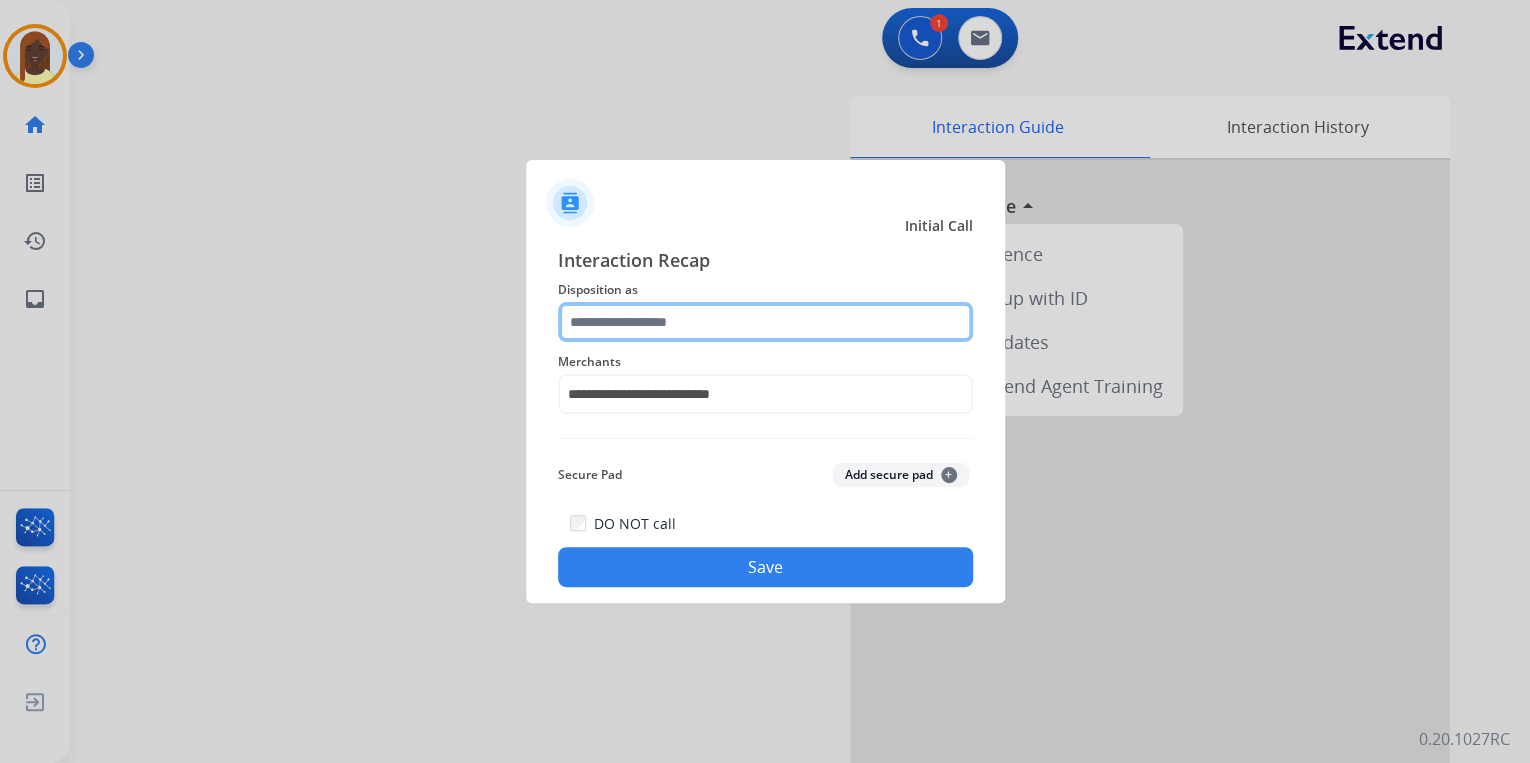 click 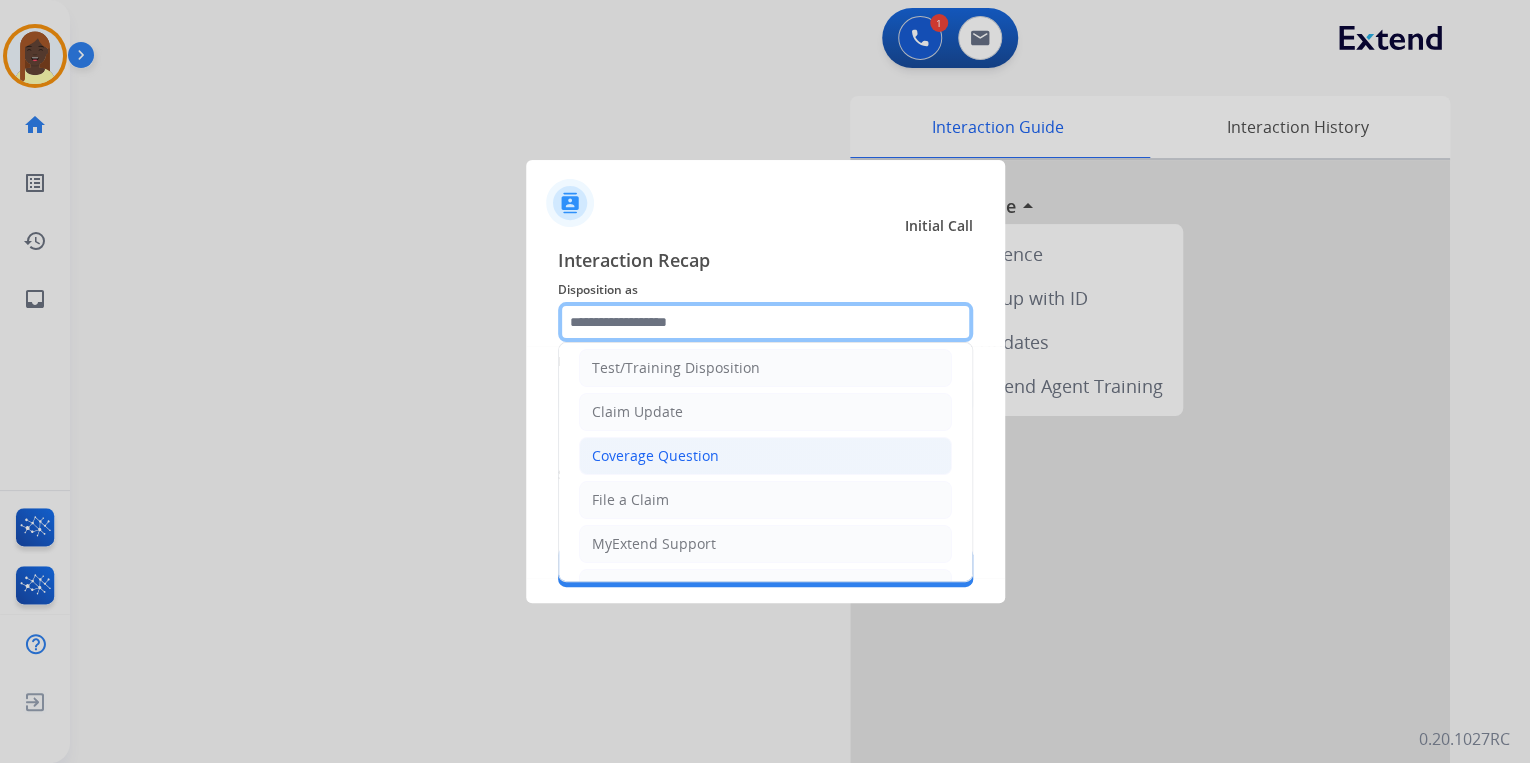 scroll, scrollTop: 80, scrollLeft: 0, axis: vertical 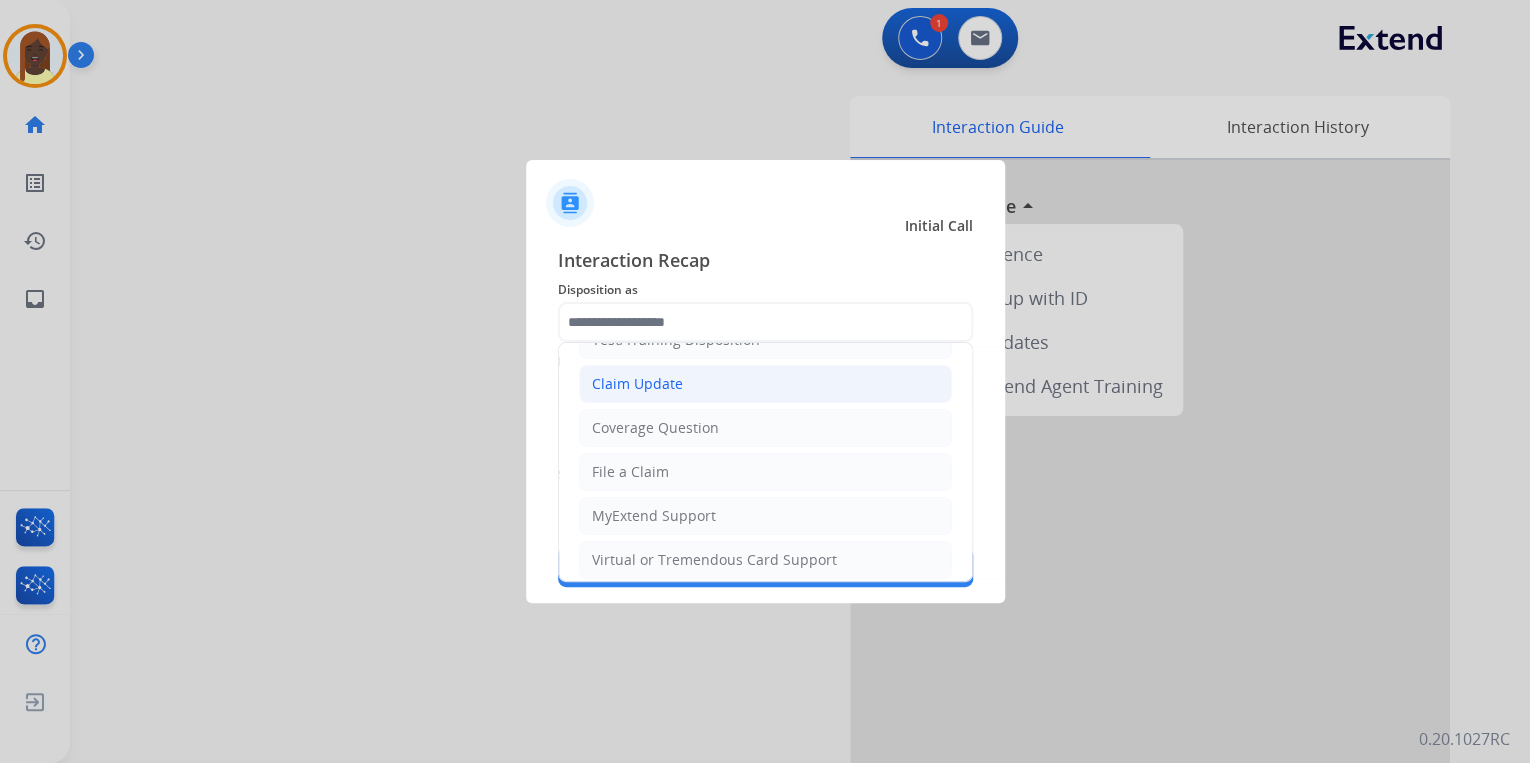 click on "Claim Update" 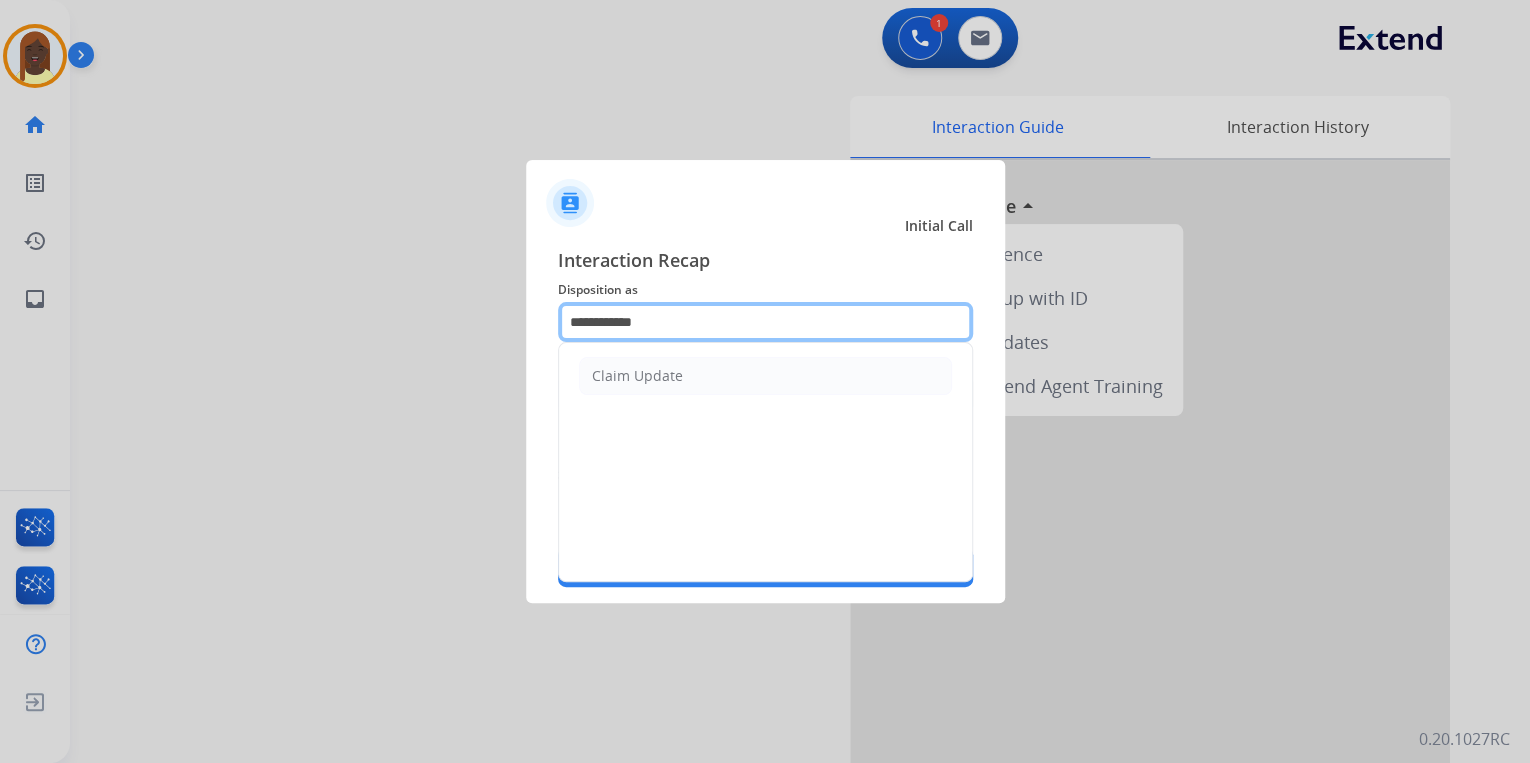 drag, startPoint x: 657, startPoint y: 324, endPoint x: 553, endPoint y: 326, distance: 104.019226 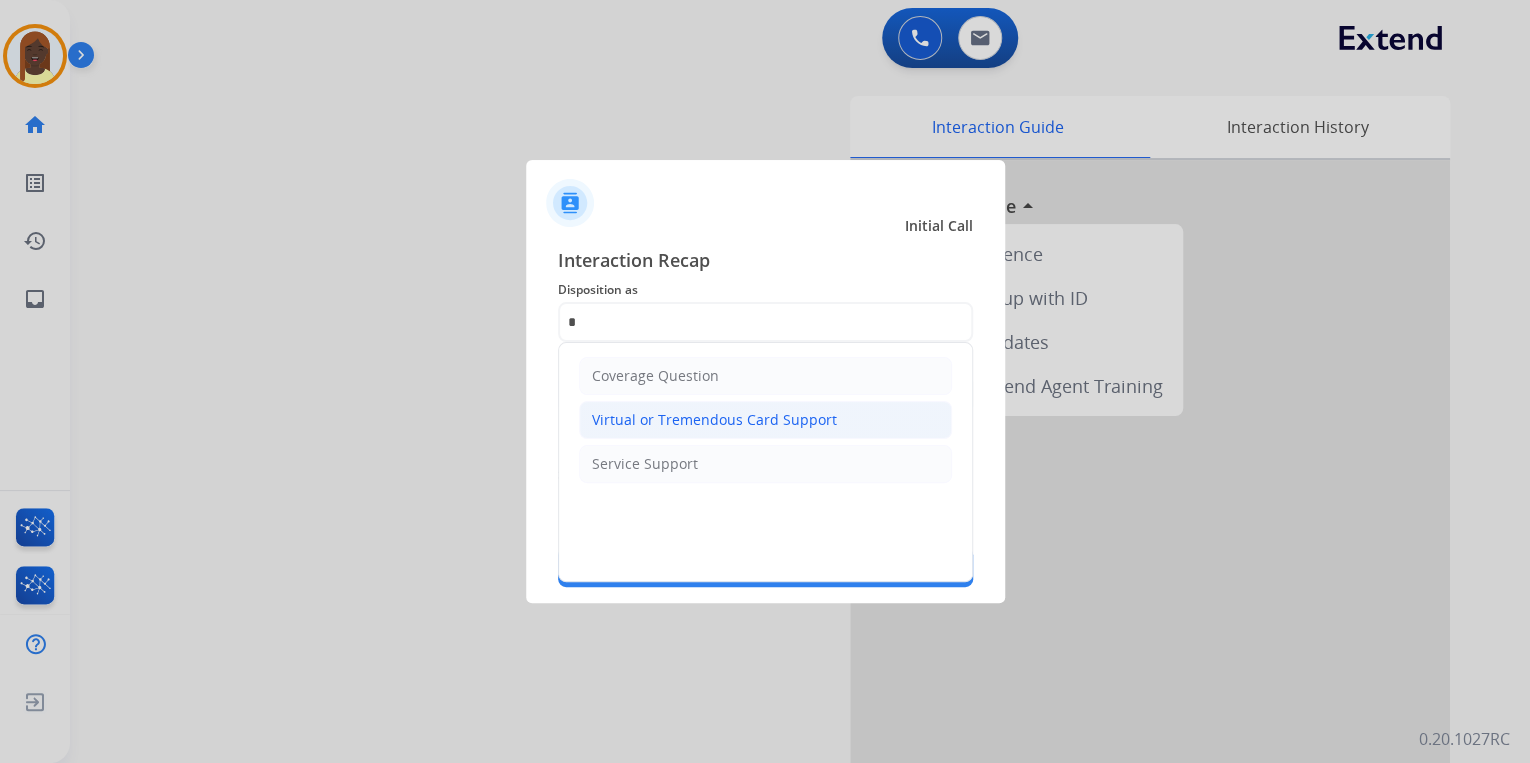 click on "Virtual or Tremendous Card Support" 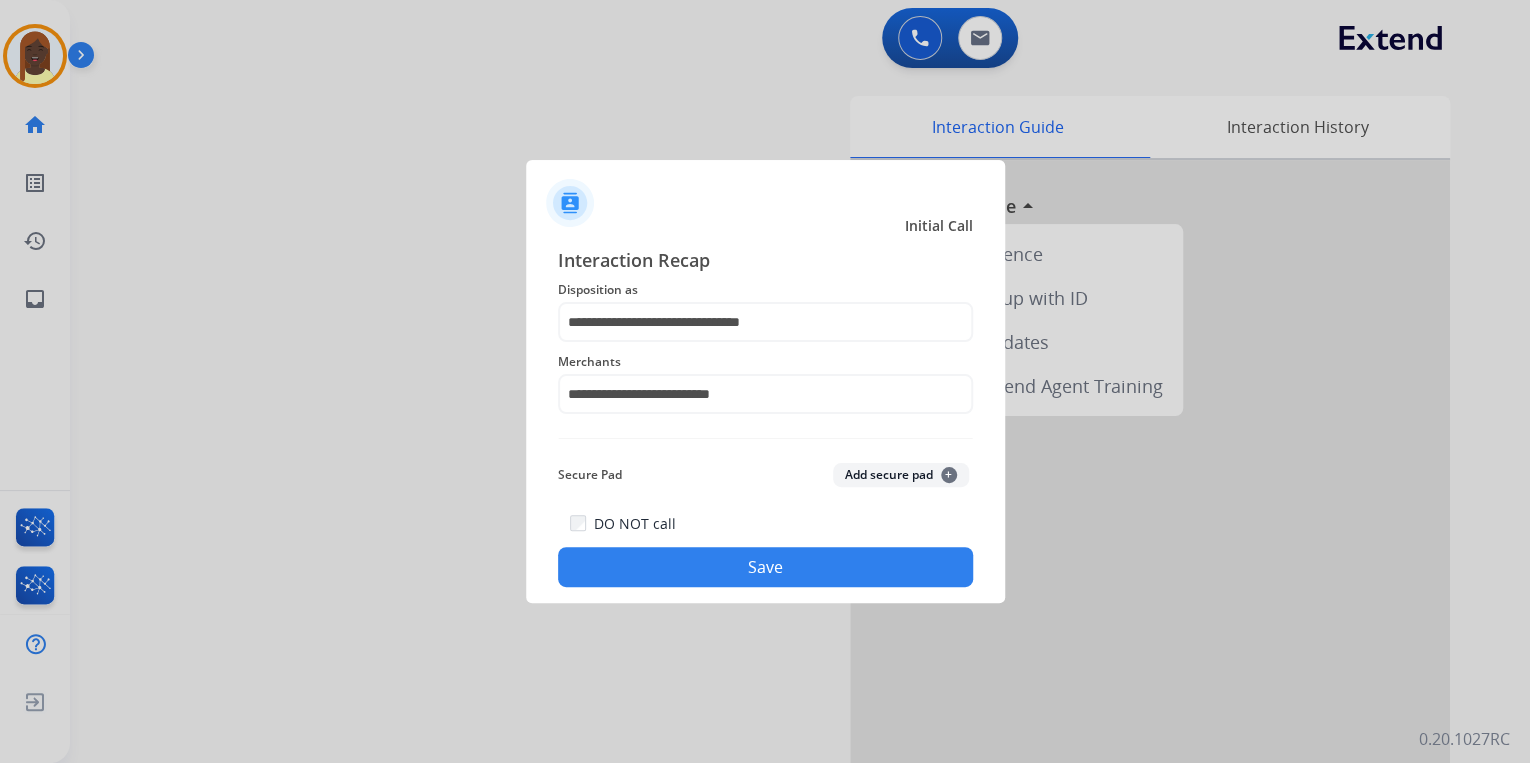 click on "Save" 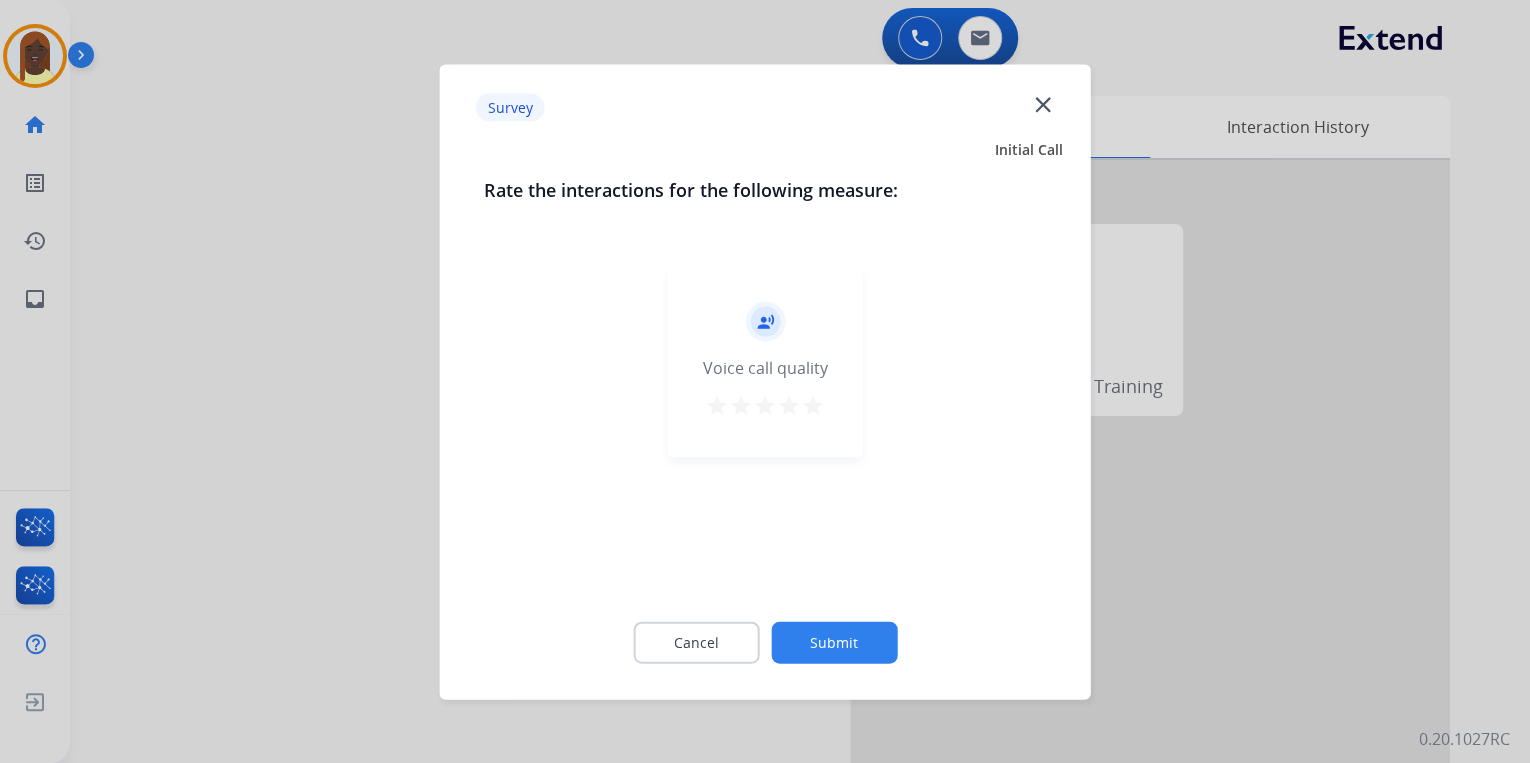 click on "star" at bounding box center [813, 405] 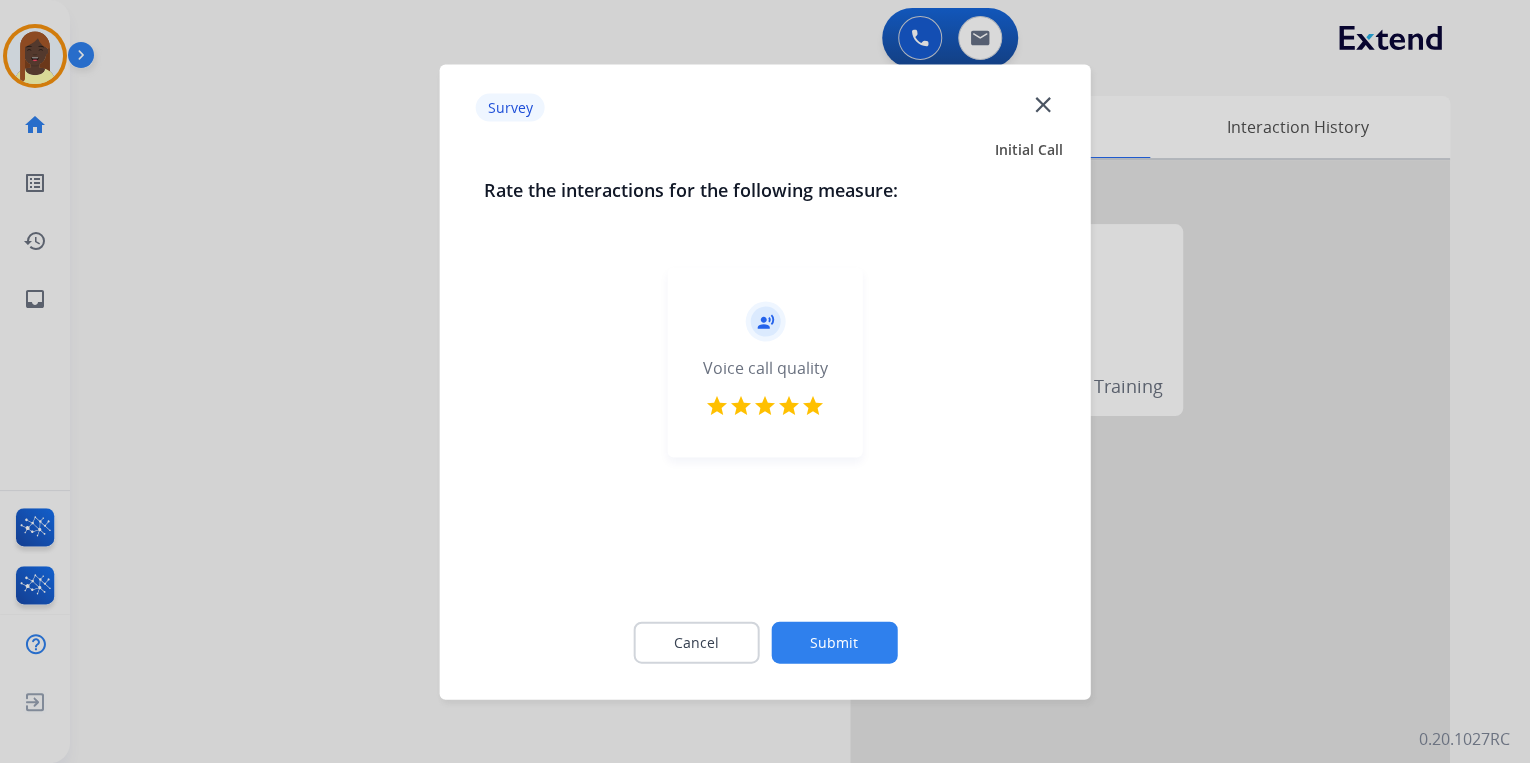 click on "Submit" 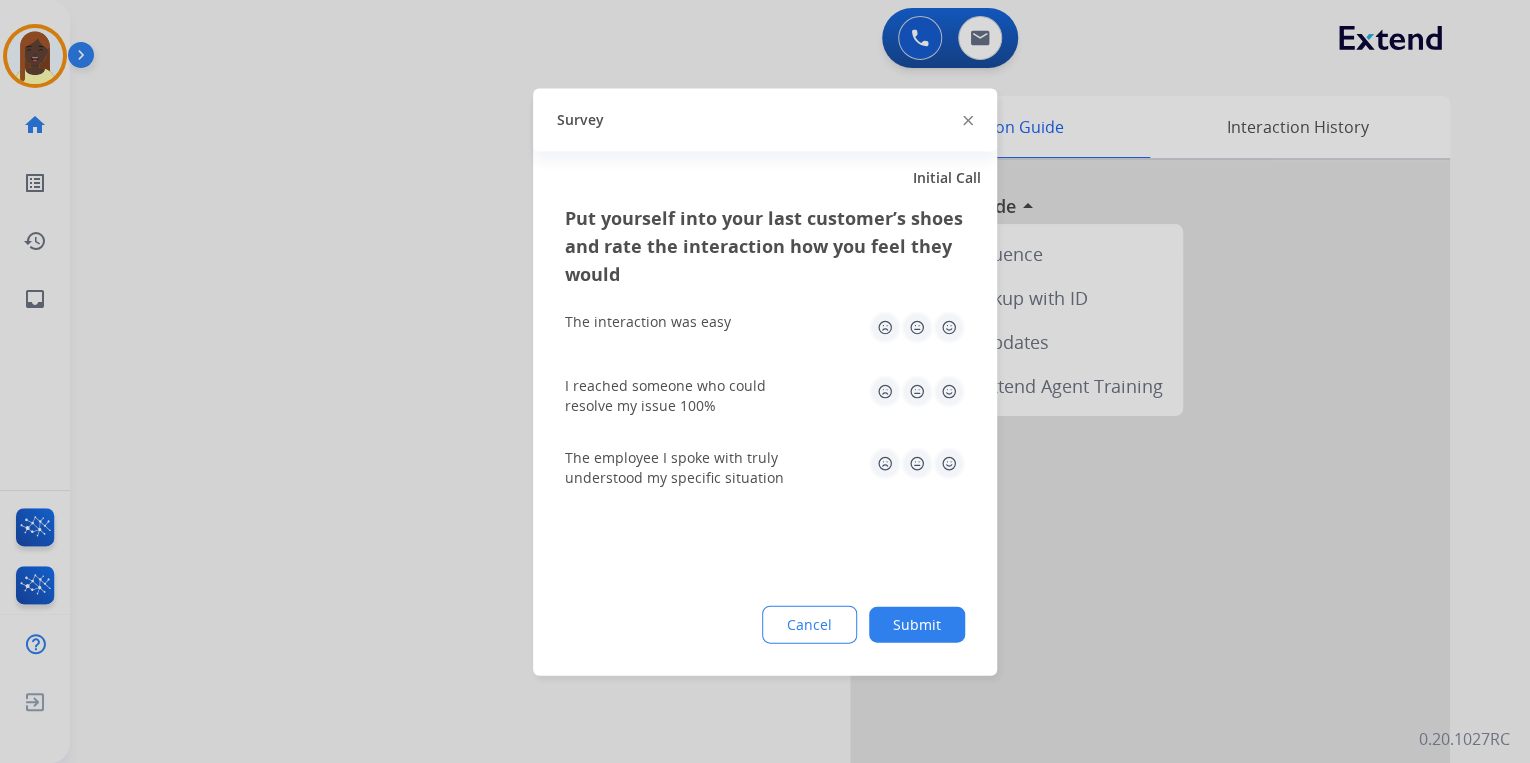 click 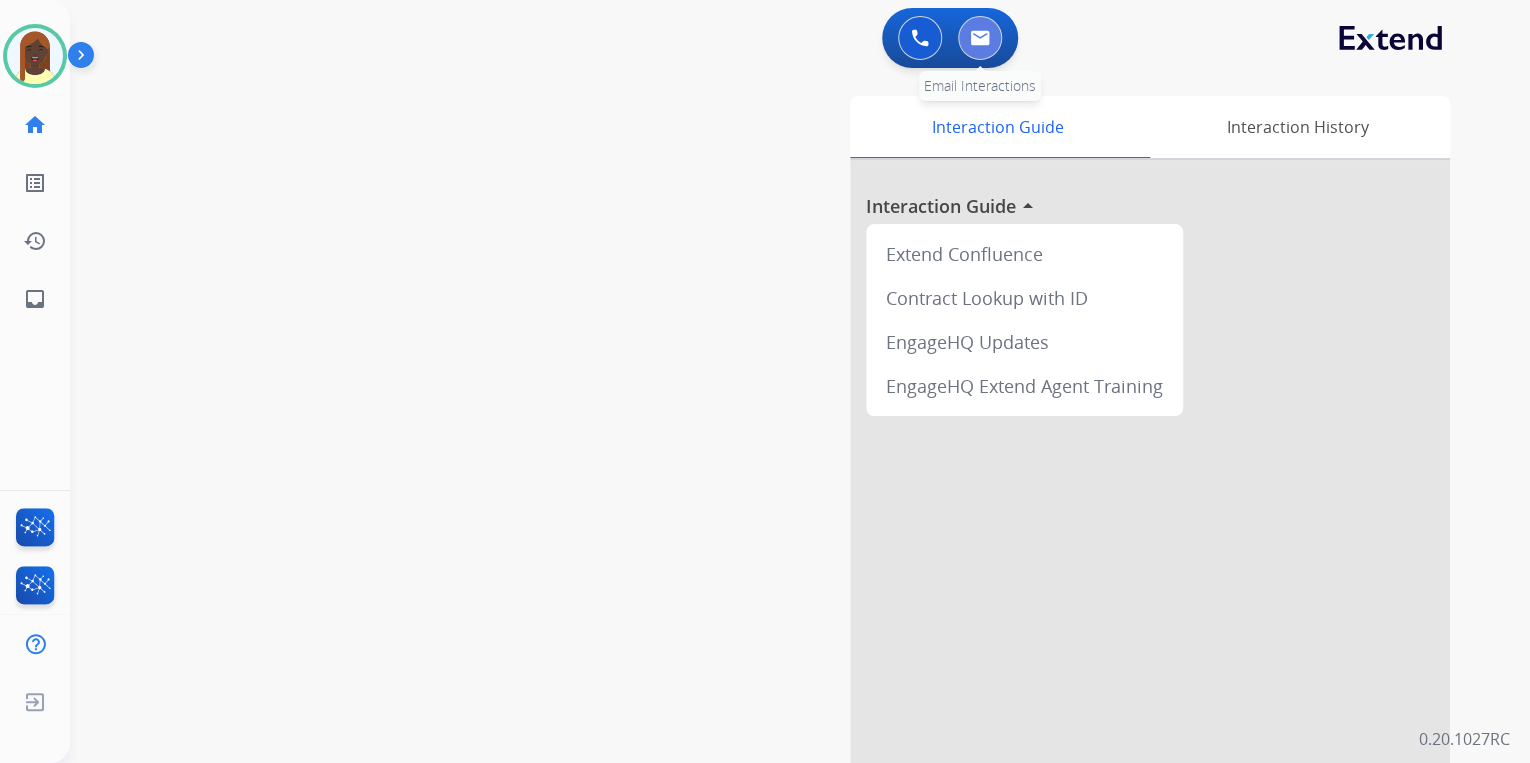 click at bounding box center (980, 38) 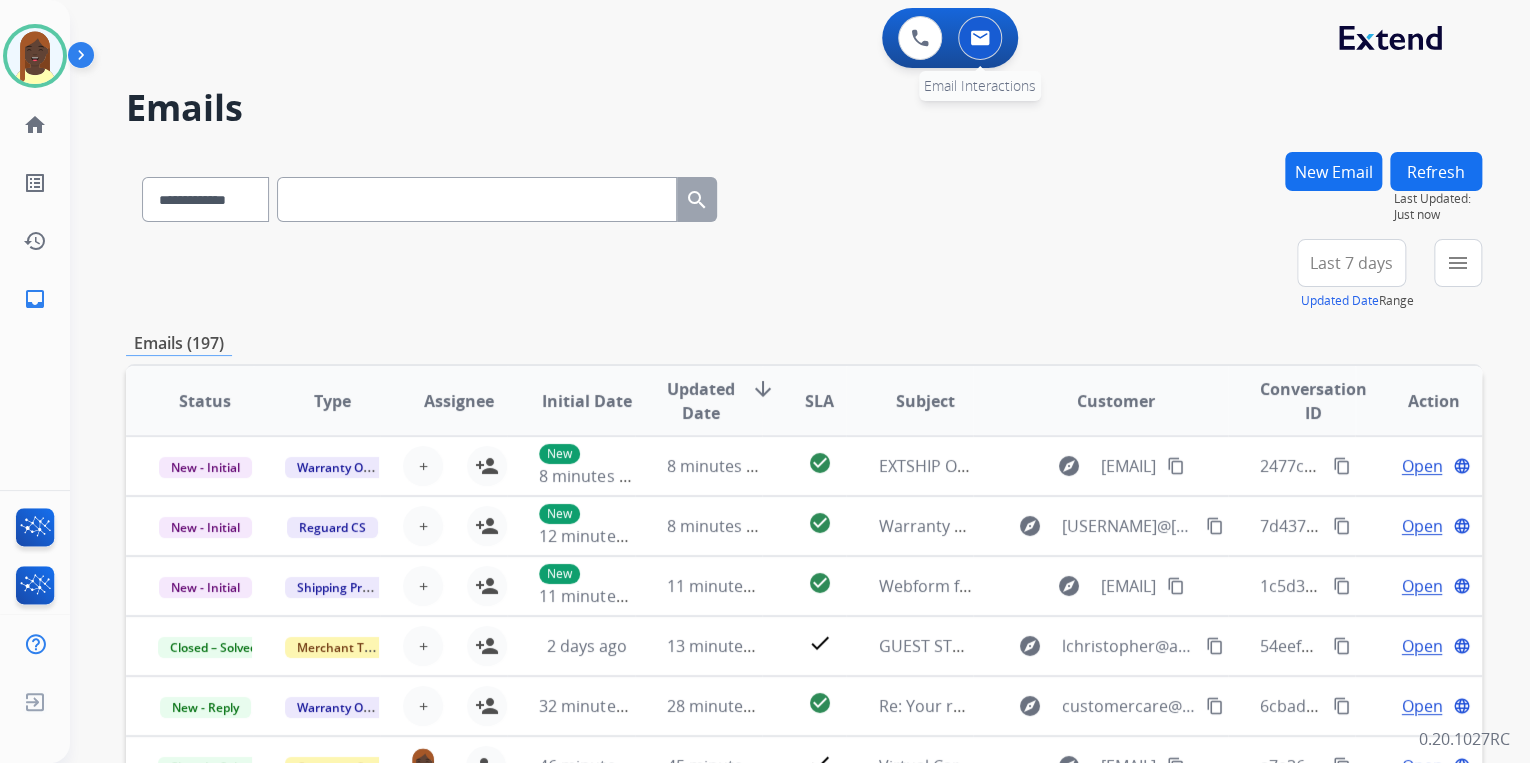 click at bounding box center [980, 38] 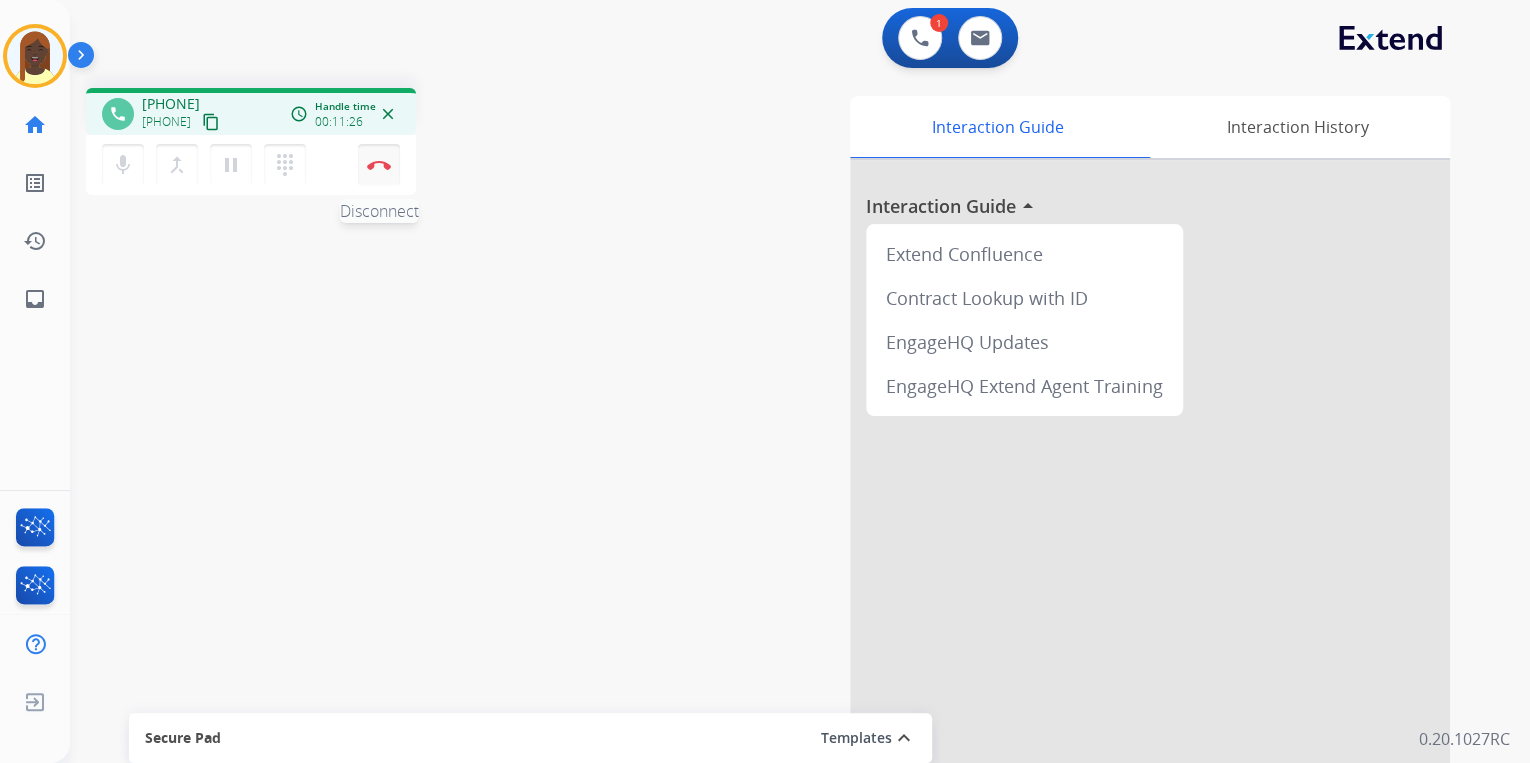 click on "Disconnect" at bounding box center [379, 165] 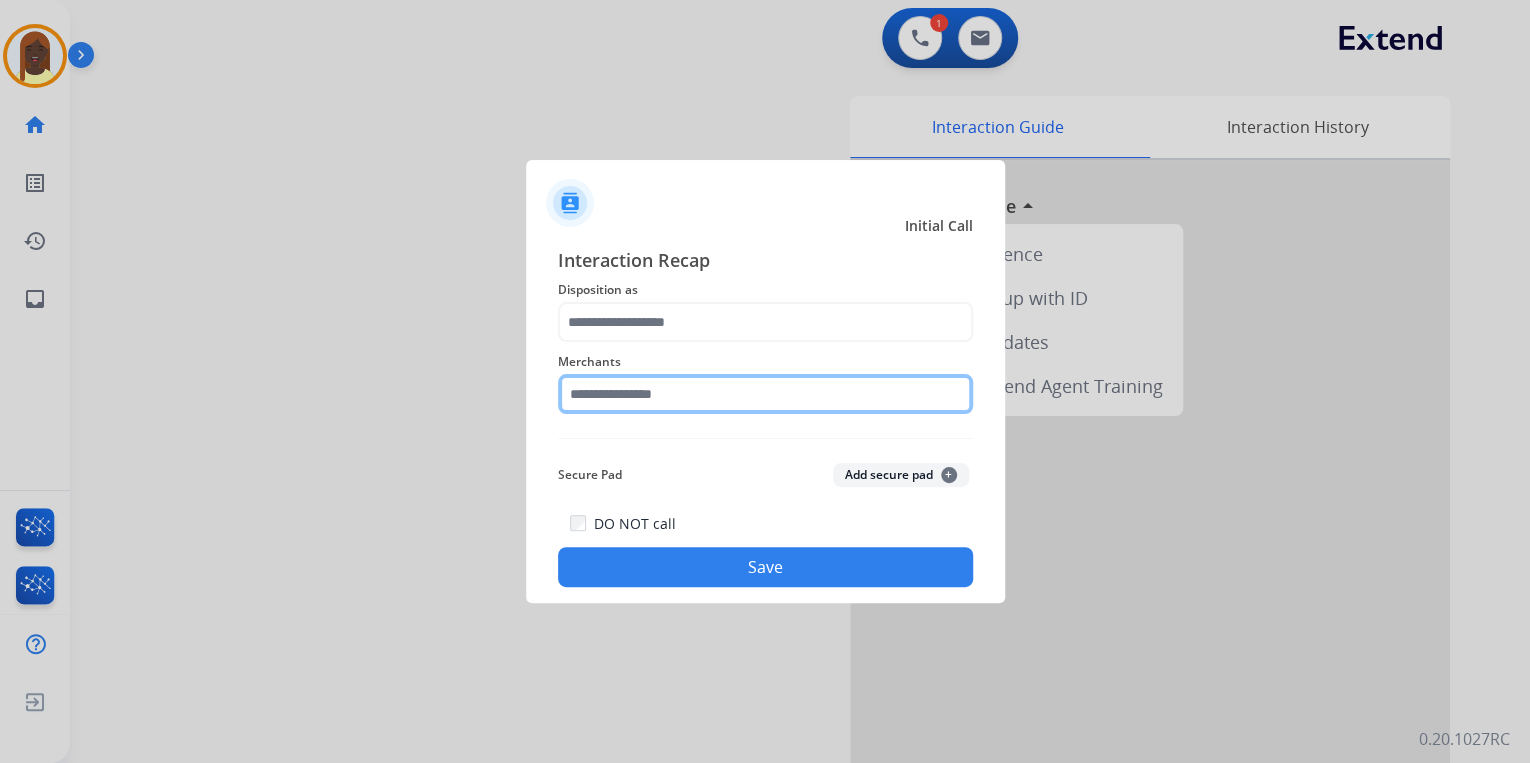 click 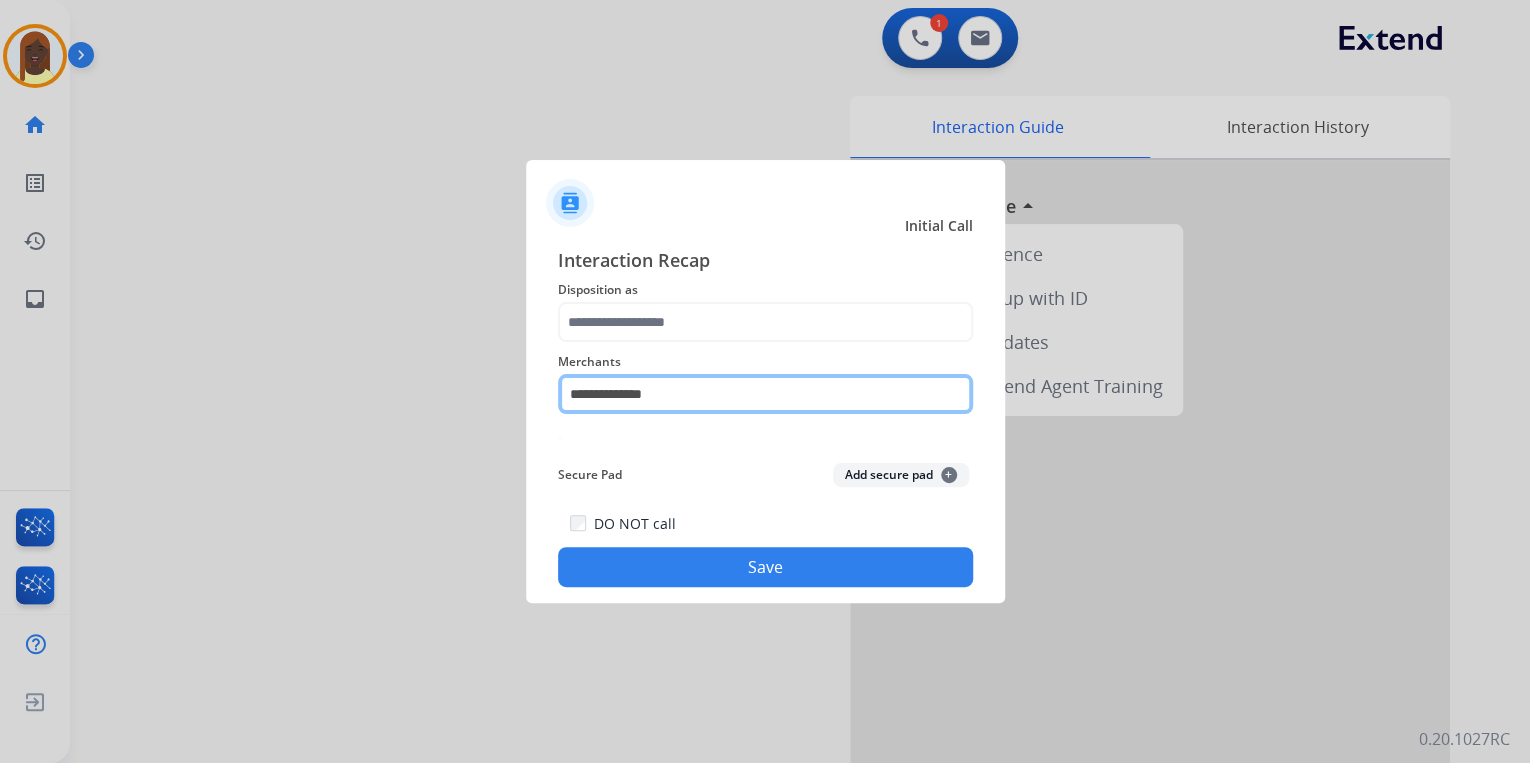 type on "**********" 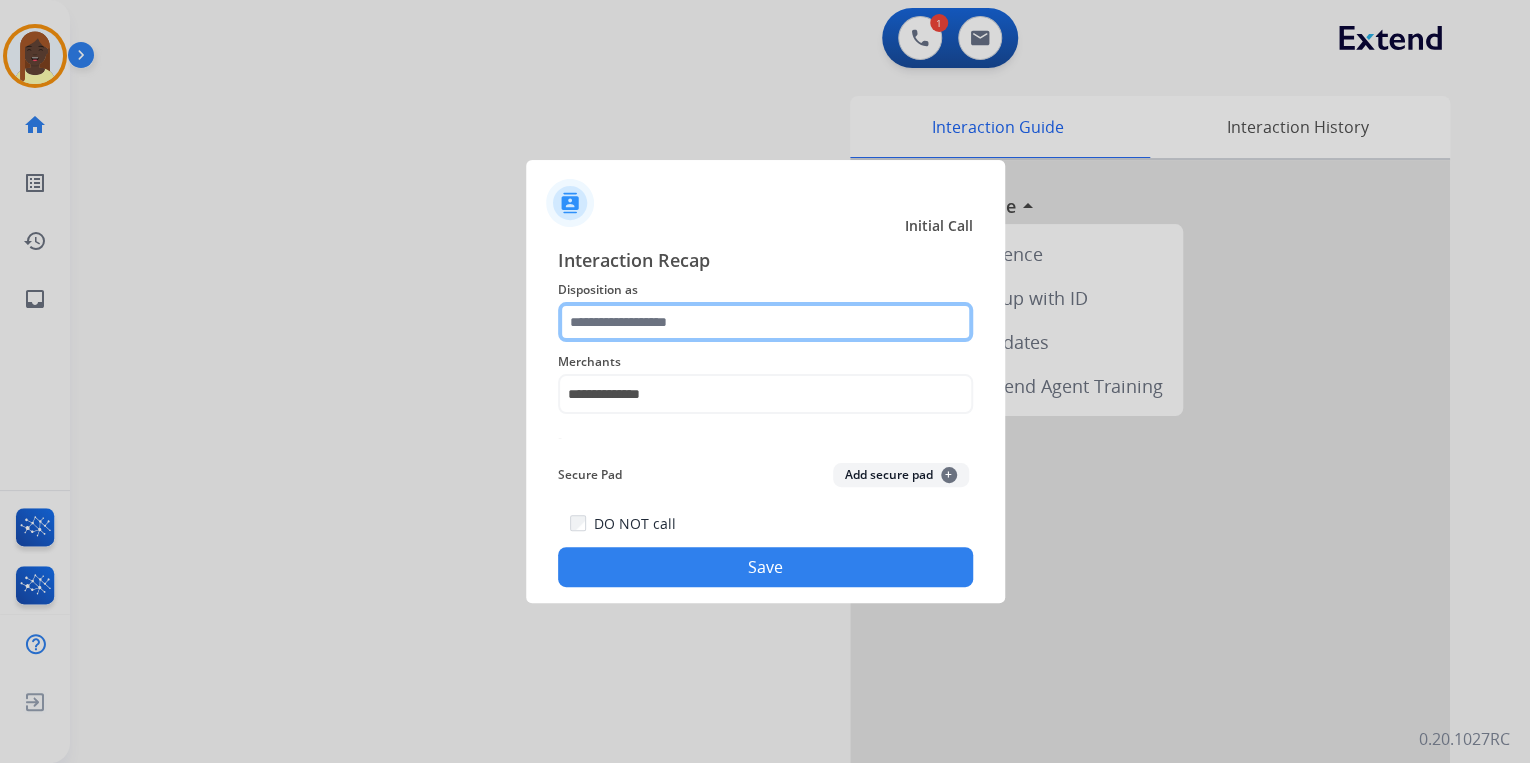 click 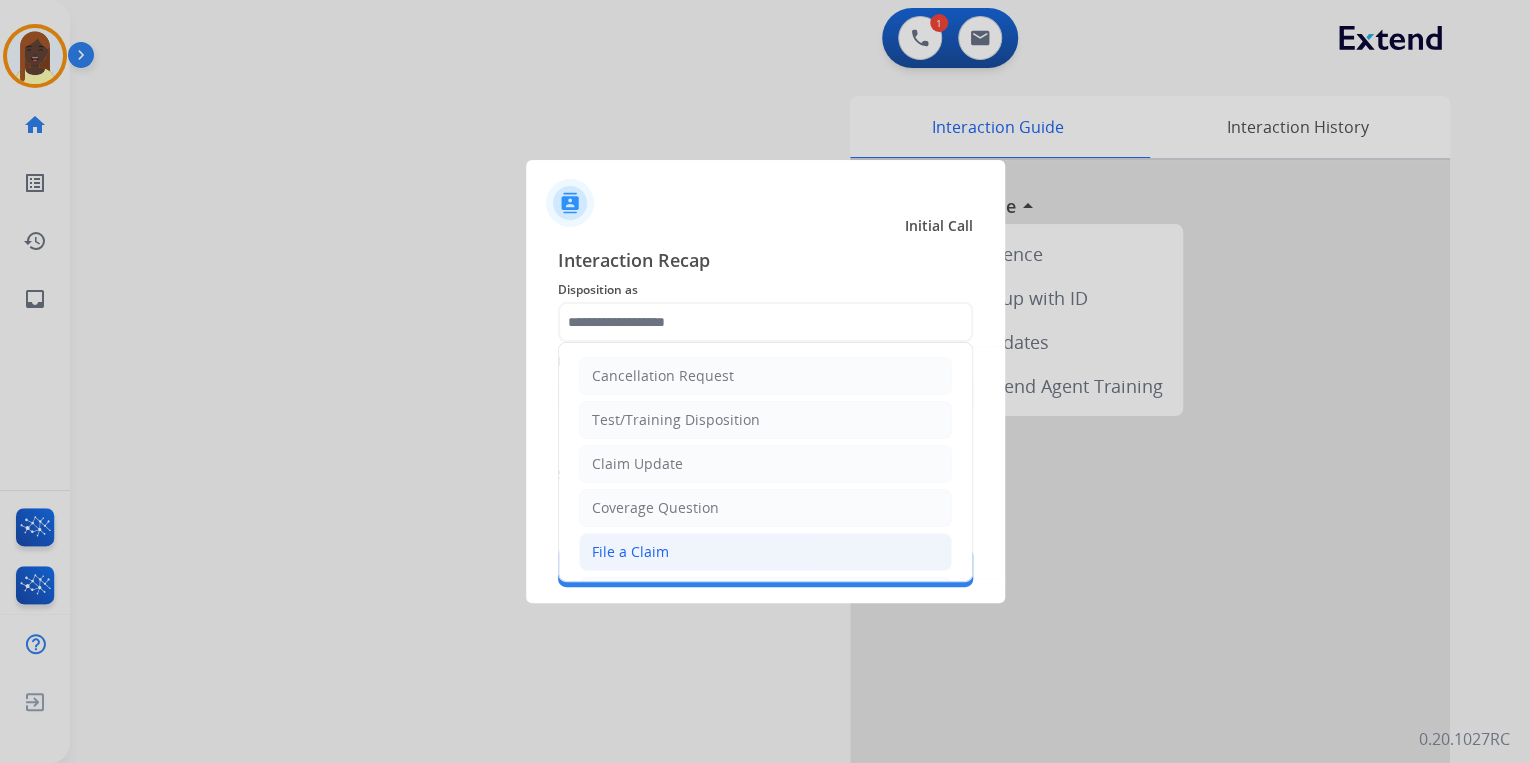 click on "File a Claim" 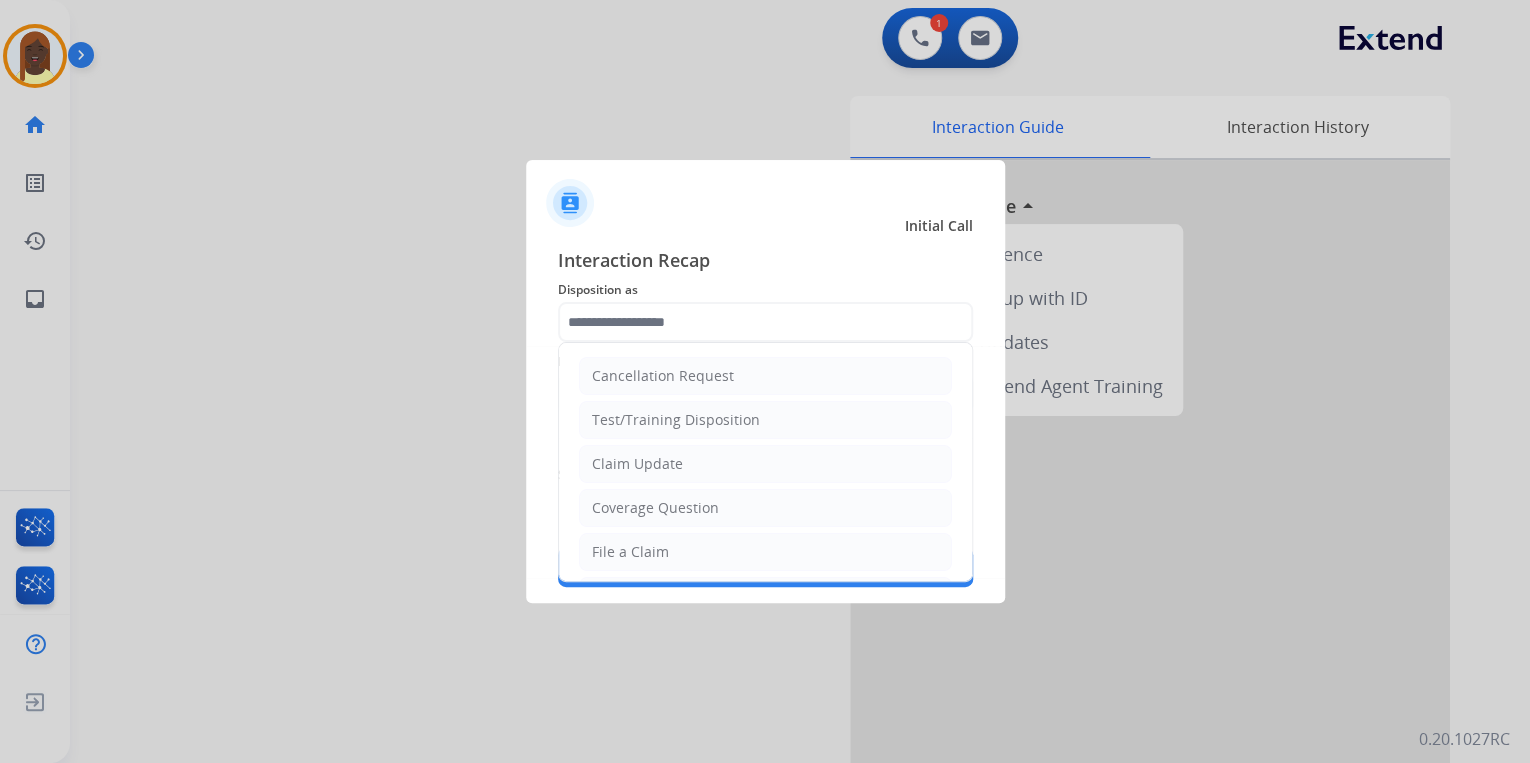 type on "**********" 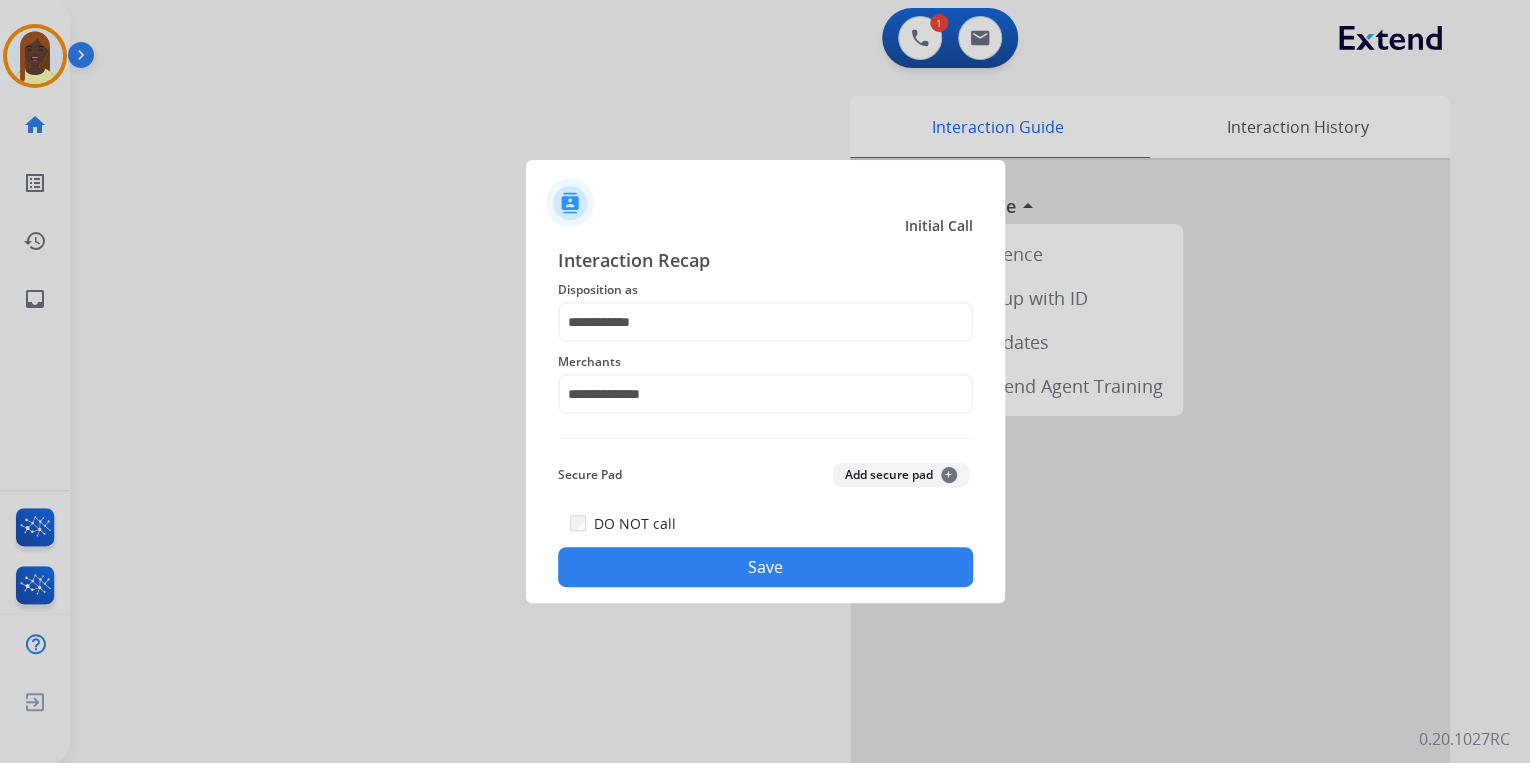 click on "Save" 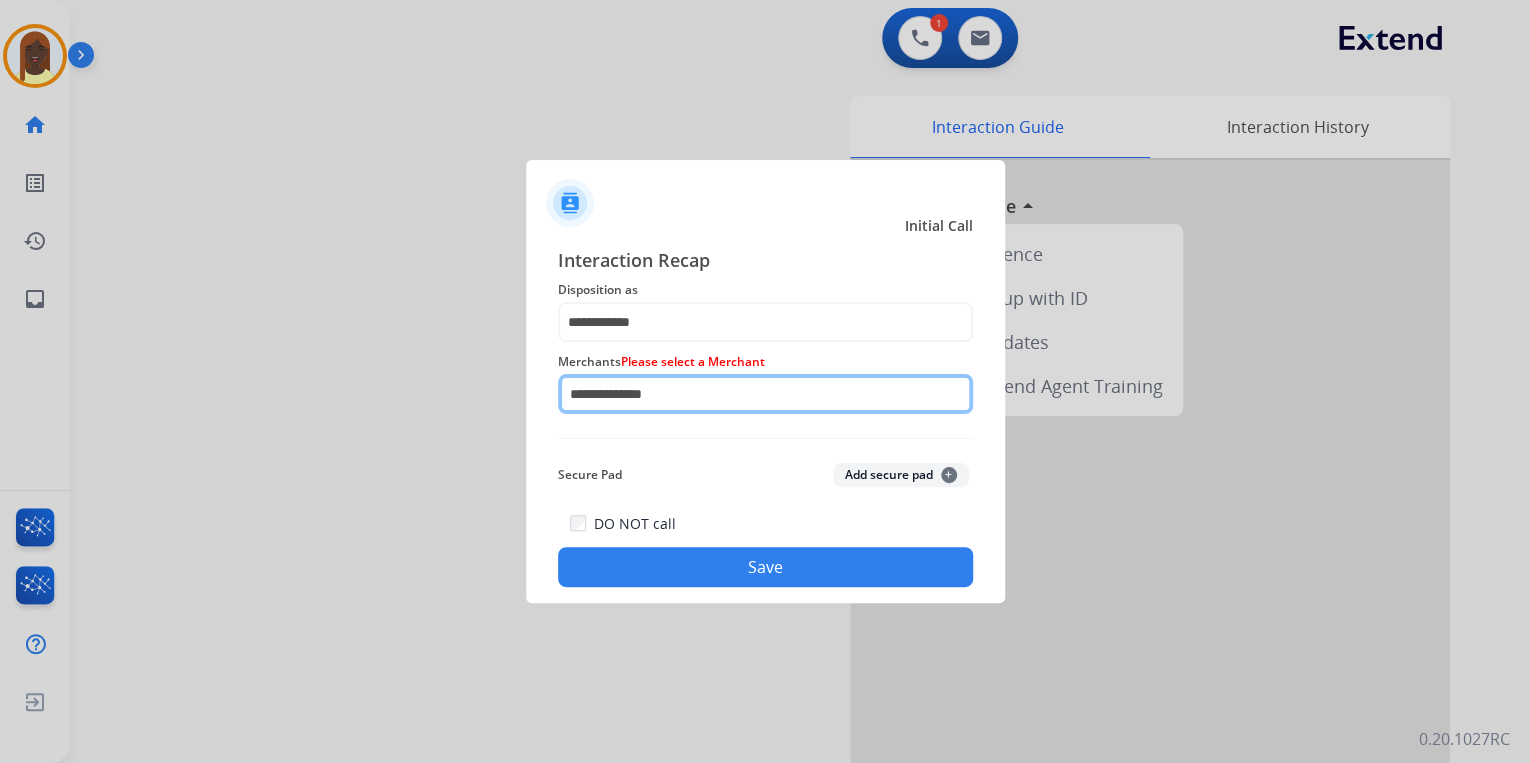 click on "**********" 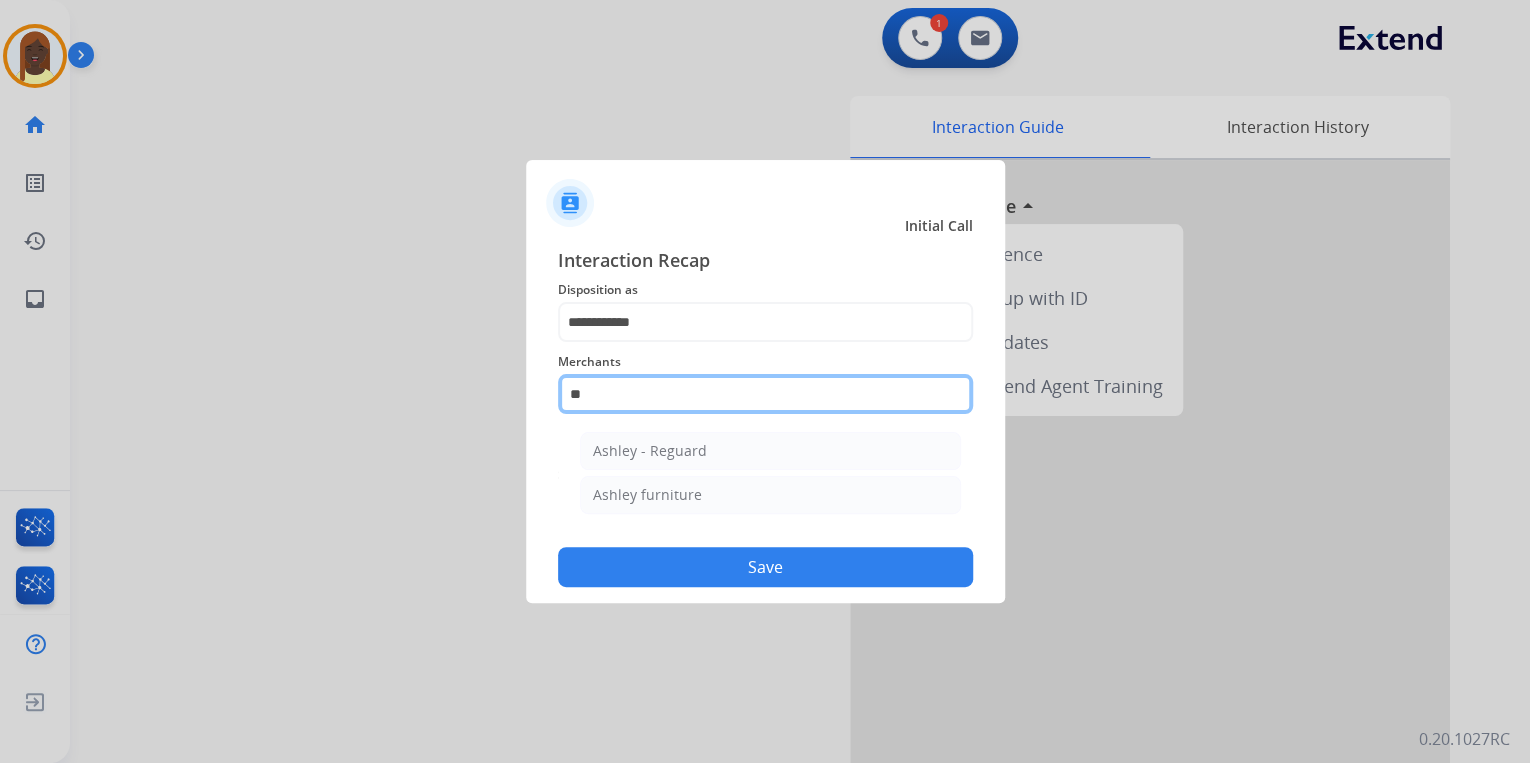 type on "*" 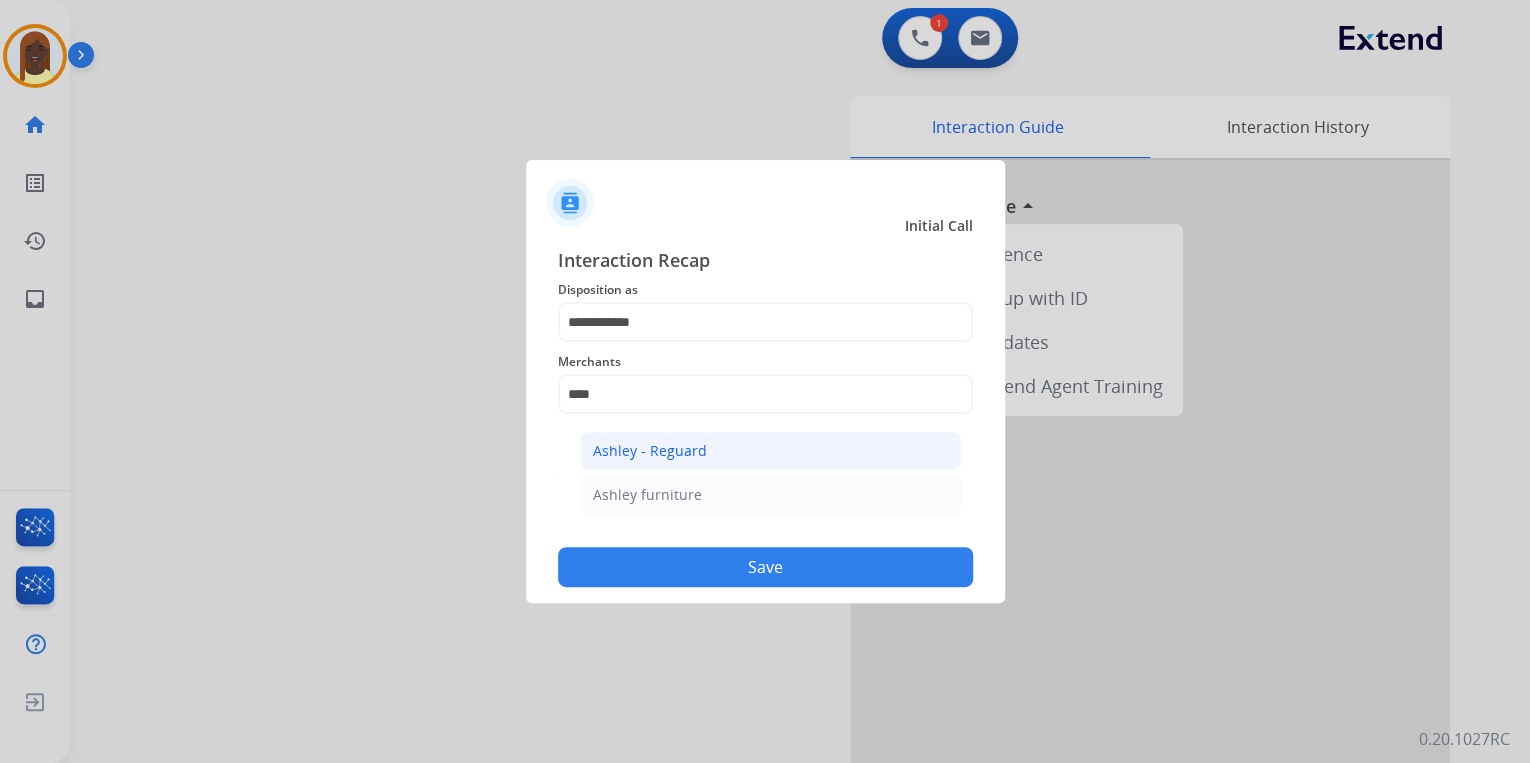 click on "Ashley - Reguard" 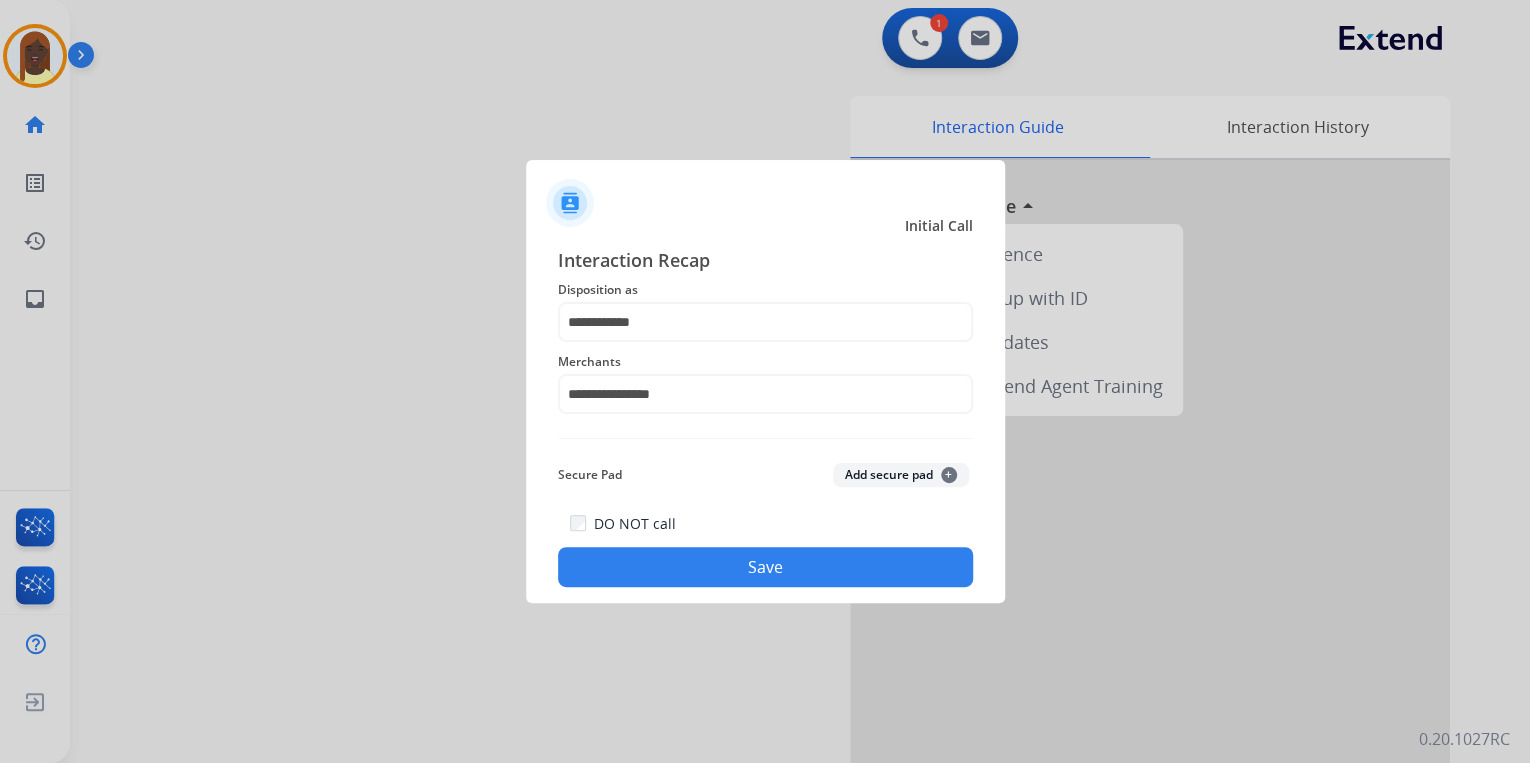 click on "Save" 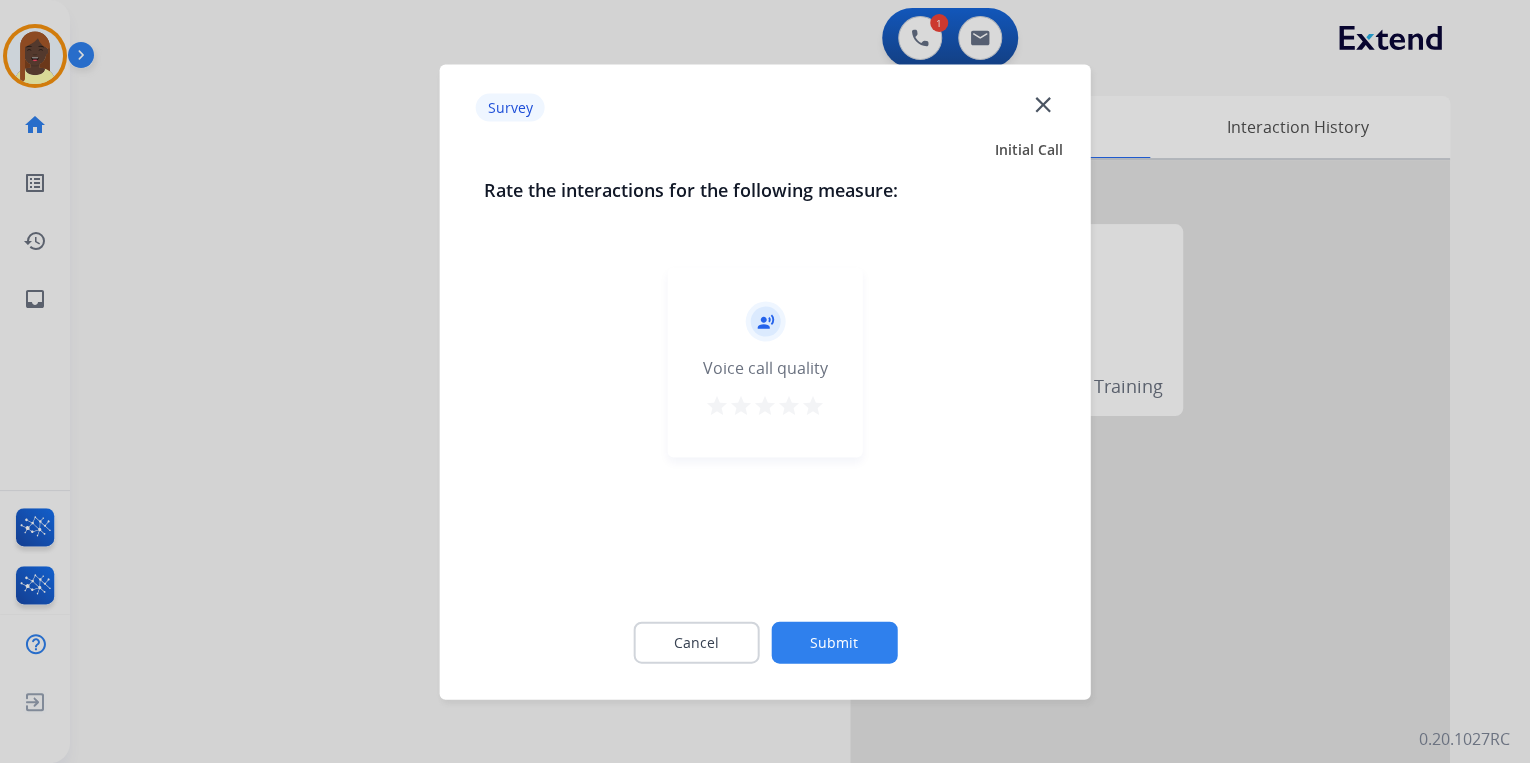 click on "star" at bounding box center (813, 405) 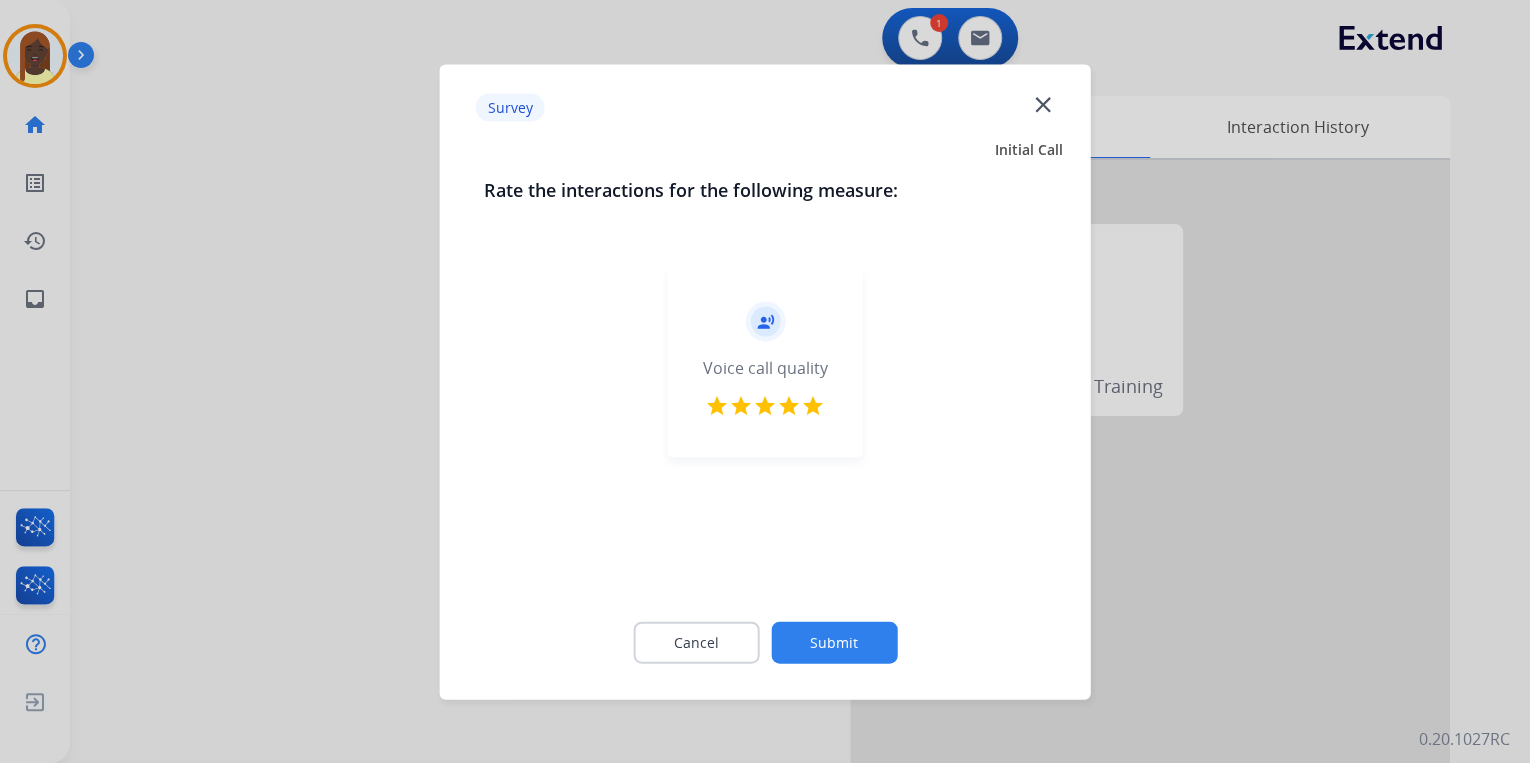 click on "Submit" 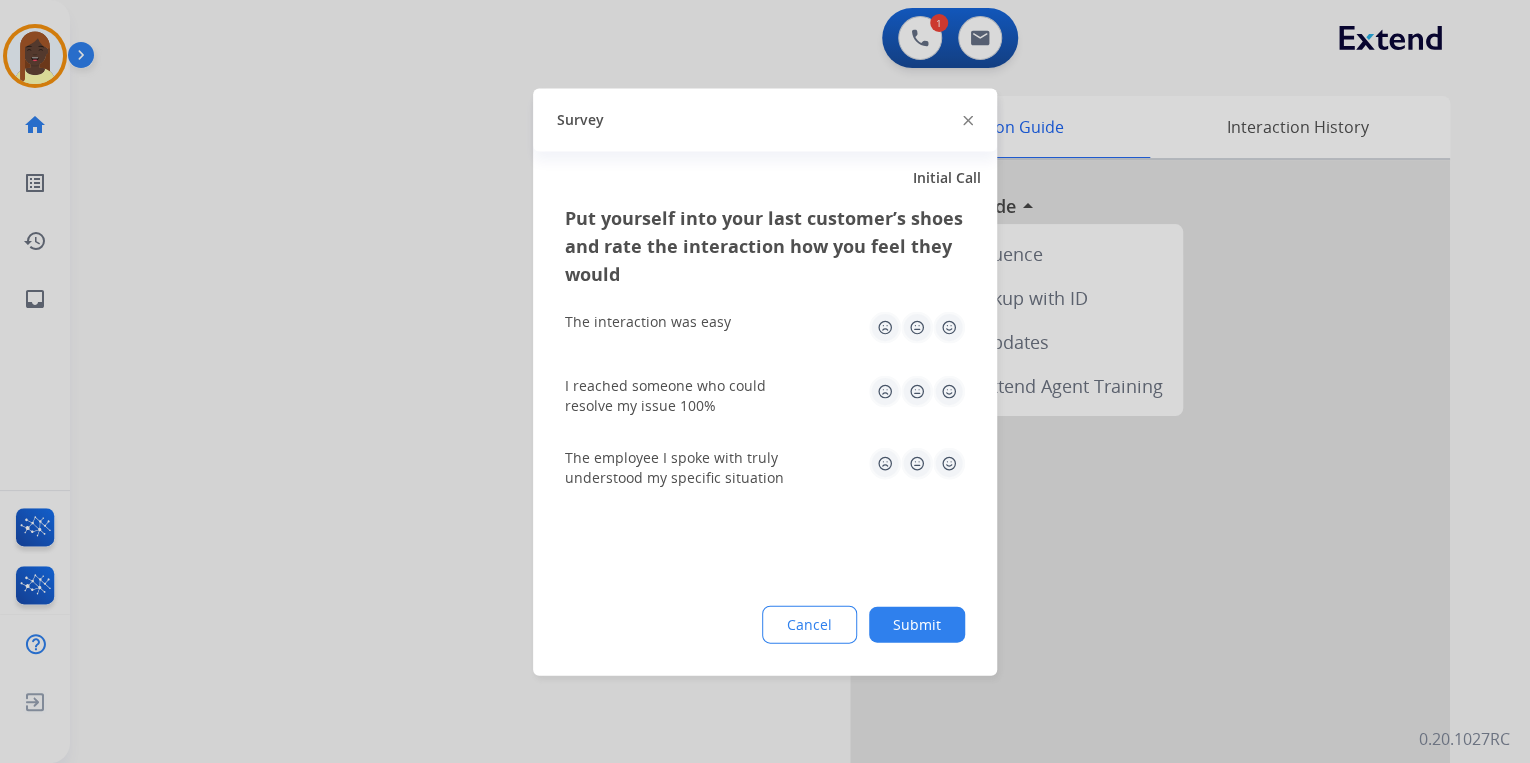 click 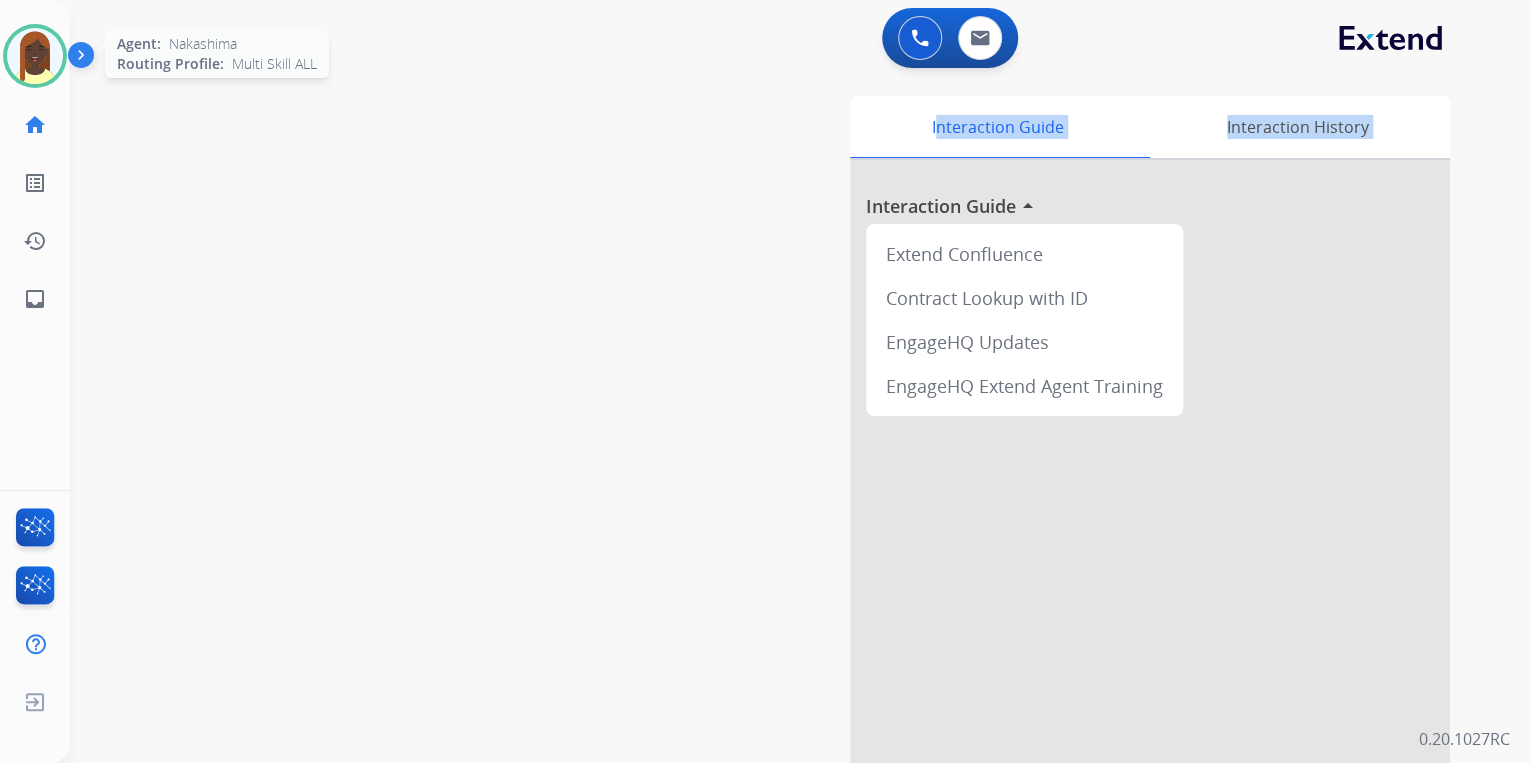 click at bounding box center [35, 56] 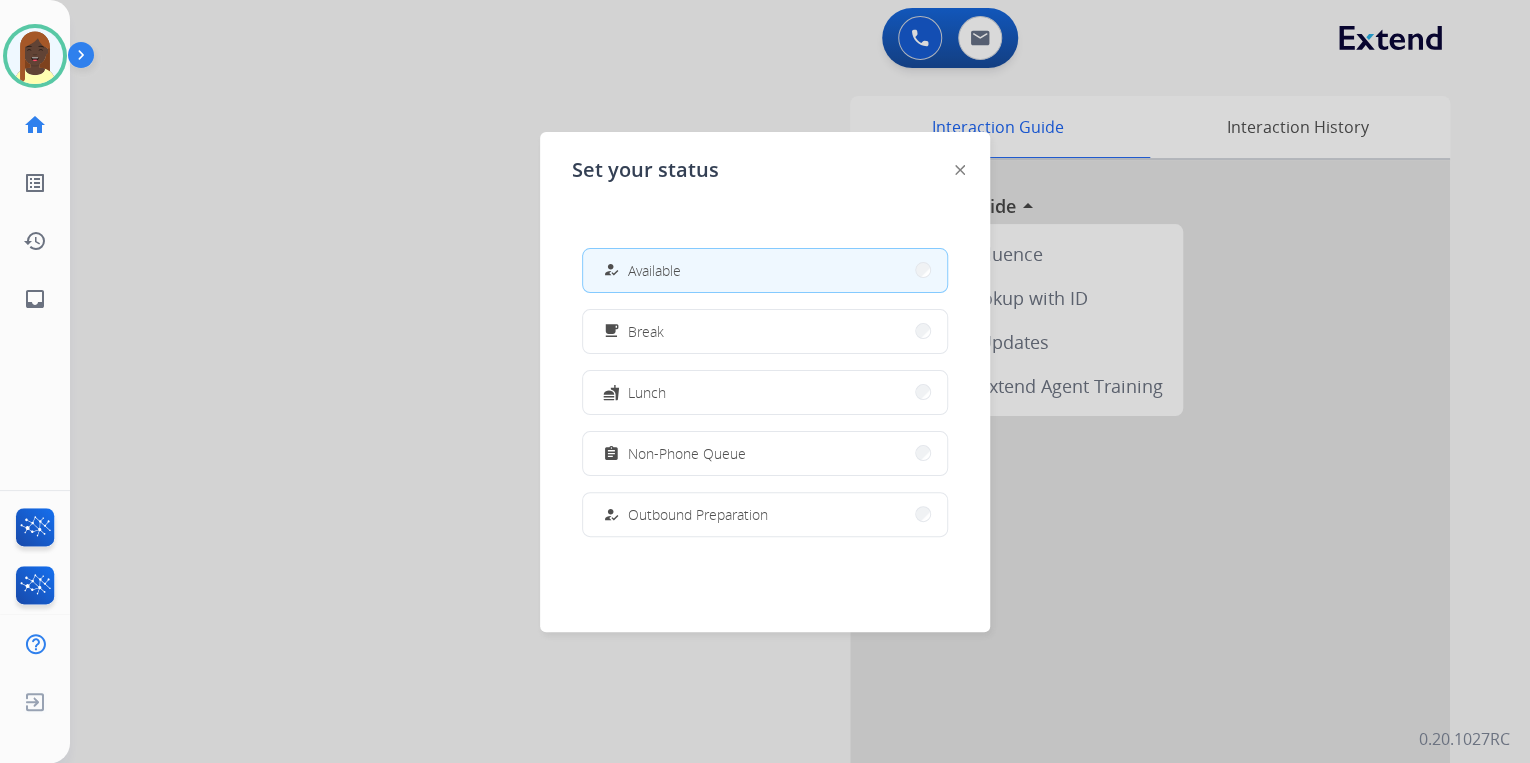 click at bounding box center [765, 381] 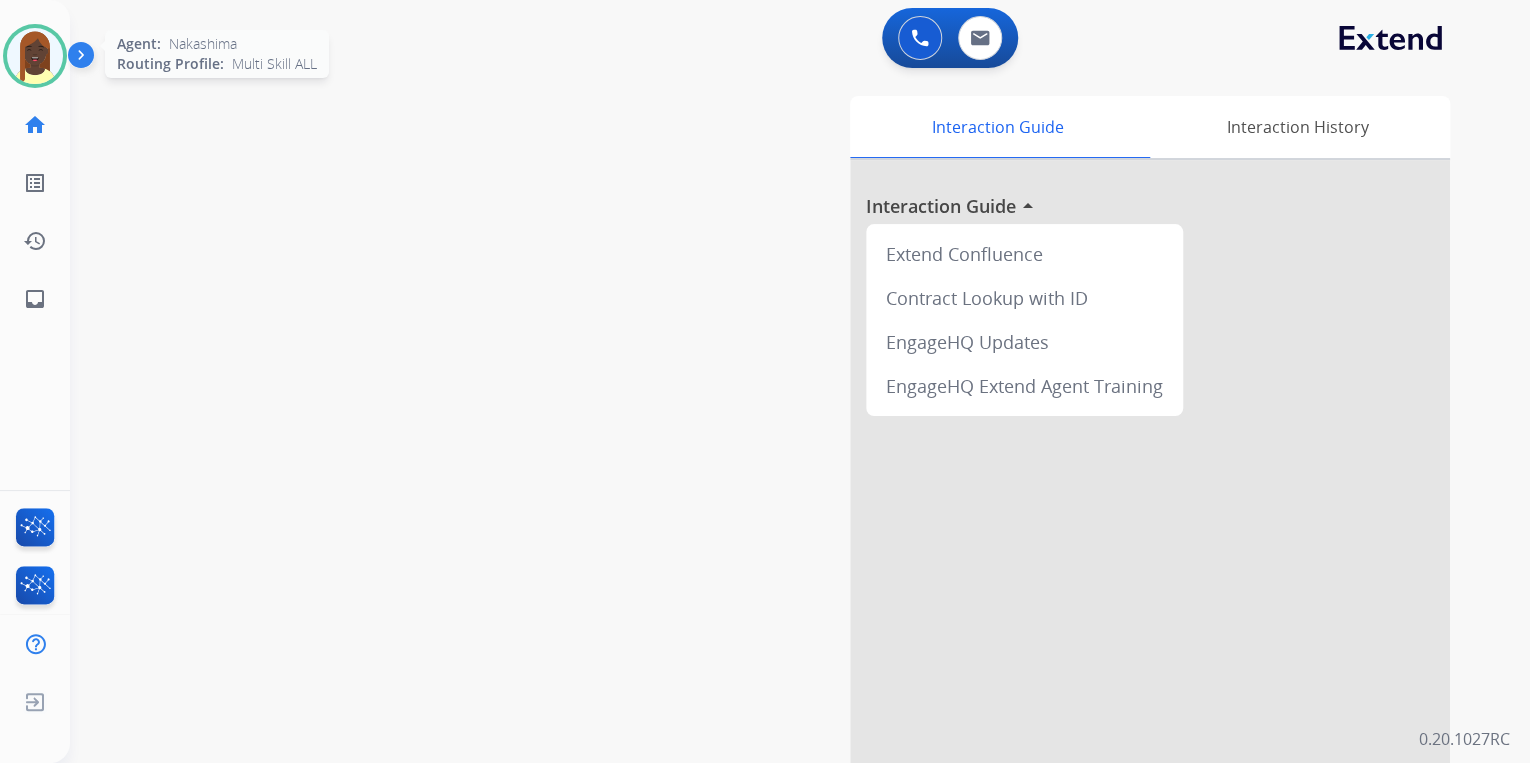 click at bounding box center (35, 56) 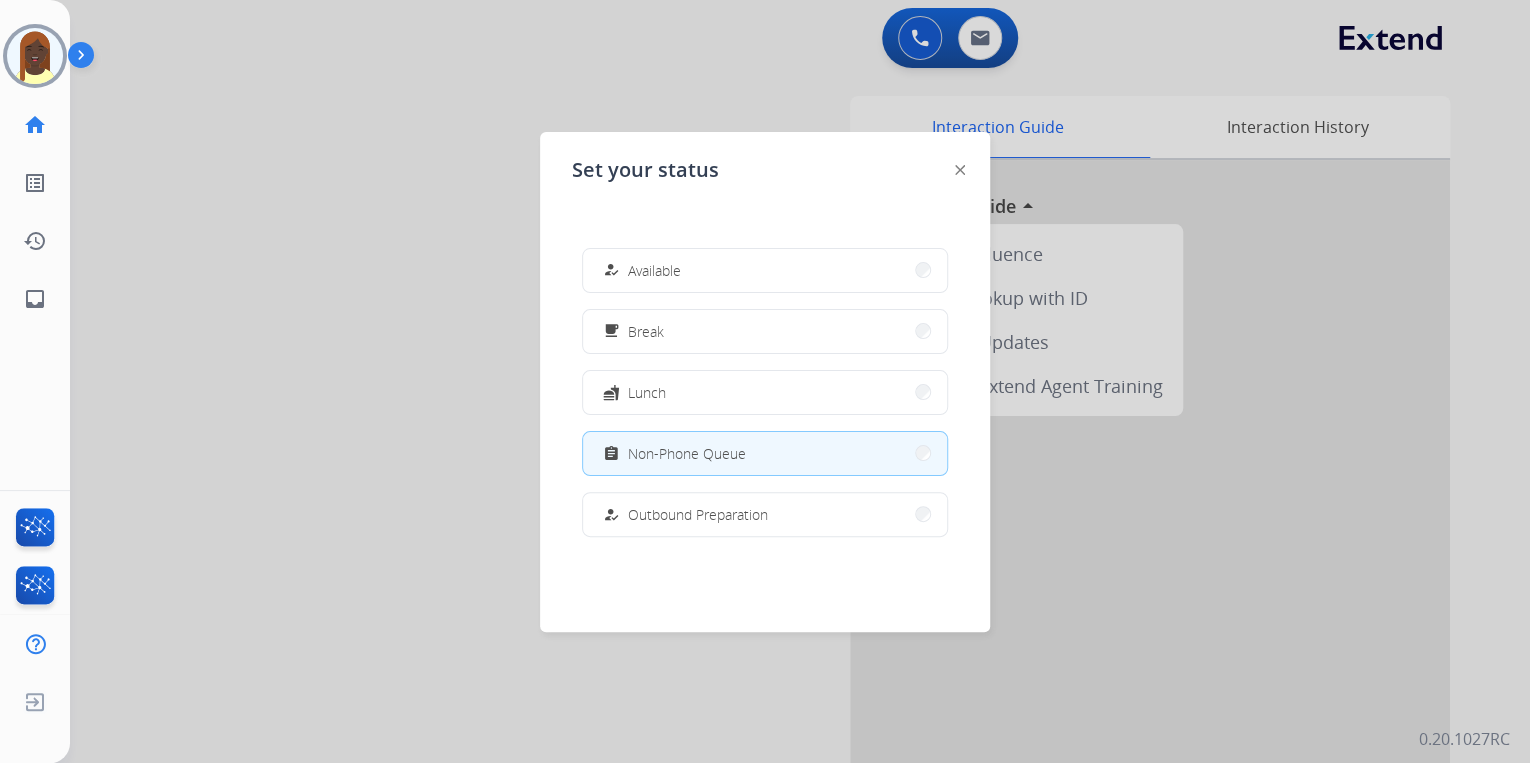 click at bounding box center [765, 381] 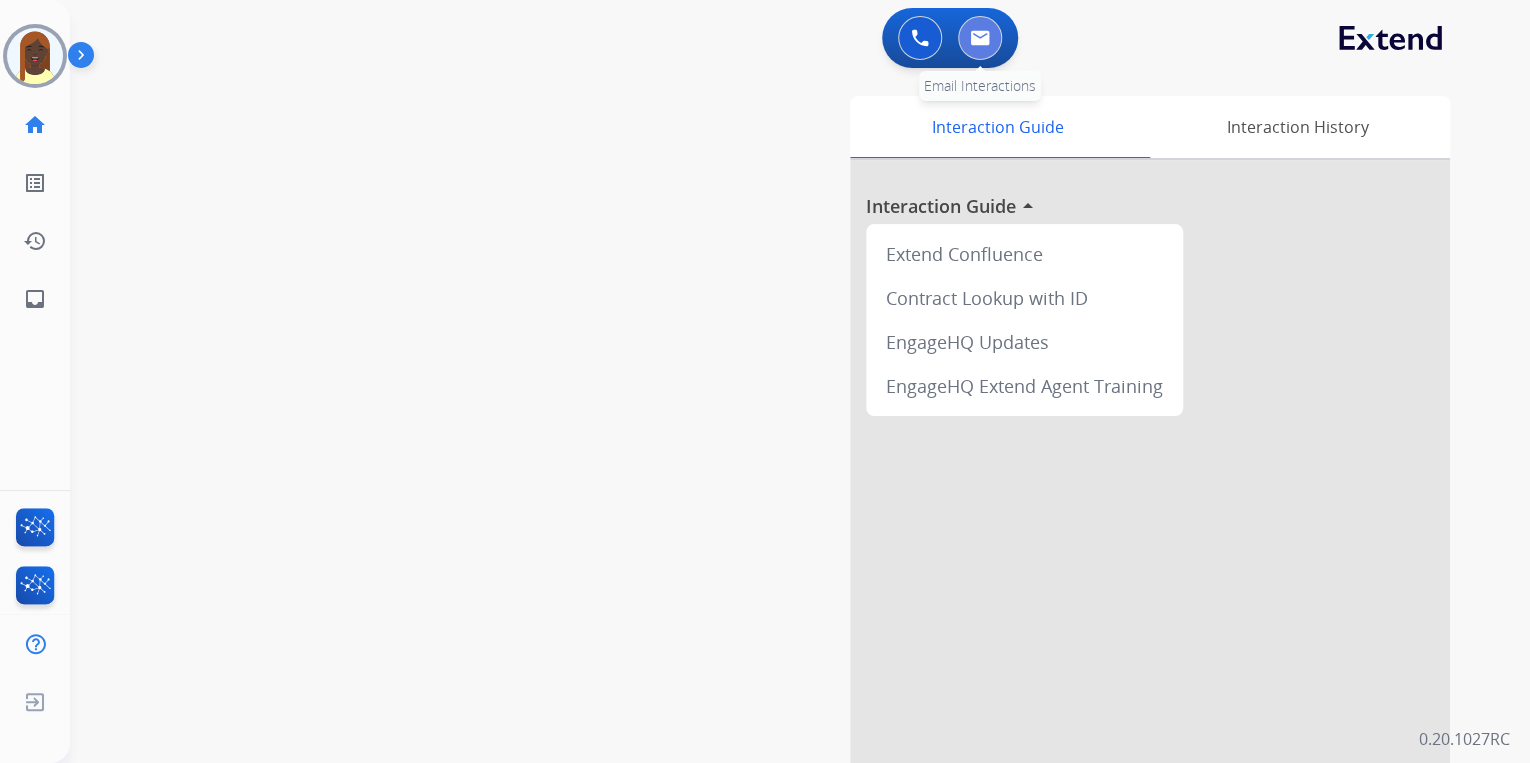 click at bounding box center [980, 38] 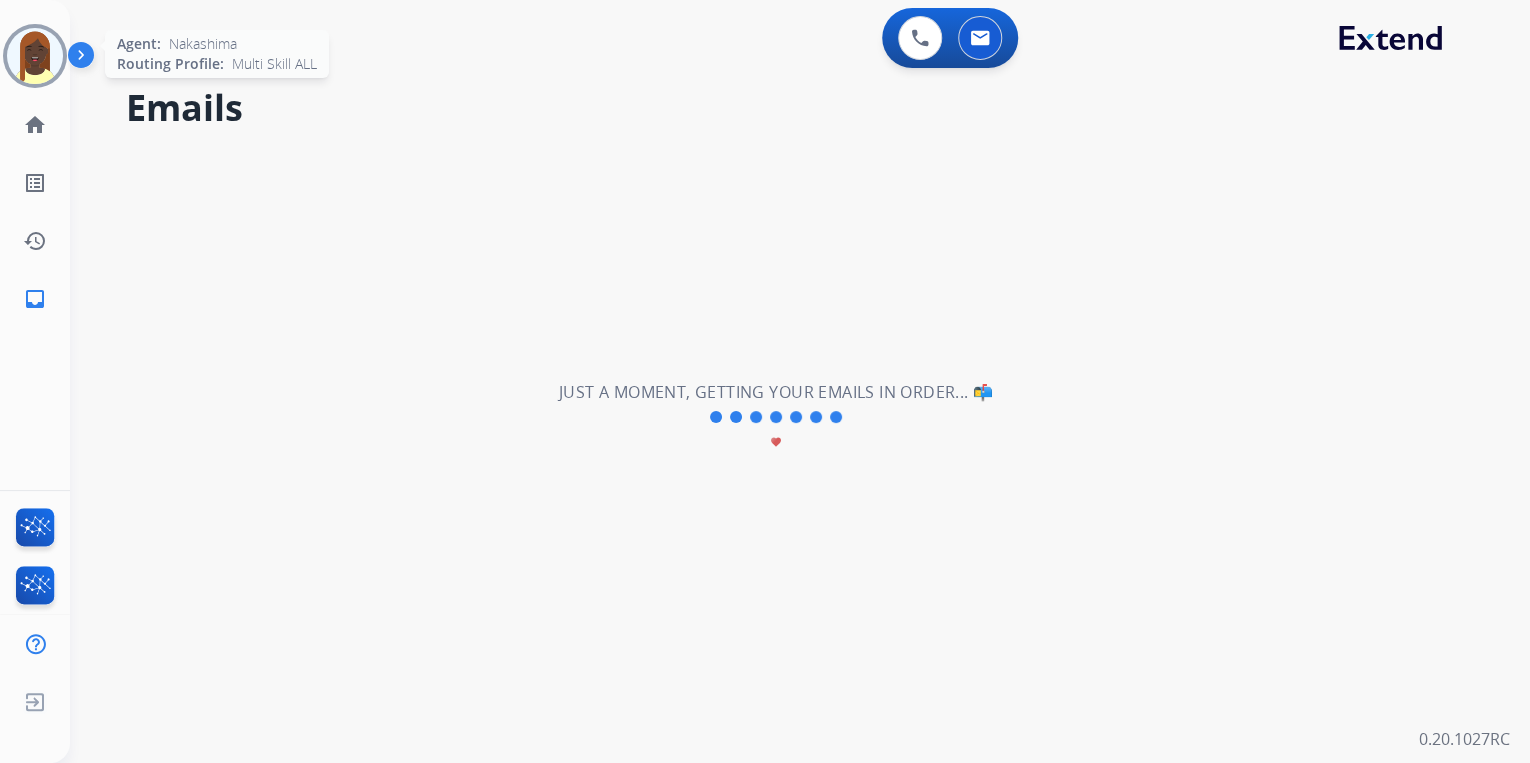 click at bounding box center (35, 56) 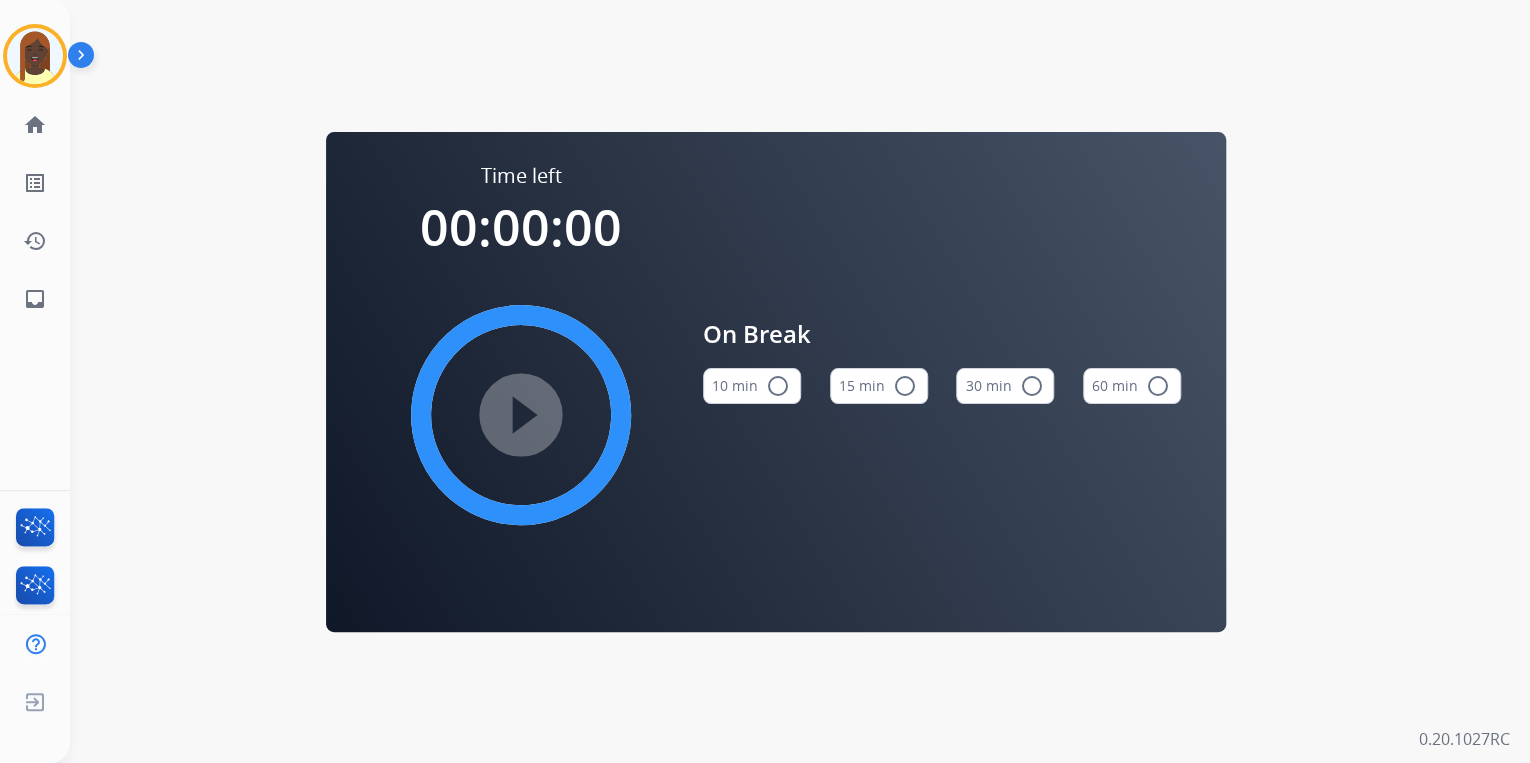 click on "radio_button_unchecked" at bounding box center (905, 386) 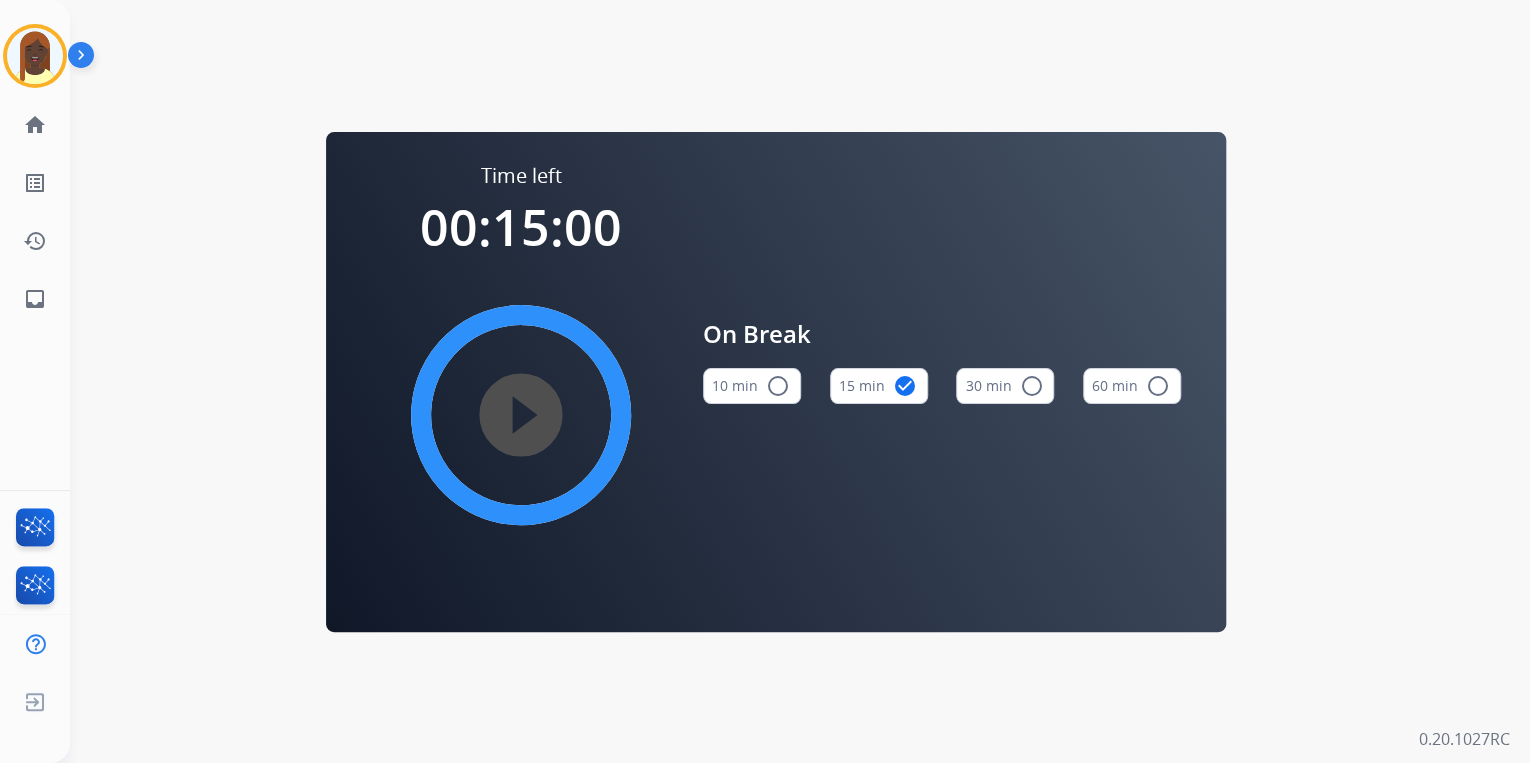 click on "play_circle_filled" at bounding box center [521, 415] 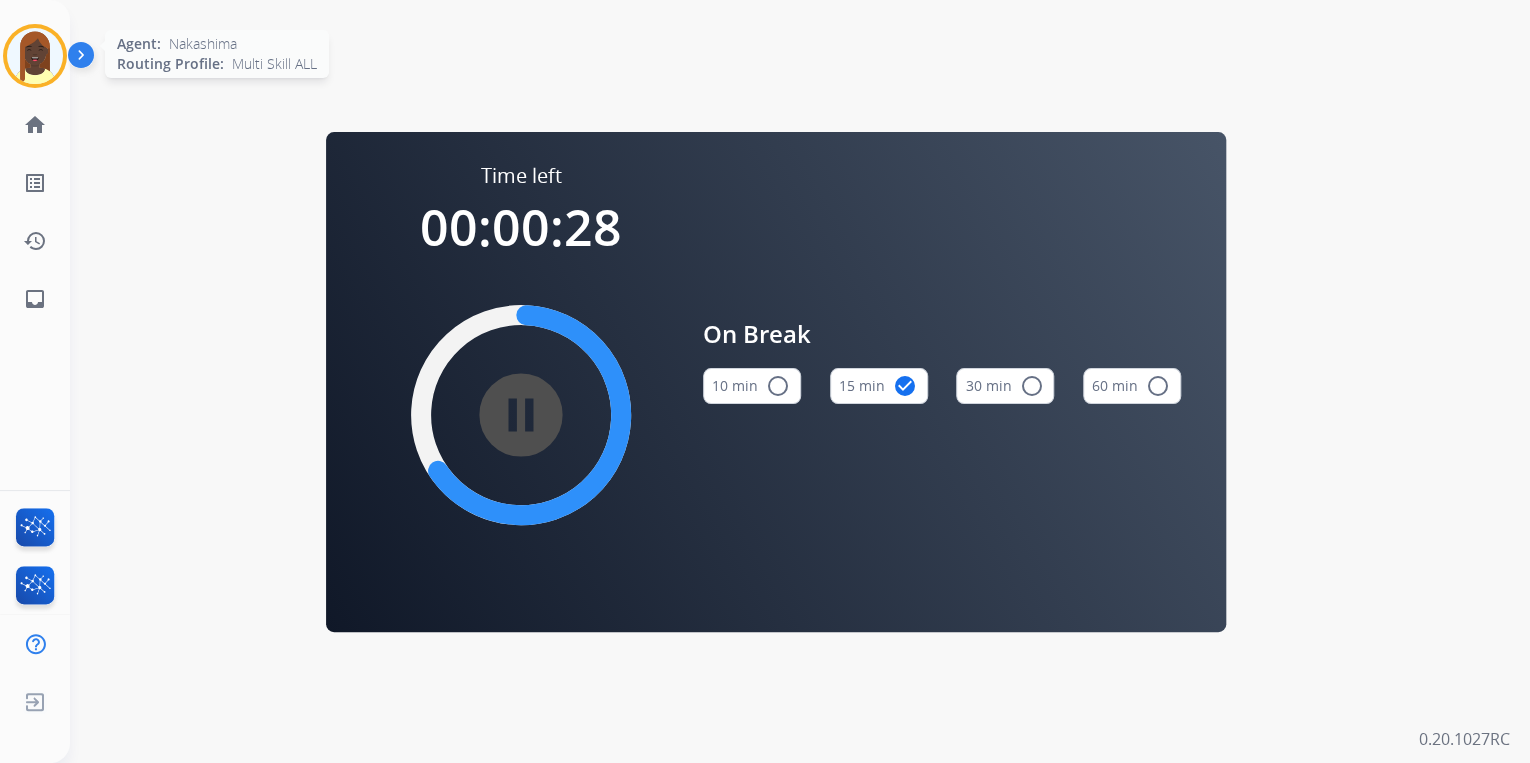 click at bounding box center [35, 56] 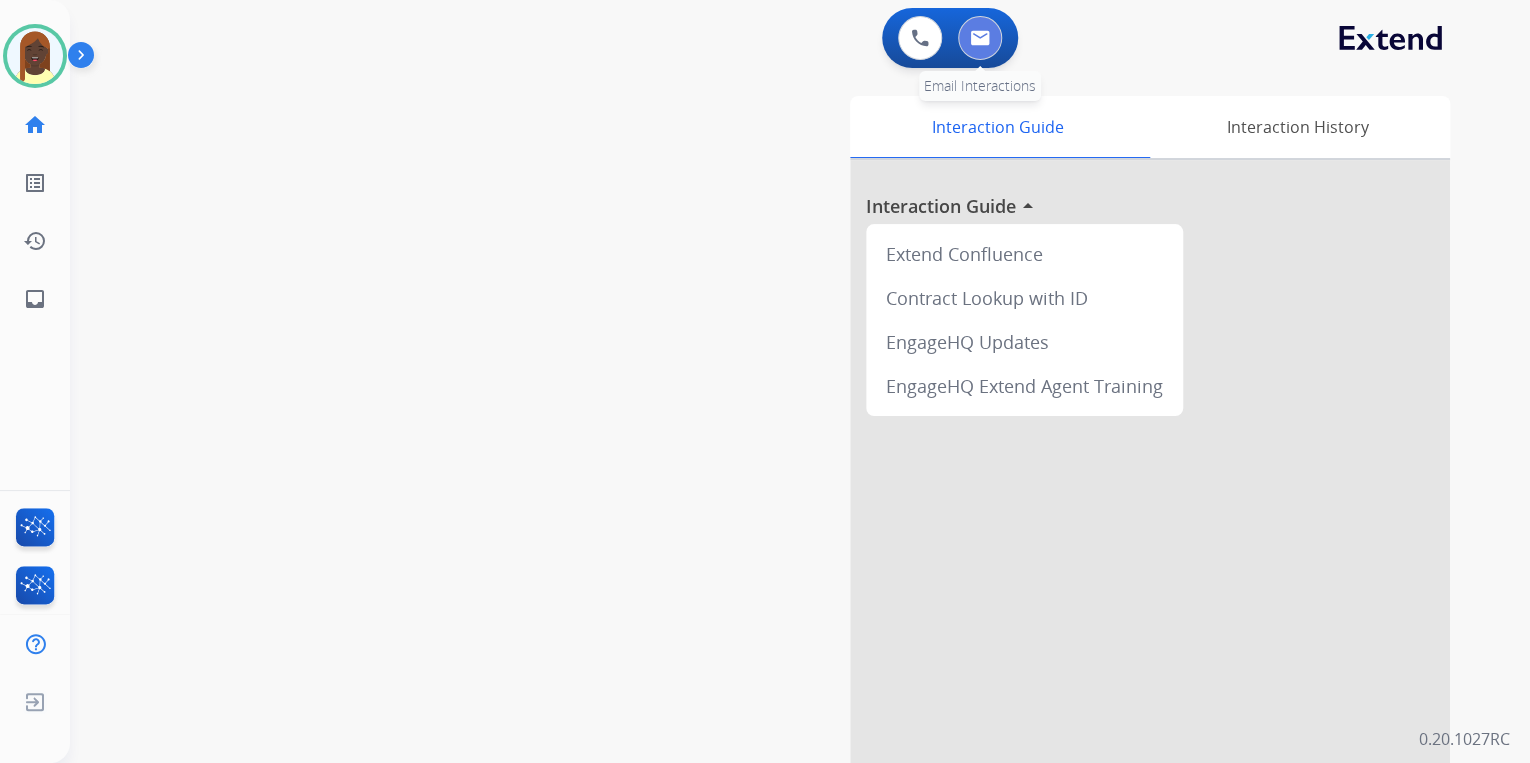 click at bounding box center (980, 38) 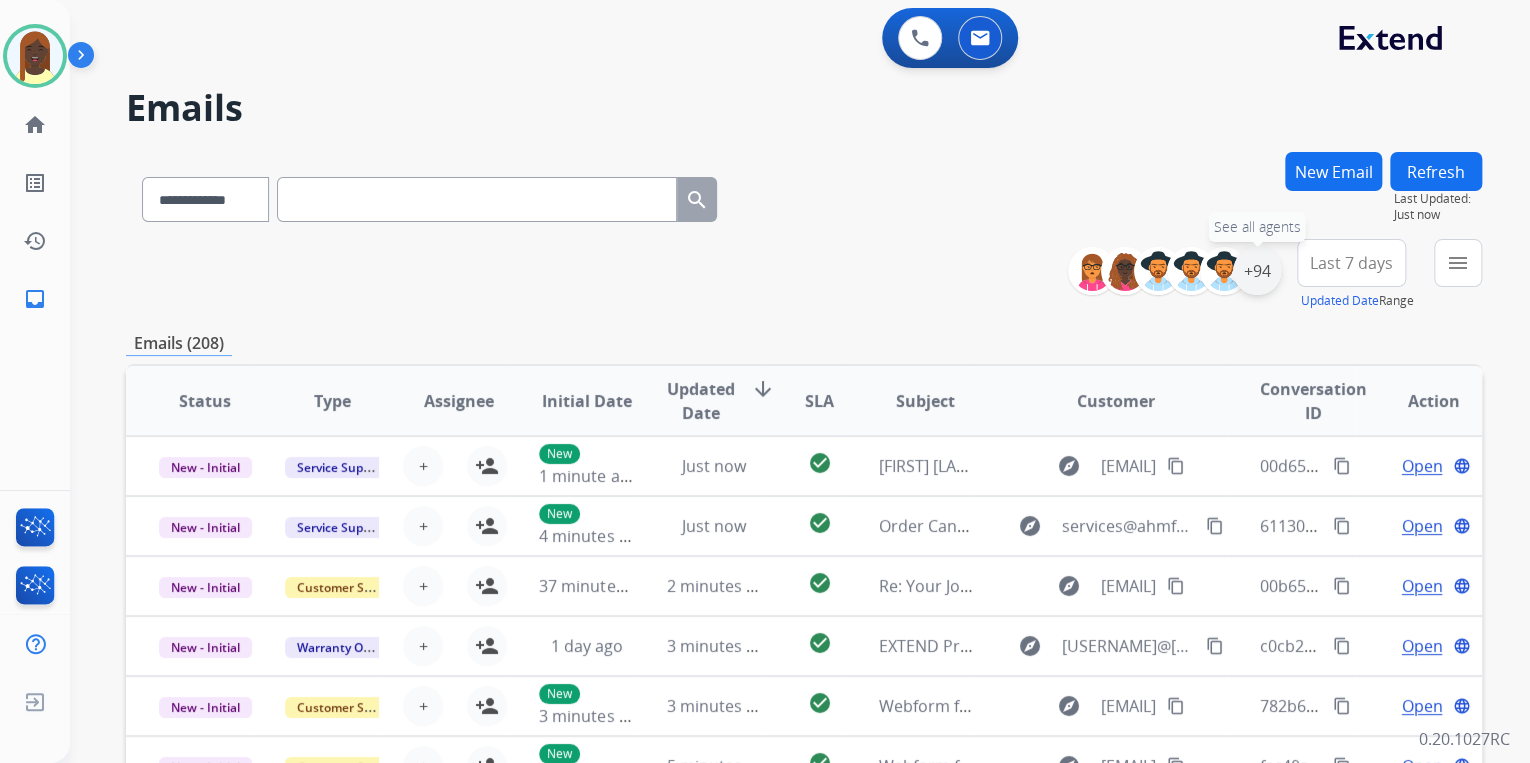 click on "+94" at bounding box center [1257, 271] 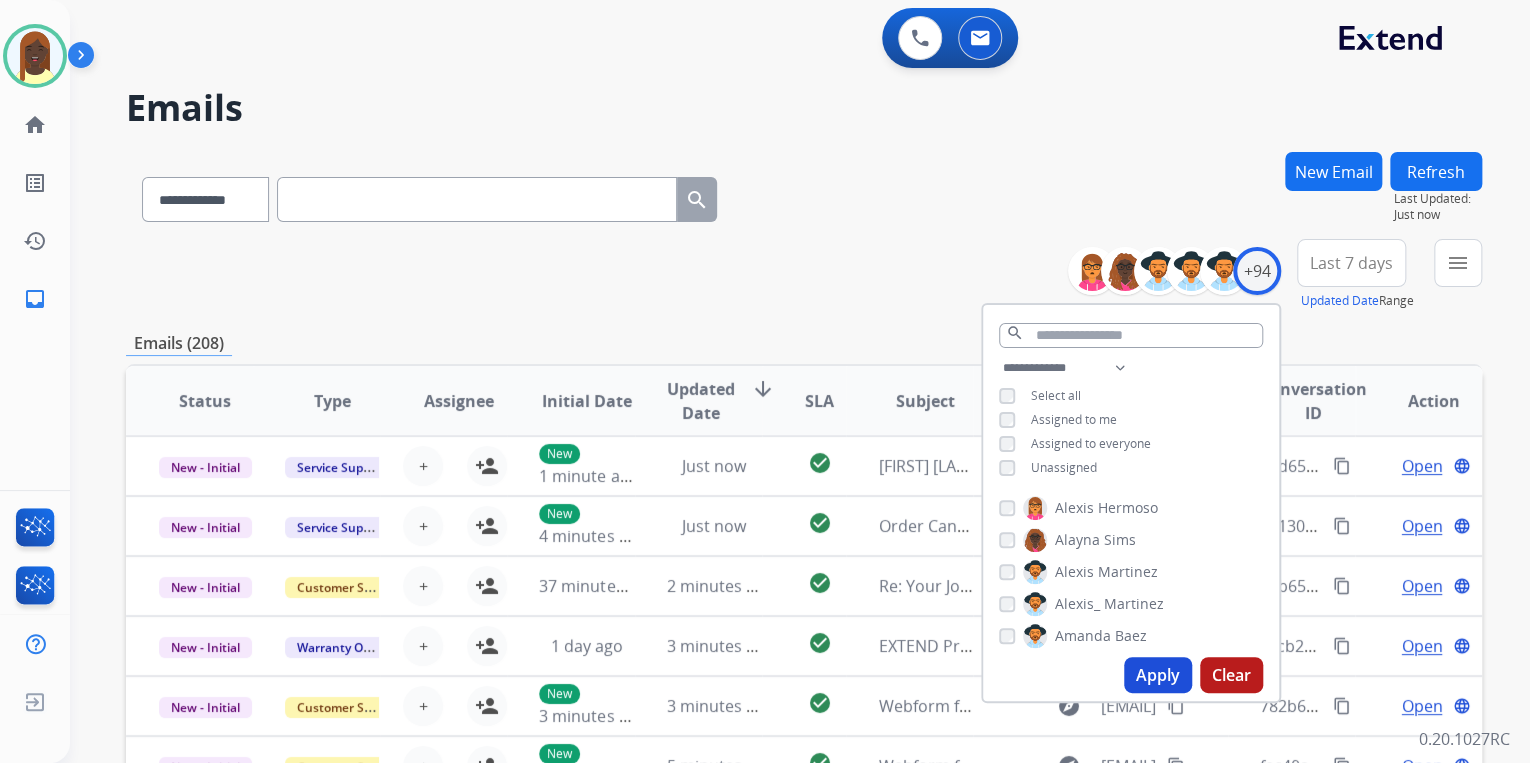 click on "Apply" at bounding box center [1158, 675] 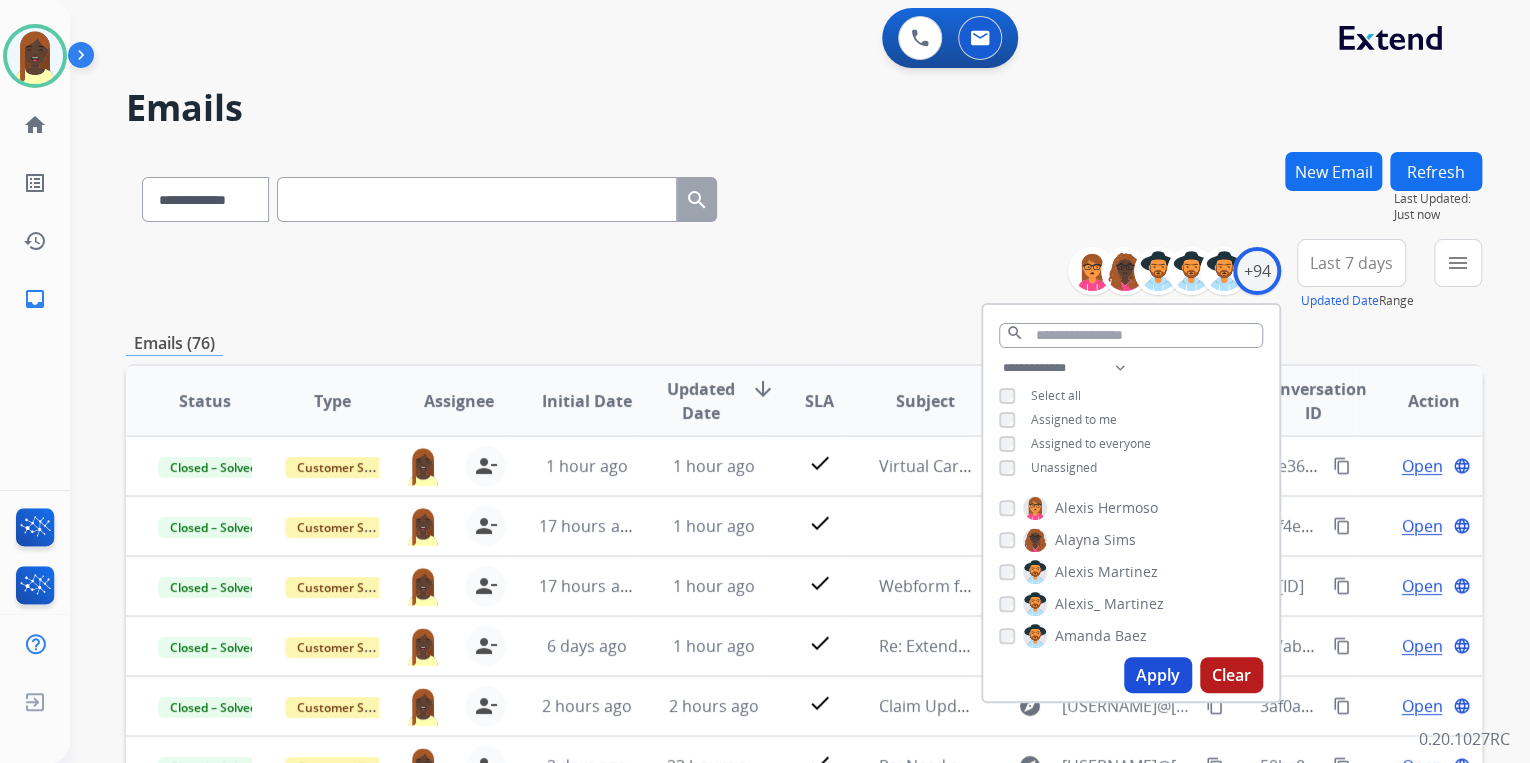 click on "**********" at bounding box center [804, 645] 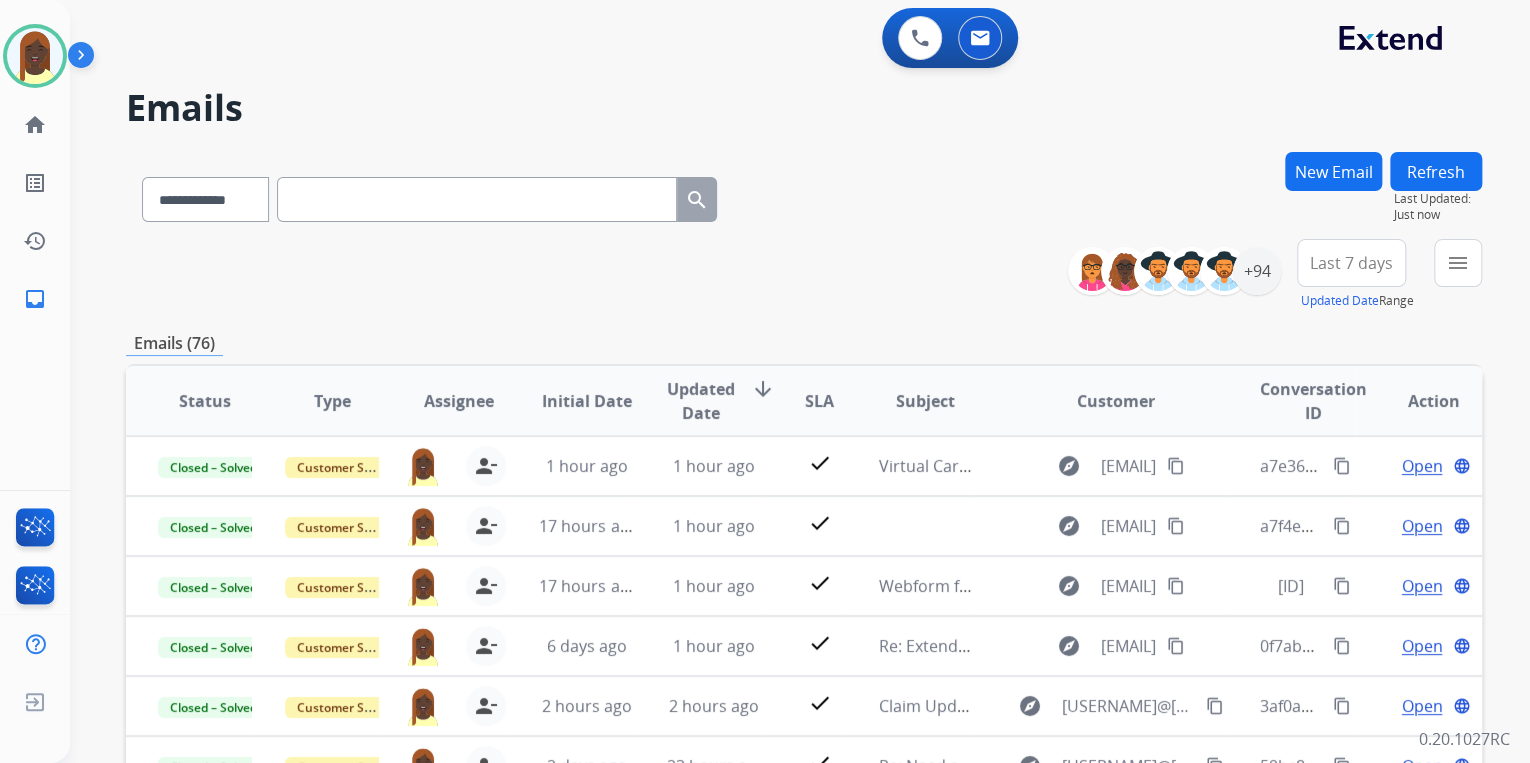 click at bounding box center [477, 199] 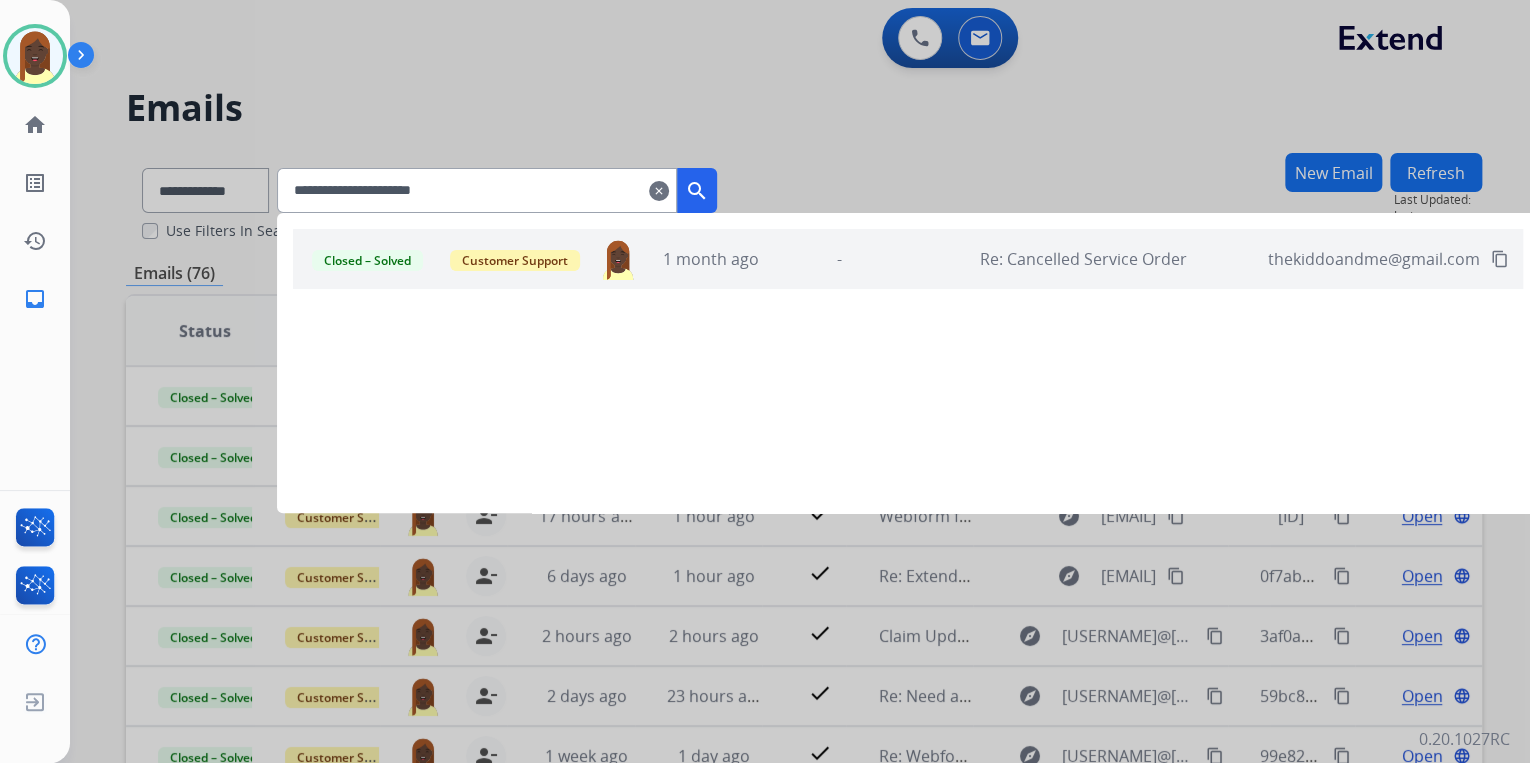 type on "**********" 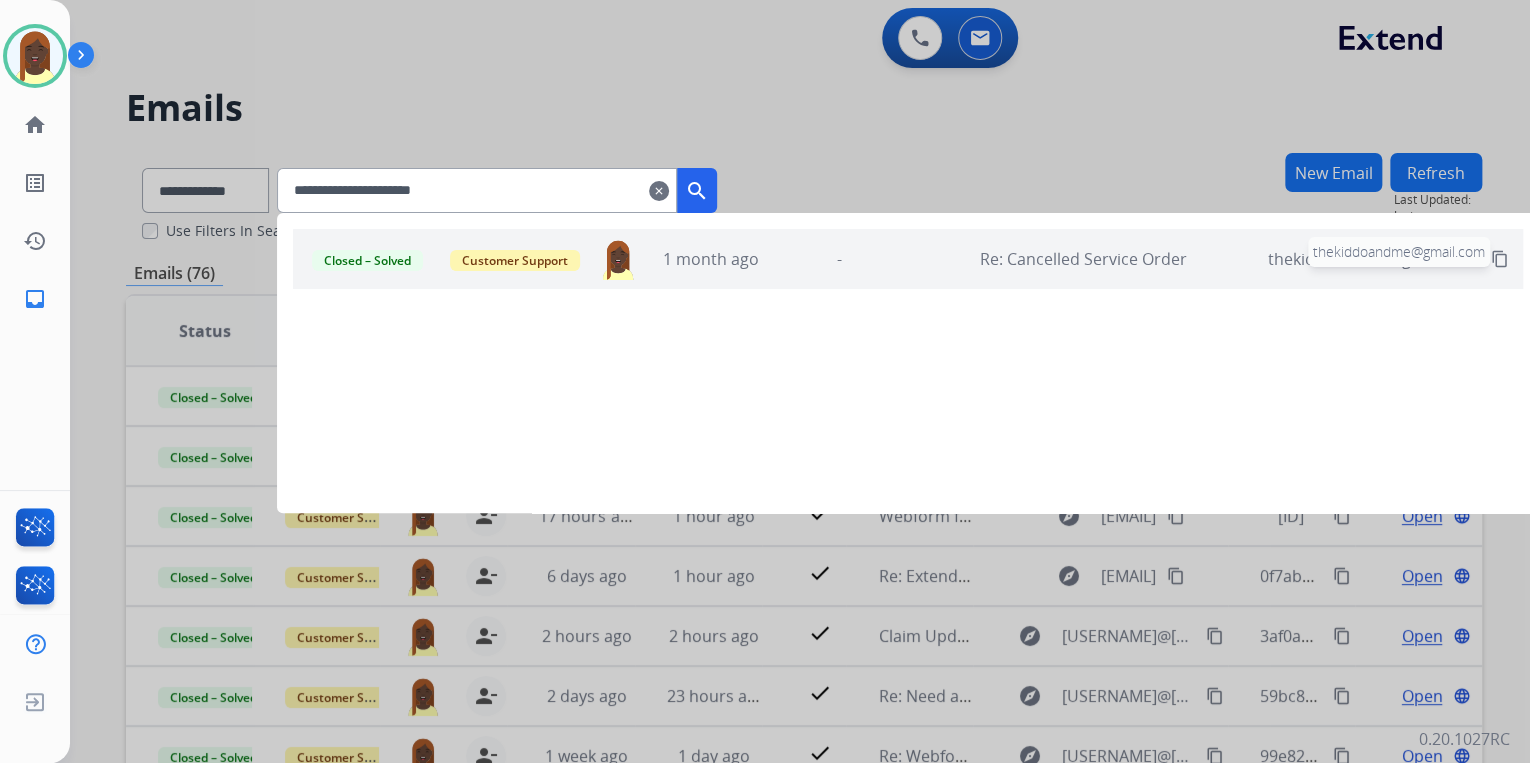 click on "thekiddoandme@gmail.com" at bounding box center [1374, 259] 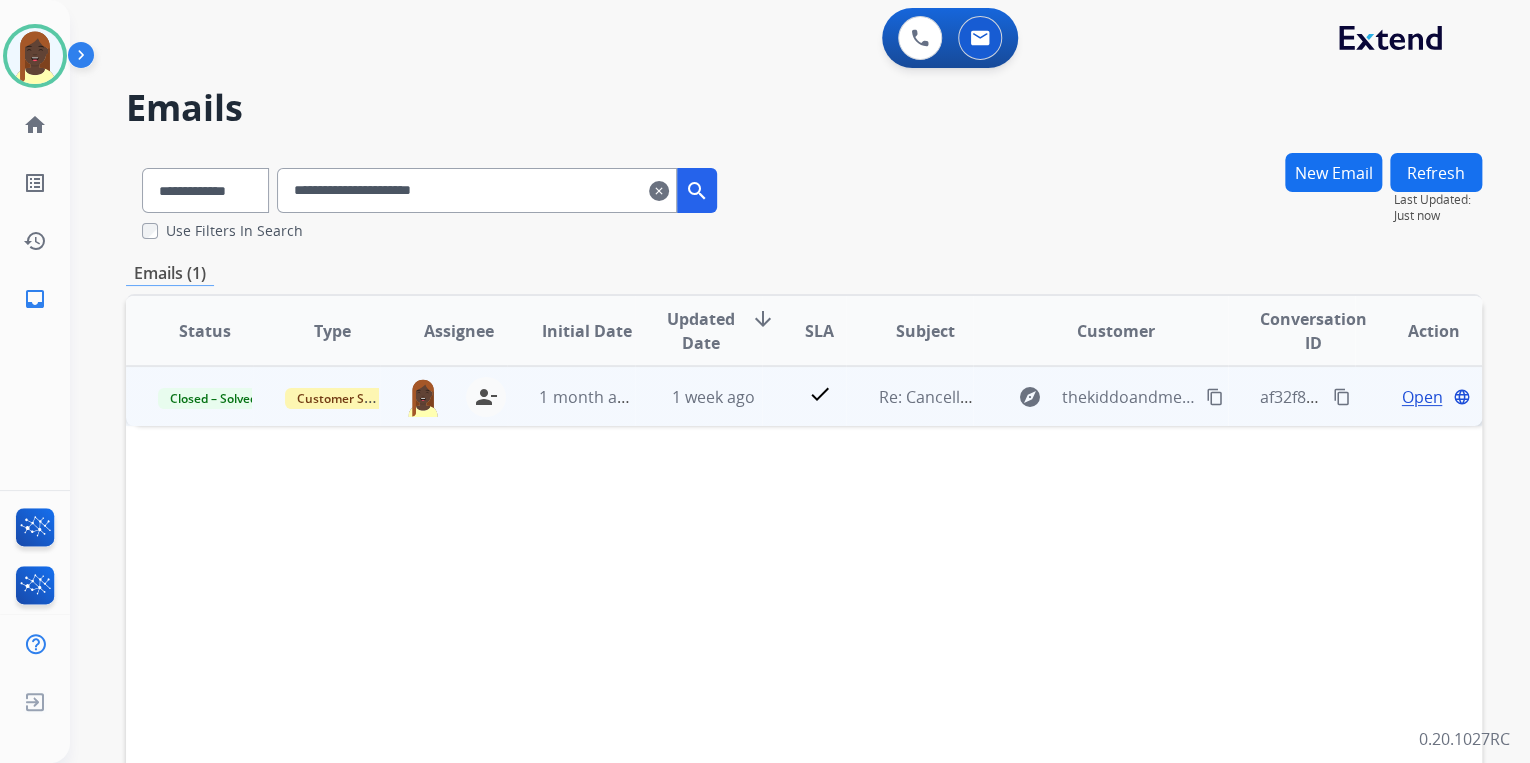 click on "Open" at bounding box center [1421, 397] 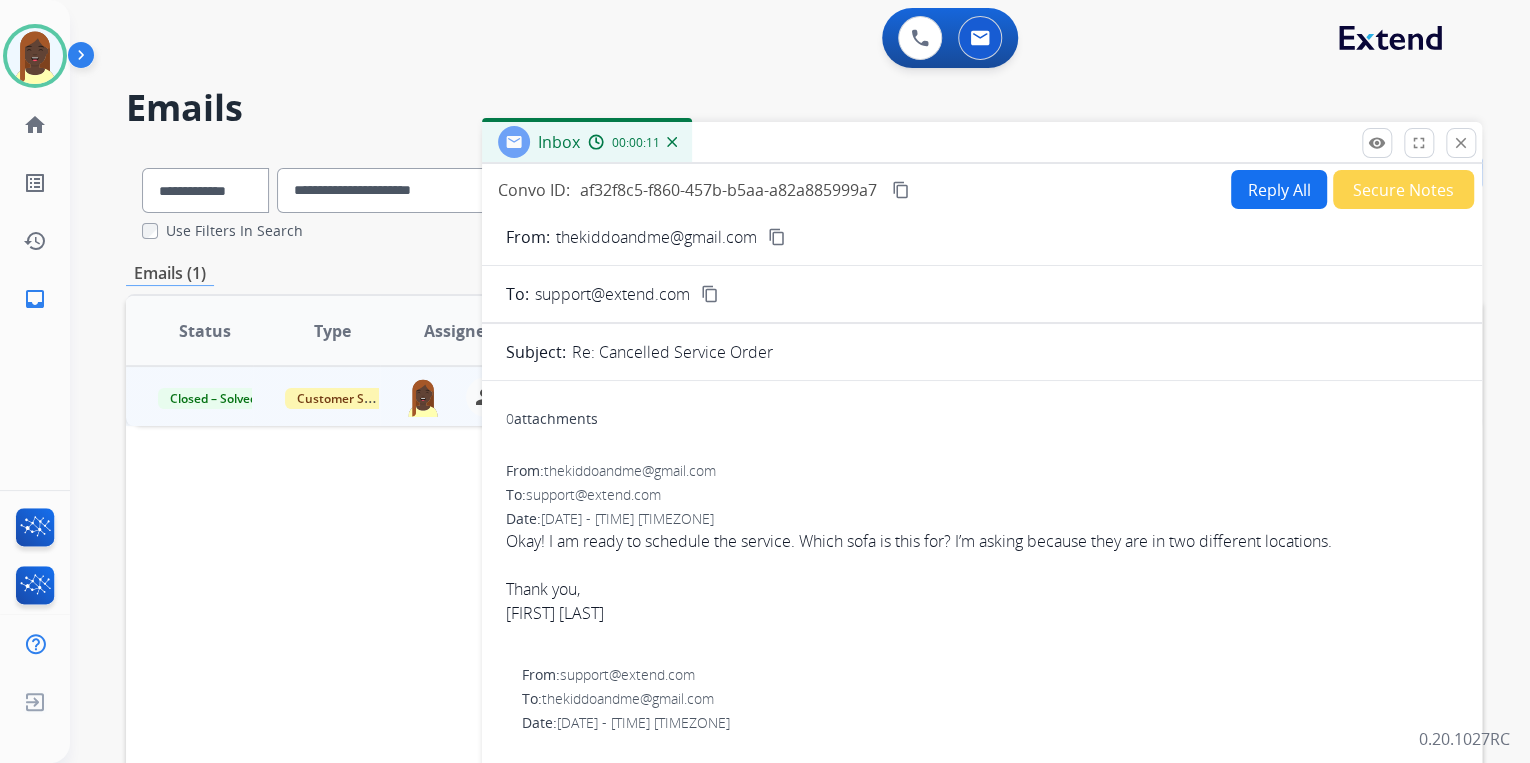 click on "Reply All" at bounding box center (1279, 189) 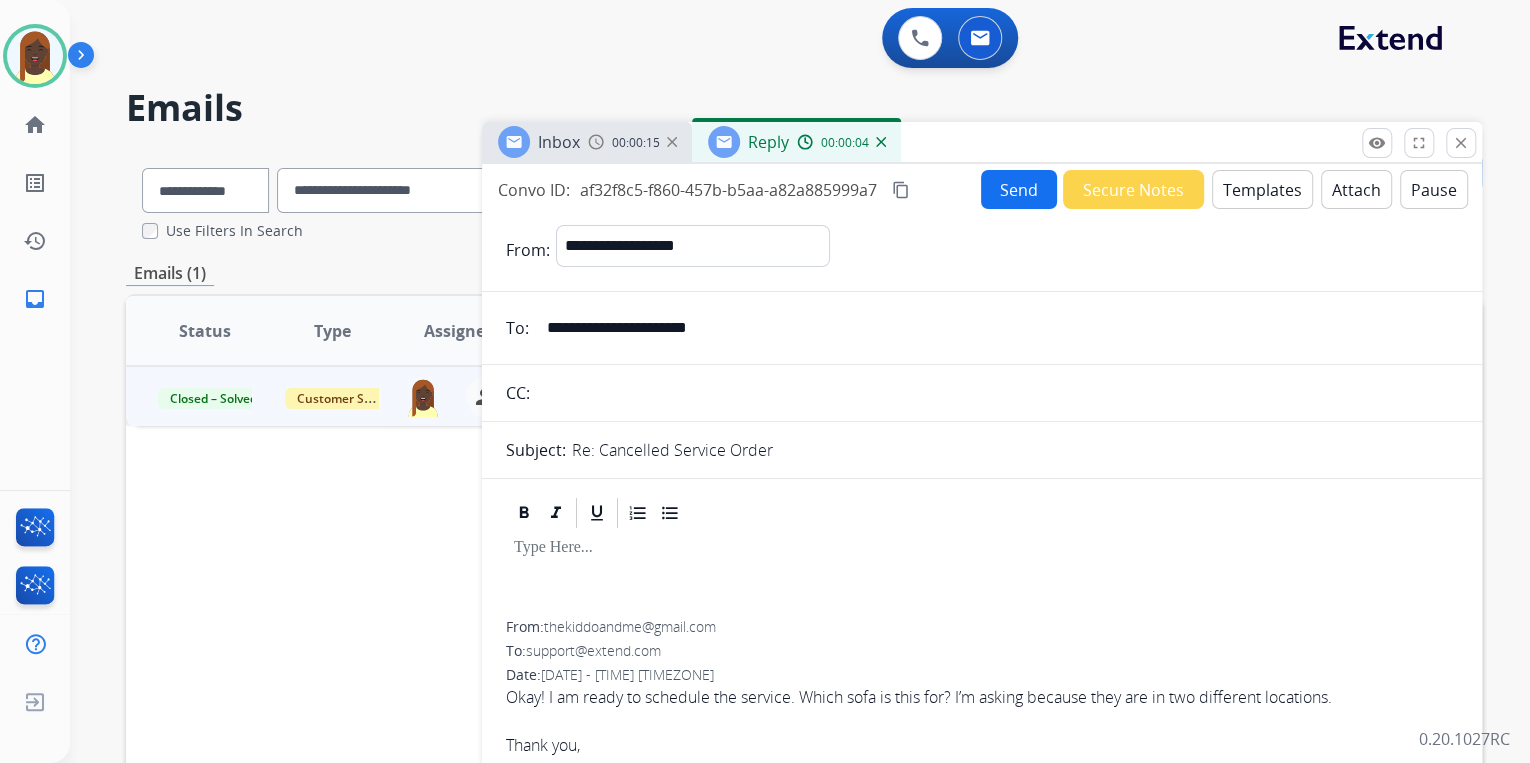 click on "Templates" at bounding box center [1262, 189] 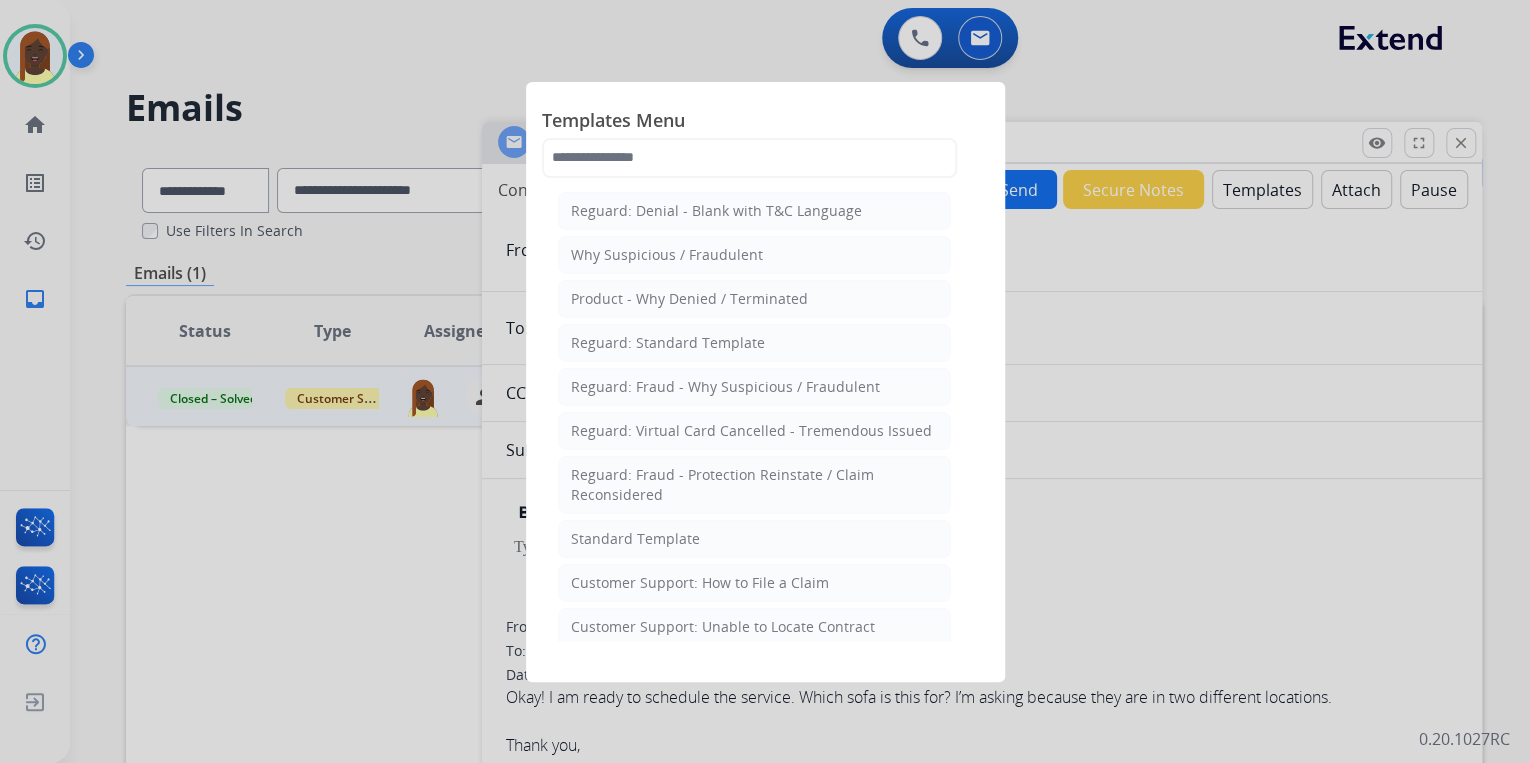 click 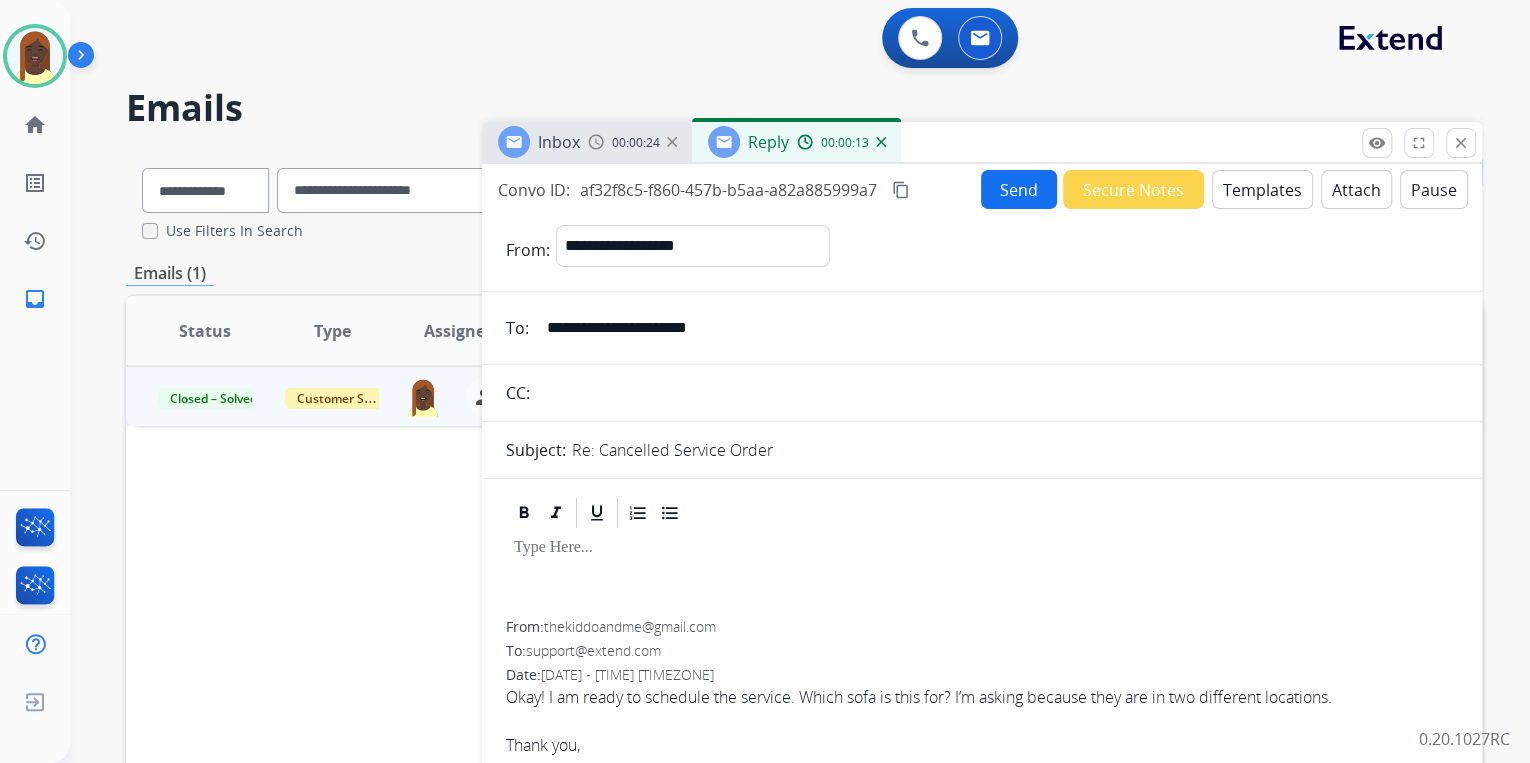 click on "Templates" at bounding box center (1262, 189) 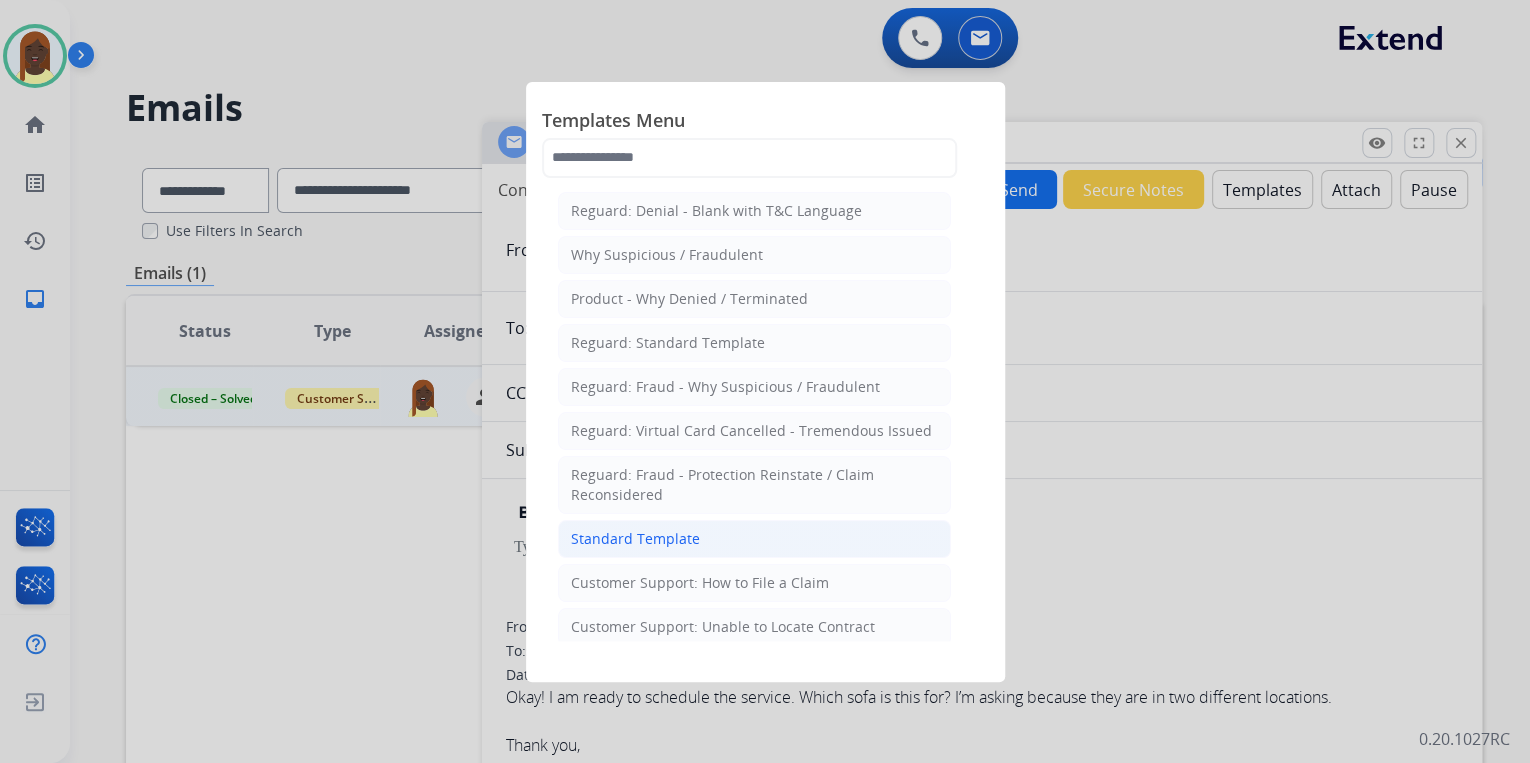 click on "Standard Template" 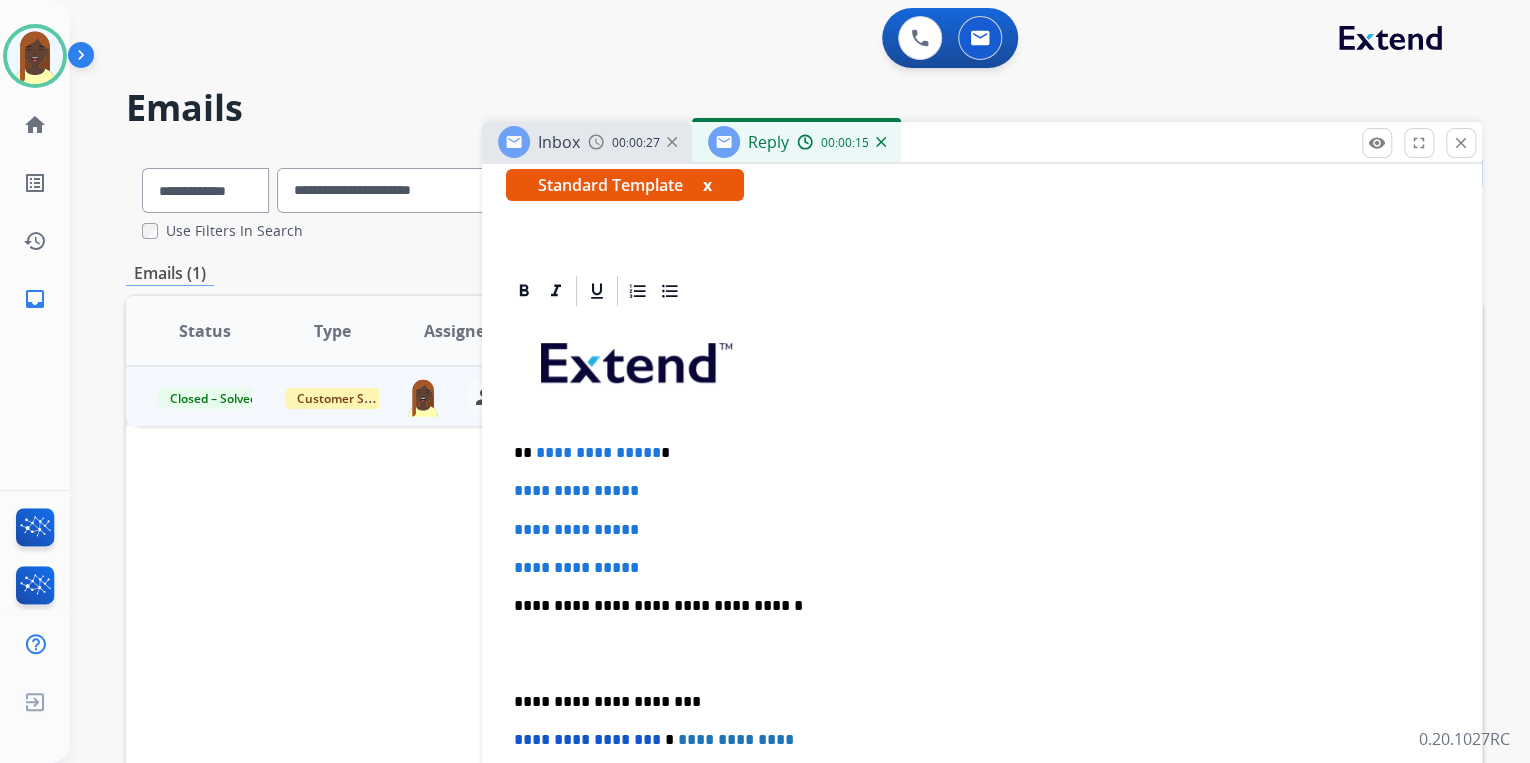 scroll, scrollTop: 400, scrollLeft: 0, axis: vertical 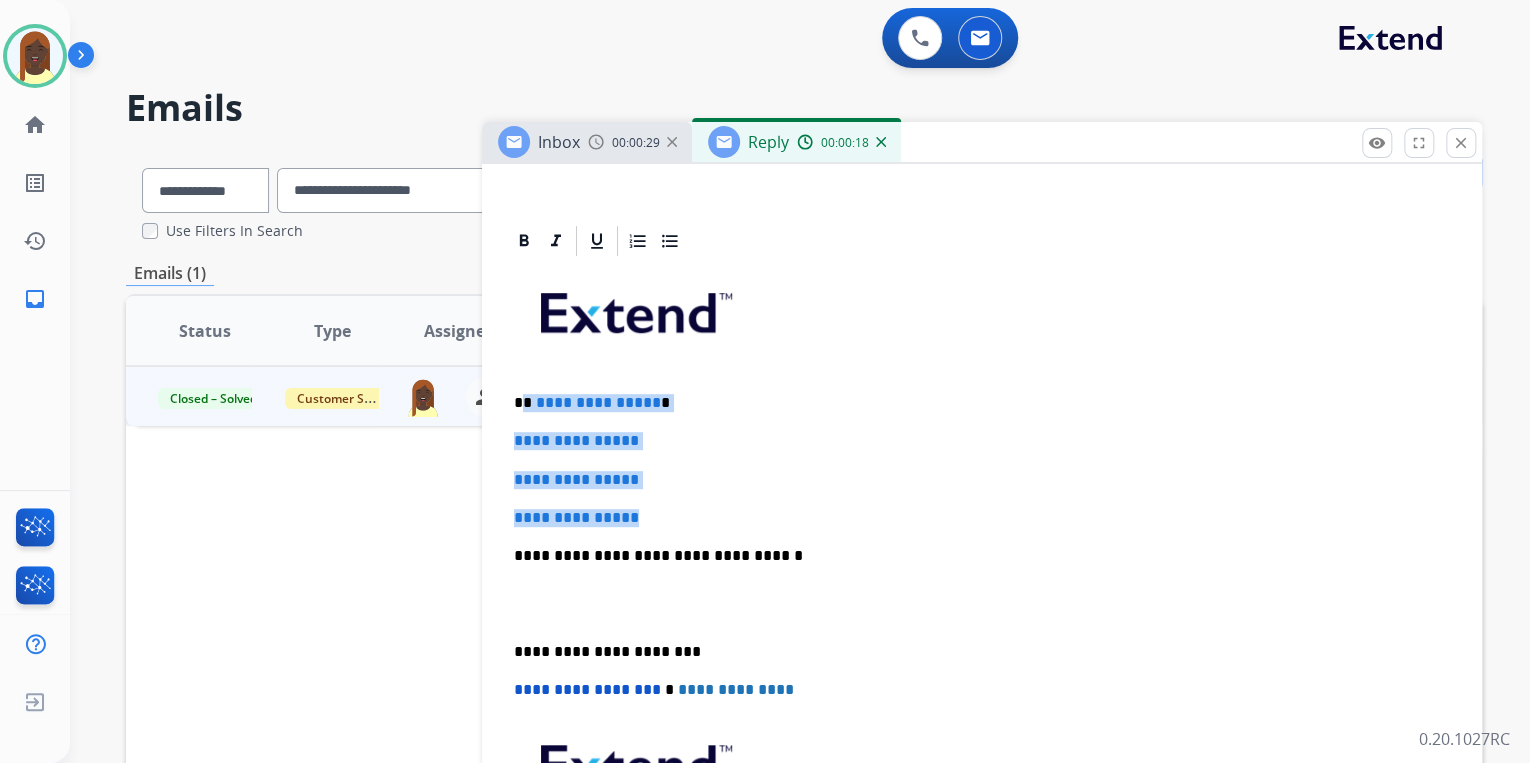 drag, startPoint x: 524, startPoint y: 401, endPoint x: 680, endPoint y: 500, distance: 184.76201 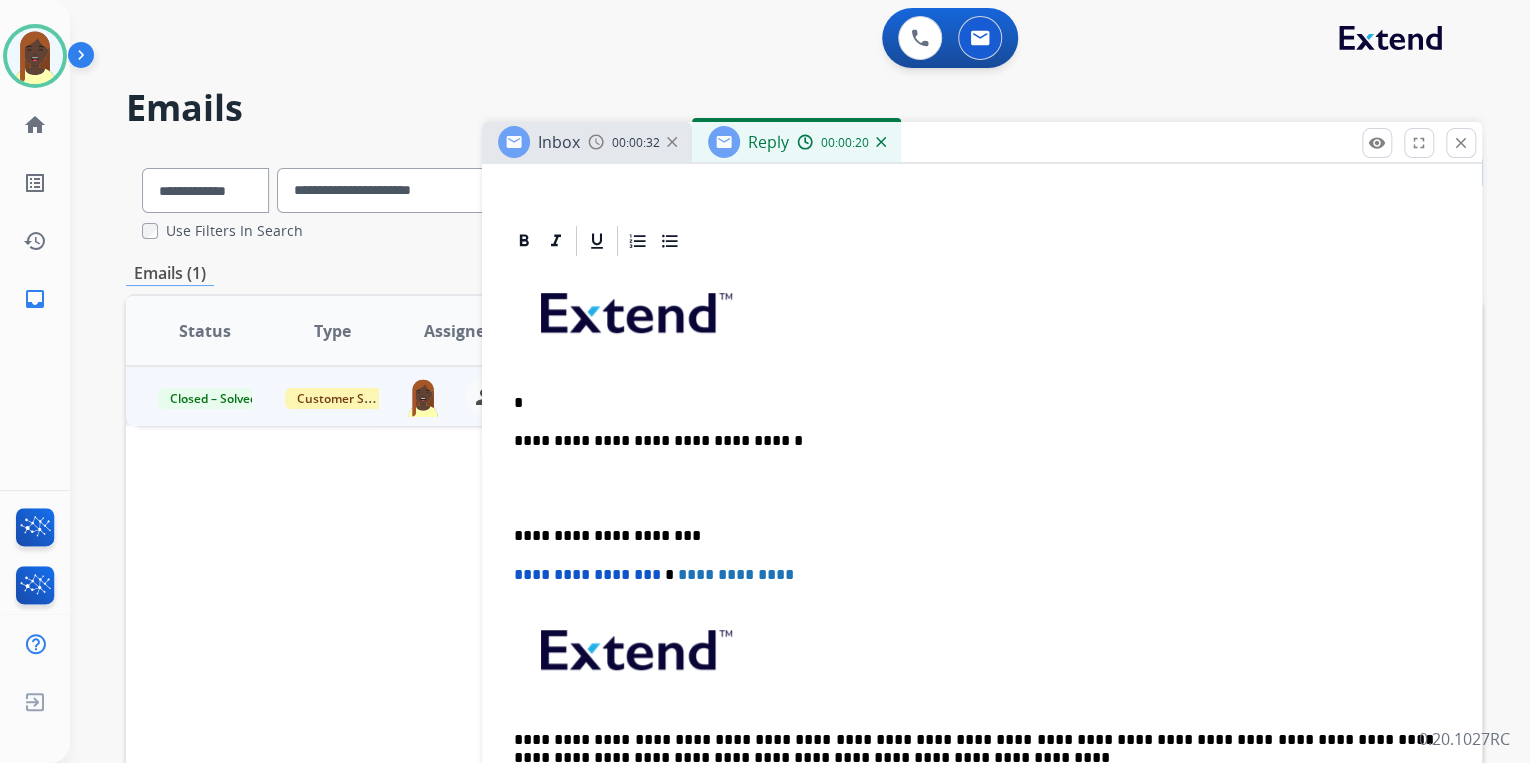 type 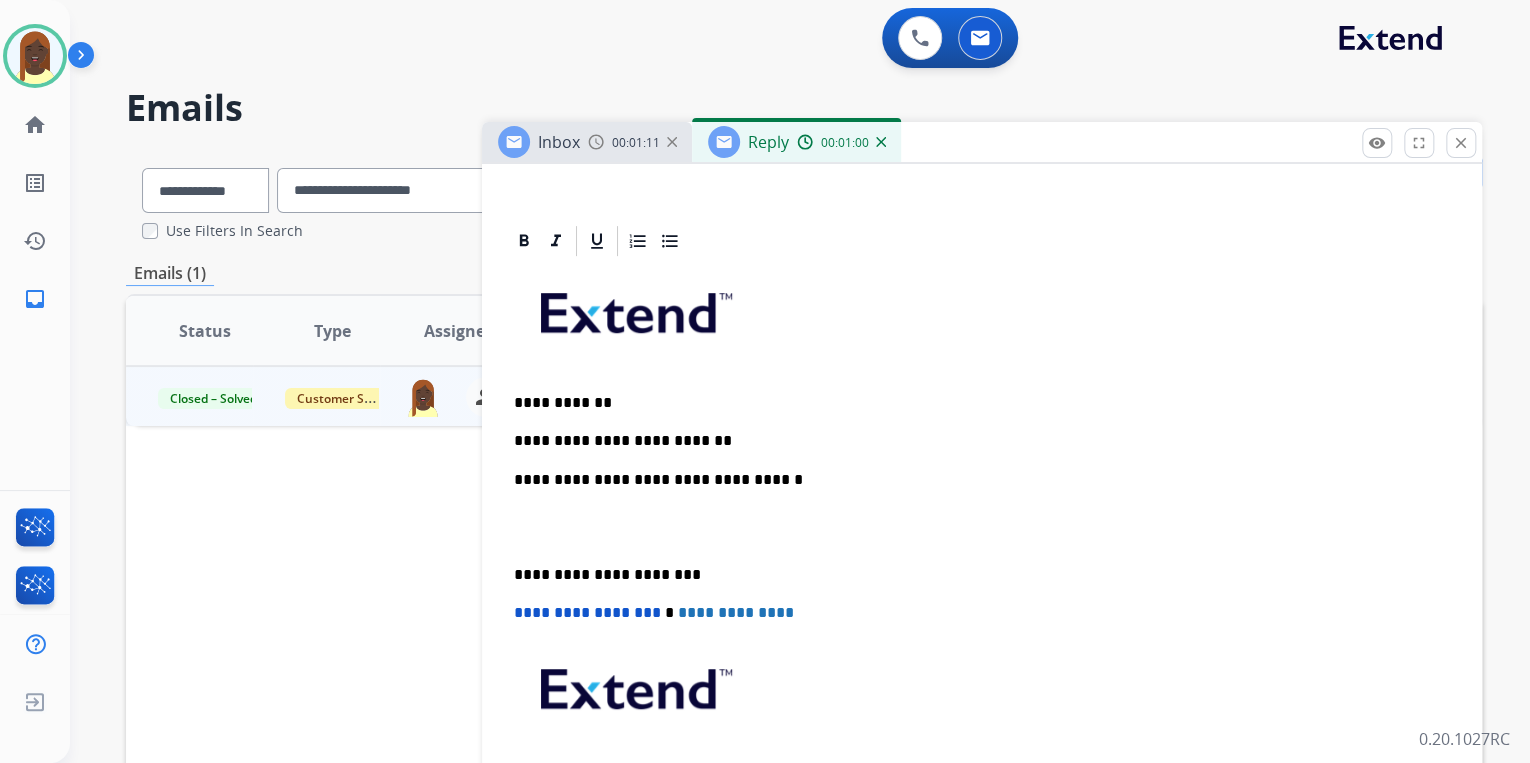 click on "**********" at bounding box center [974, 441] 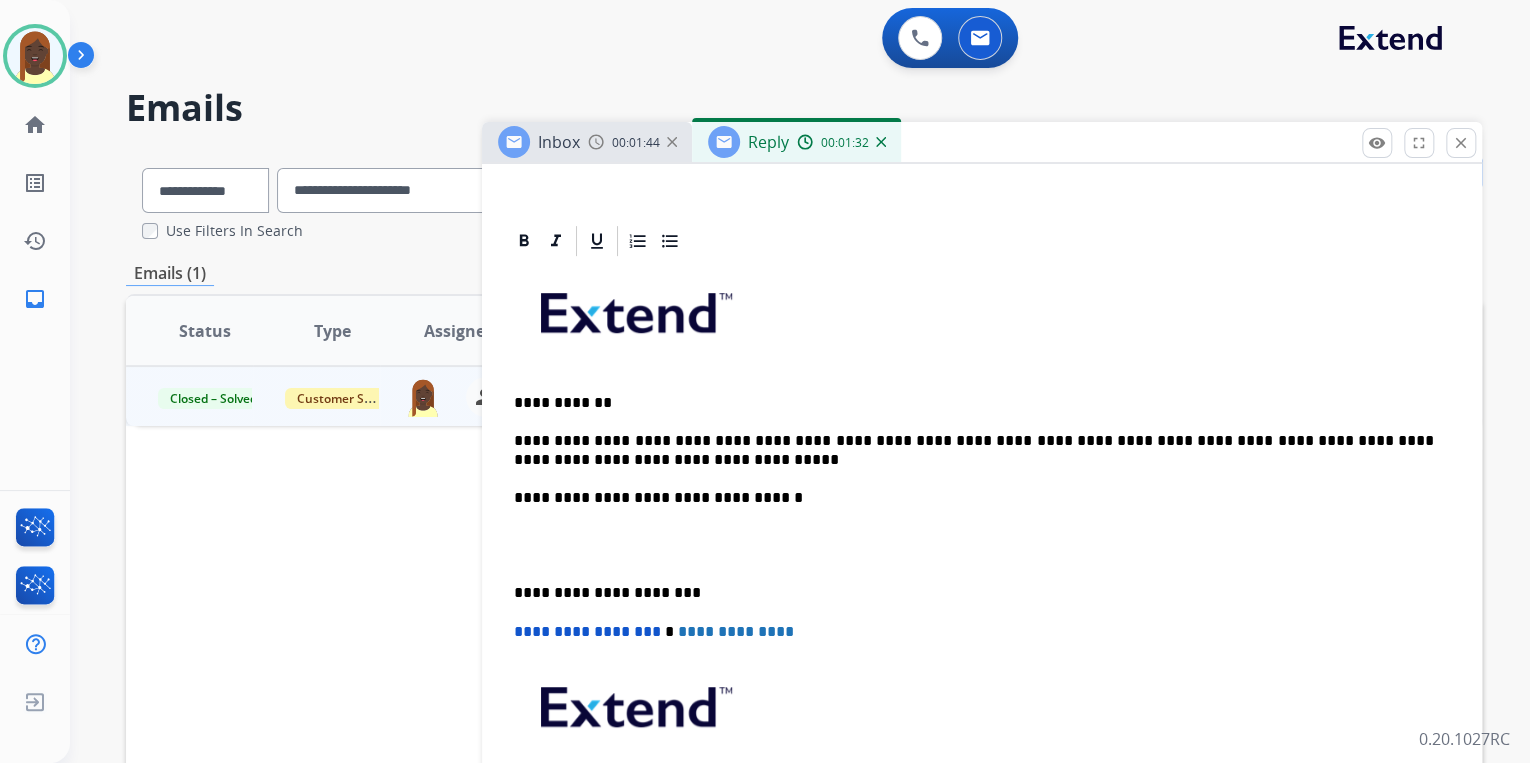 click on "**********" at bounding box center [974, 403] 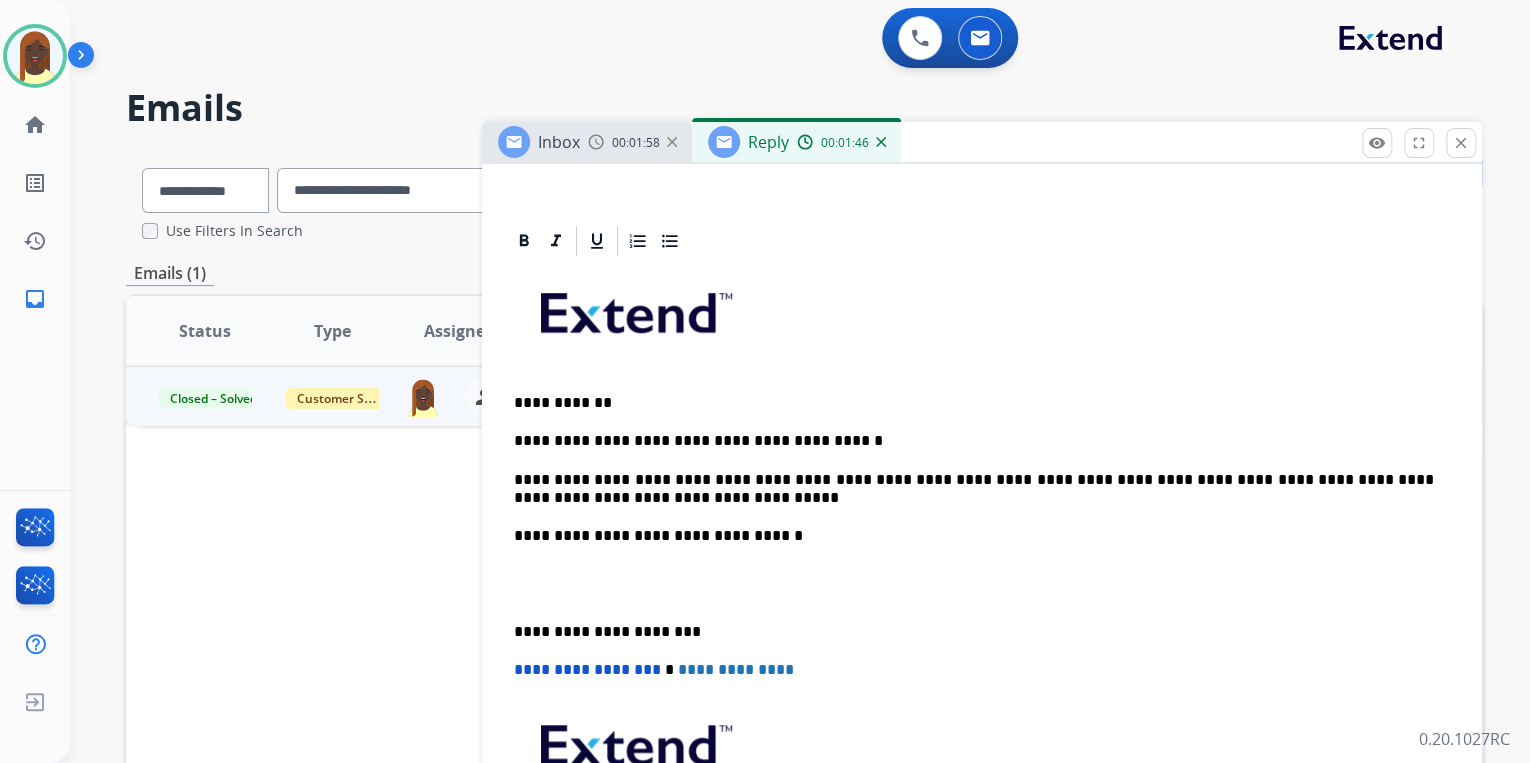 click on "**********" at bounding box center (974, 489) 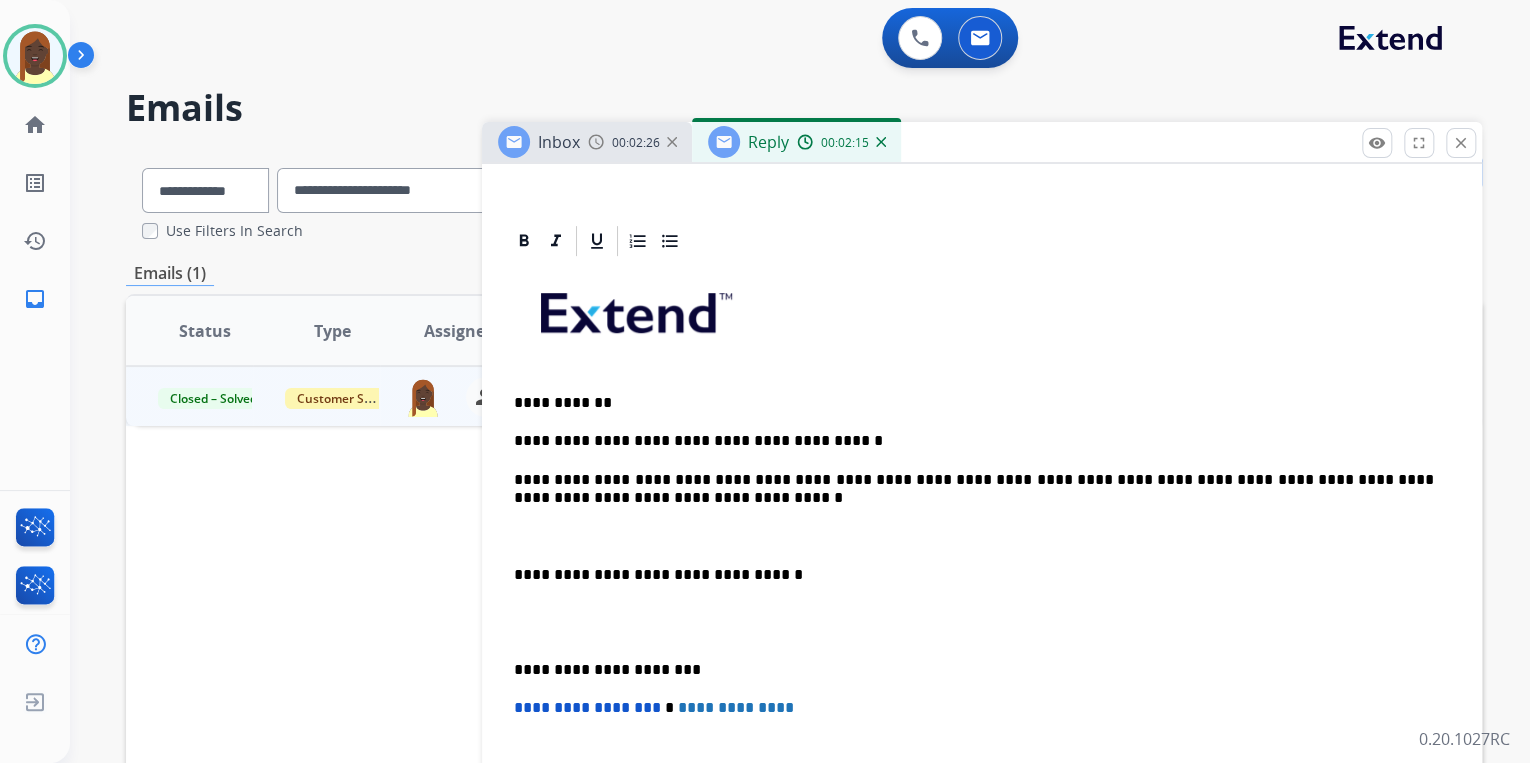 click at bounding box center [982, 536] 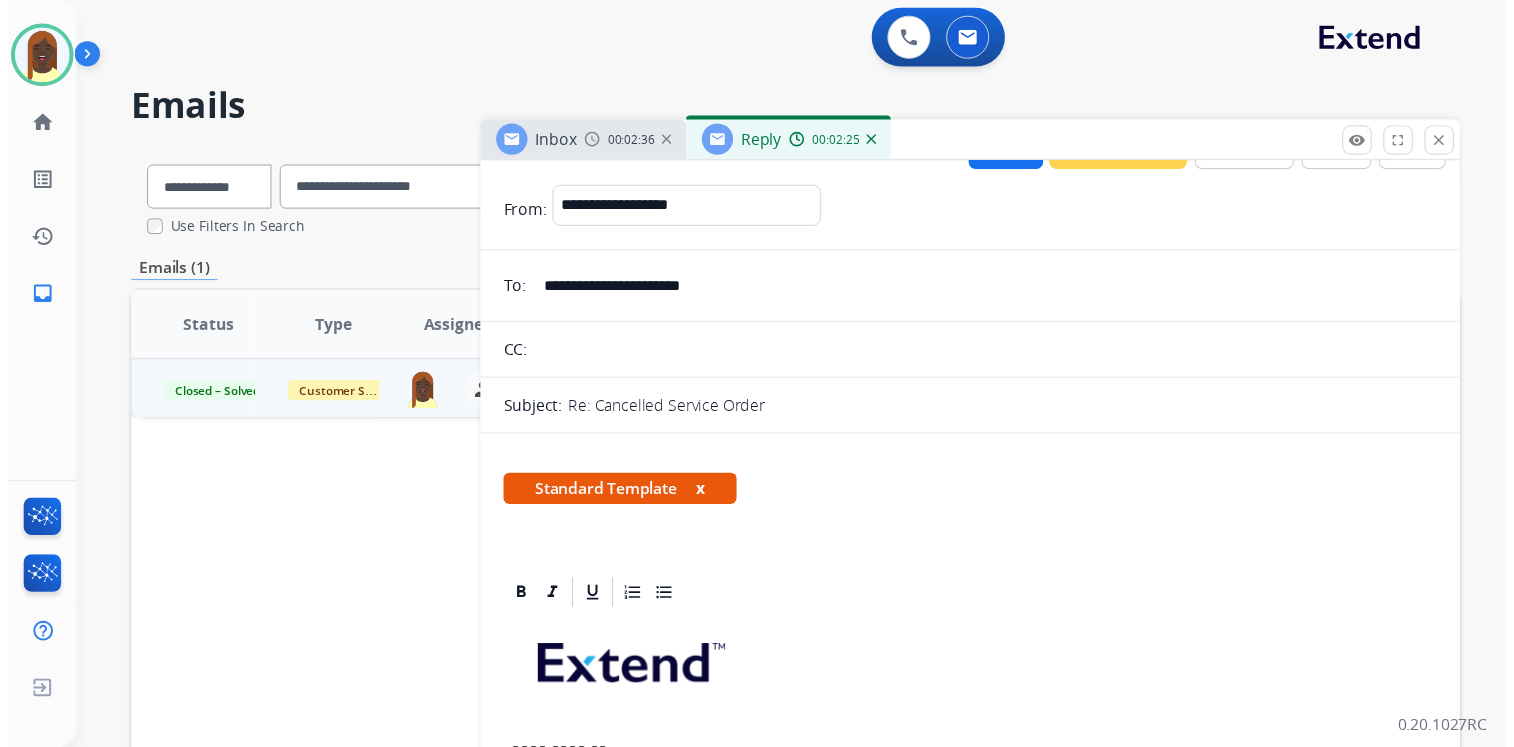 scroll, scrollTop: 0, scrollLeft: 0, axis: both 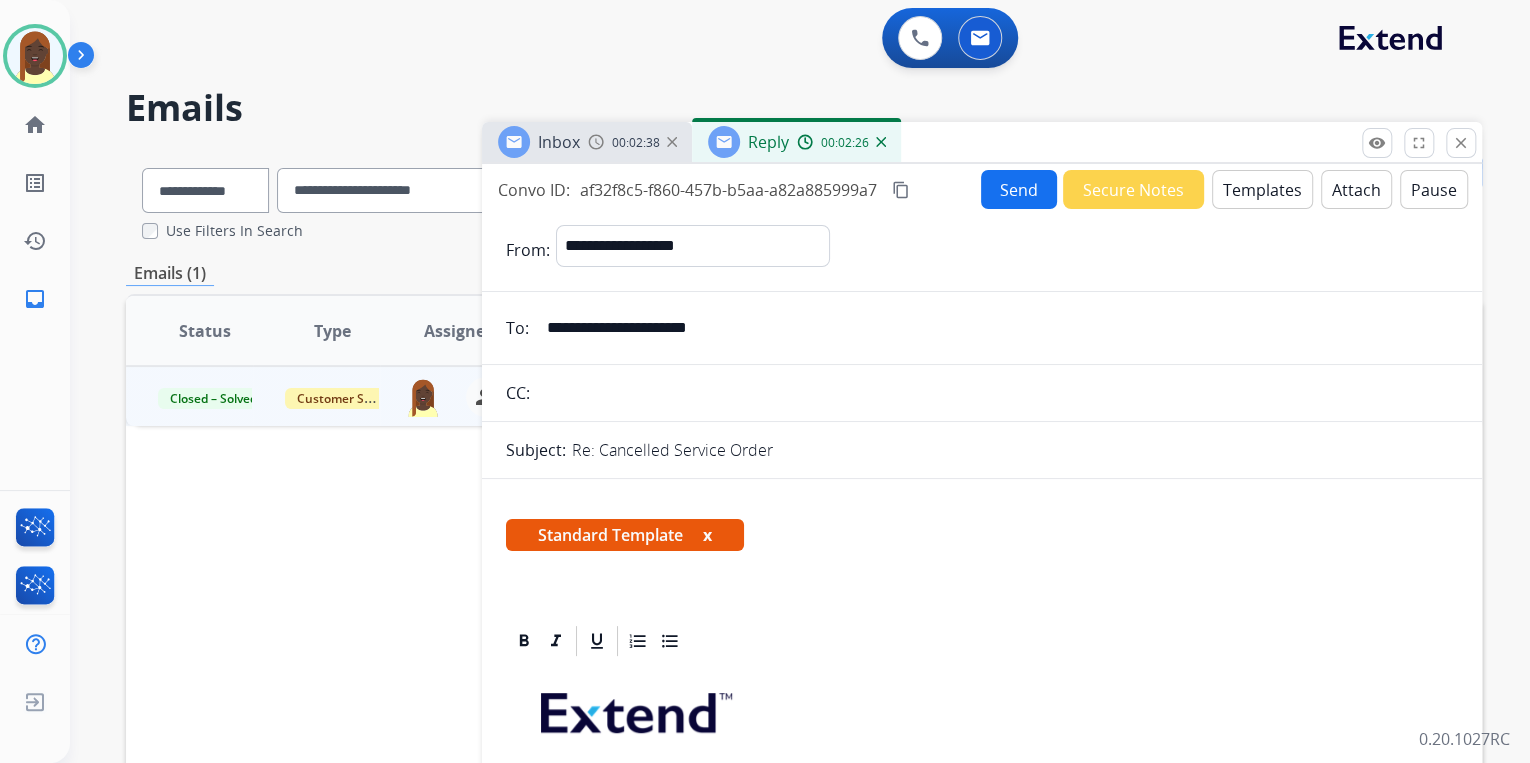 click on "Send" at bounding box center (1019, 189) 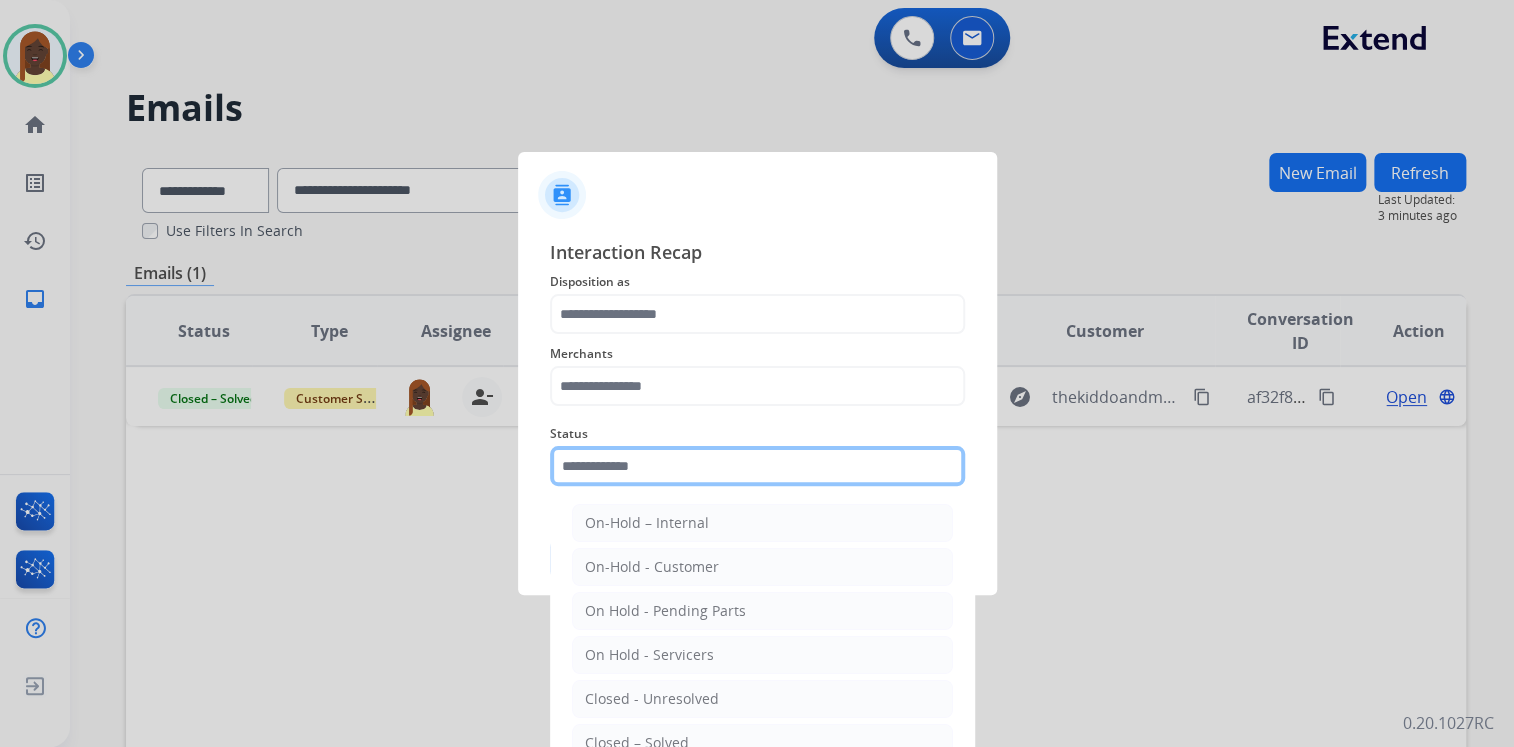 click 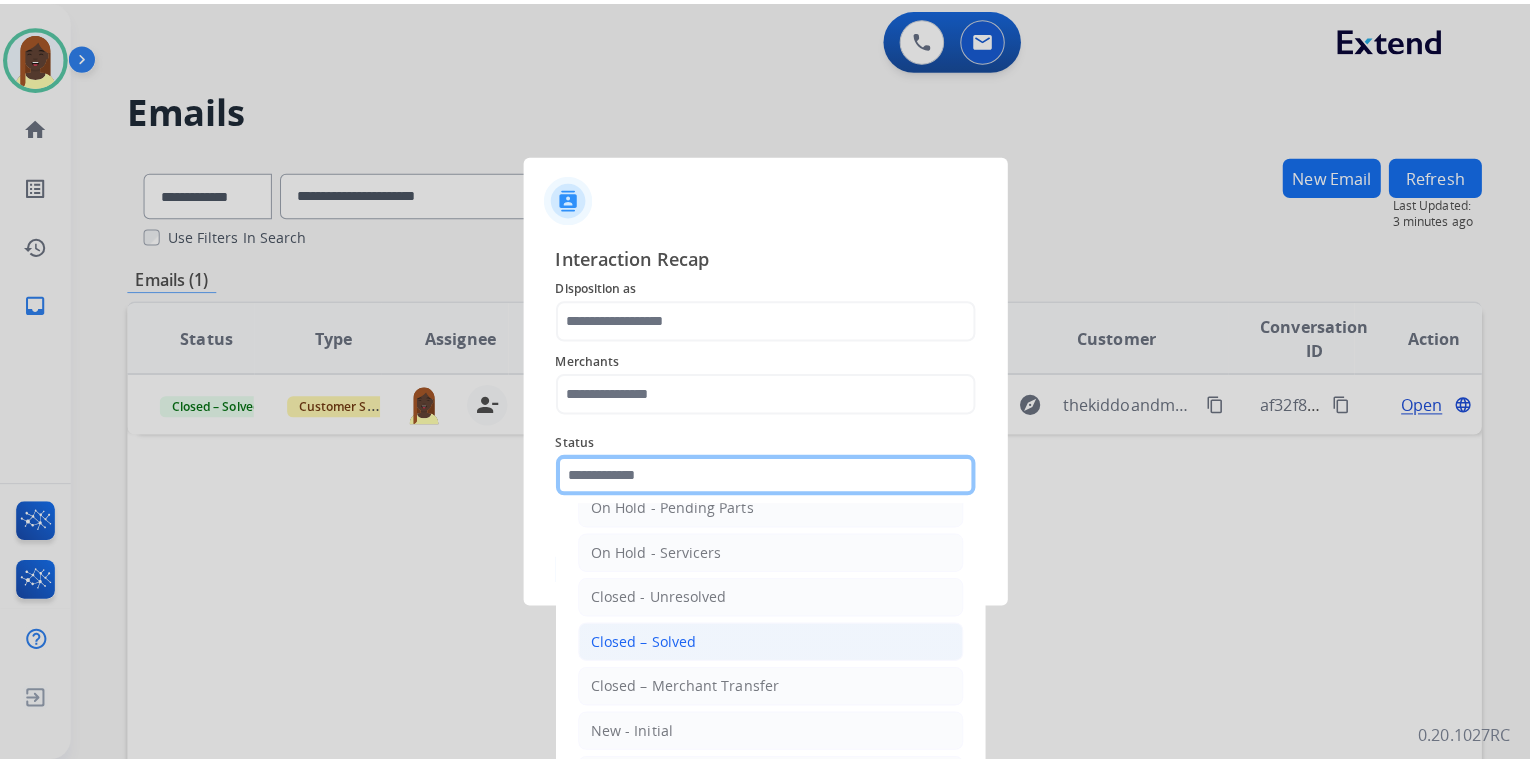 scroll, scrollTop: 116, scrollLeft: 0, axis: vertical 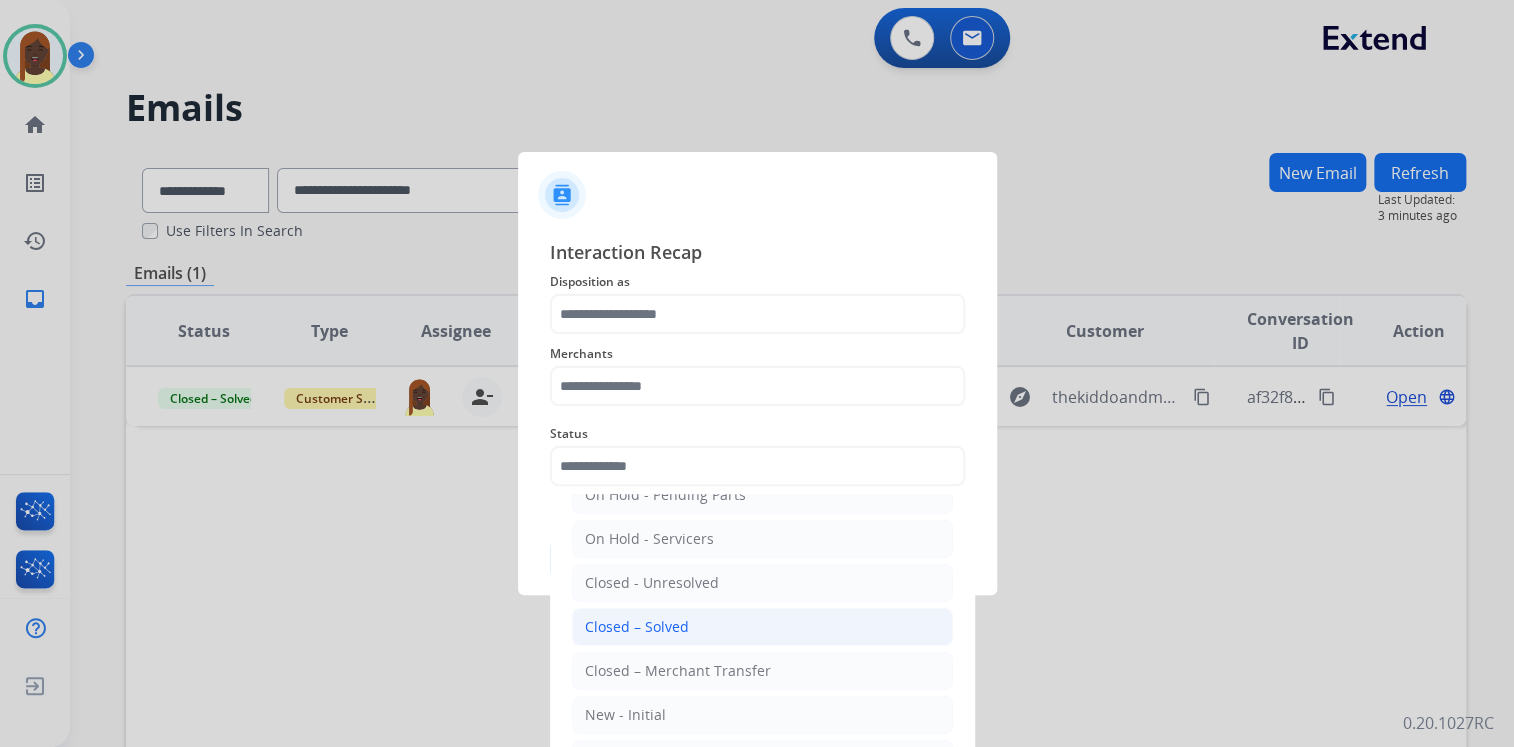 click on "Closed – Solved" 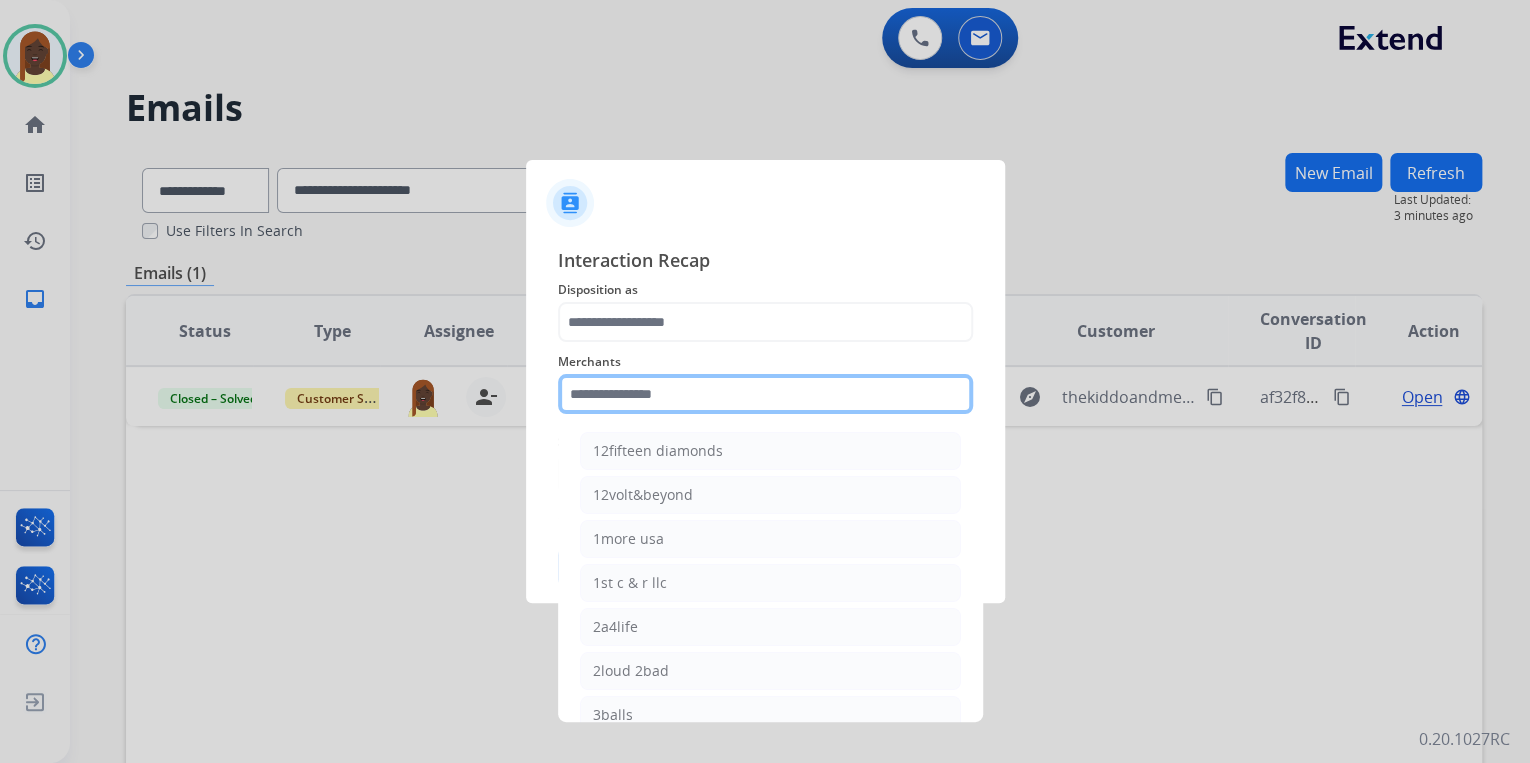 click 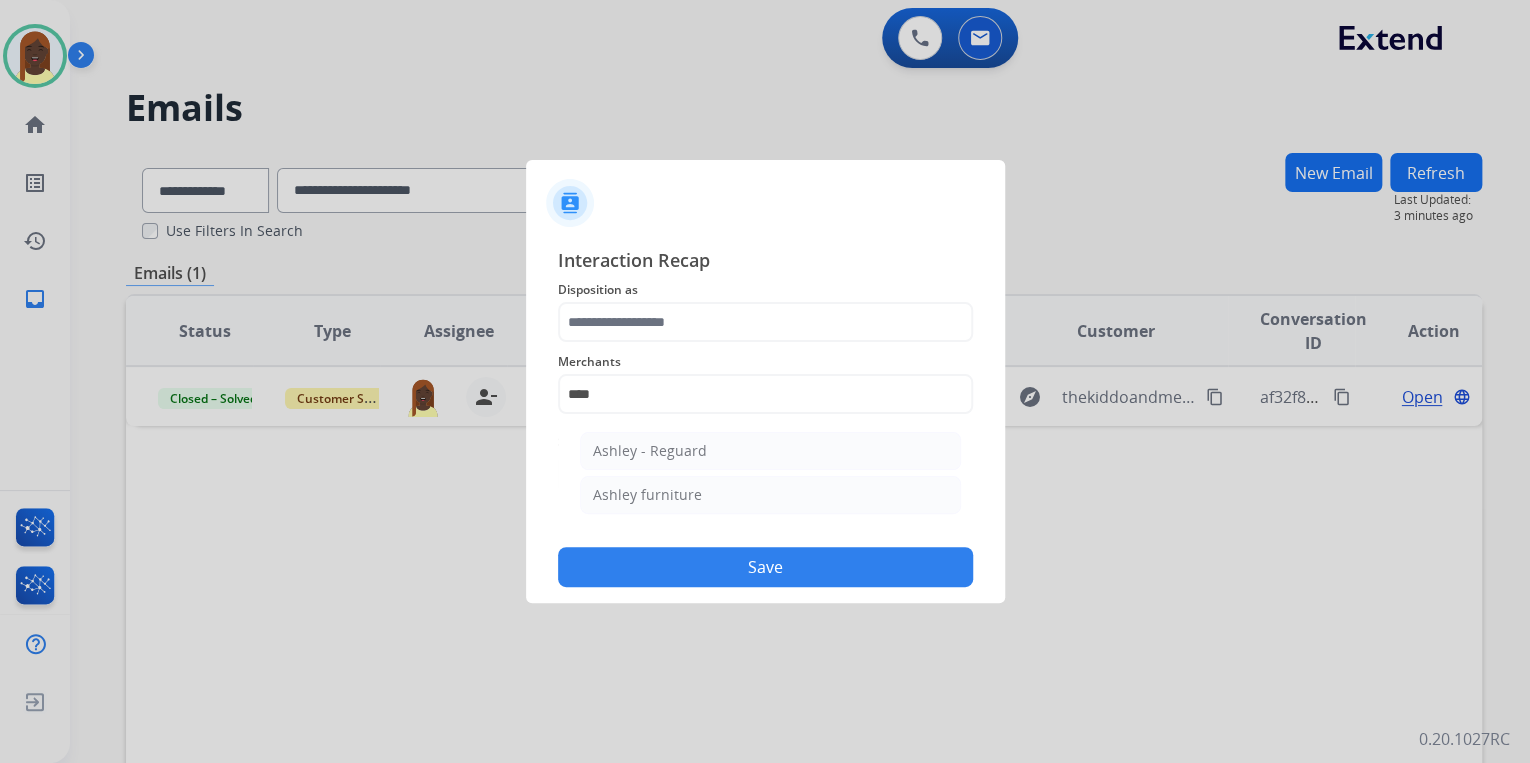 drag, startPoint x: 620, startPoint y: 495, endPoint x: 627, endPoint y: 406, distance: 89.27486 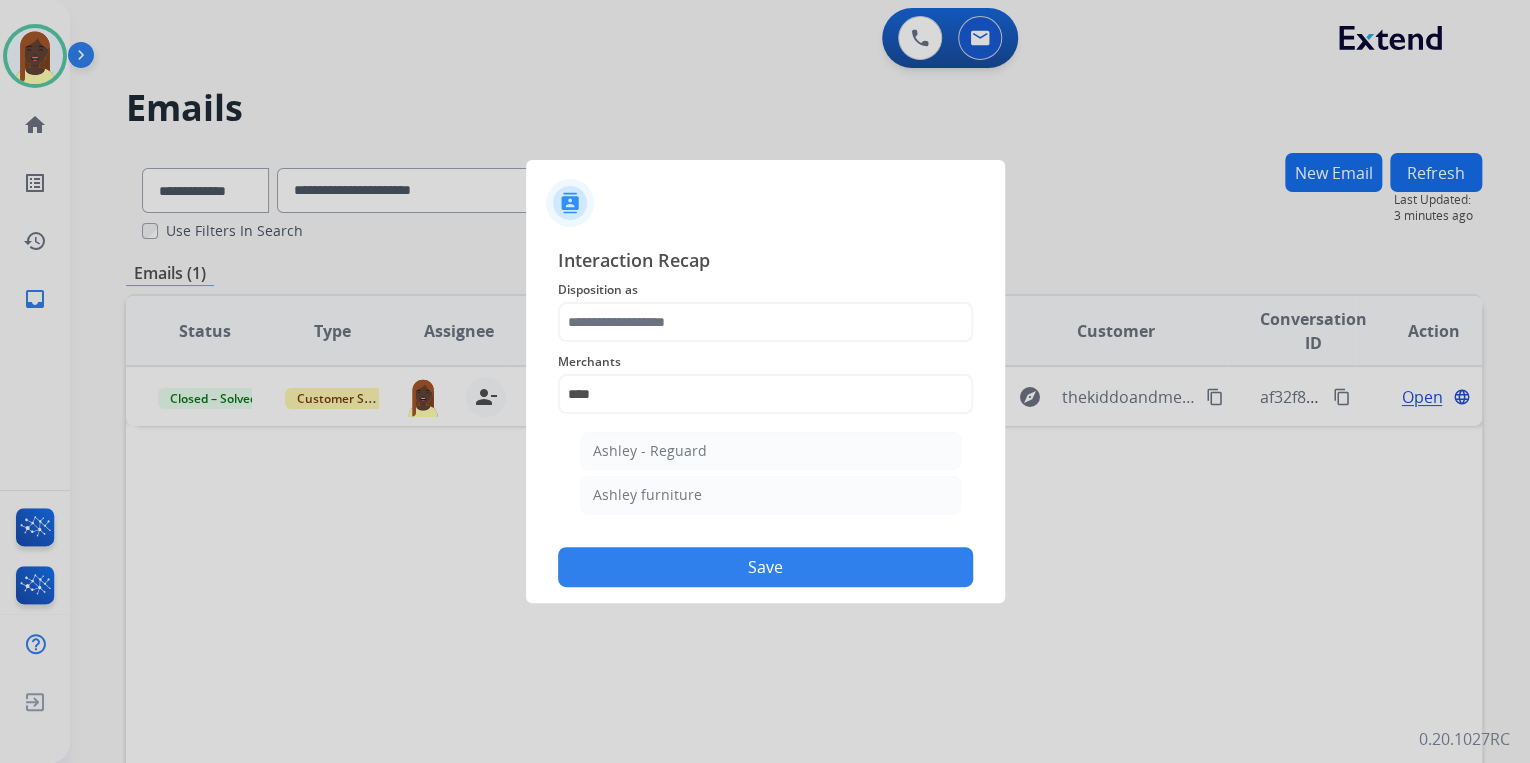 click on "Ashley furniture" 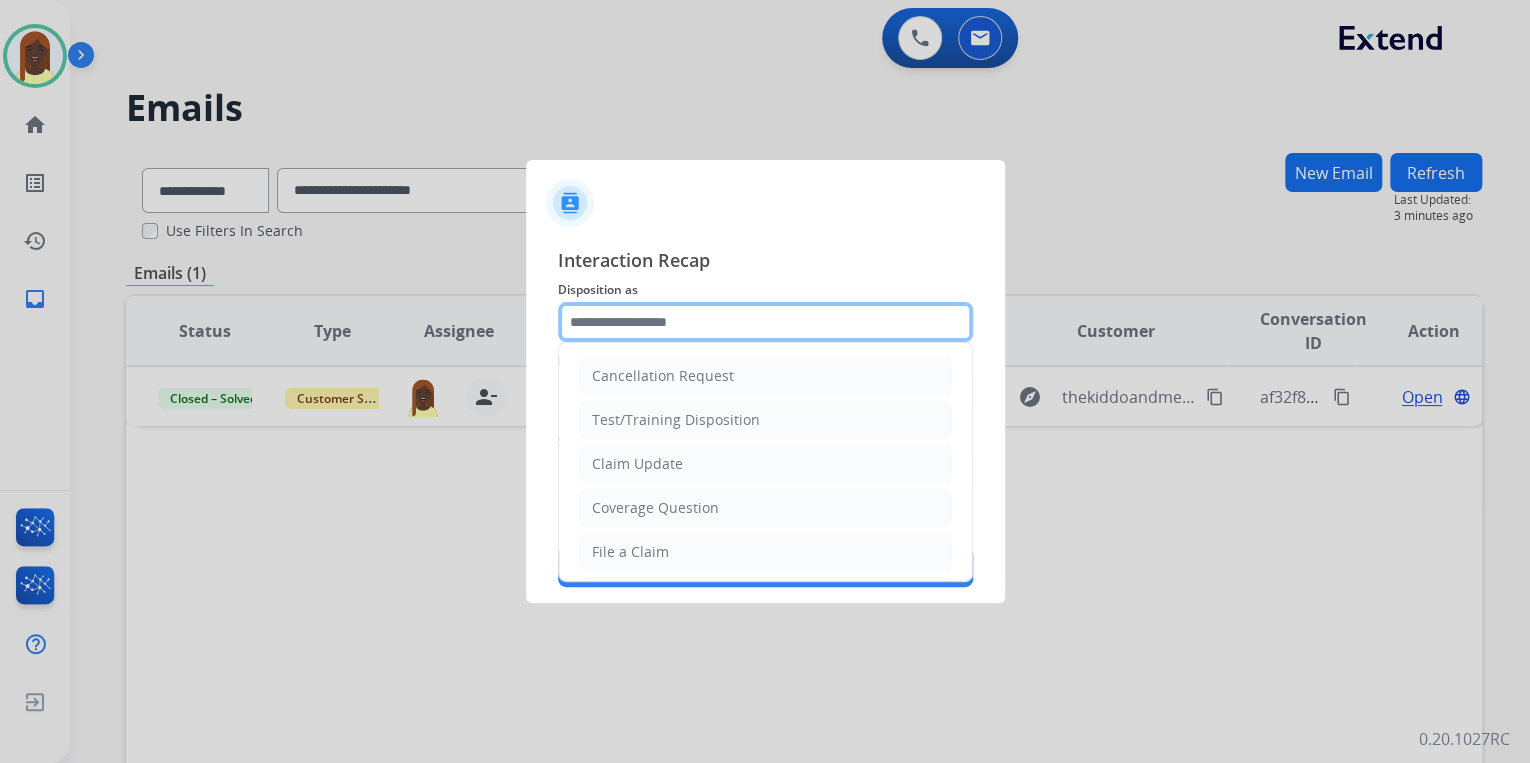 click 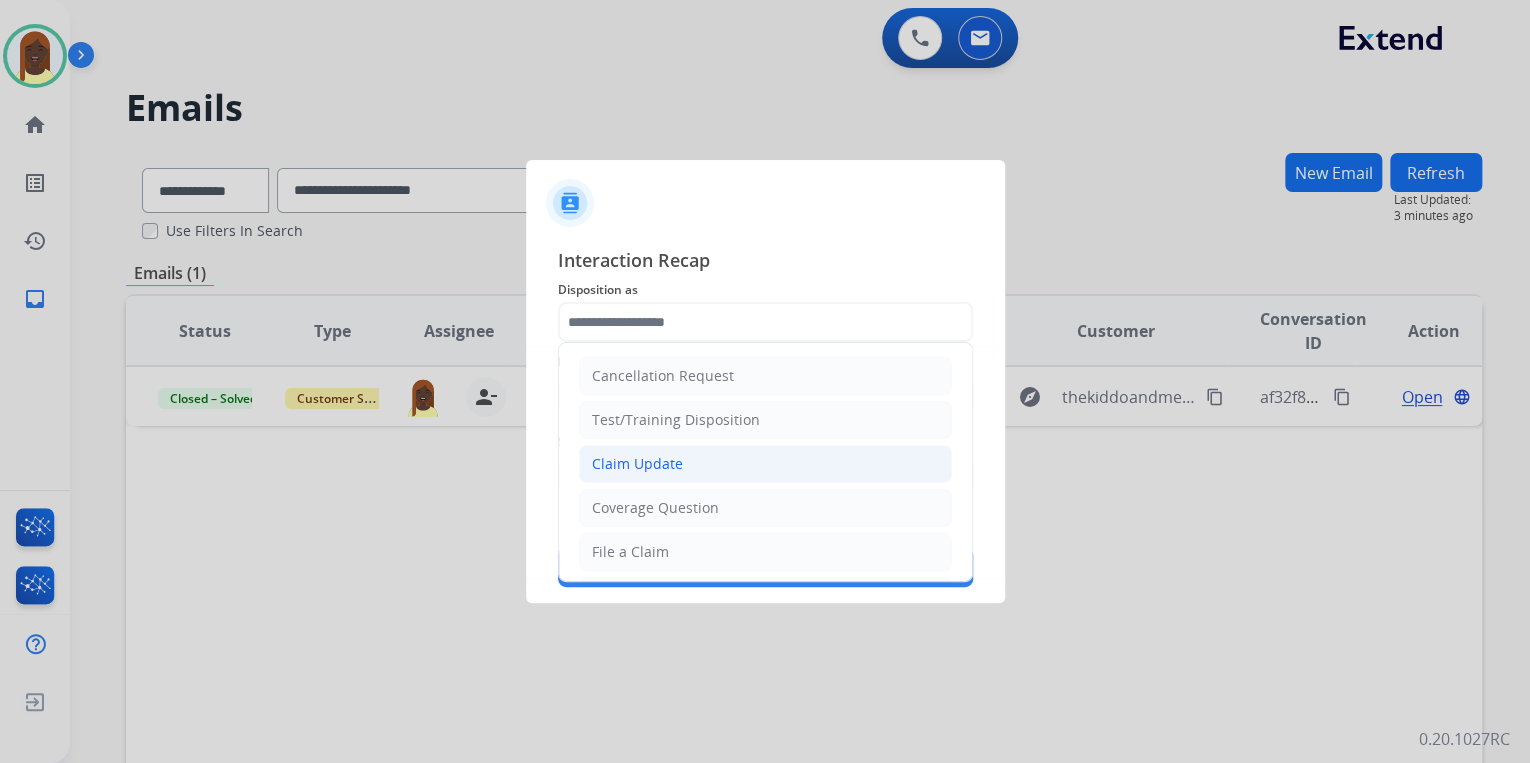 click on "Claim Update" 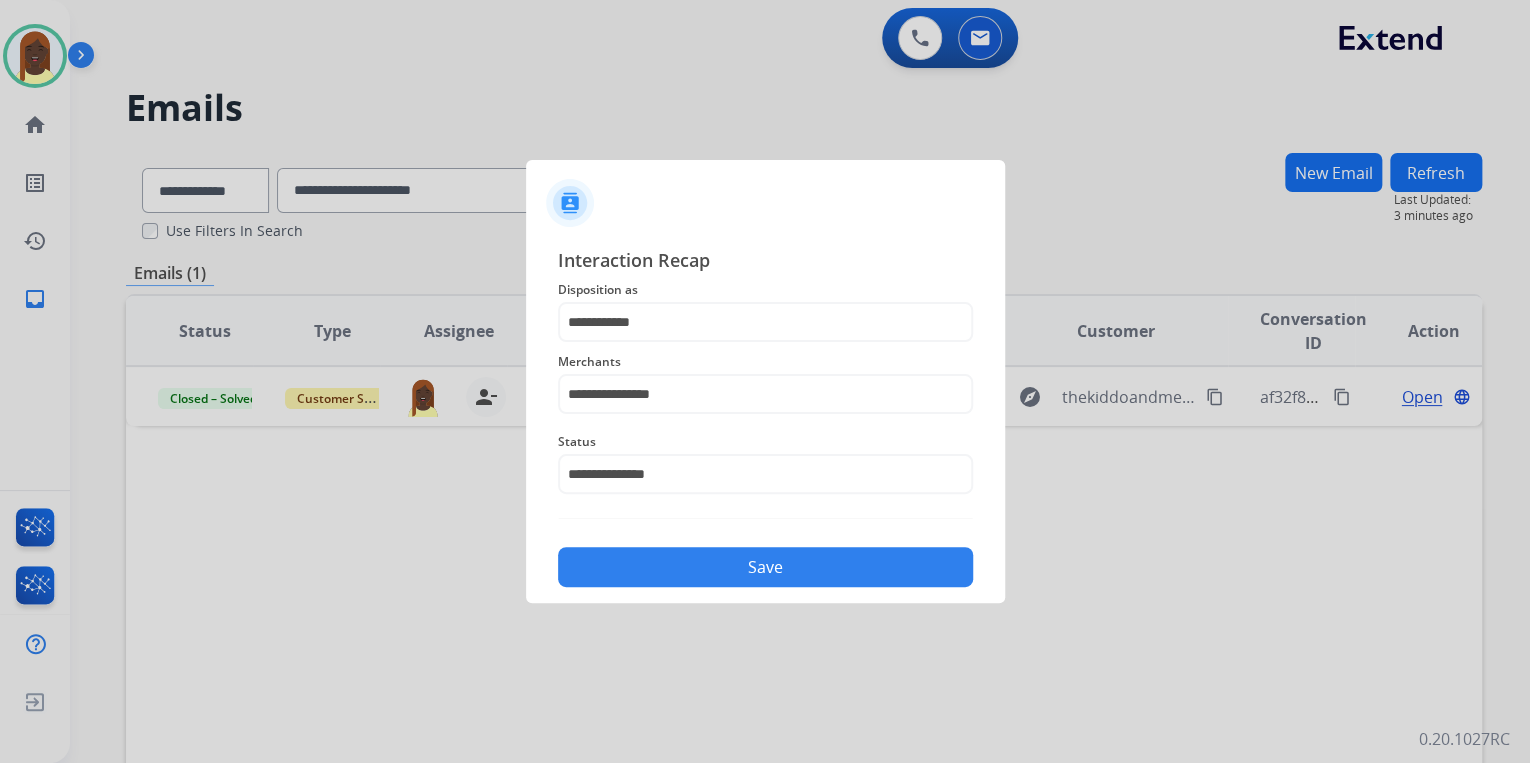 click on "Save" 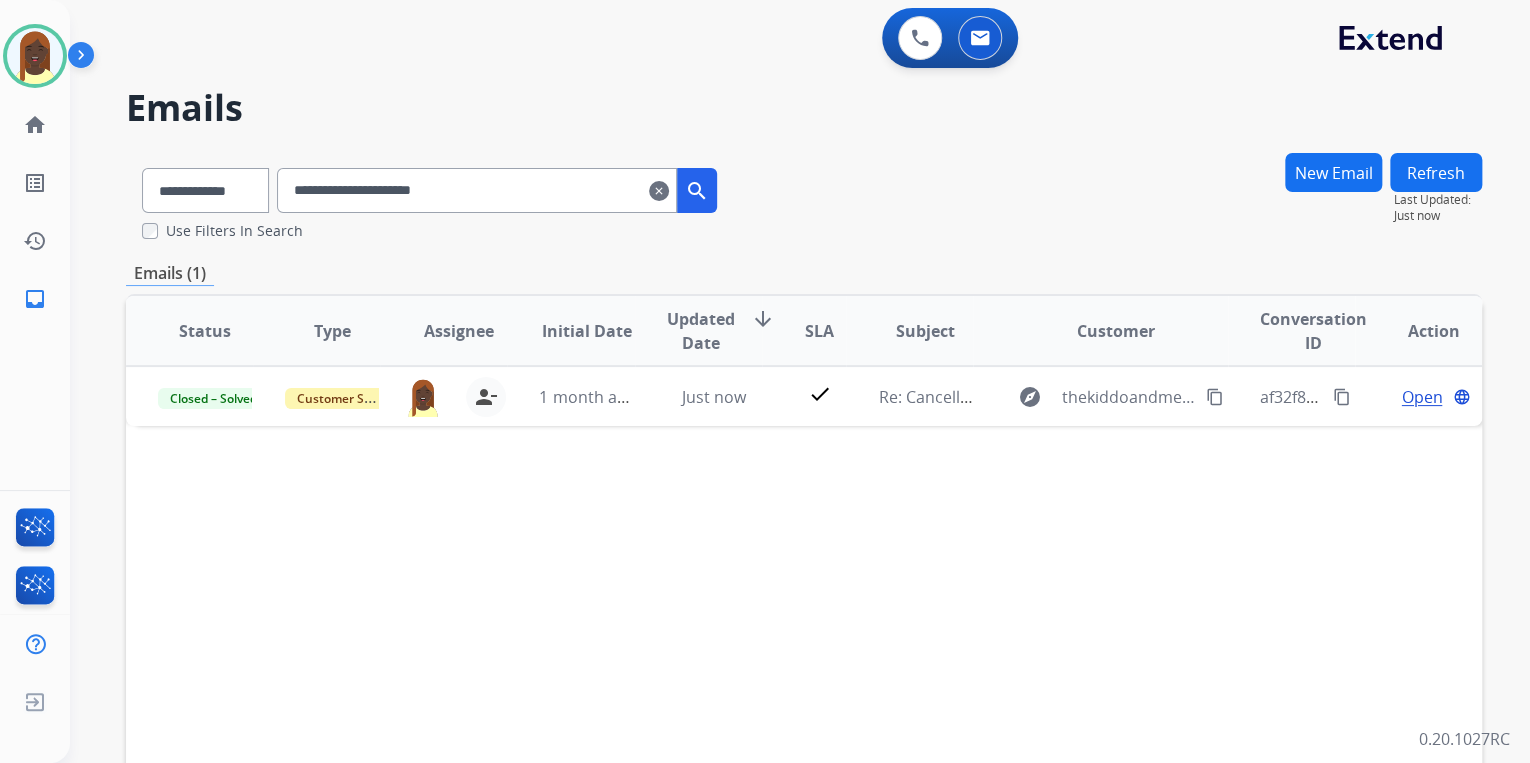 click on "**********" at bounding box center [804, 196] 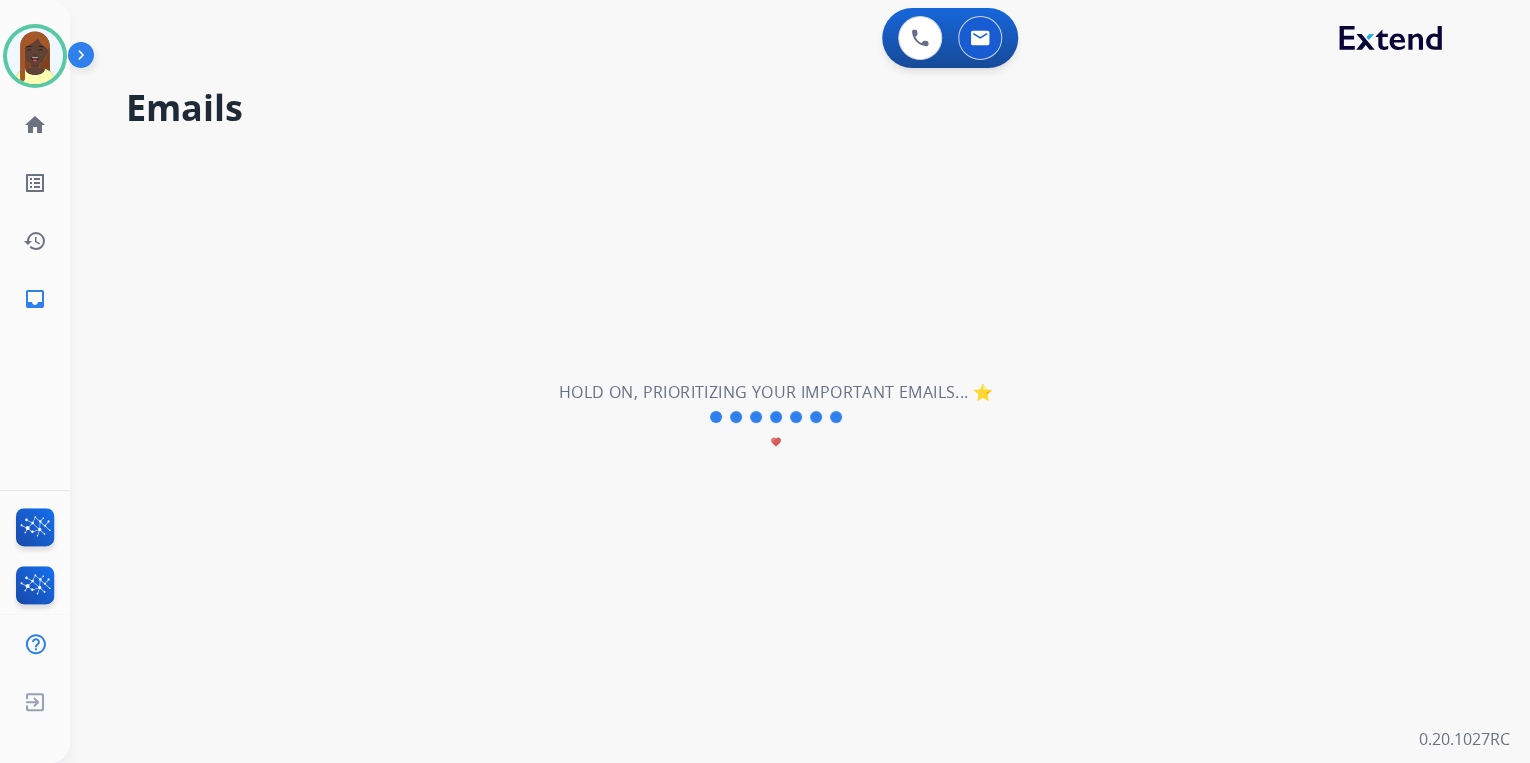 type 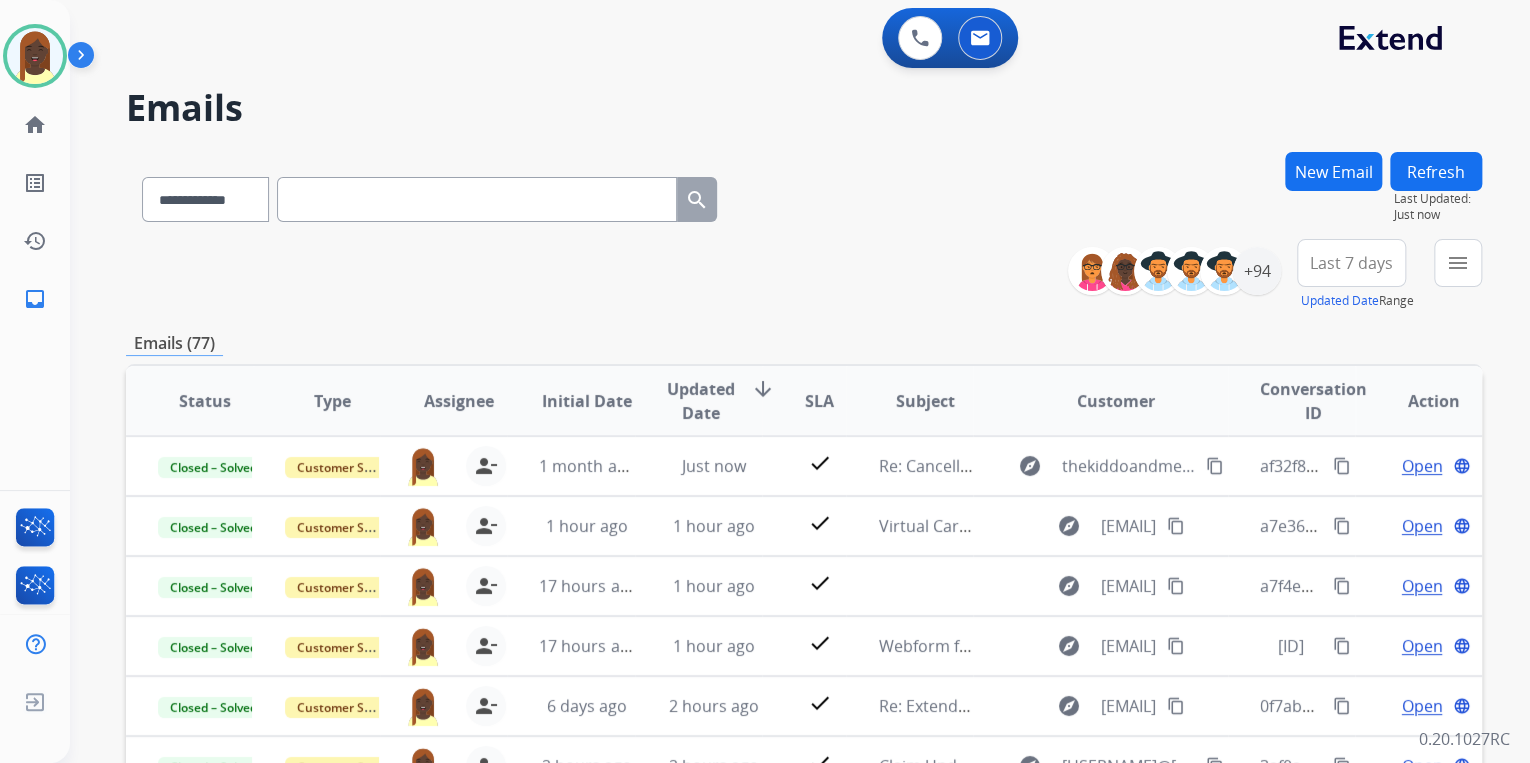 click on "**********" at bounding box center (804, 195) 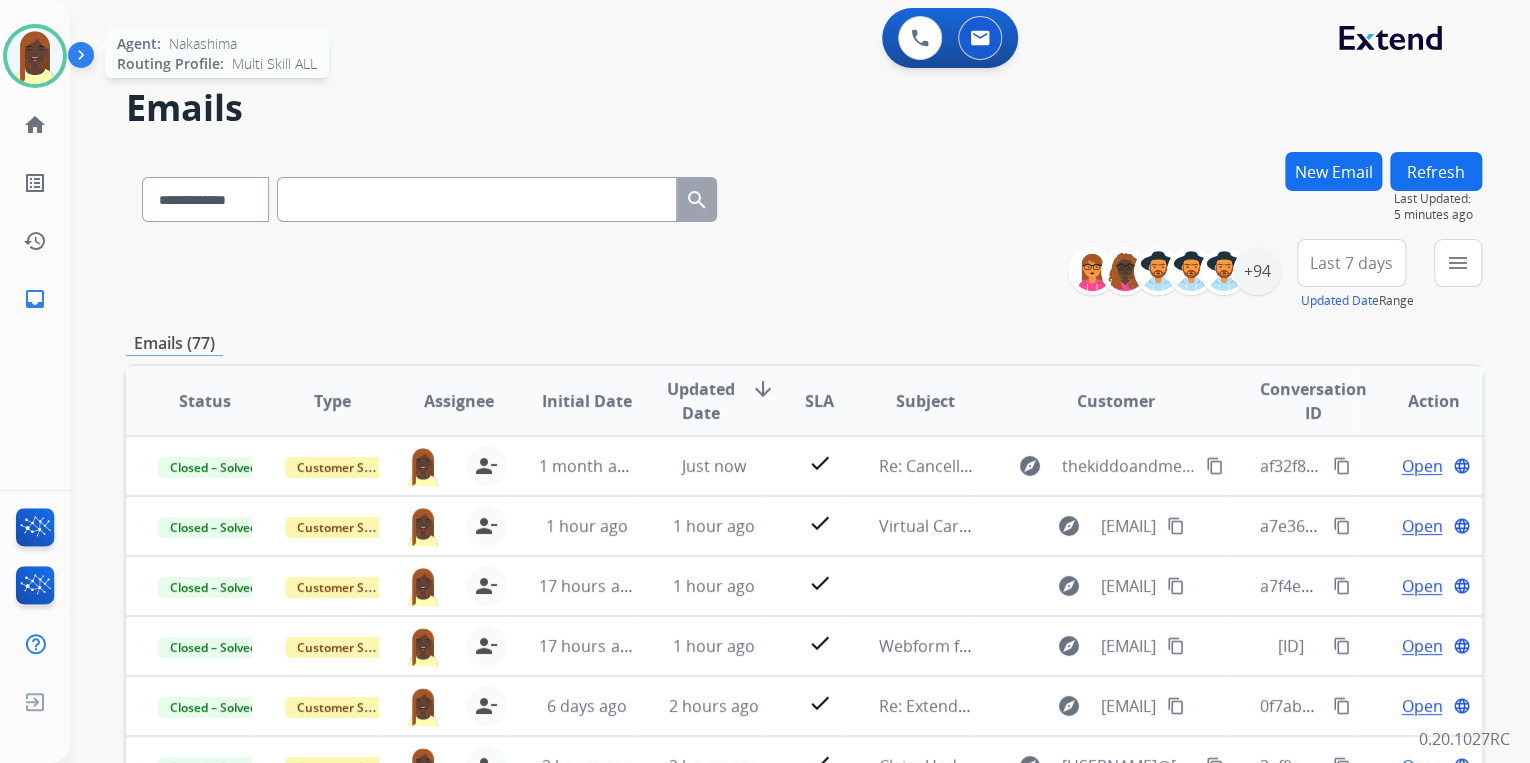 click at bounding box center [35, 56] 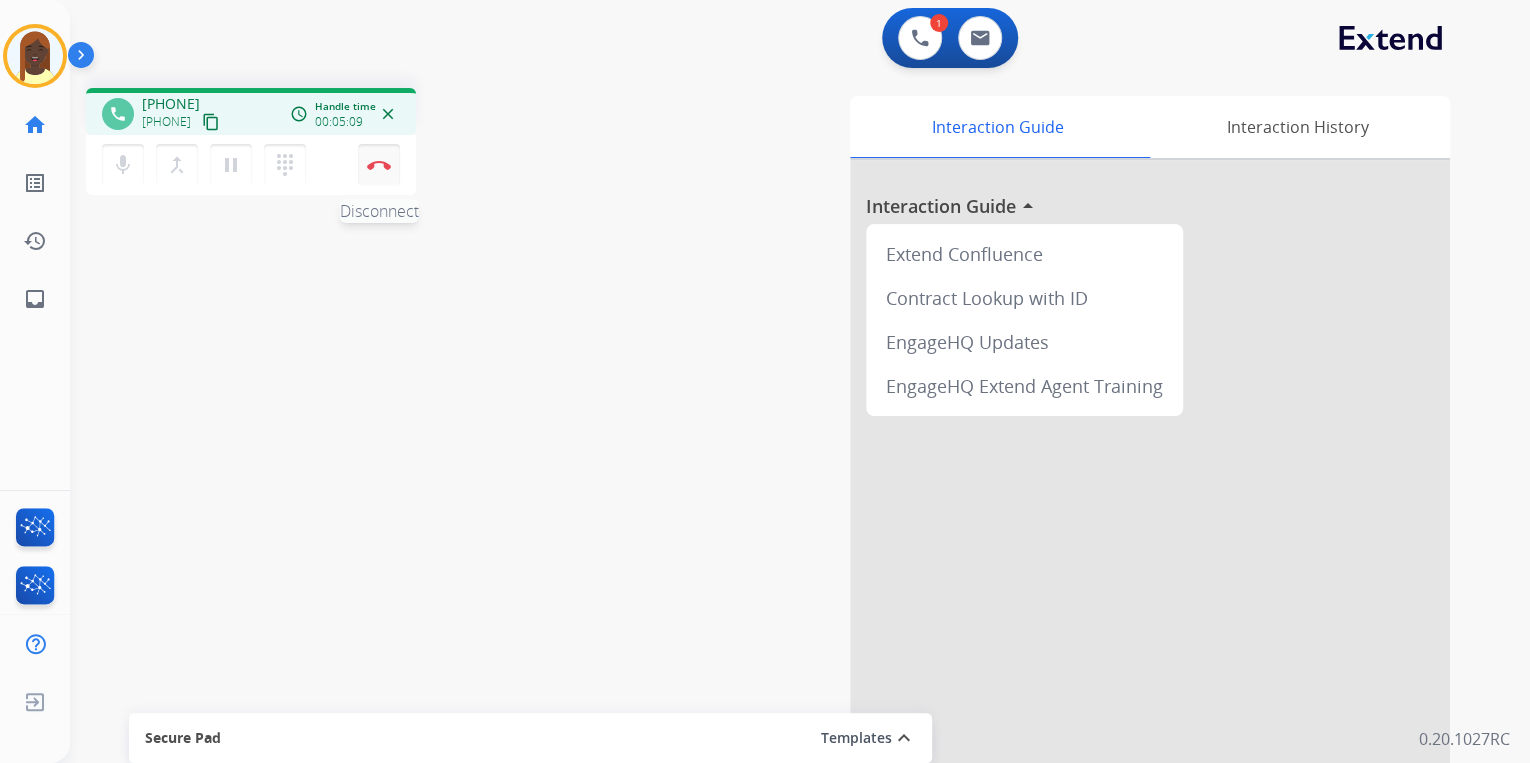 click at bounding box center [379, 165] 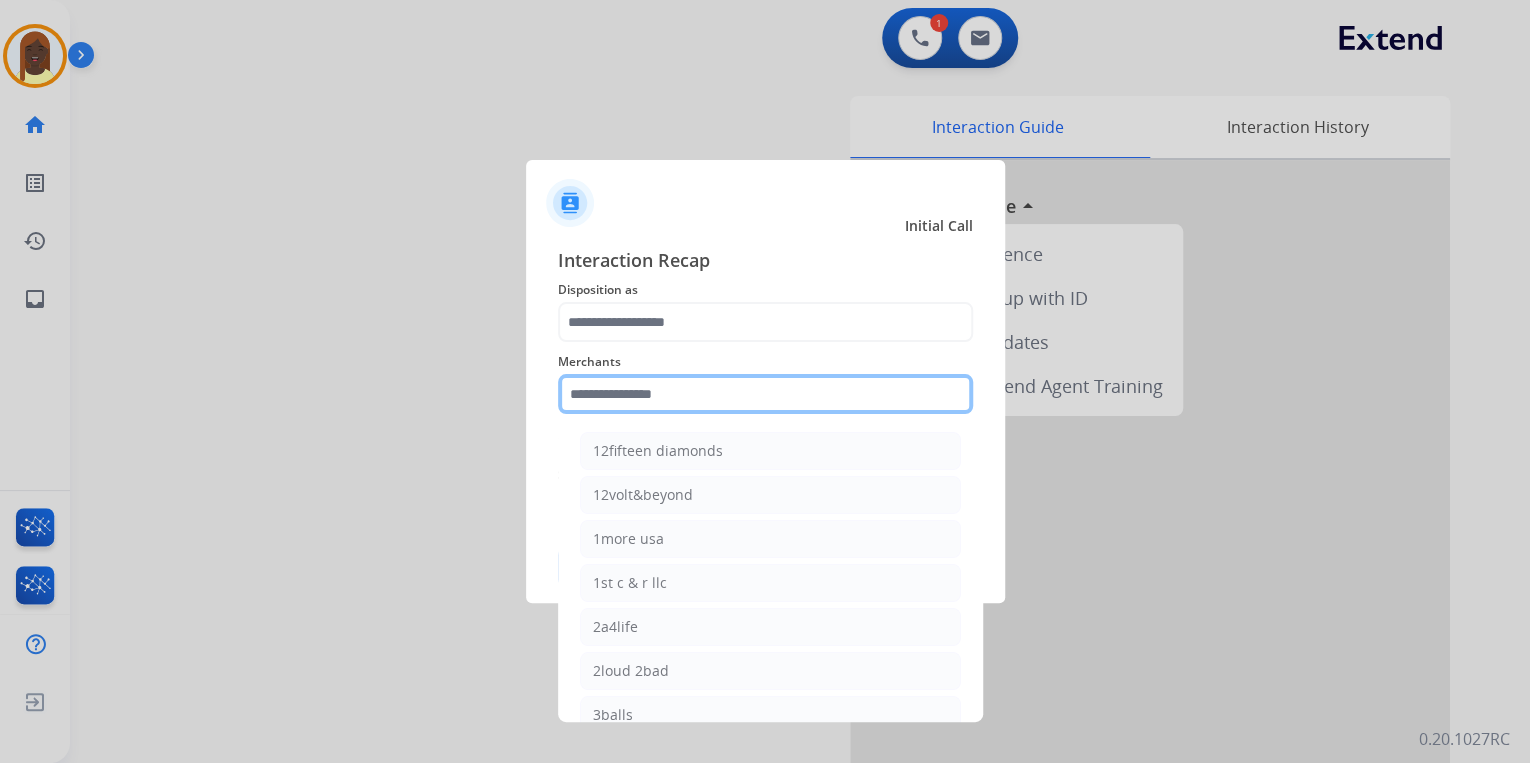 click 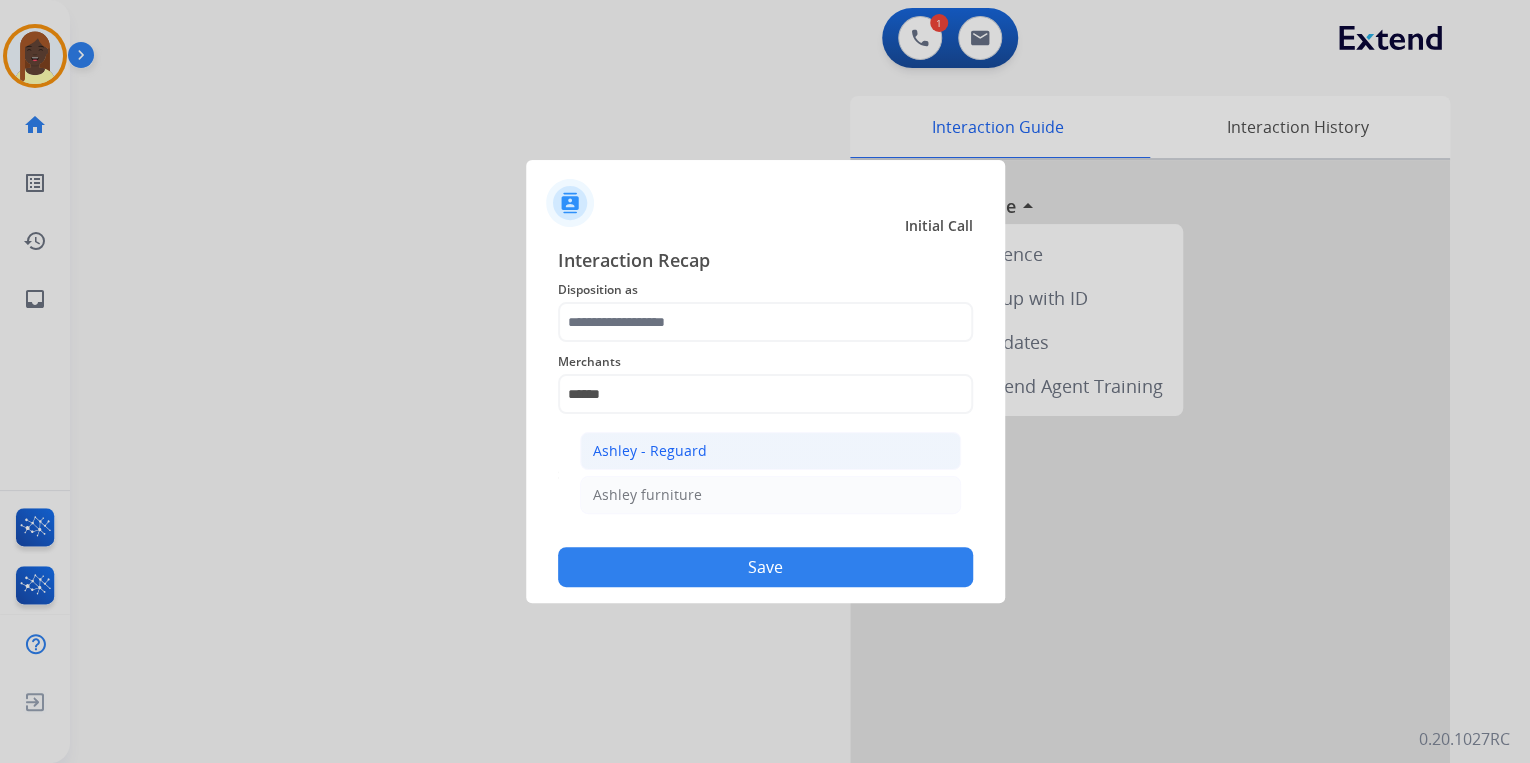 click on "Ashley - Reguard" 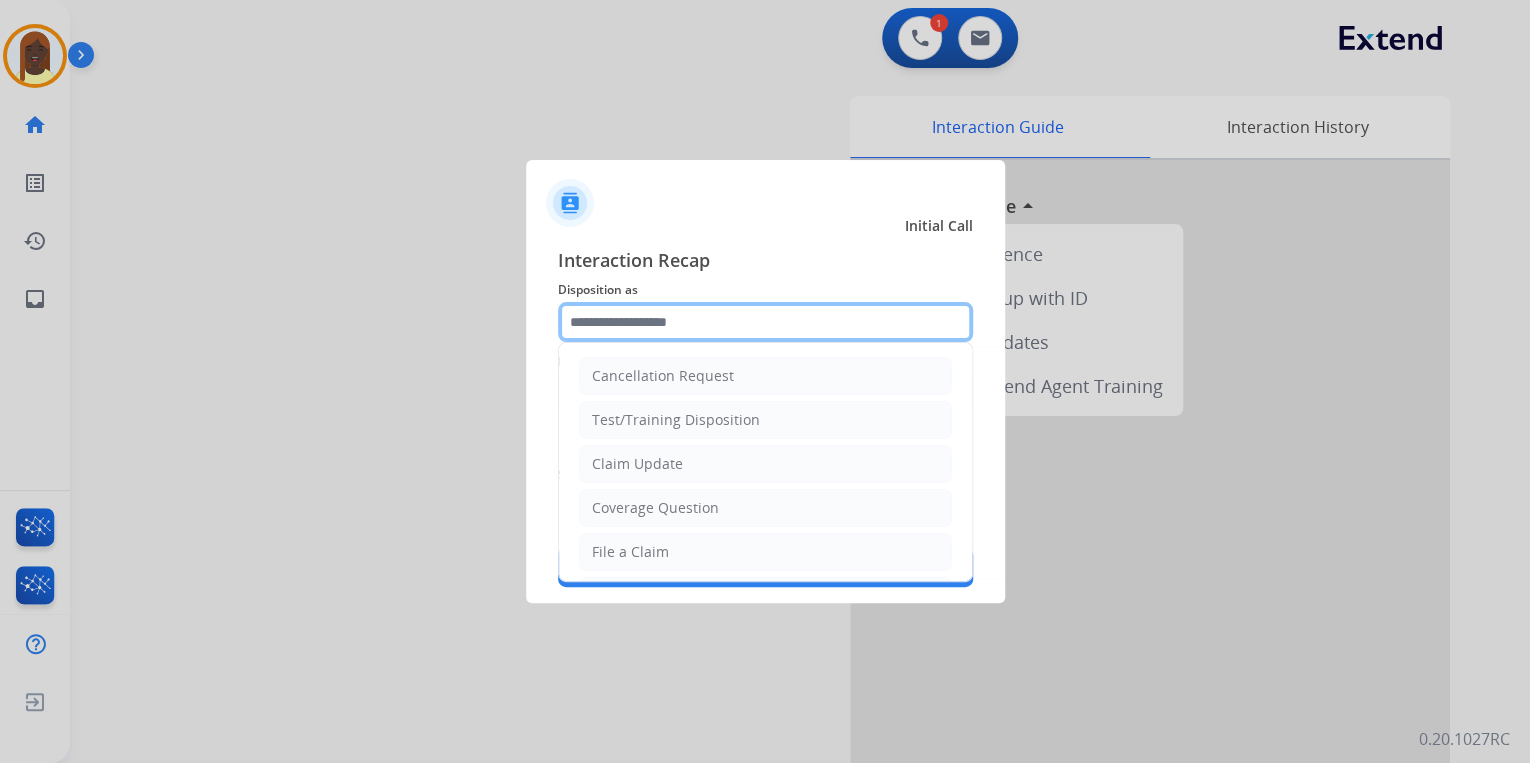 click 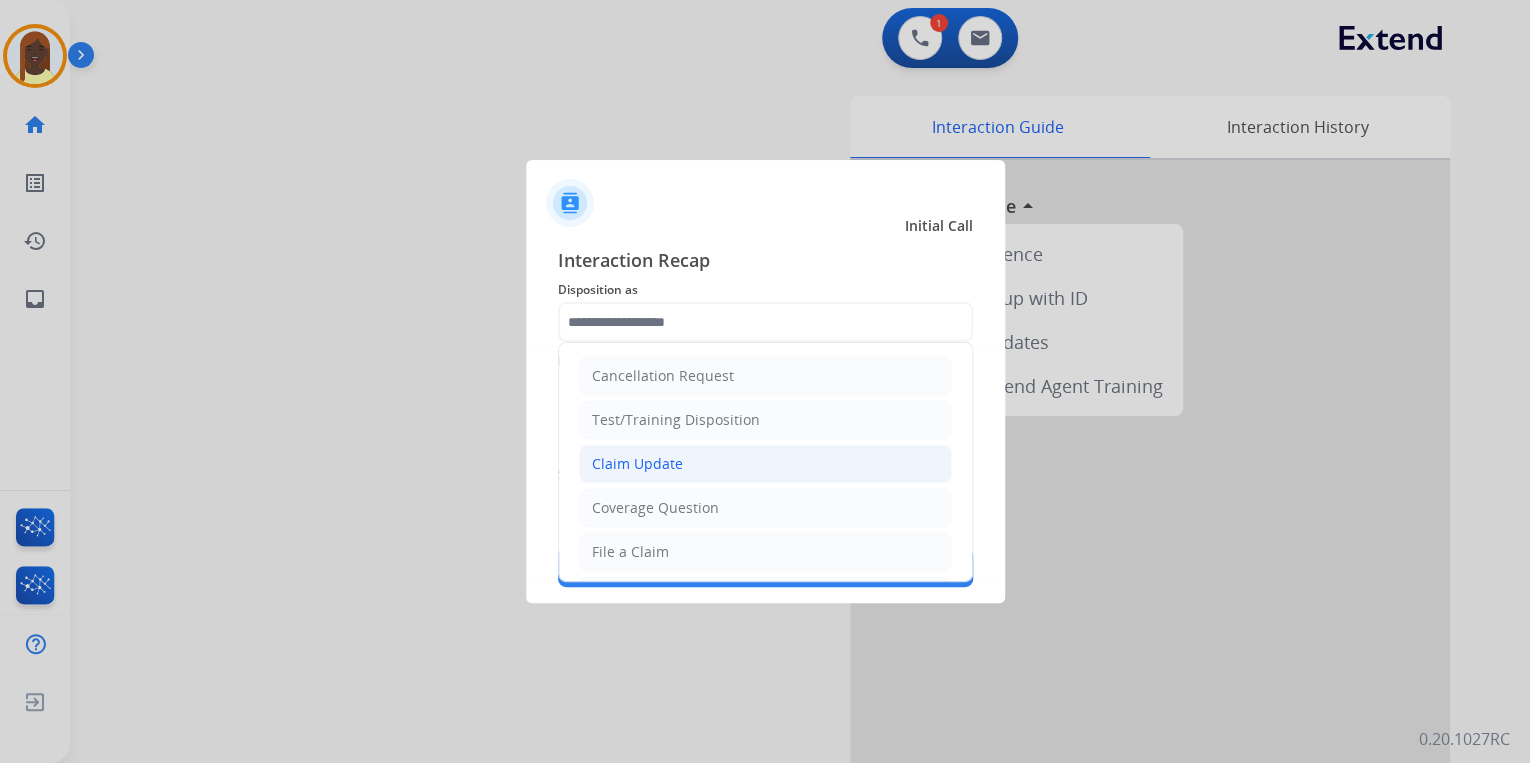click on "Claim Update" 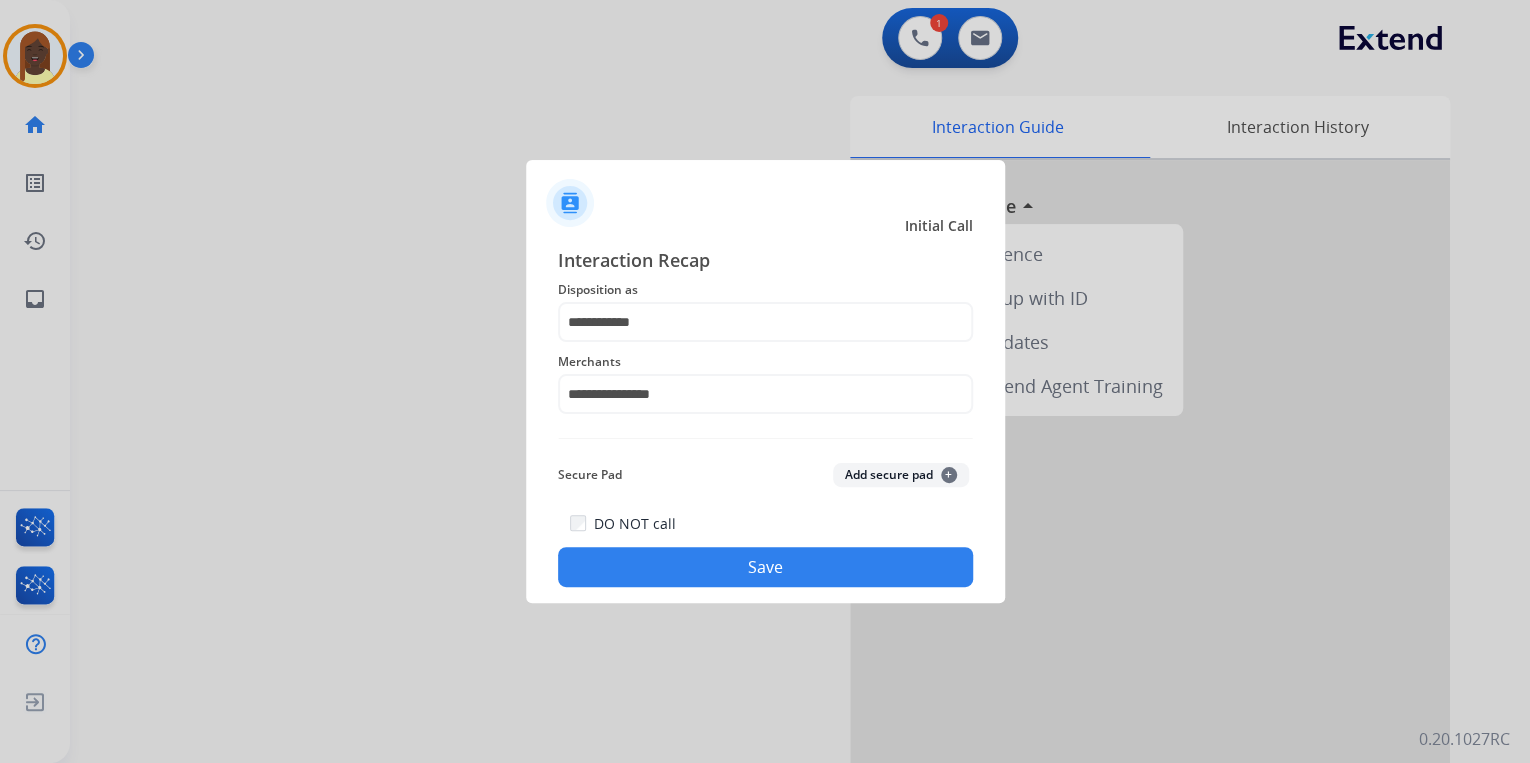 click on "Save" 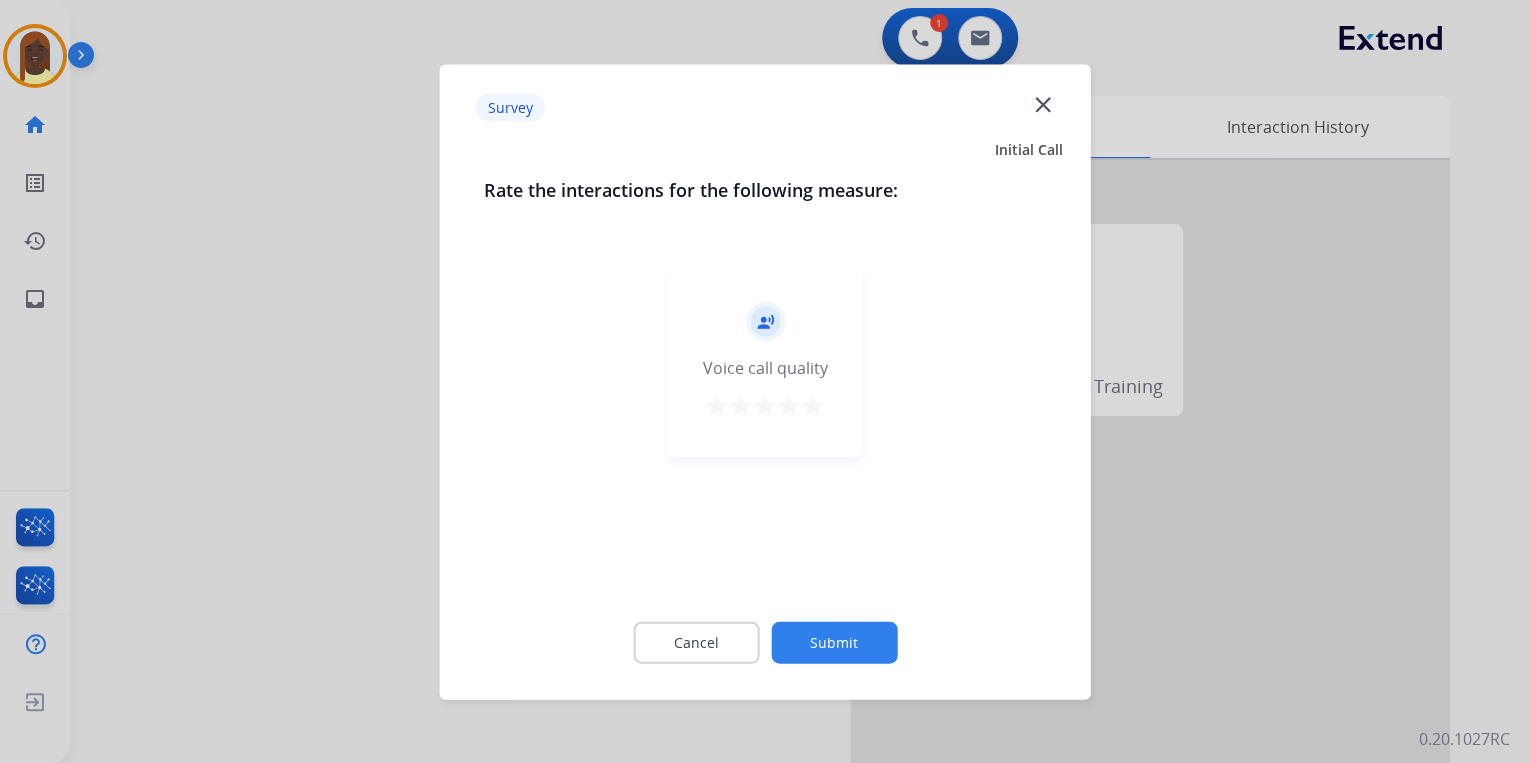 drag, startPoint x: 817, startPoint y: 398, endPoint x: 844, endPoint y: 453, distance: 61.269894 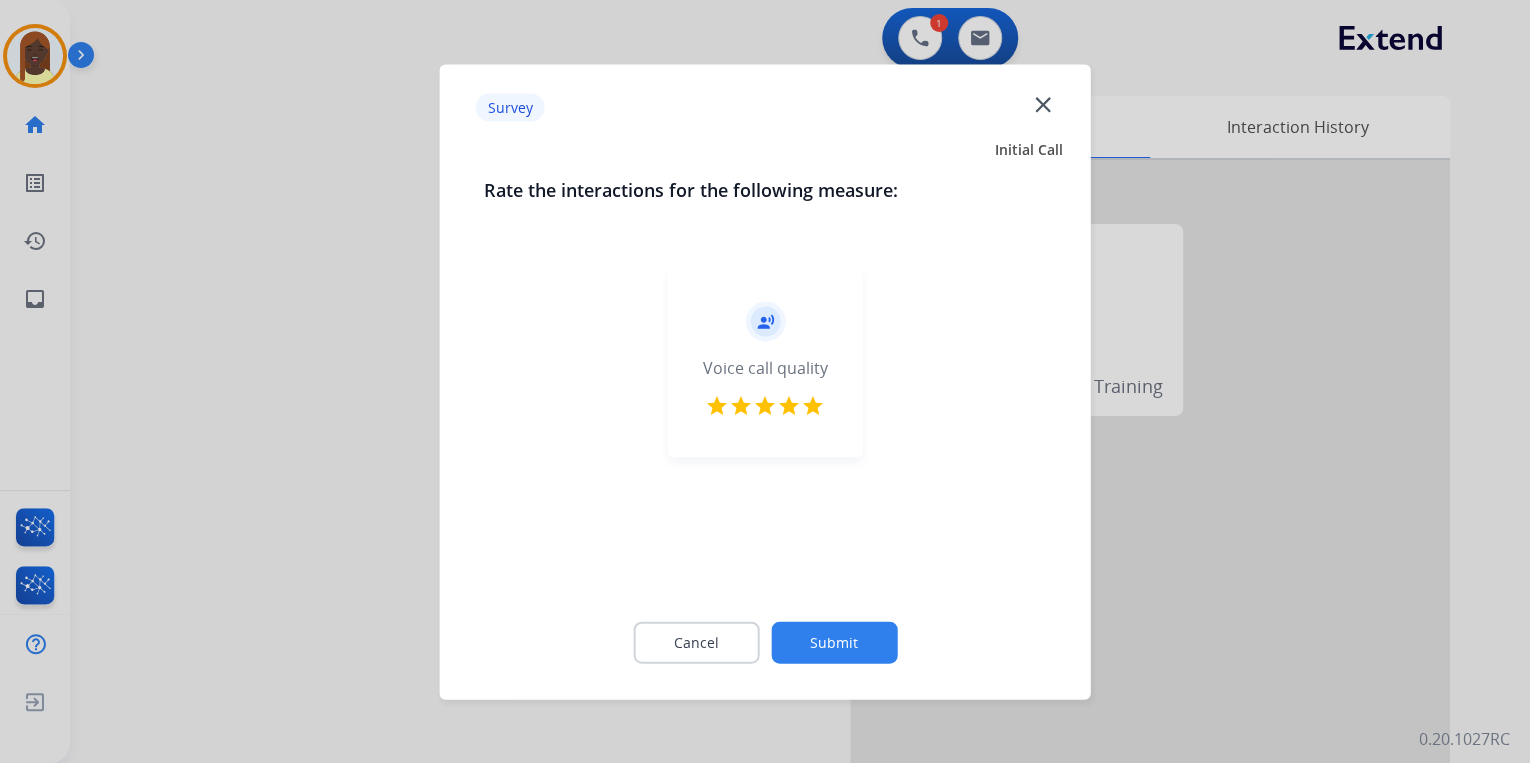 click on "Submit" 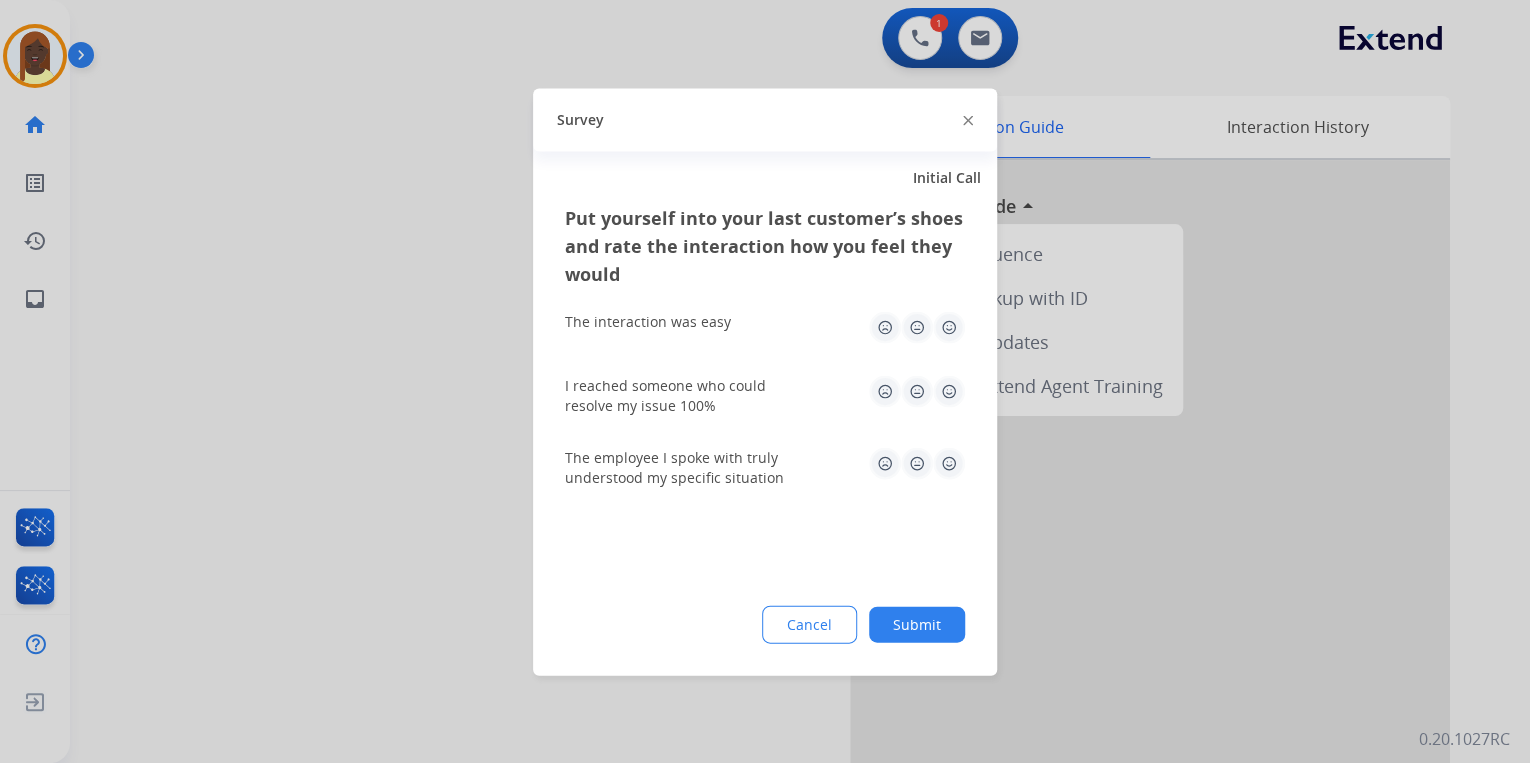 click 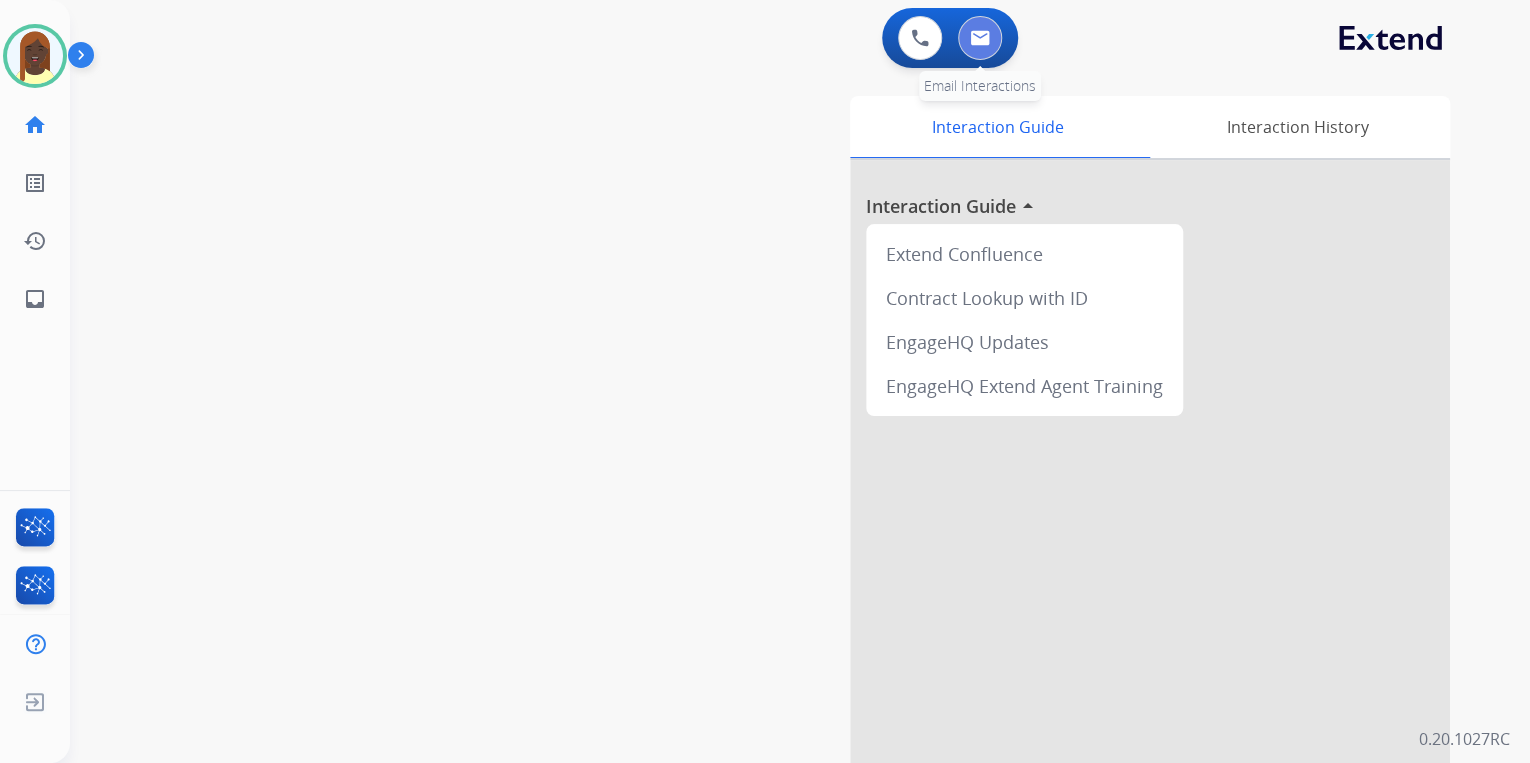 click at bounding box center (980, 38) 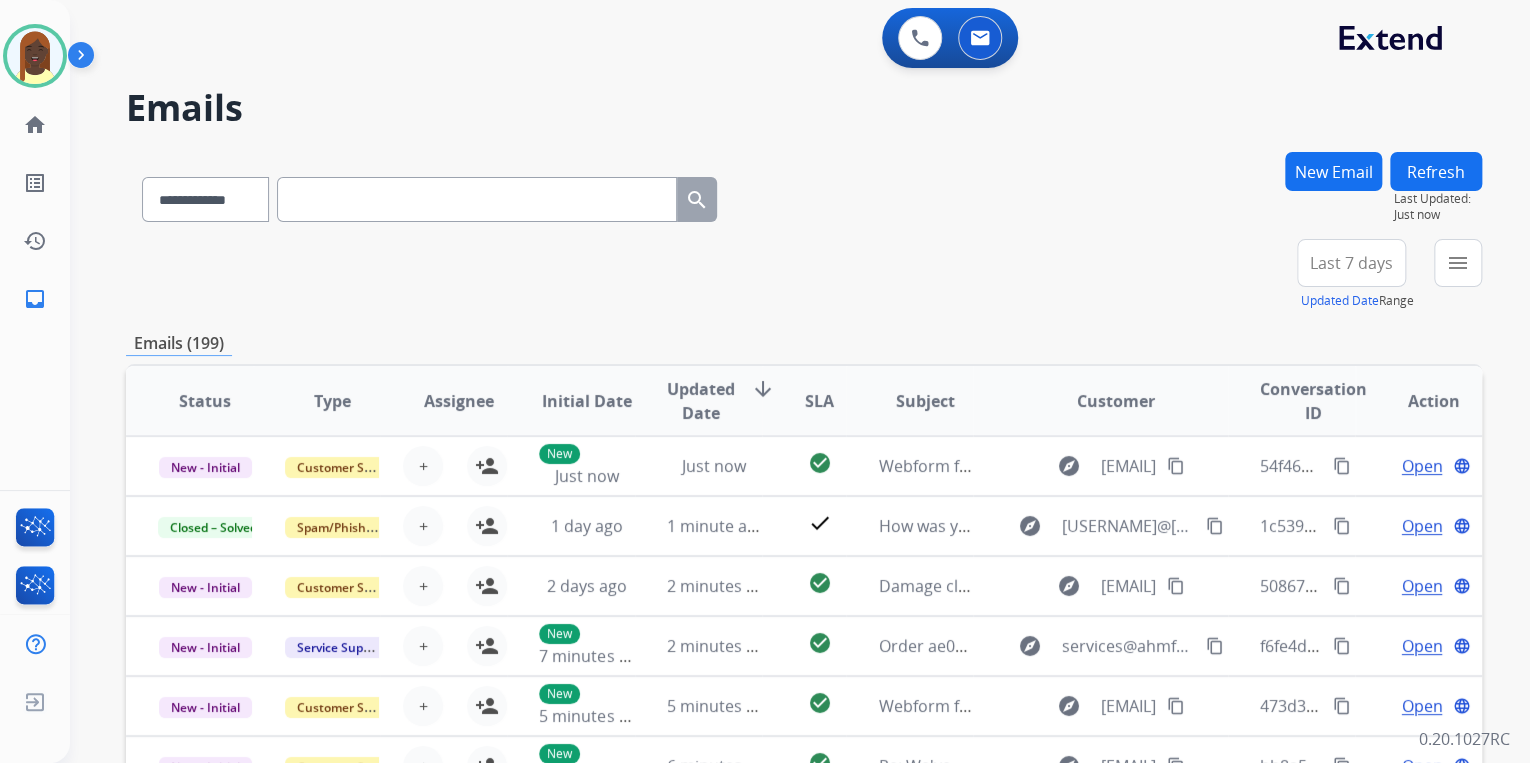click at bounding box center [477, 199] 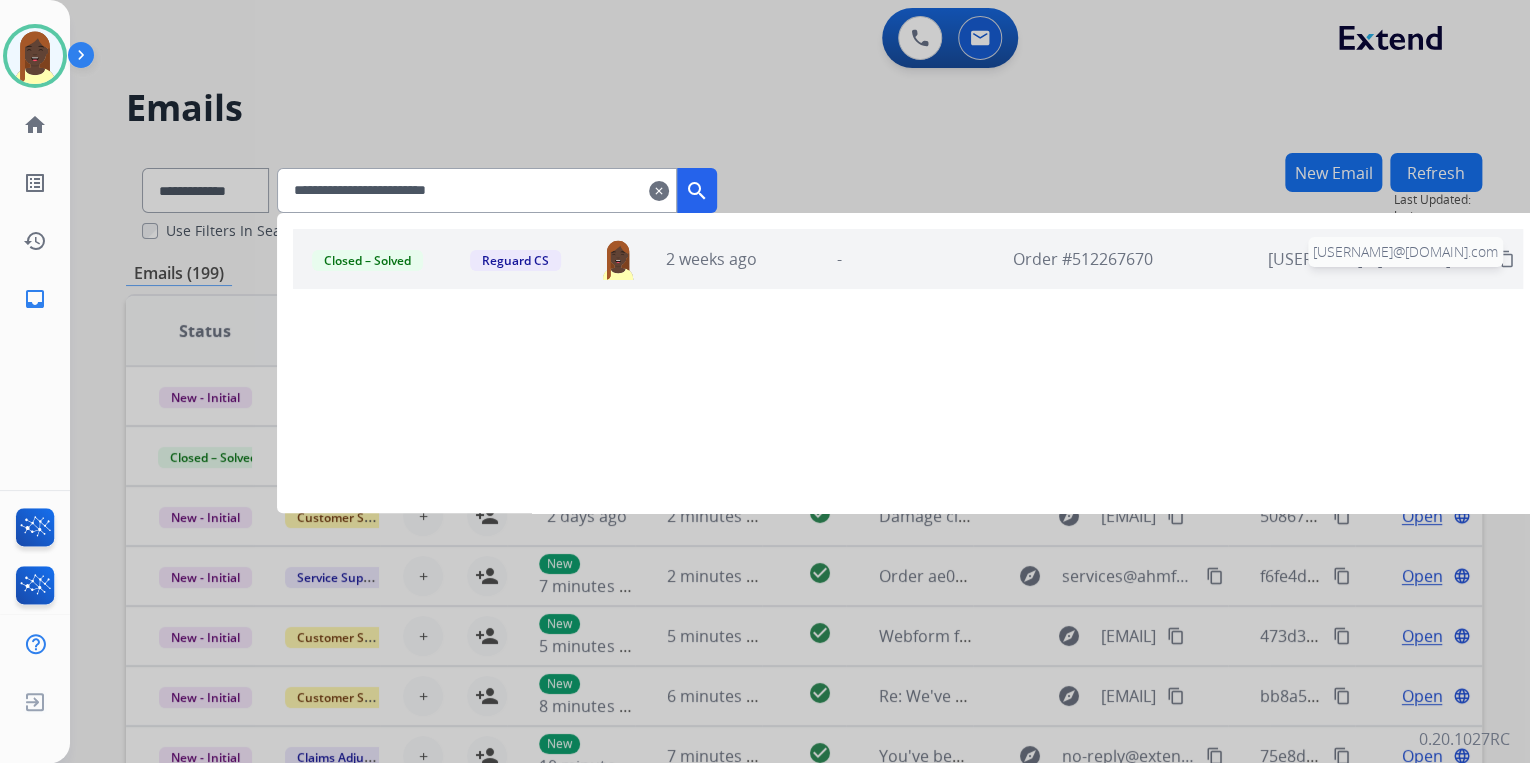 type on "**********" 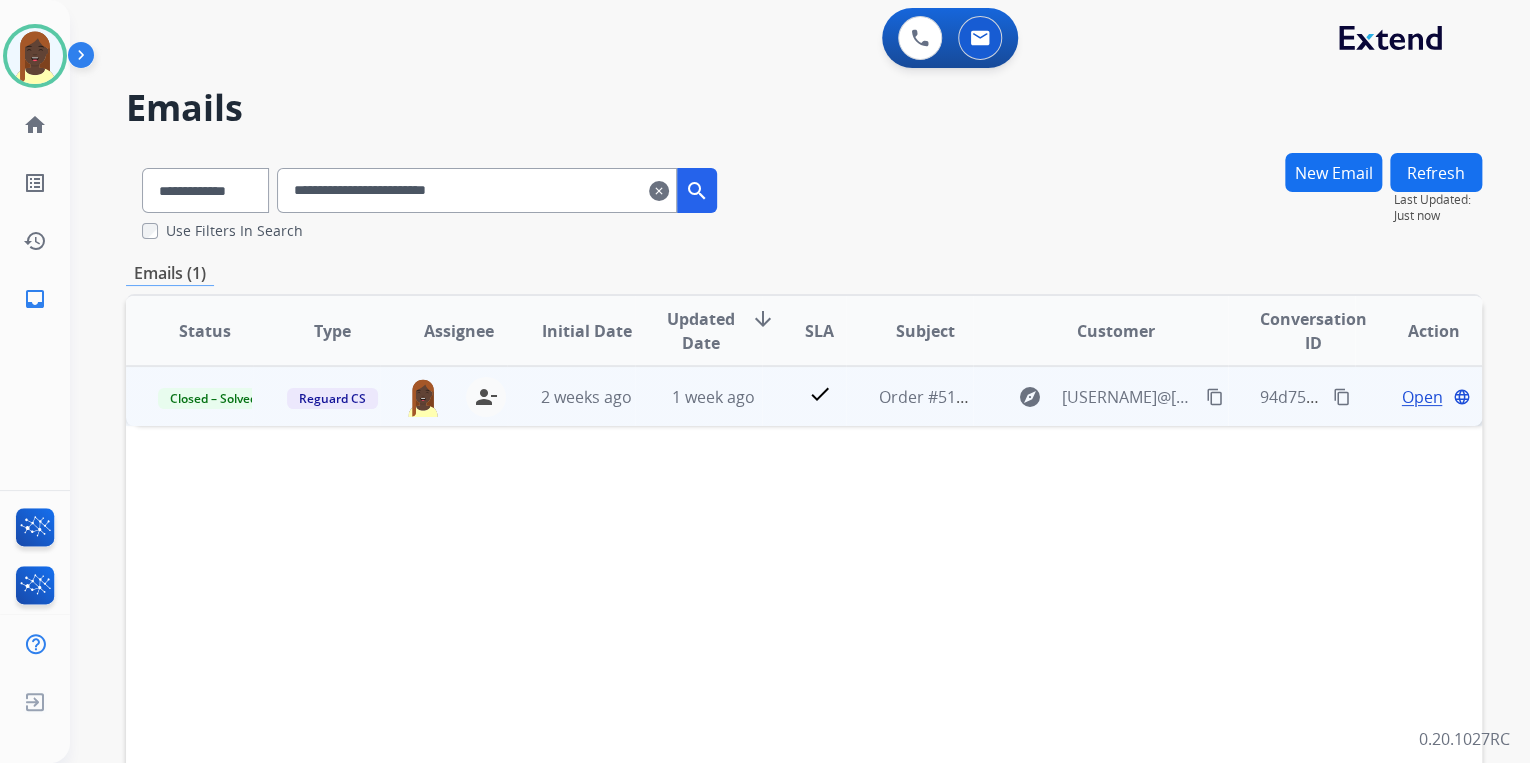 click on "Open" at bounding box center (1421, 397) 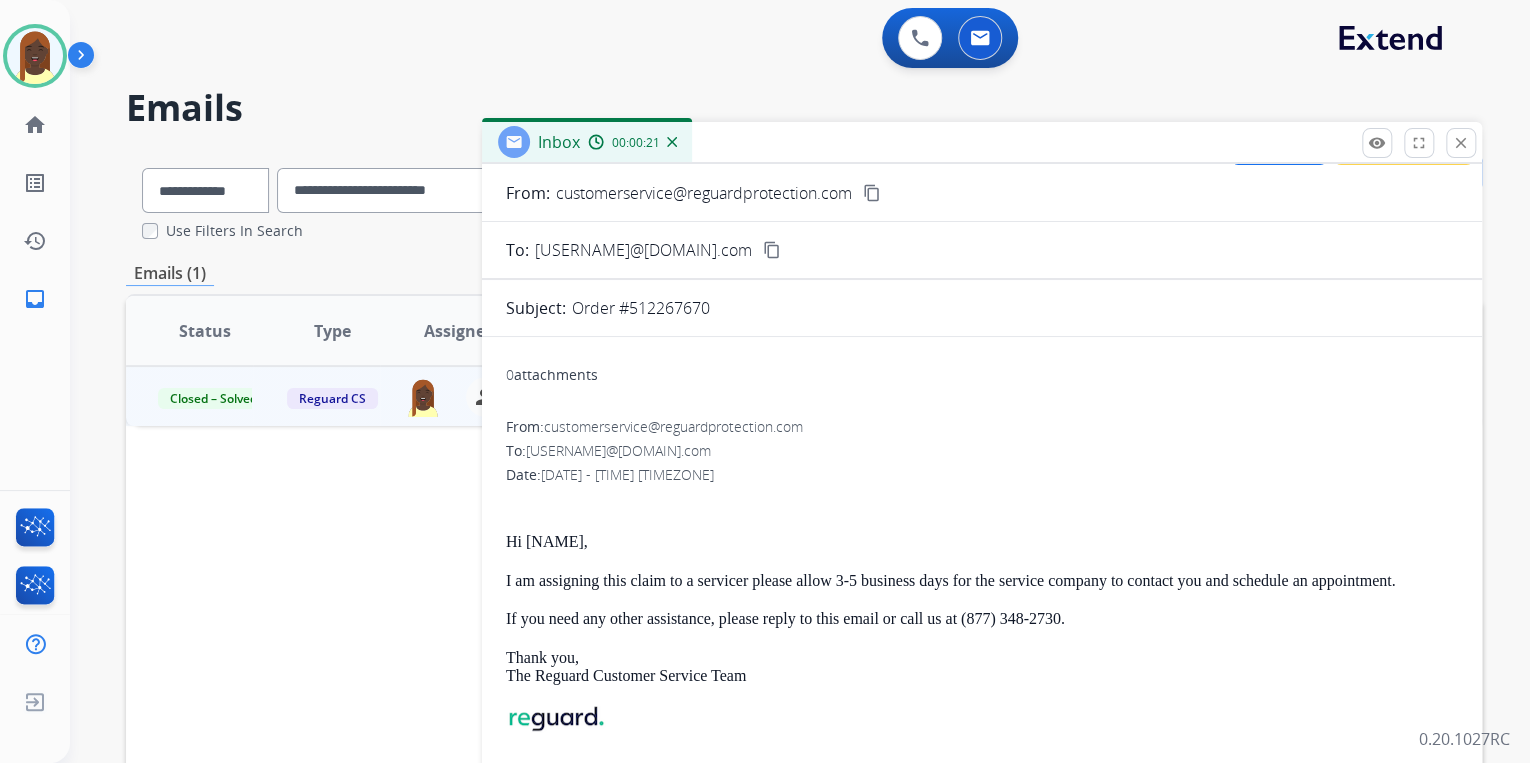 scroll, scrollTop: 0, scrollLeft: 0, axis: both 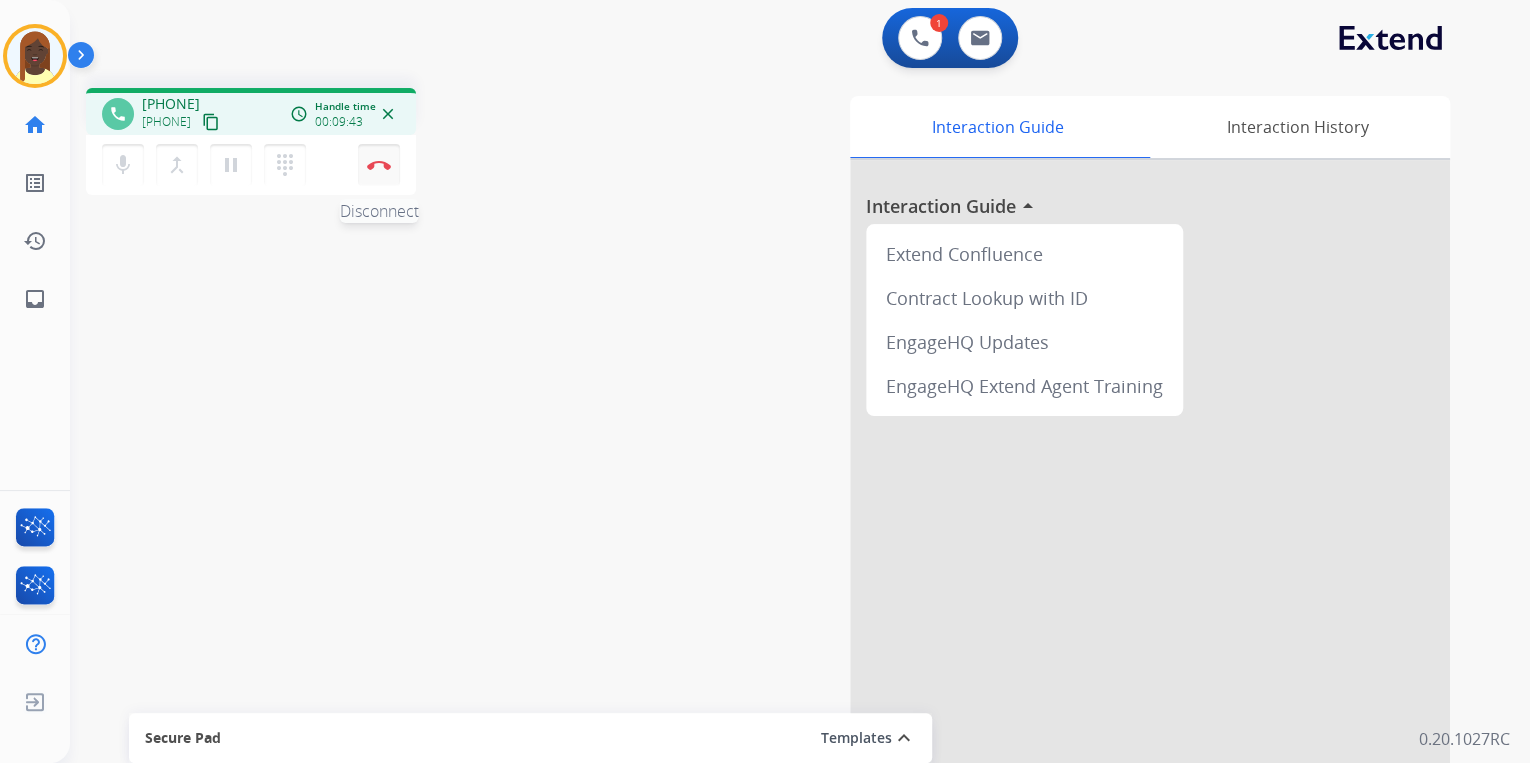 click on "Disconnect" at bounding box center (379, 165) 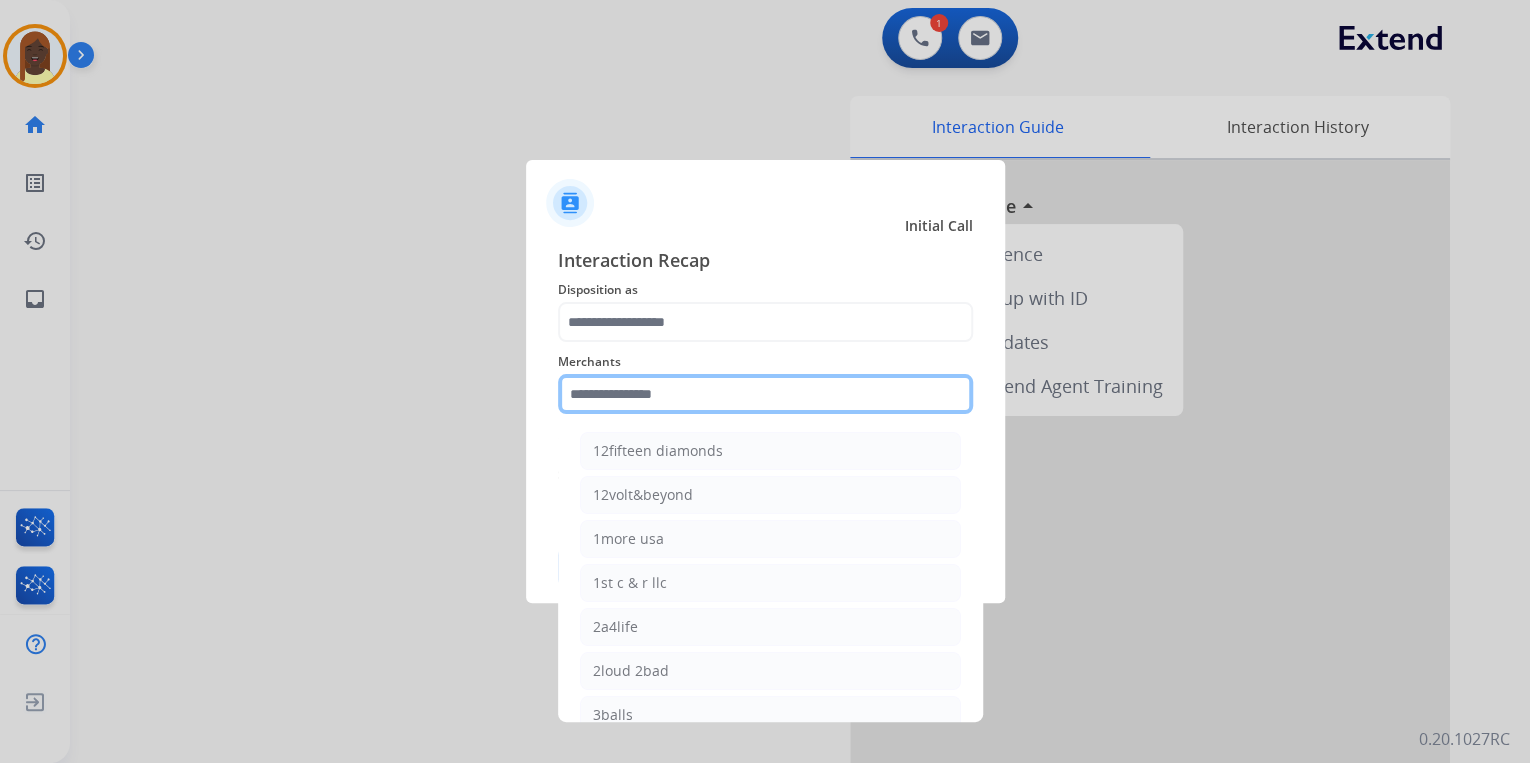 click 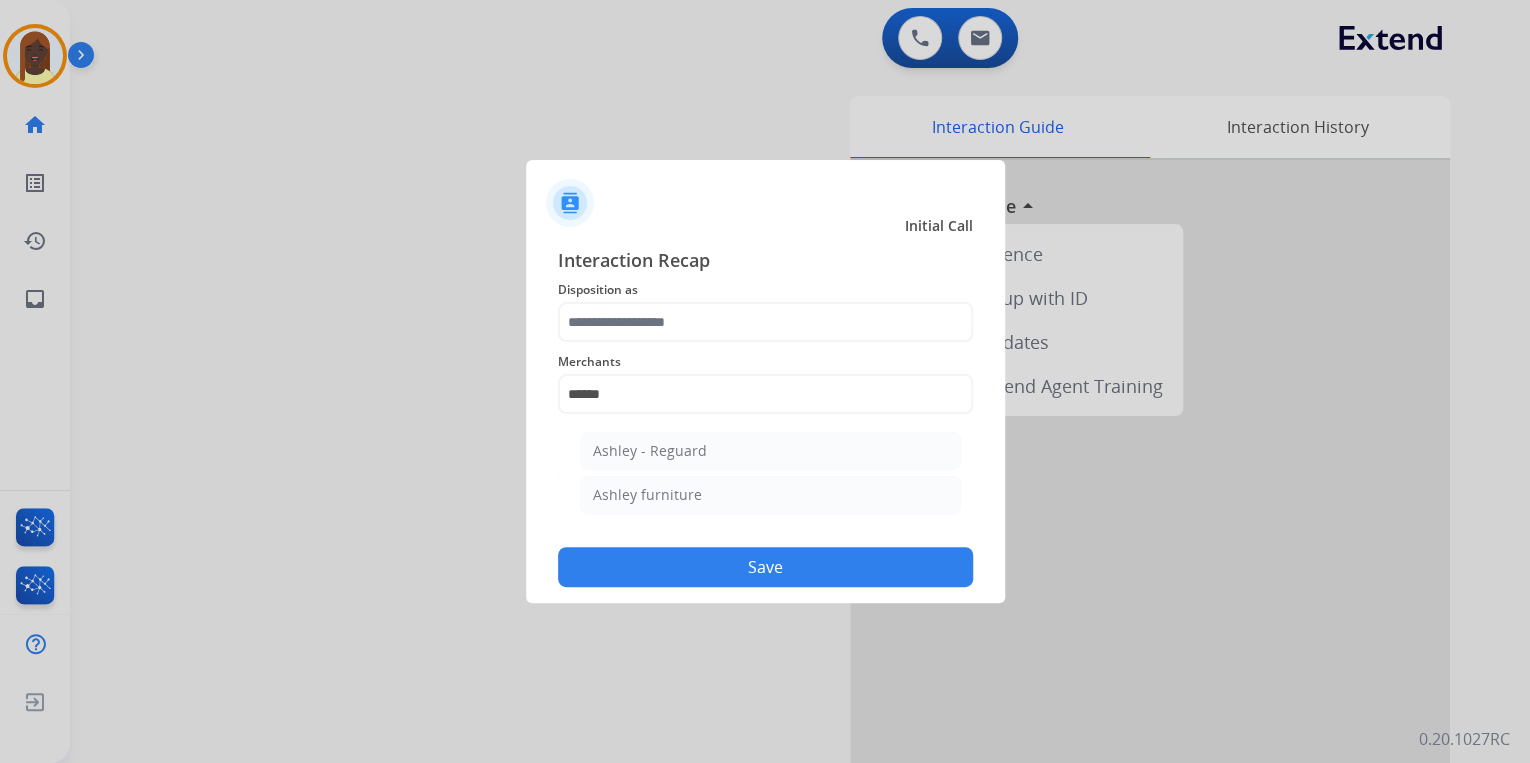 drag, startPoint x: 688, startPoint y: 459, endPoint x: 676, endPoint y: 432, distance: 29.546574 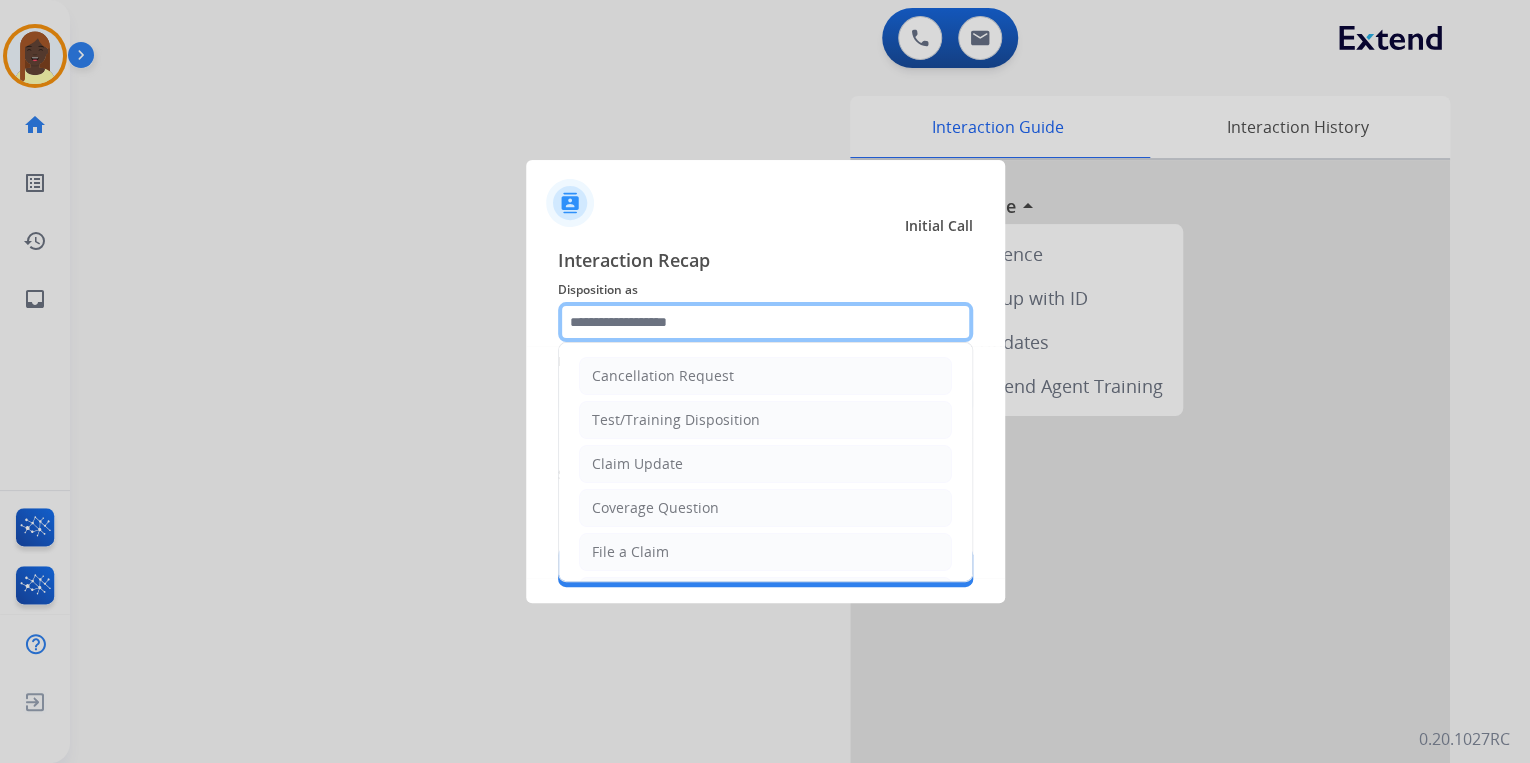 click 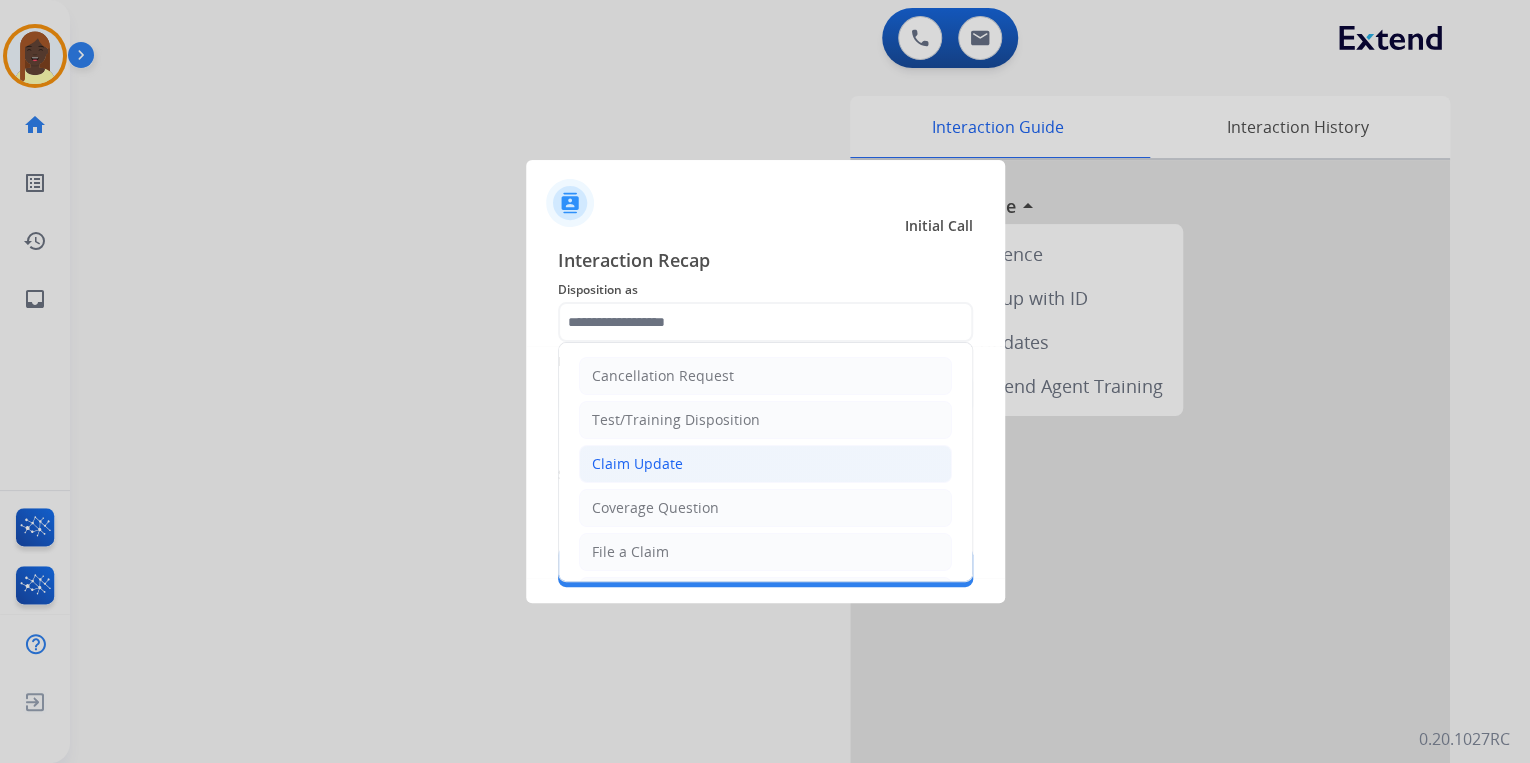 click on "Claim Update" 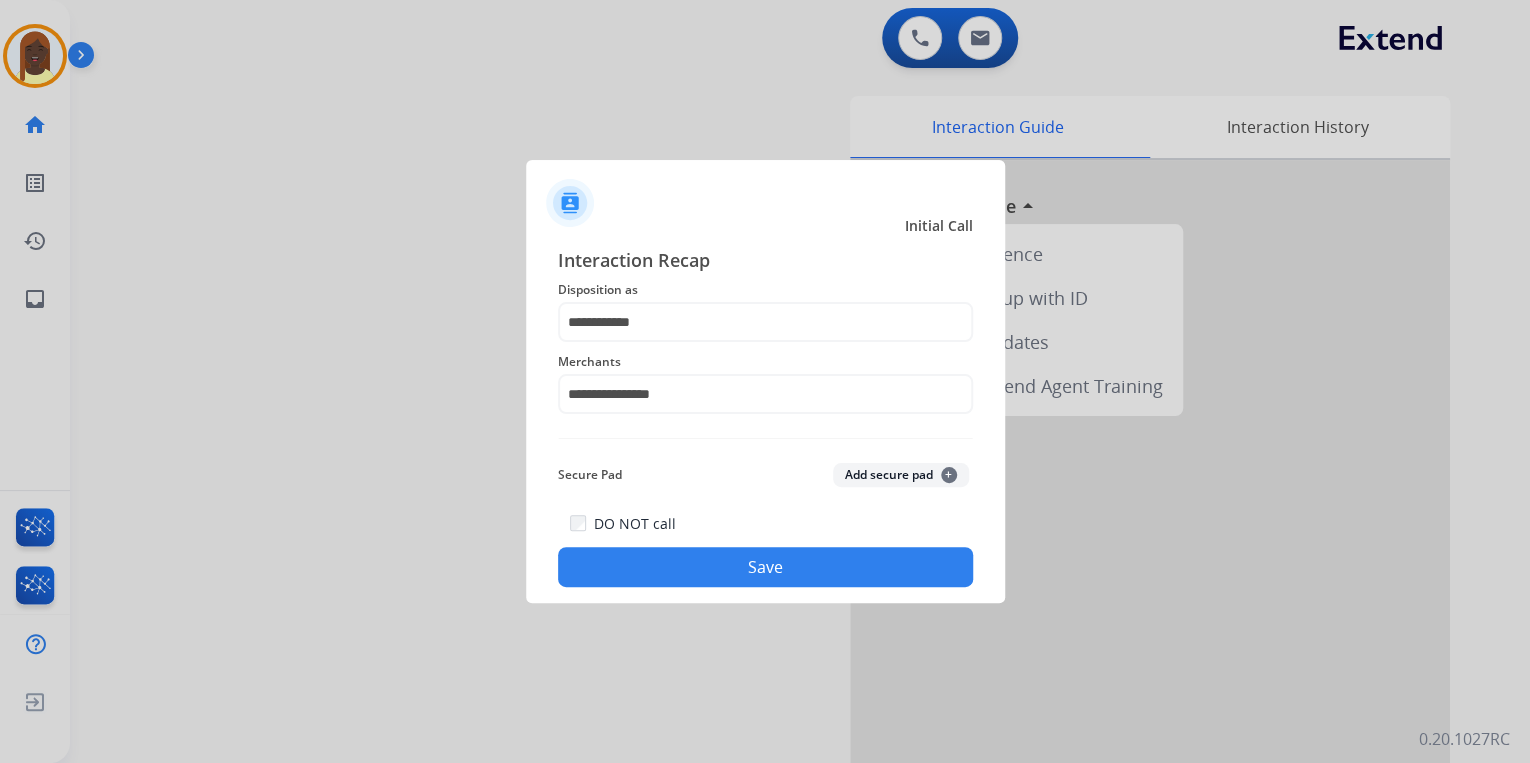 click on "Save" 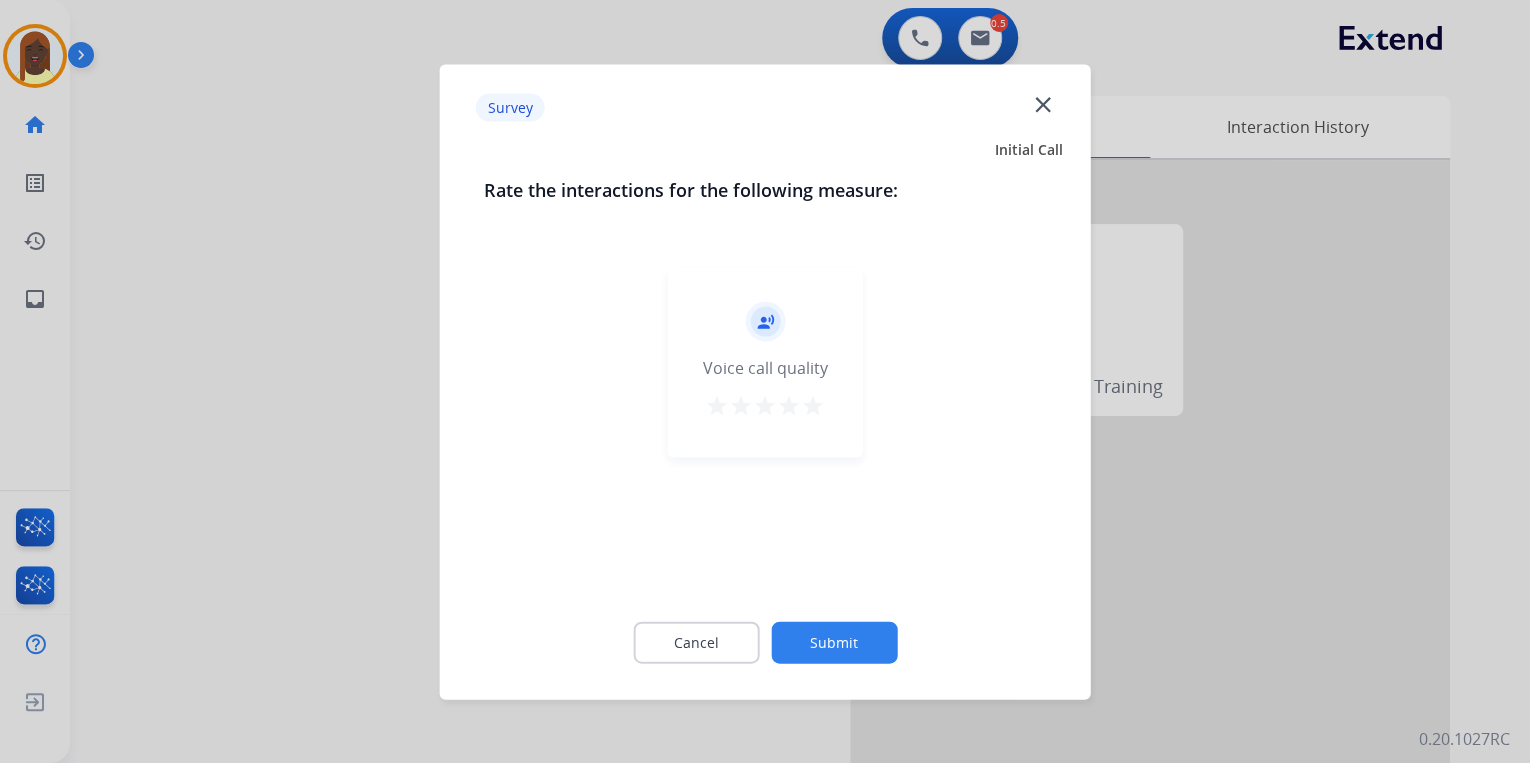 click on "star" at bounding box center [813, 405] 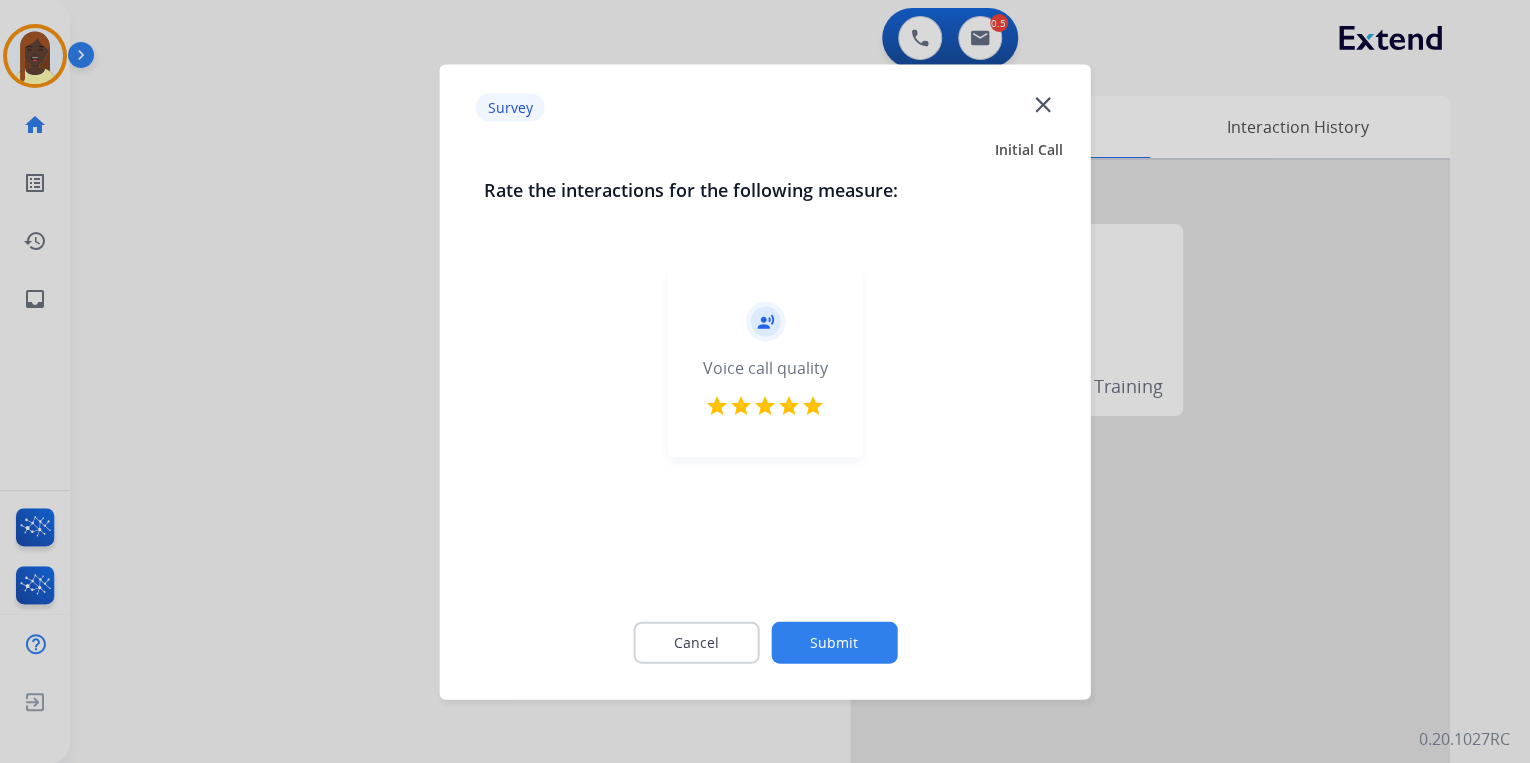 click on "Submit" 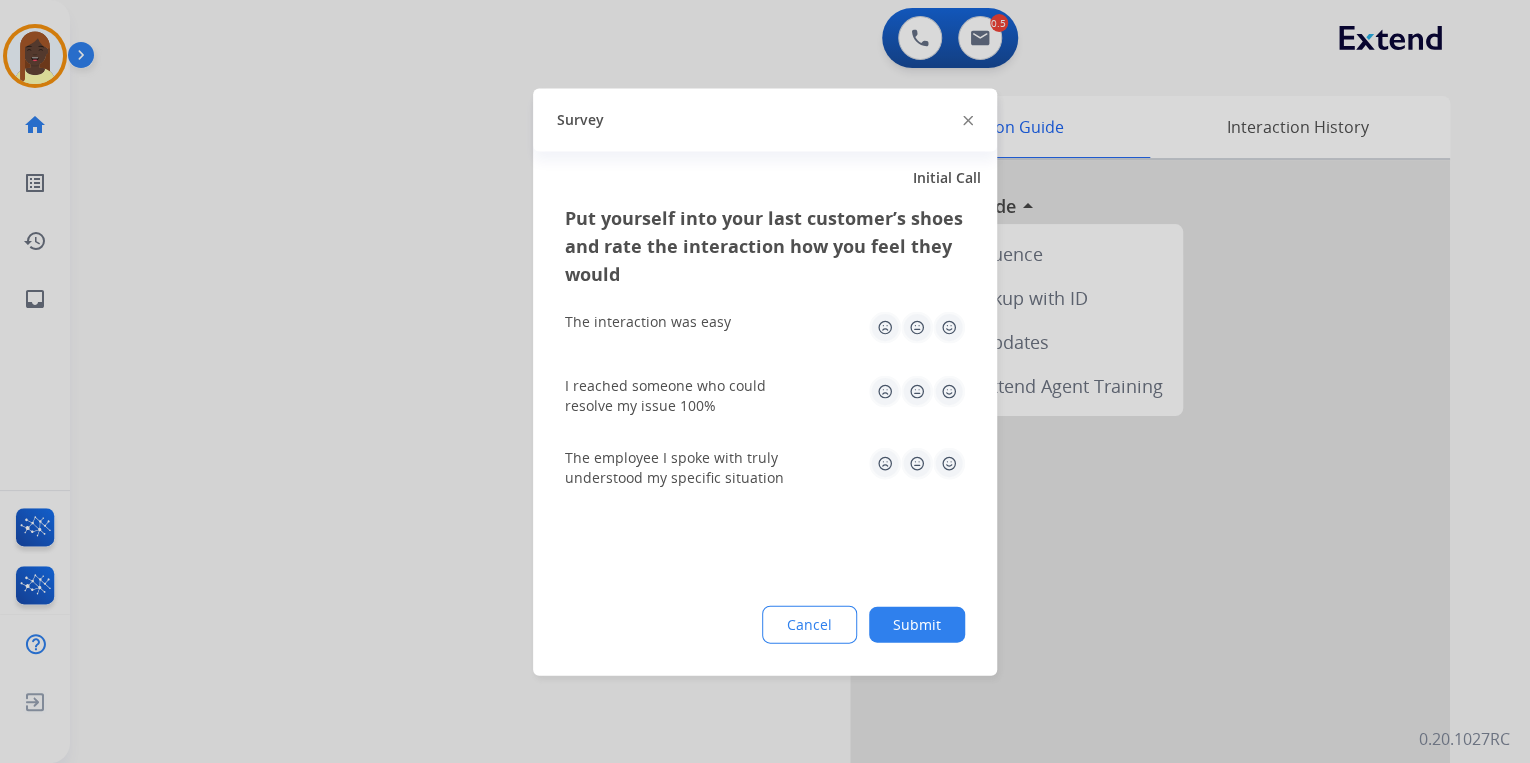 click 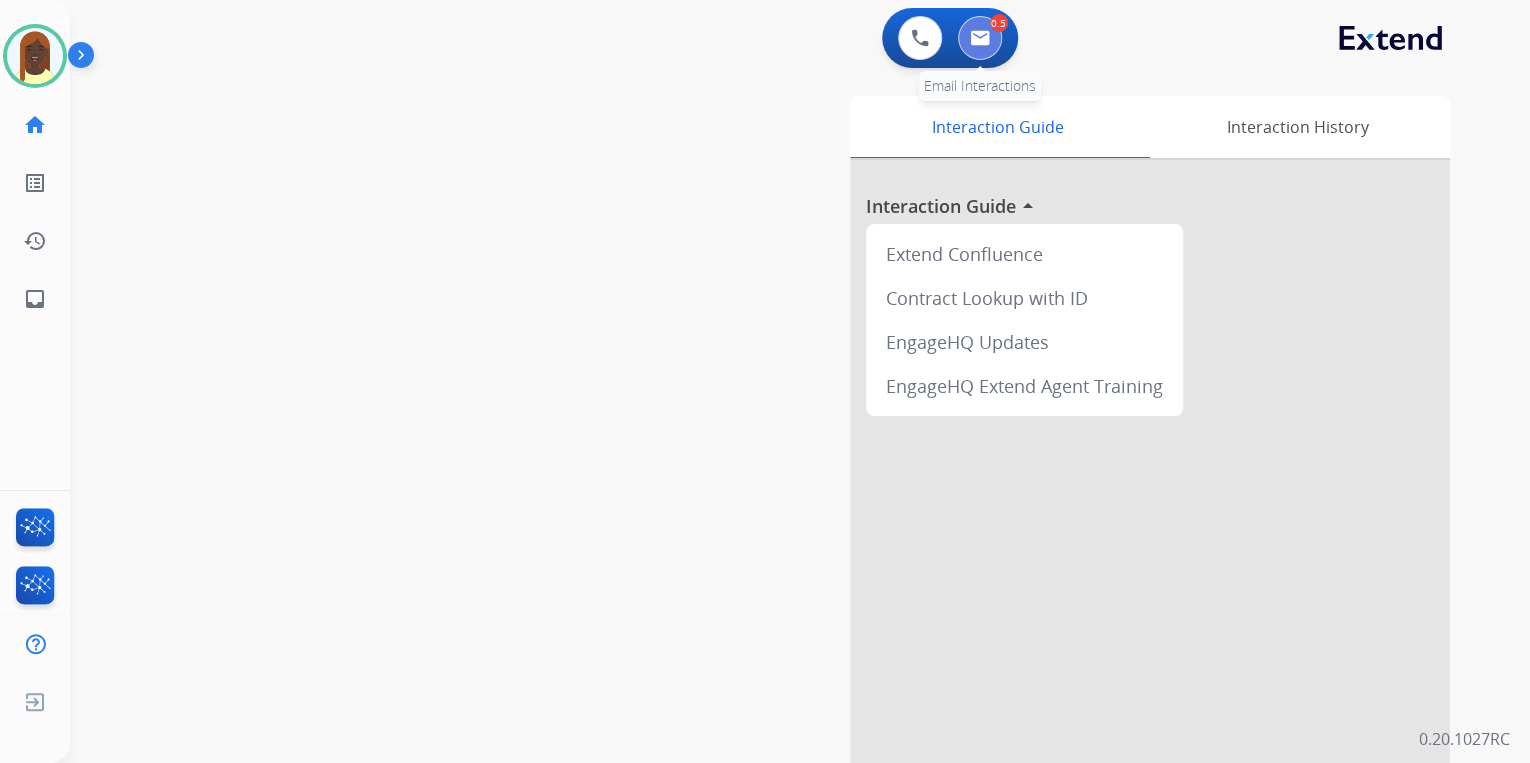 click at bounding box center [980, 38] 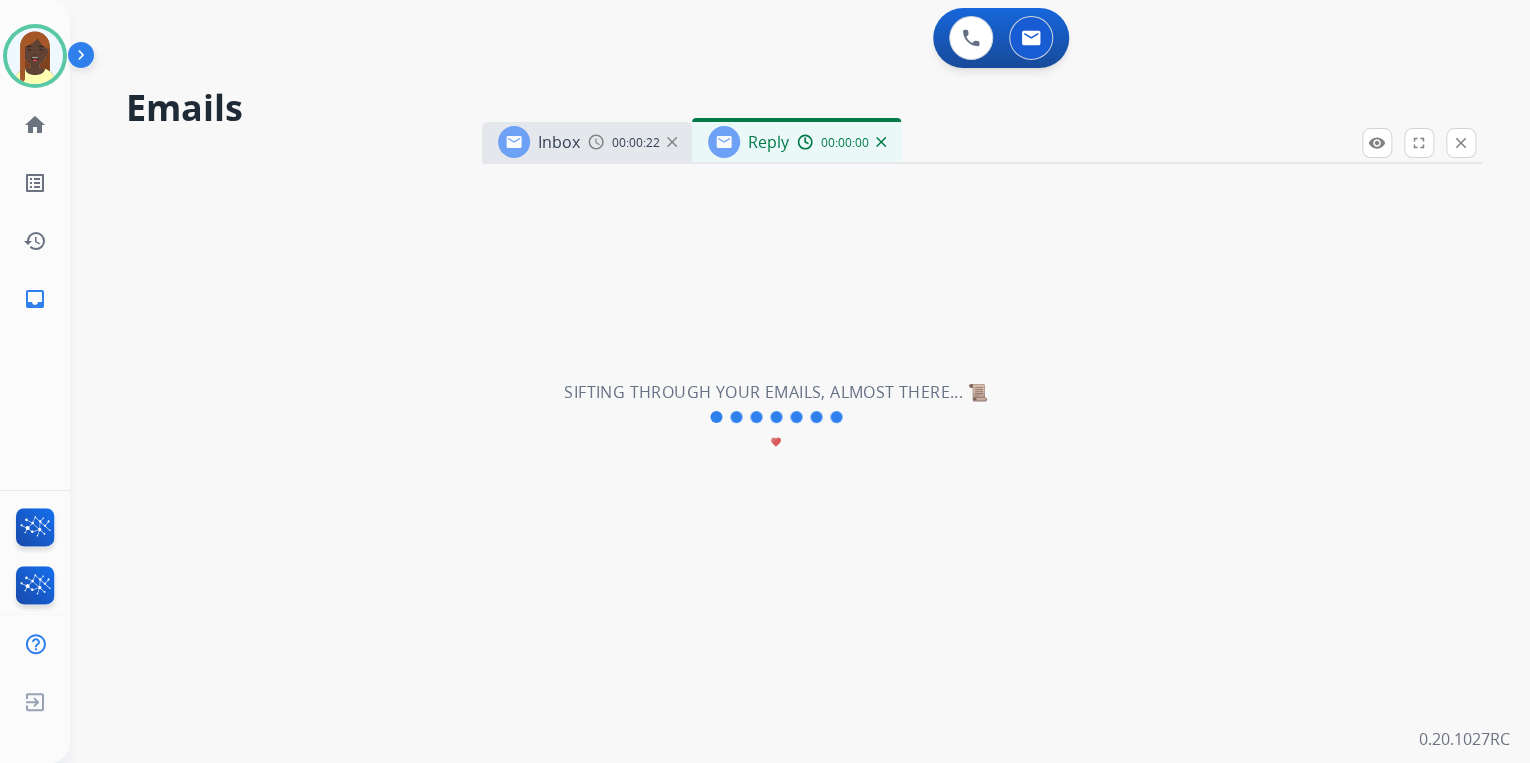 select on "**********" 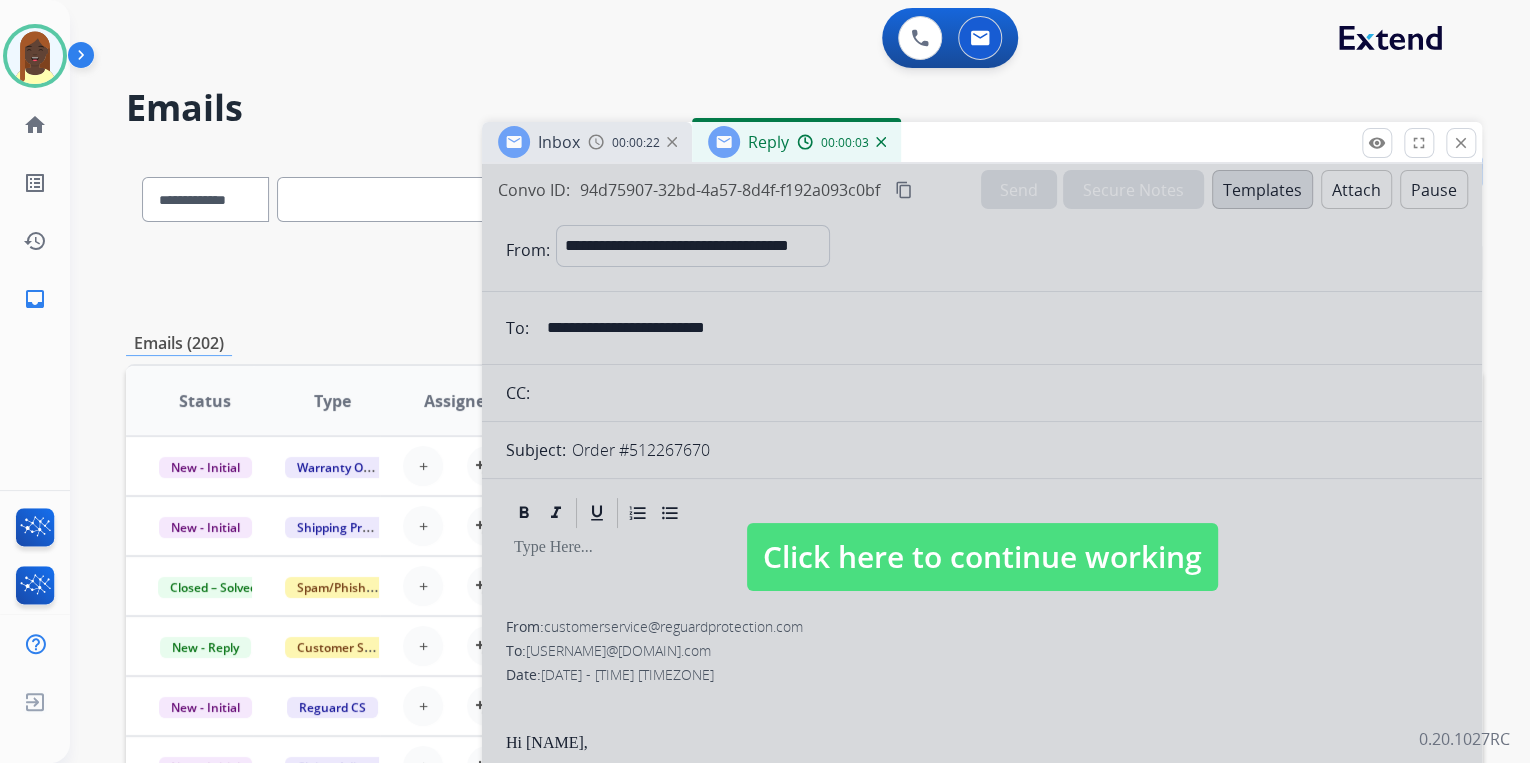 drag, startPoint x: 1045, startPoint y: 580, endPoint x: 1150, endPoint y: 564, distance: 106.21205 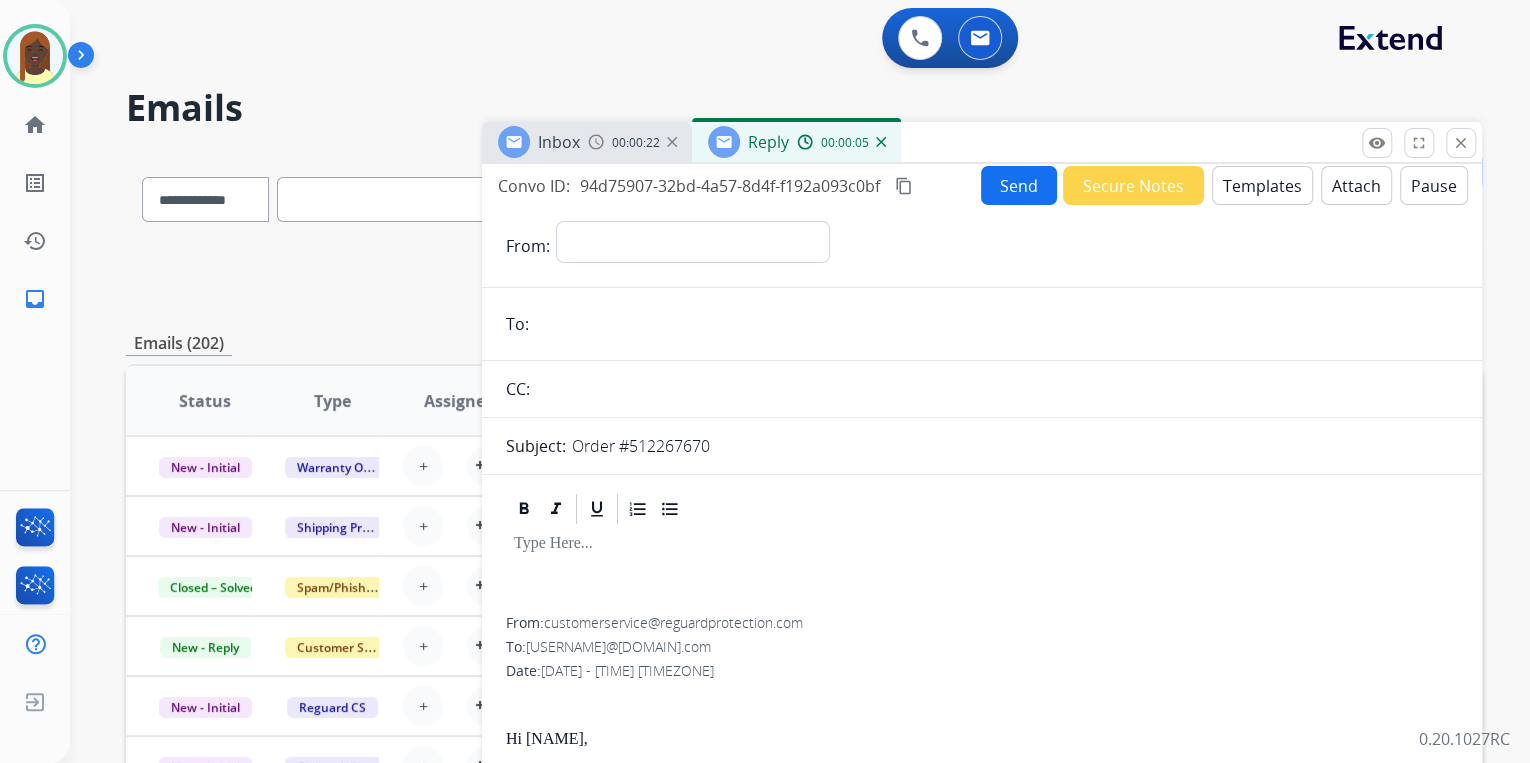 scroll, scrollTop: 0, scrollLeft: 0, axis: both 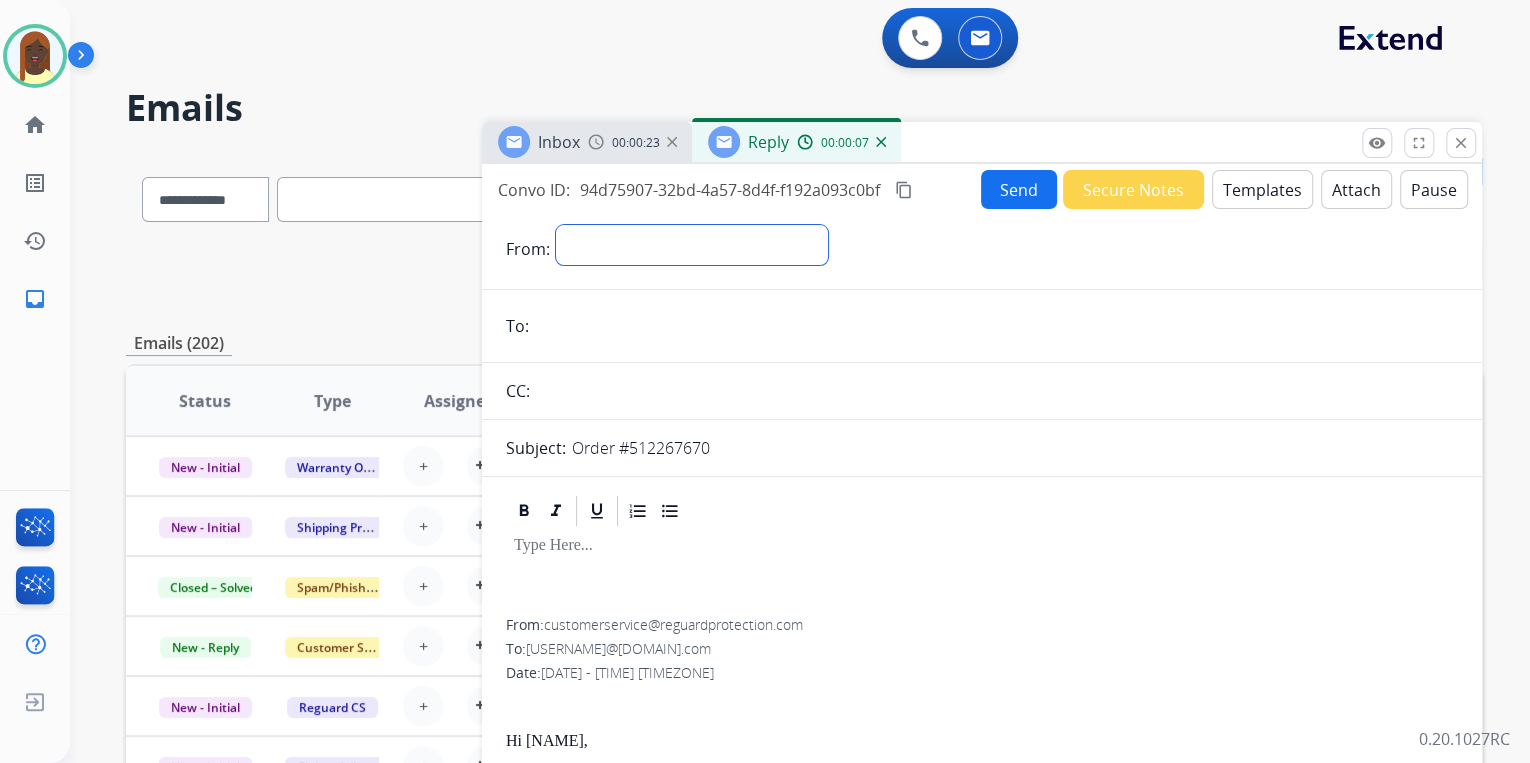 click on "**********" at bounding box center [692, 245] 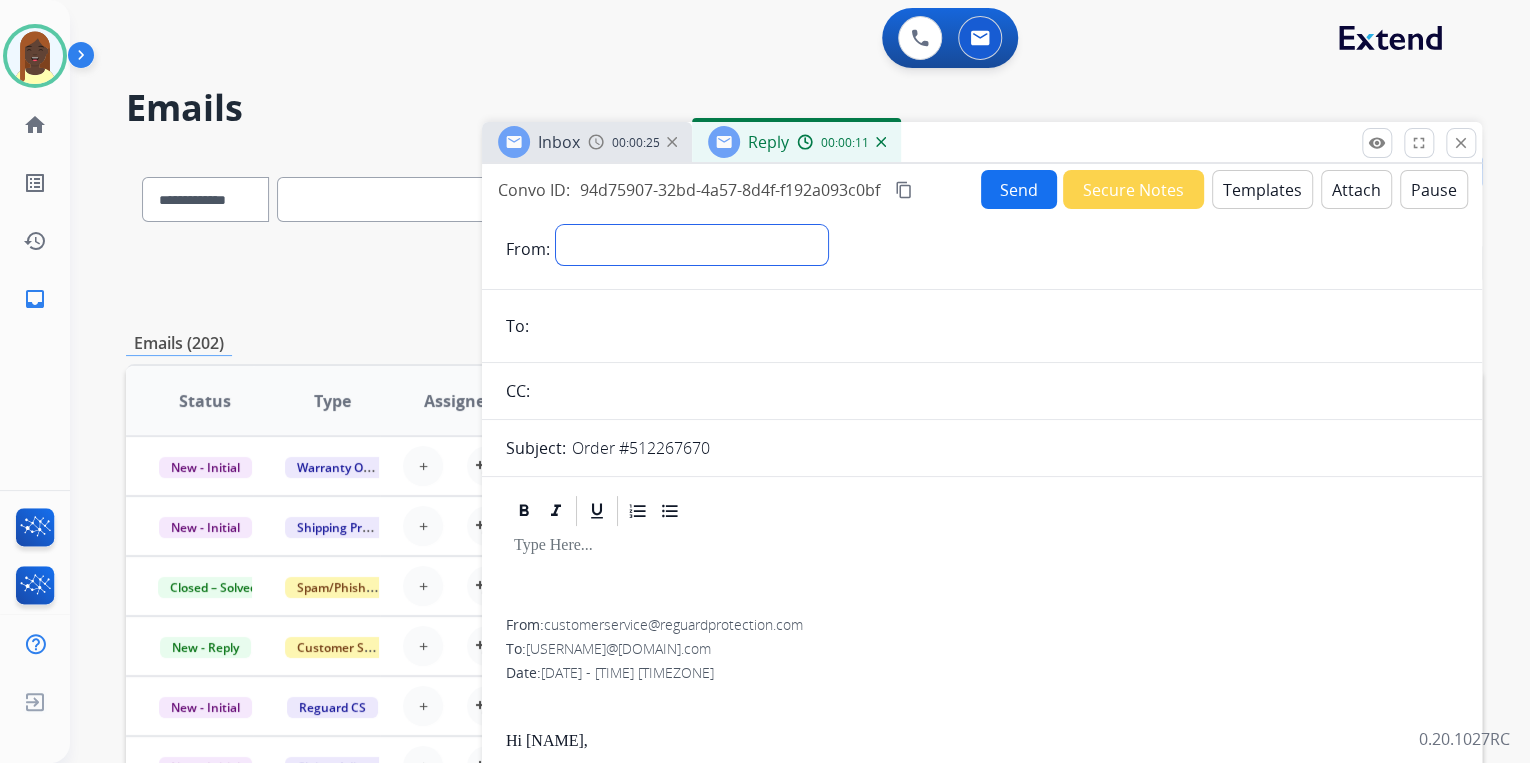 select on "**********" 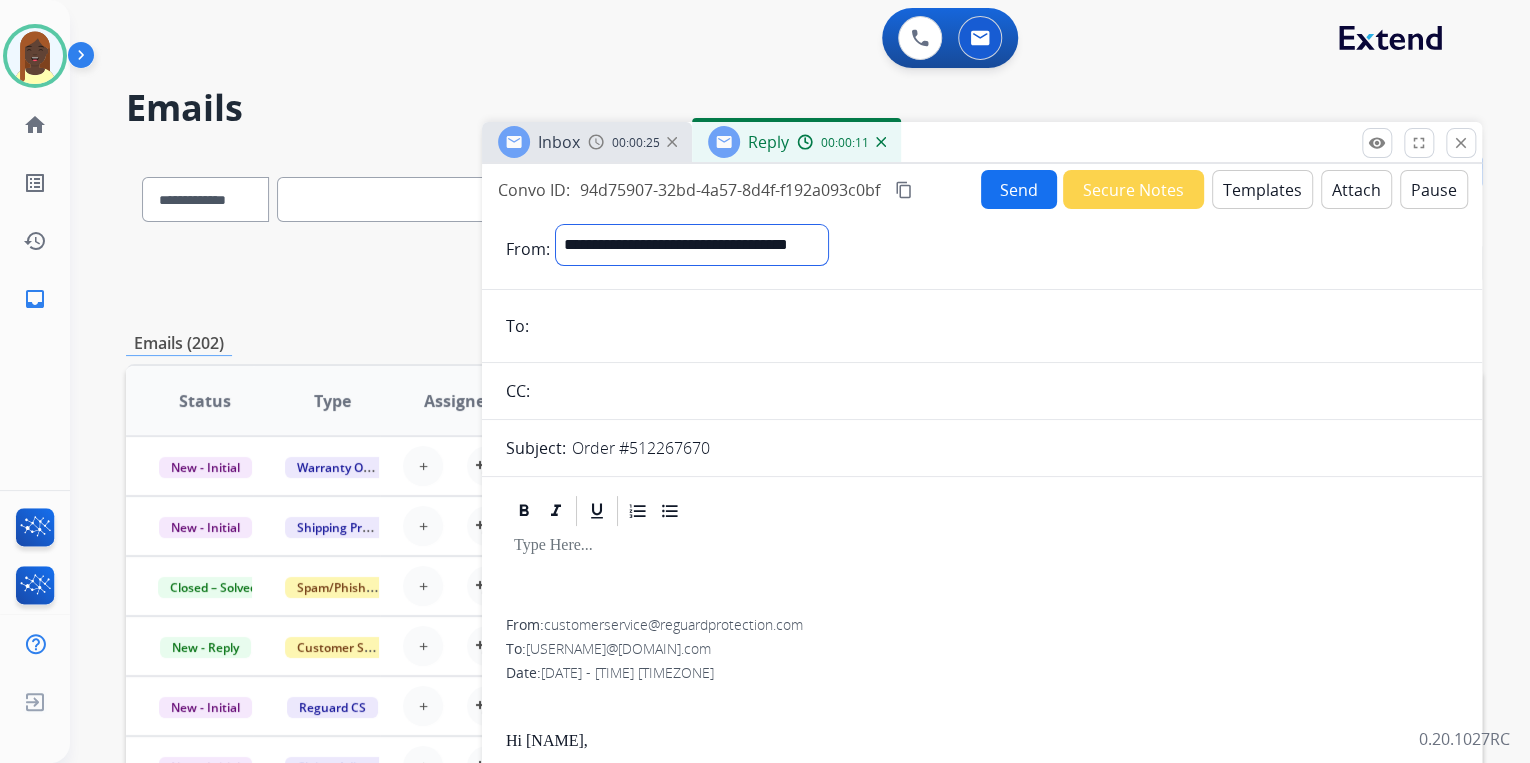 click on "**********" at bounding box center (692, 245) 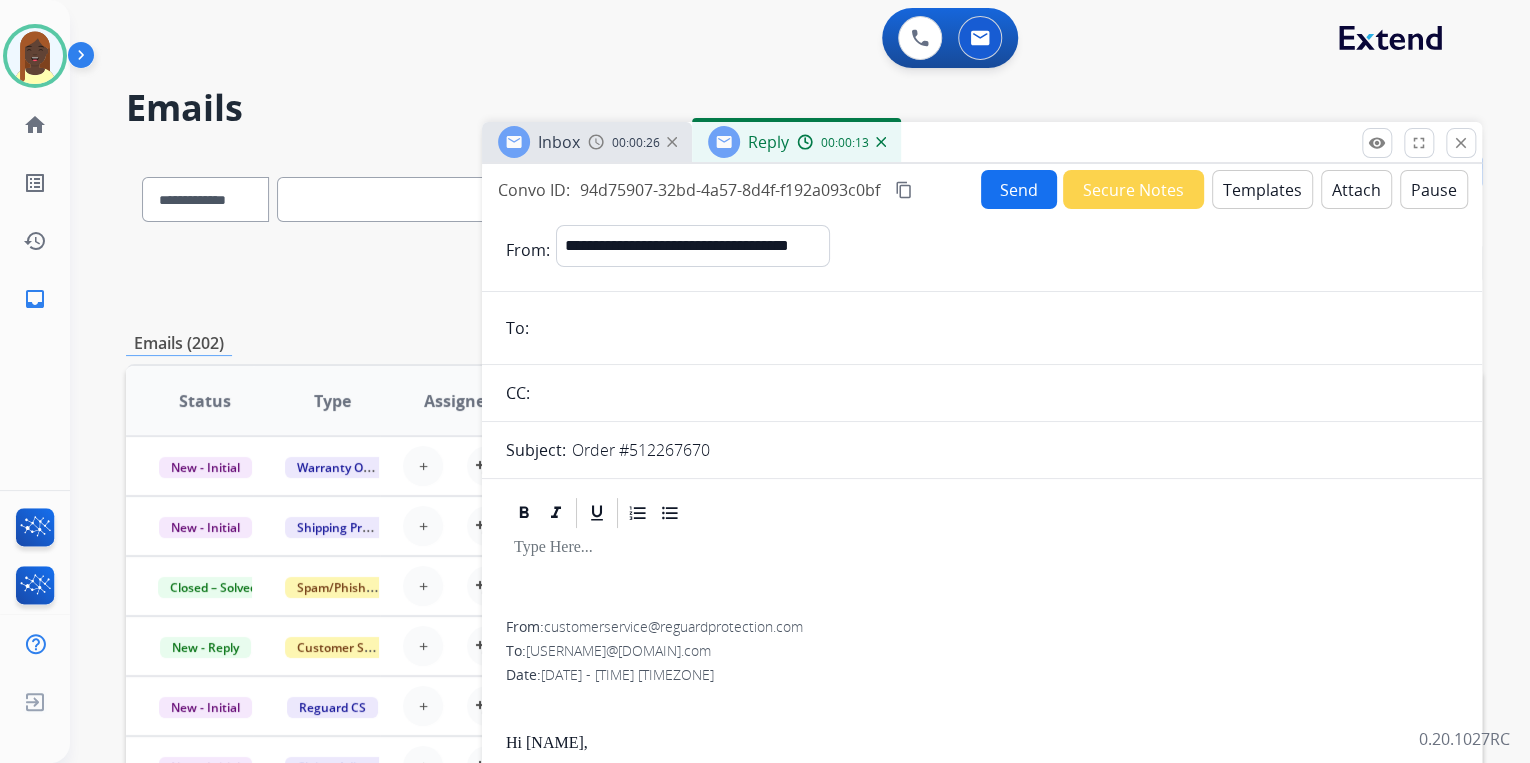 click at bounding box center (996, 328) 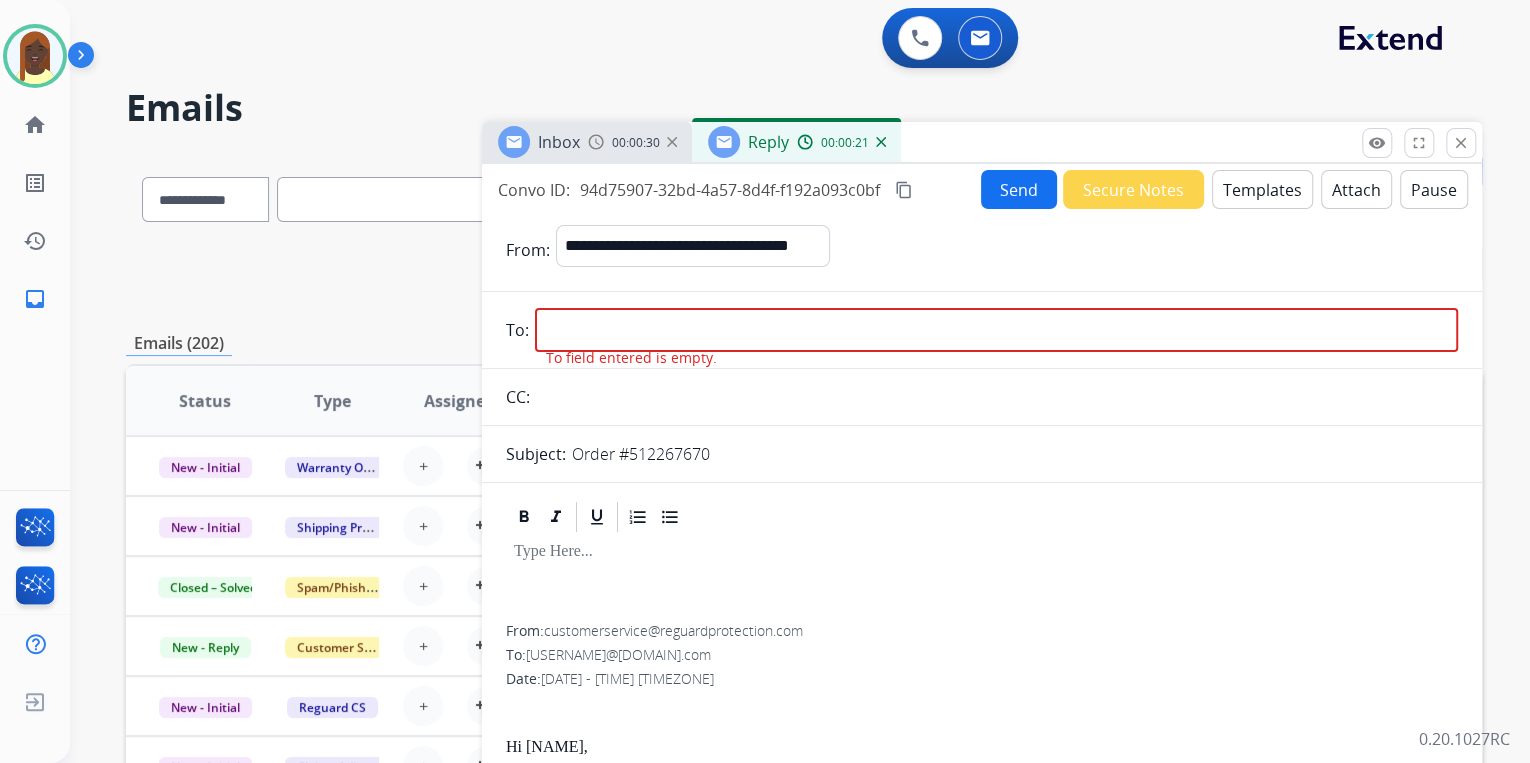 drag, startPoint x: 750, startPoint y: 649, endPoint x: 529, endPoint y: 655, distance: 221.08144 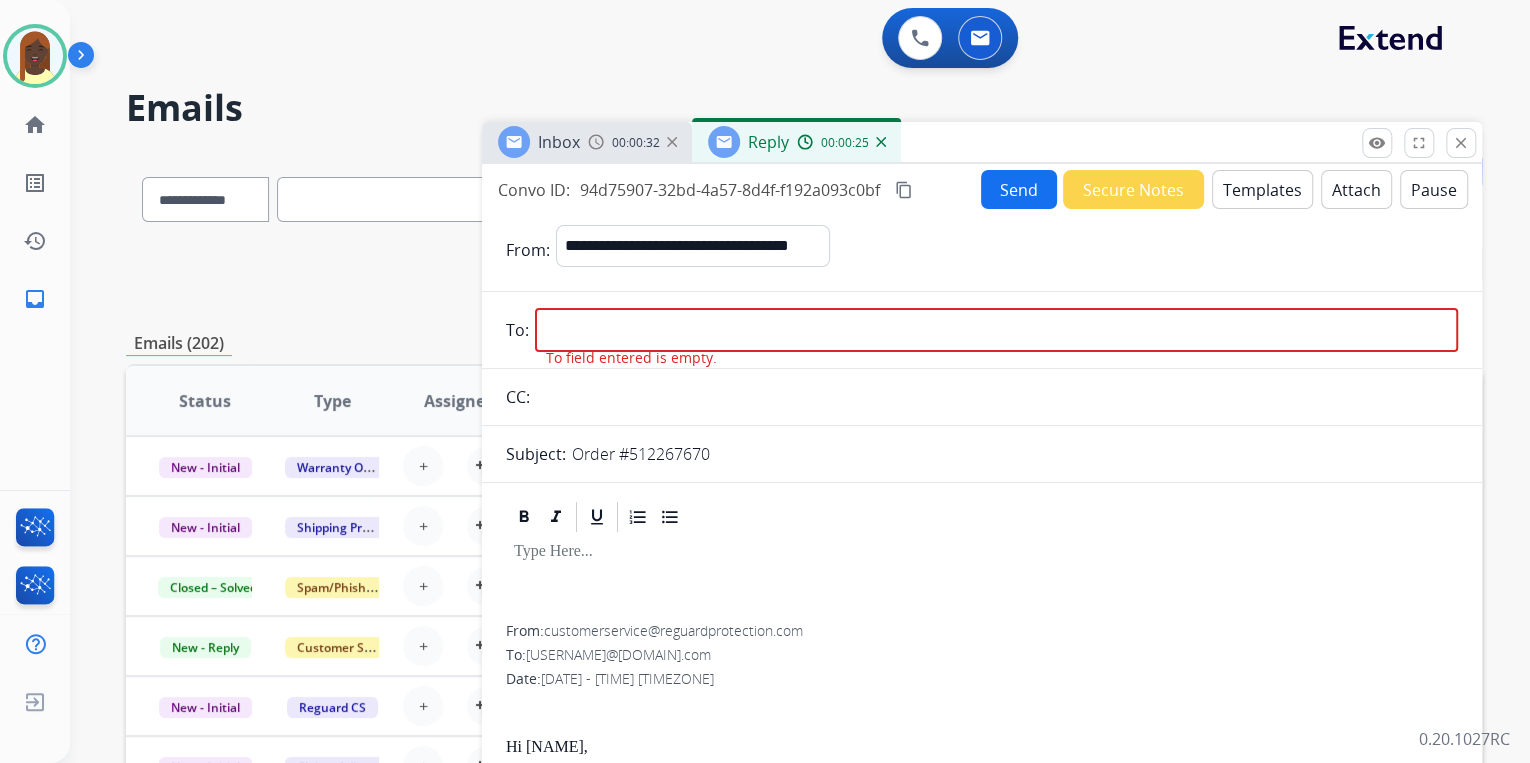 copy on "[USERNAME]@[DOMAIN].com" 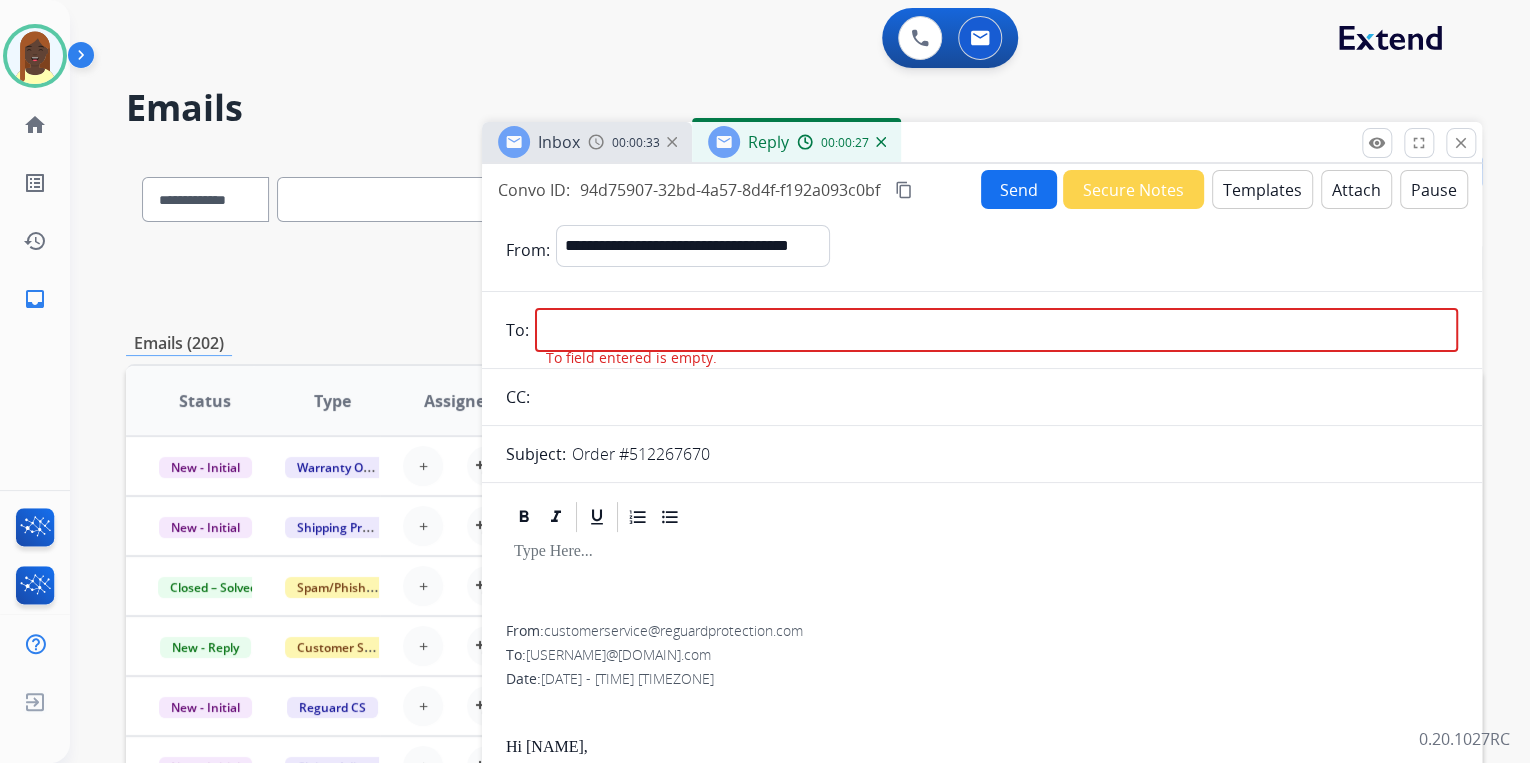 drag, startPoint x: 578, startPoint y: 325, endPoint x: 588, endPoint y: 328, distance: 10.440307 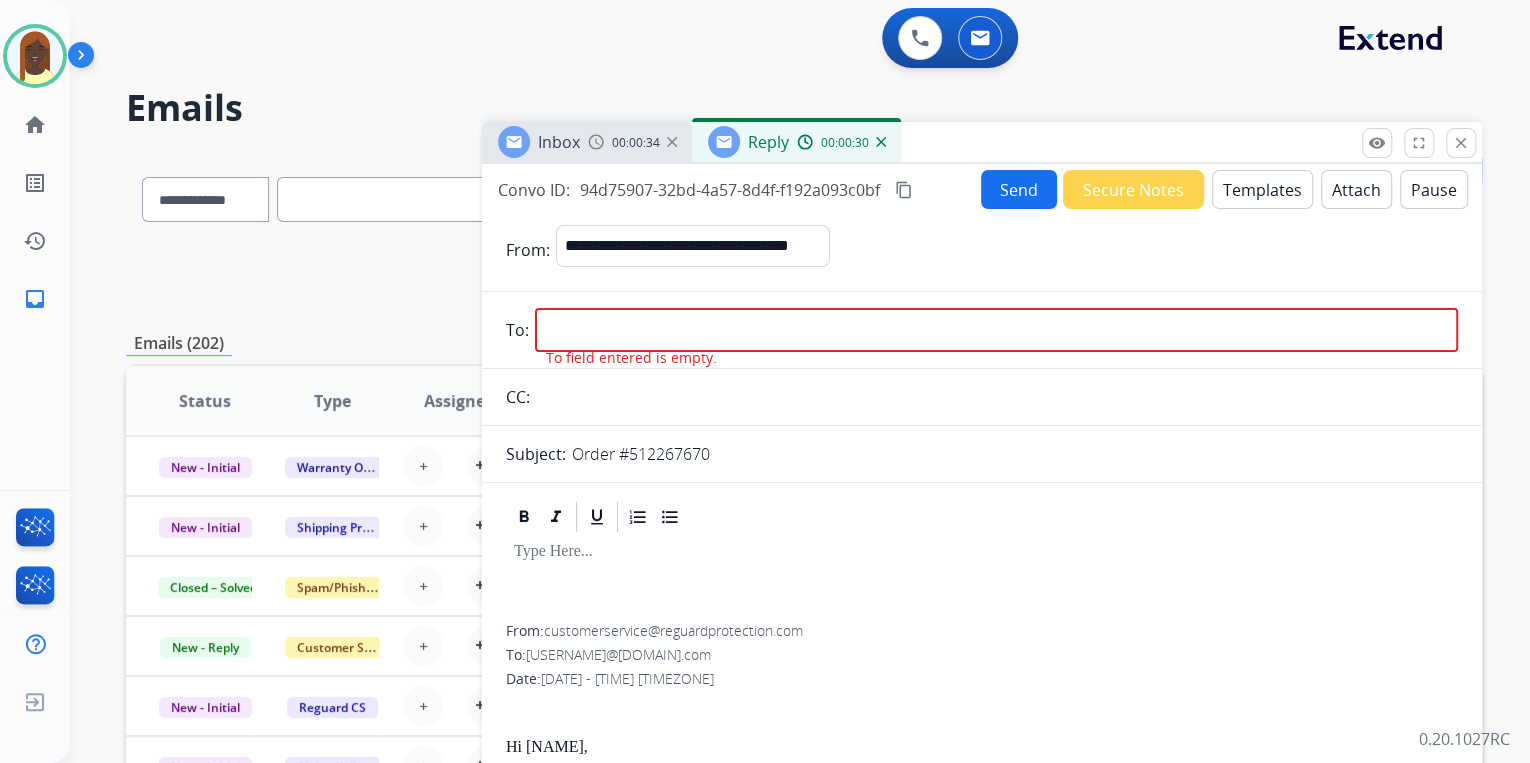 paste on "**********" 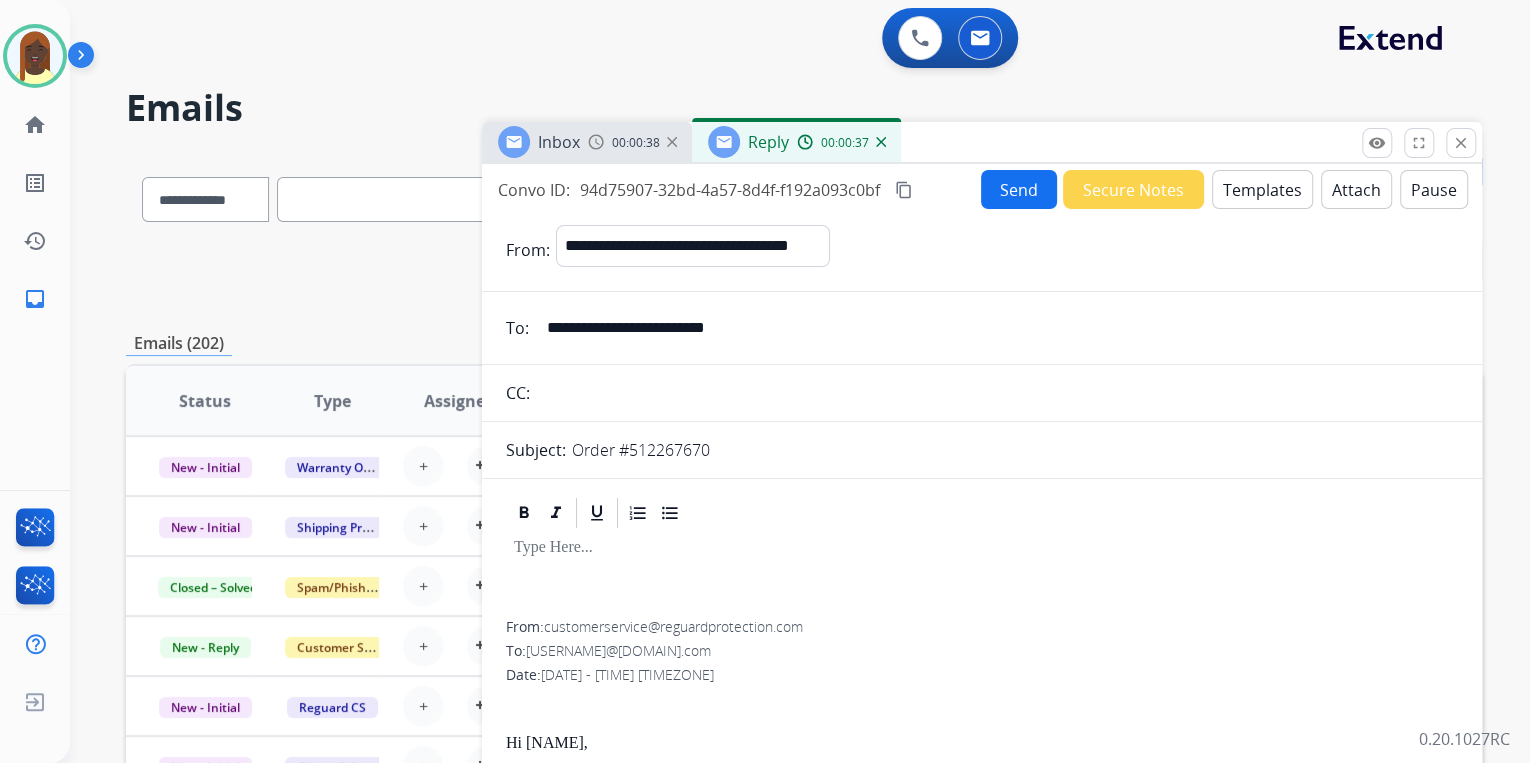 type on "**********" 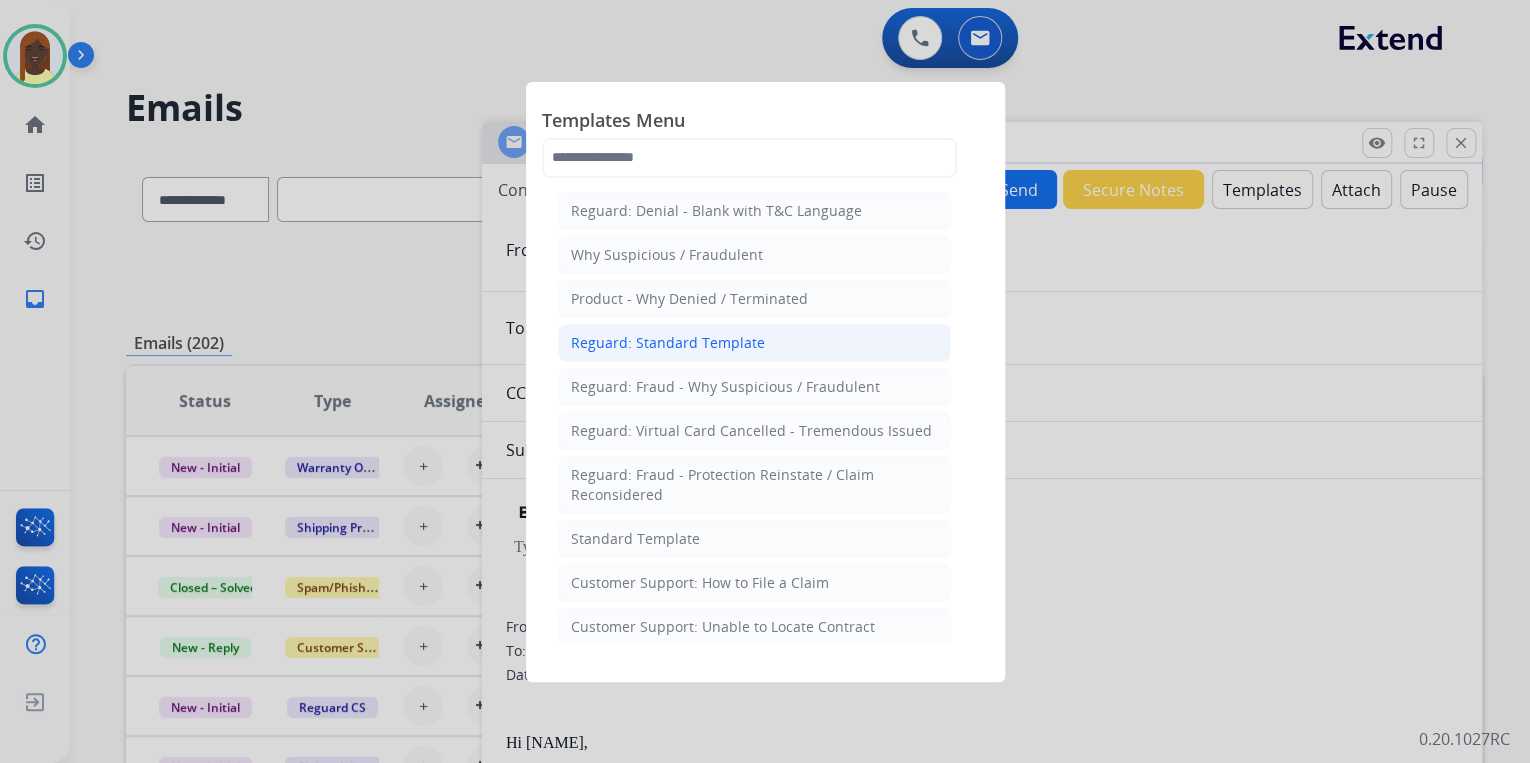 drag, startPoint x: 676, startPoint y: 338, endPoint x: 712, endPoint y: 343, distance: 36.345562 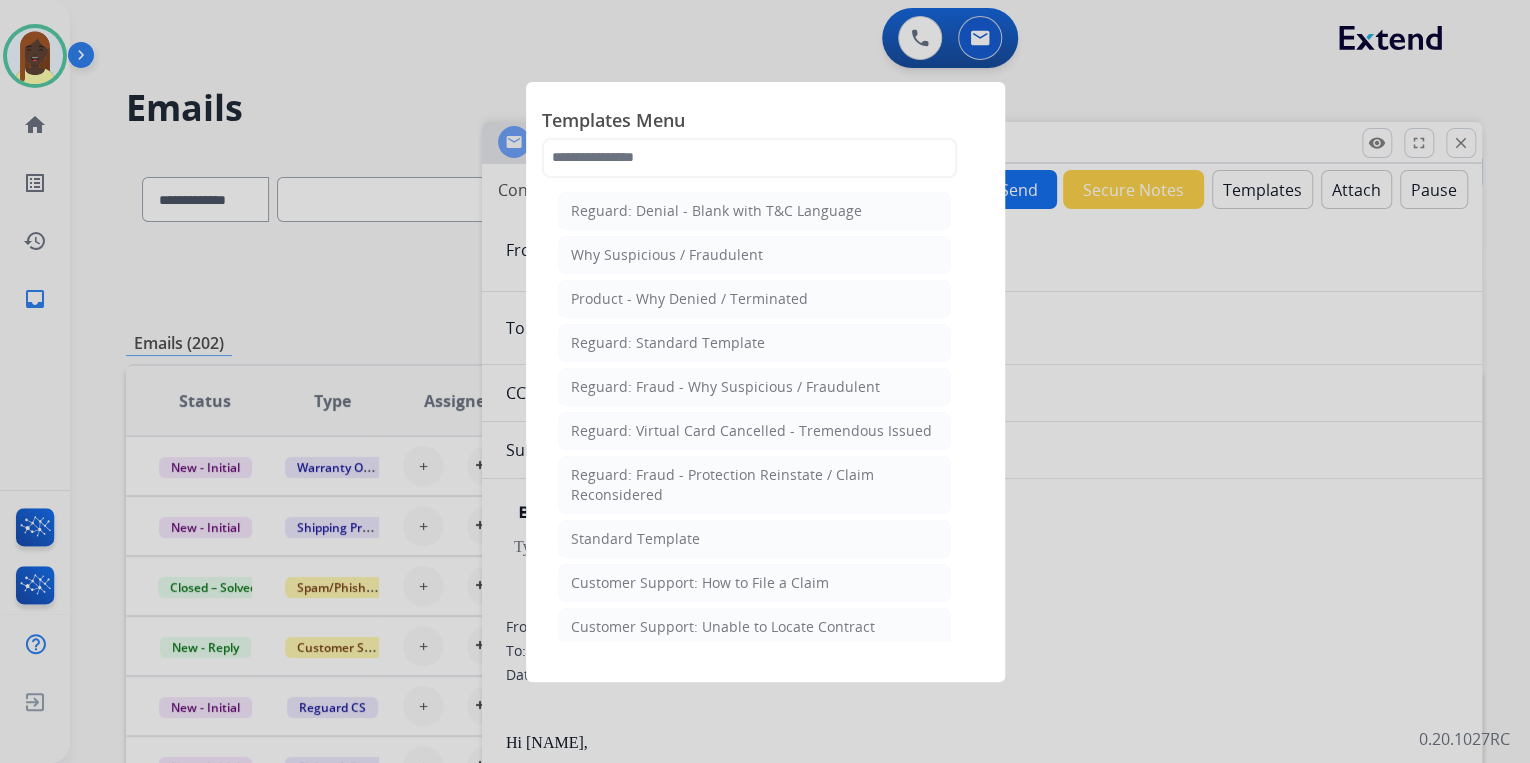 click on "Reguard: Standard Template" 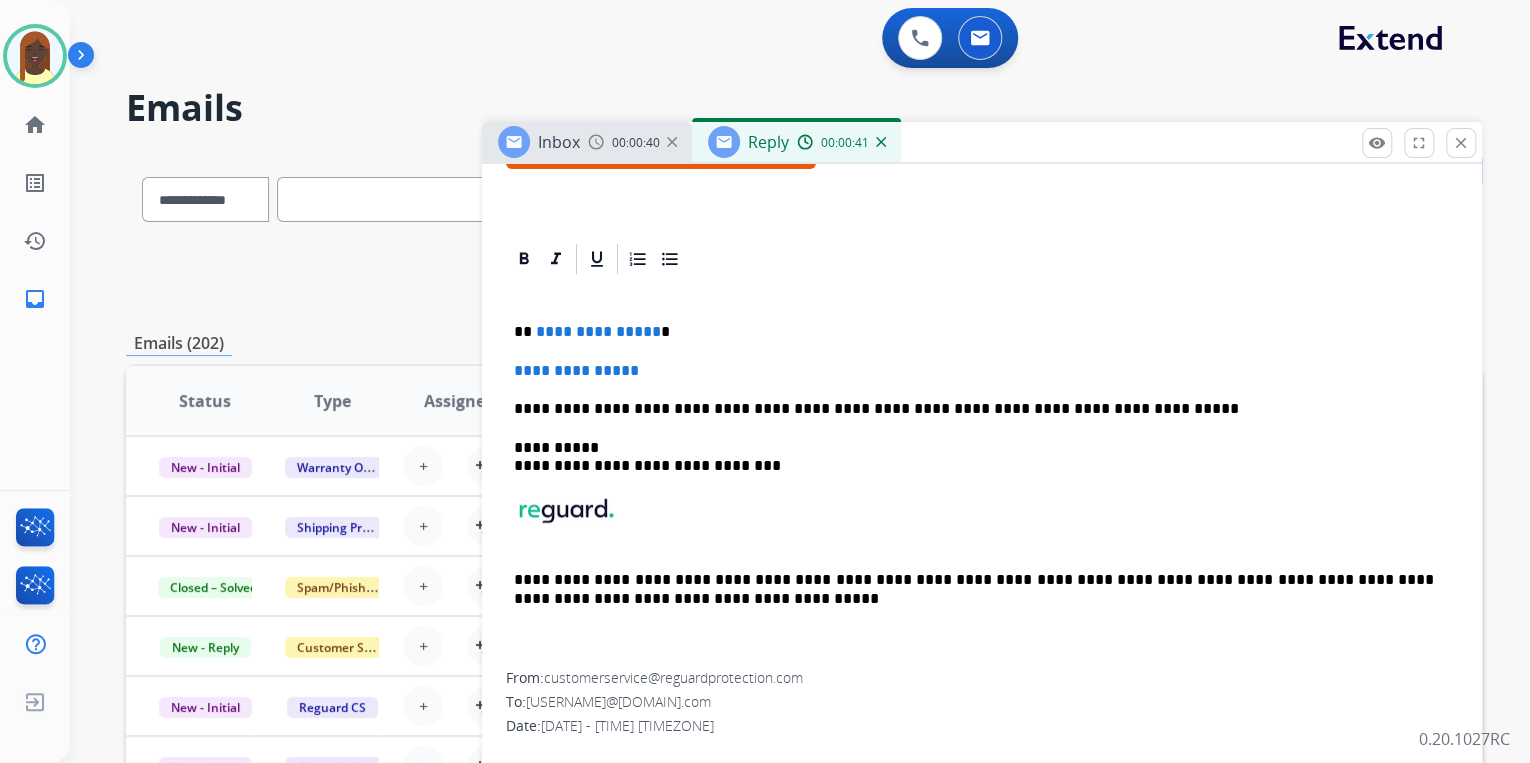 scroll, scrollTop: 400, scrollLeft: 0, axis: vertical 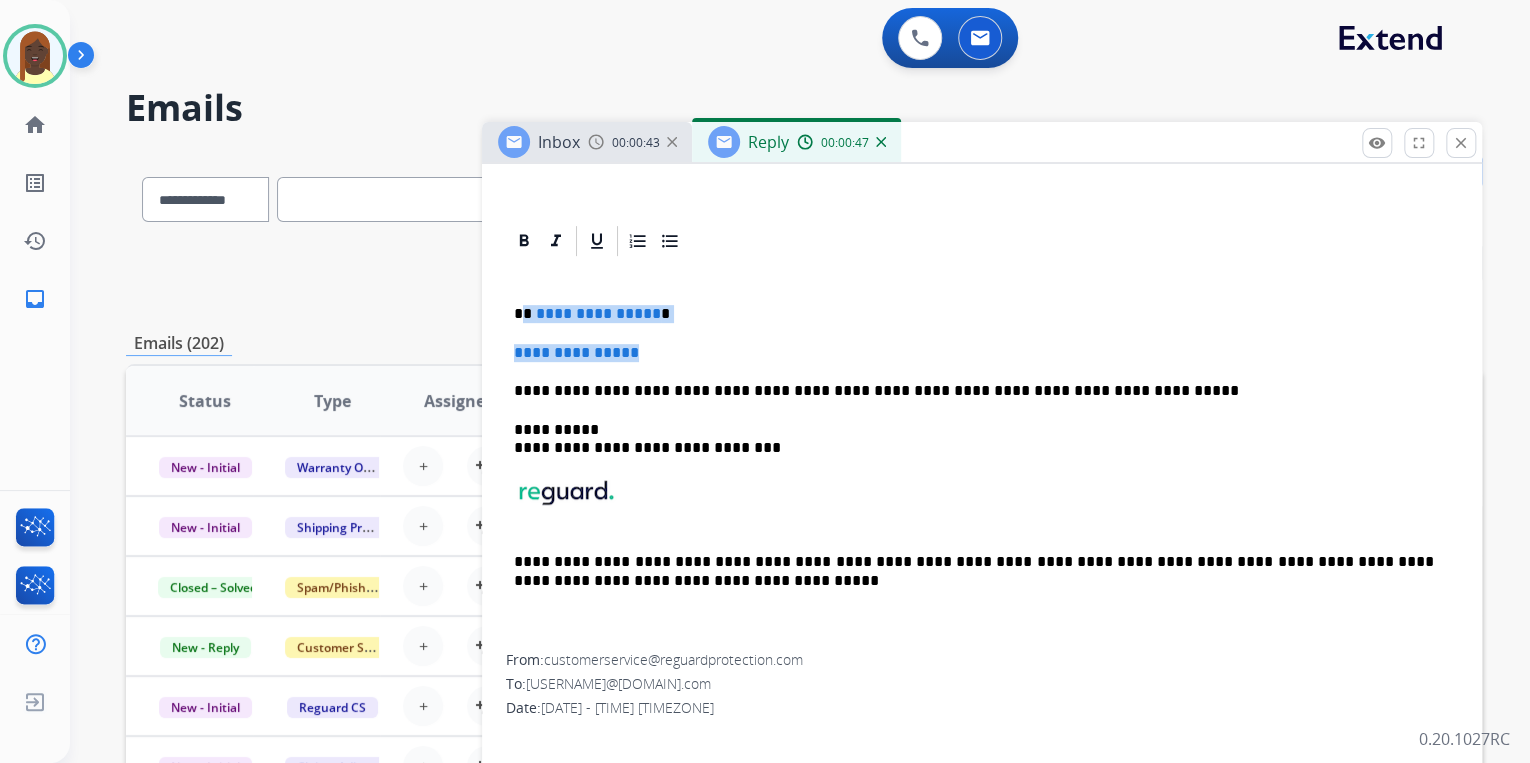 drag, startPoint x: 525, startPoint y: 312, endPoint x: 664, endPoint y: 356, distance: 145.7978 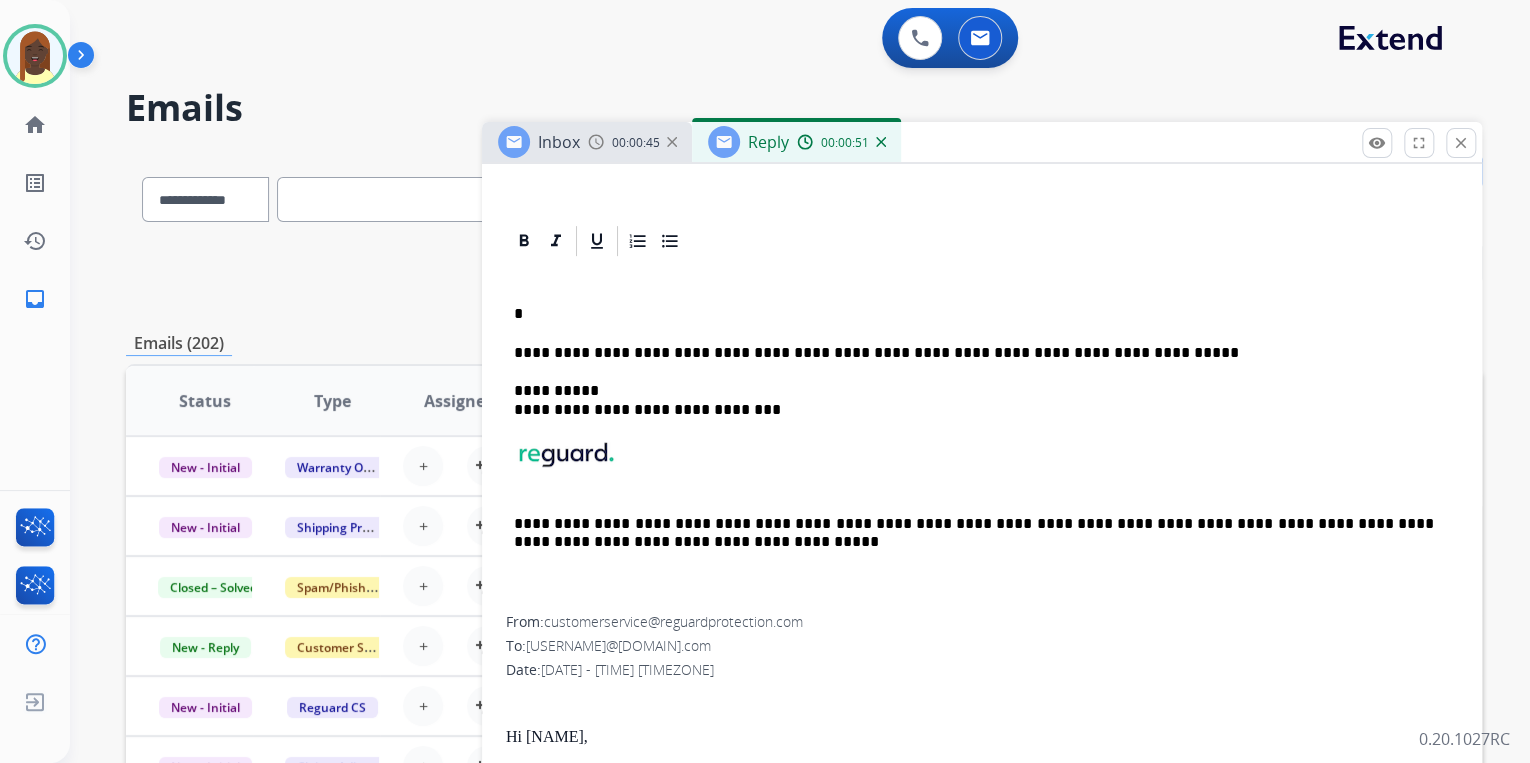 type 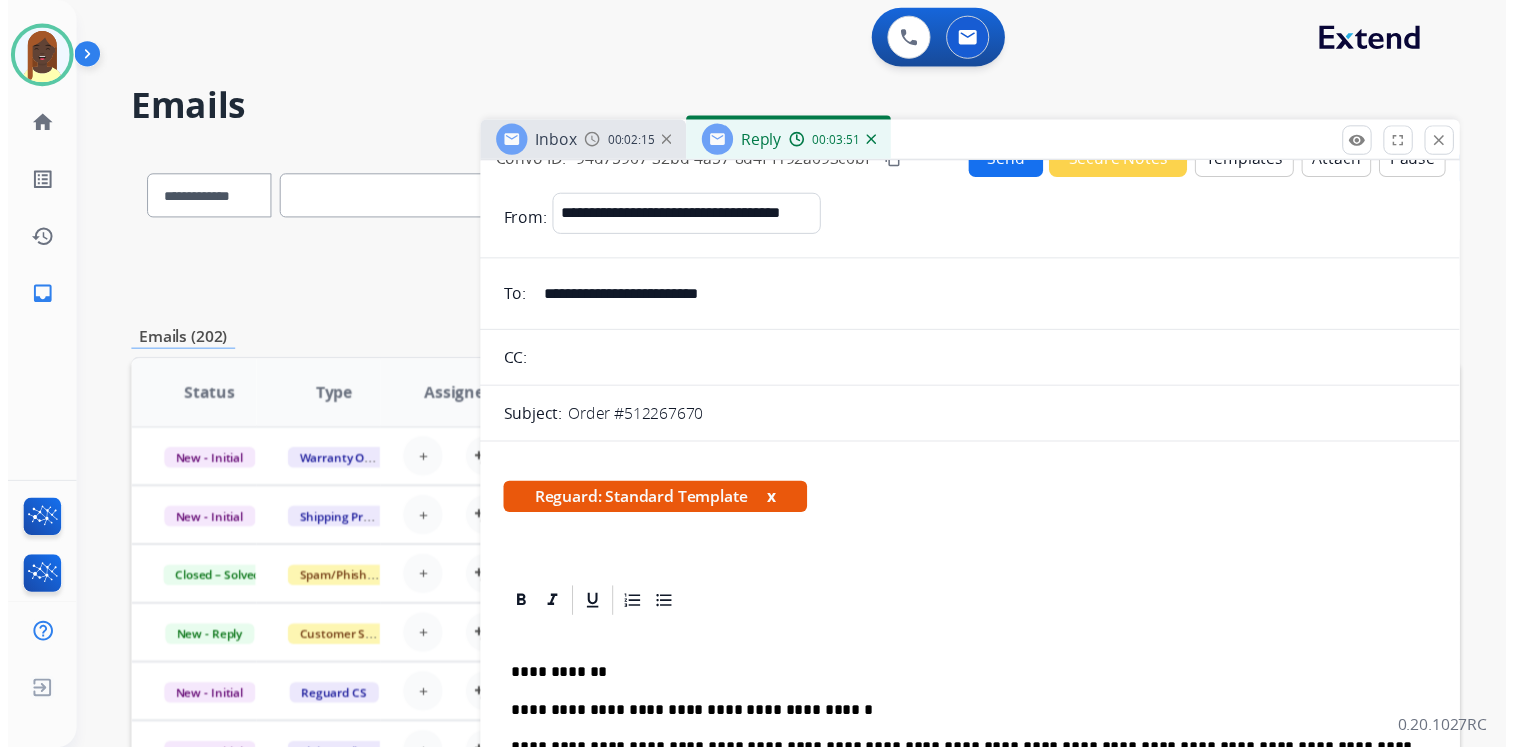 scroll, scrollTop: 0, scrollLeft: 0, axis: both 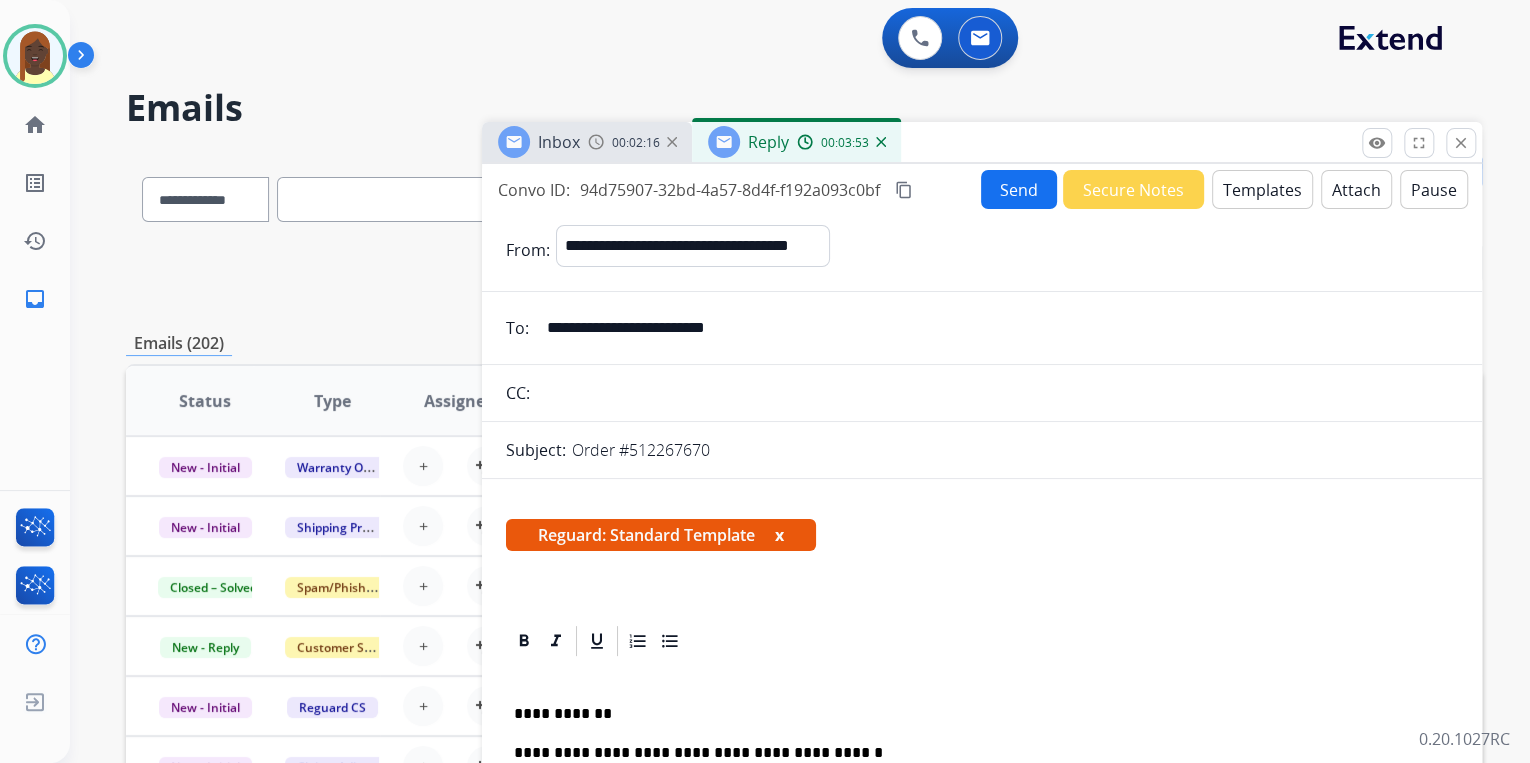 click on "Send" at bounding box center [1019, 189] 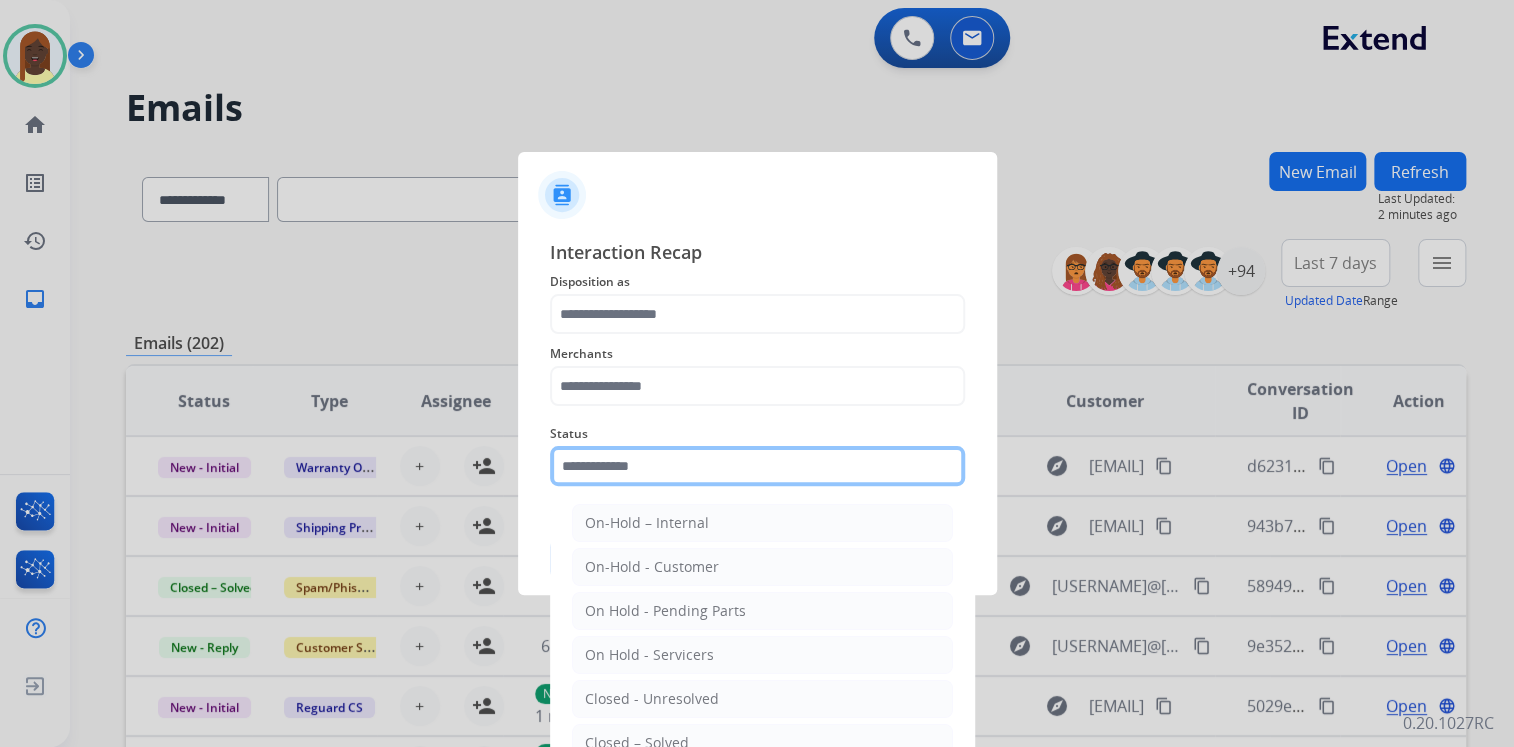 click 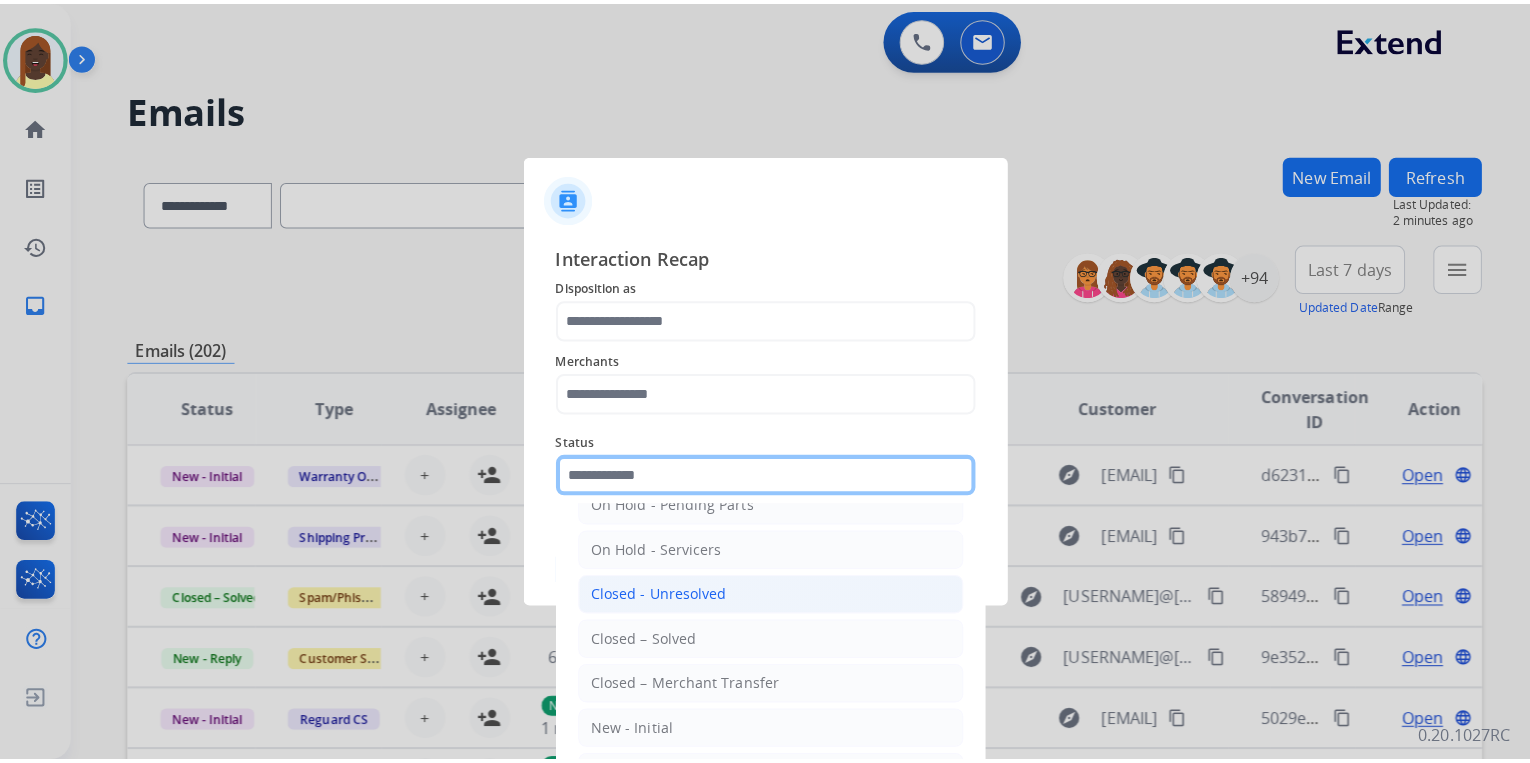scroll, scrollTop: 116, scrollLeft: 0, axis: vertical 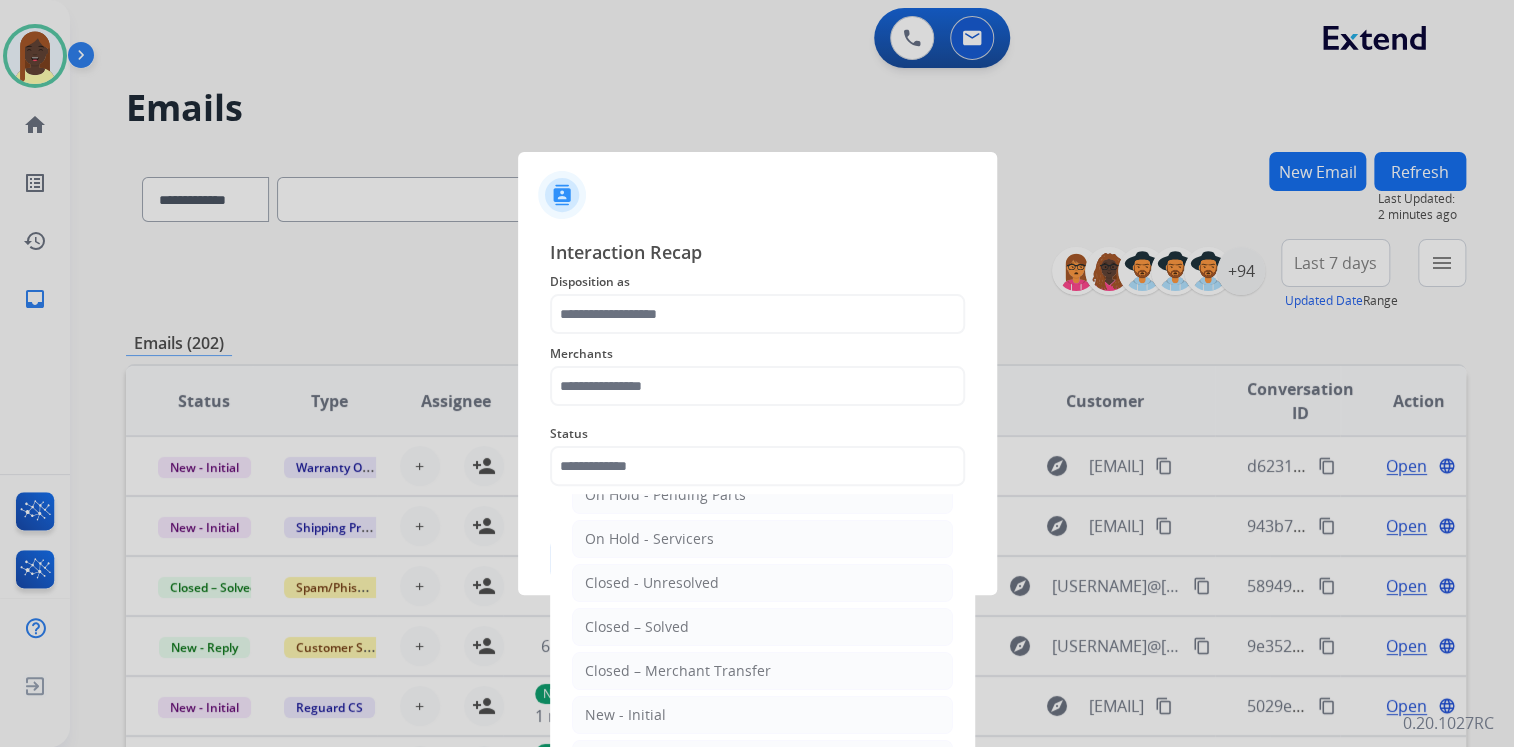 drag, startPoint x: 663, startPoint y: 620, endPoint x: 606, endPoint y: 491, distance: 141.0319 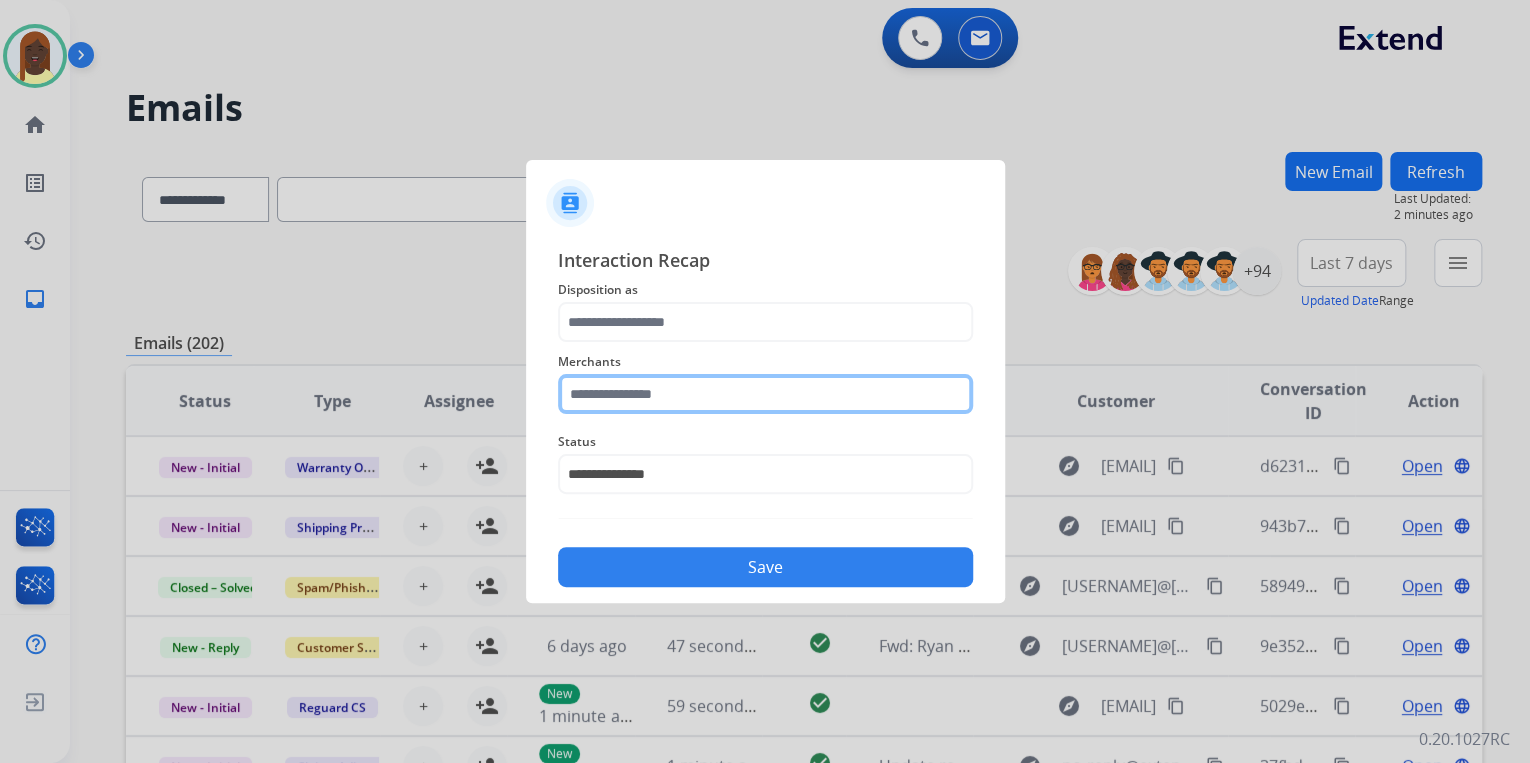 click 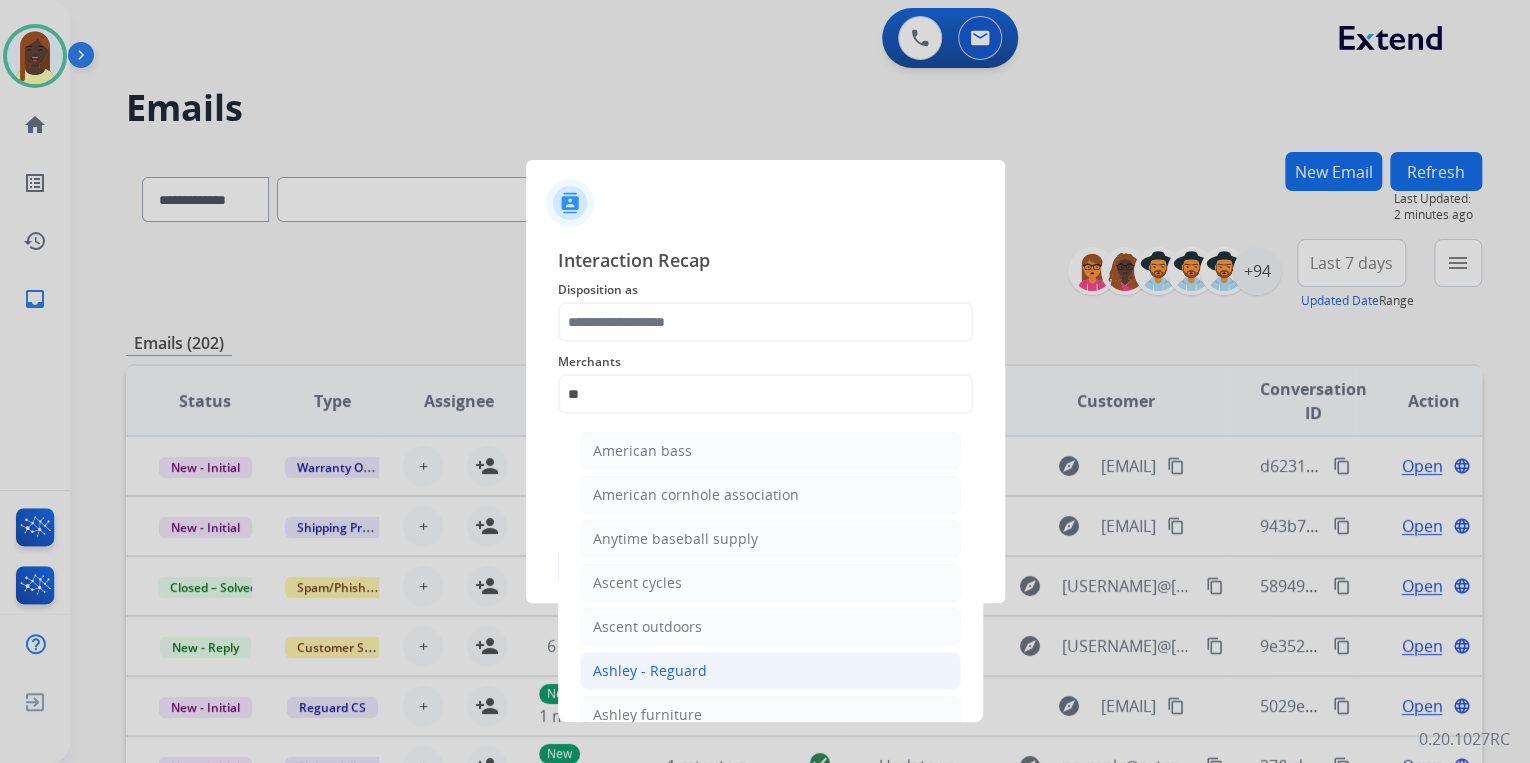 drag, startPoint x: 676, startPoint y: 668, endPoint x: 658, endPoint y: 562, distance: 107.51744 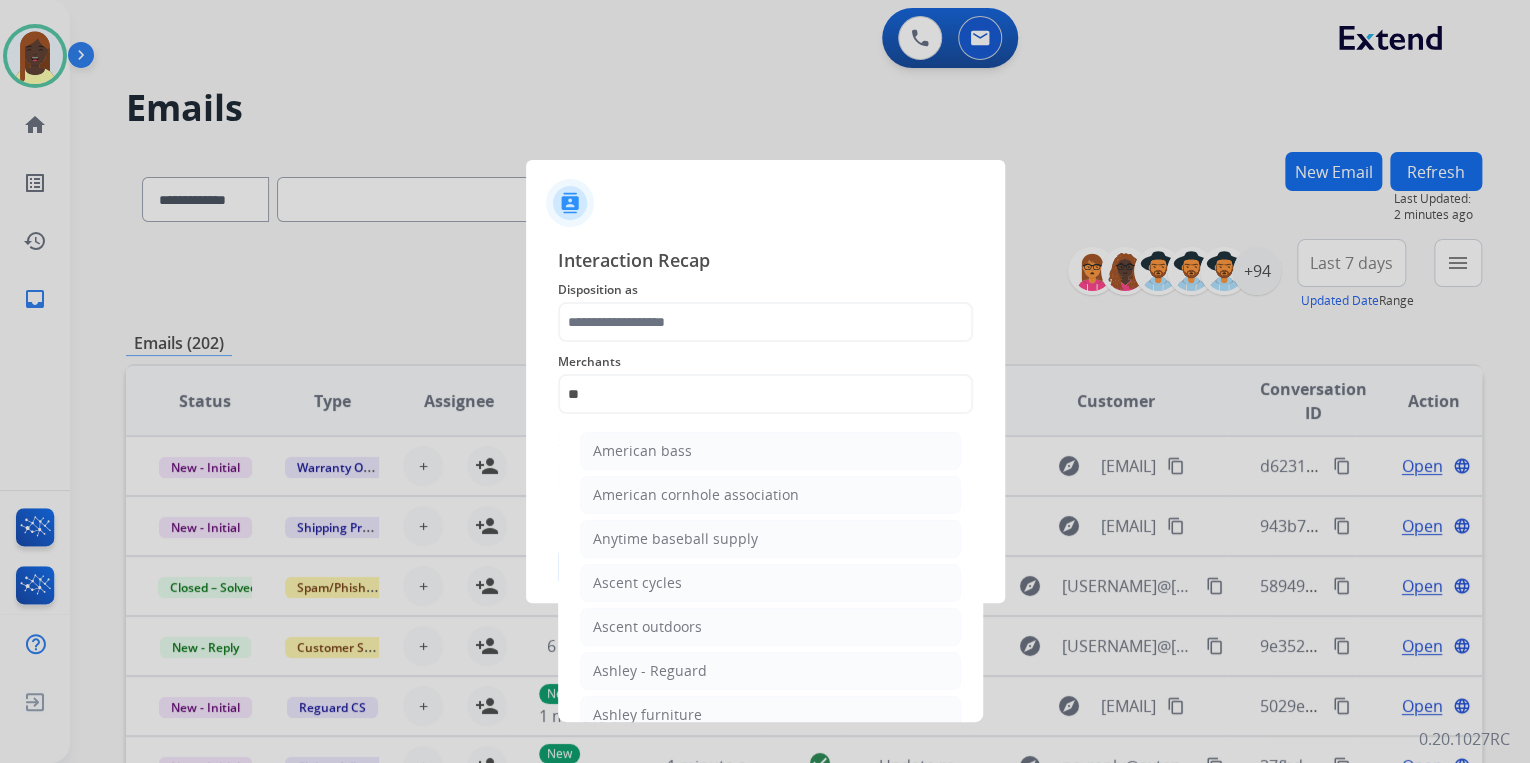 click on "Ashley - Reguard" 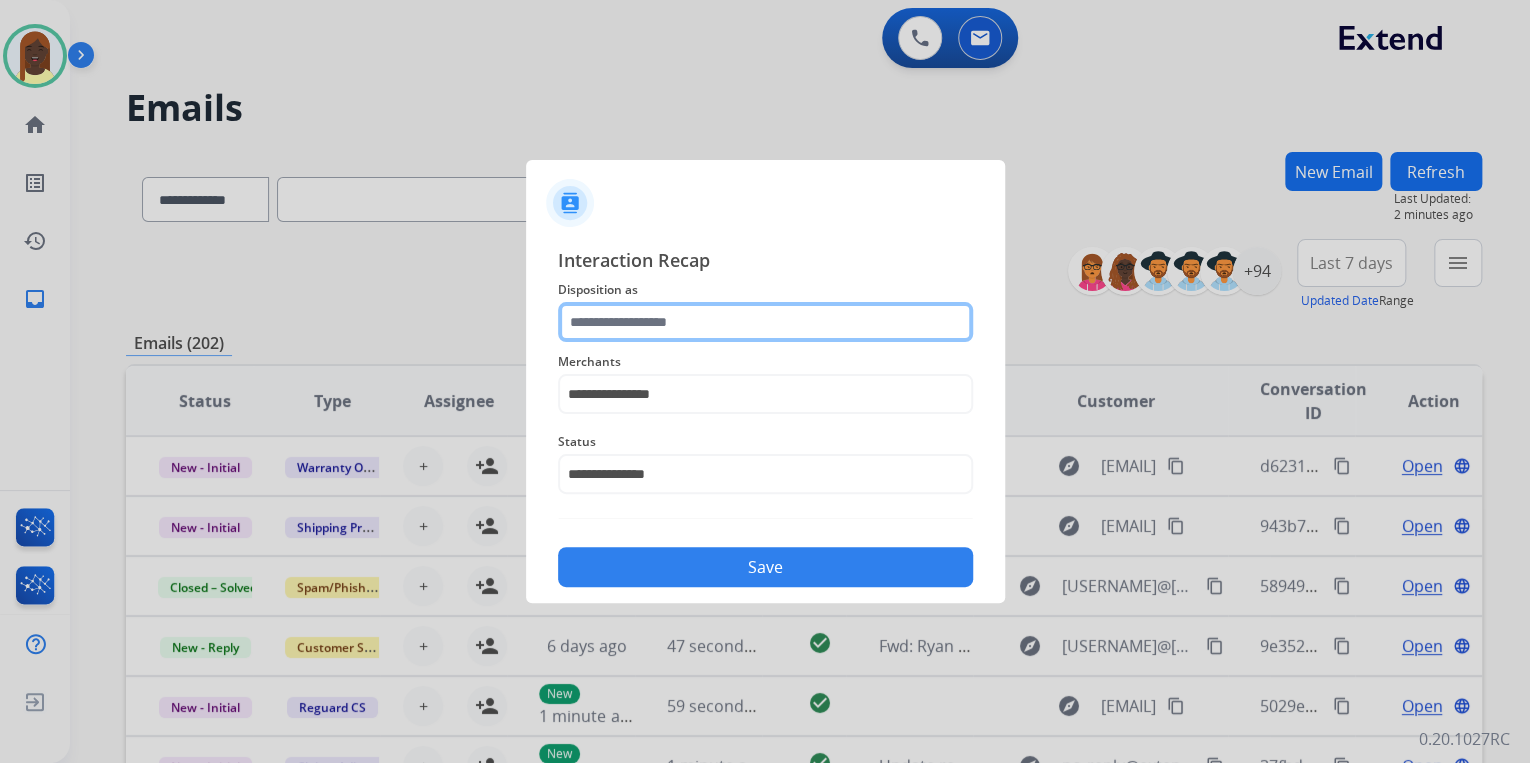click 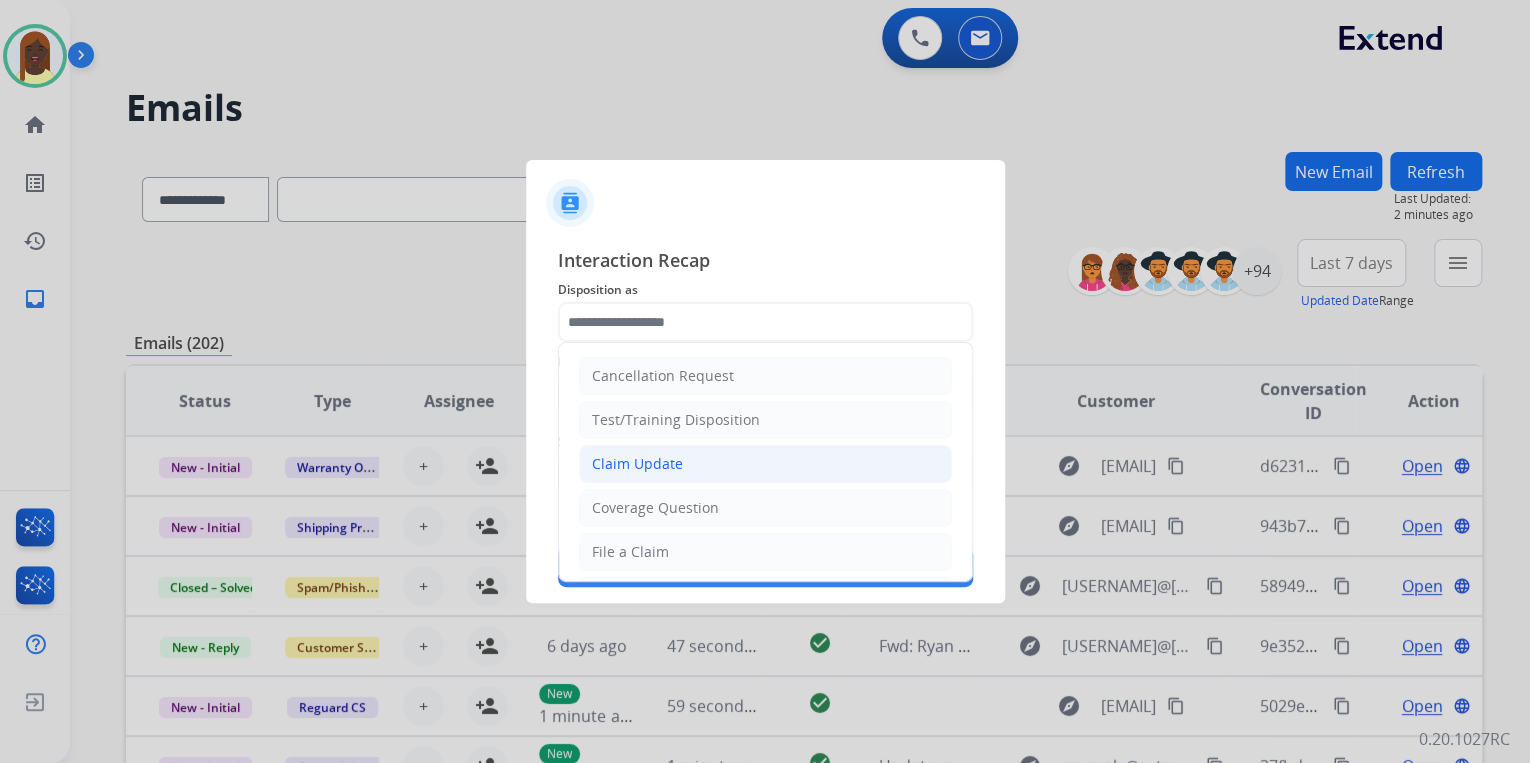 click on "Claim Update" 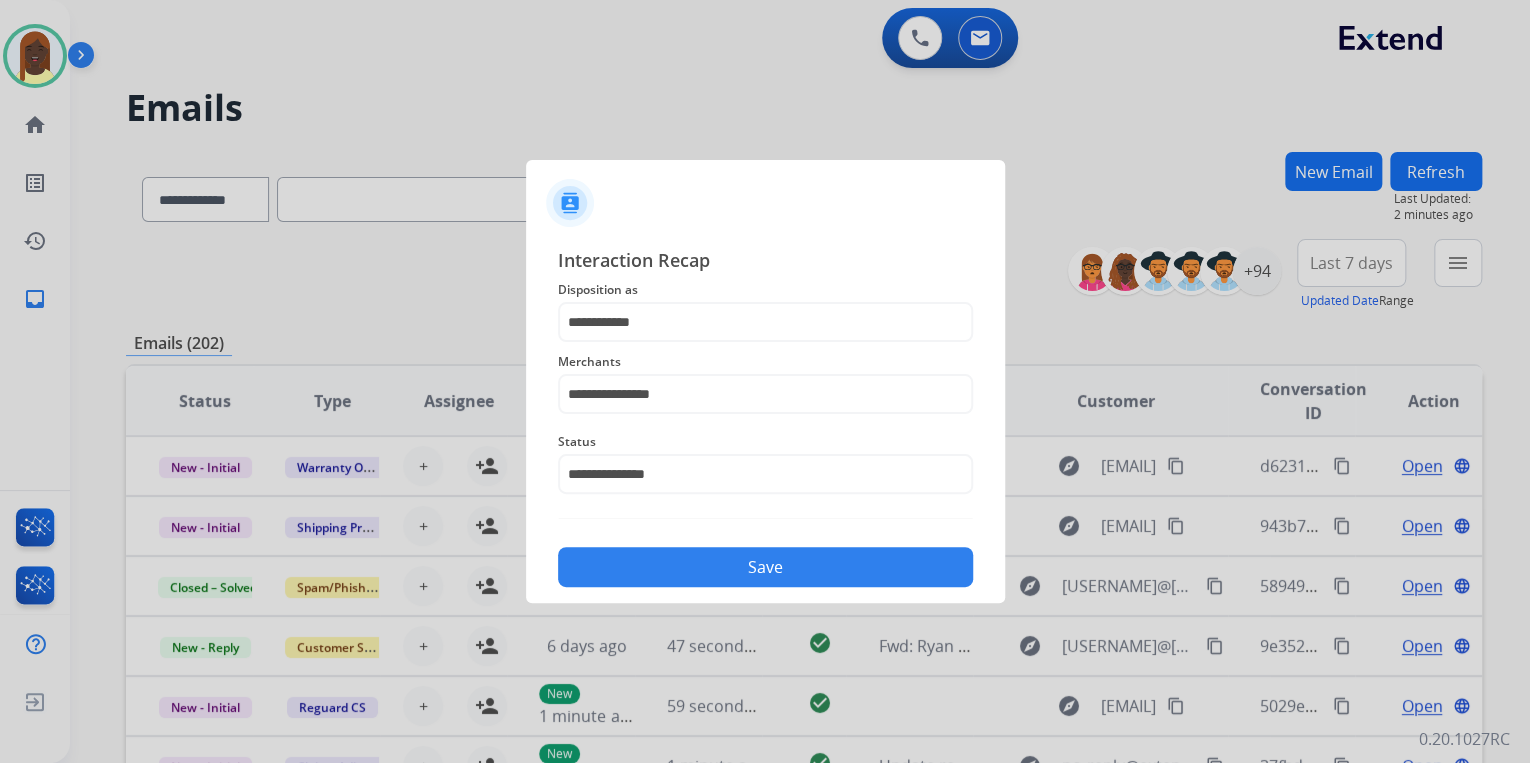 click on "Save" 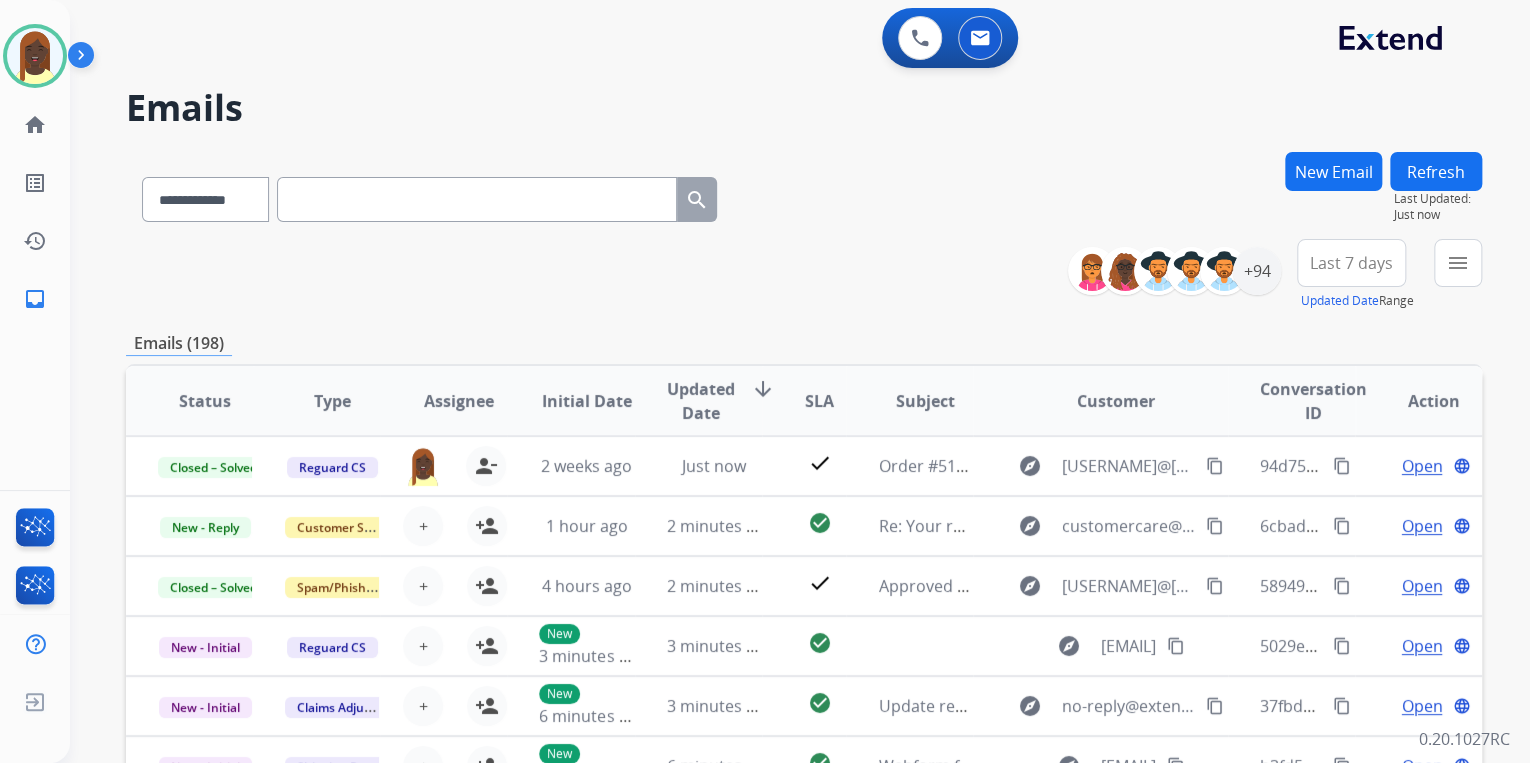 click on "**********" at bounding box center (804, 275) 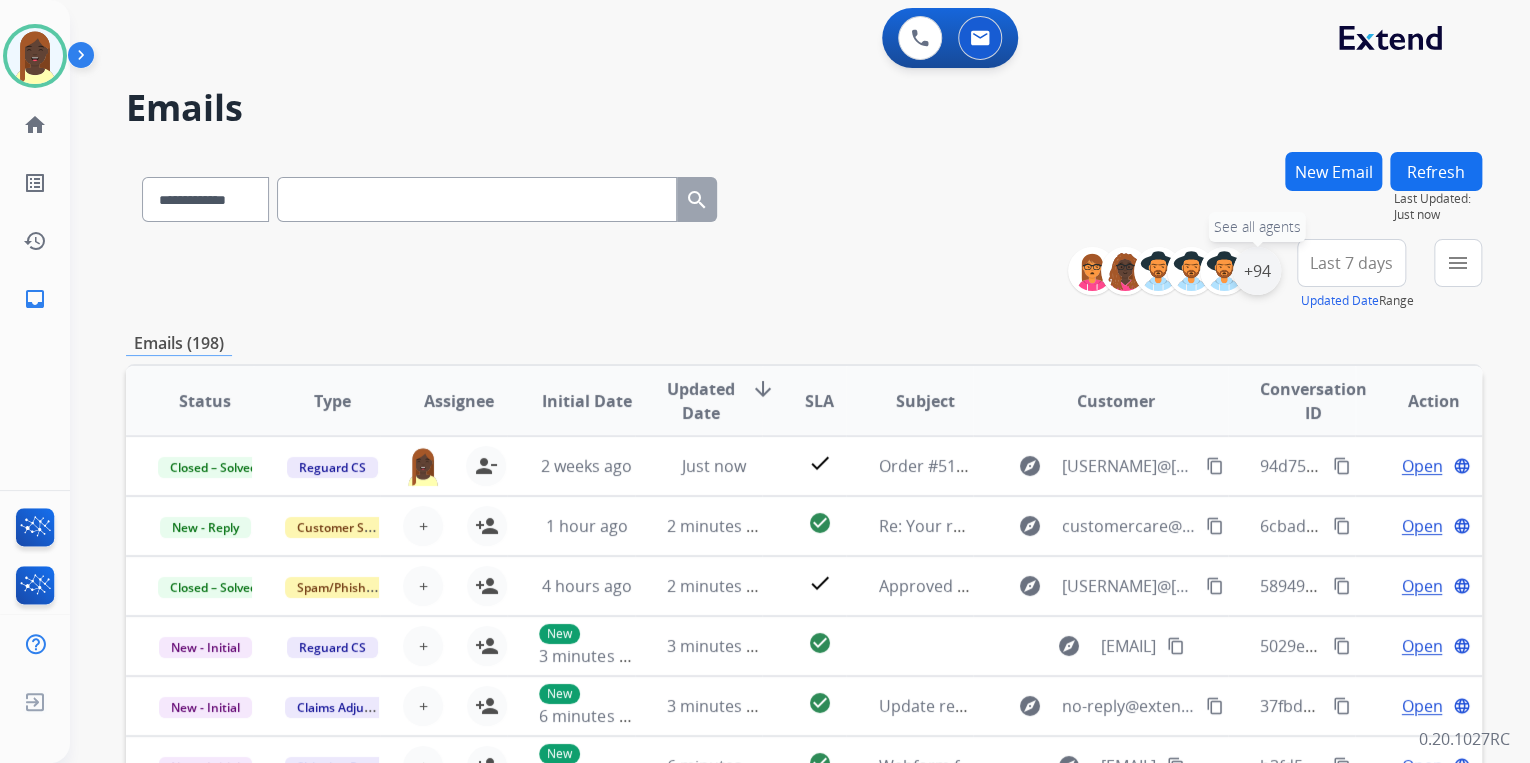 click on "+94" at bounding box center (1257, 271) 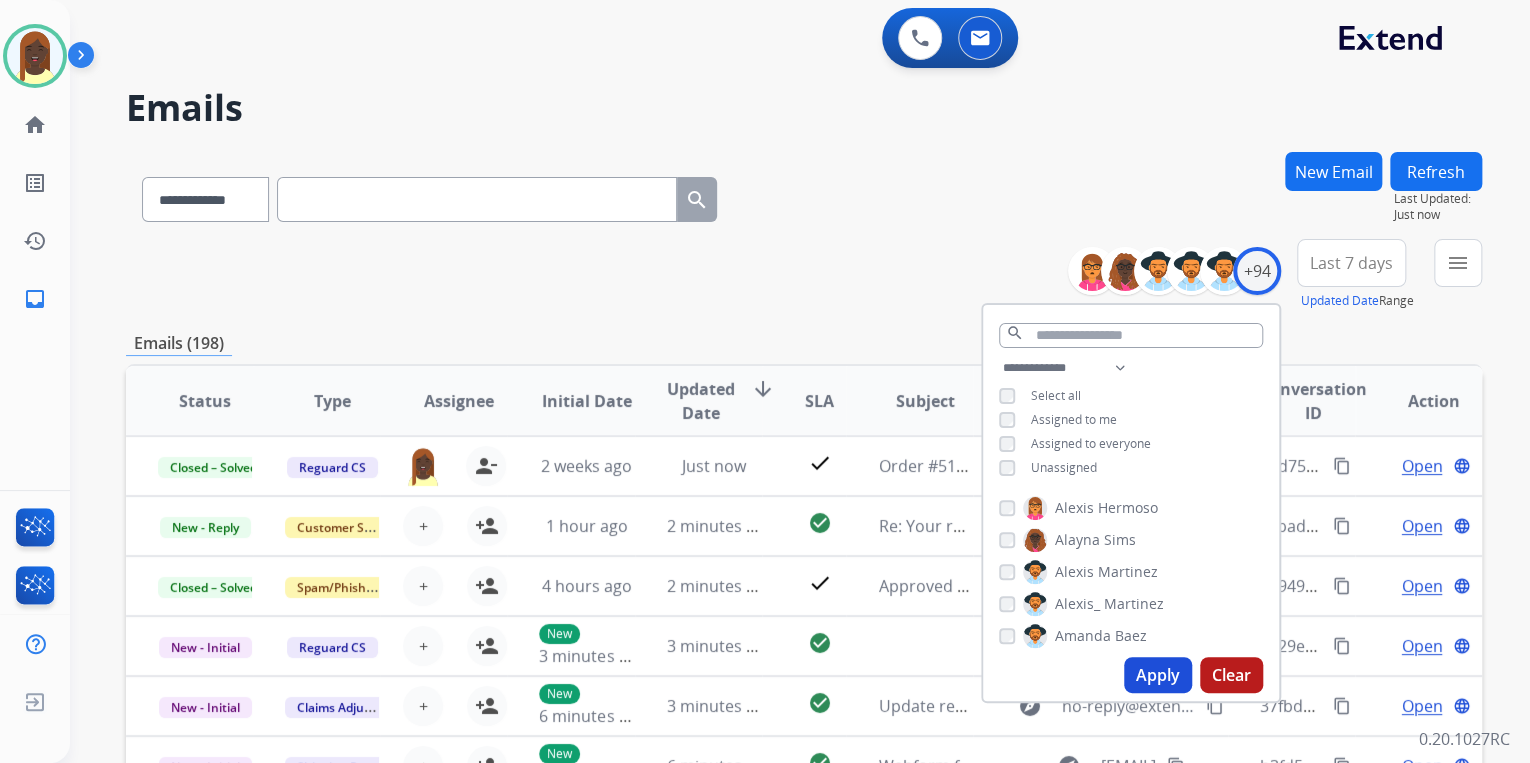 click on "Apply" at bounding box center [1158, 675] 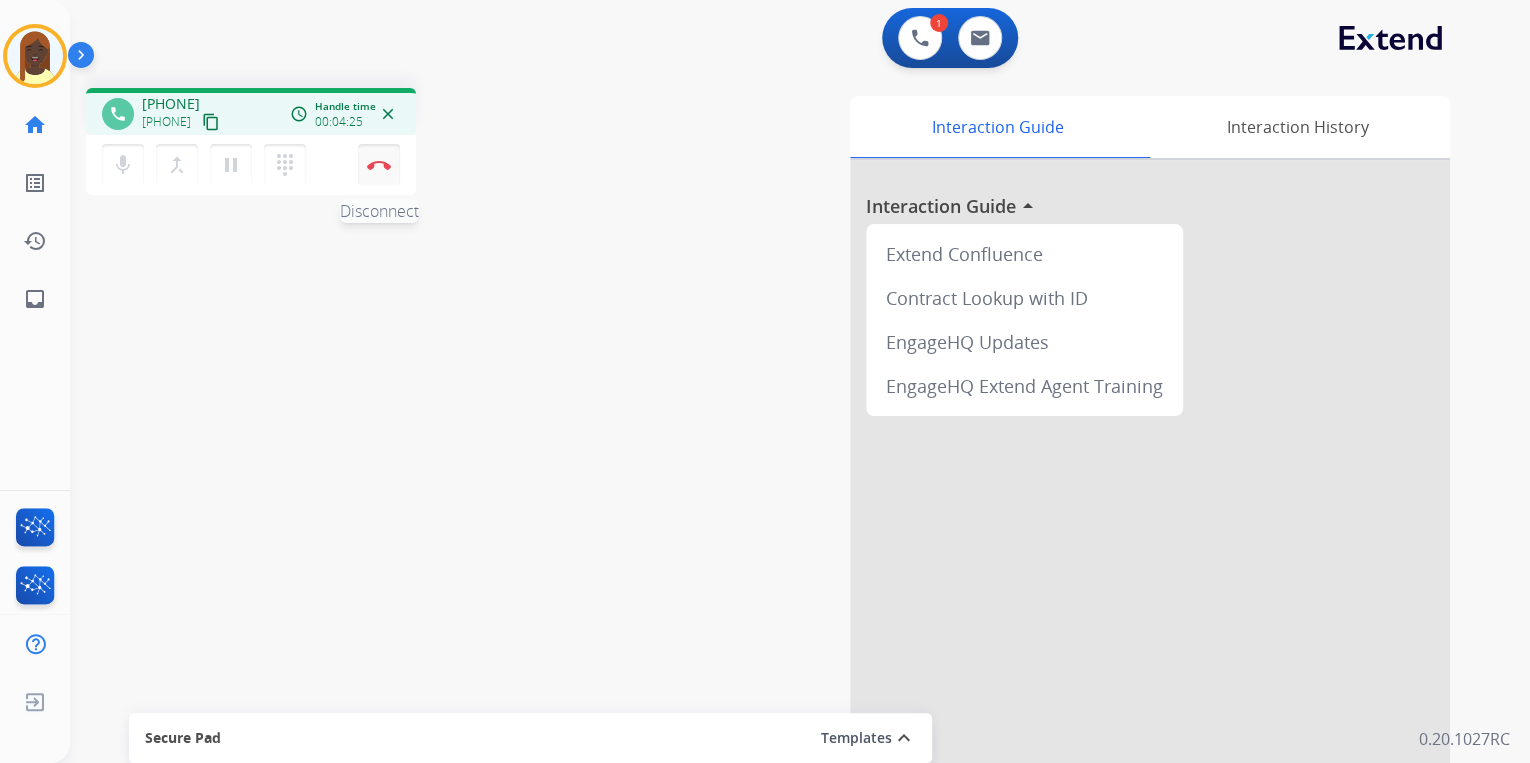 click at bounding box center [379, 165] 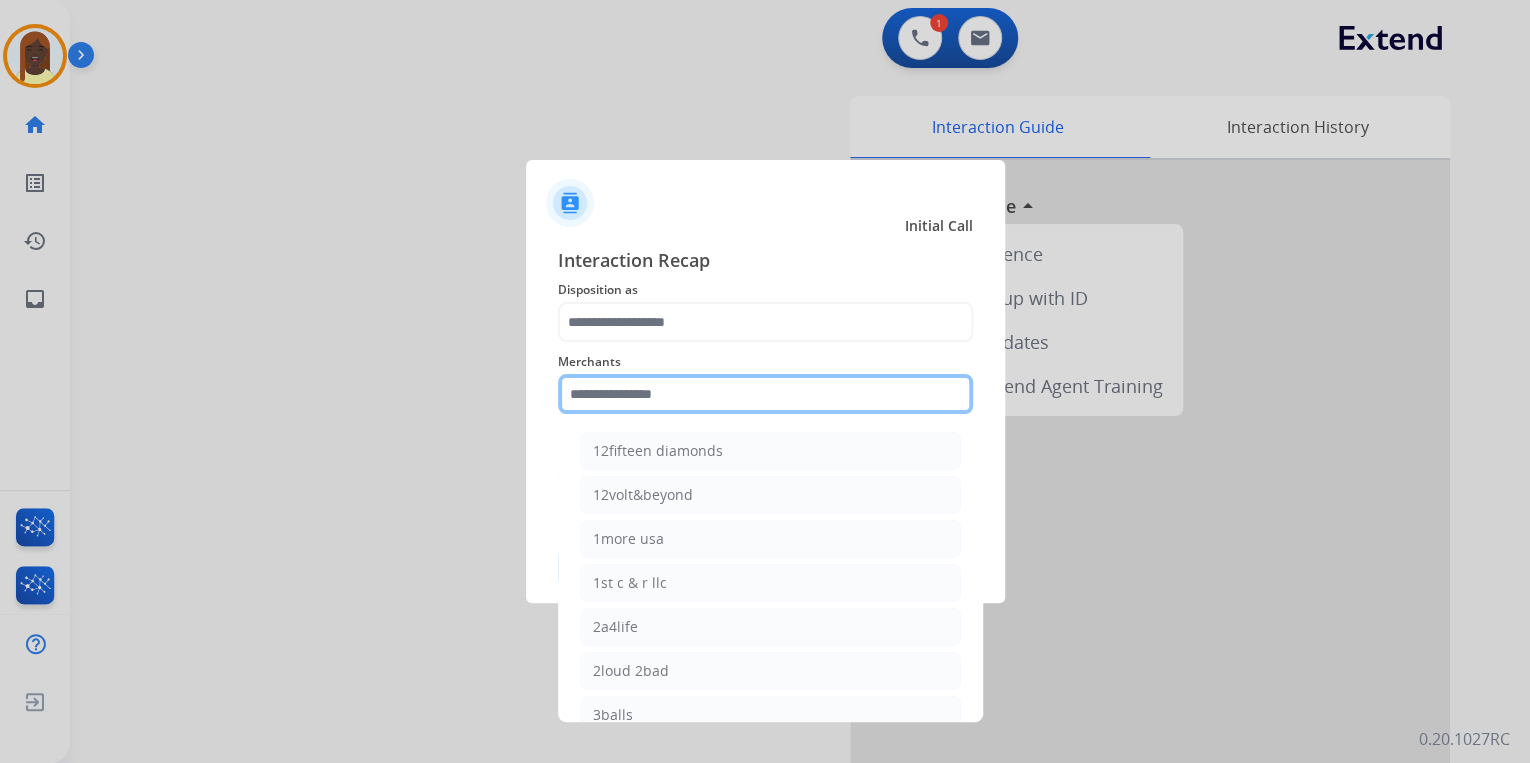 click 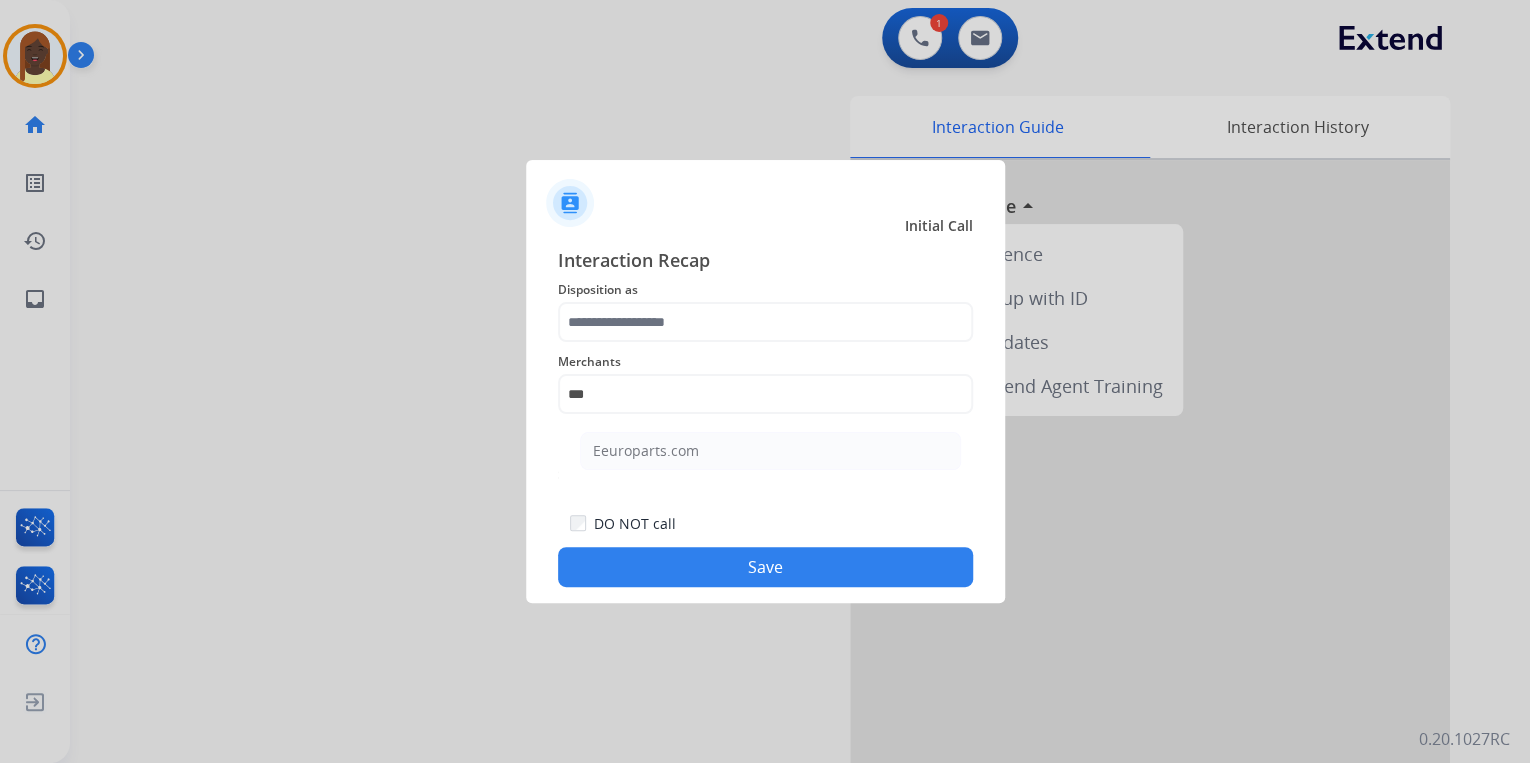 click on "Eeuroparts.com" 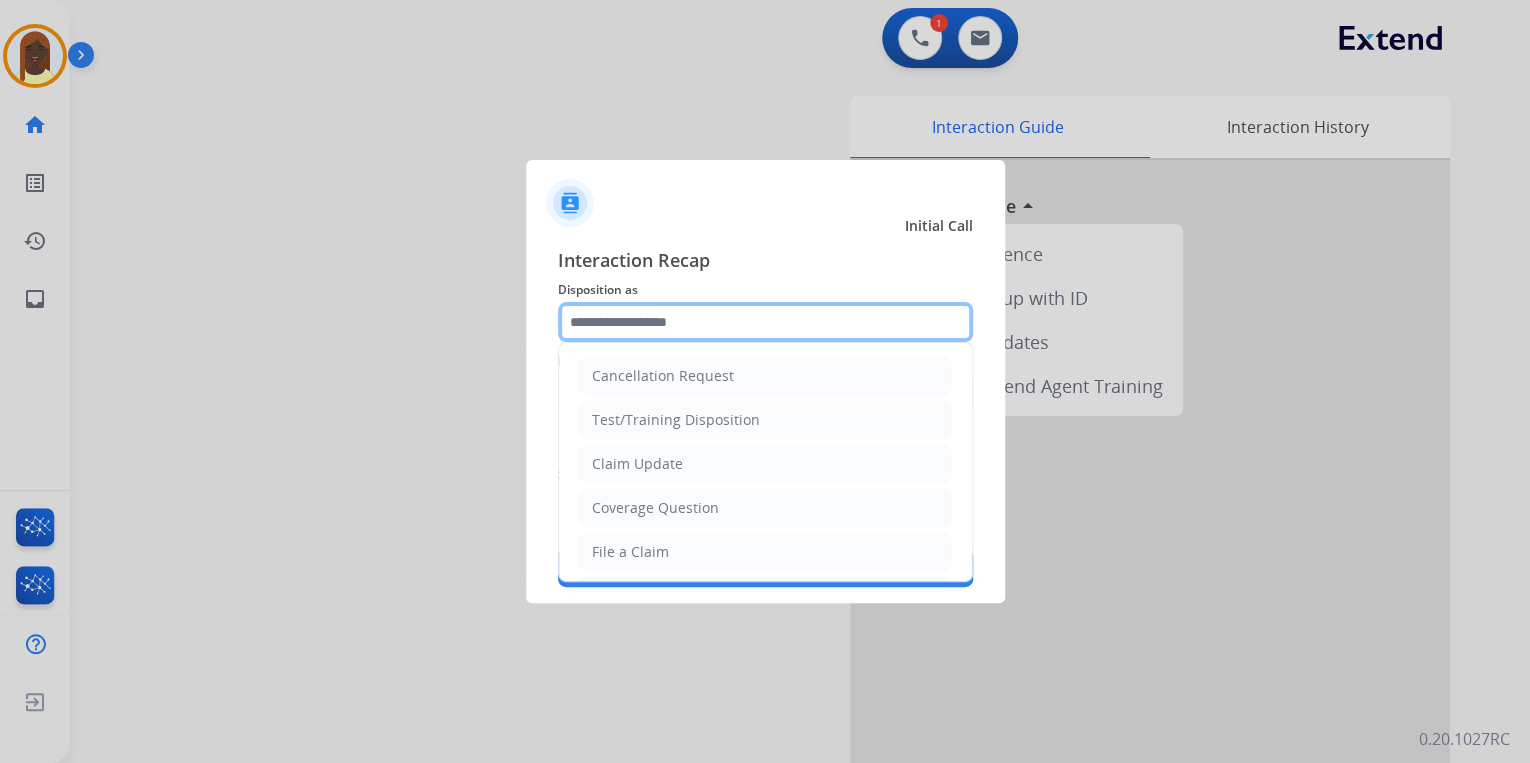 click 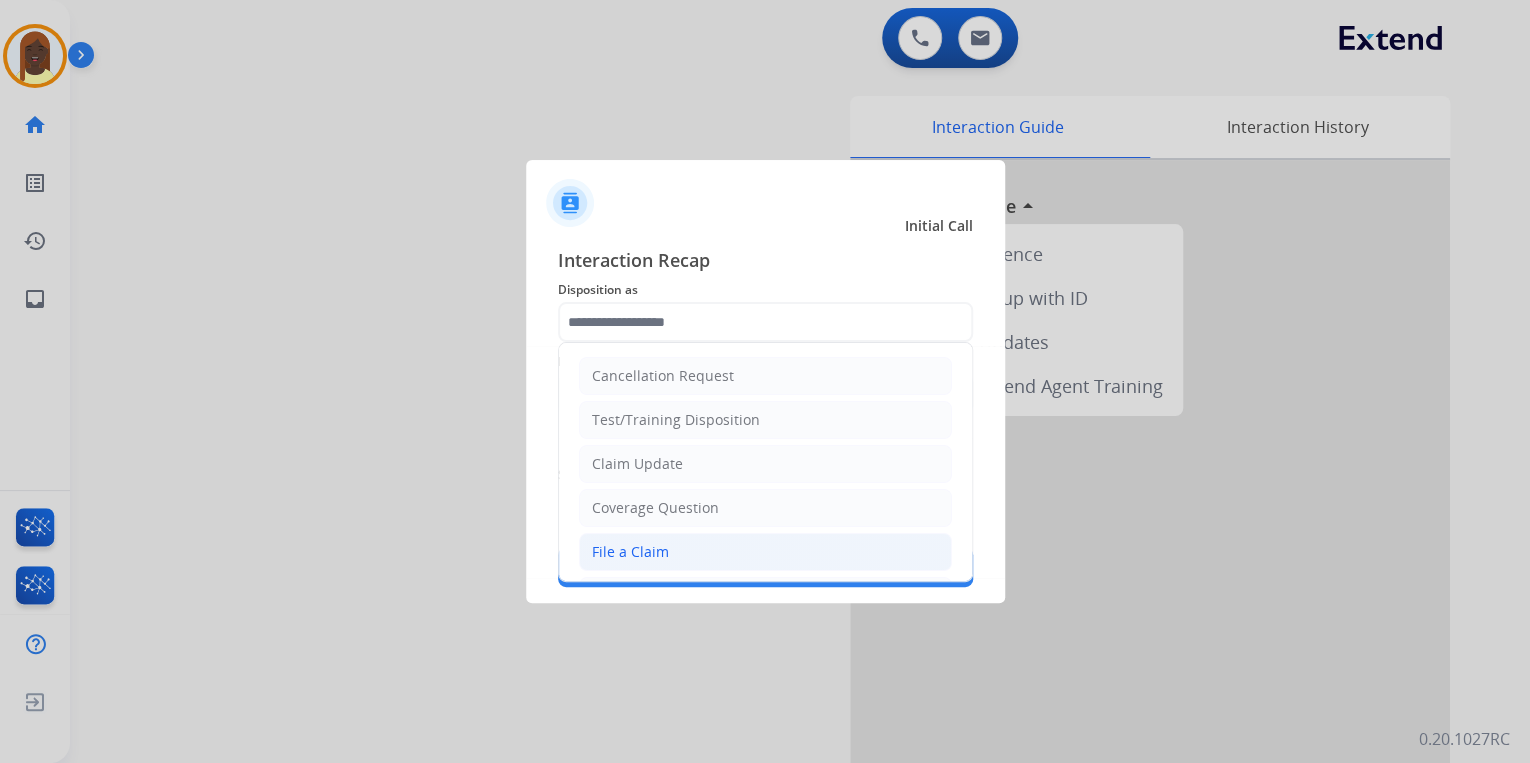 click on "File a Claim" 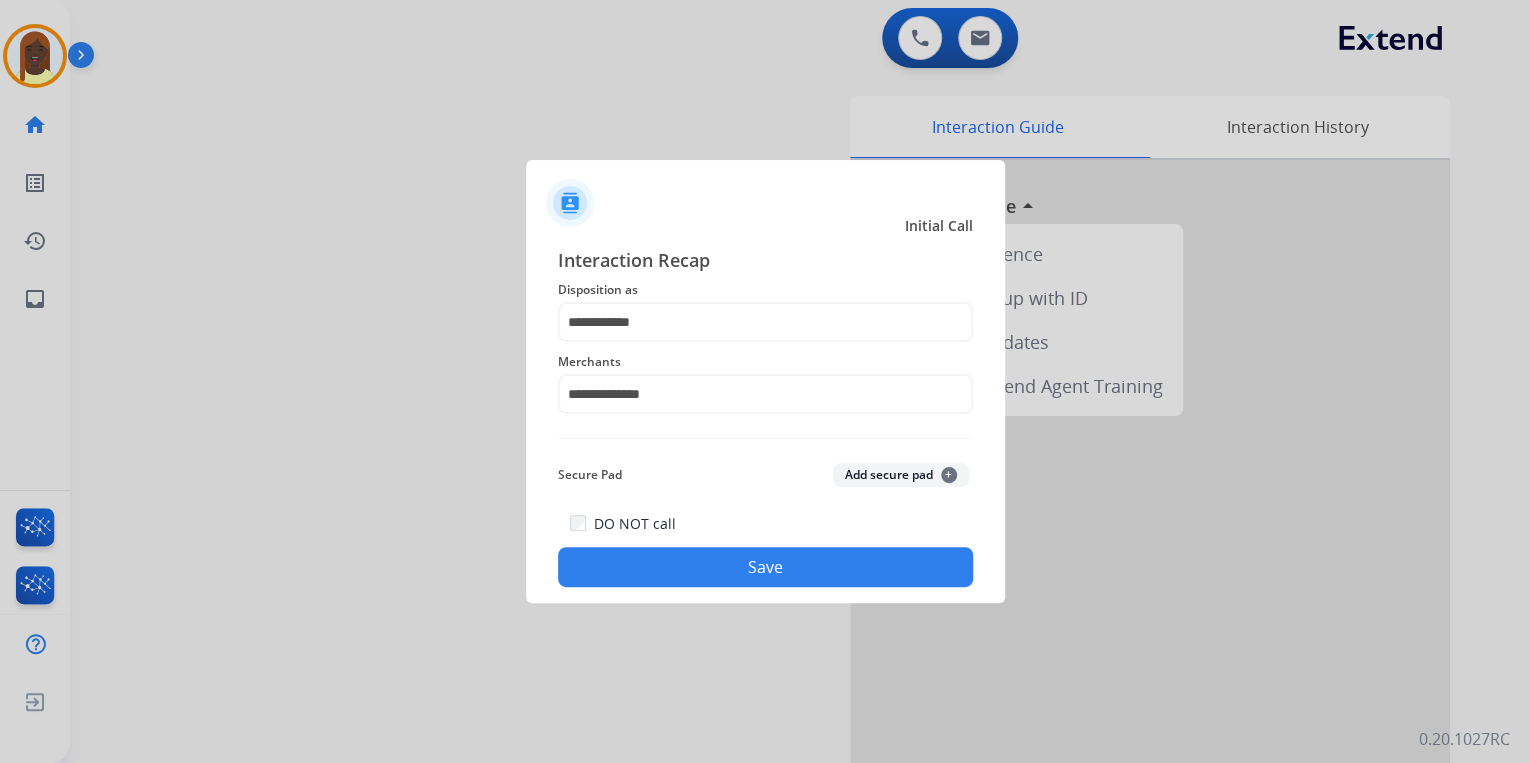 click on "Save" 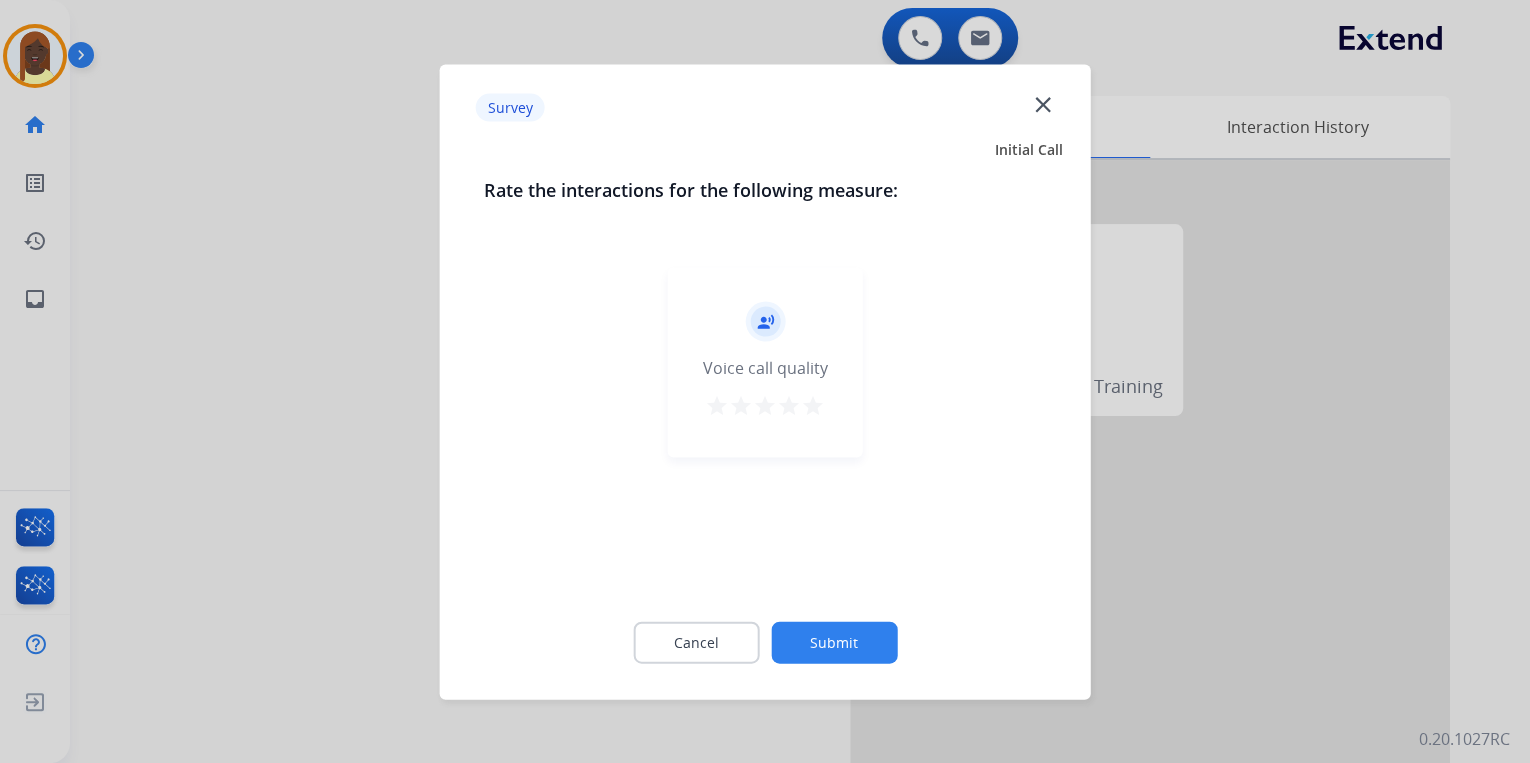 drag, startPoint x: 815, startPoint y: 407, endPoint x: 816, endPoint y: 435, distance: 28.01785 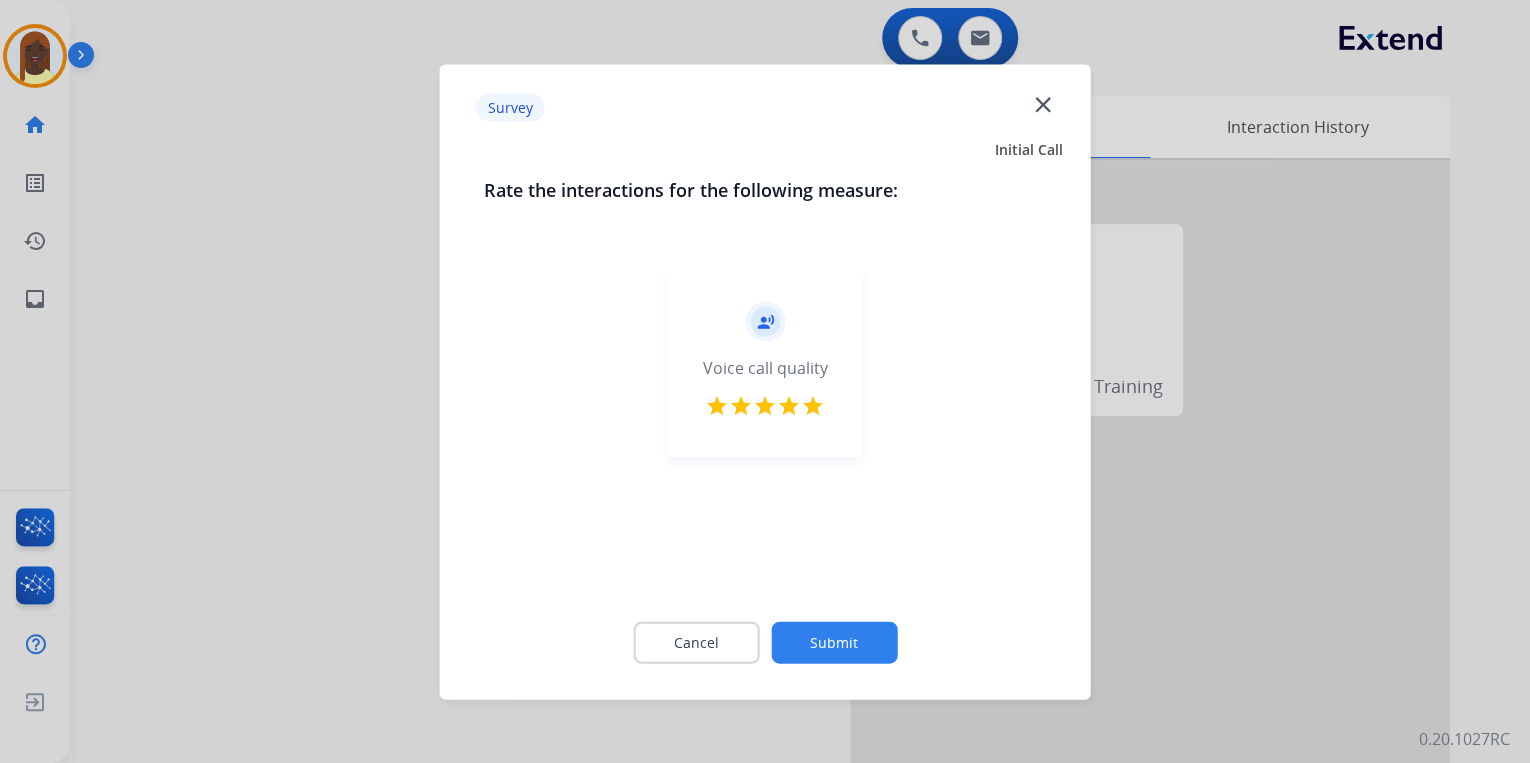 click on "Submit" 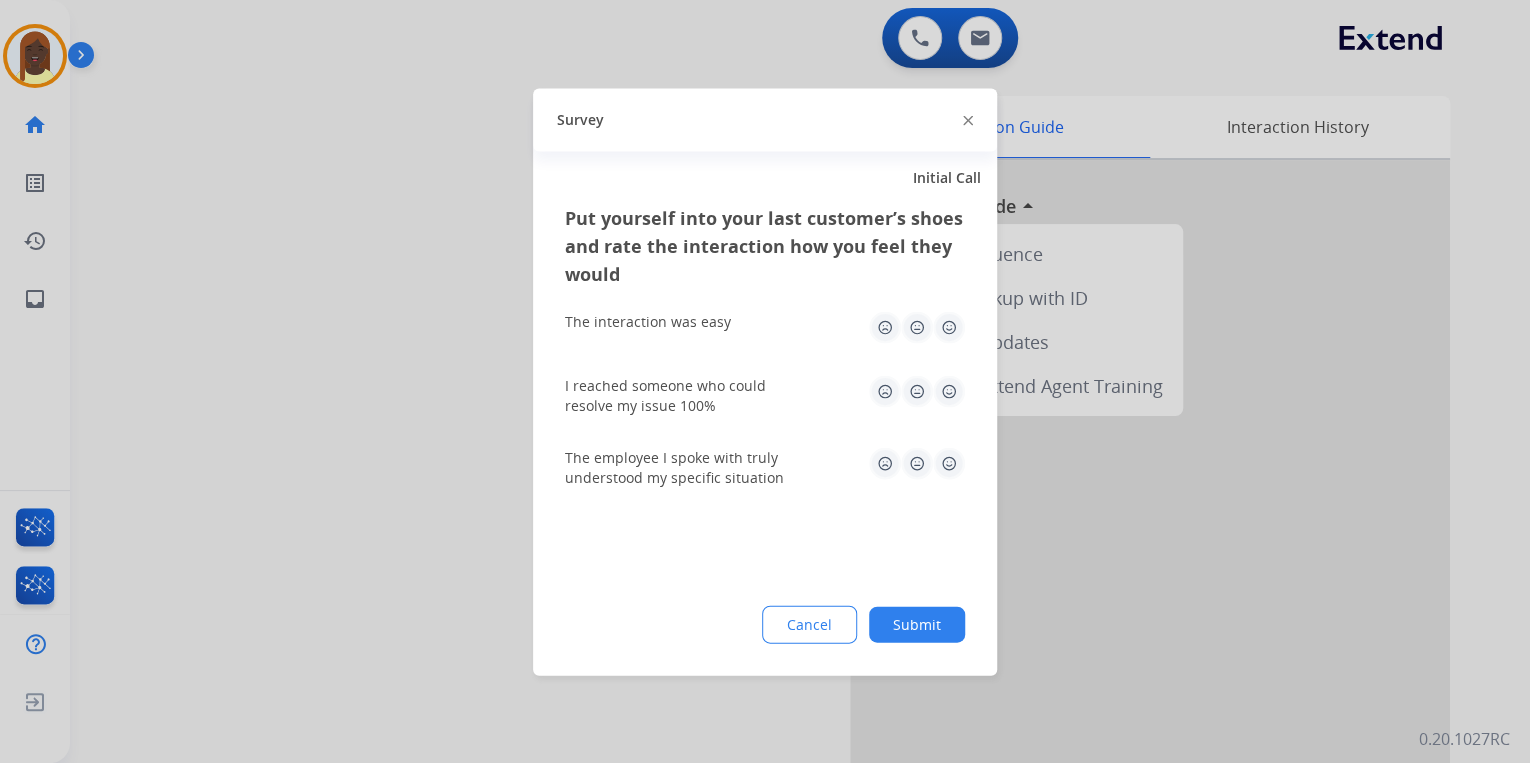 click 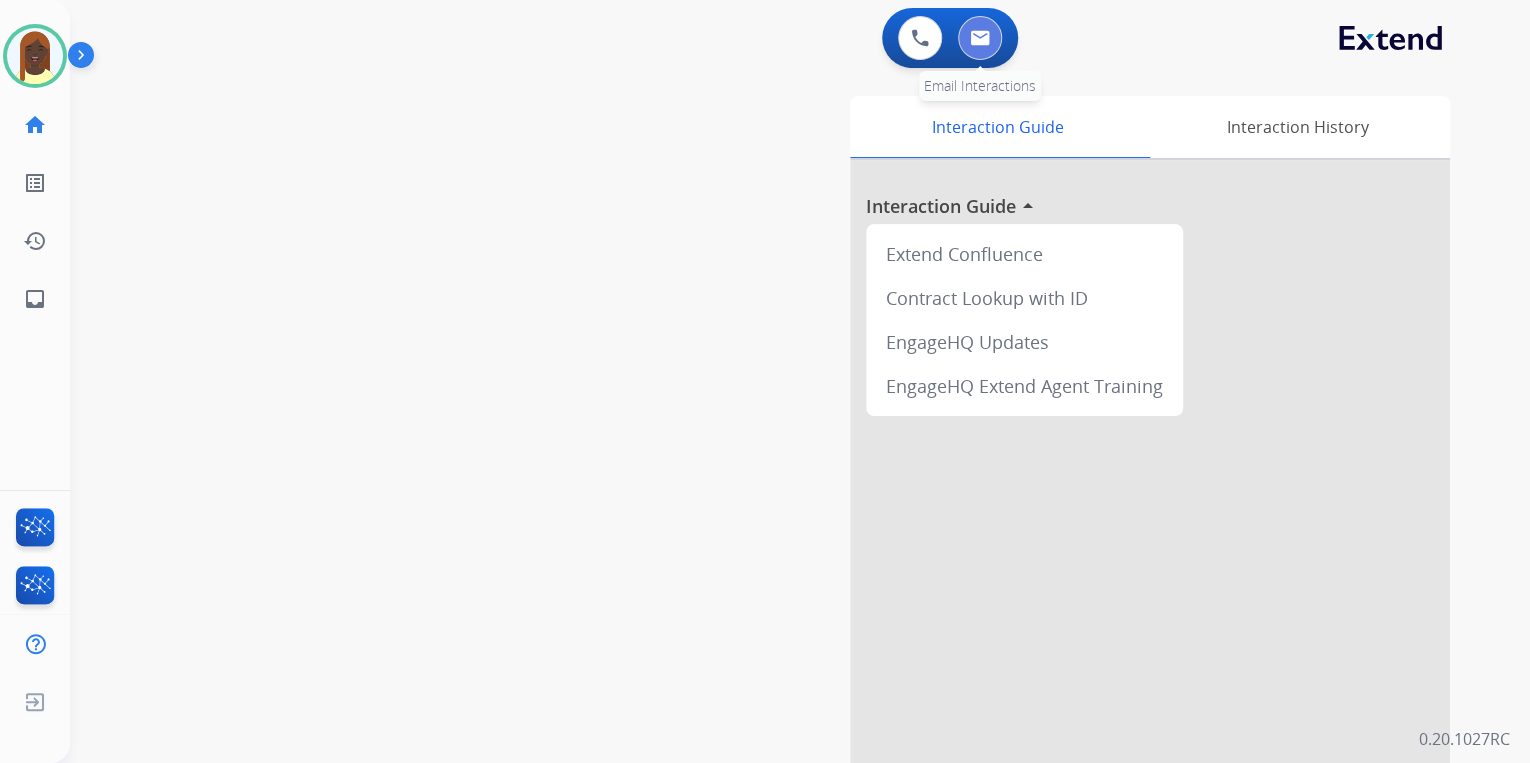 click at bounding box center [980, 38] 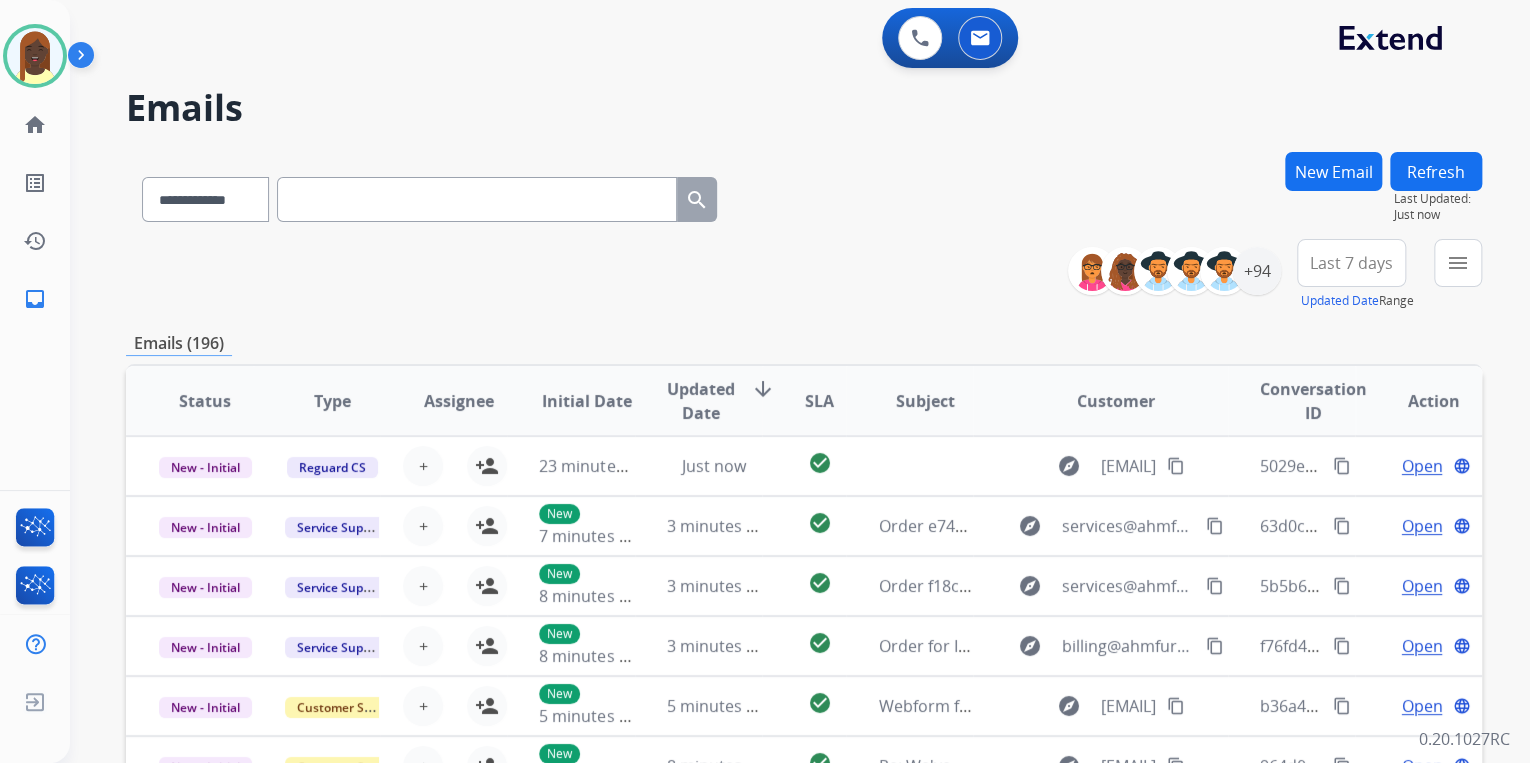 click on "**********" at bounding box center [804, 275] 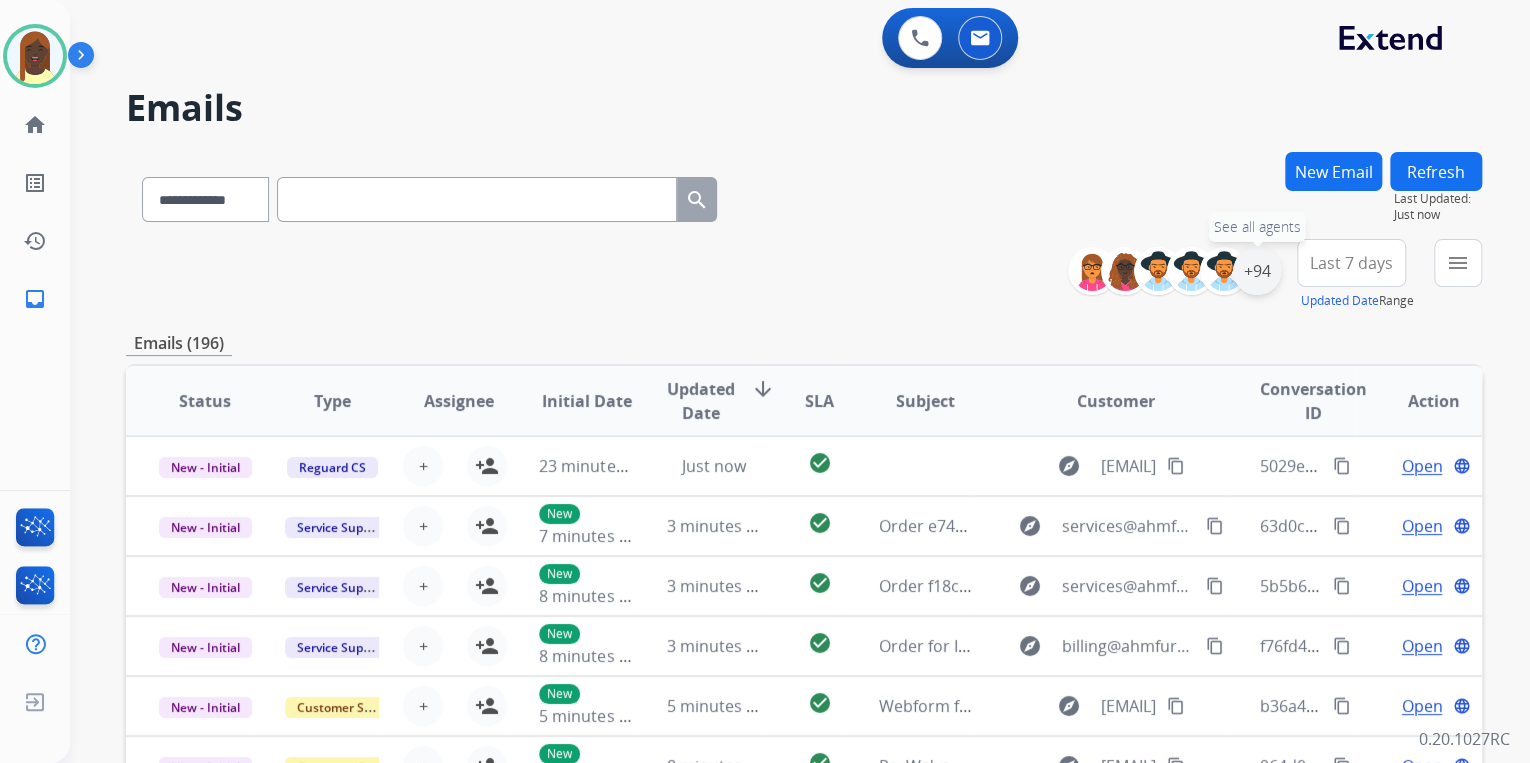 click on "+94" at bounding box center [1257, 271] 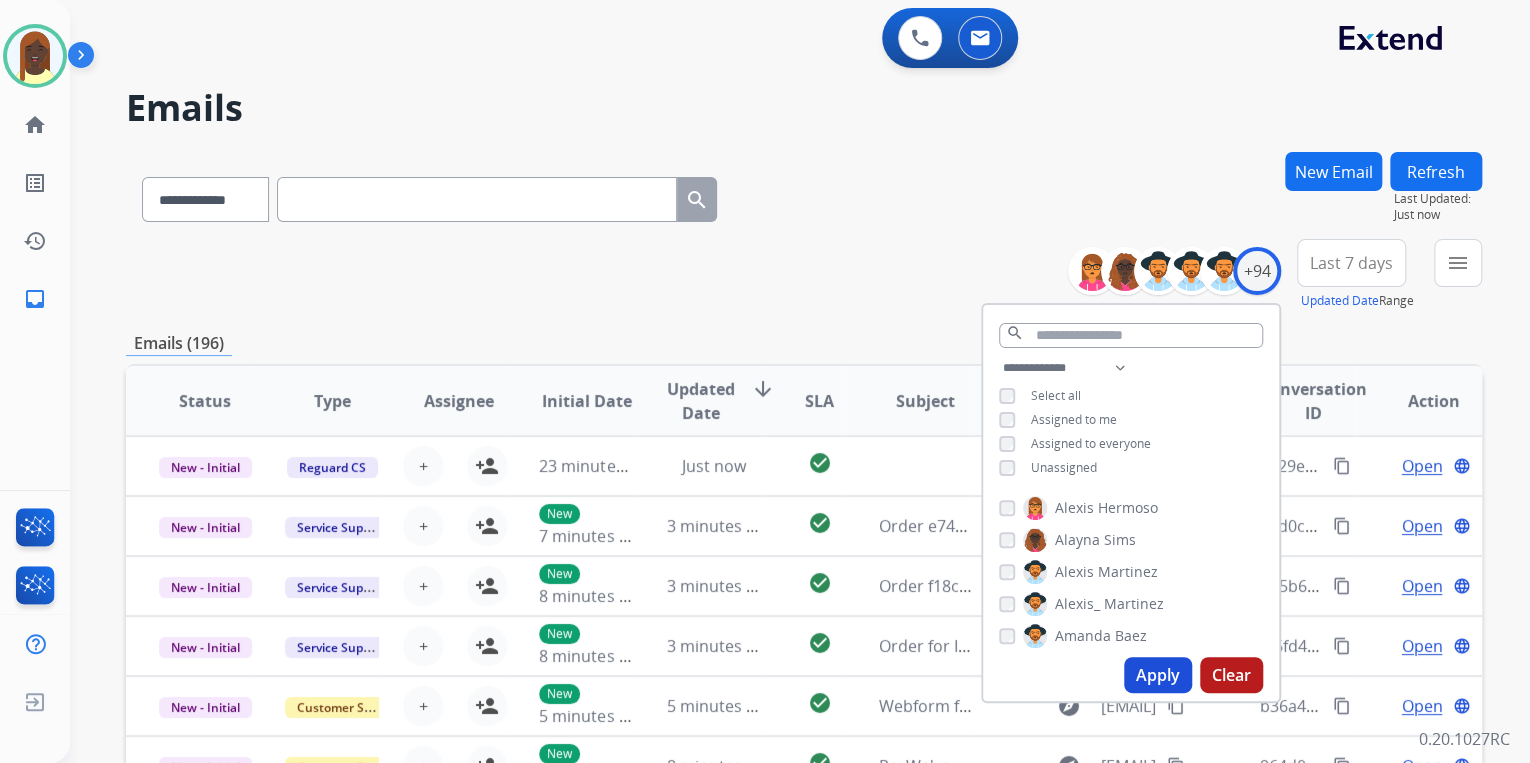 click on "Apply" at bounding box center (1158, 675) 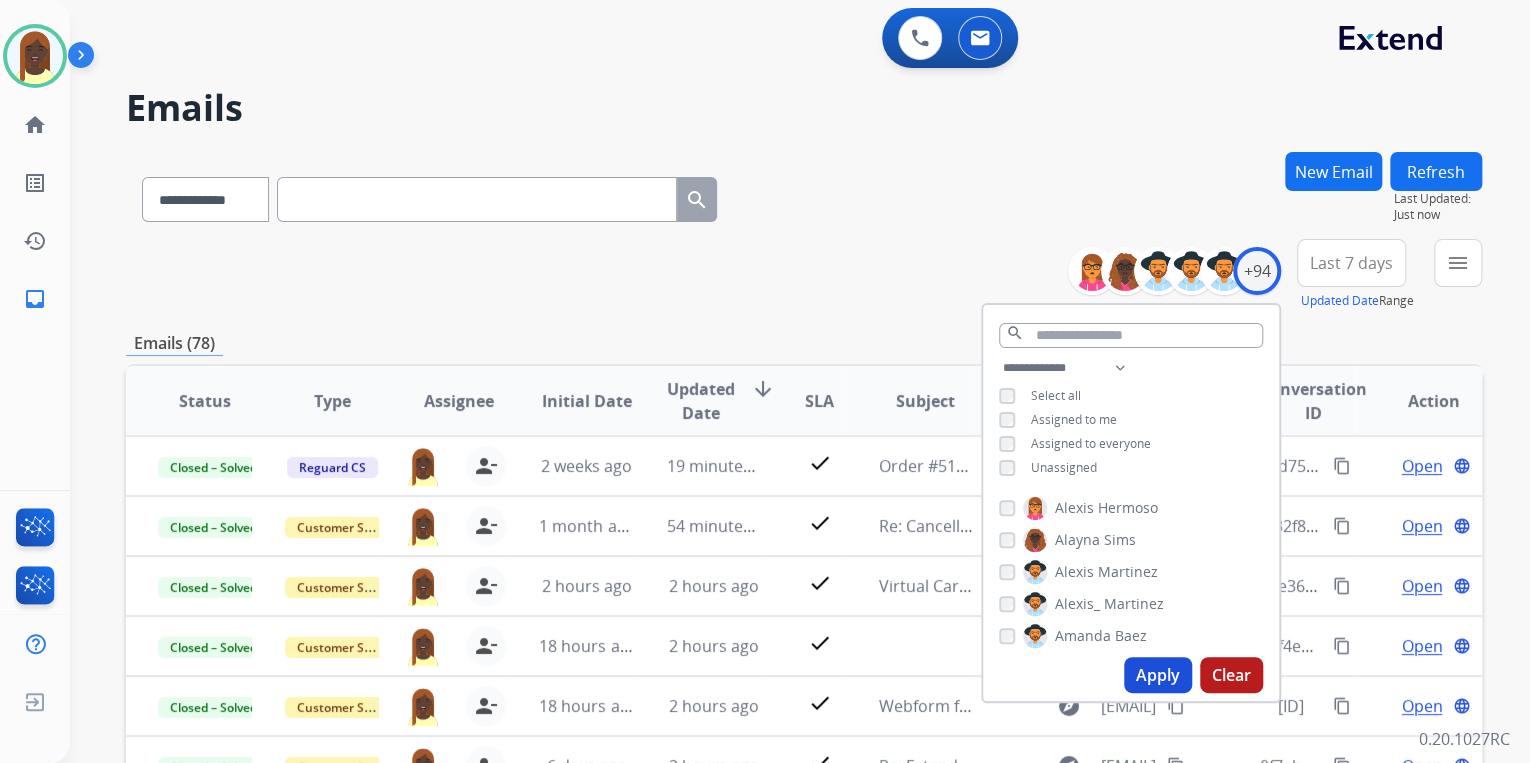 click on "**********" at bounding box center (804, 195) 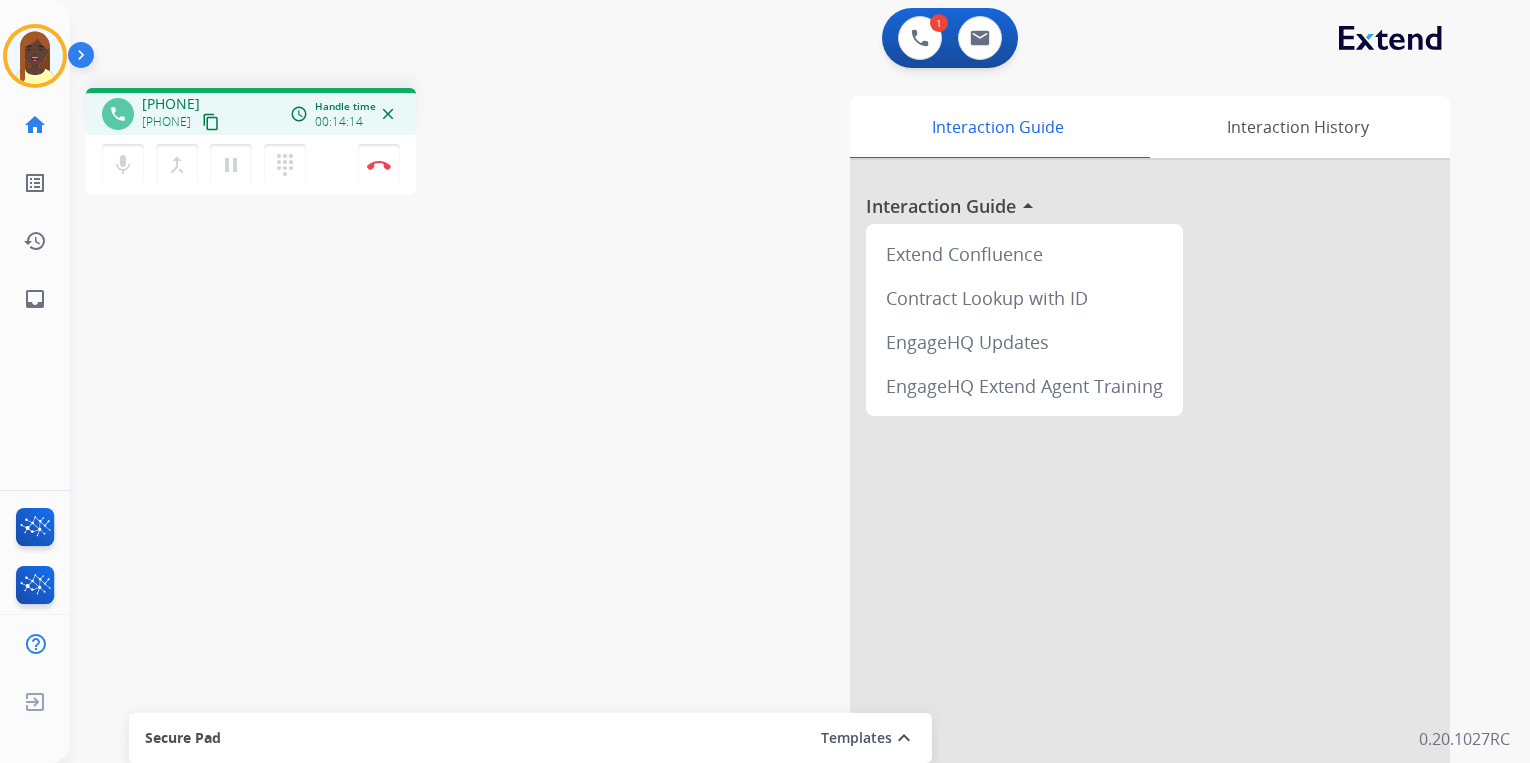 scroll, scrollTop: 0, scrollLeft: 0, axis: both 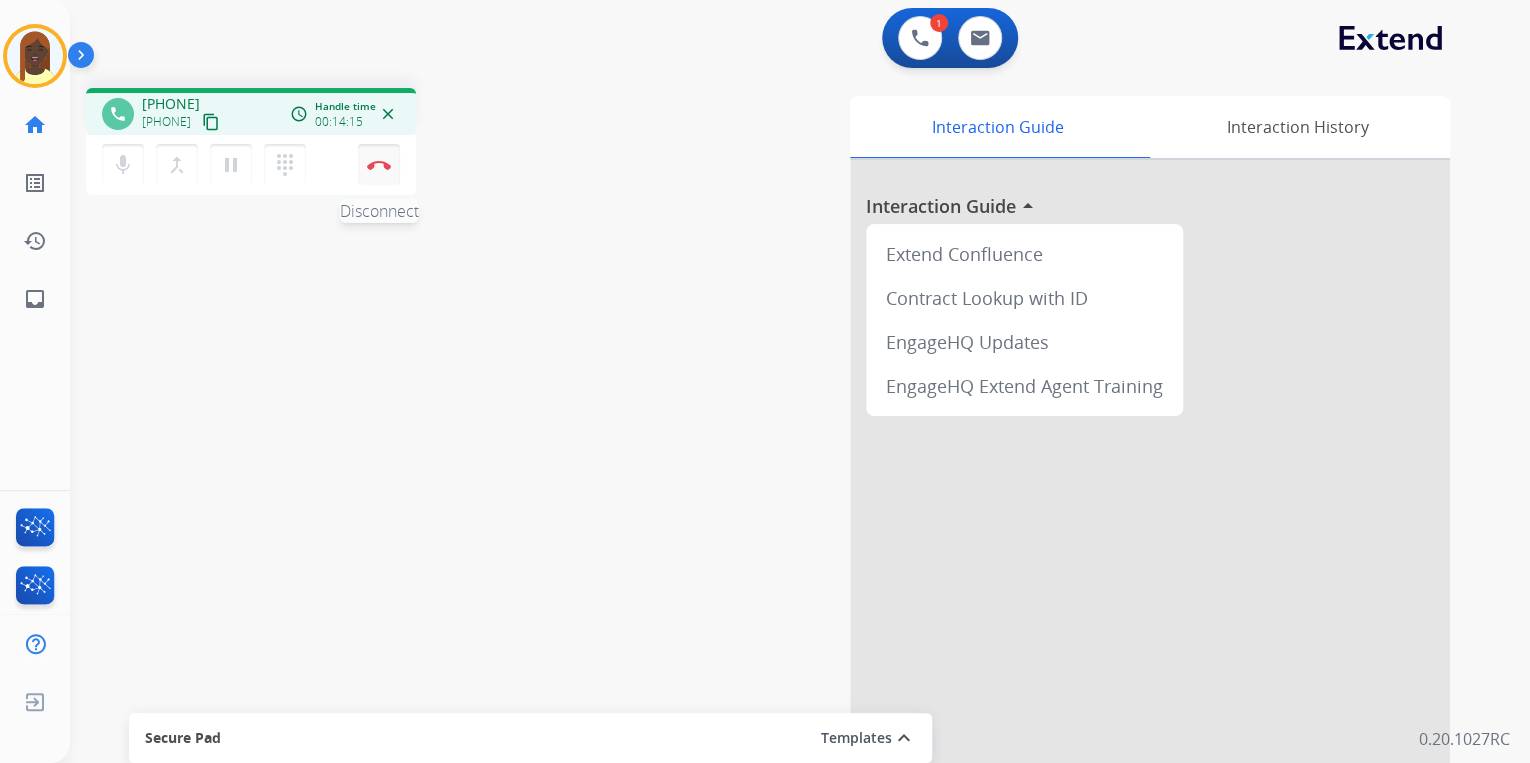 click on "Disconnect" at bounding box center (379, 165) 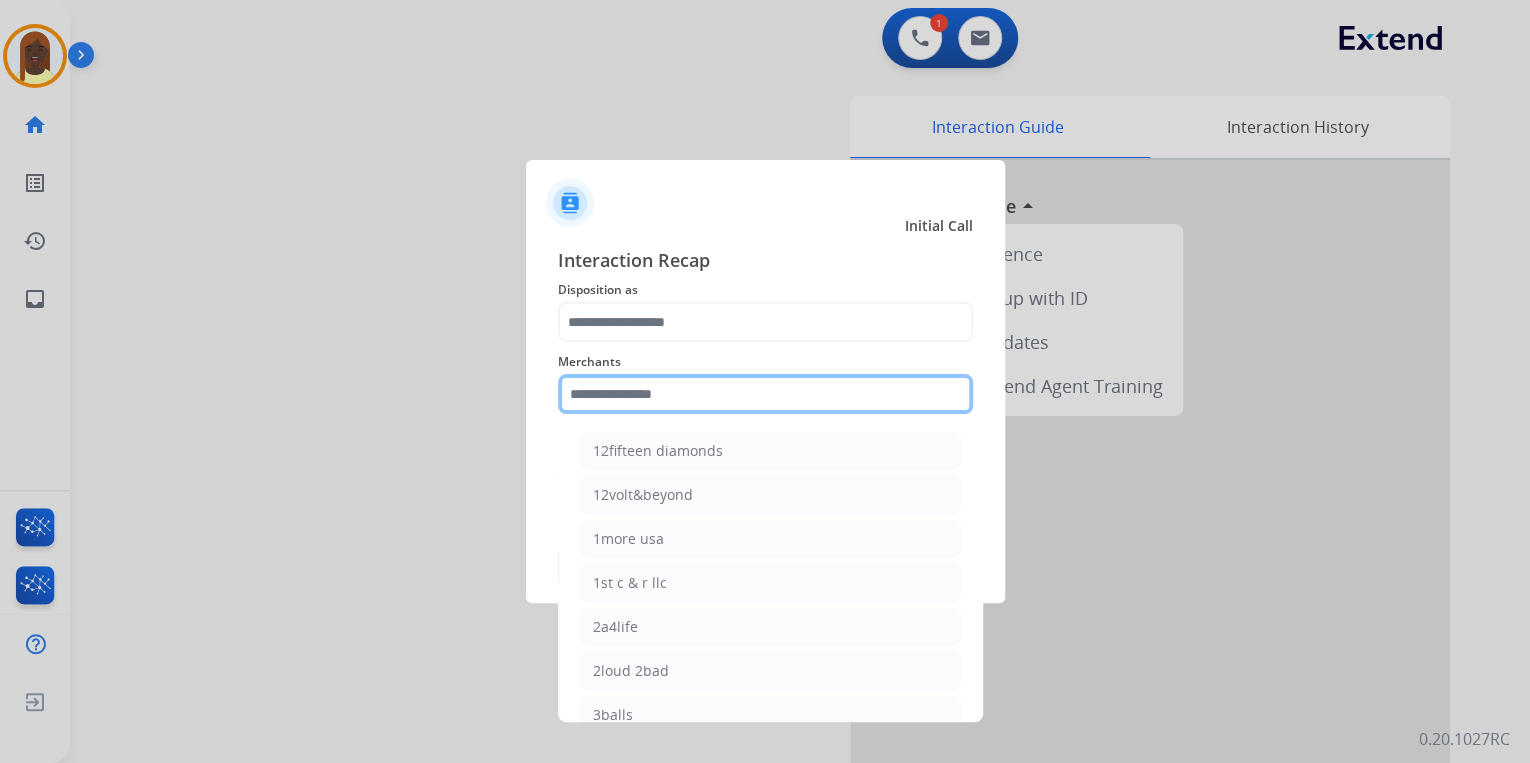 click 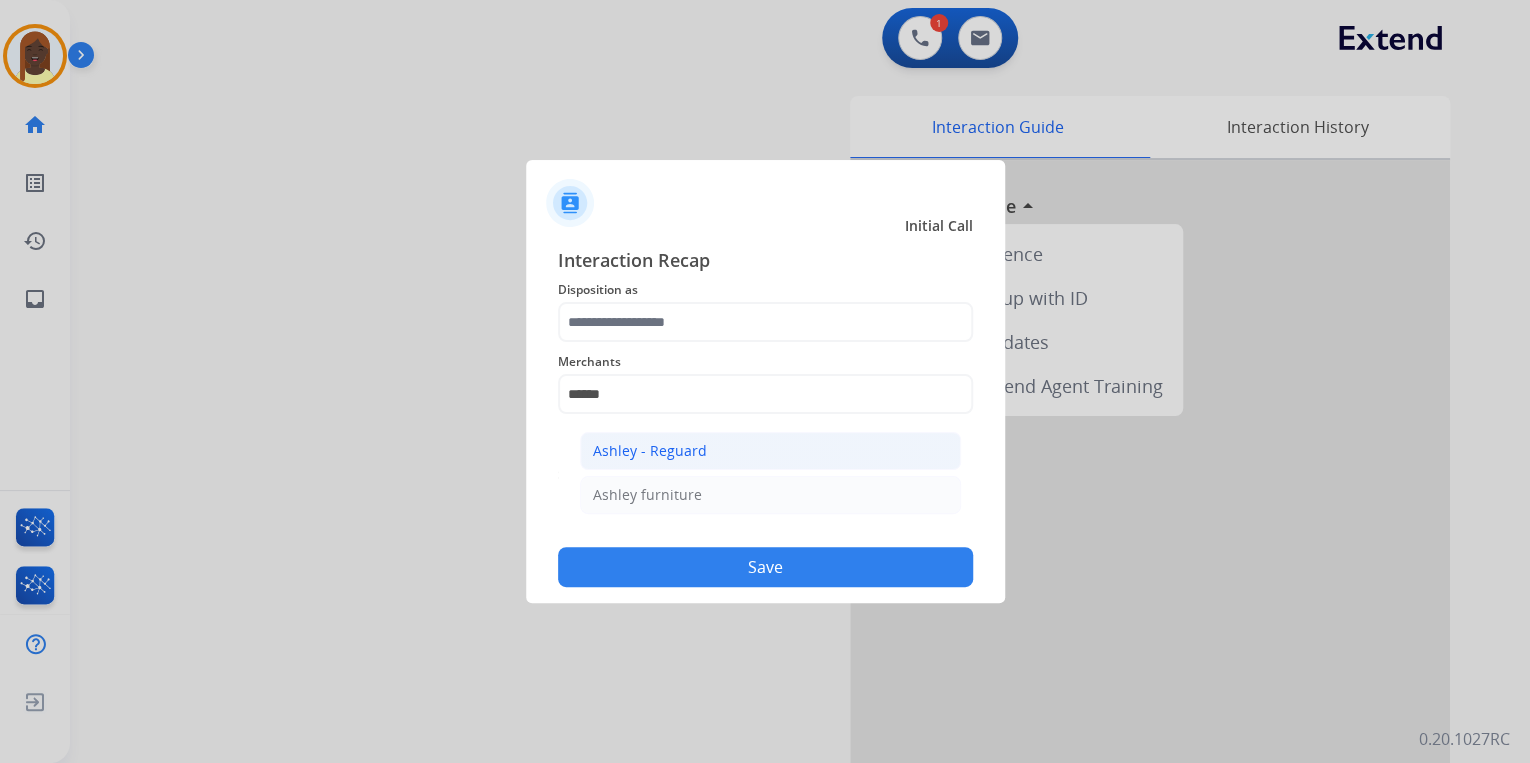 click on "Ashley - Reguard" 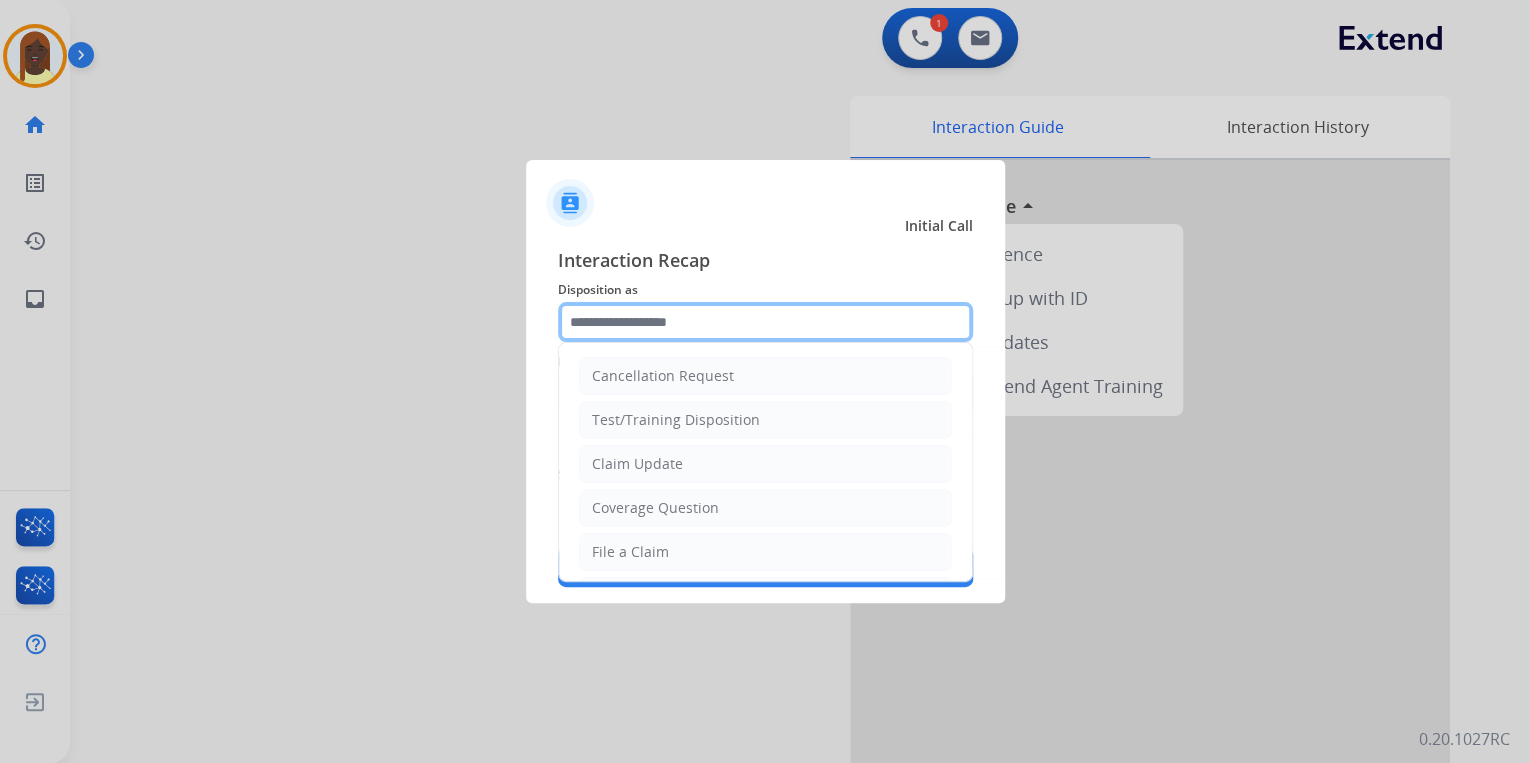 click 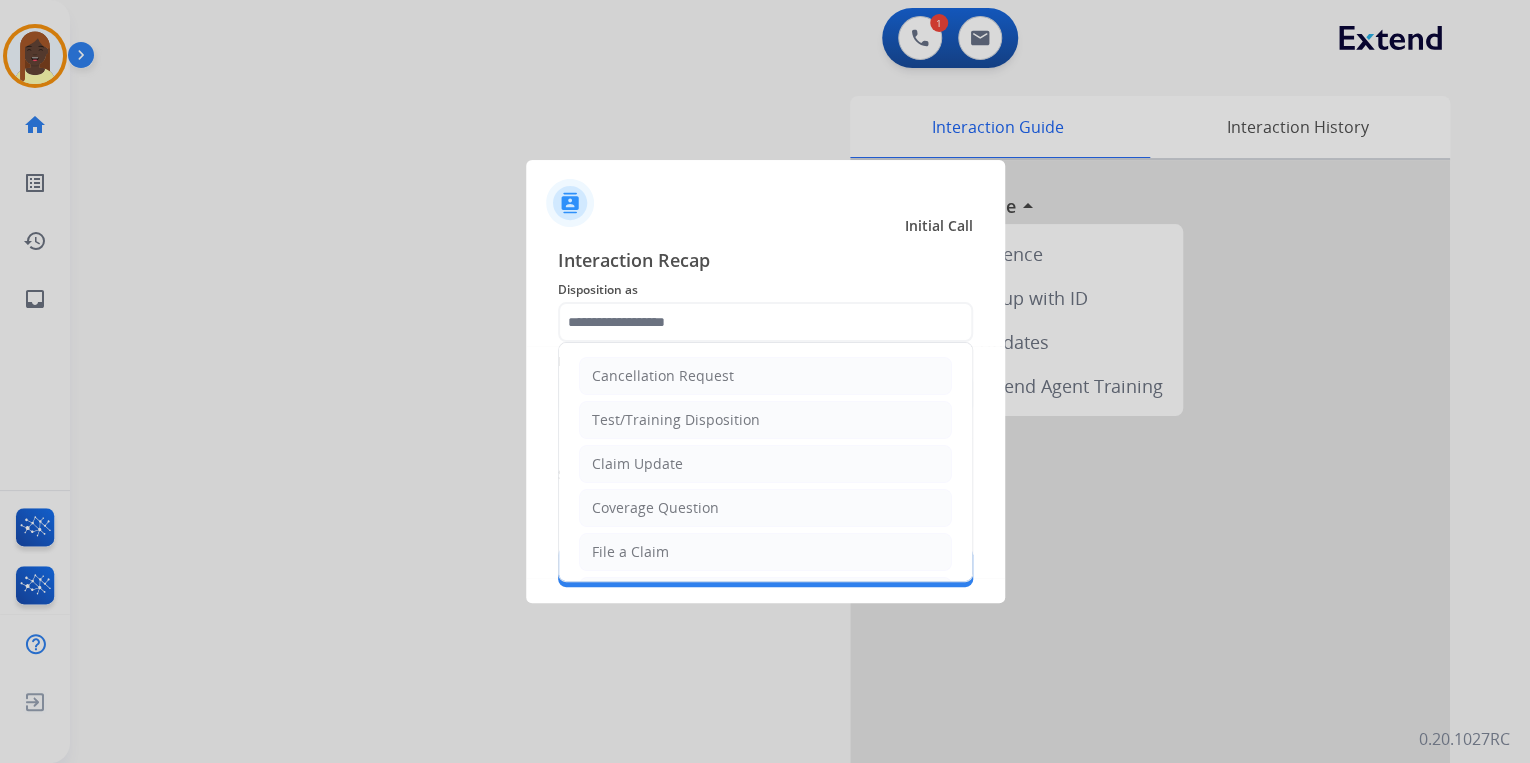 click on "File a Claim" 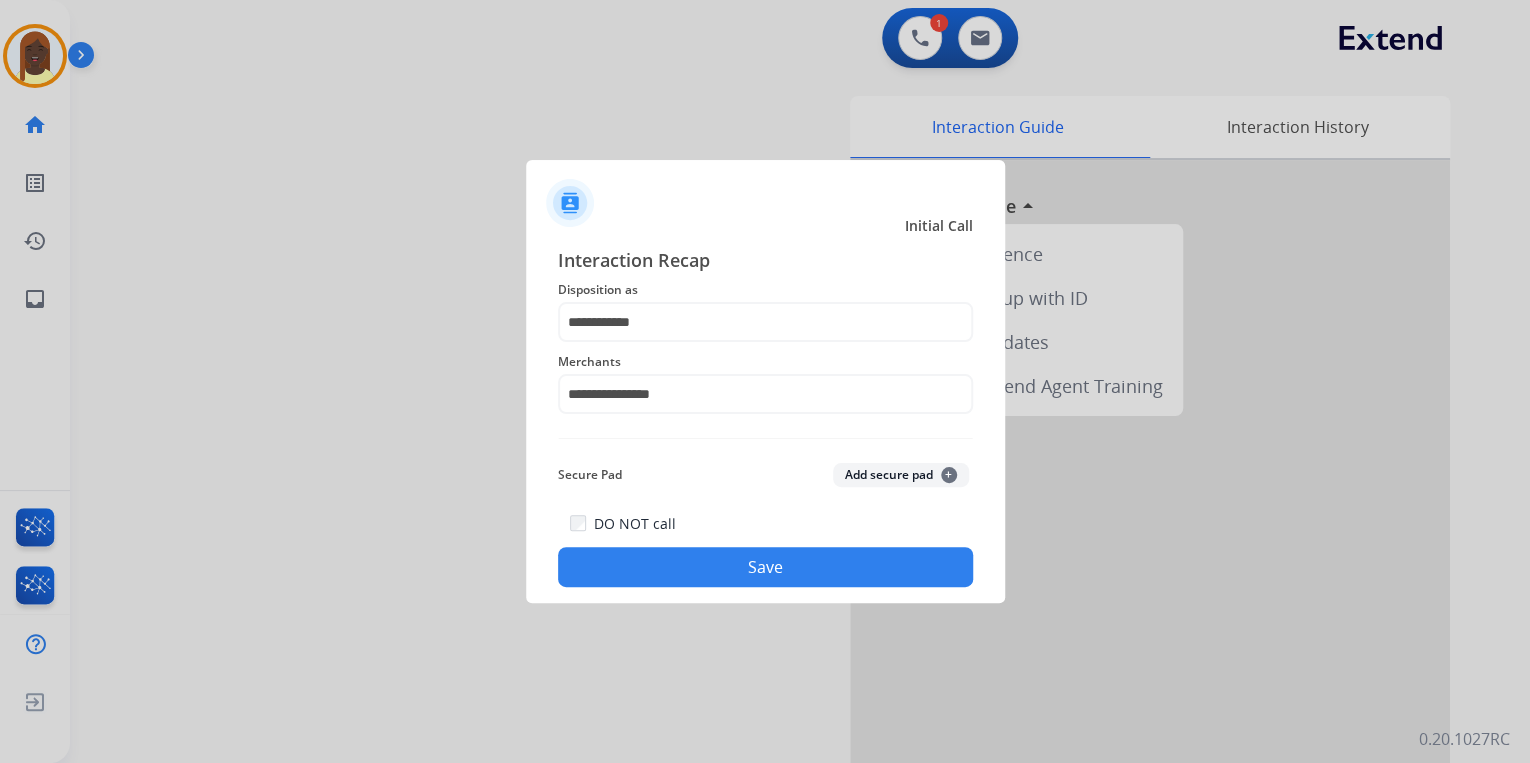 click on "Save" 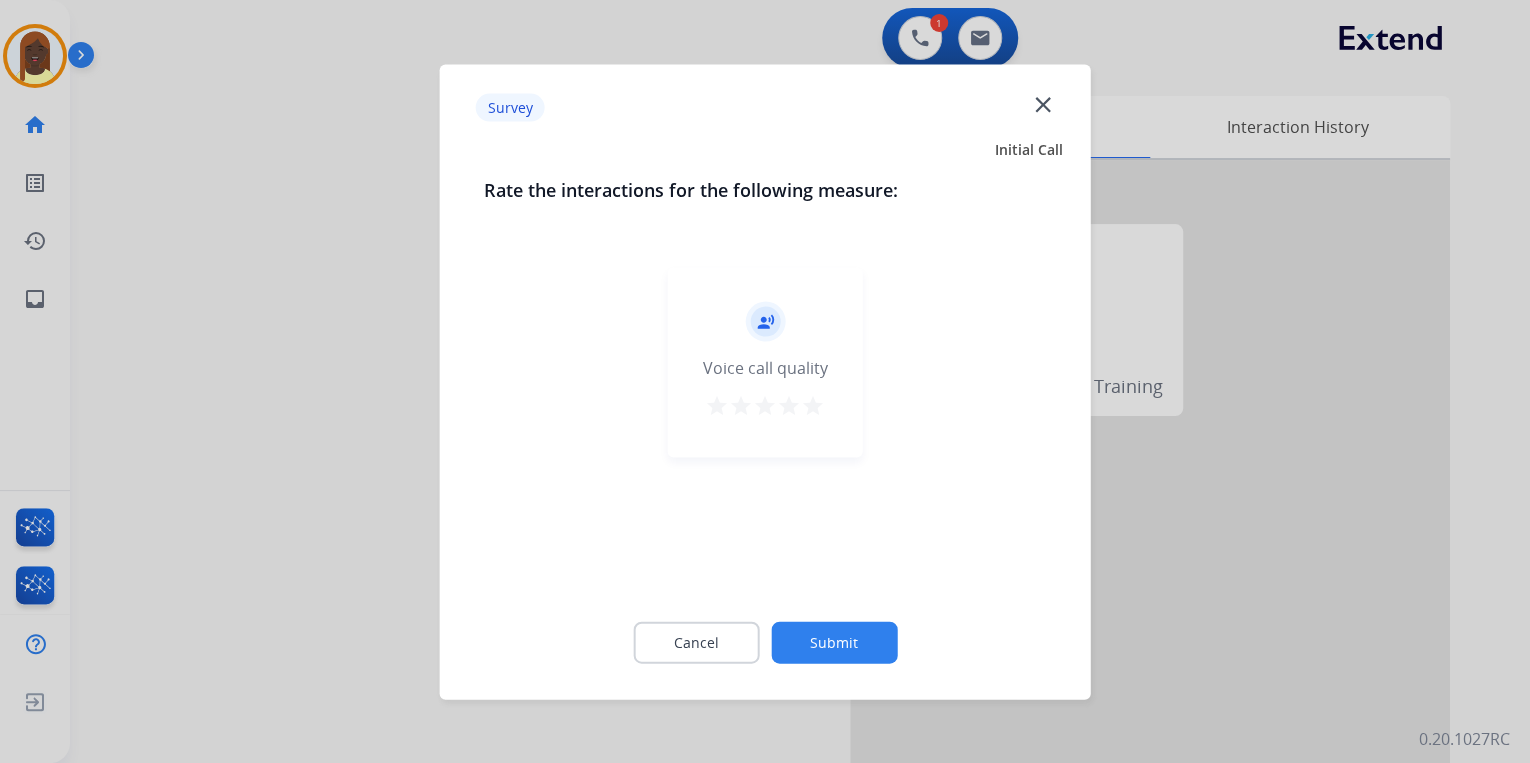 drag, startPoint x: 816, startPoint y: 404, endPoint x: 830, endPoint y: 527, distance: 123.79418 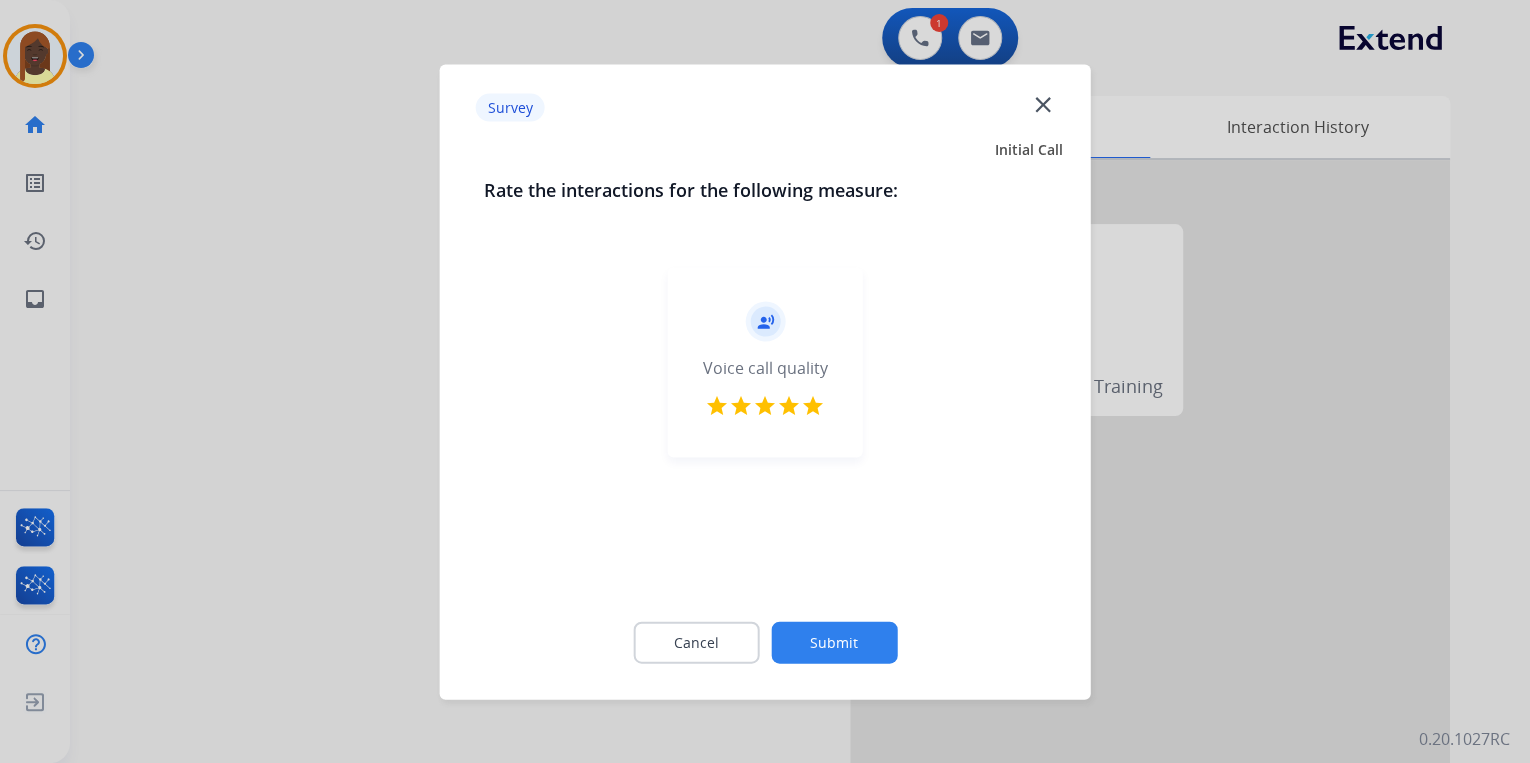 click on "Submit" 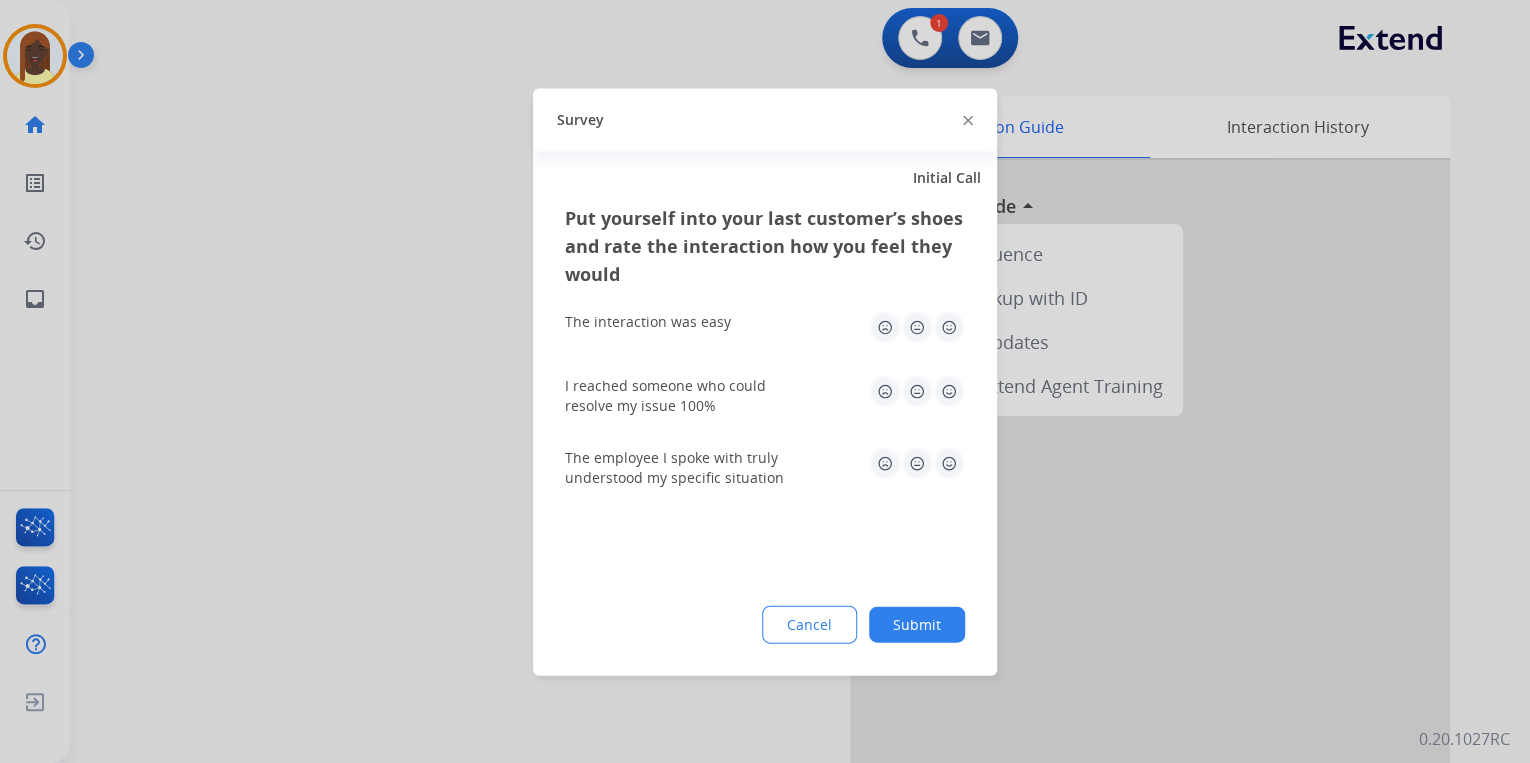 click 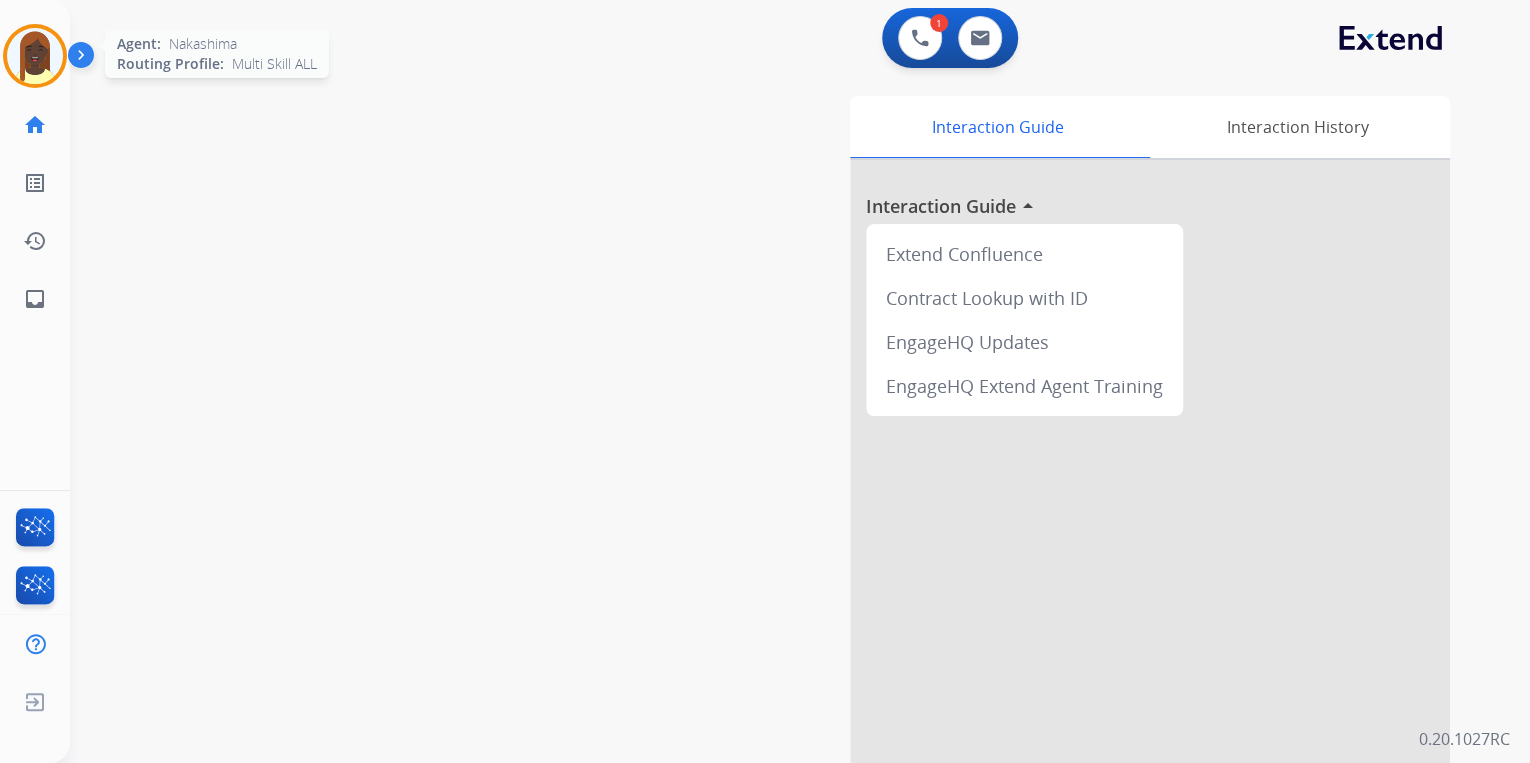 click at bounding box center (35, 56) 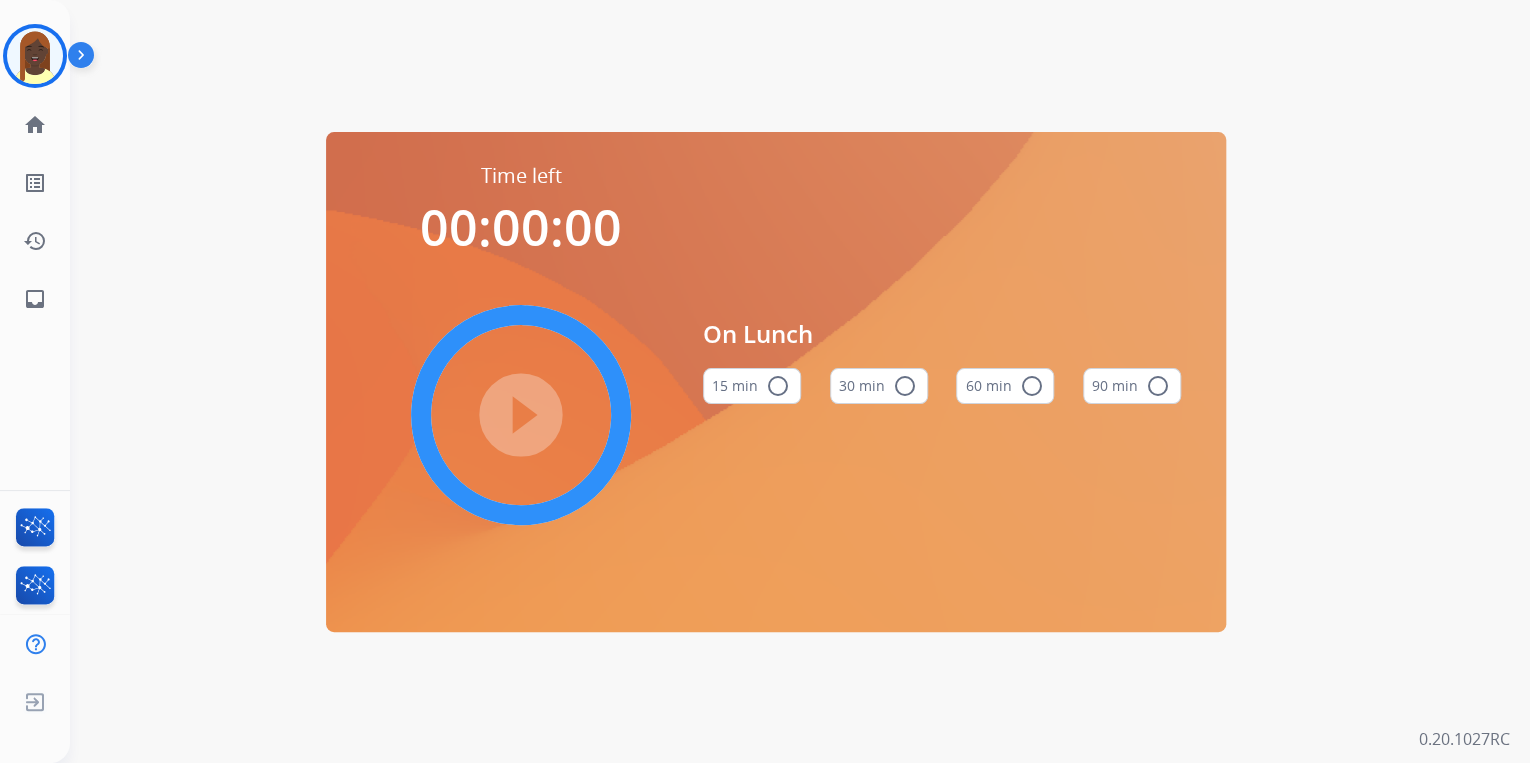 click on "radio_button_unchecked" at bounding box center (1031, 386) 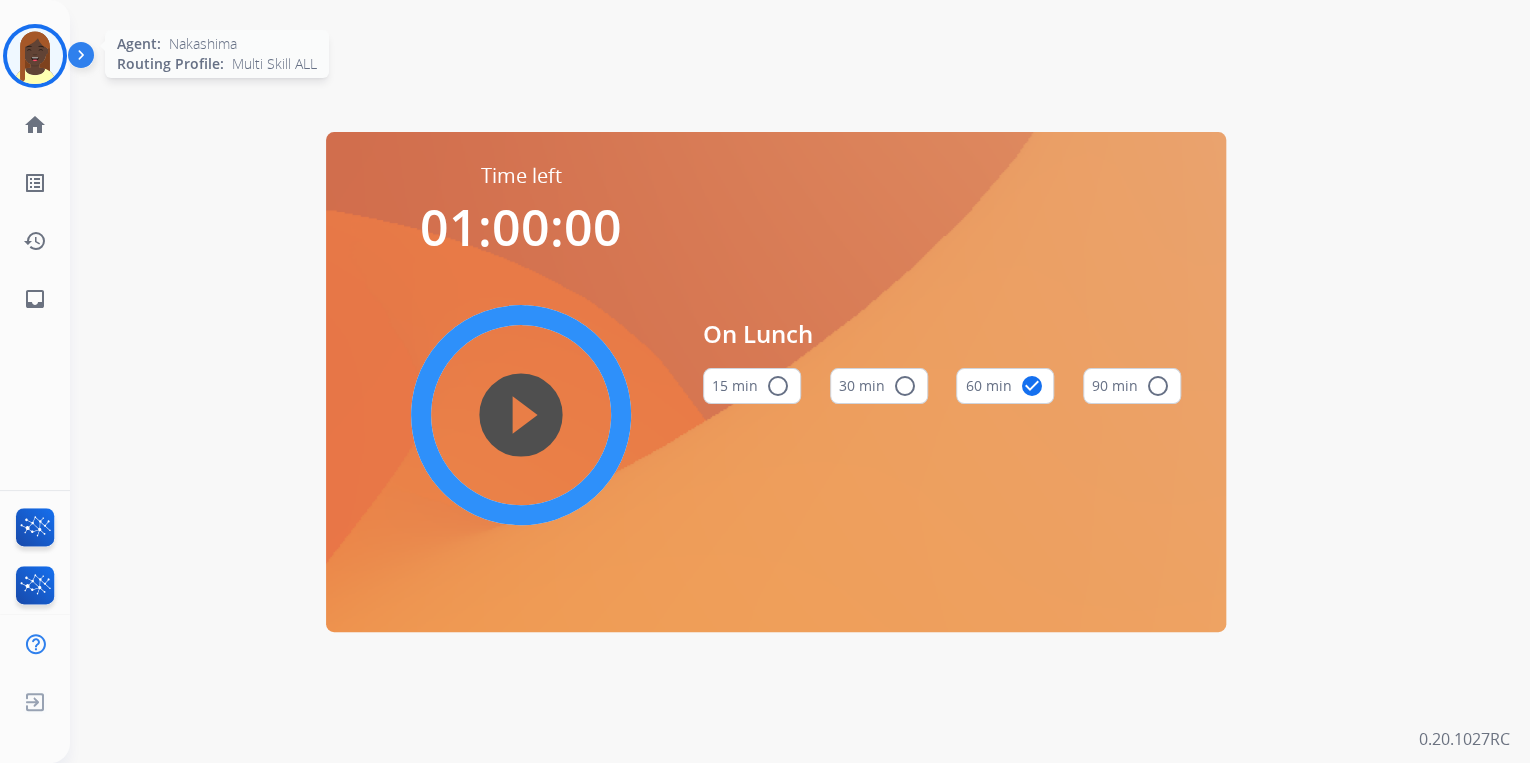 click at bounding box center (35, 56) 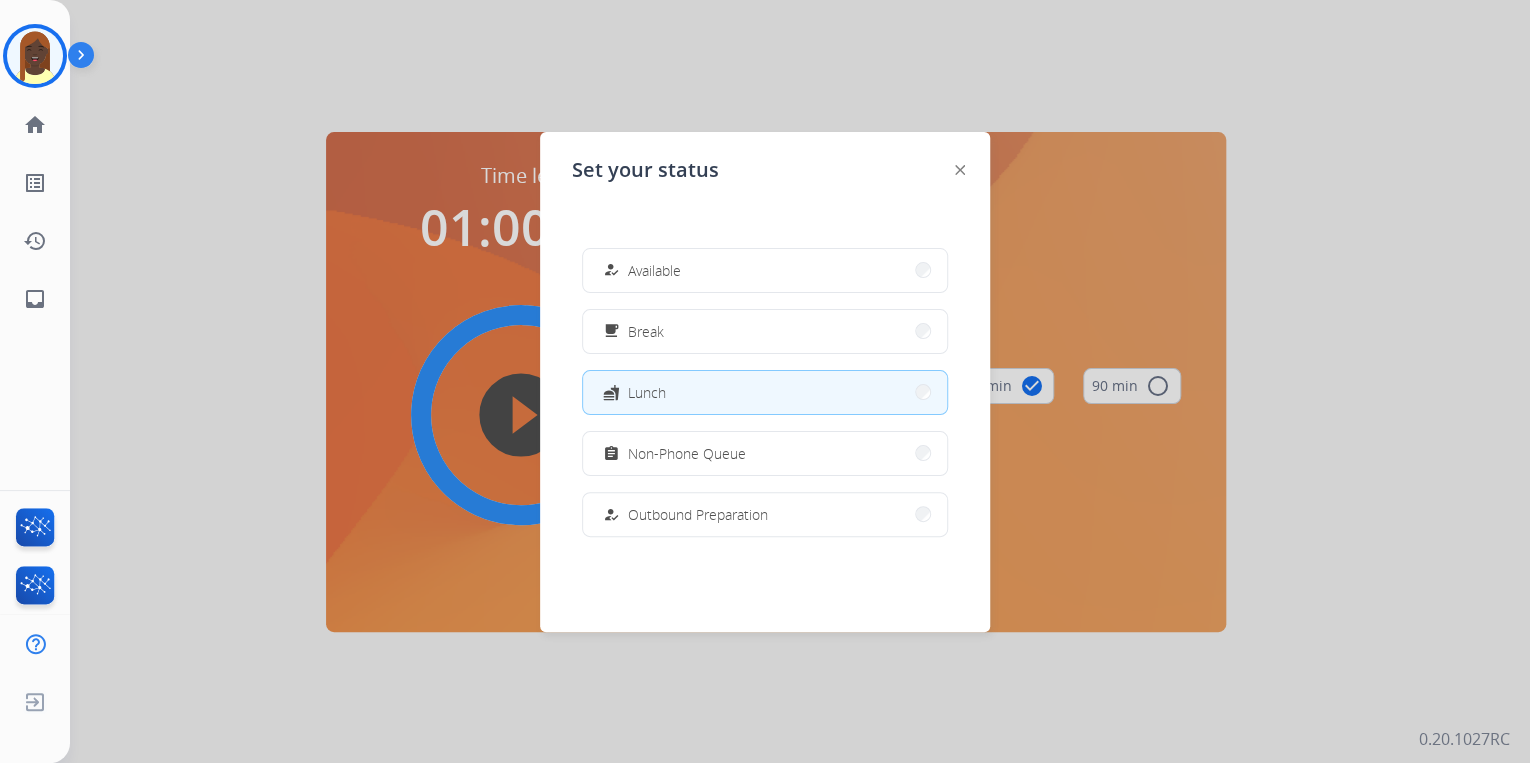 click at bounding box center (765, 381) 